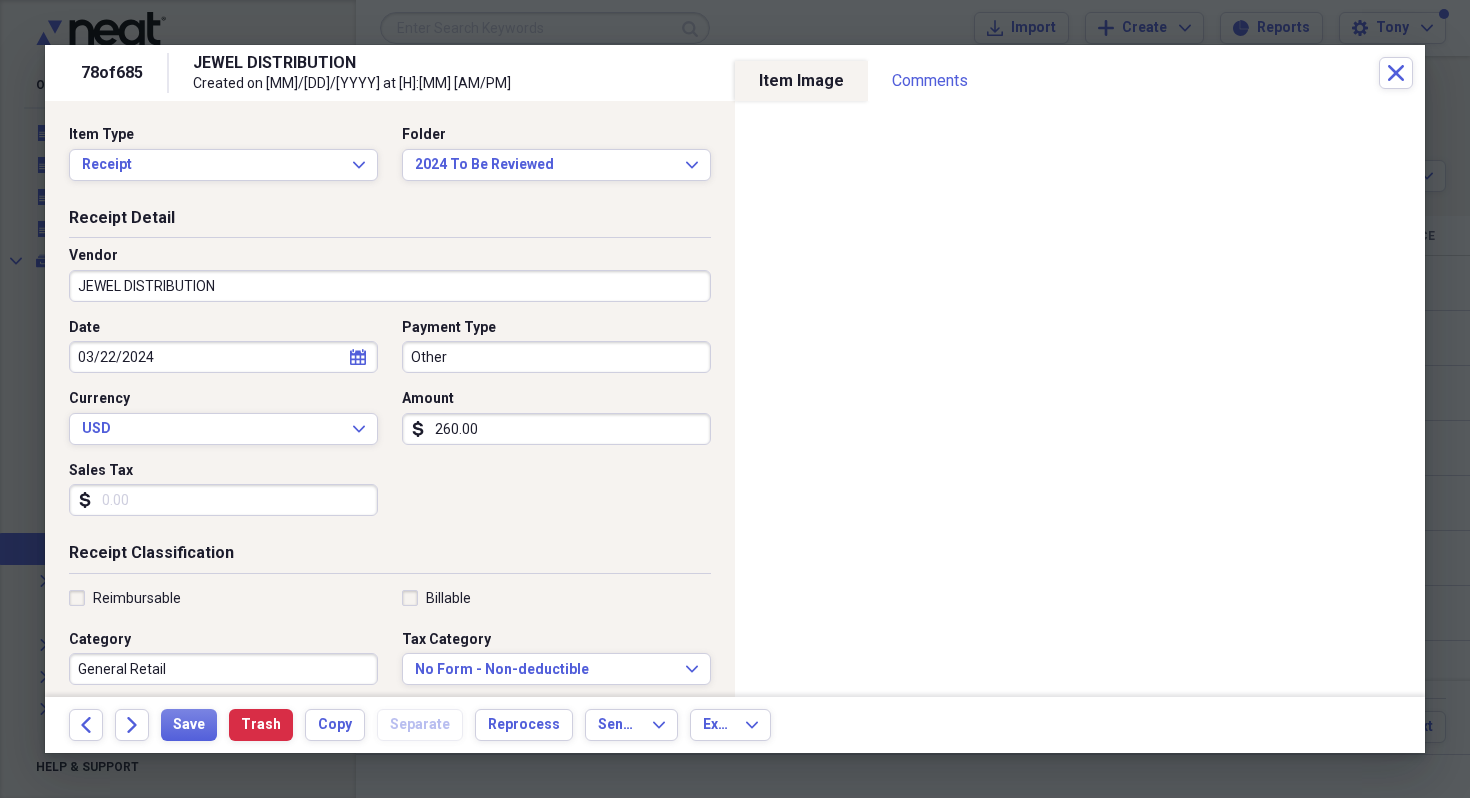 scroll, scrollTop: 0, scrollLeft: 0, axis: both 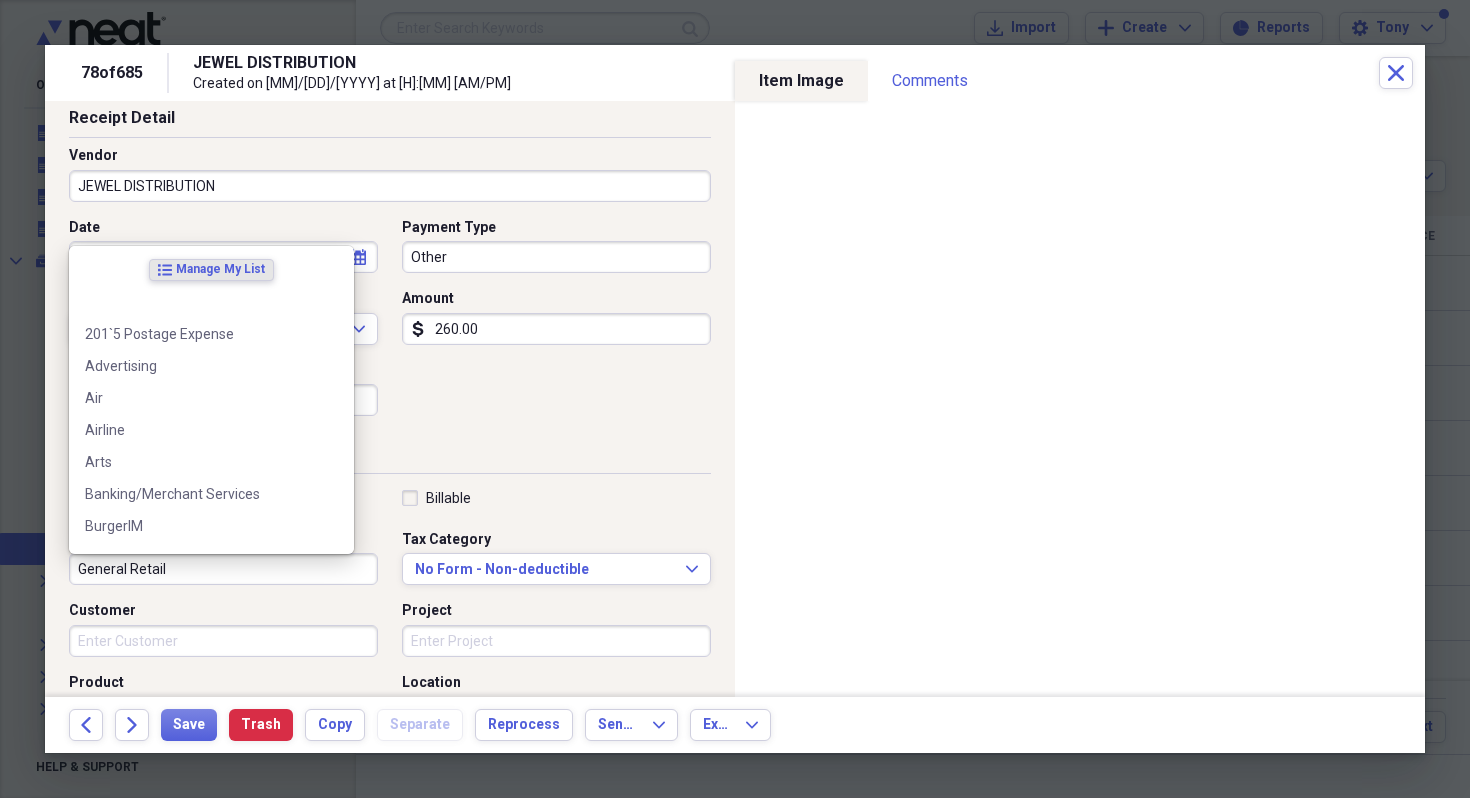 click on "General Retail" at bounding box center (223, 569) 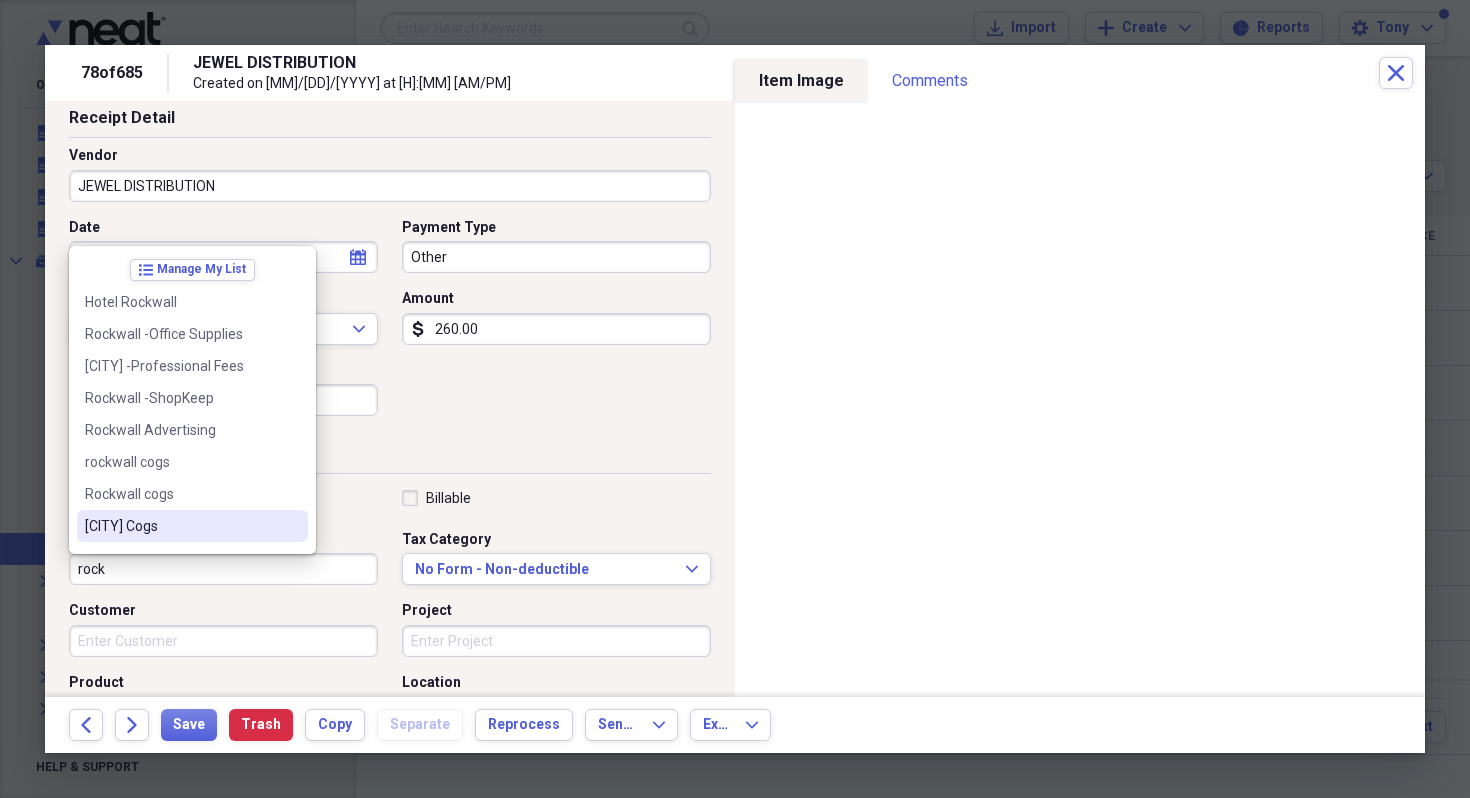 click on "[CITY] Cogs" at bounding box center [180, 526] 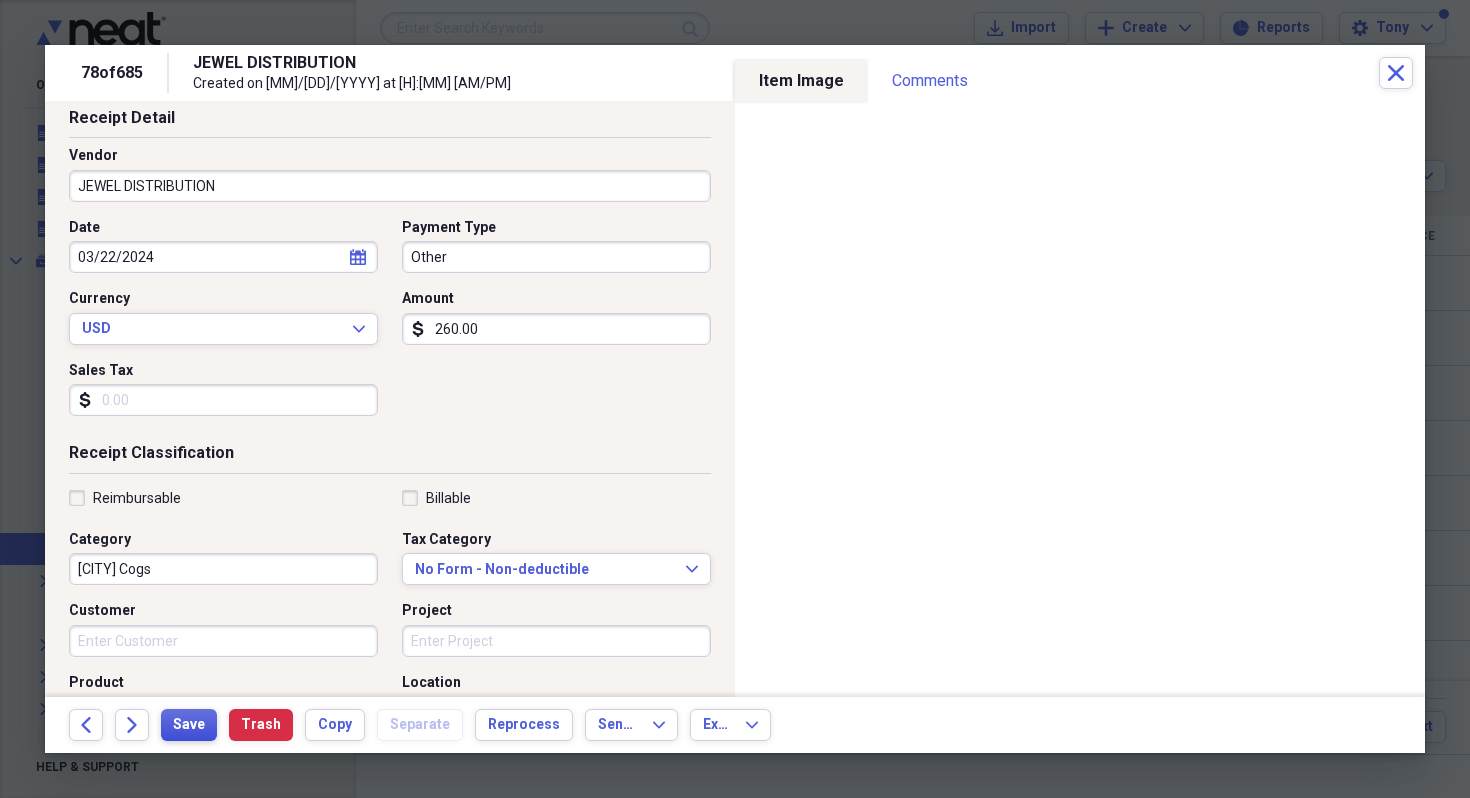 click on "Save" at bounding box center (189, 725) 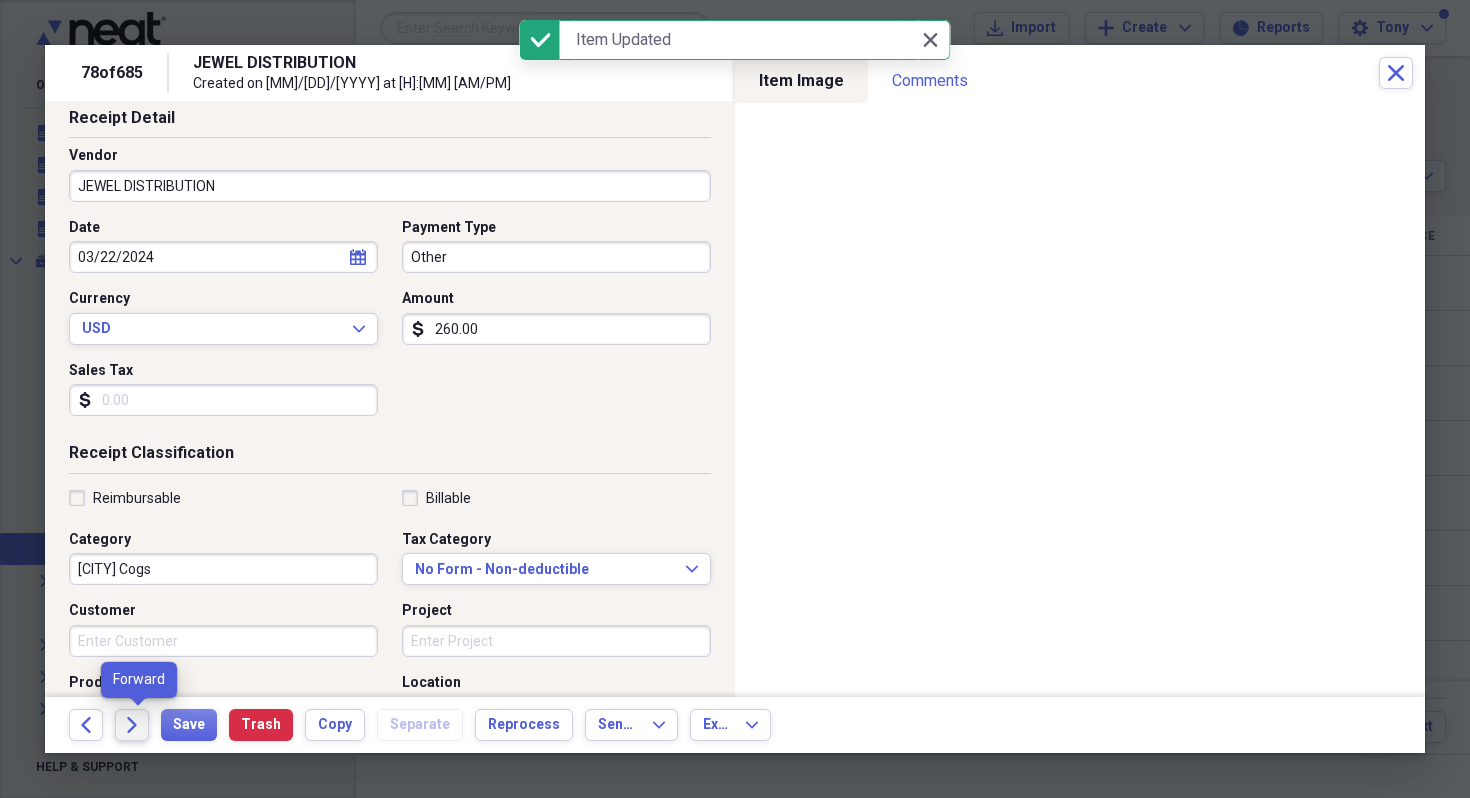 click 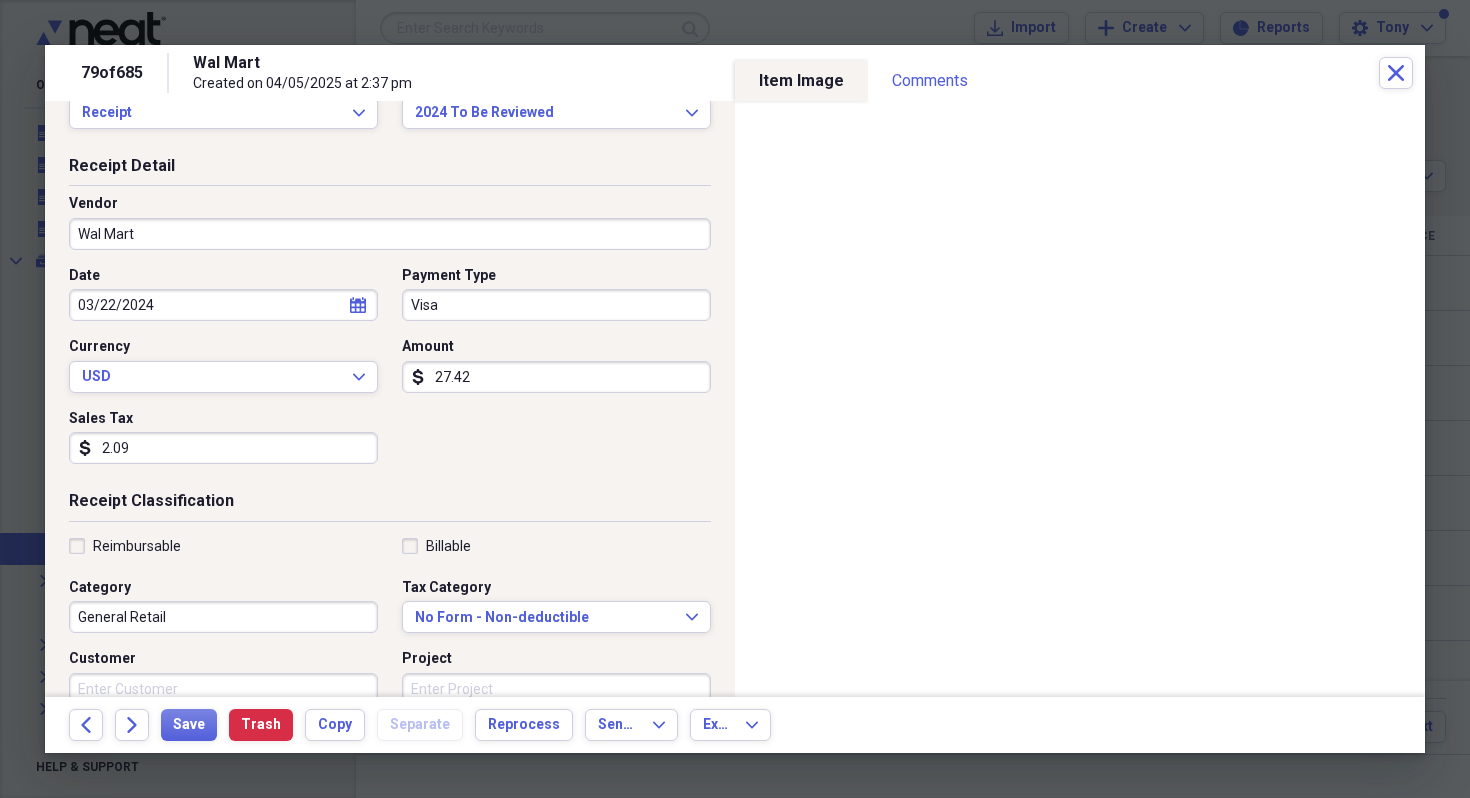 scroll, scrollTop: 67, scrollLeft: 0, axis: vertical 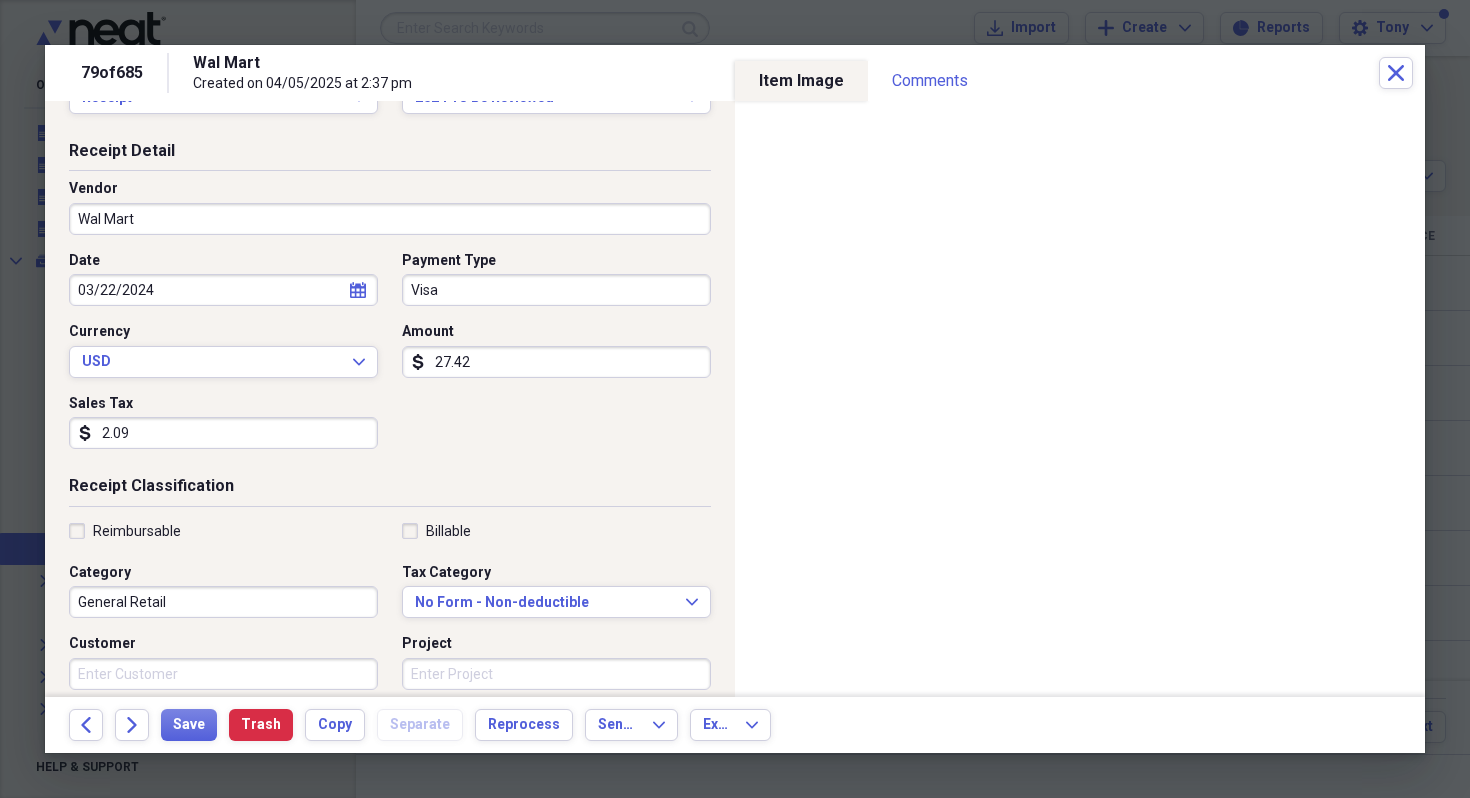 click on "General Retail" at bounding box center [223, 602] 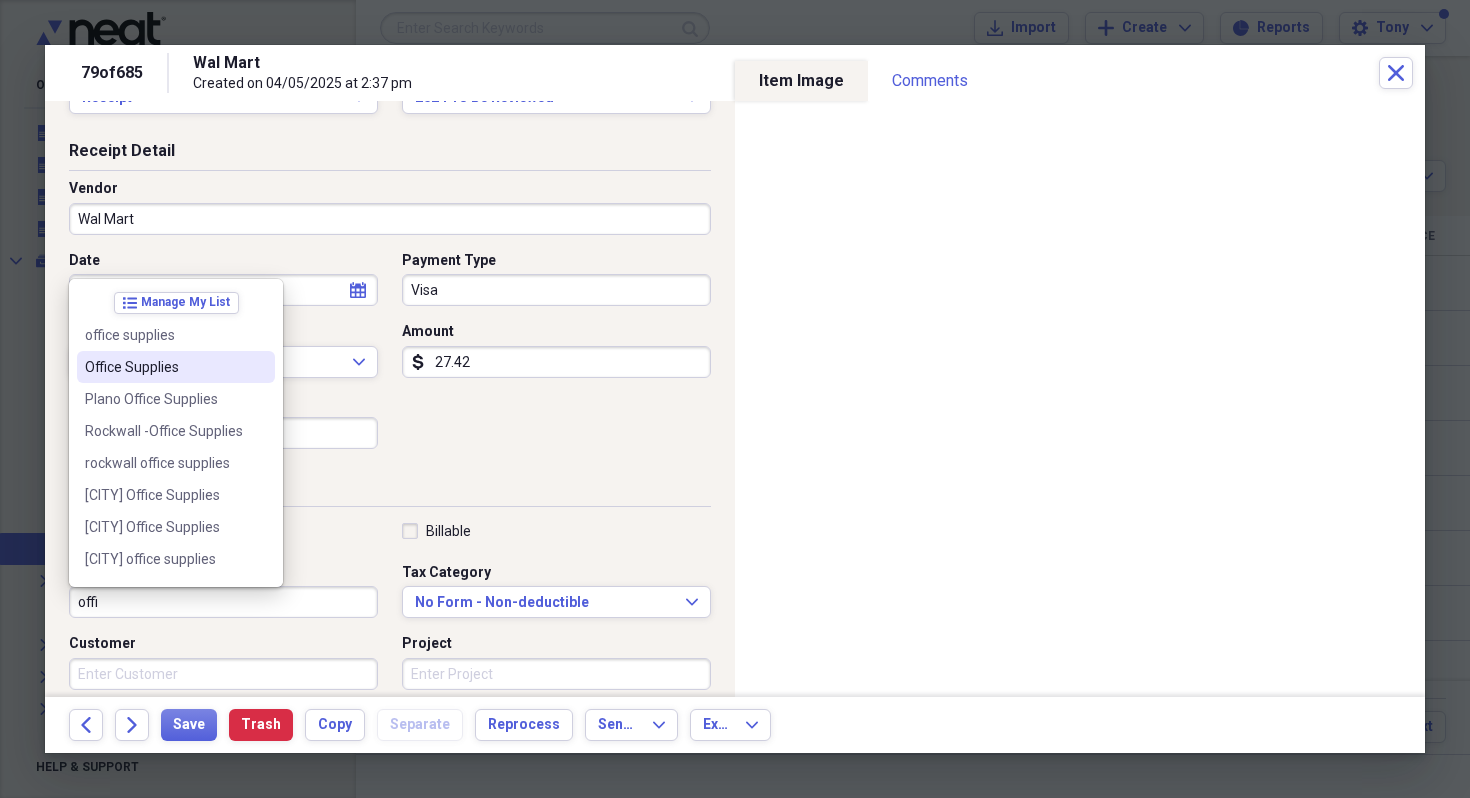 click on "Office Supplies" at bounding box center [176, 367] 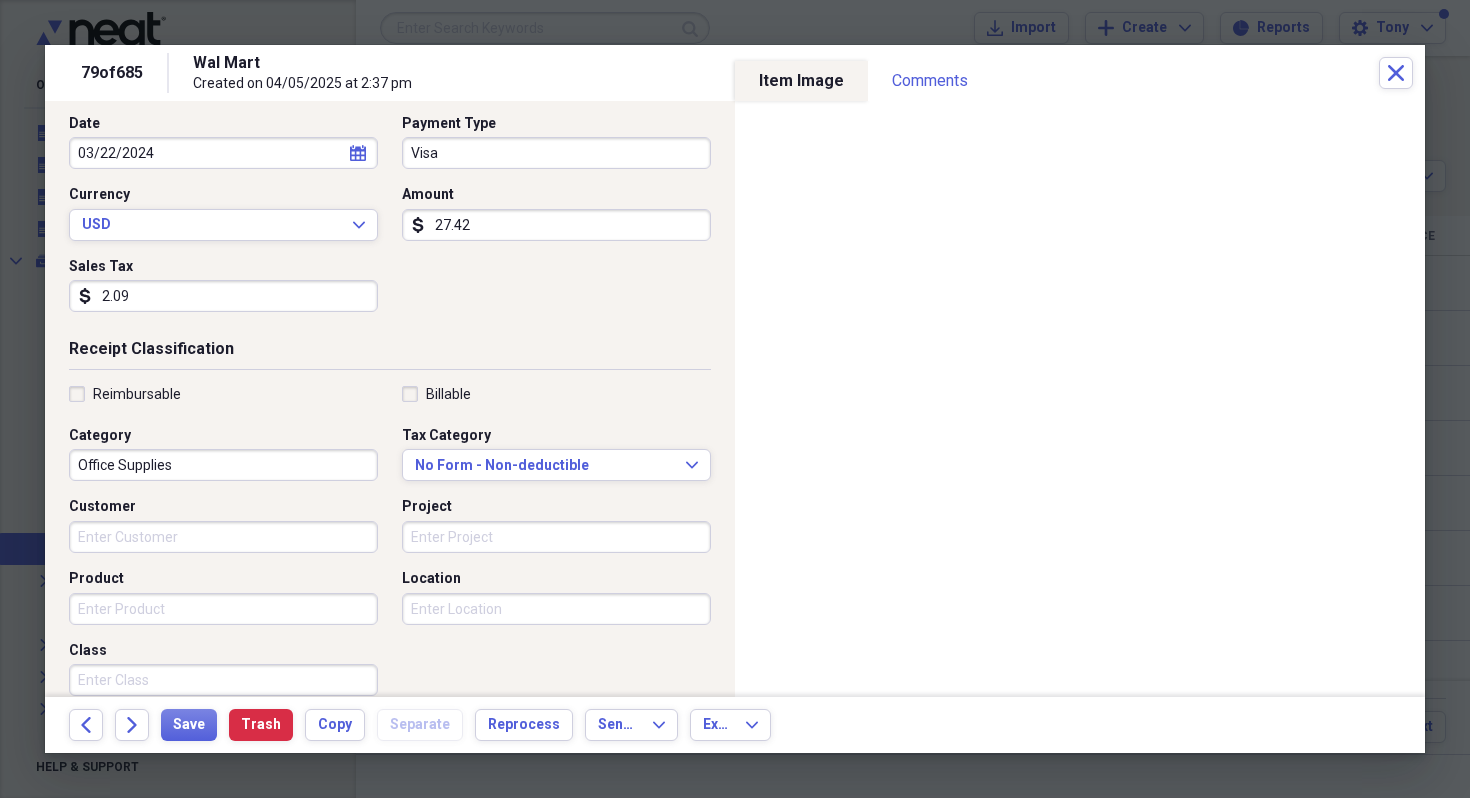 scroll, scrollTop: 205, scrollLeft: 0, axis: vertical 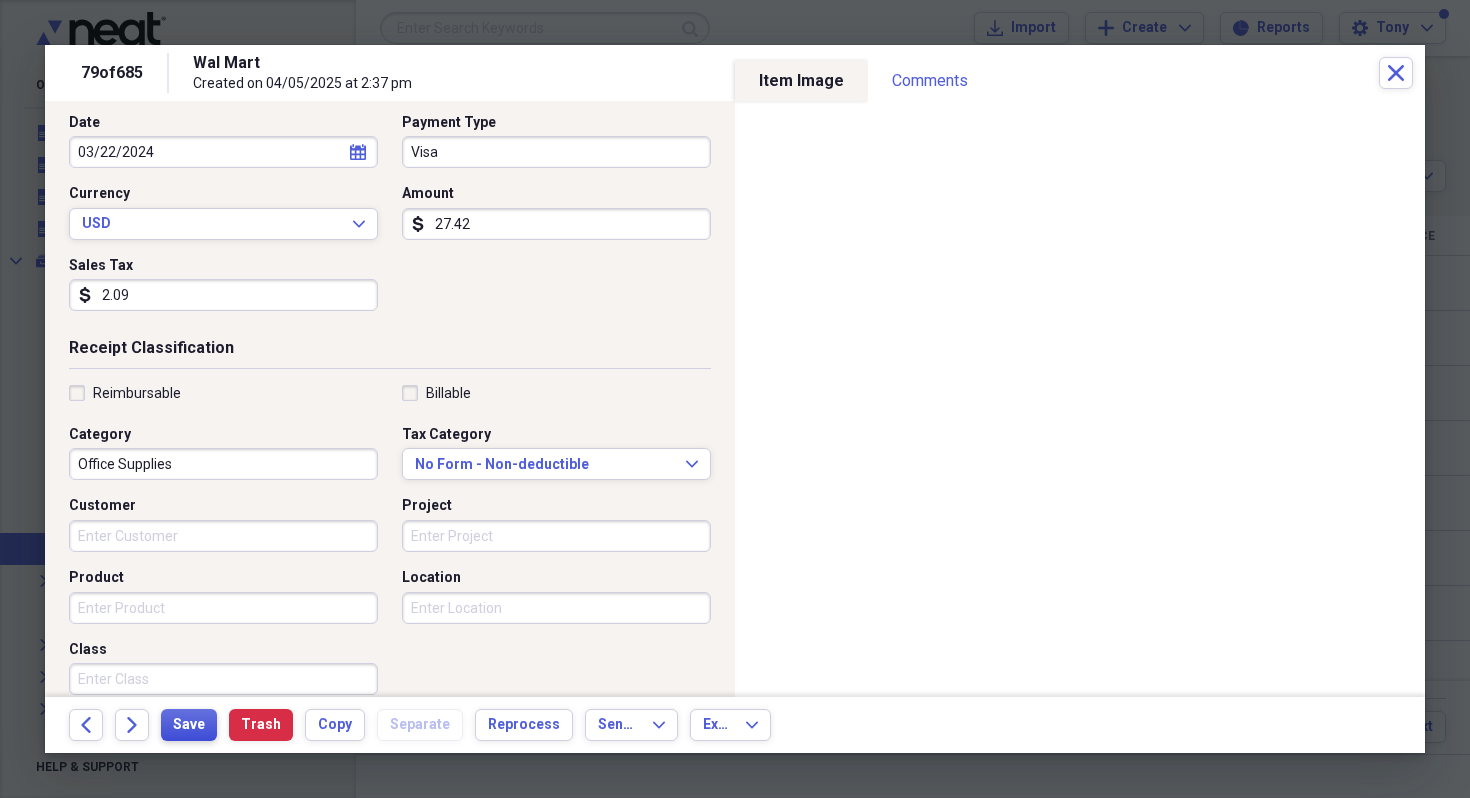 click on "Save" at bounding box center (189, 725) 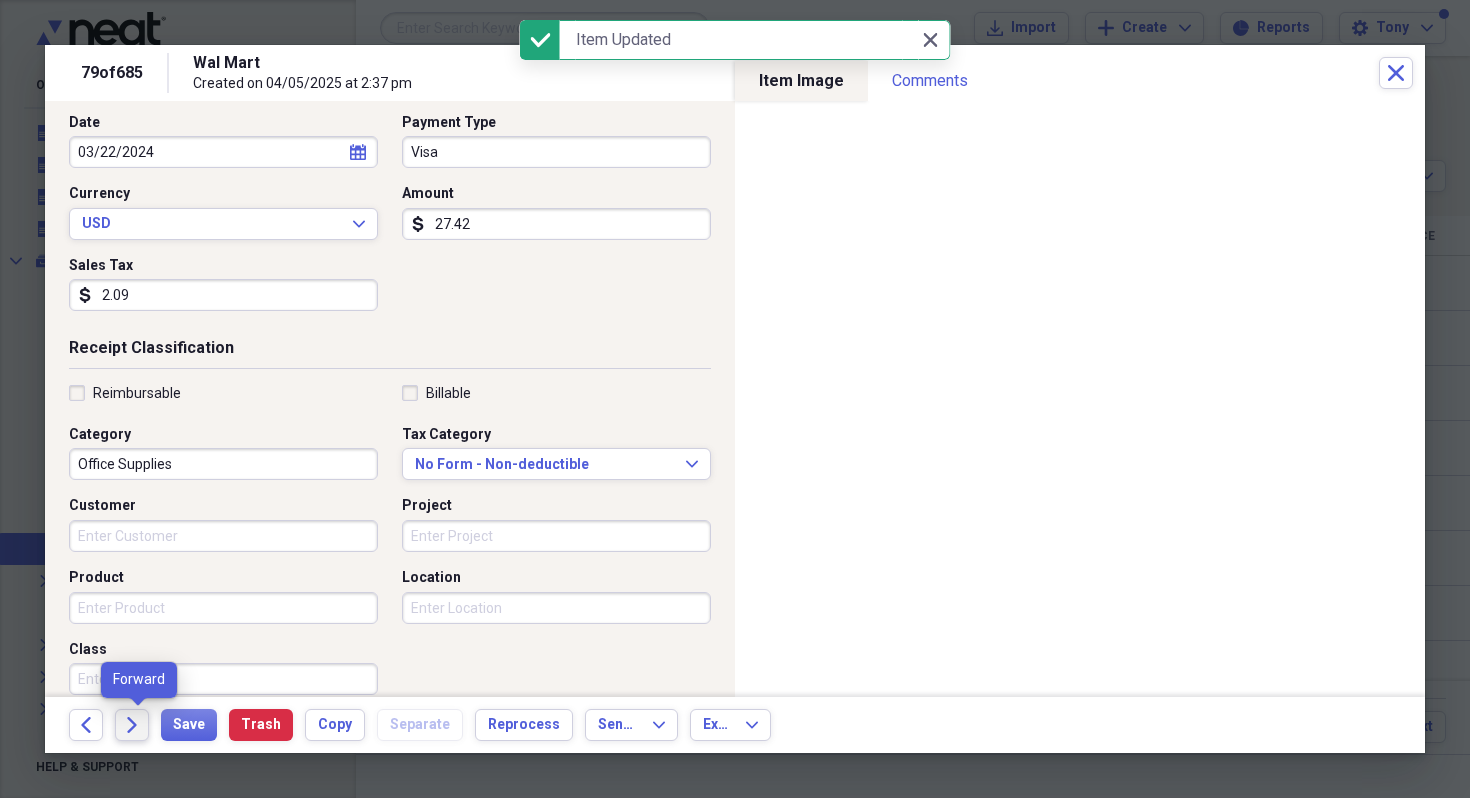 click 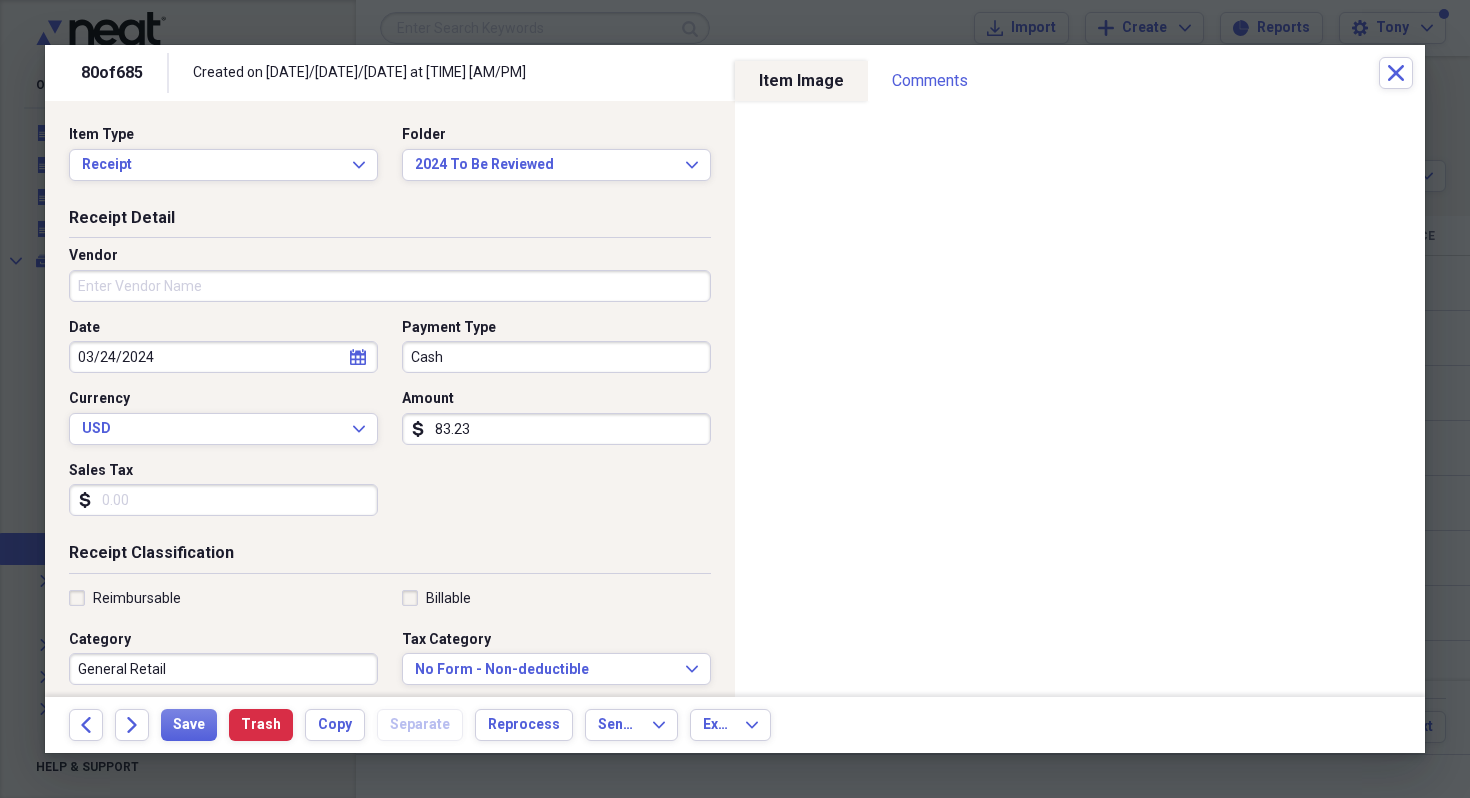 click on "Vendor" at bounding box center (390, 286) 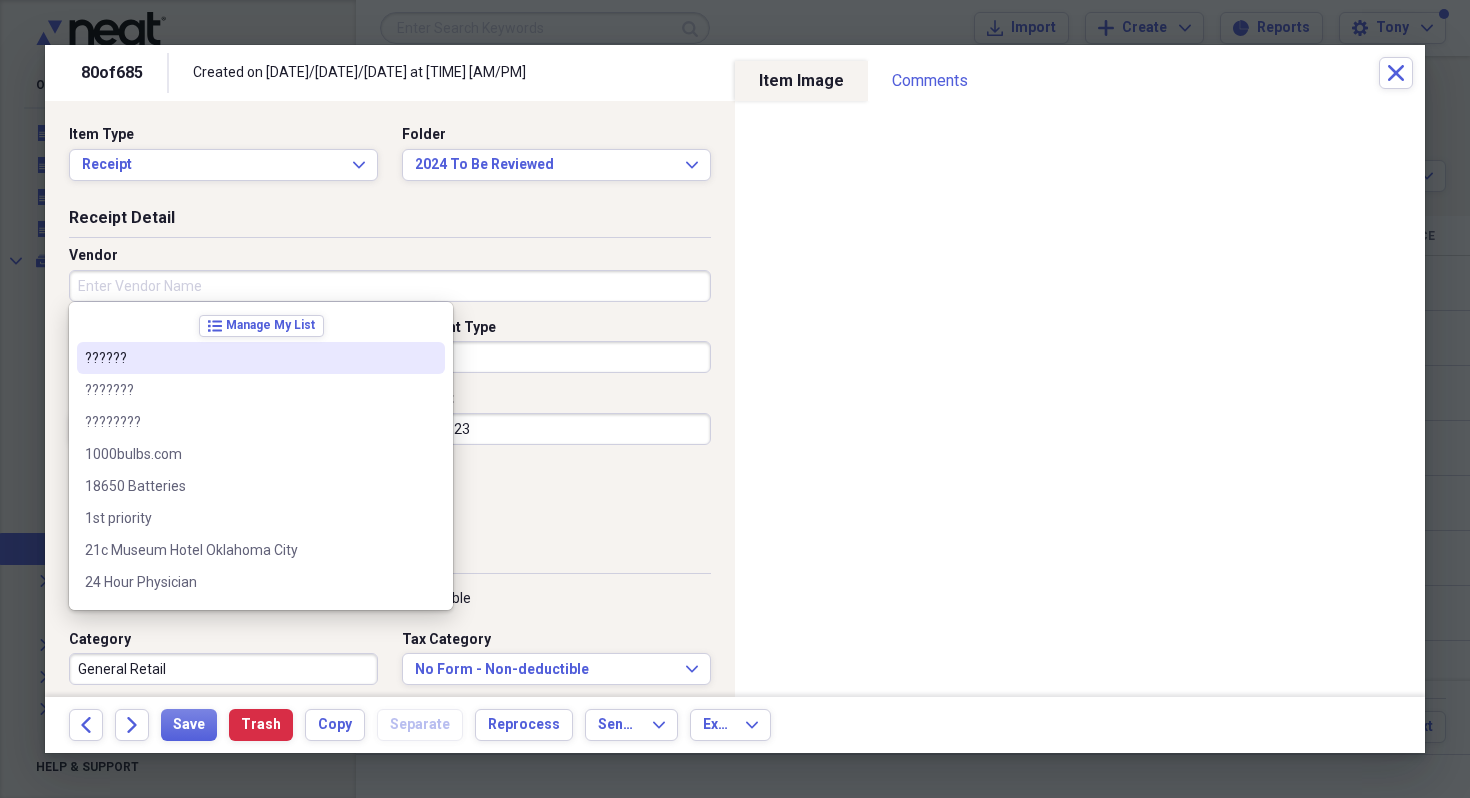 click on "??????" at bounding box center (249, 358) 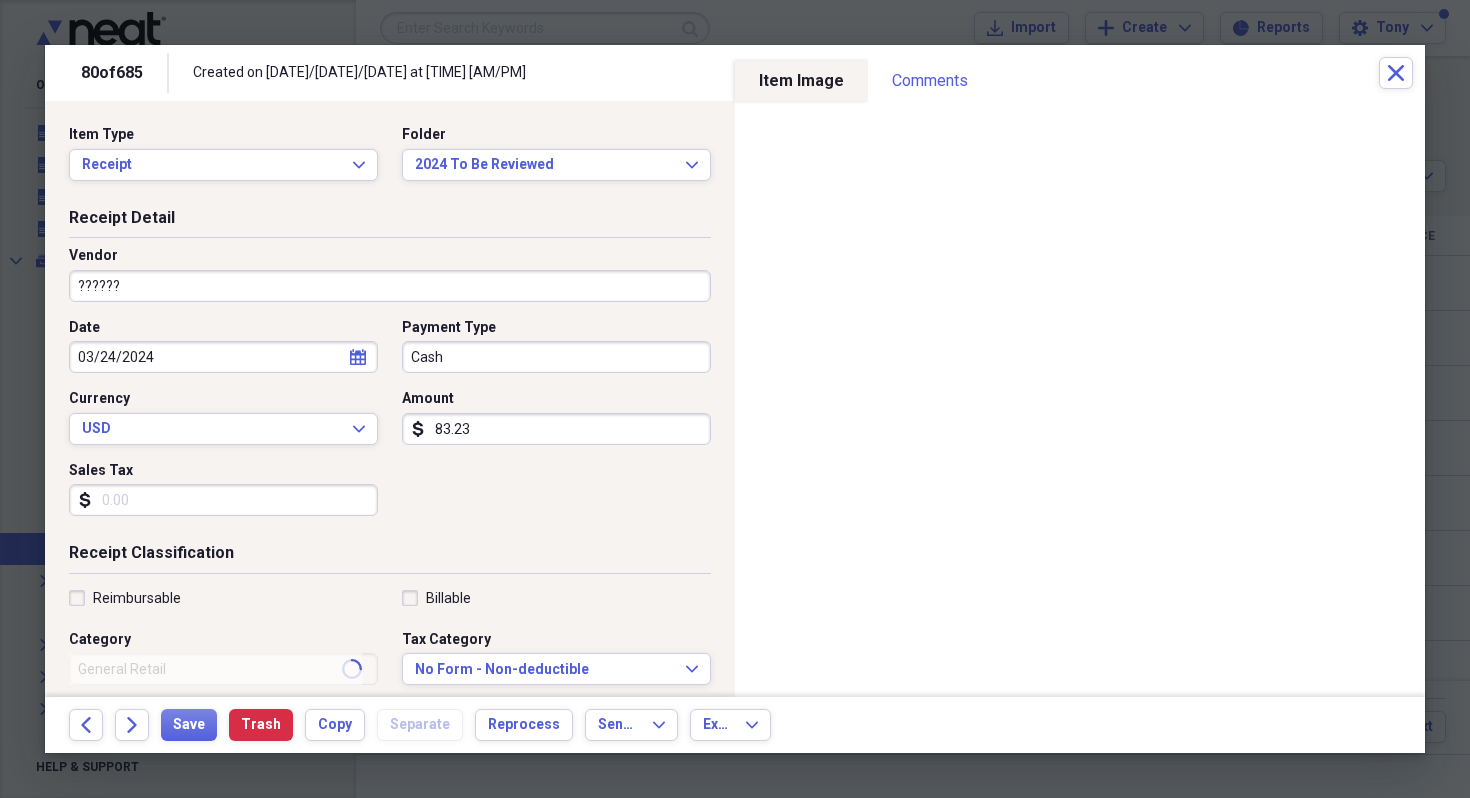 type on "[CITY] Cogs" 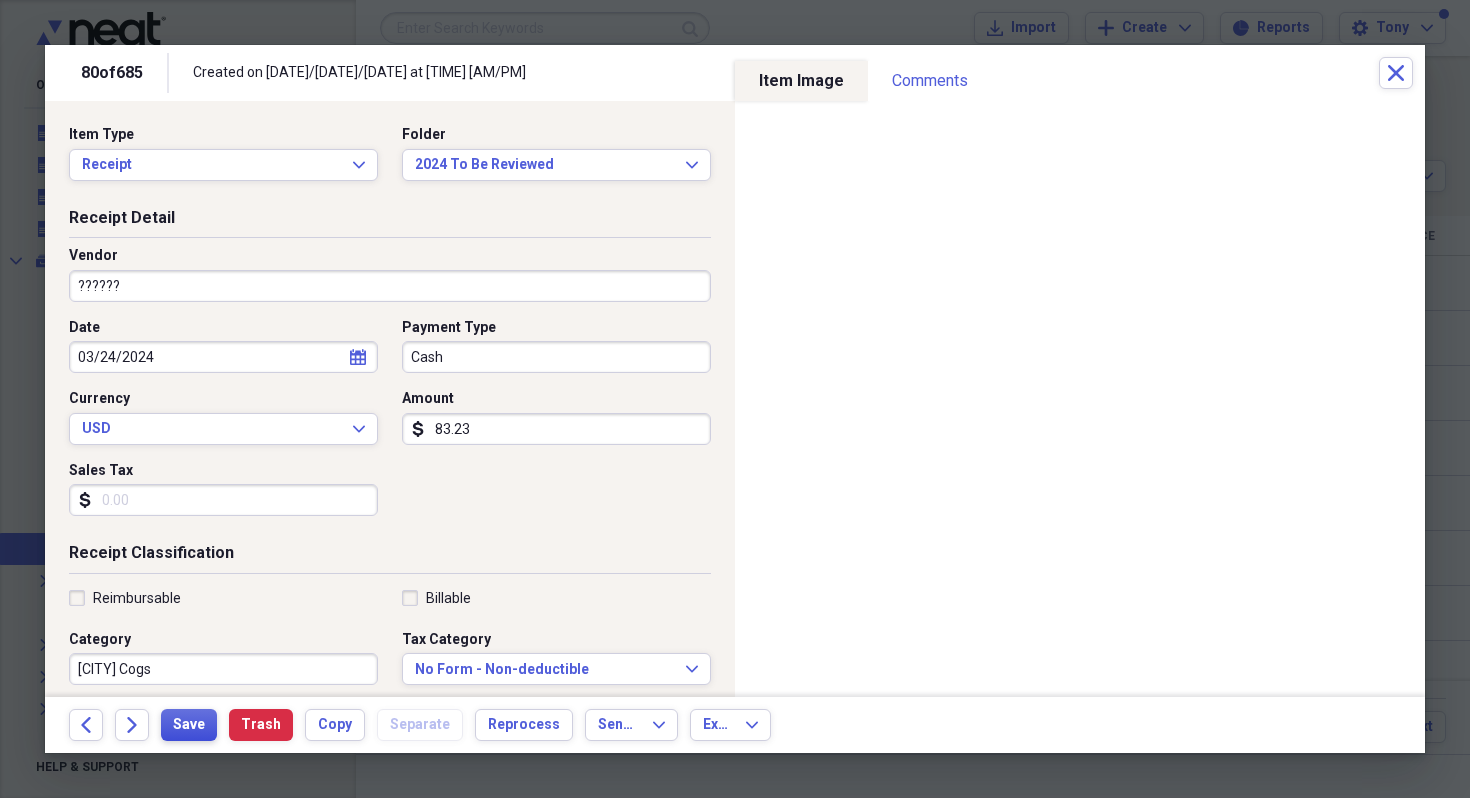 click on "Save" at bounding box center [189, 725] 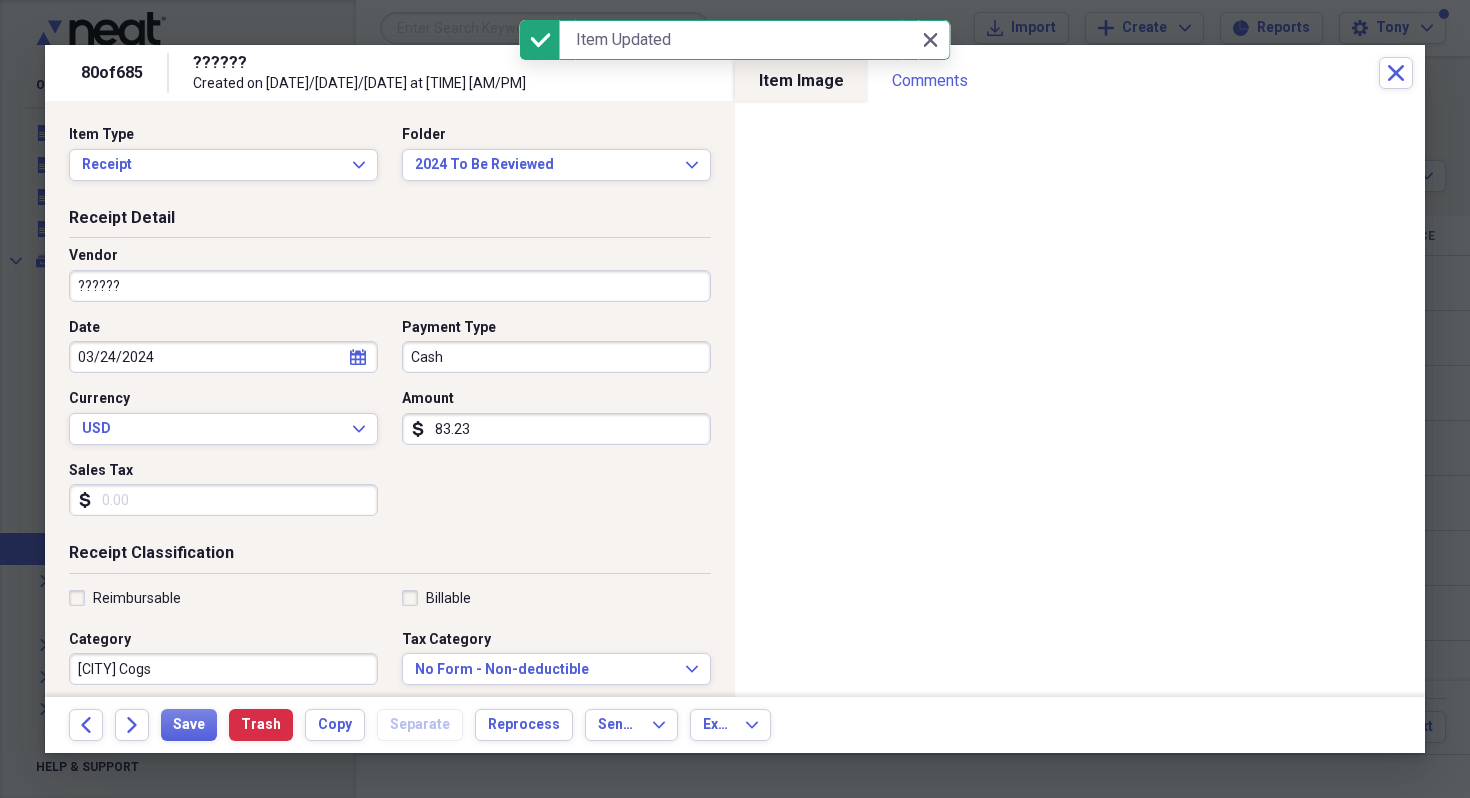 click on "Cash" at bounding box center (556, 357) 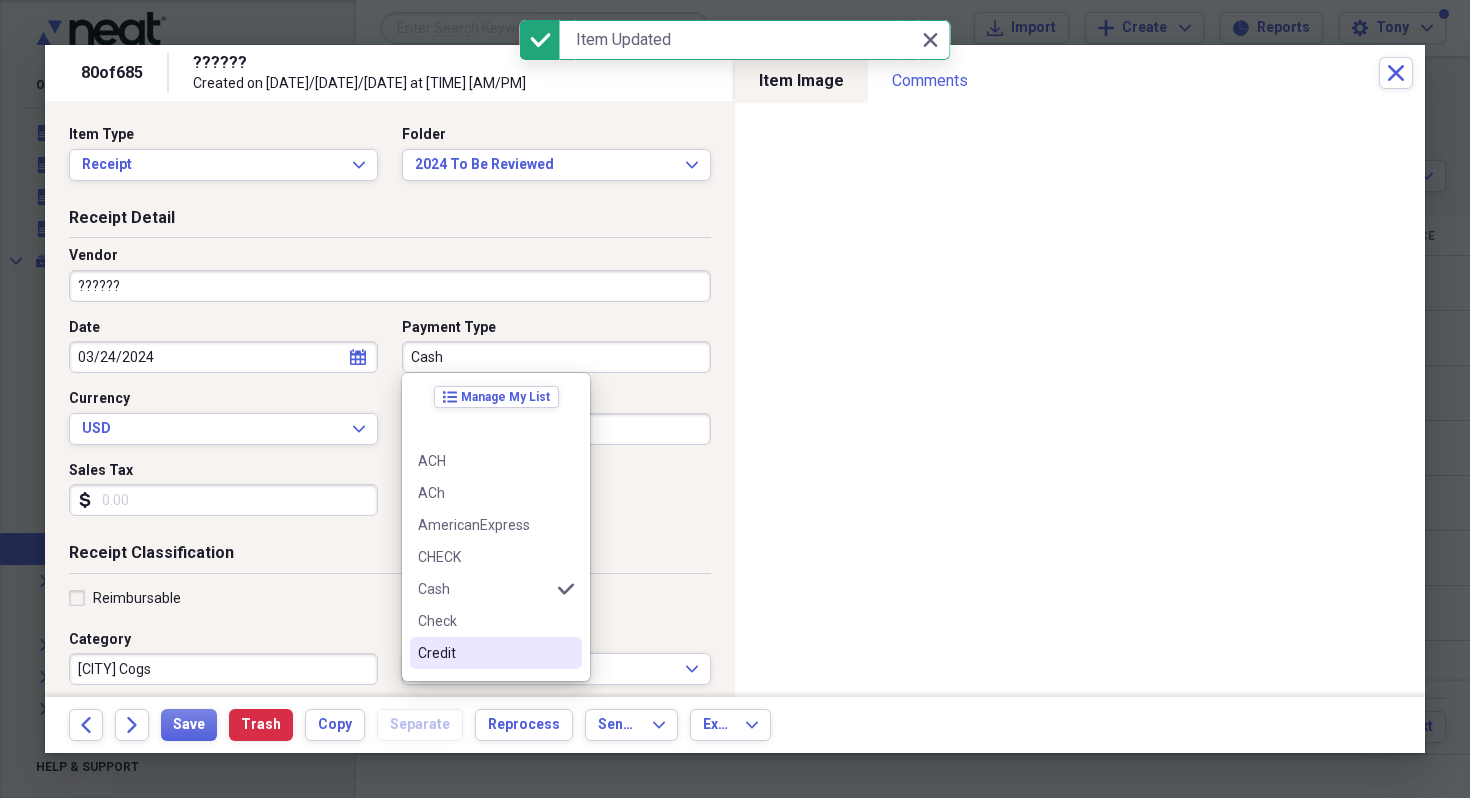 click on "Credit" at bounding box center [484, 653] 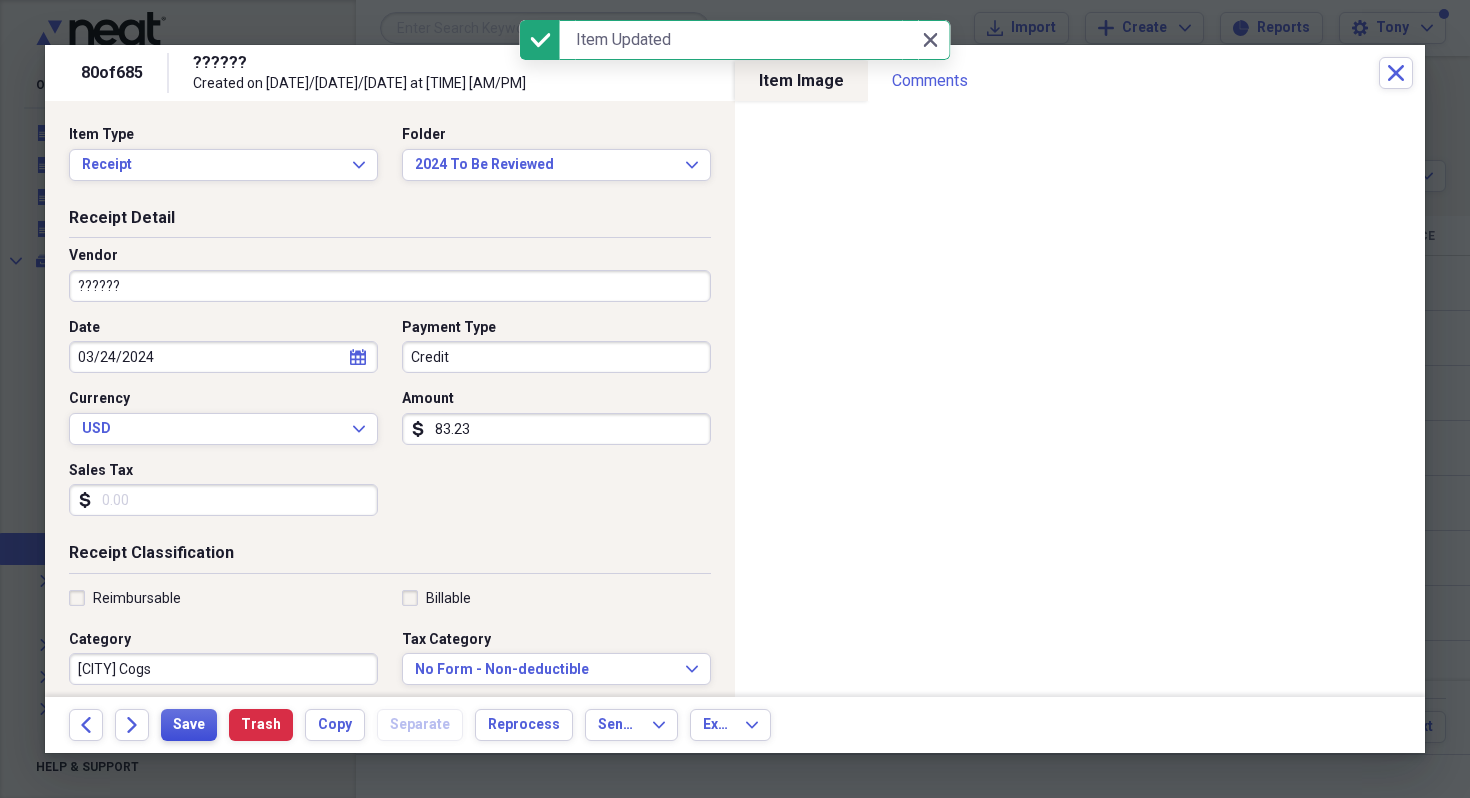 click on "Save" at bounding box center [189, 725] 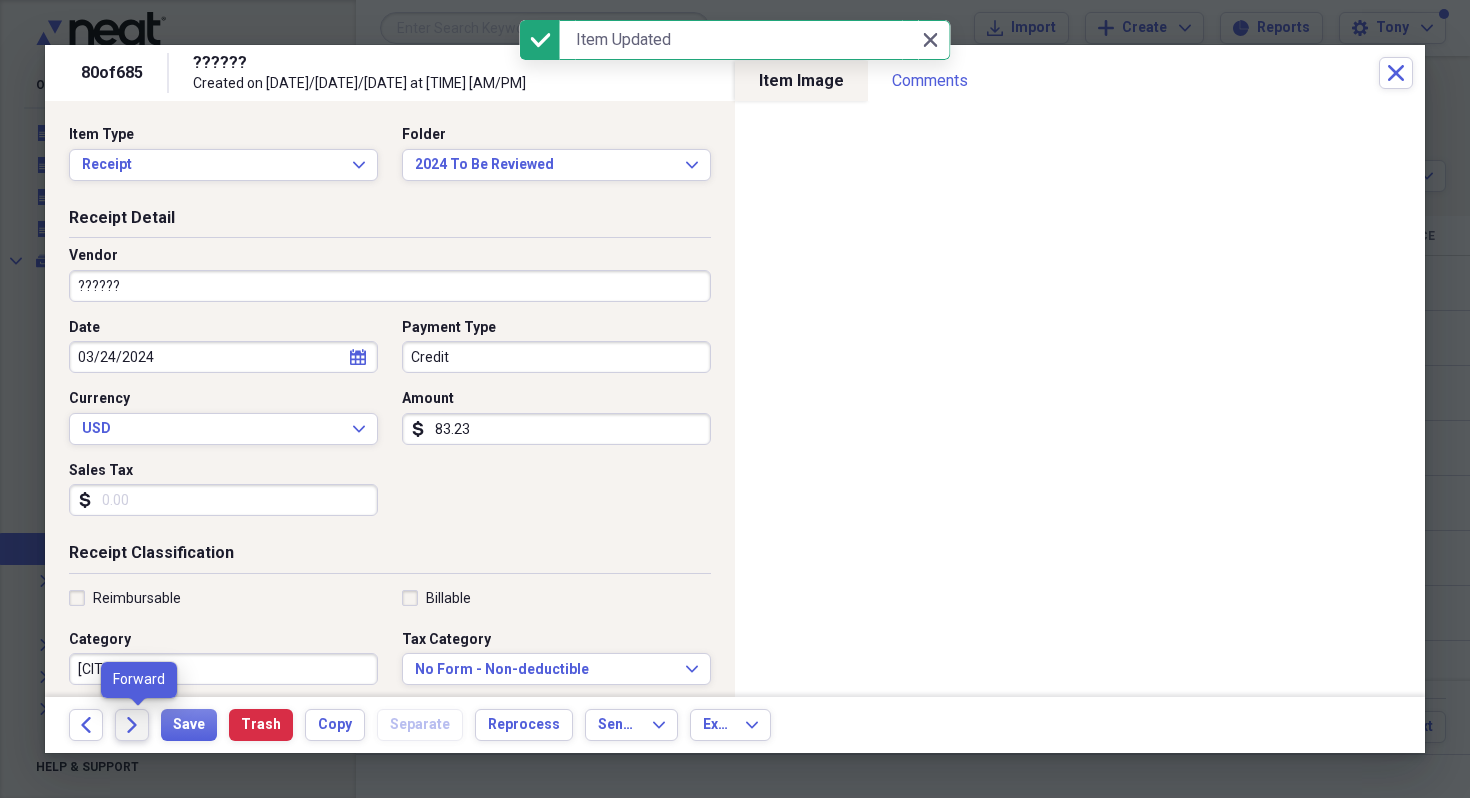 click 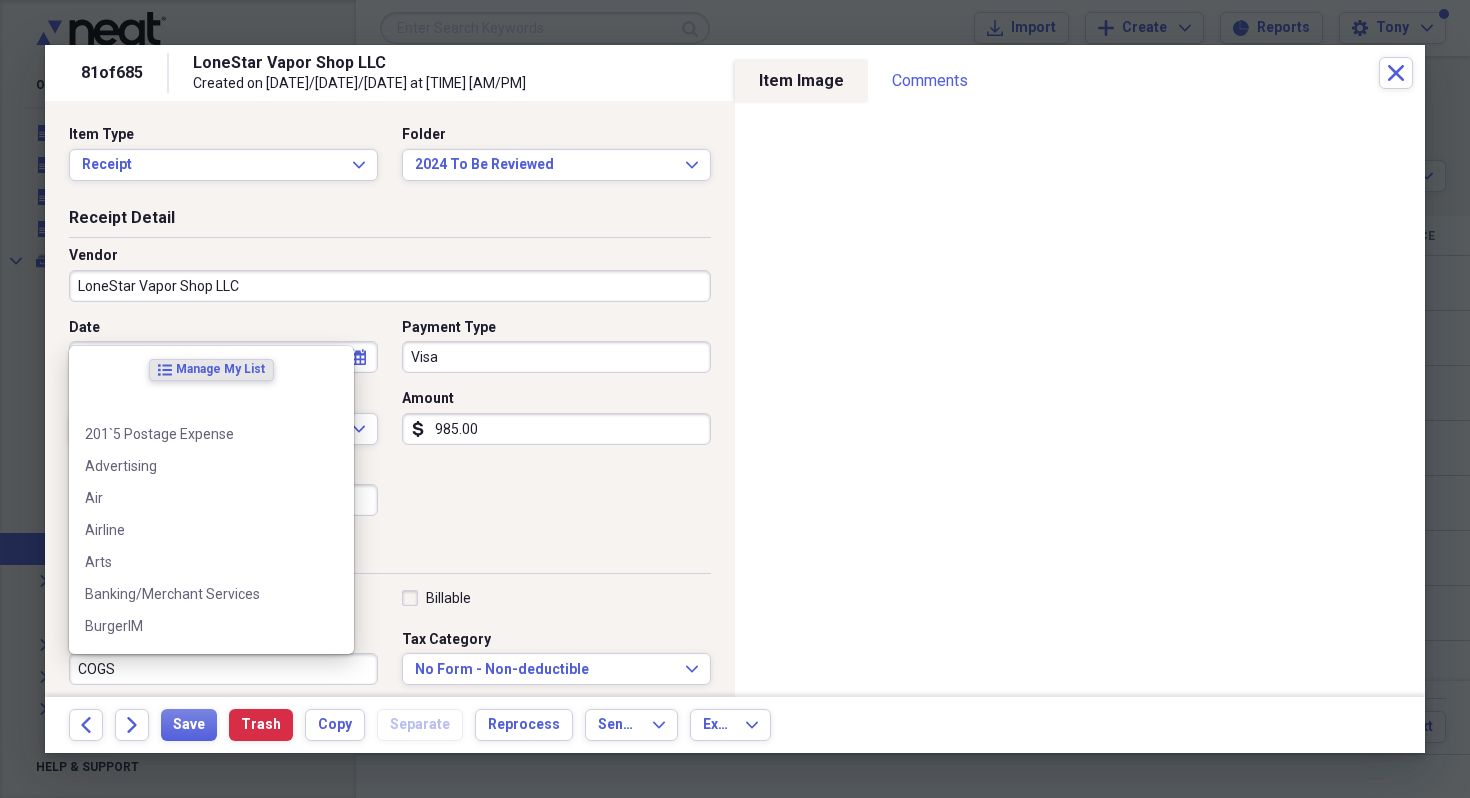 click on "COGS" at bounding box center (223, 669) 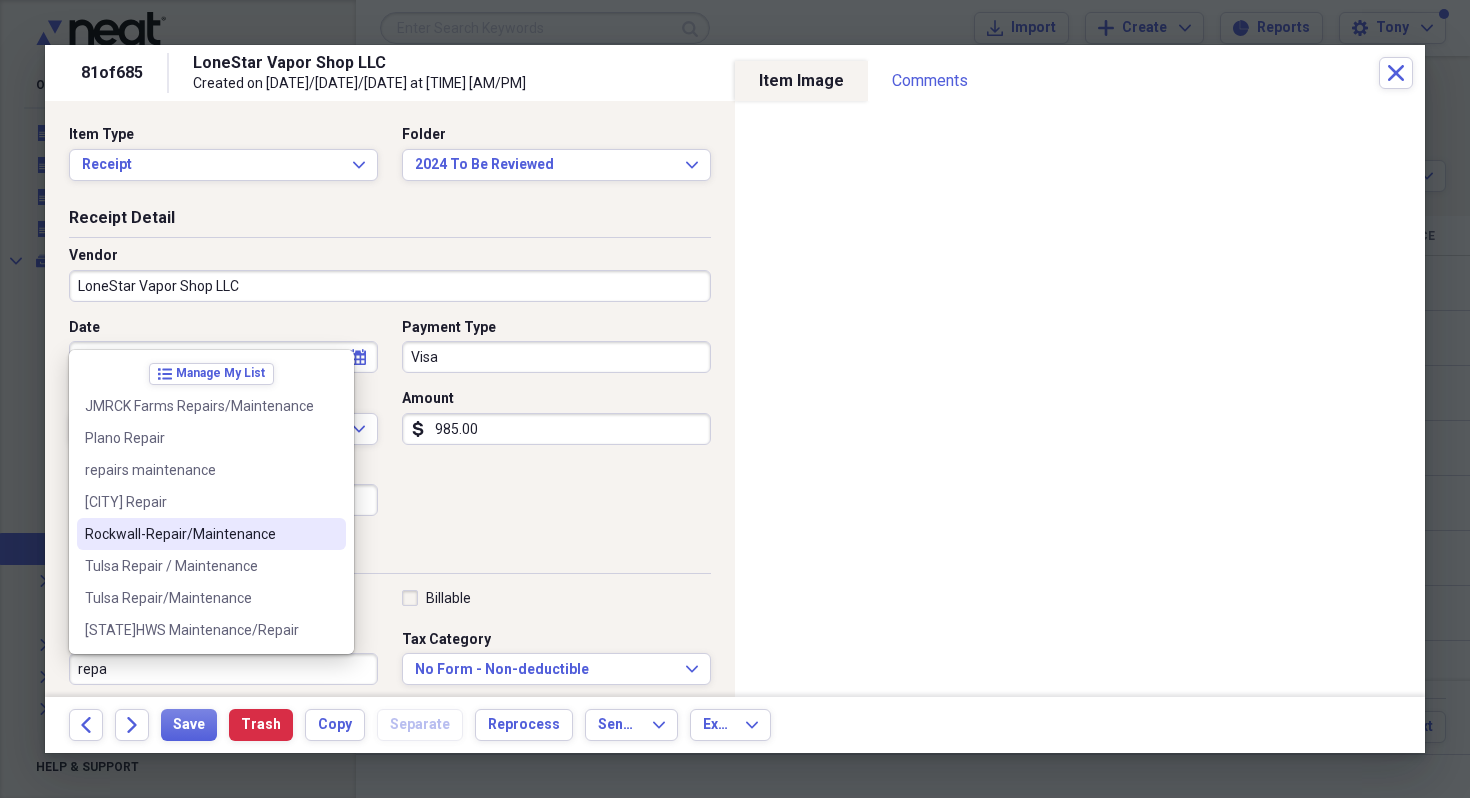 click on "Rockwall-Repair/Maintenance" at bounding box center [199, 534] 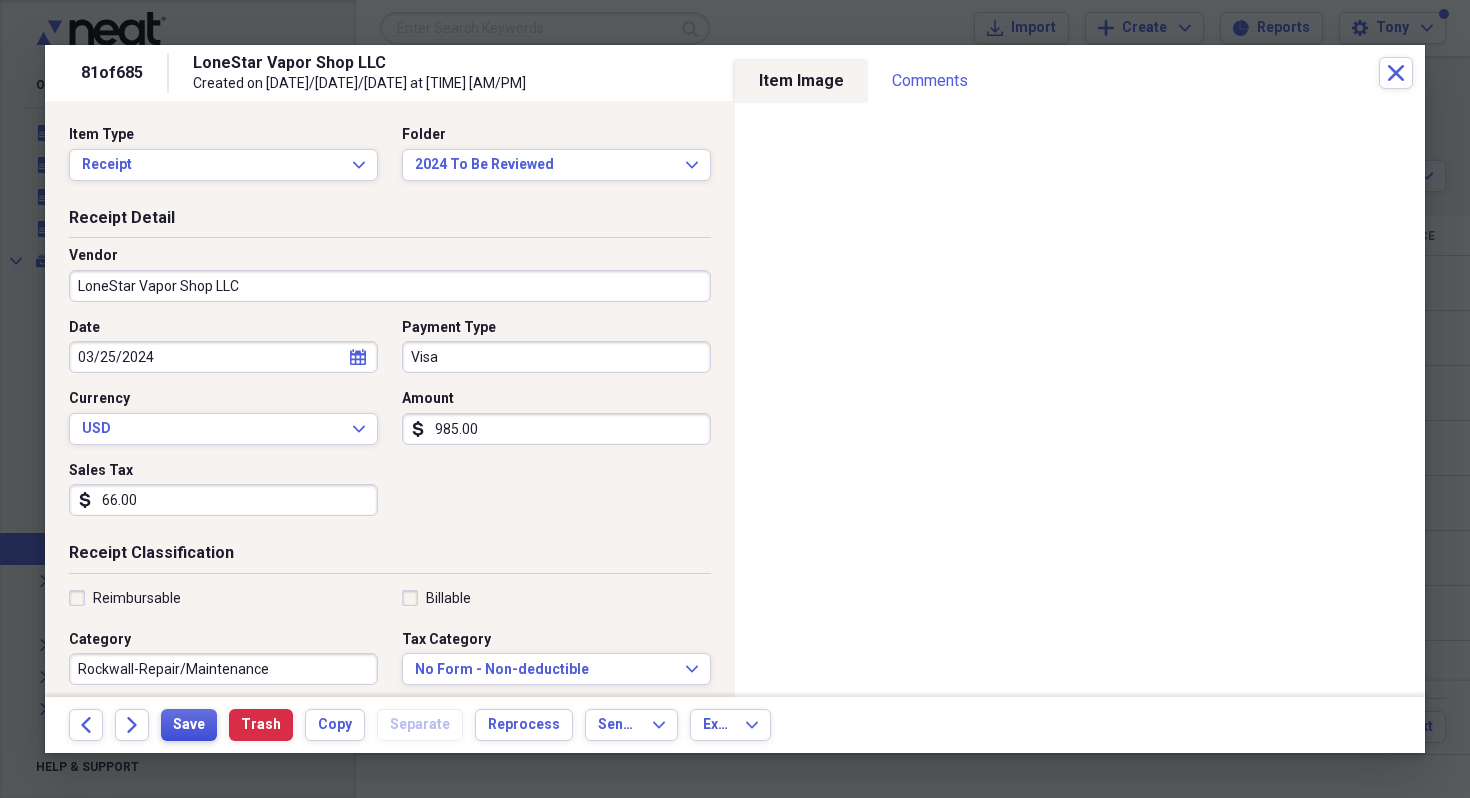 click on "Save" at bounding box center [189, 725] 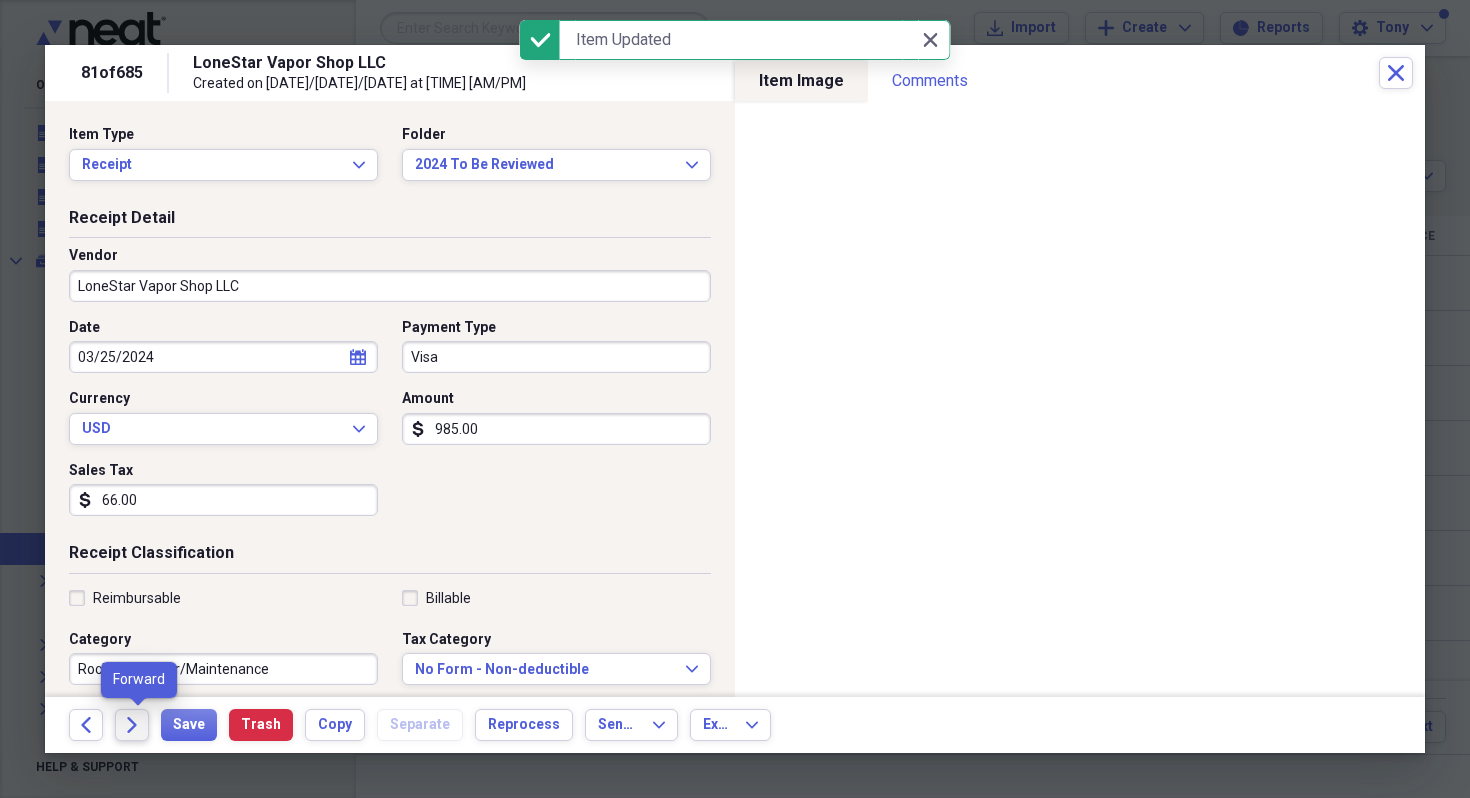 click on "Forward" 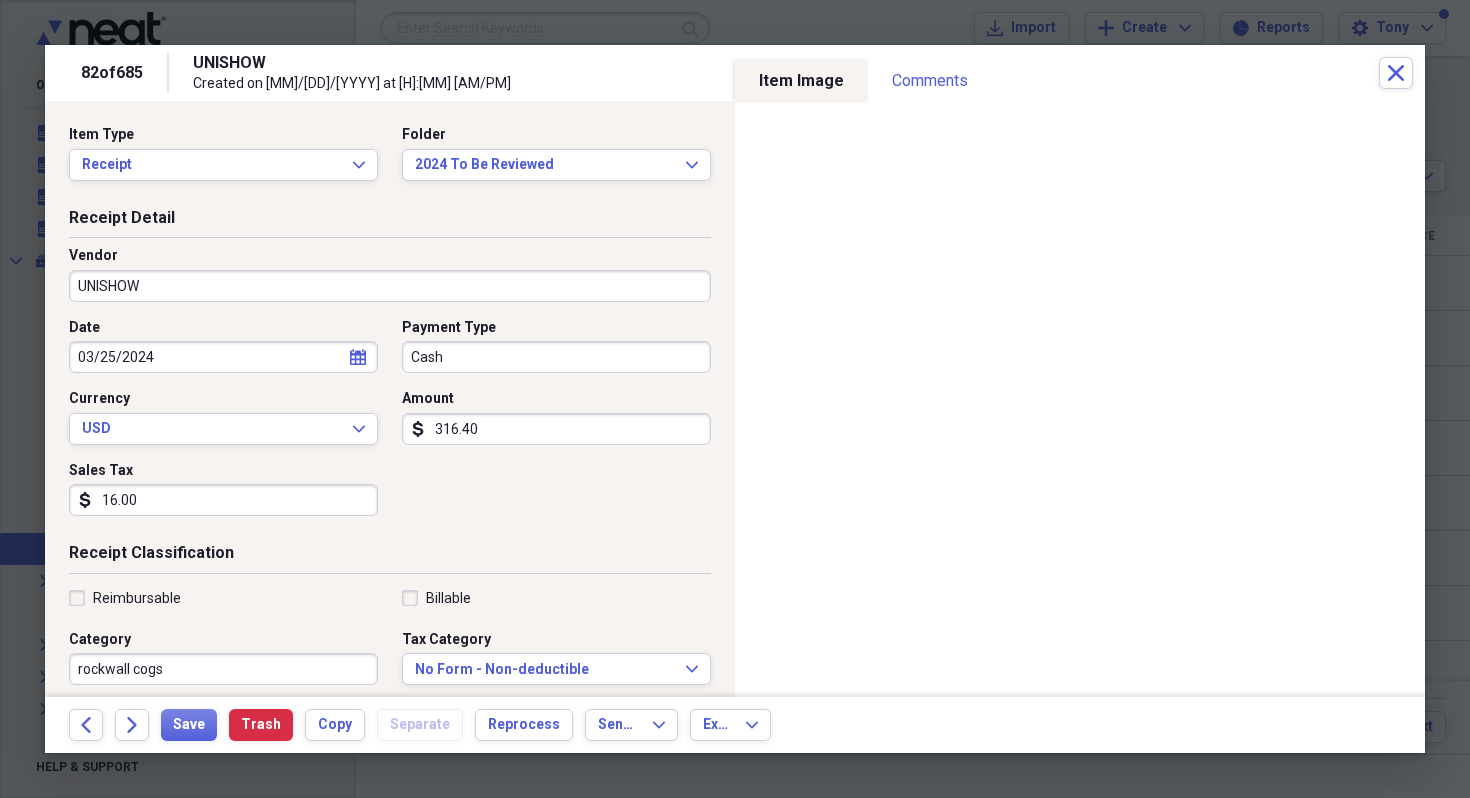 click on "16.00" at bounding box center [223, 500] 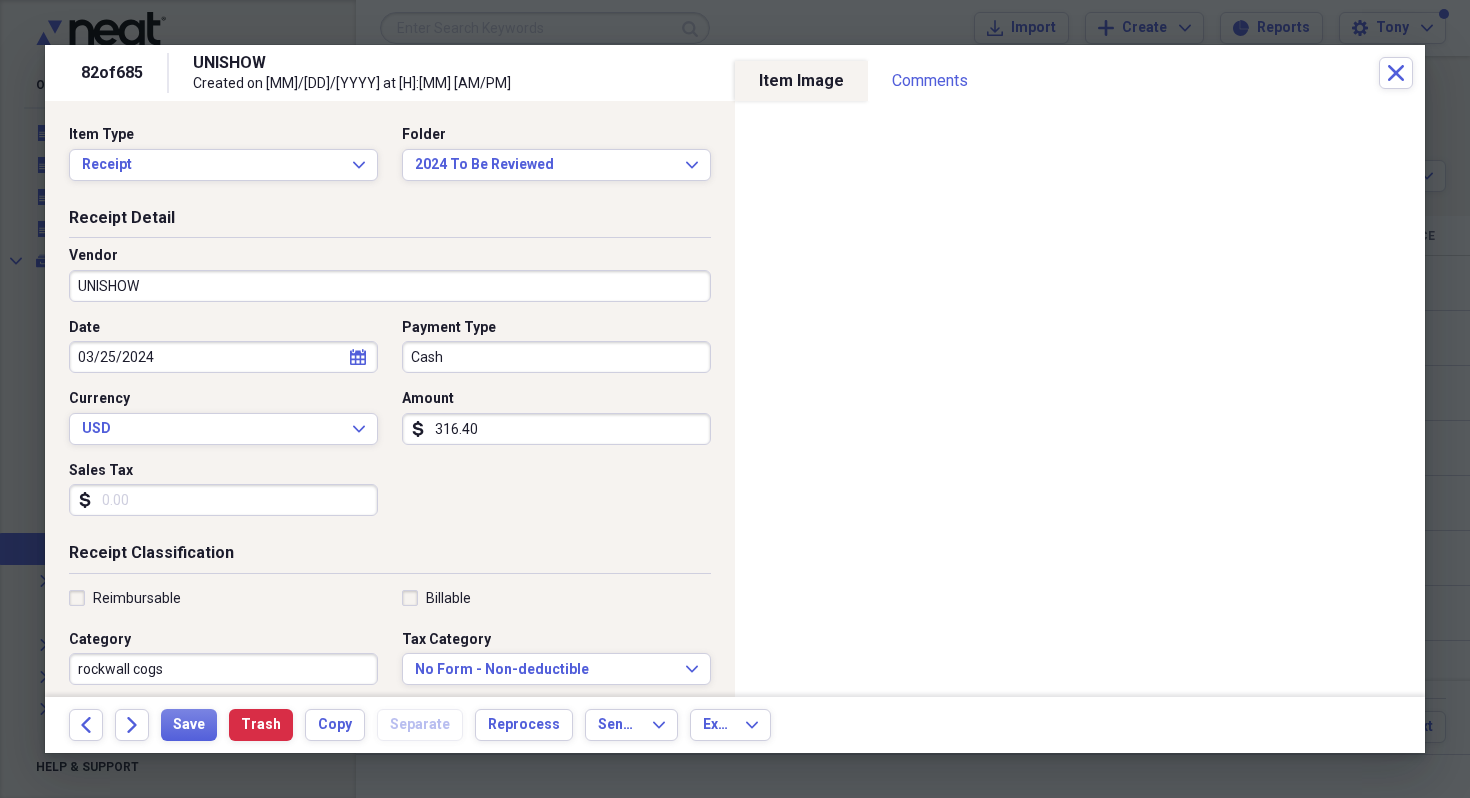 type 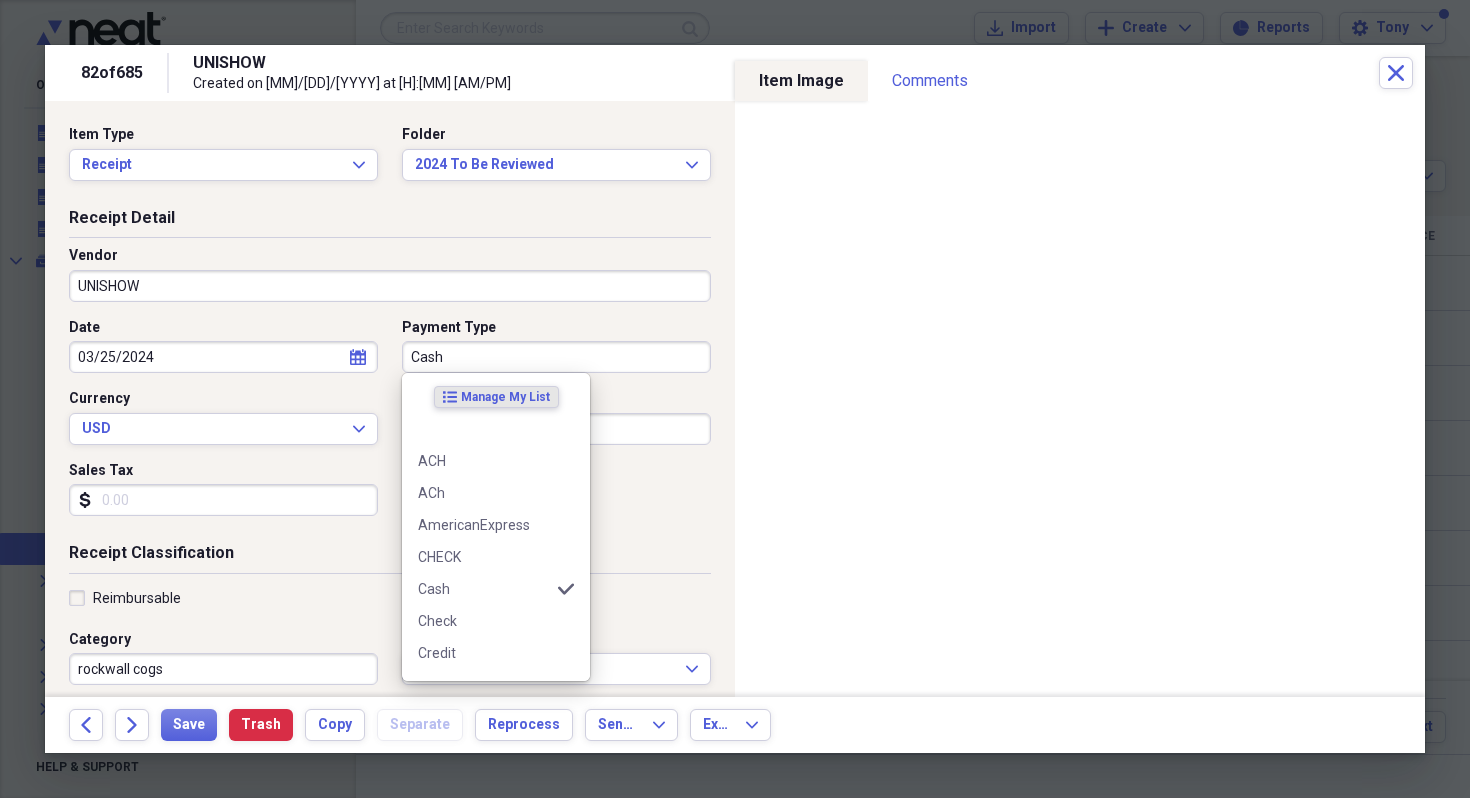 click on "Cash" at bounding box center (556, 357) 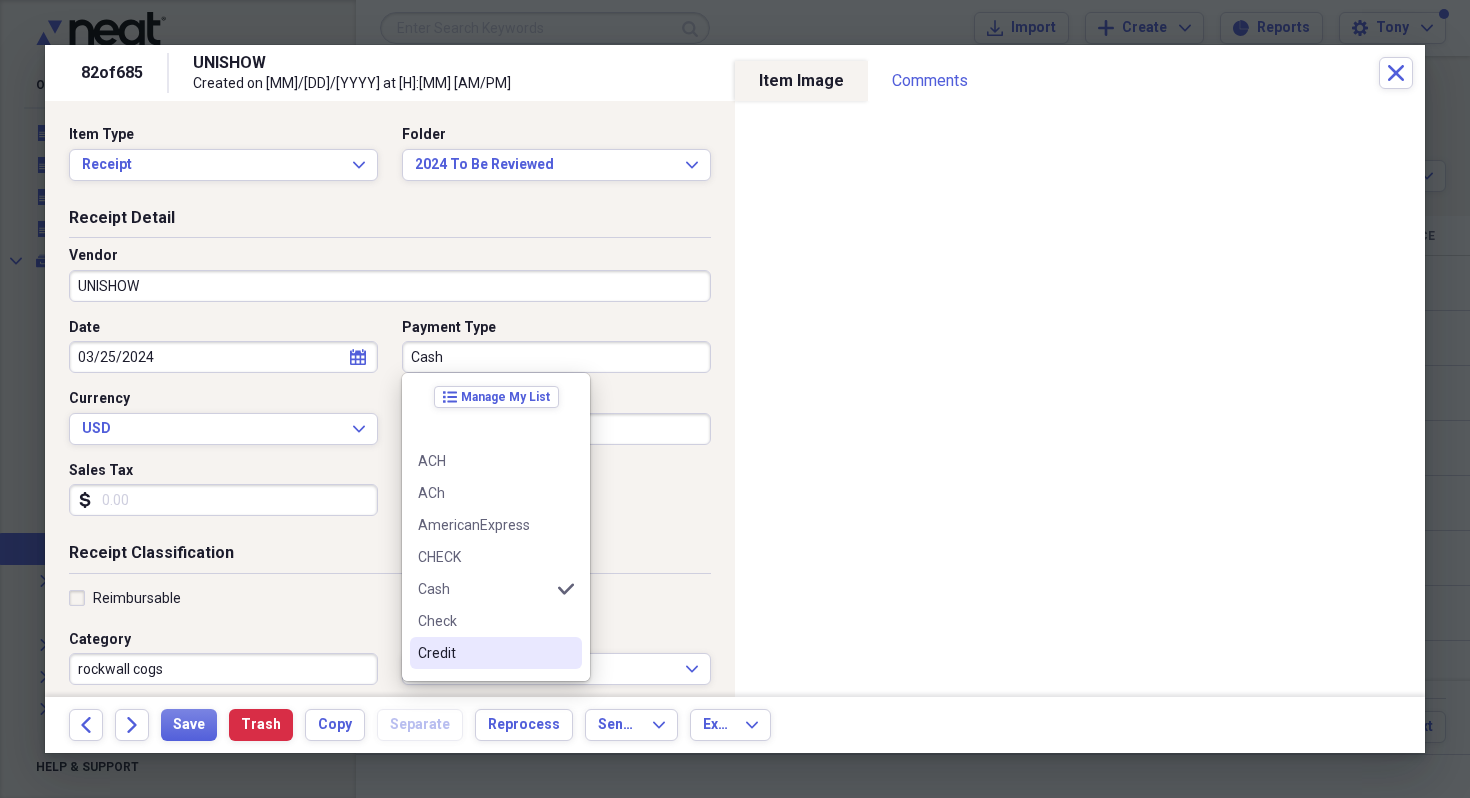 click on "Credit" at bounding box center [484, 653] 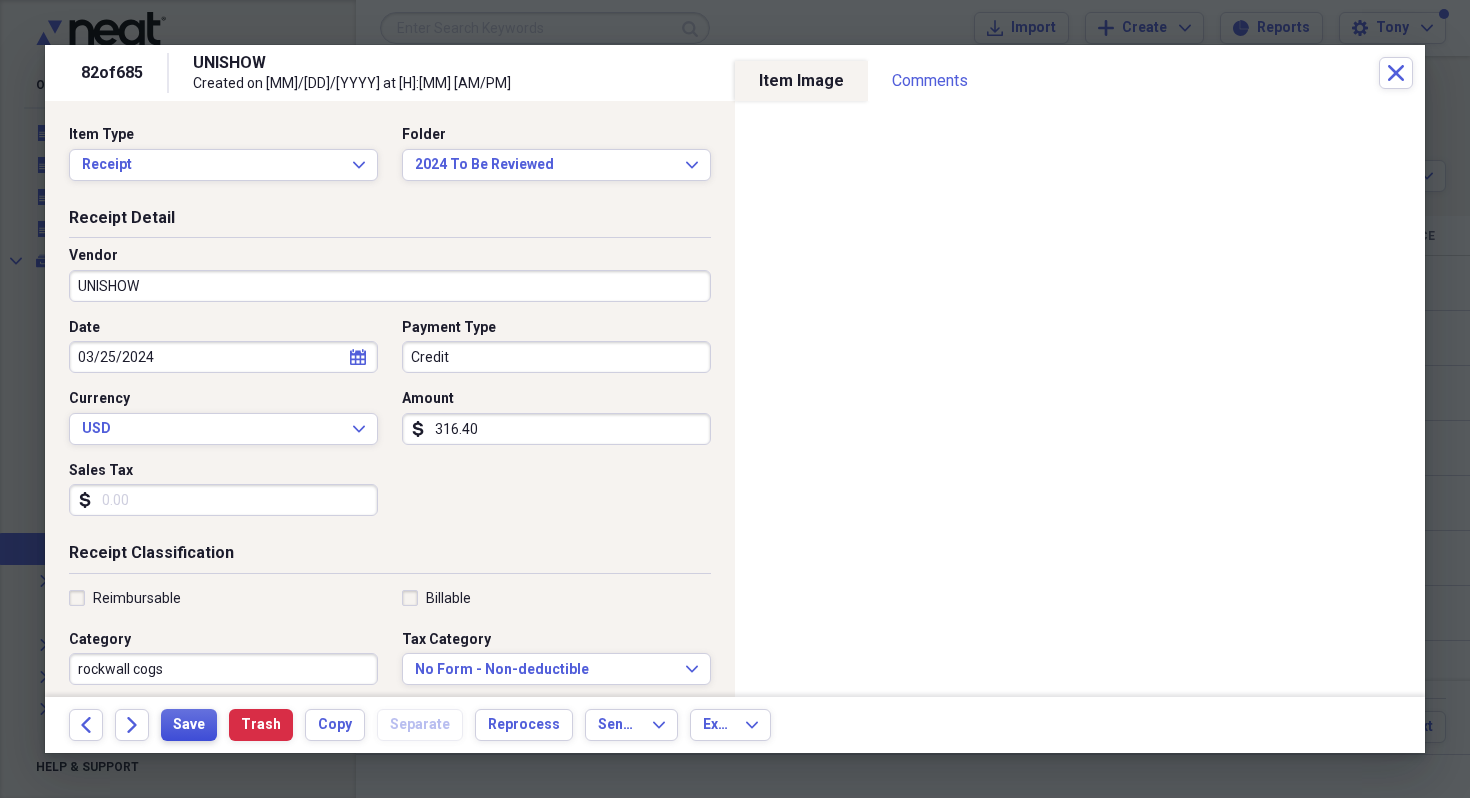 click on "Save" at bounding box center [189, 725] 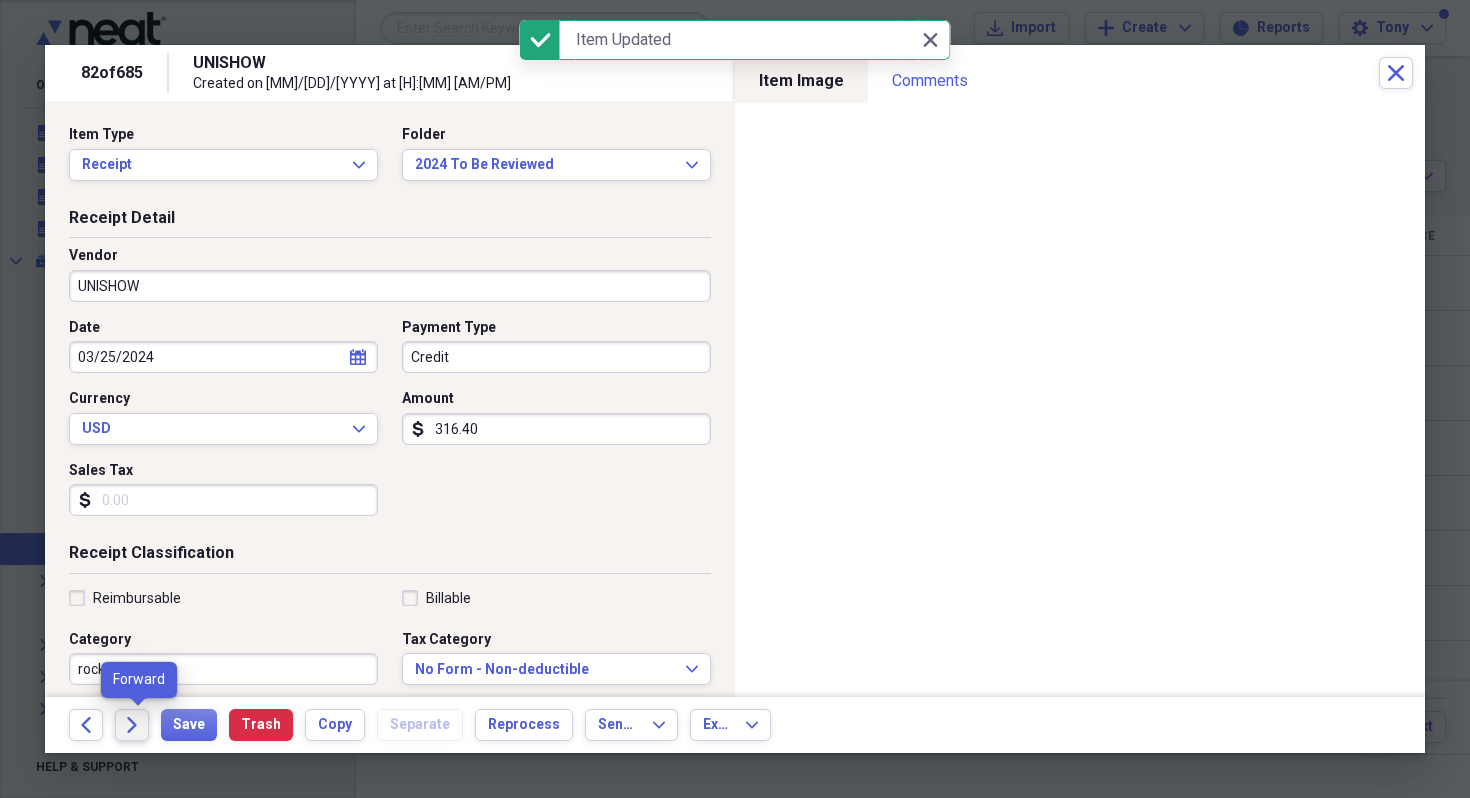click 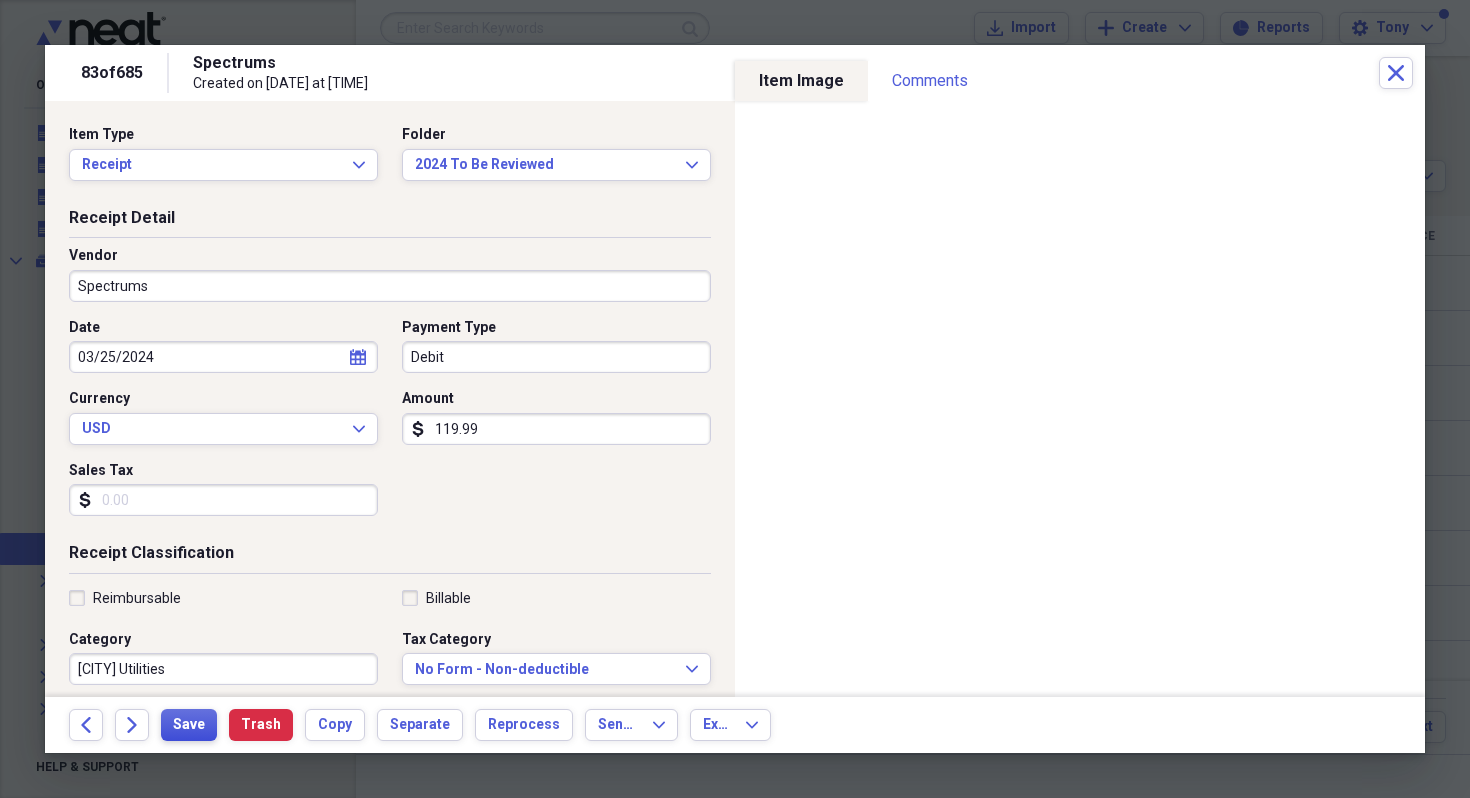 click on "Save" at bounding box center [189, 725] 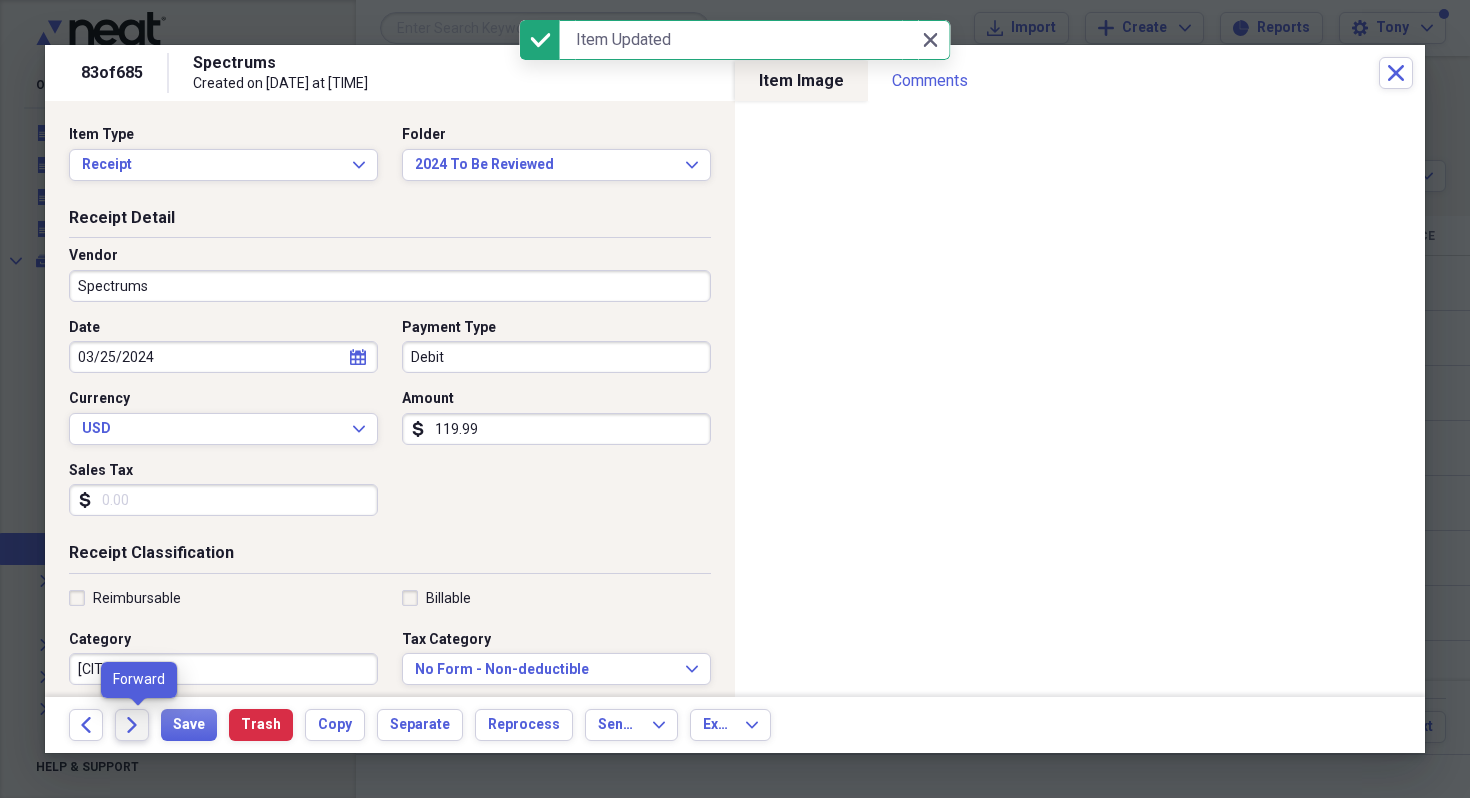 click on "Forward" 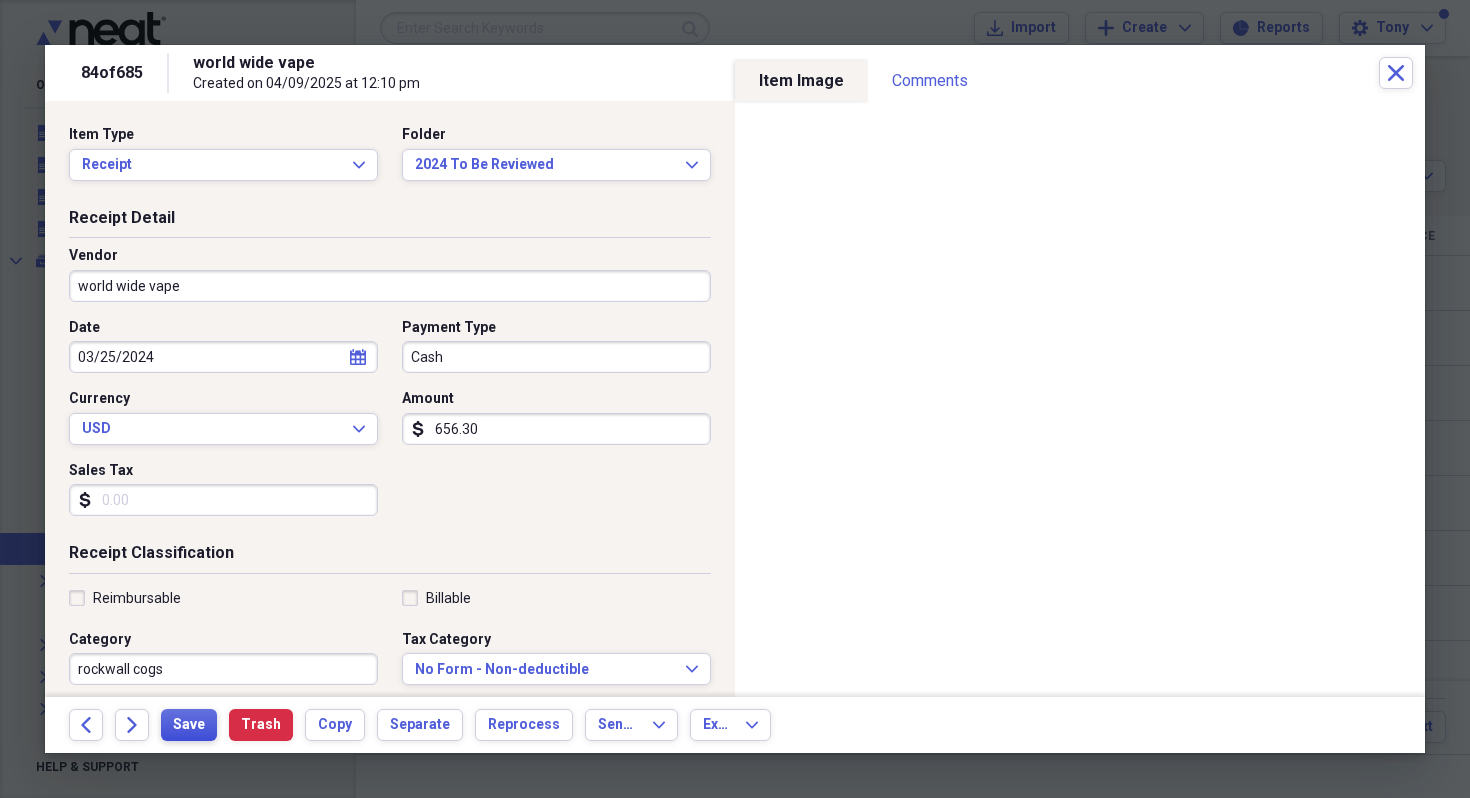 click on "Save" at bounding box center (189, 725) 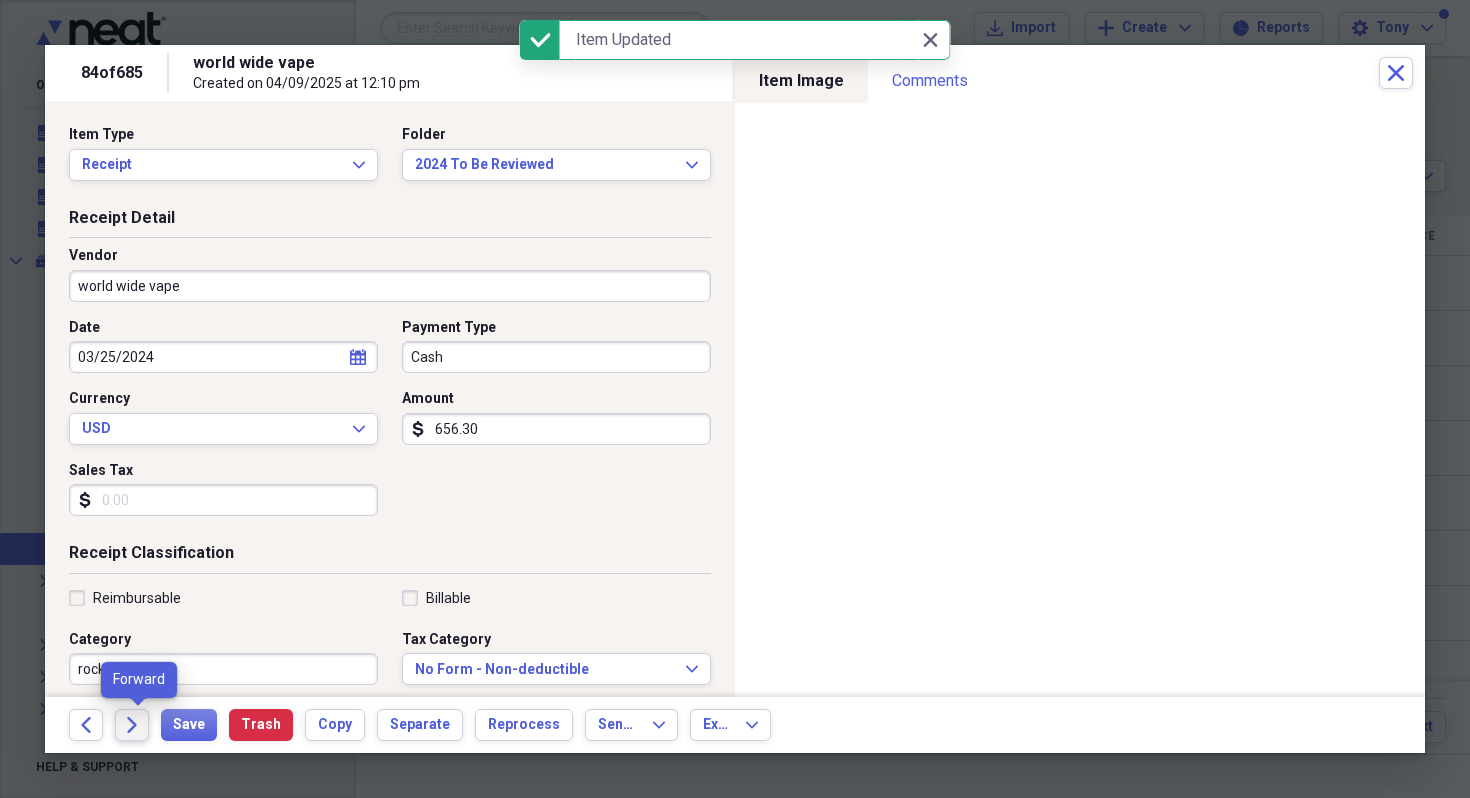 click on "Forward" 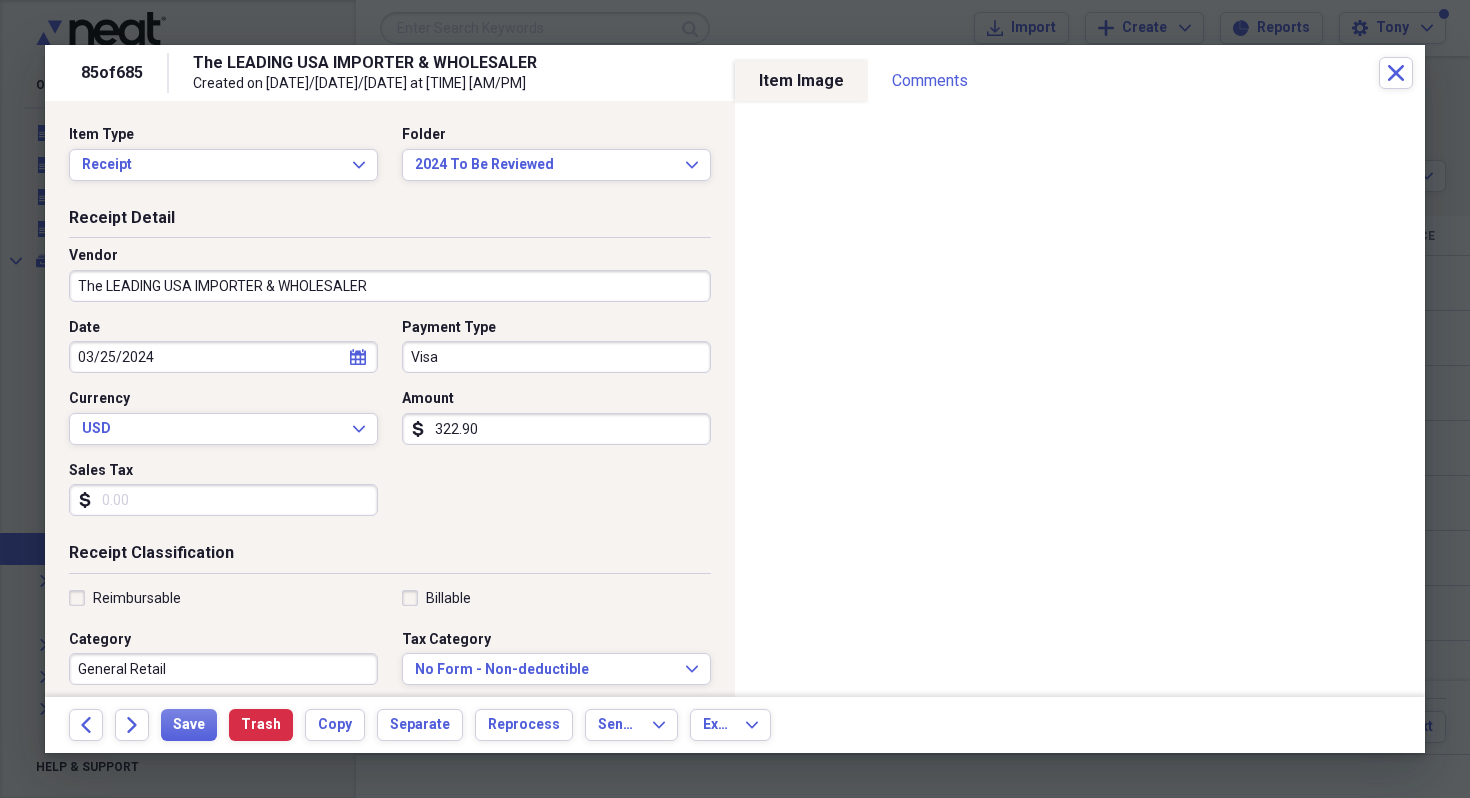 click on "The LEADING USA IMPORTER & WHOLESALER" at bounding box center (390, 286) 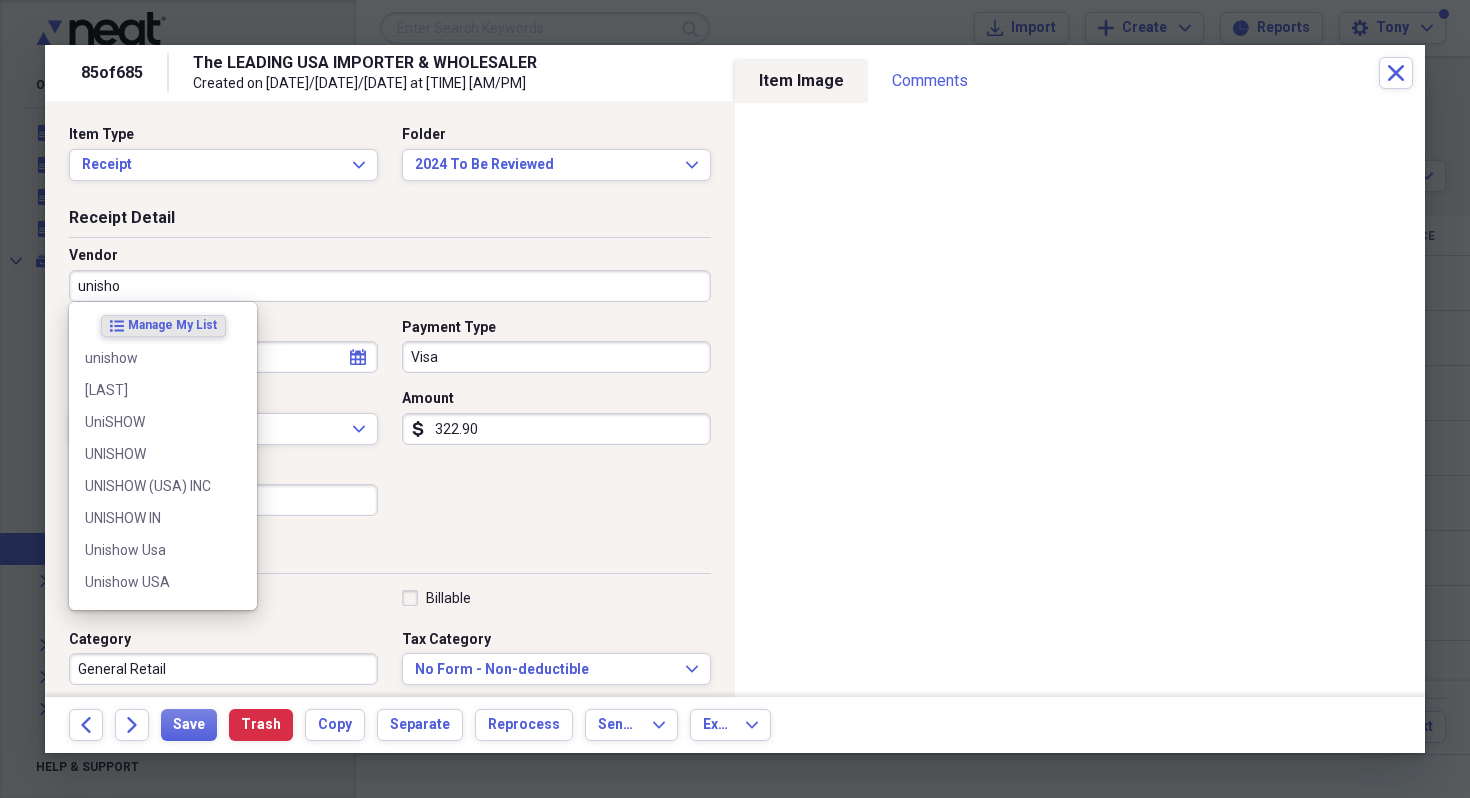 type on "unishow" 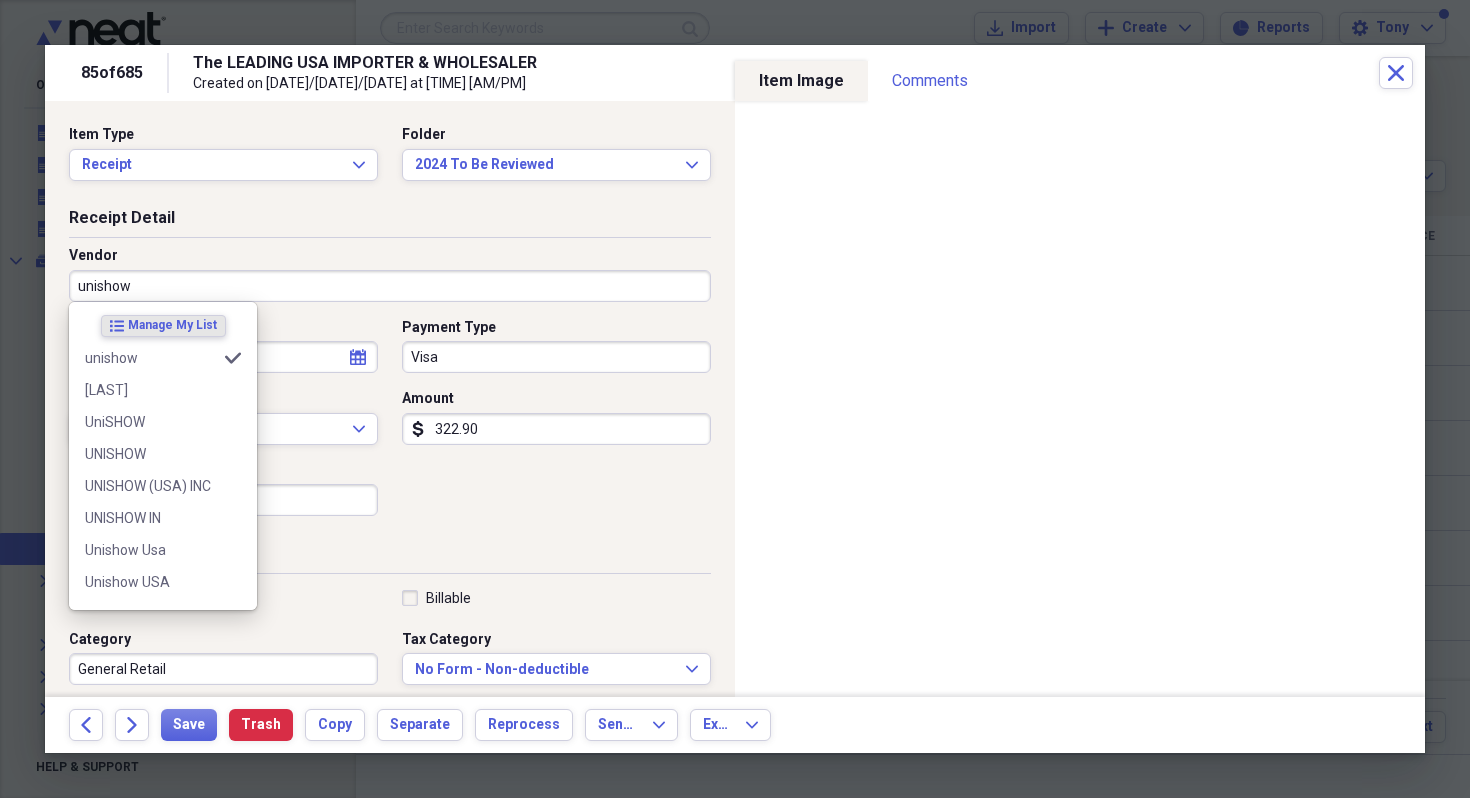 type on "rockwall cogs" 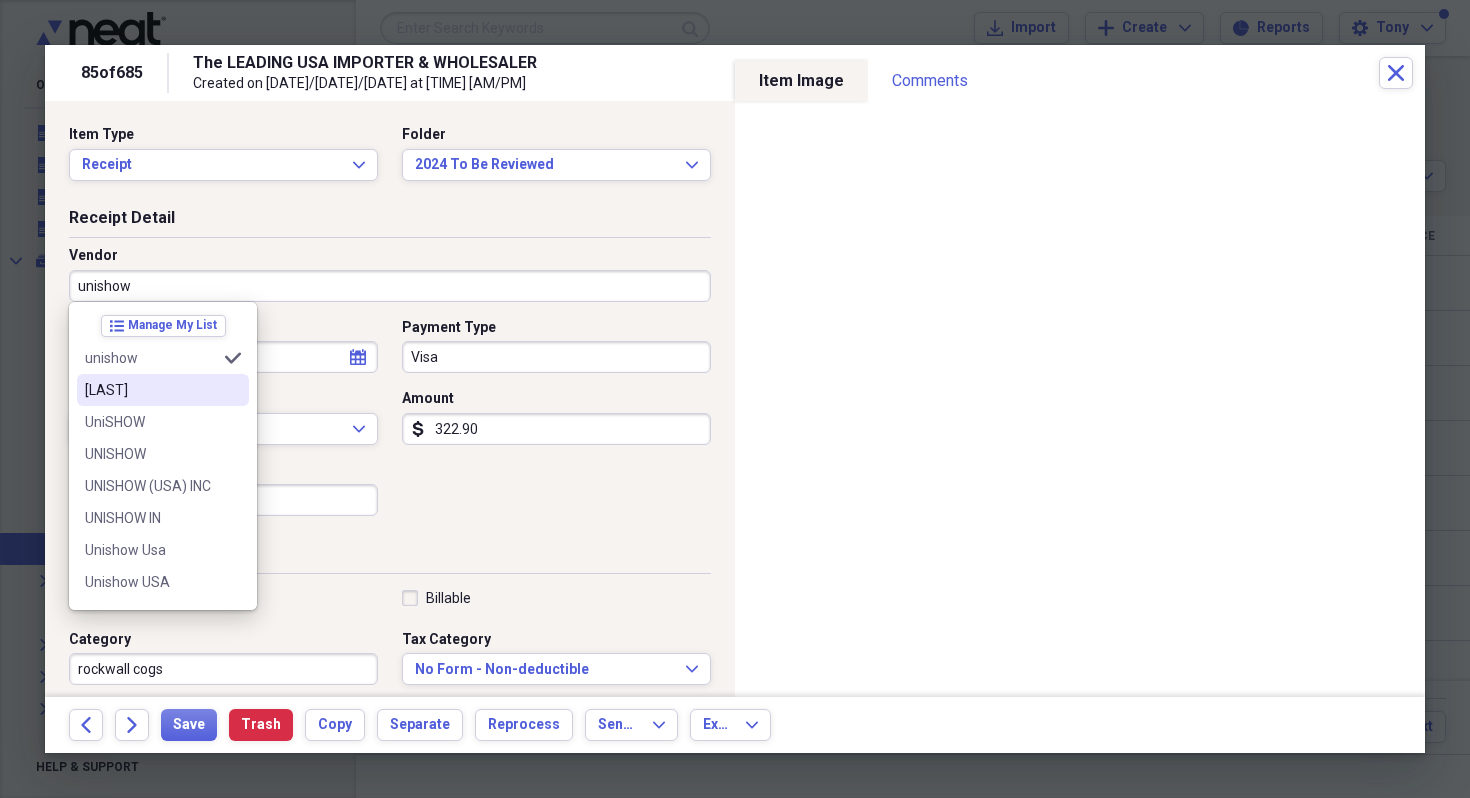 click on "[LAST]" at bounding box center (151, 390) 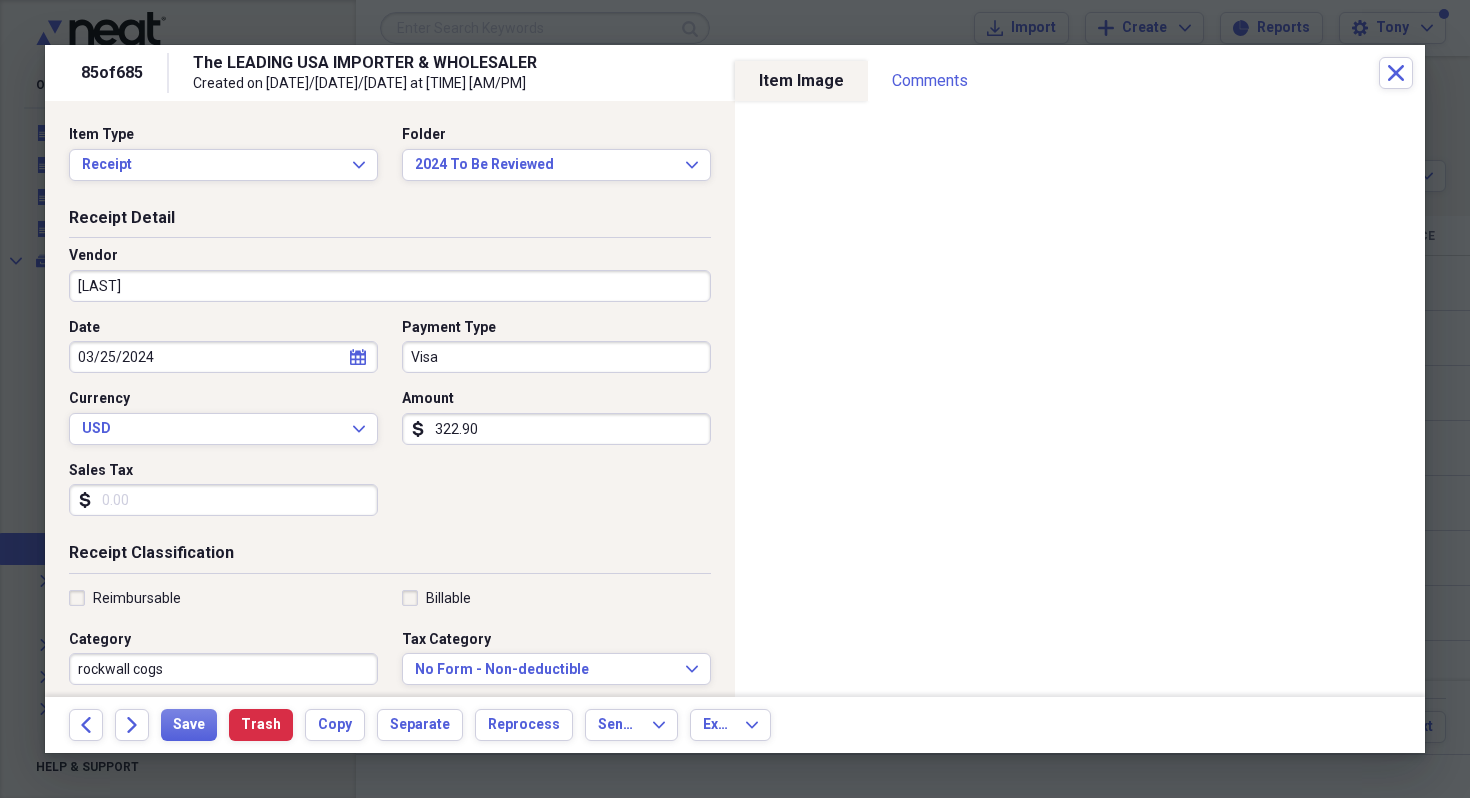 type on "COGS" 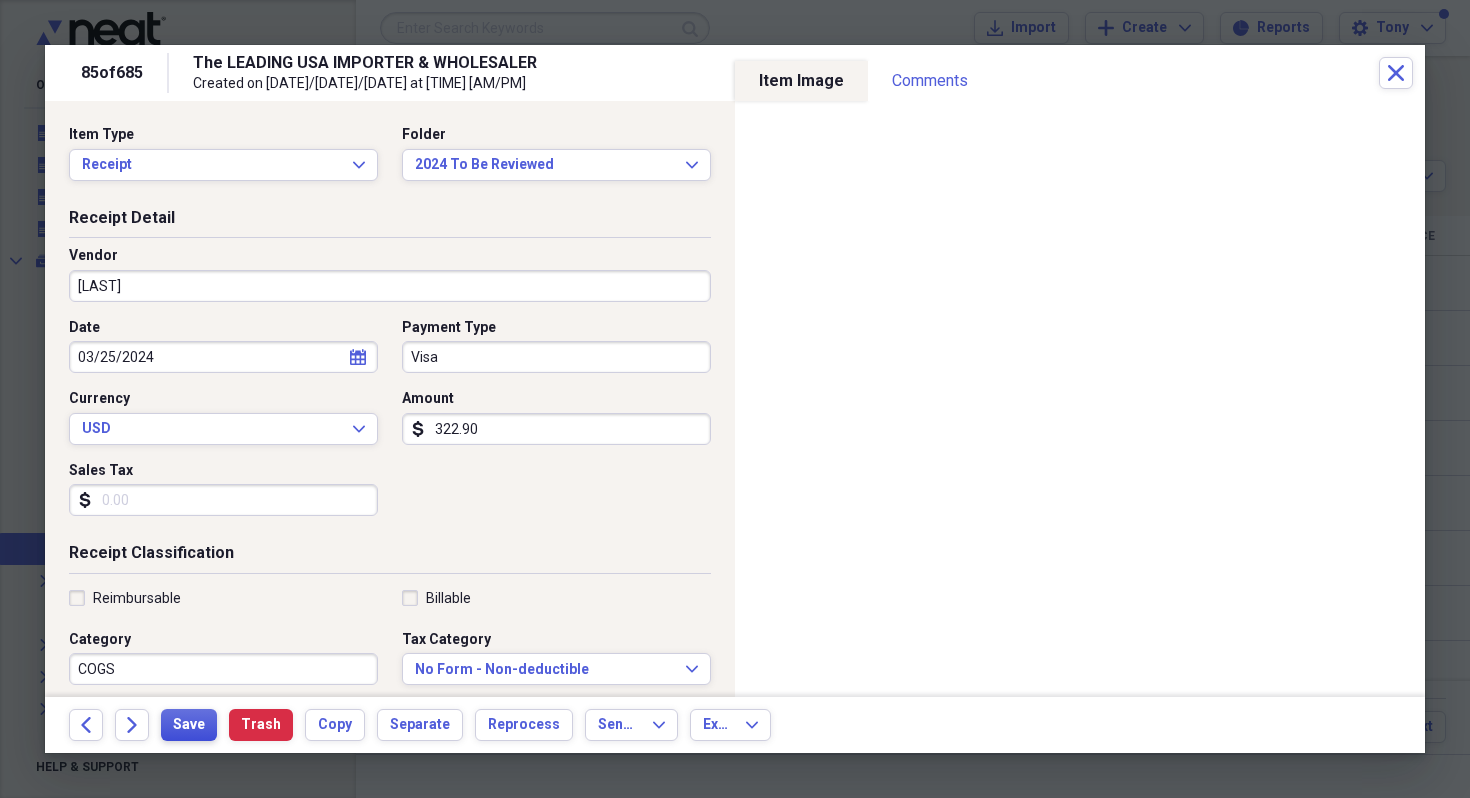 click on "Save" at bounding box center (189, 725) 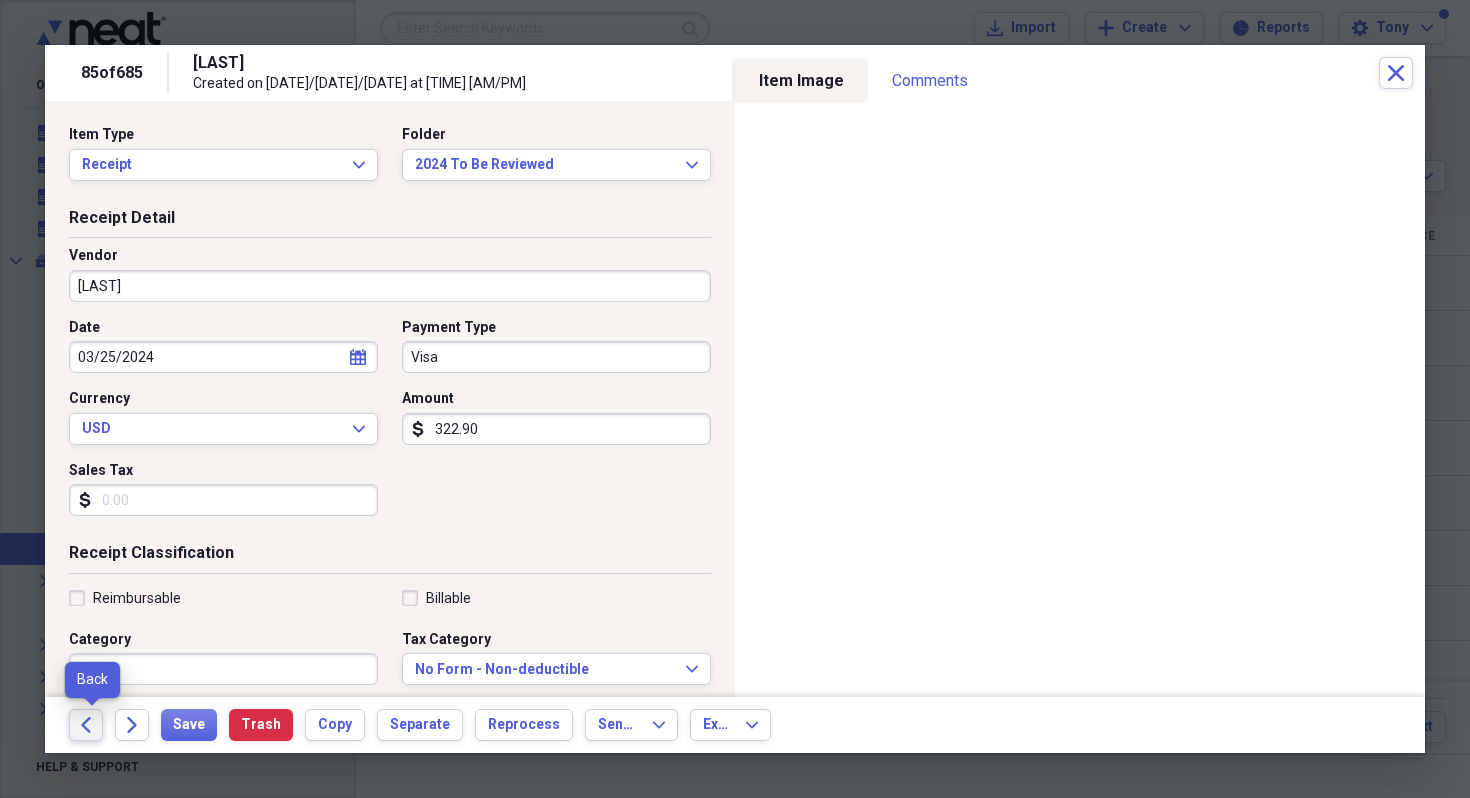 click 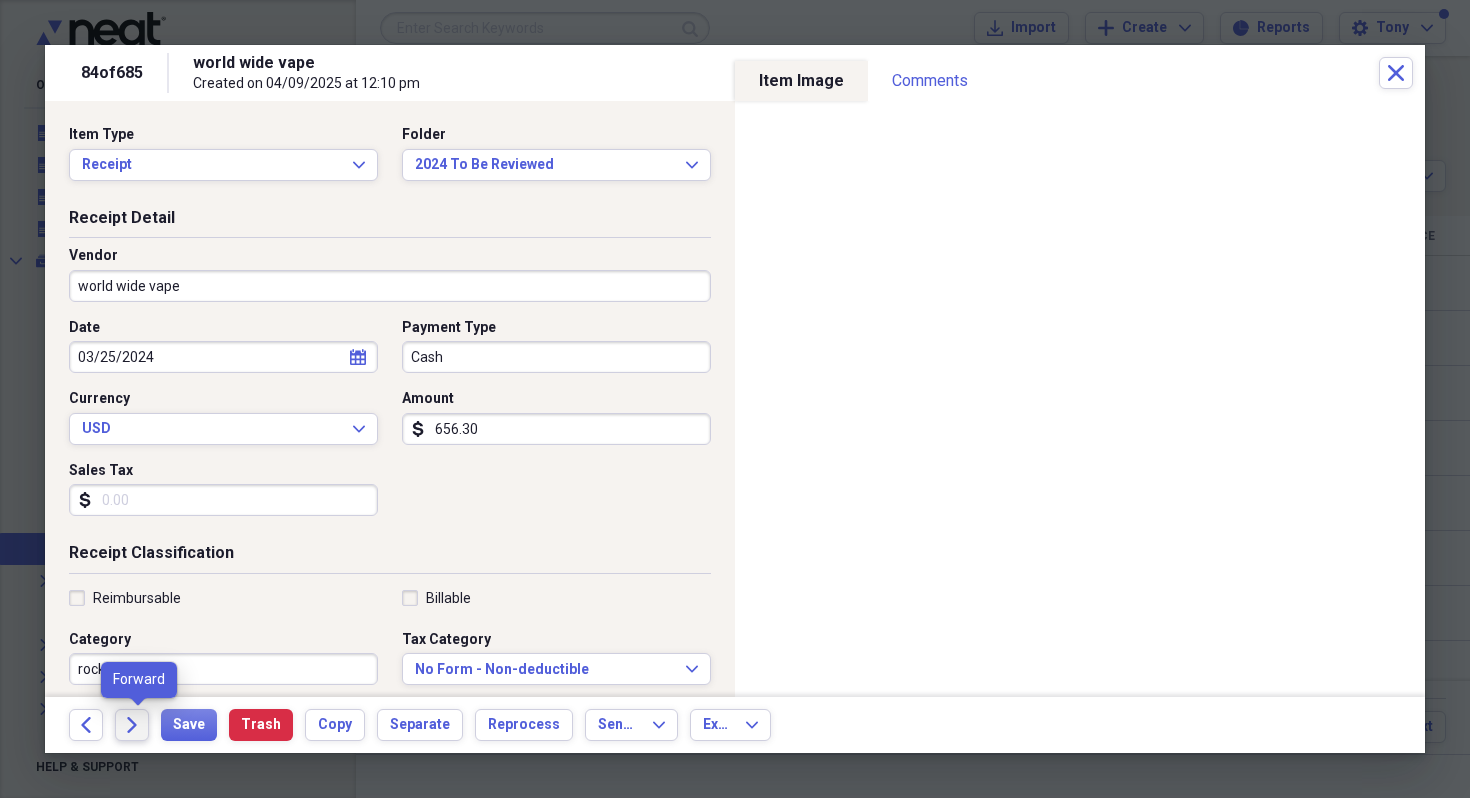 click on "Forward" 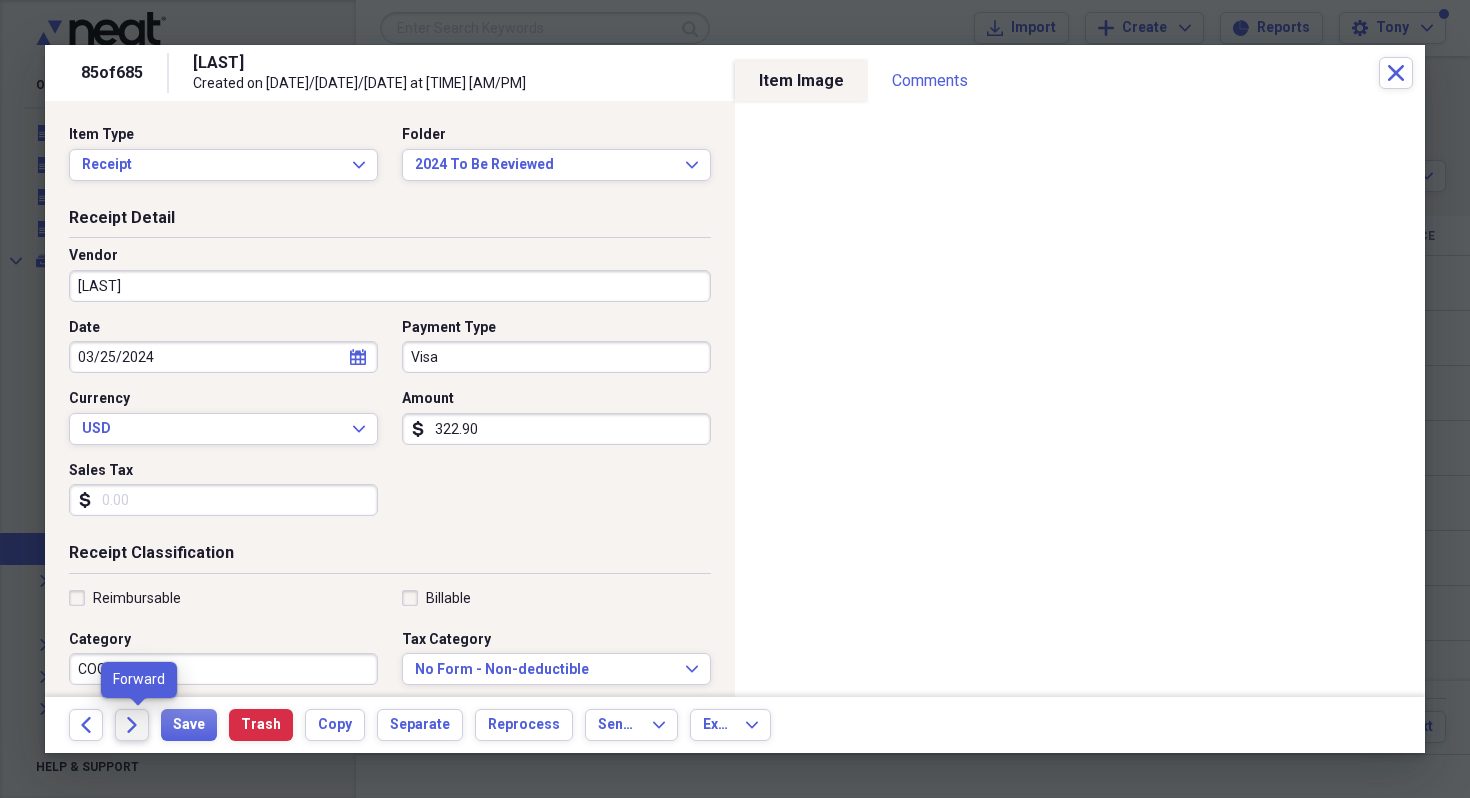 click 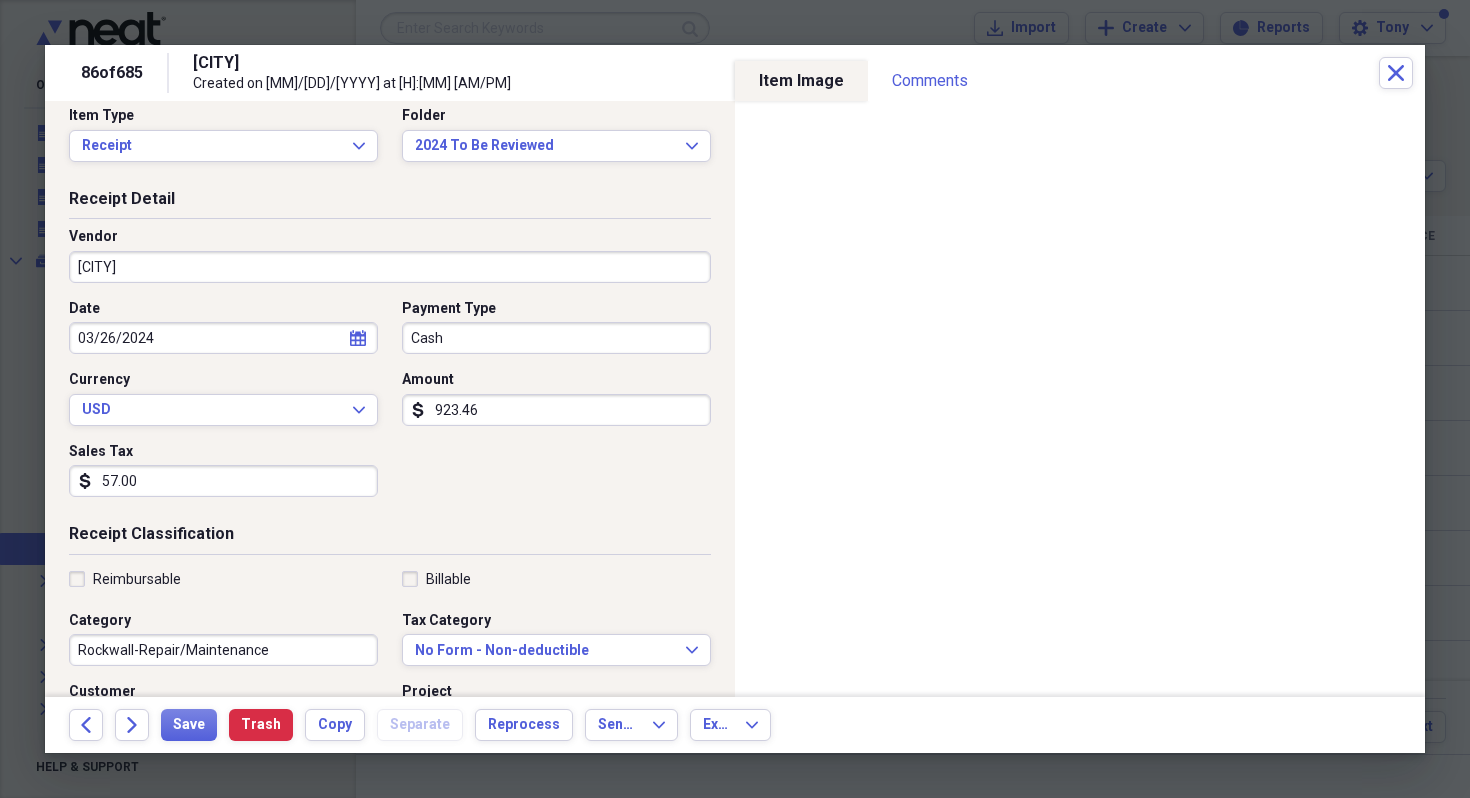 scroll, scrollTop: 21, scrollLeft: 0, axis: vertical 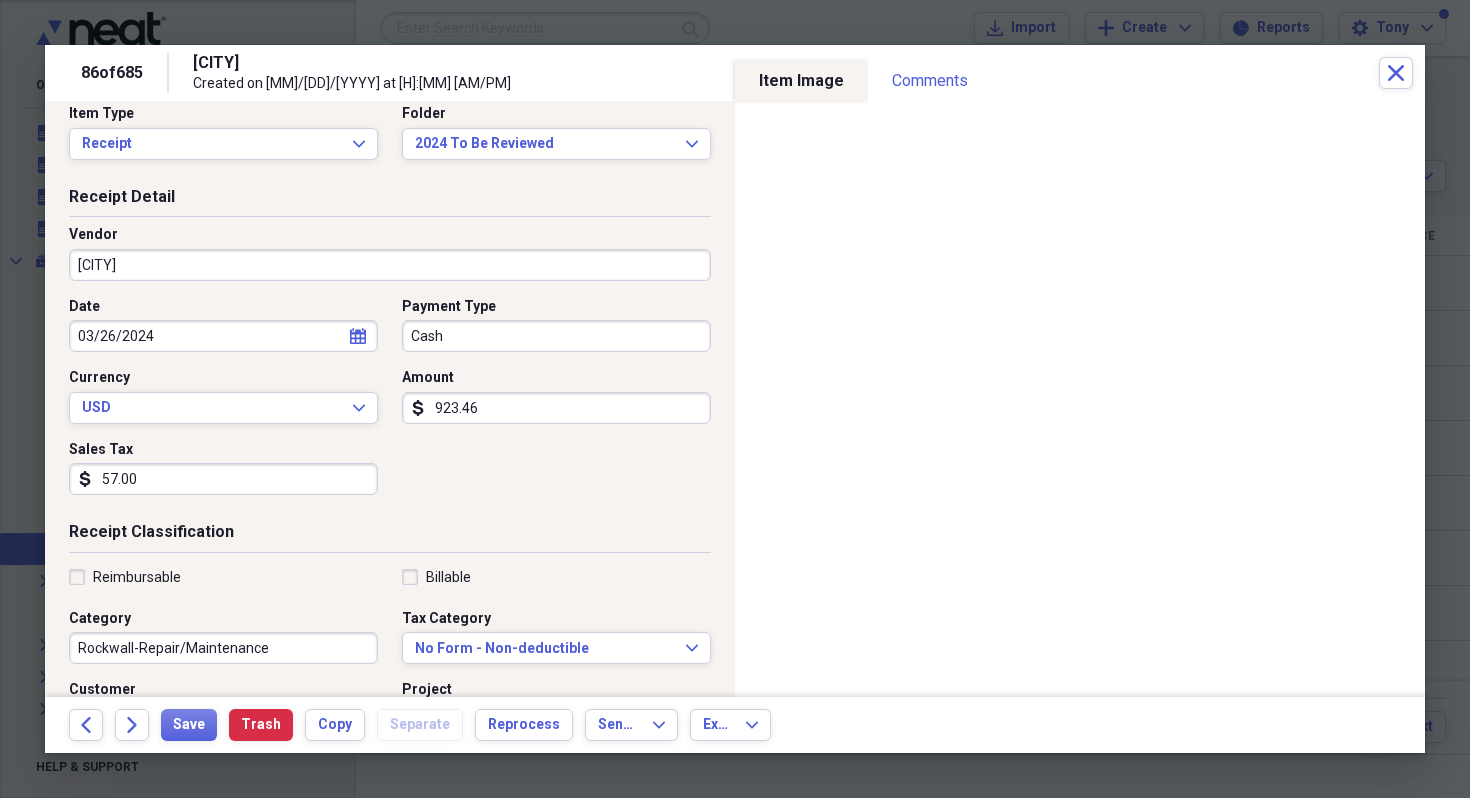 click on "[CITY]" at bounding box center [390, 265] 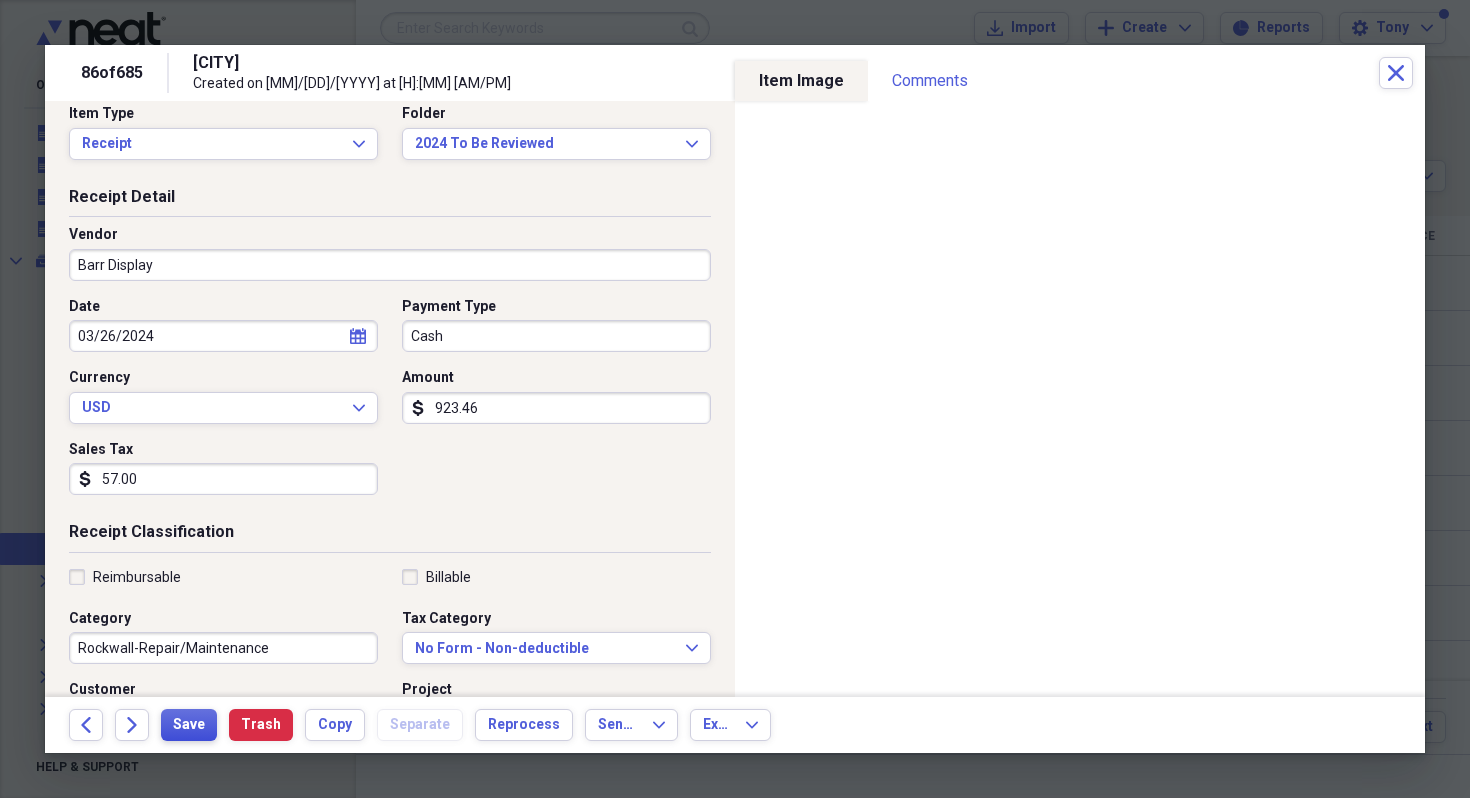 type on "Barr Display" 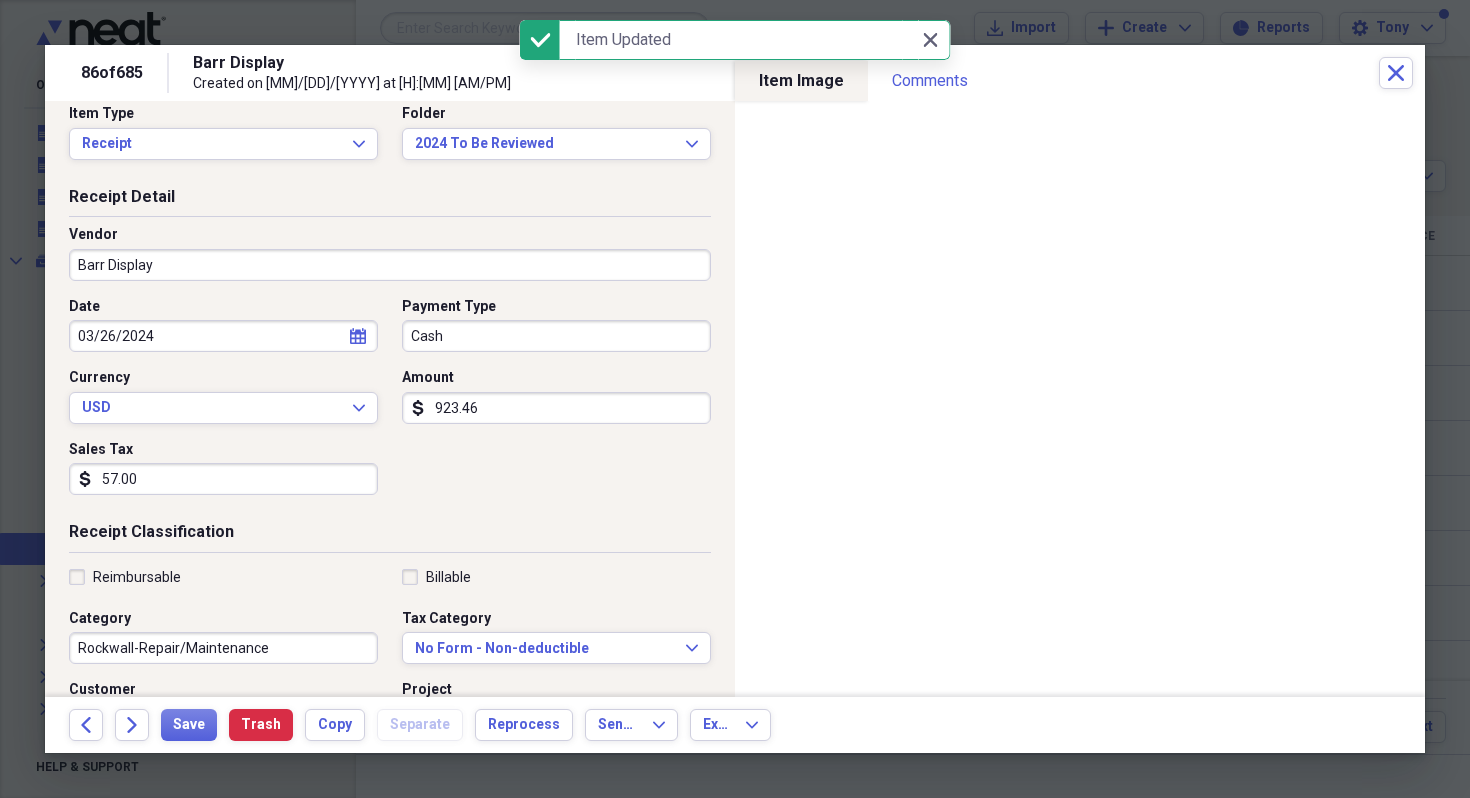click on "Cash" at bounding box center (556, 336) 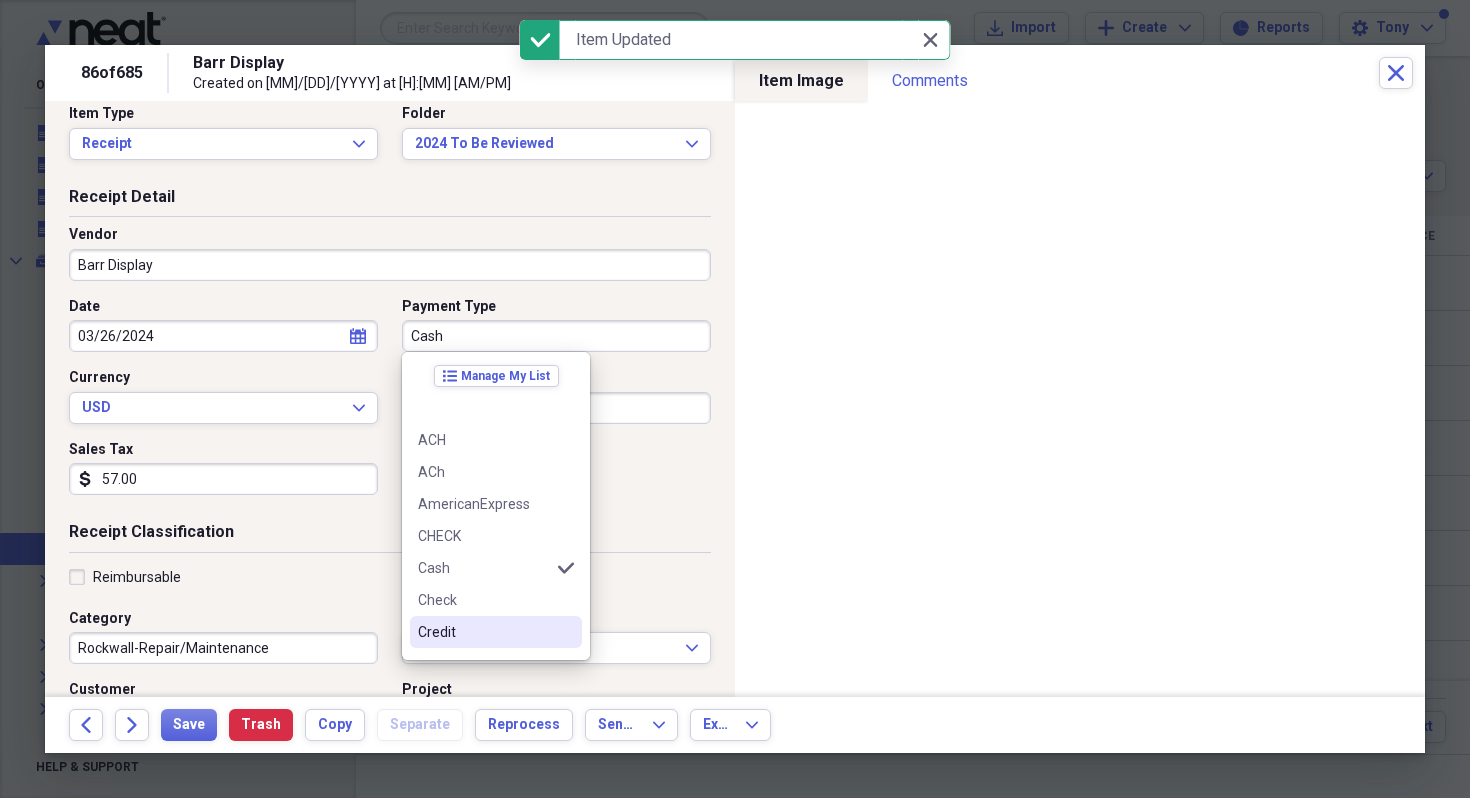 click on "Credit" at bounding box center (484, 632) 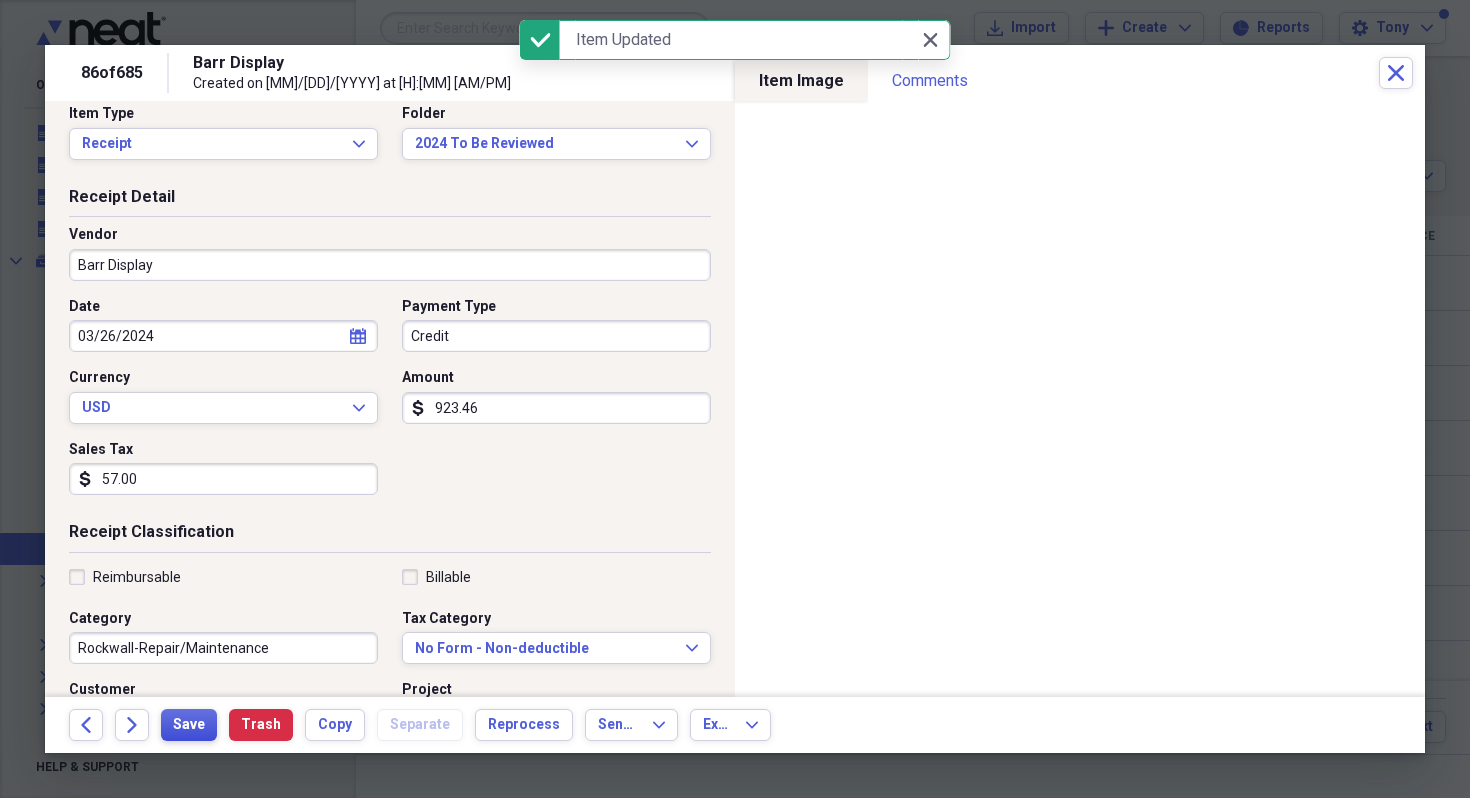 click on "Save" at bounding box center (189, 725) 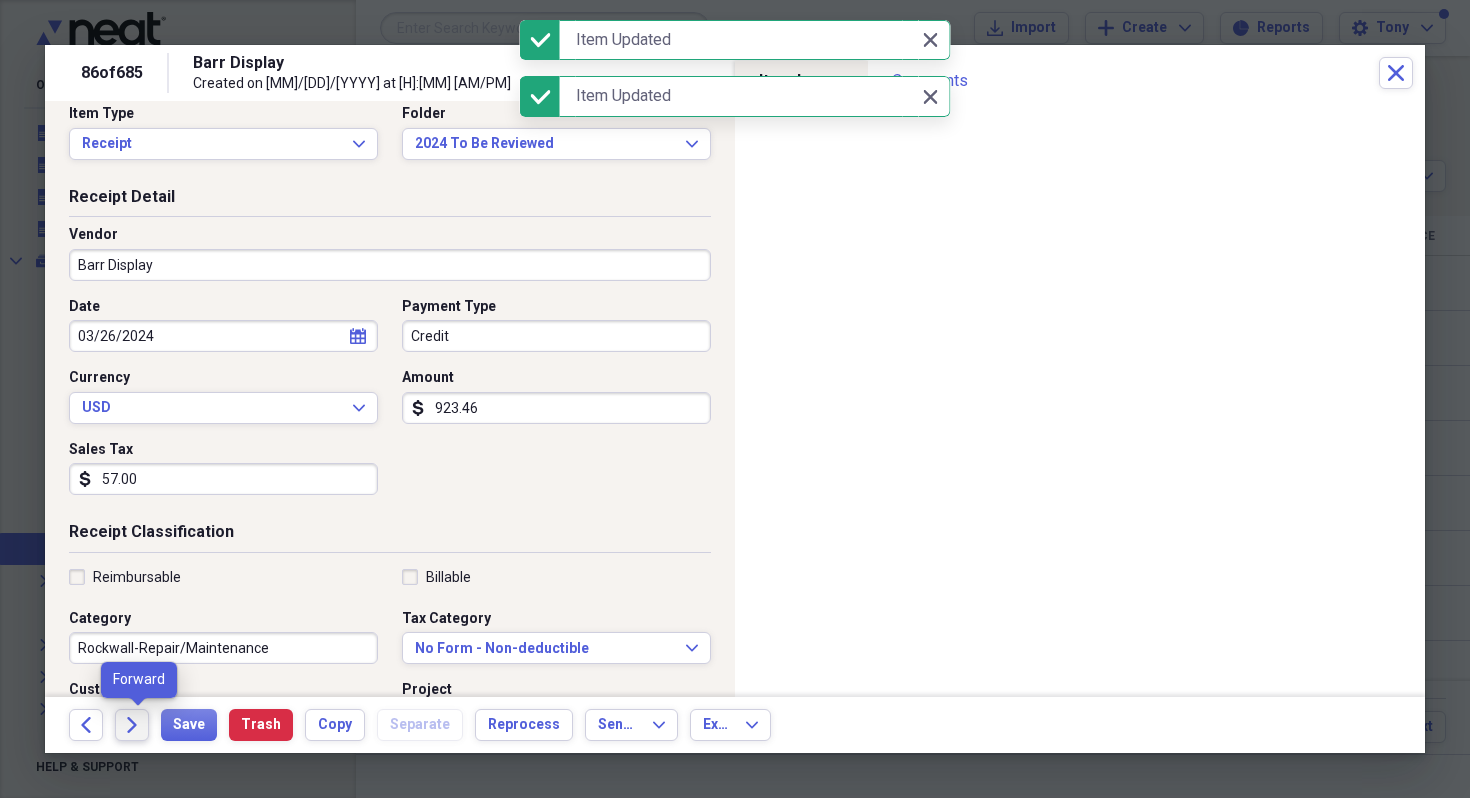 click on "Forward" at bounding box center [132, 725] 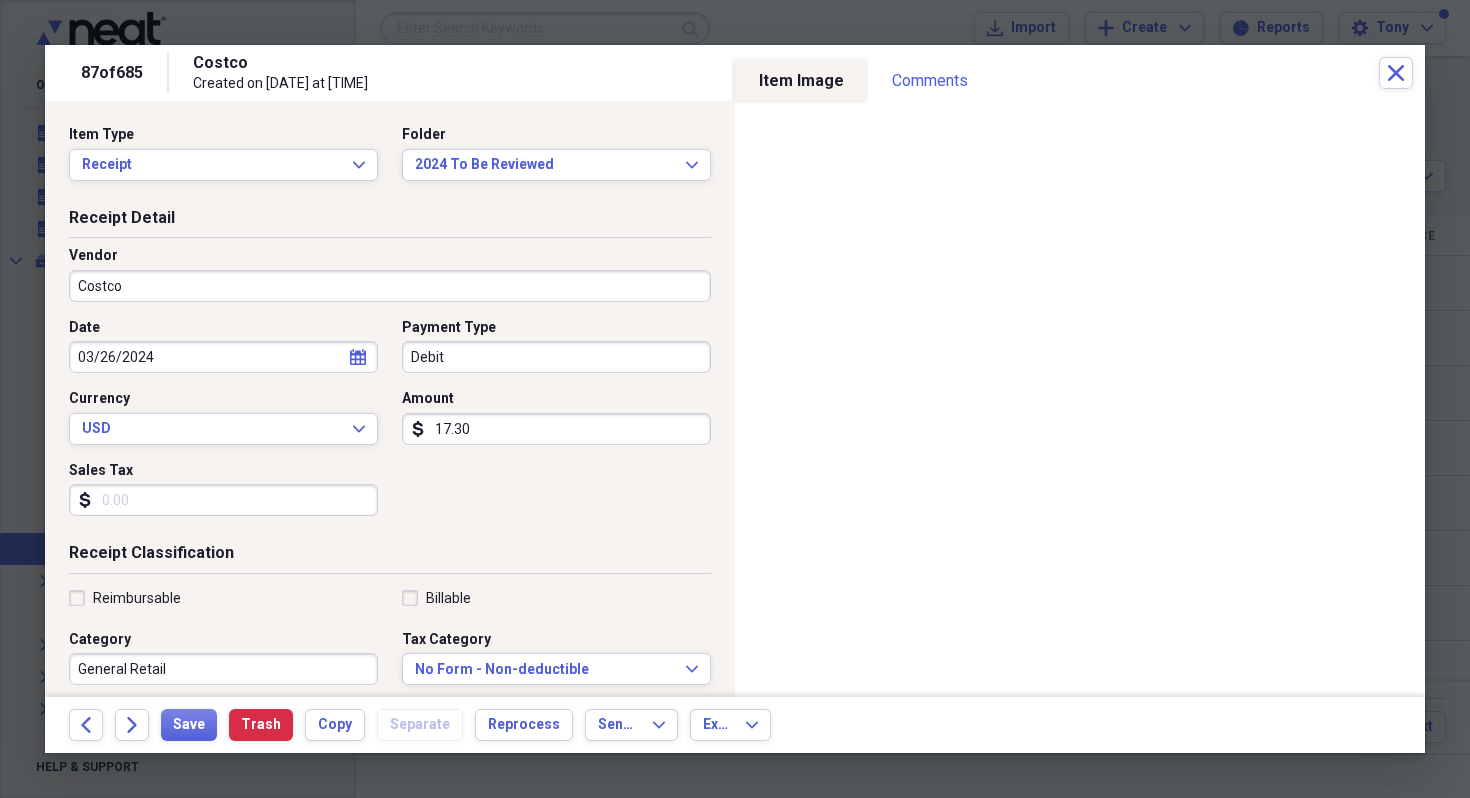 click on "General Retail" at bounding box center [223, 669] 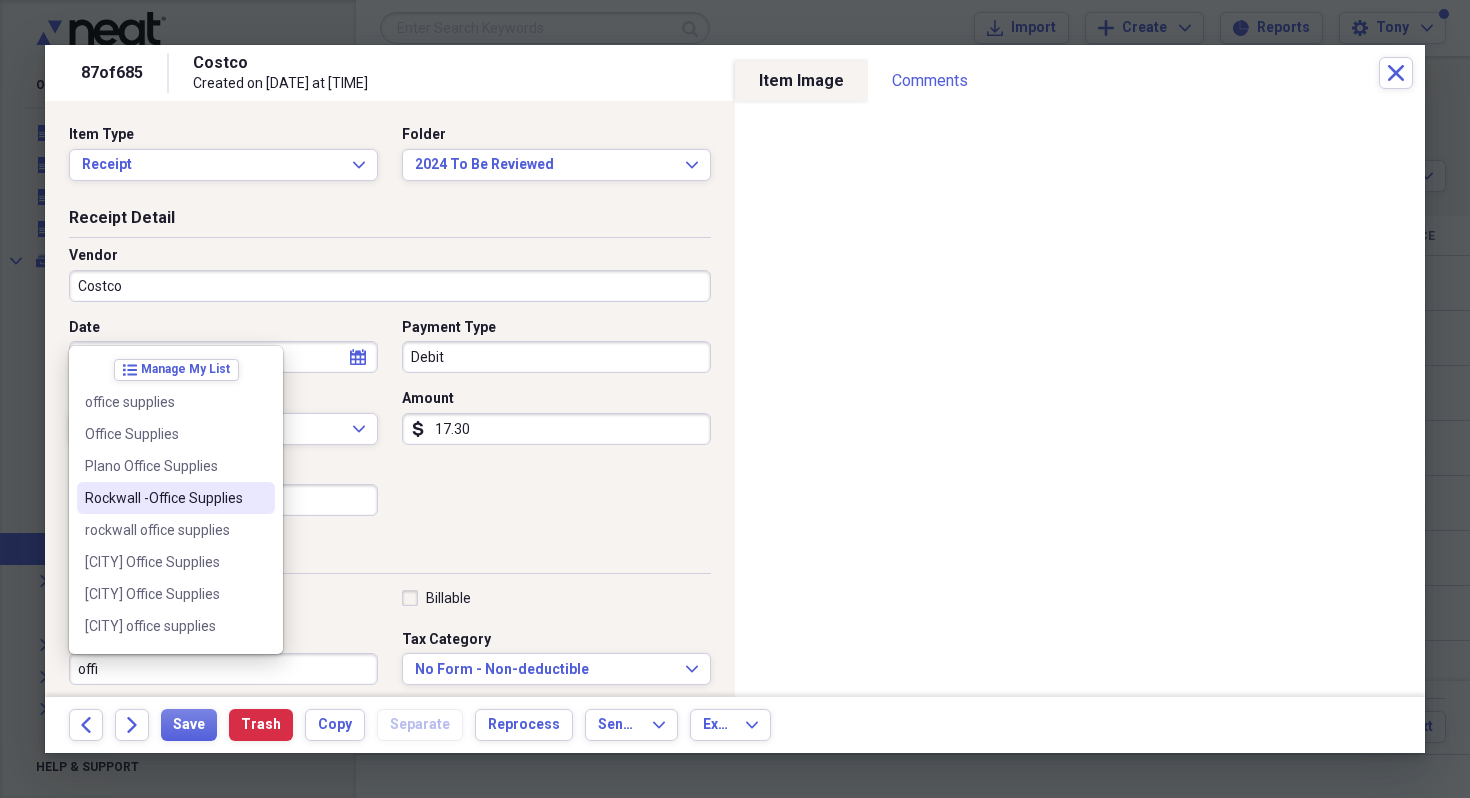 click on "Rockwall -Office Supplies" at bounding box center [164, 498] 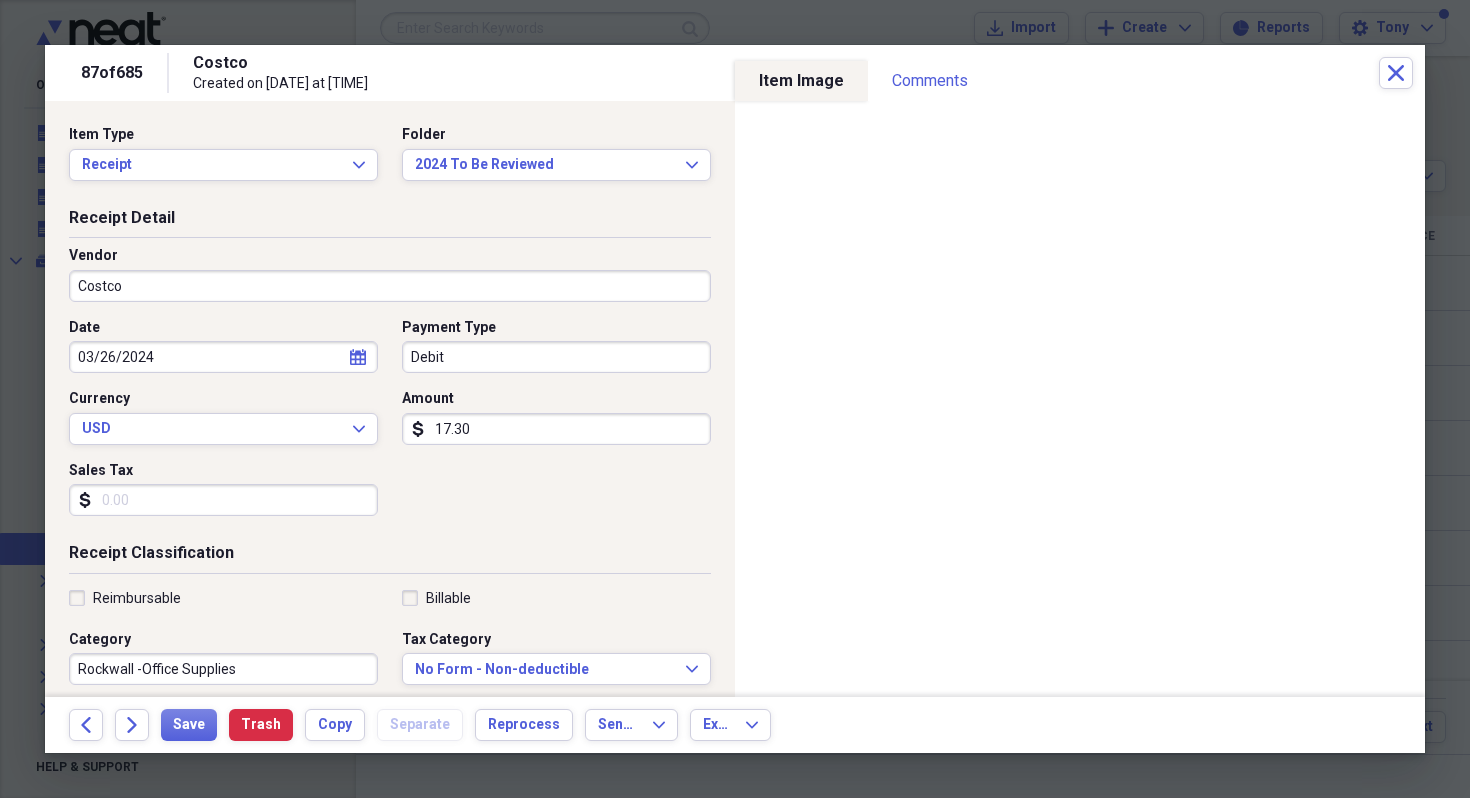 click on "Debit" at bounding box center [556, 357] 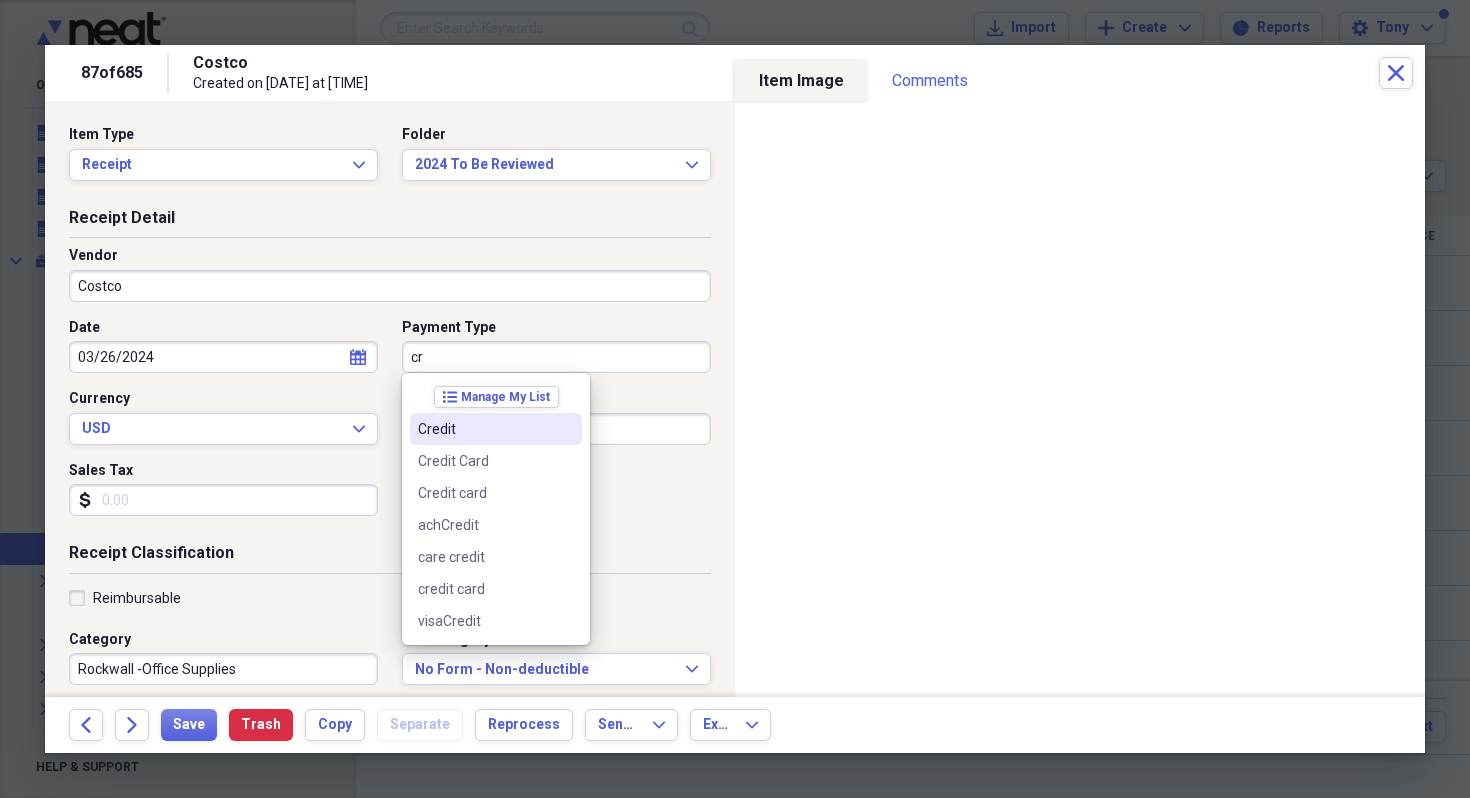 click on "Credit" at bounding box center (484, 429) 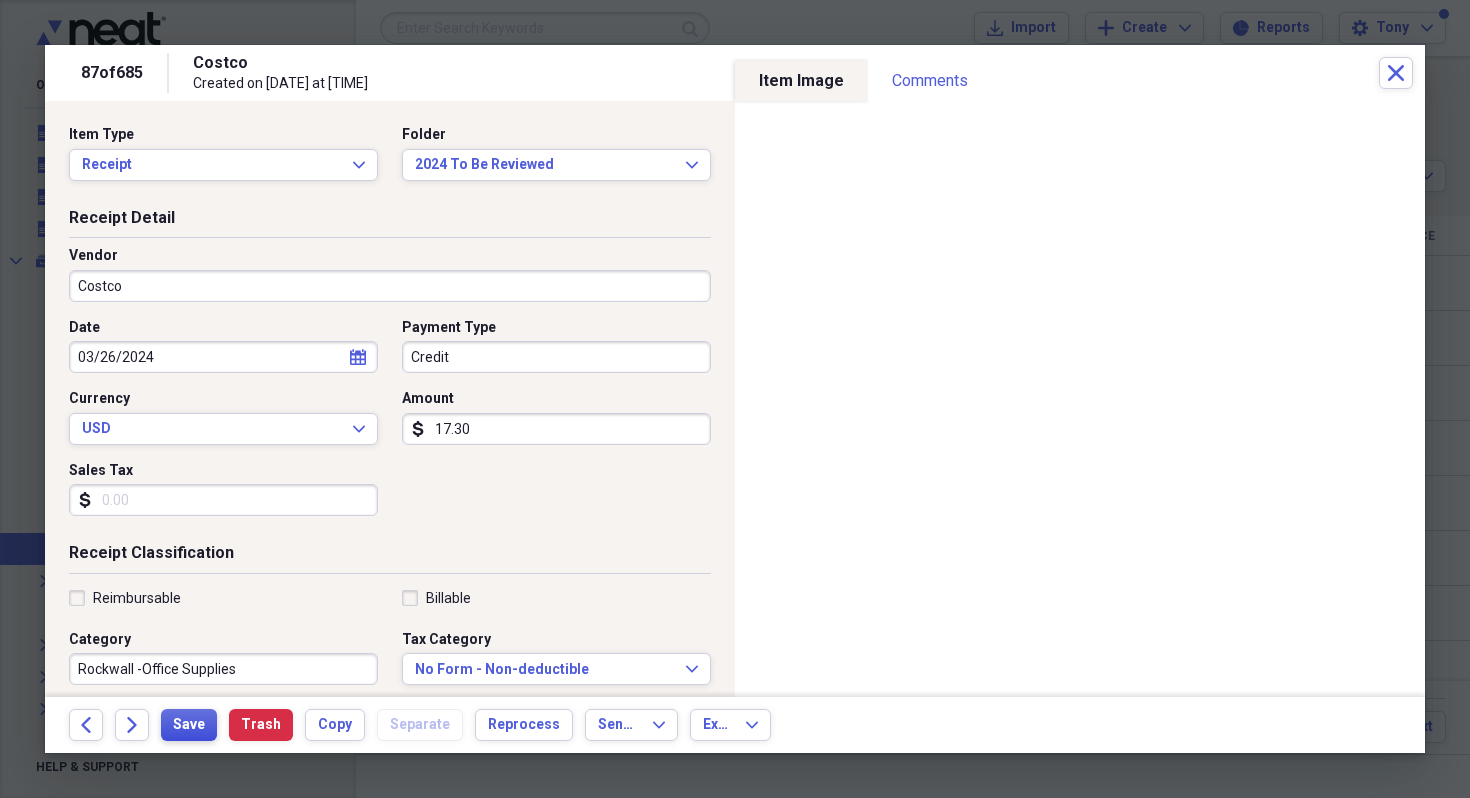 click on "Save" at bounding box center [189, 725] 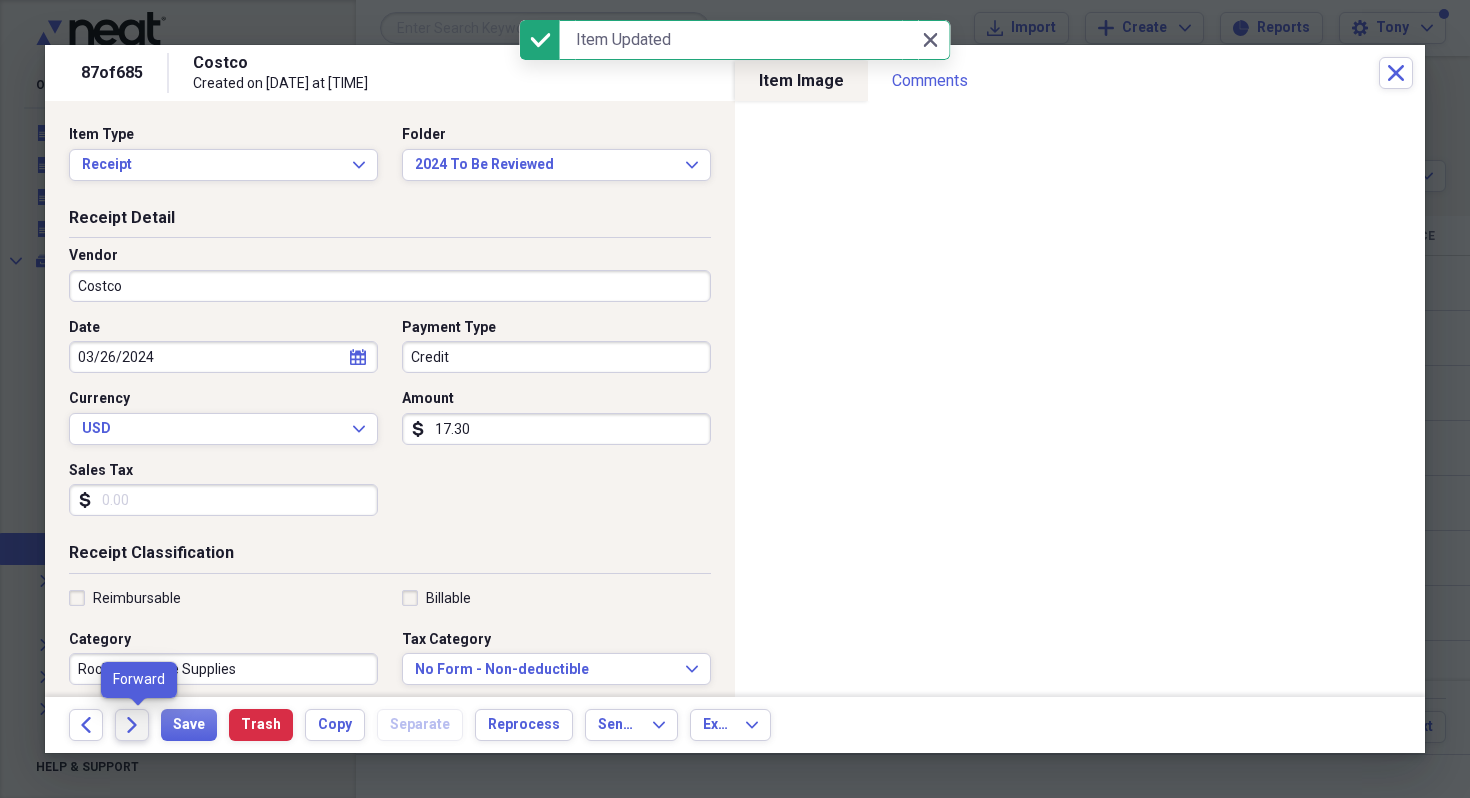 click on "Forward" 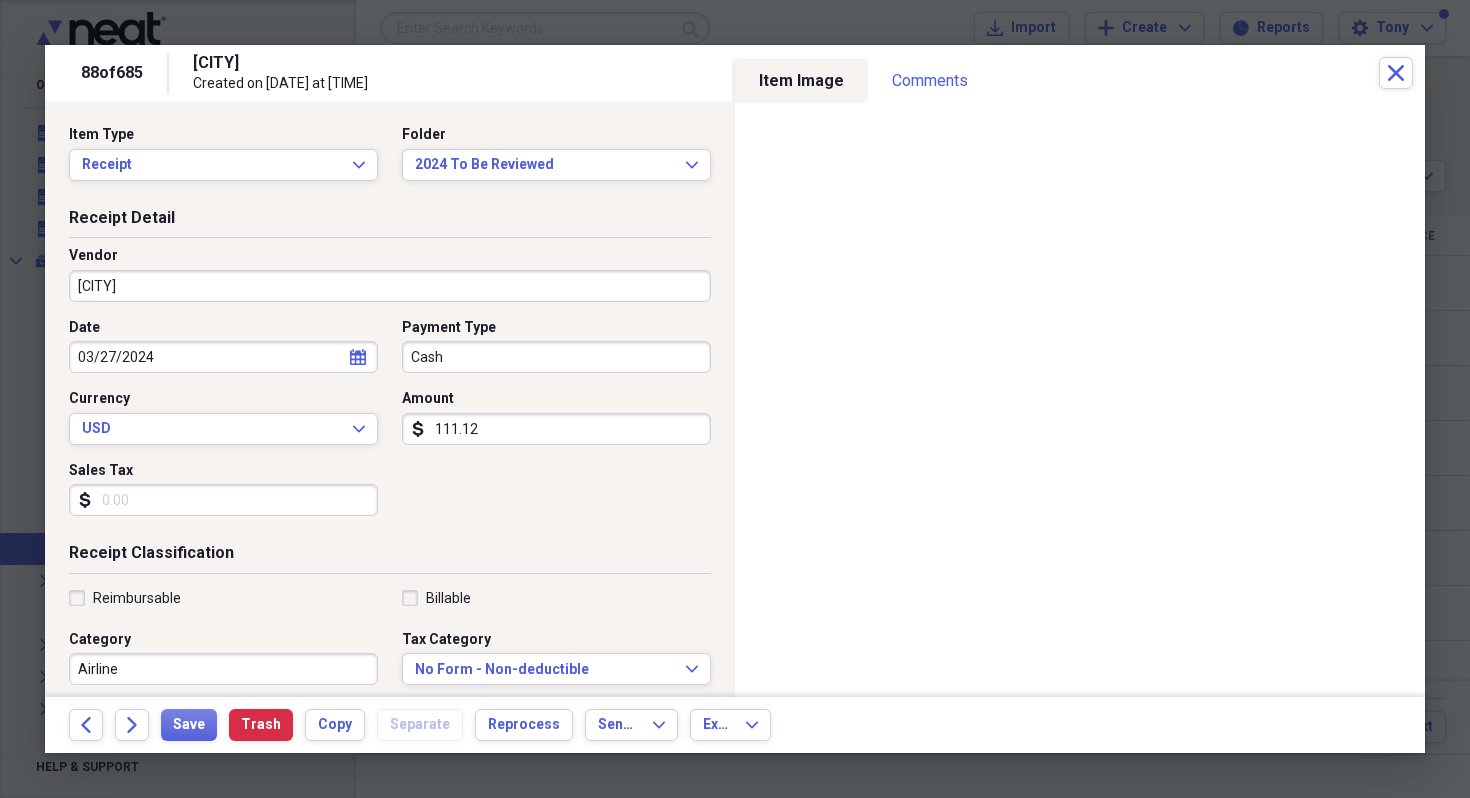click on "[CITY]" at bounding box center [390, 286] 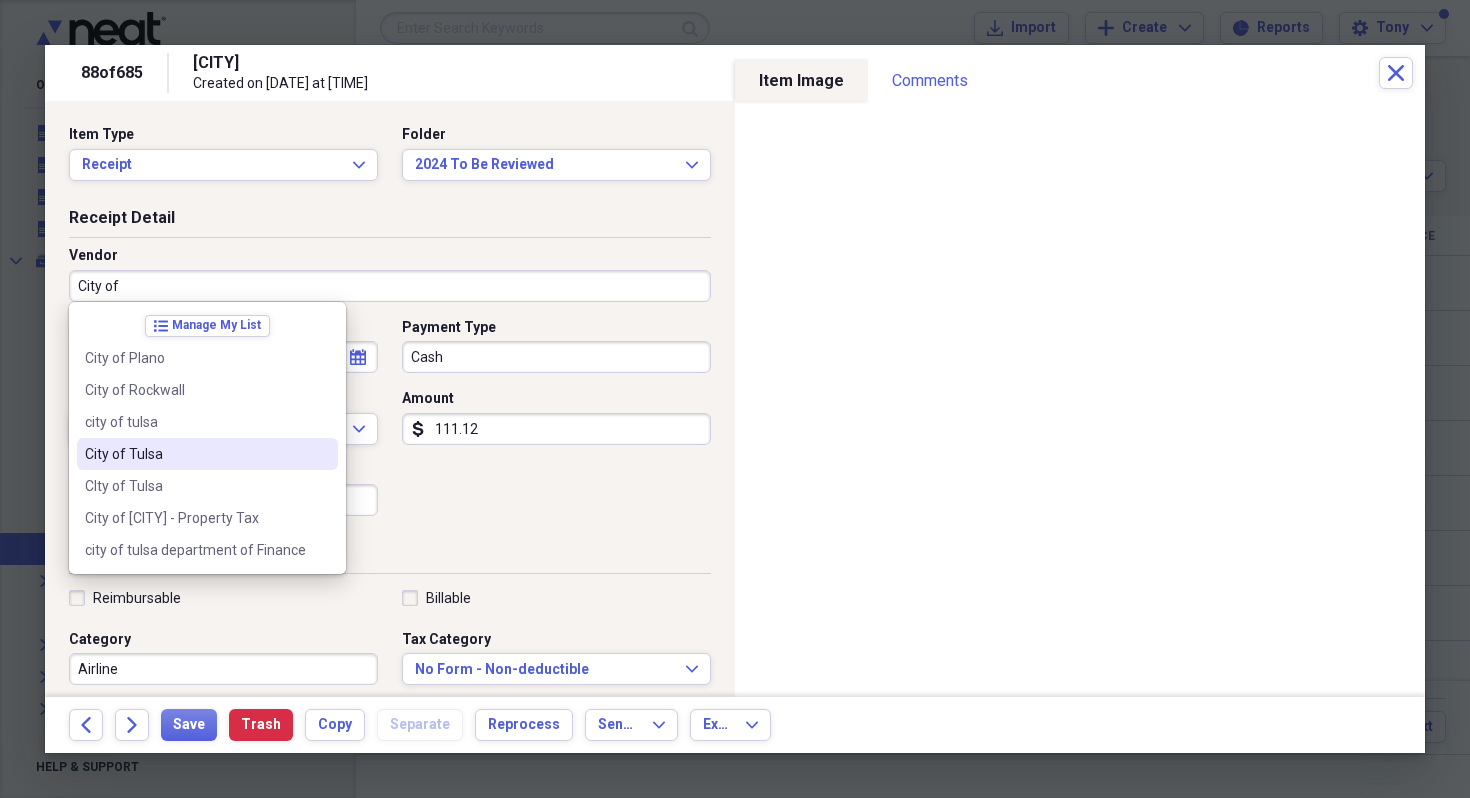 click on "City of Tulsa" at bounding box center (195, 454) 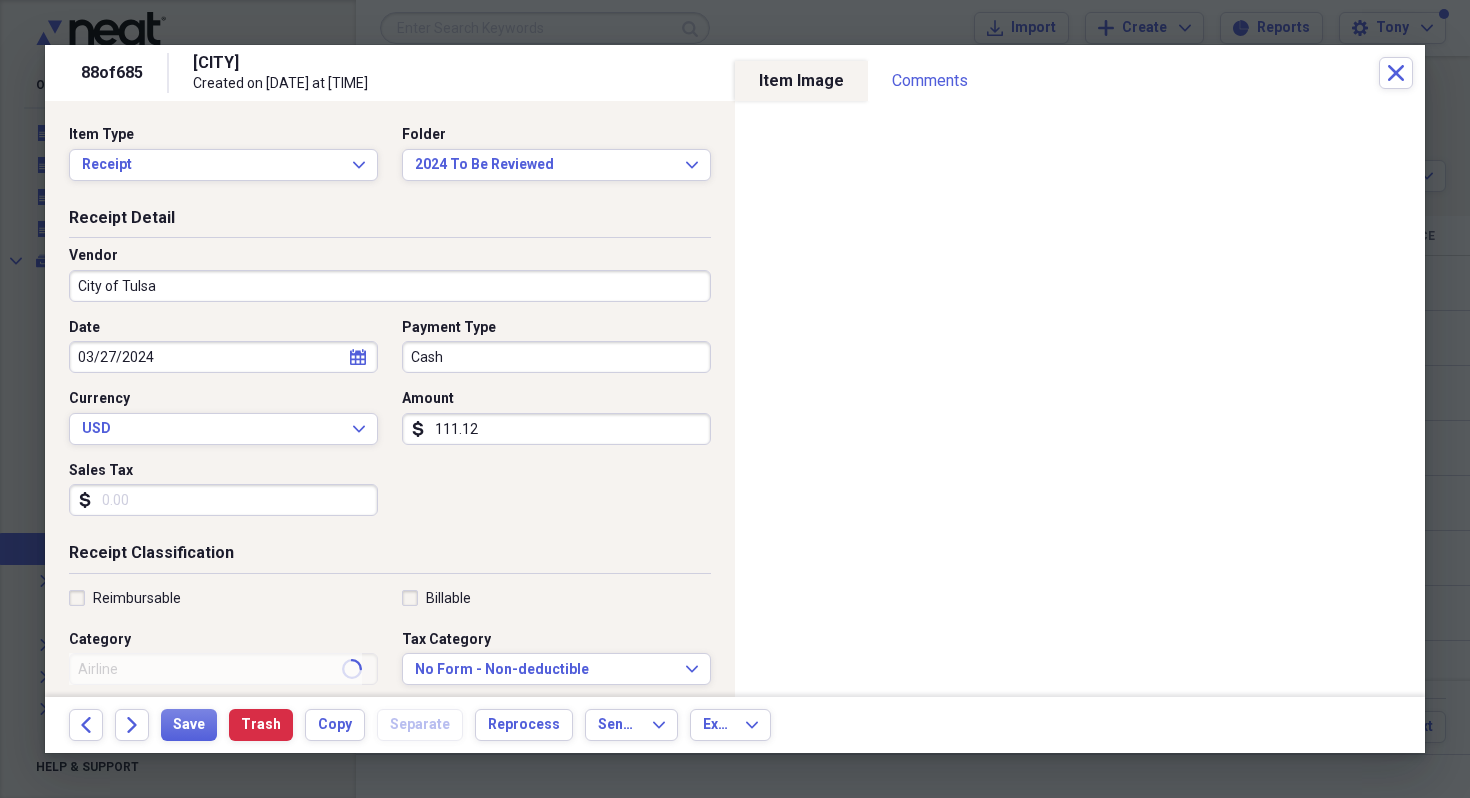 type on "Tulsa Utilities" 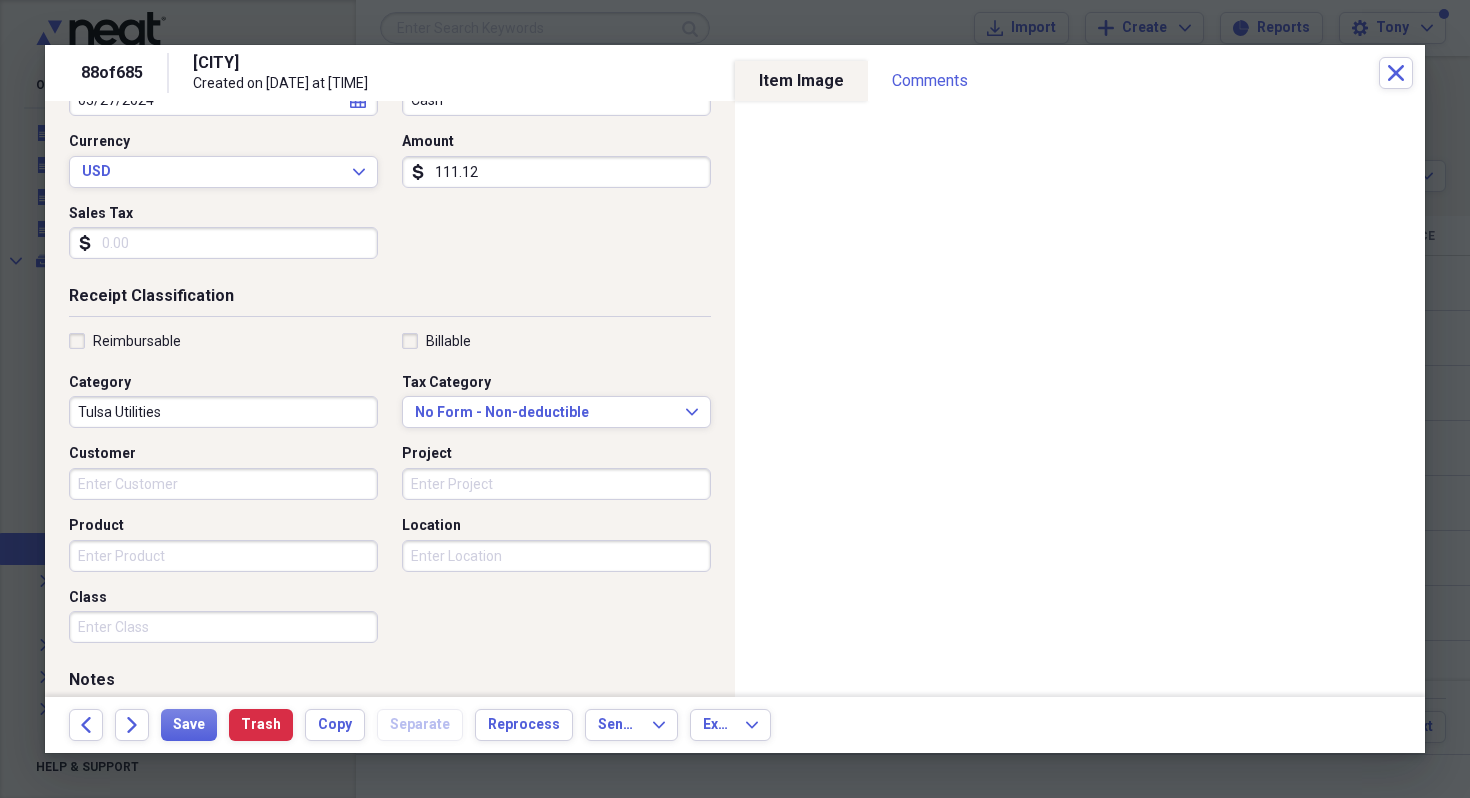 scroll, scrollTop: 254, scrollLeft: 0, axis: vertical 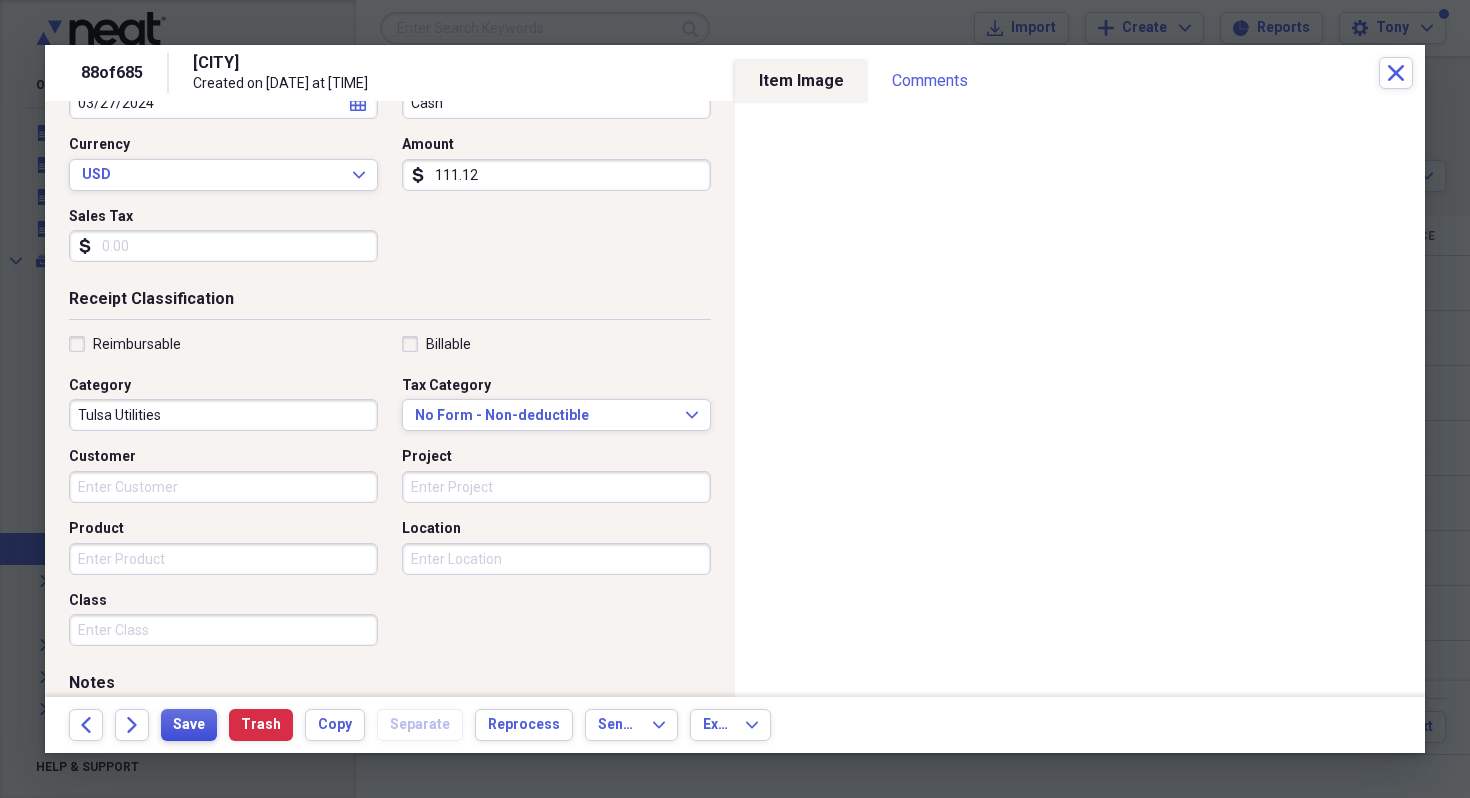 click on "Save" at bounding box center [189, 725] 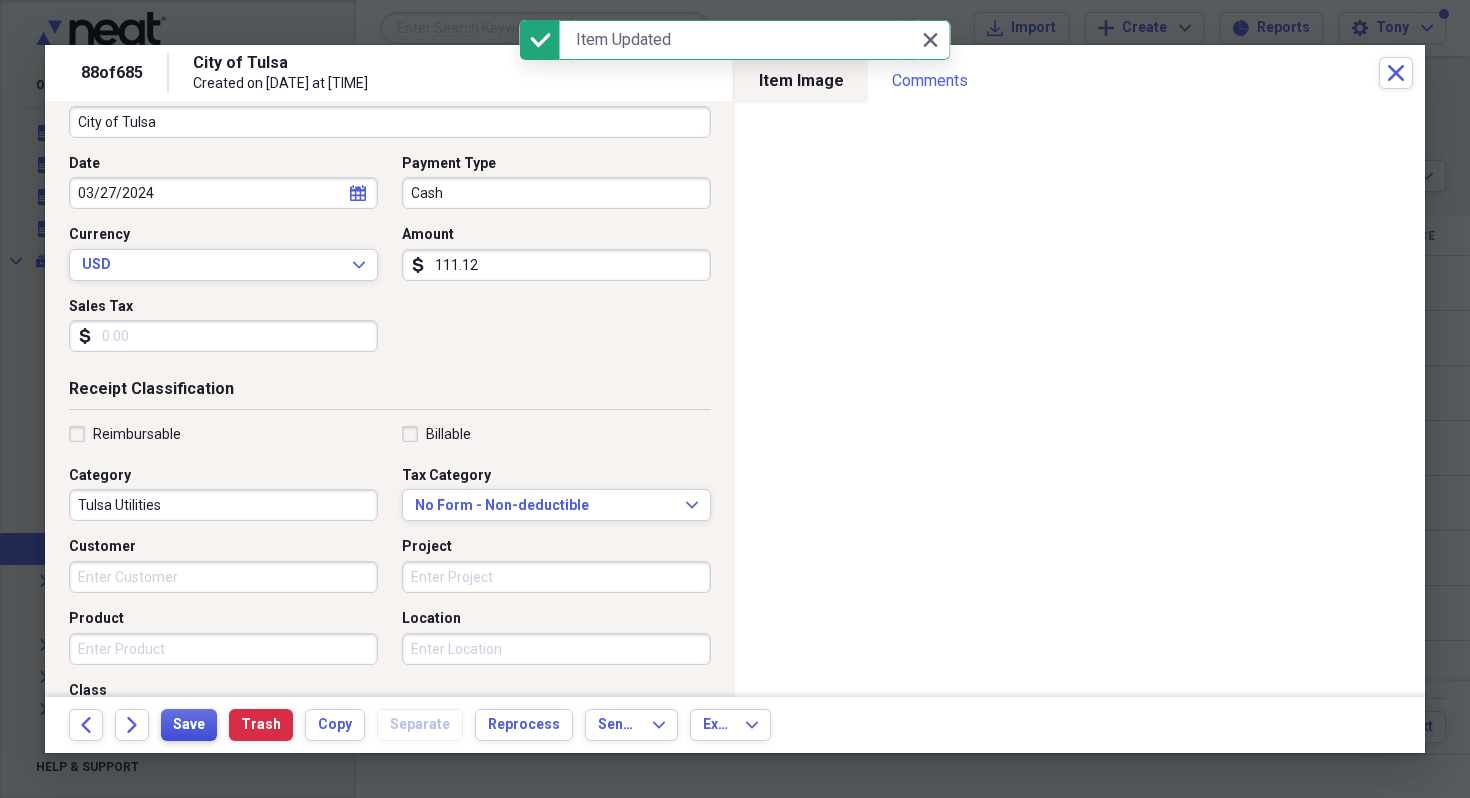 scroll, scrollTop: 161, scrollLeft: 0, axis: vertical 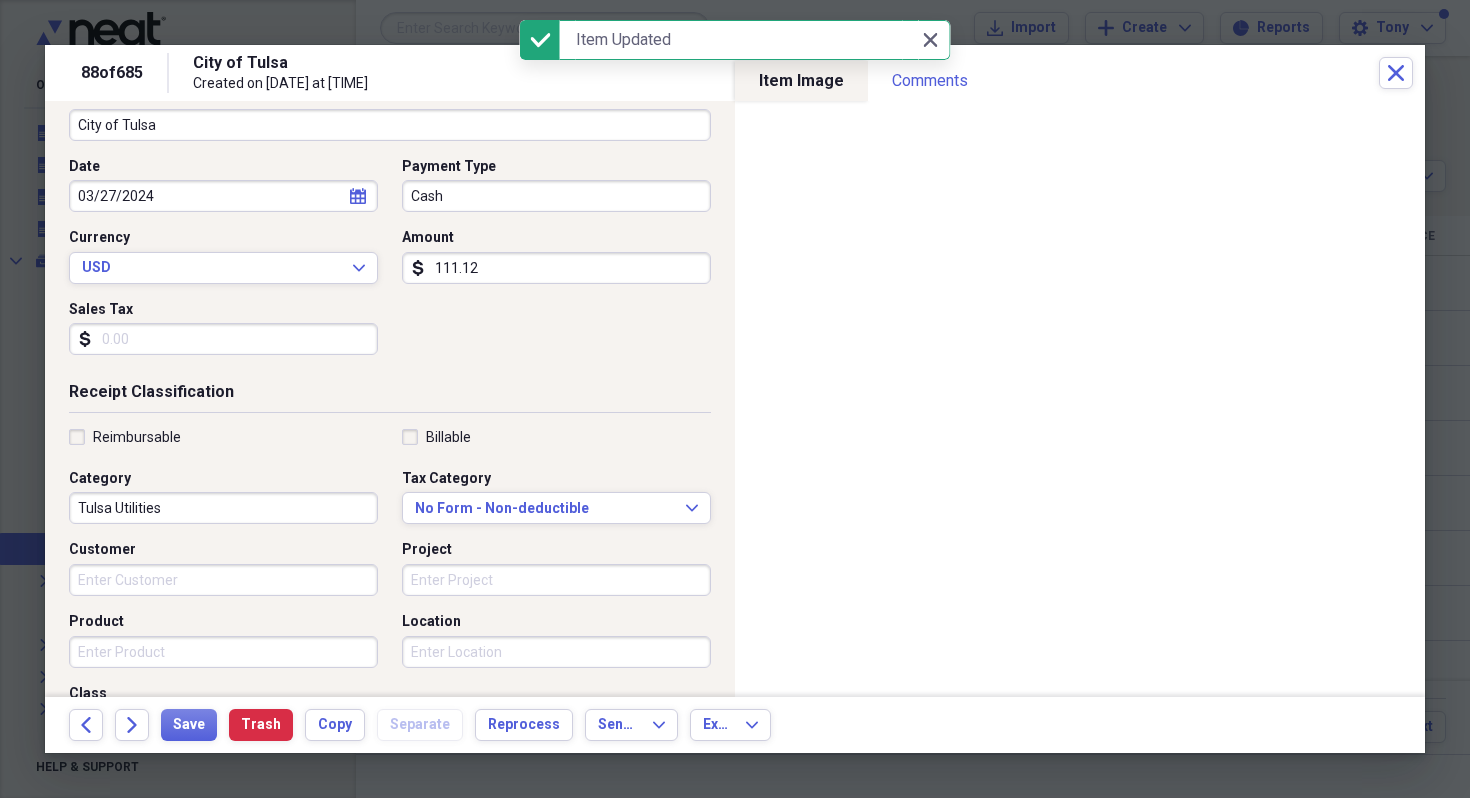 click on "Cash" at bounding box center [556, 196] 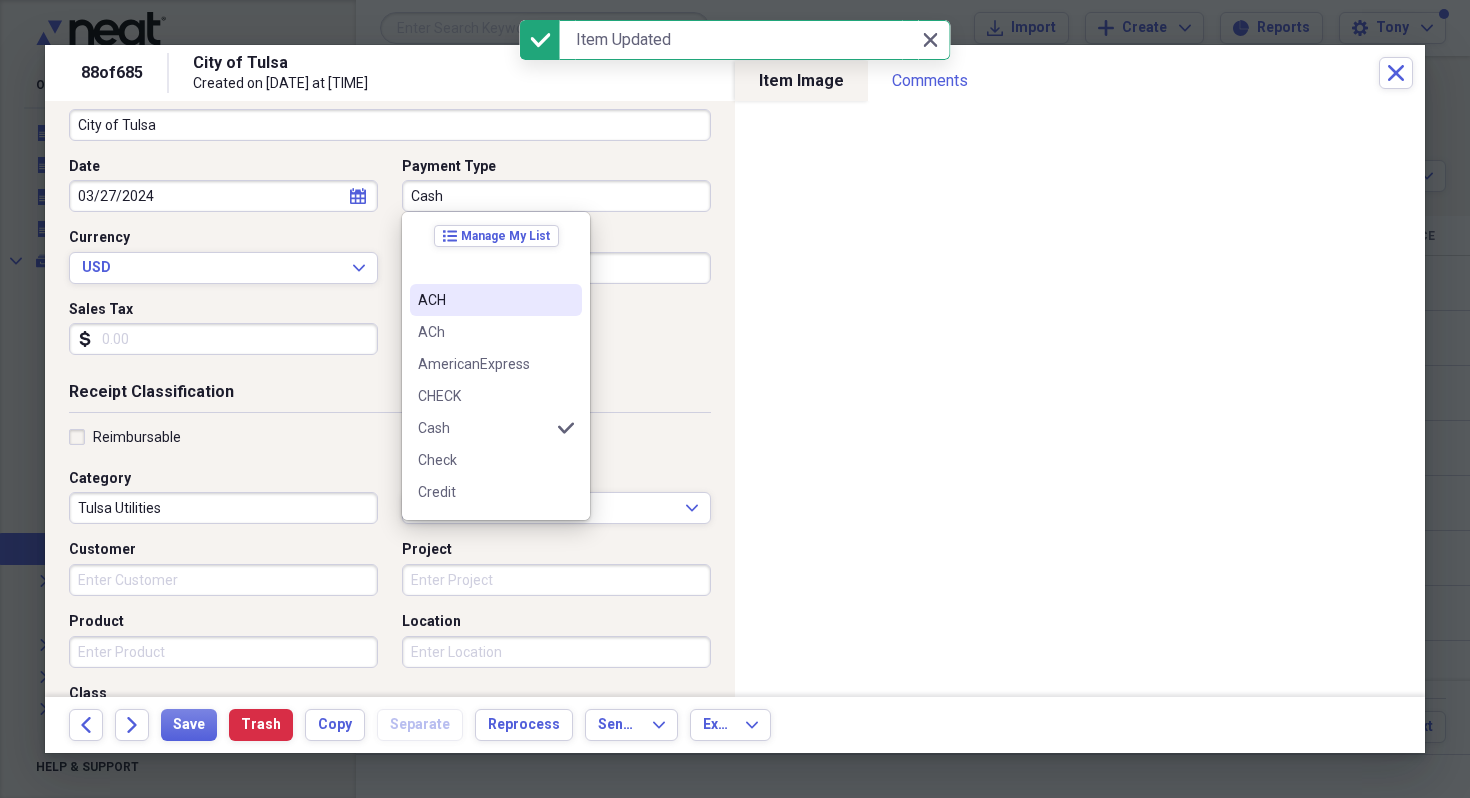 click on "ACH" at bounding box center [484, 300] 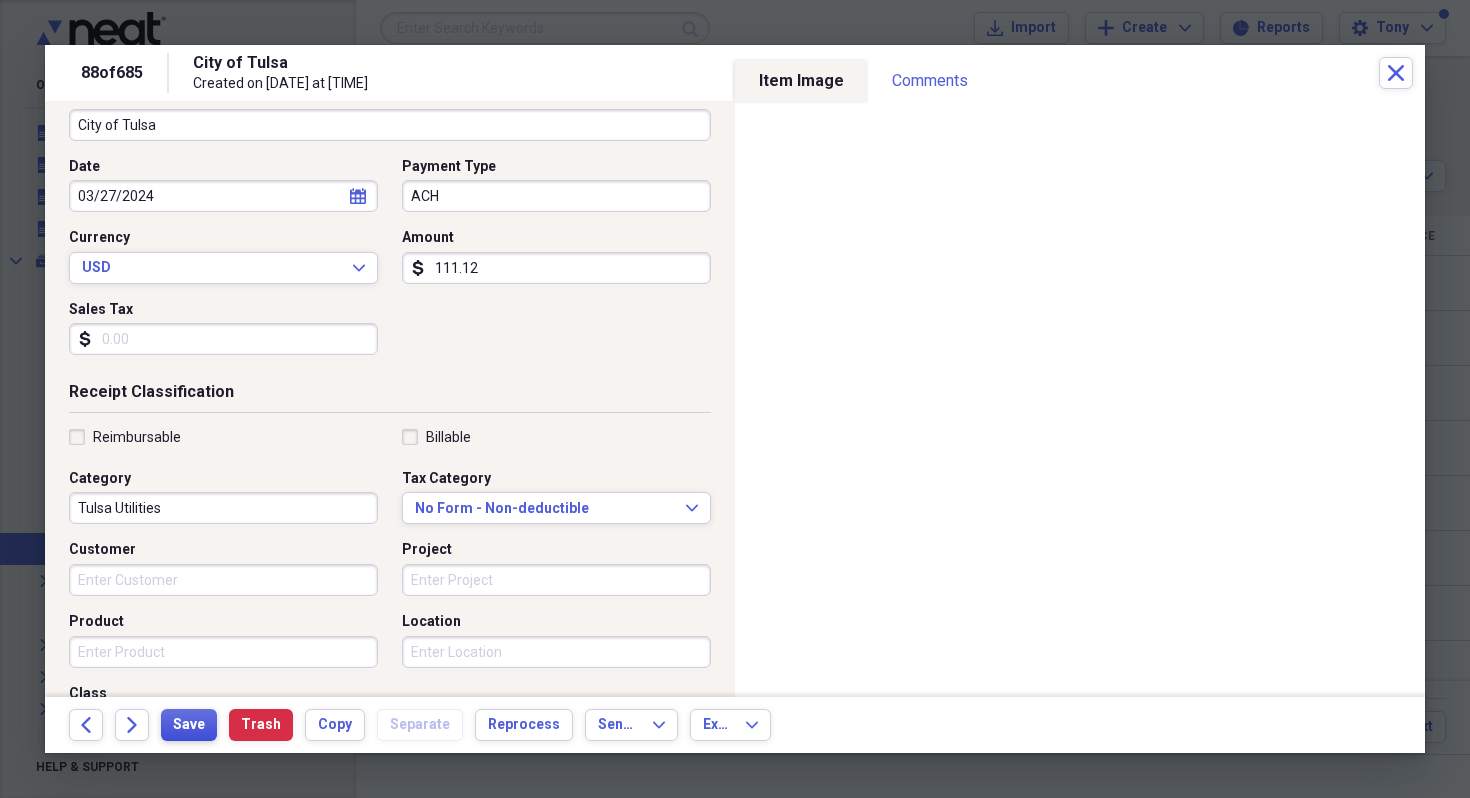 click on "Save" at bounding box center (189, 725) 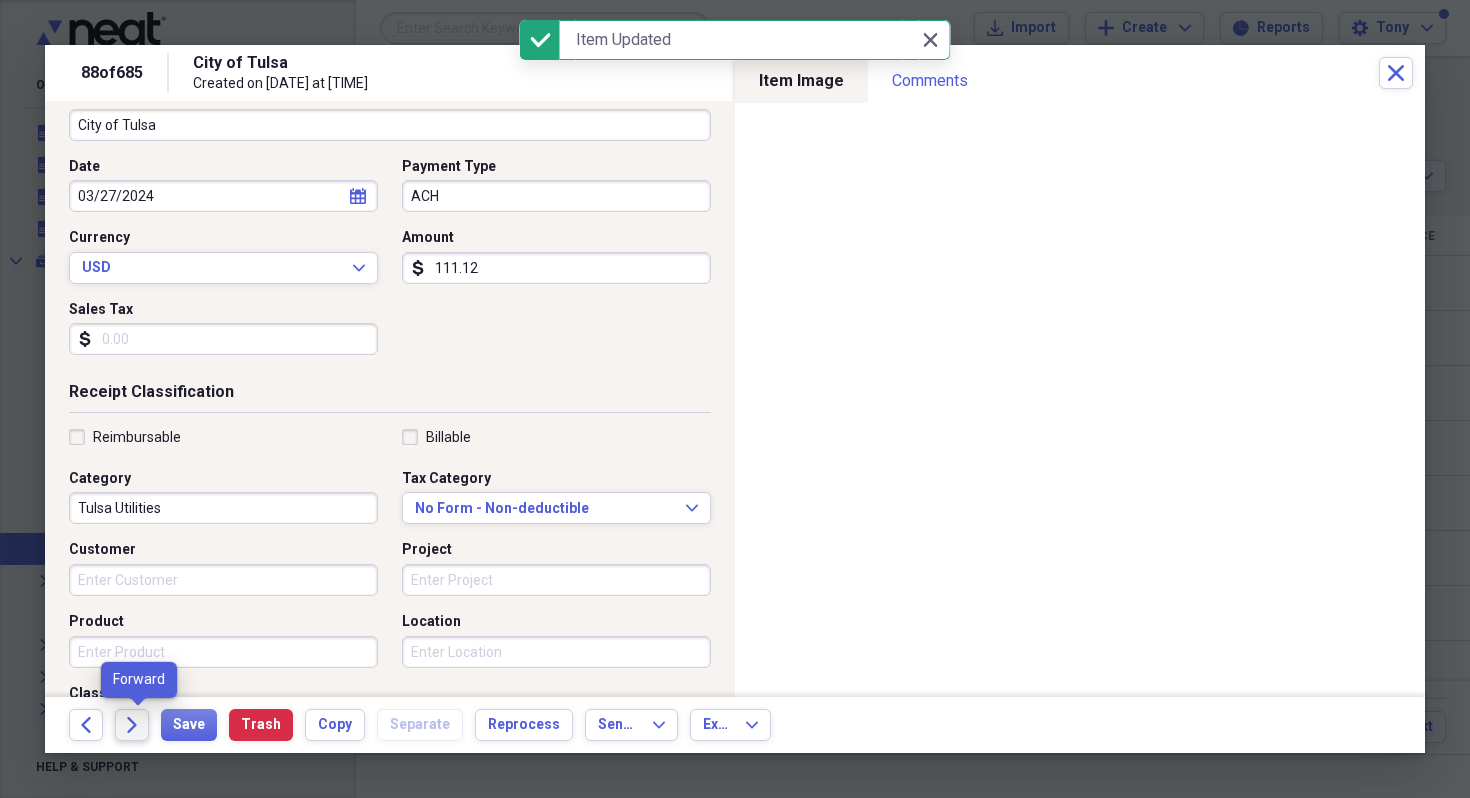 click on "Forward" at bounding box center (132, 725) 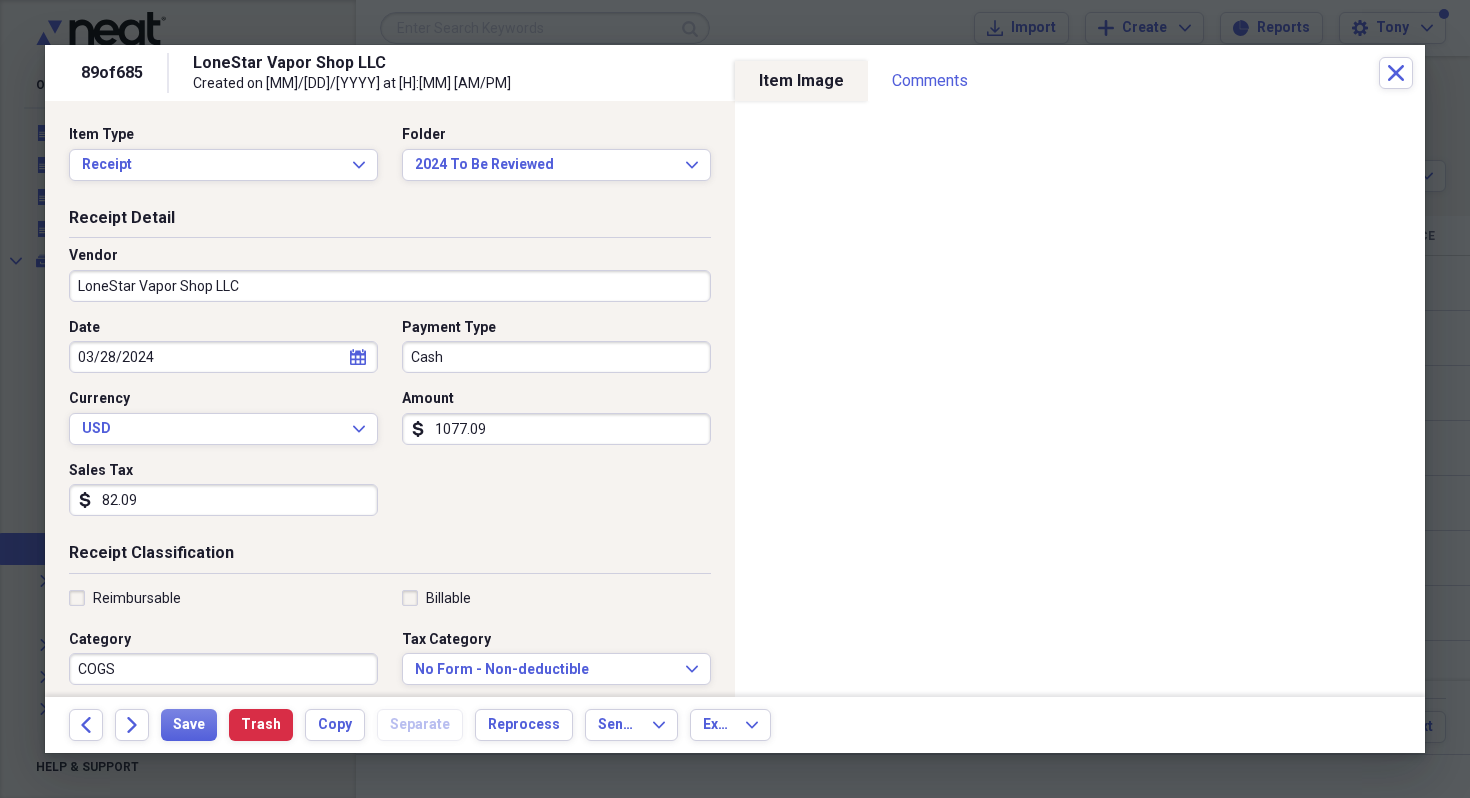 click on "Cash" at bounding box center [556, 357] 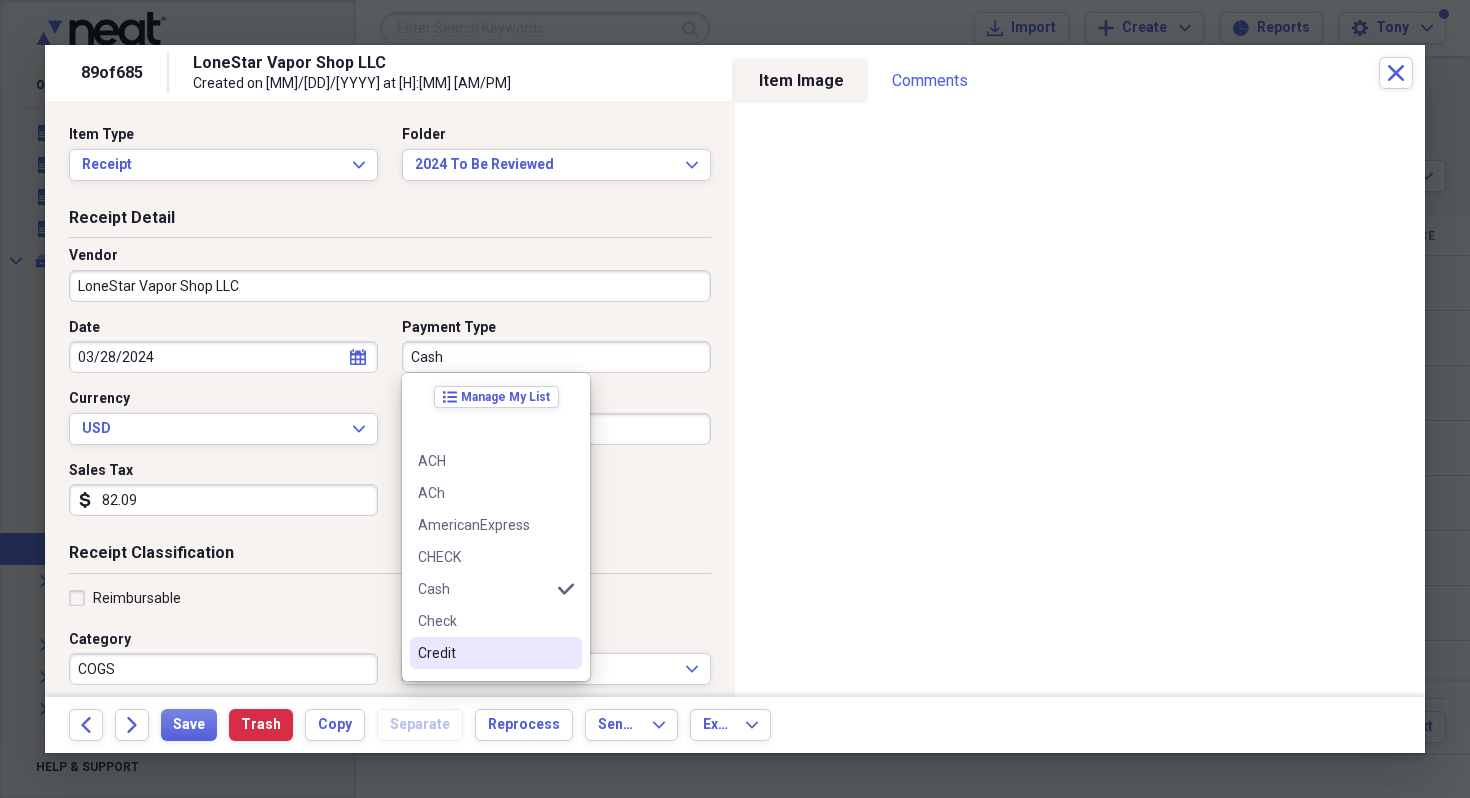 click on "Credit" at bounding box center (484, 653) 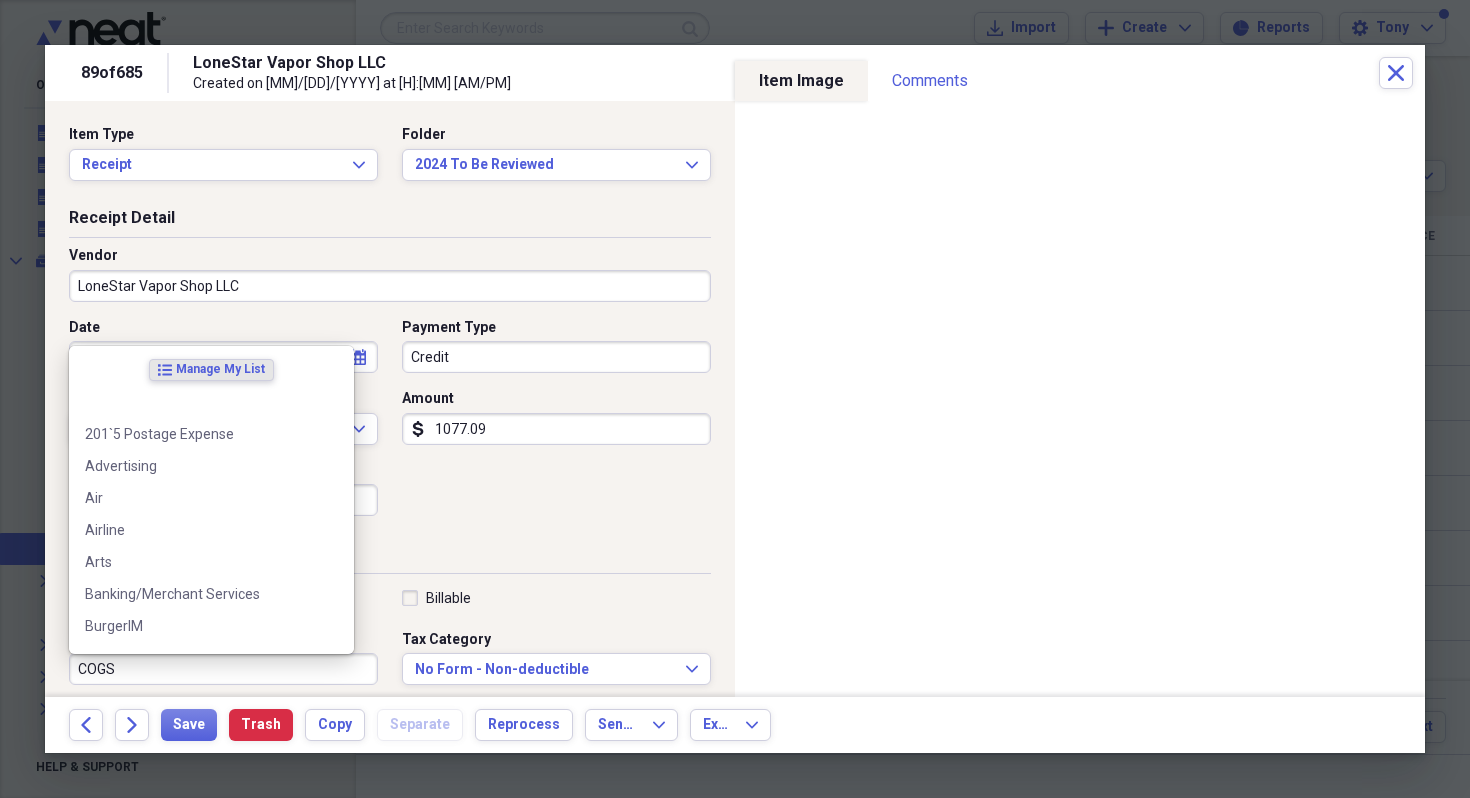 click on "COGS" at bounding box center [223, 669] 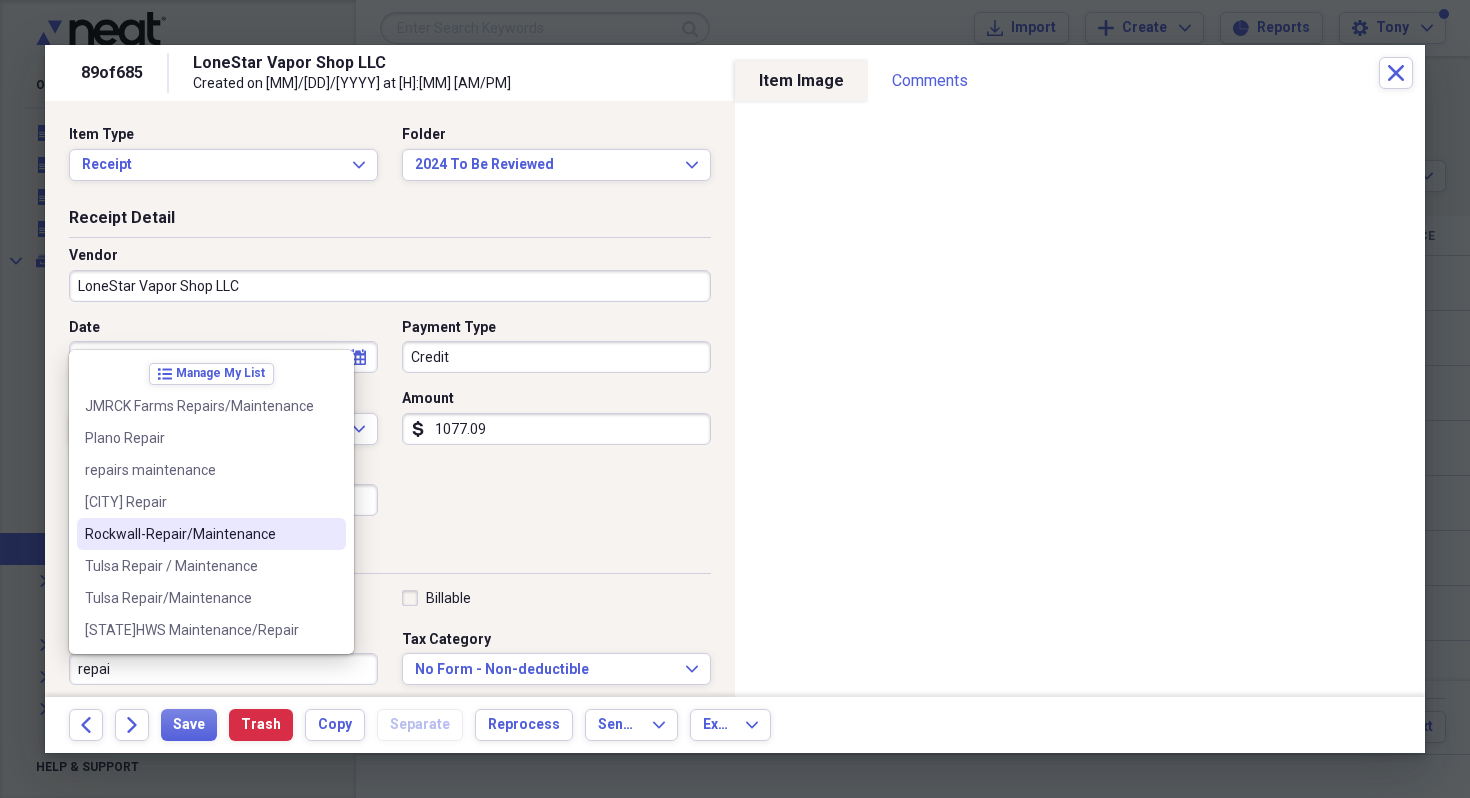 click on "Rockwall-Repair/Maintenance" at bounding box center (199, 534) 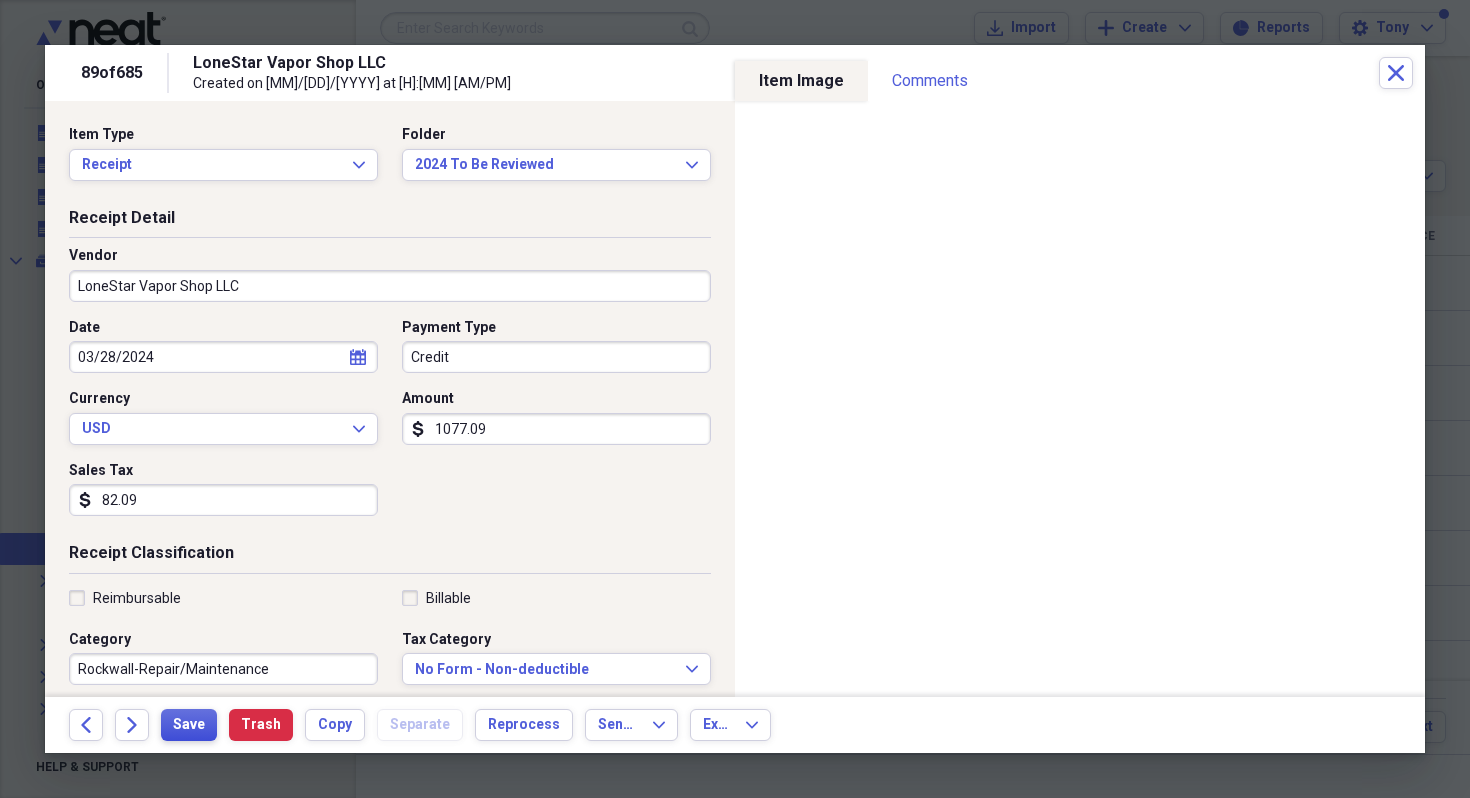 click on "Save" at bounding box center [189, 725] 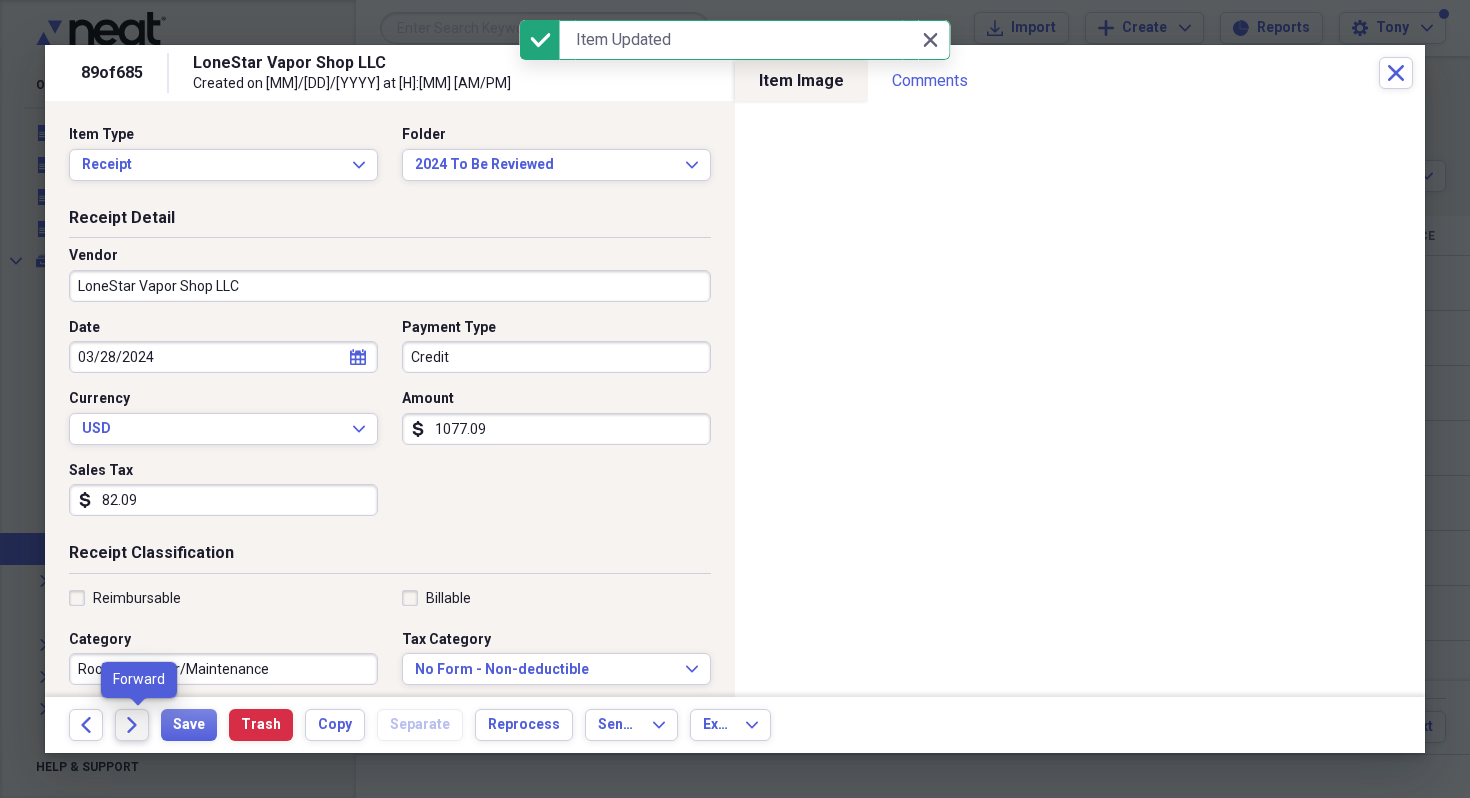 click on "Forward" 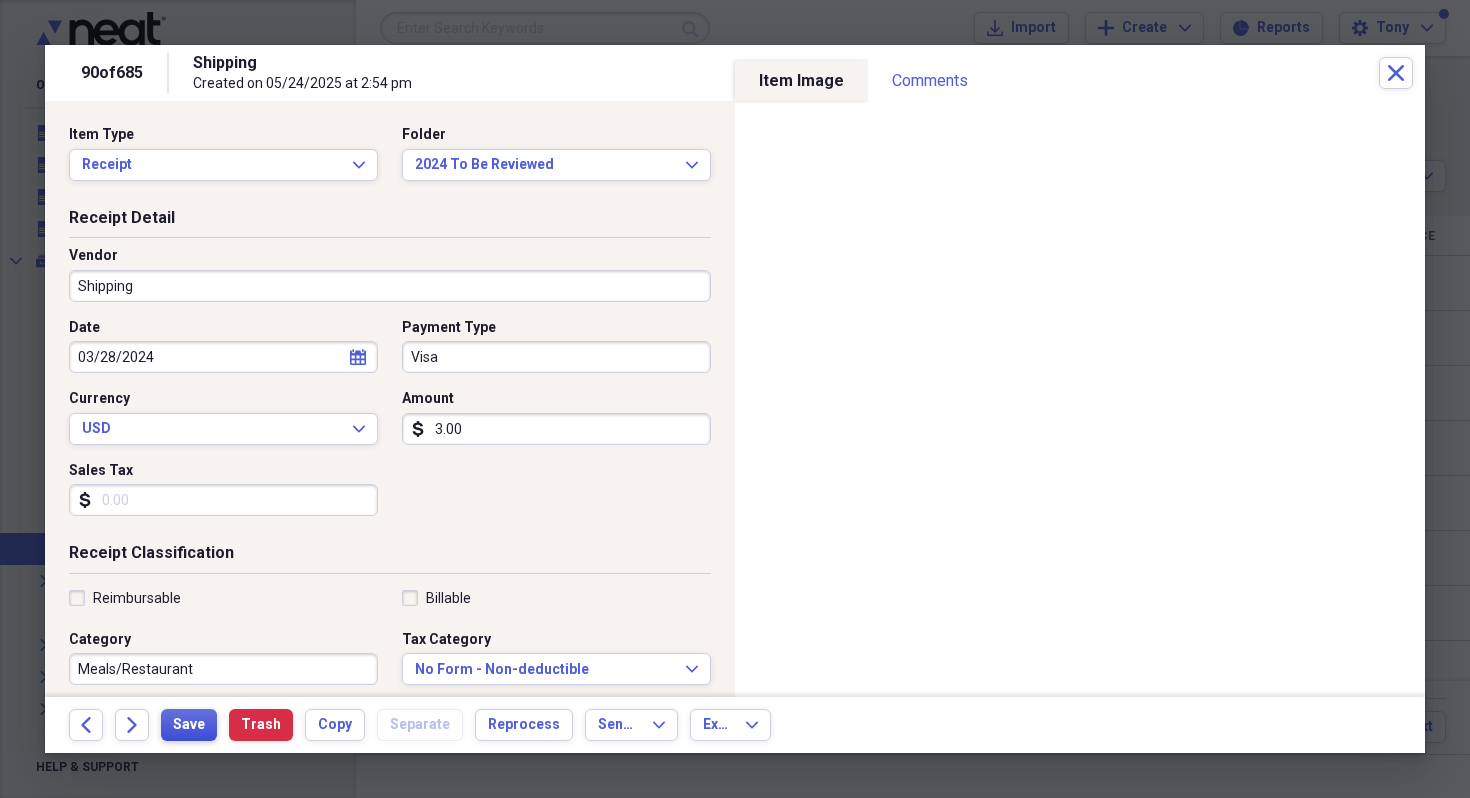 click on "Save" at bounding box center (189, 725) 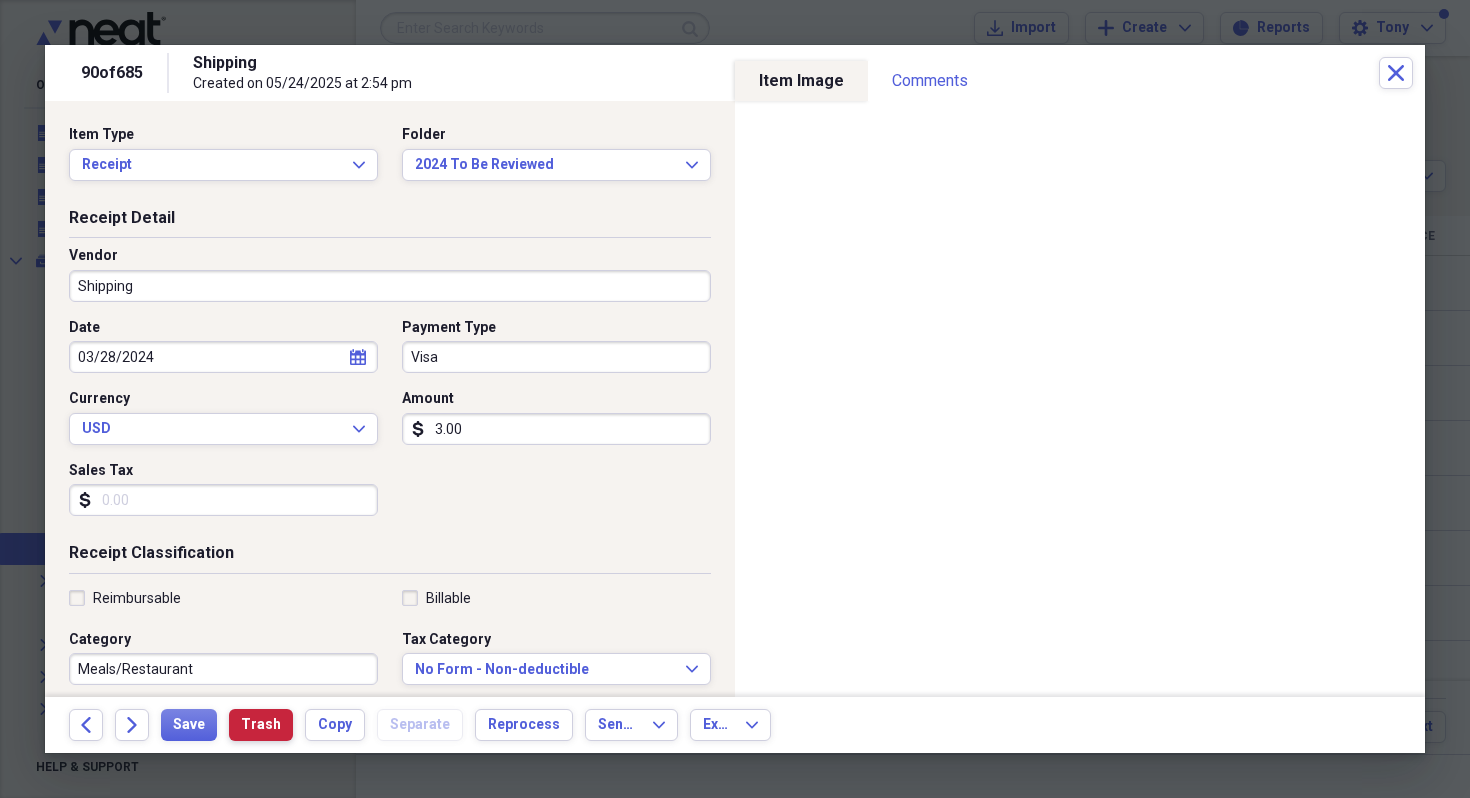 click on "Trash" at bounding box center (261, 725) 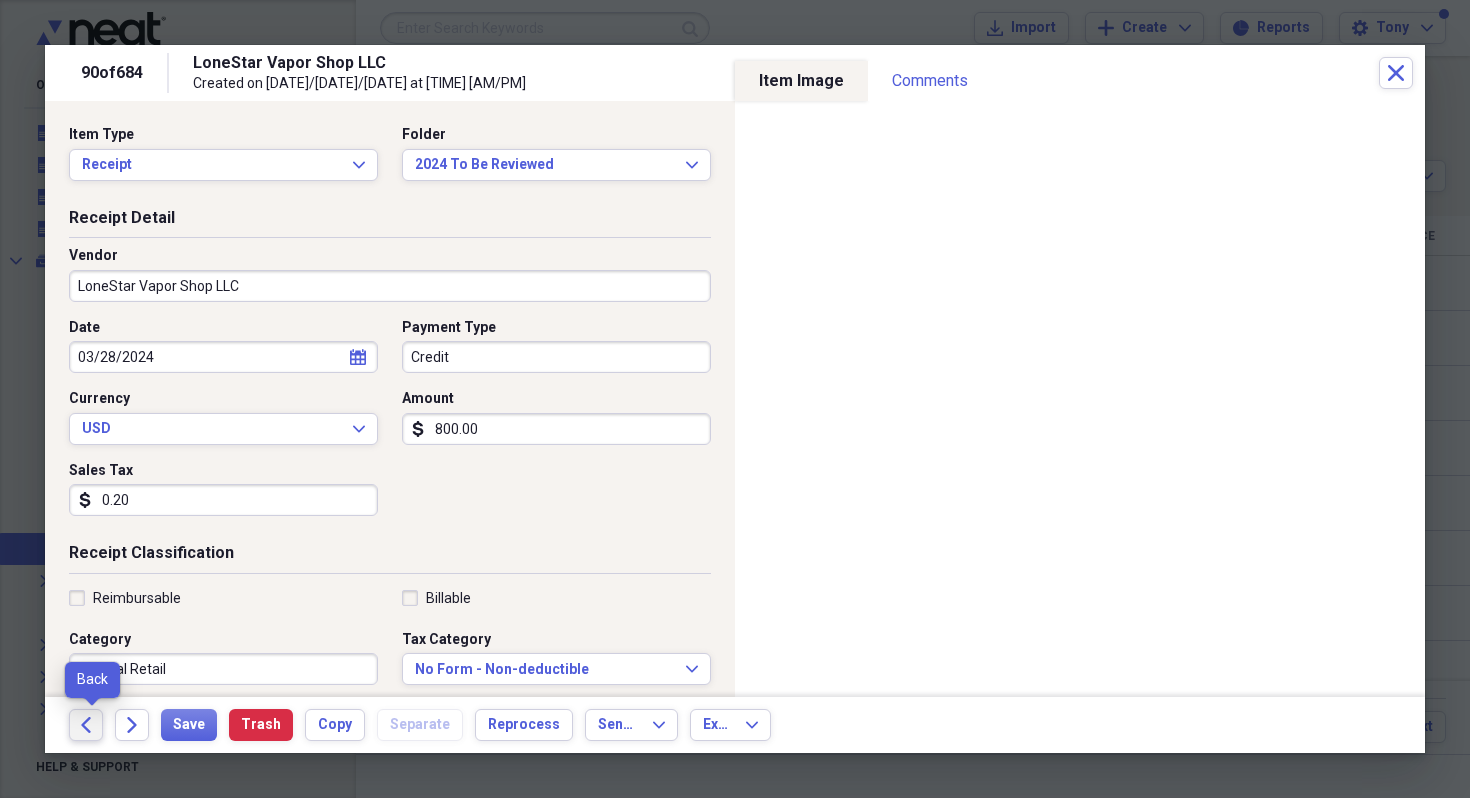 click 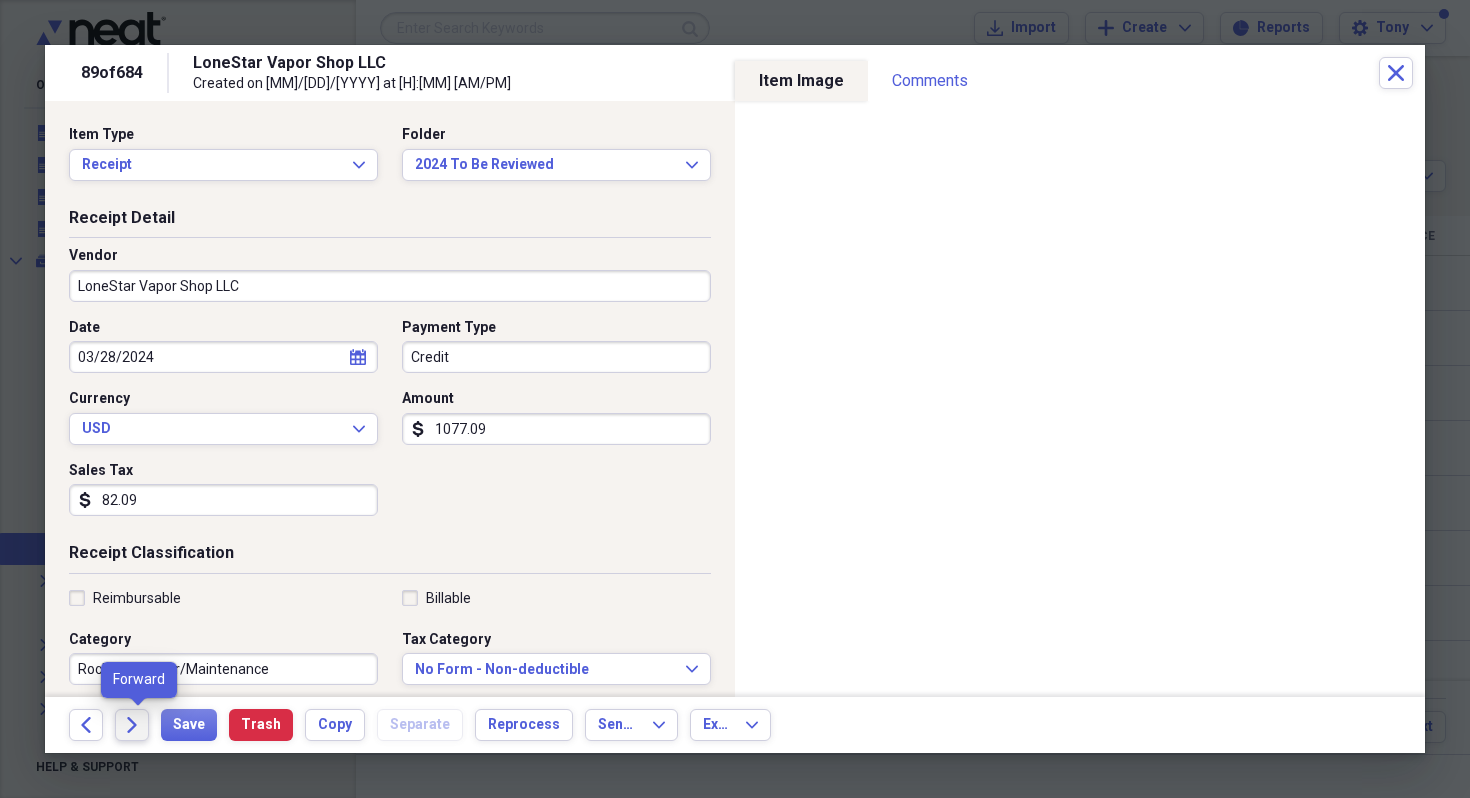 click on "Forward" 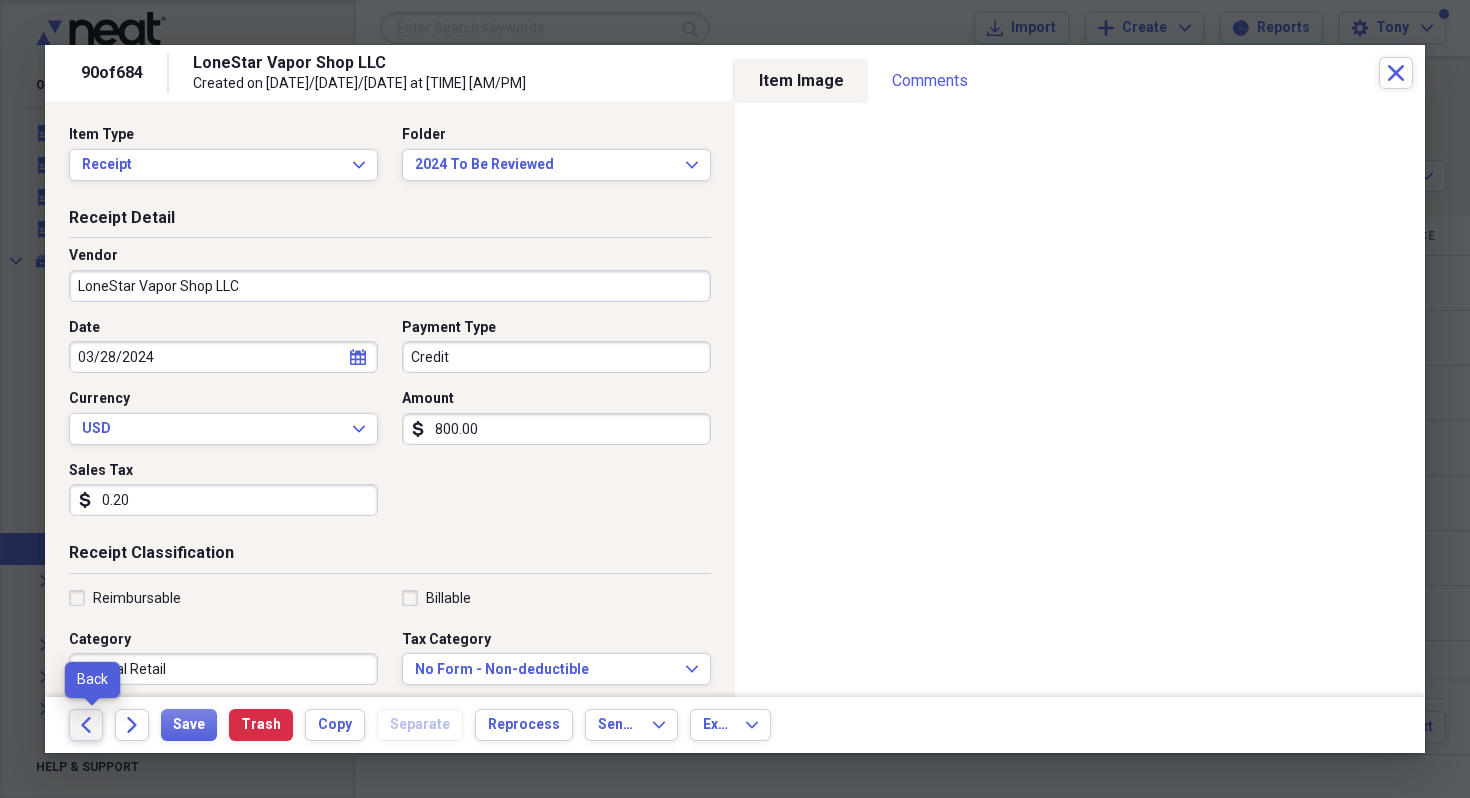 click on "Back" 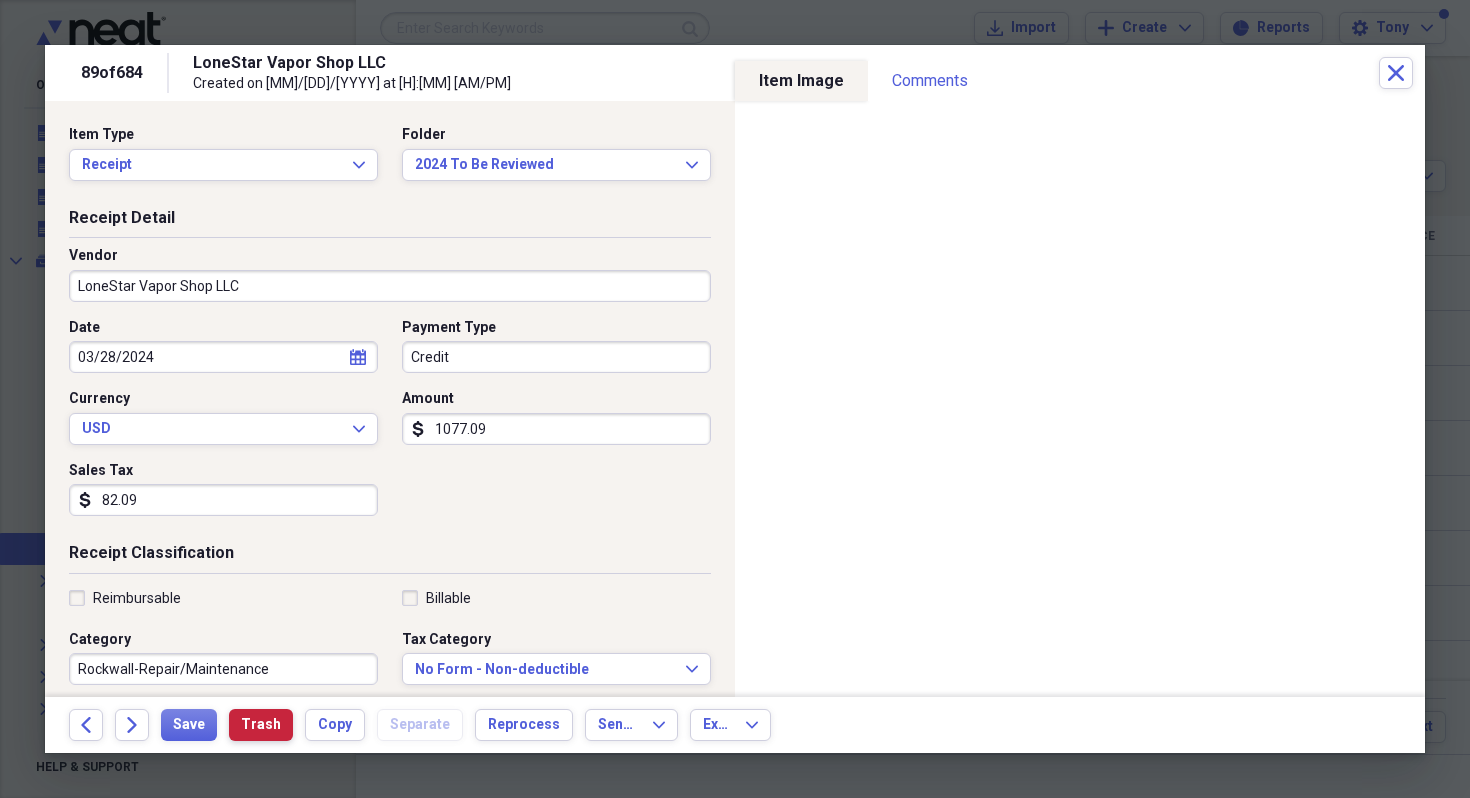 click on "Trash" at bounding box center (261, 725) 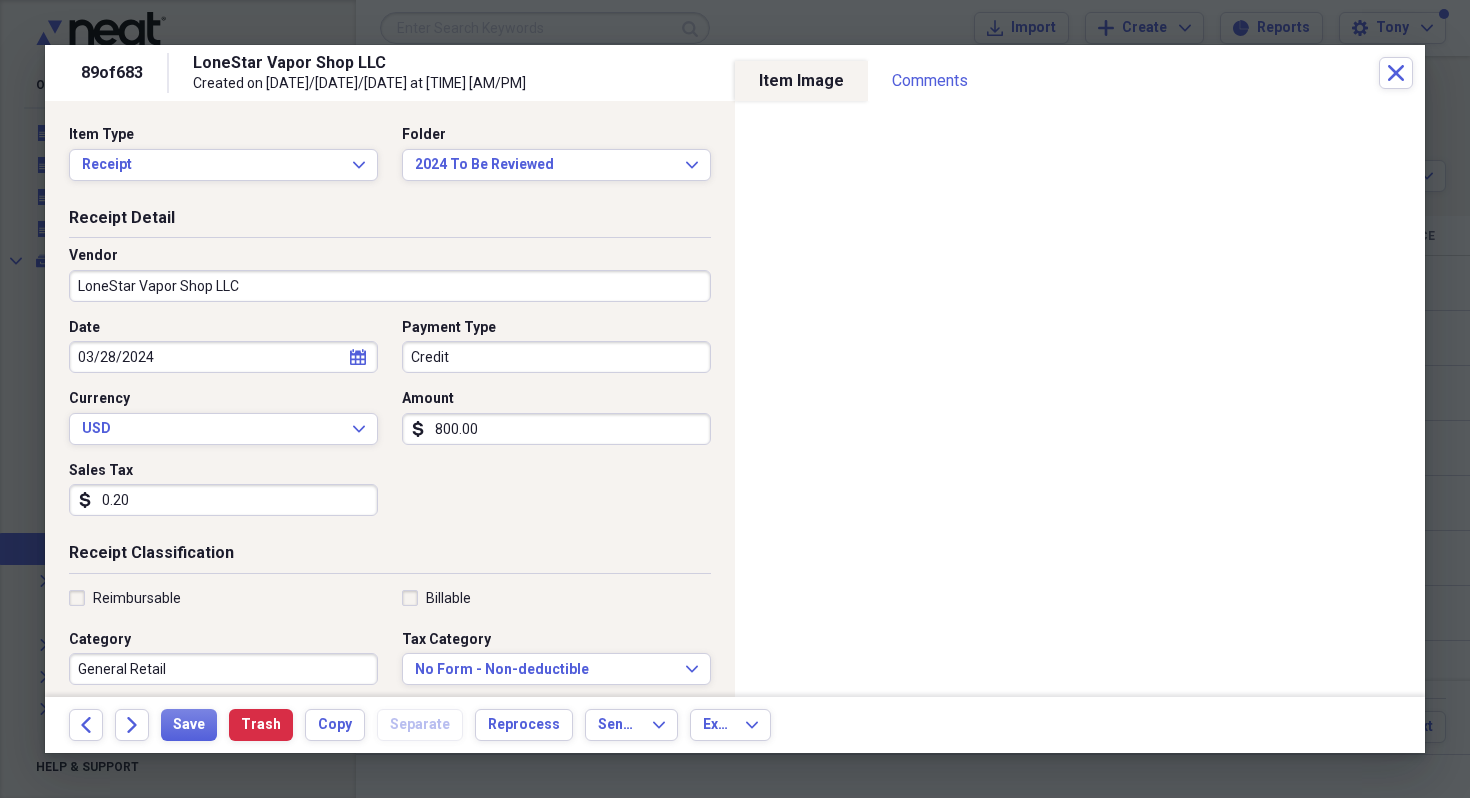 click on "800.00" at bounding box center [556, 429] 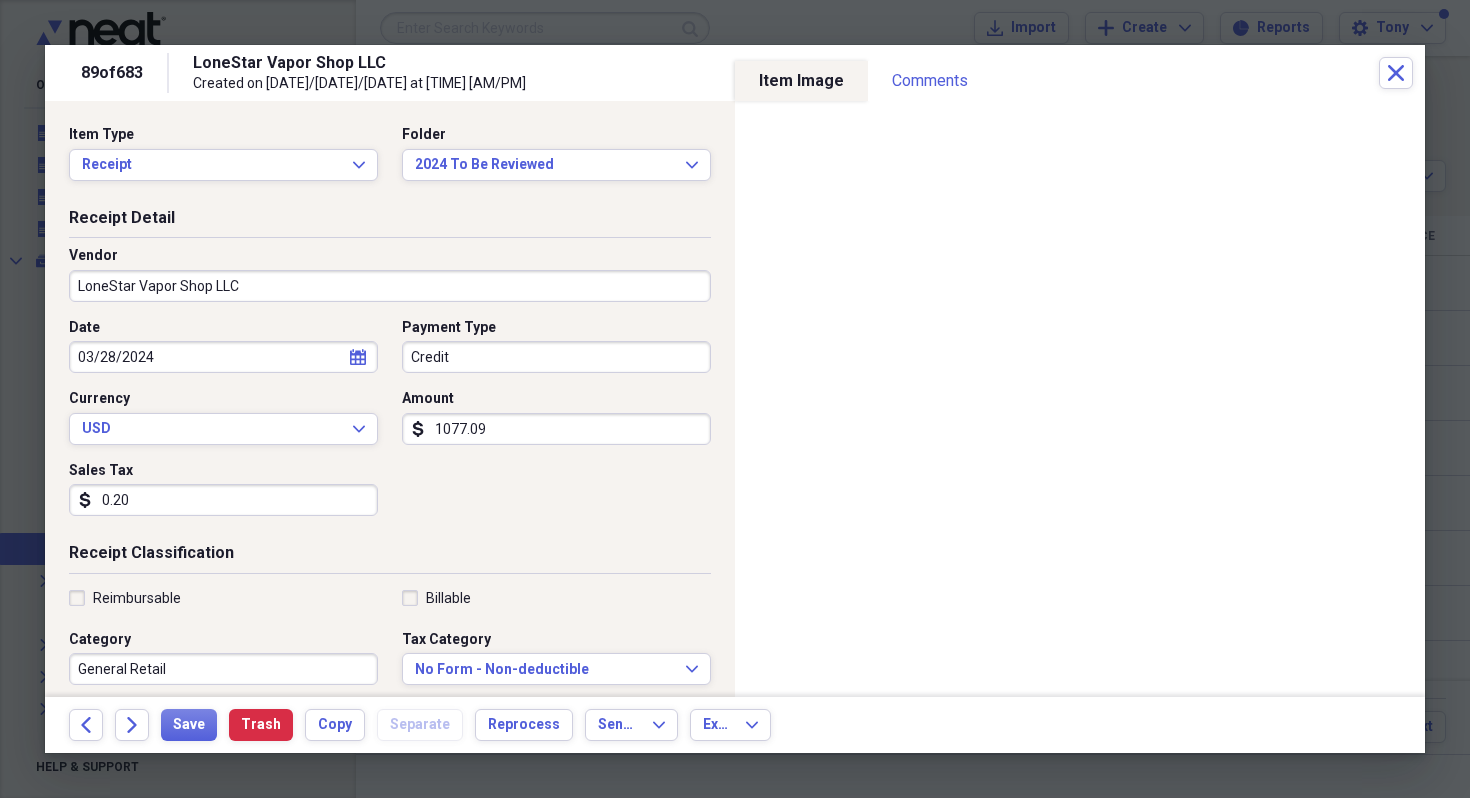 type on "1077.09" 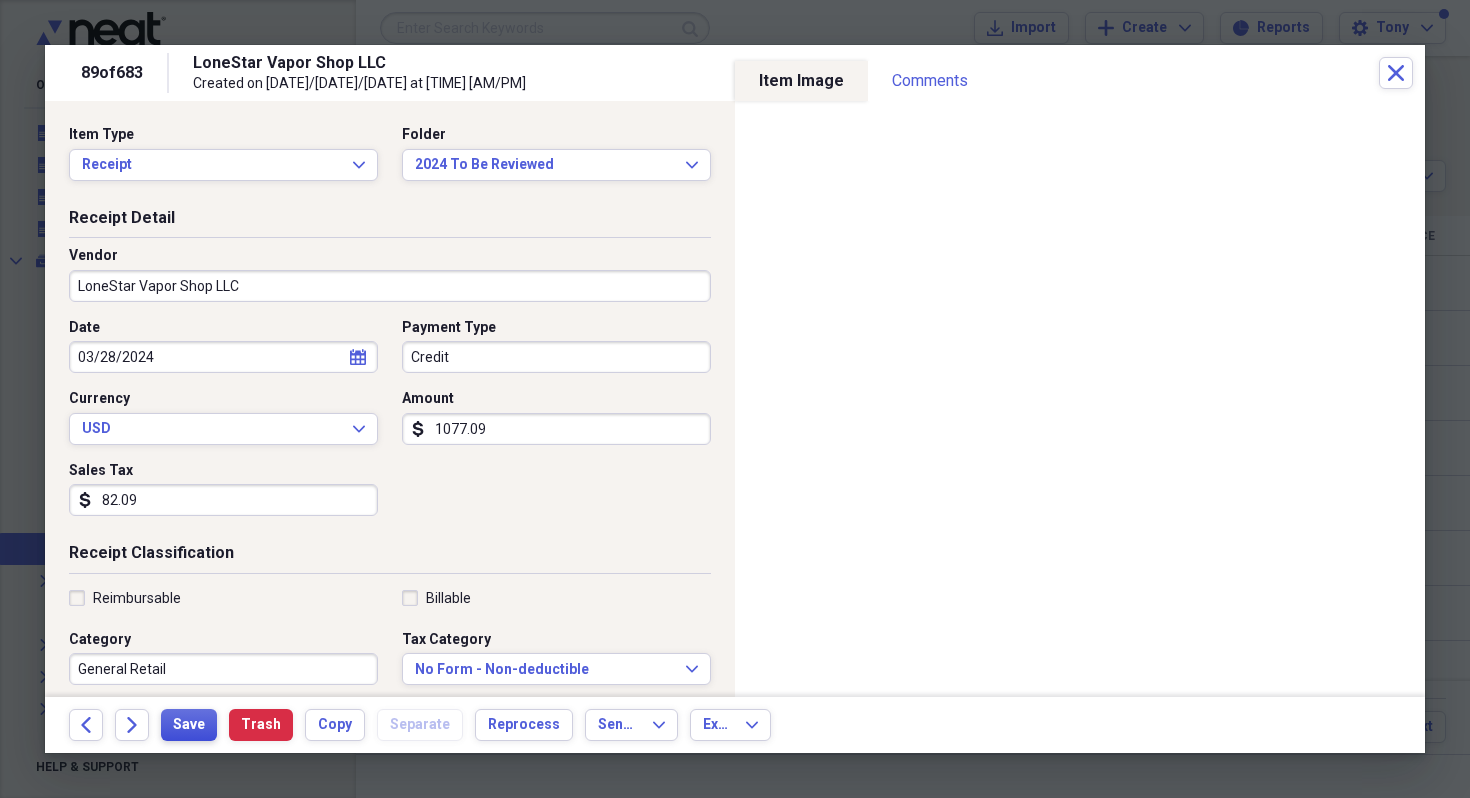 type on "82.09" 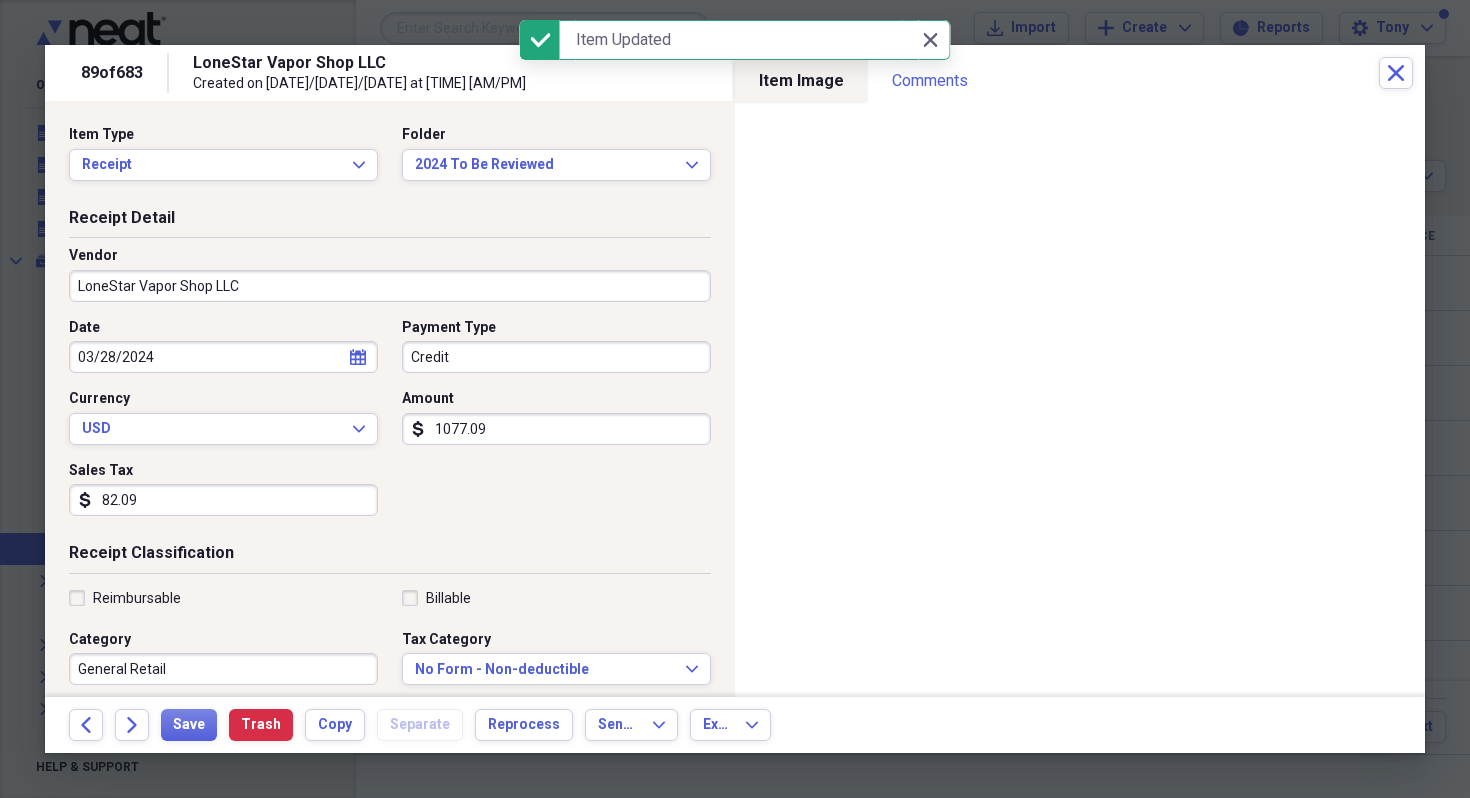click on "LoneStar Vapor Shop LLC" at bounding box center [390, 286] 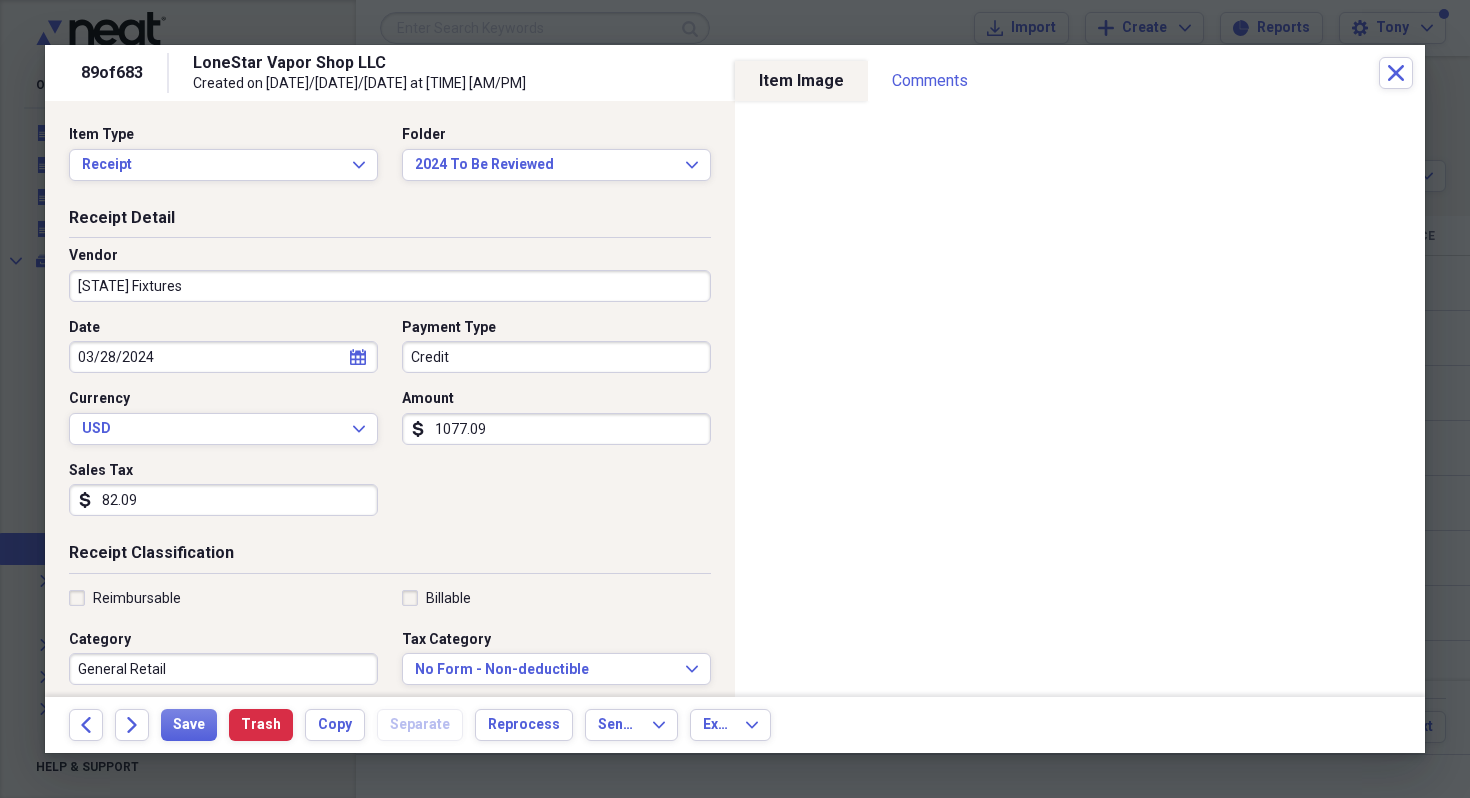 type on "[STATE] Fixtures" 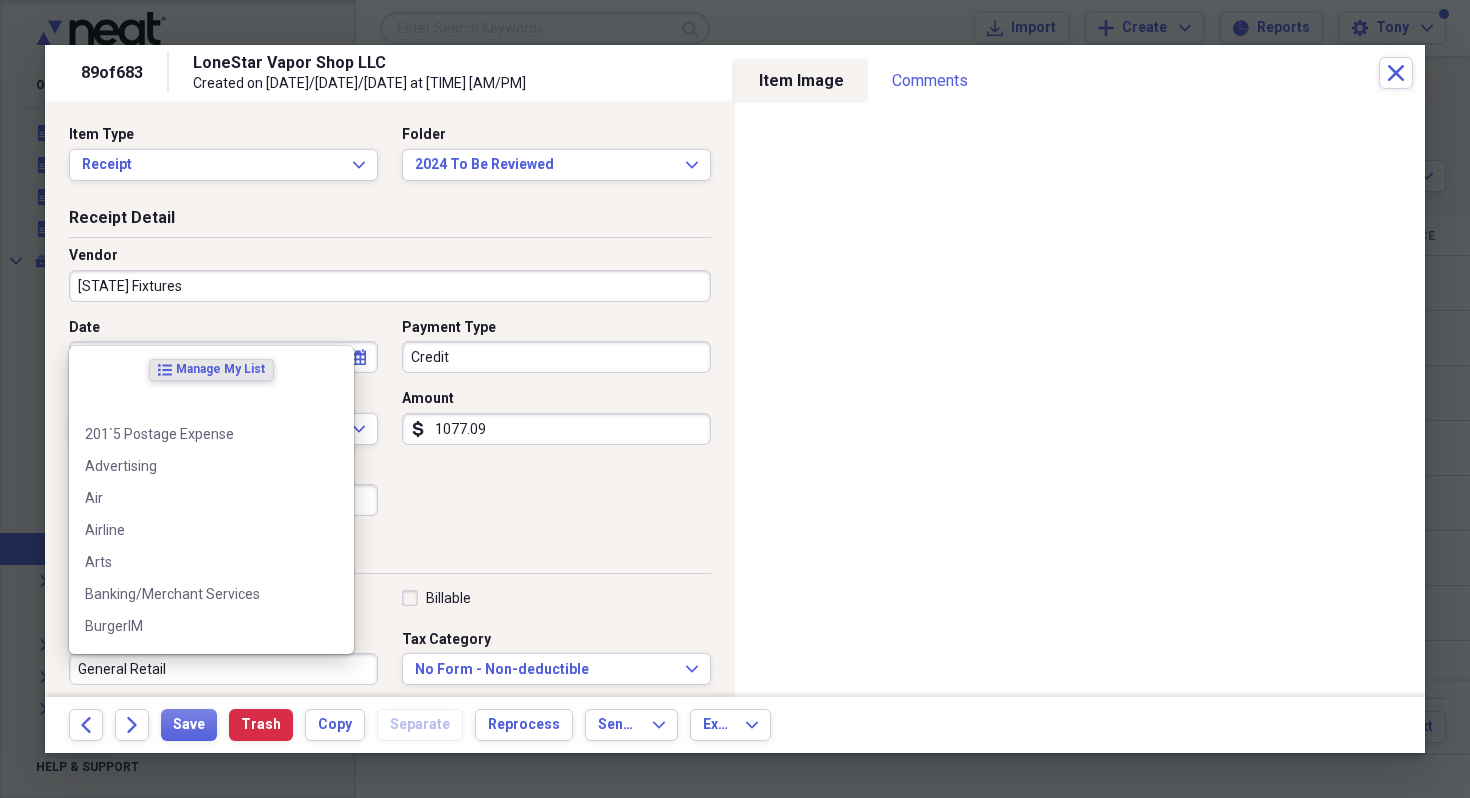 click on "General Retail" at bounding box center [223, 669] 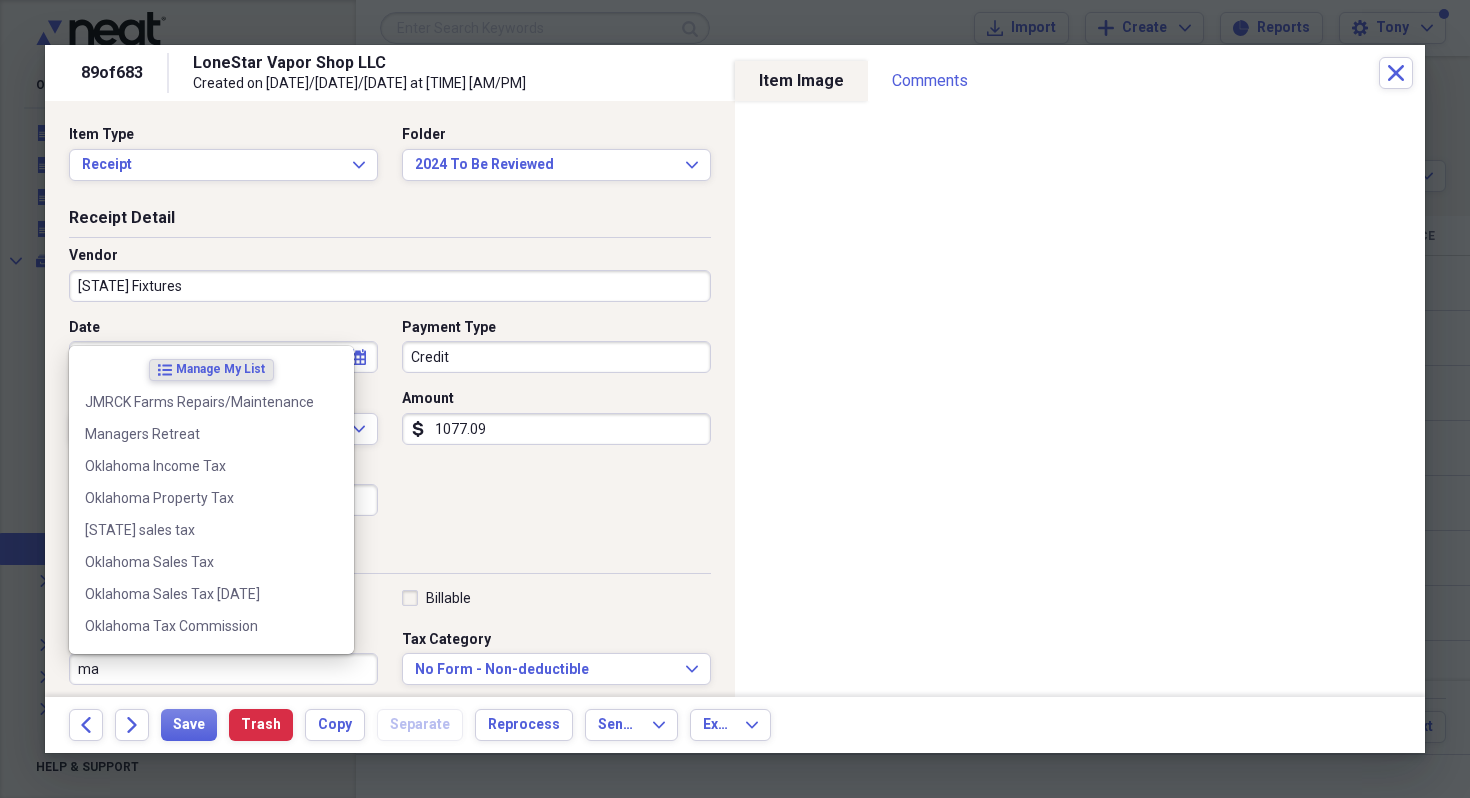 type on "m" 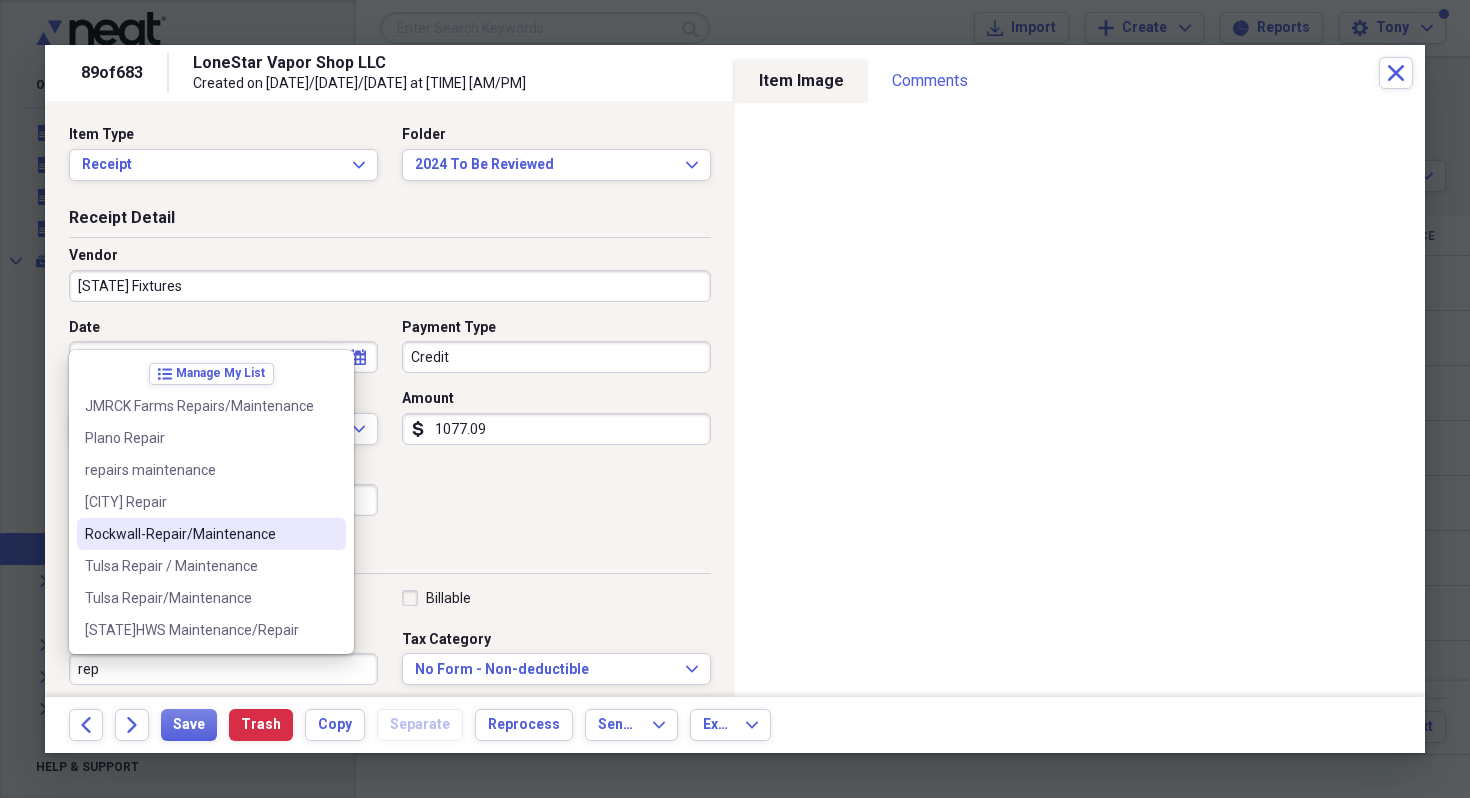 click on "Rockwall-Repair/Maintenance" at bounding box center [199, 534] 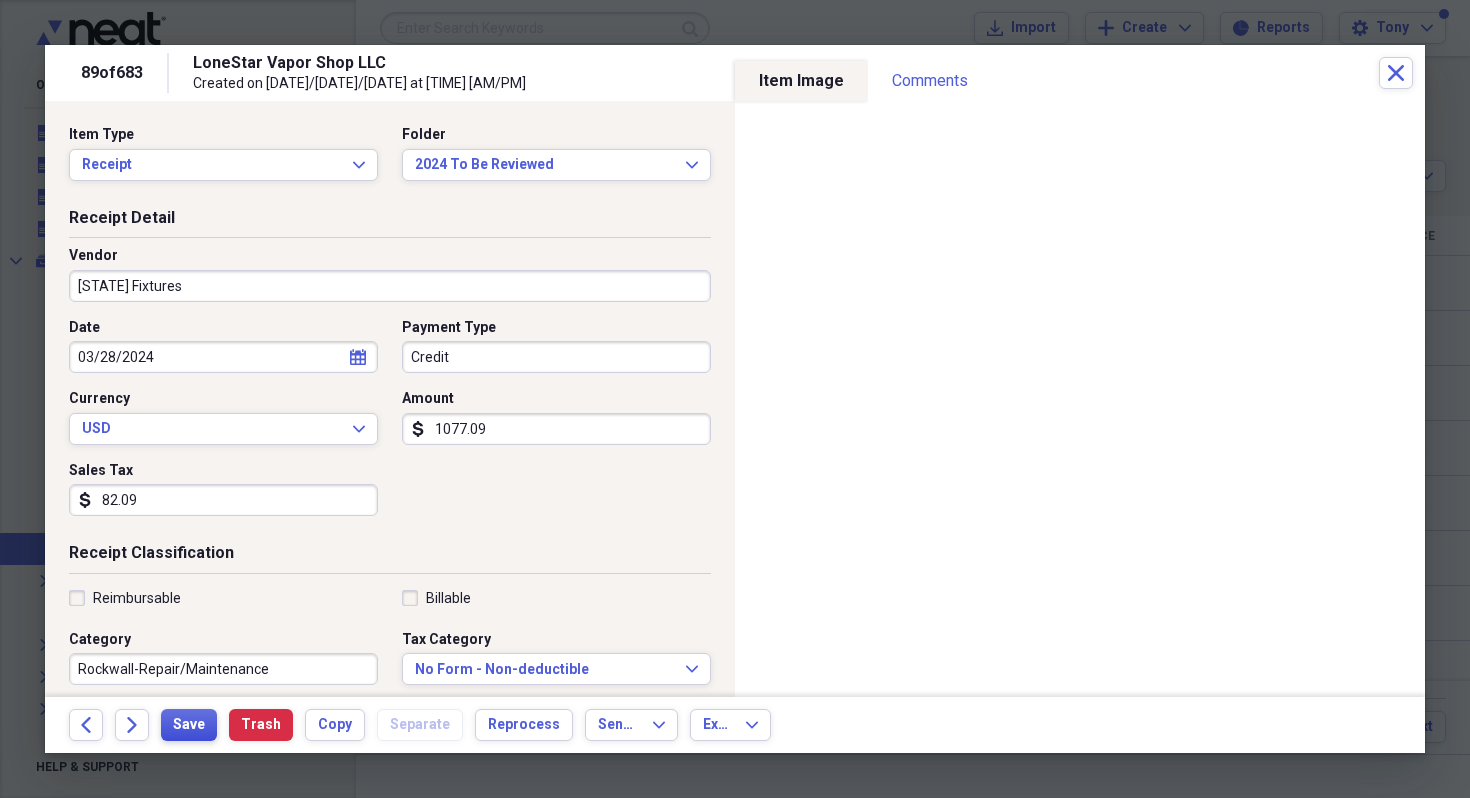 click on "Save" at bounding box center [189, 725] 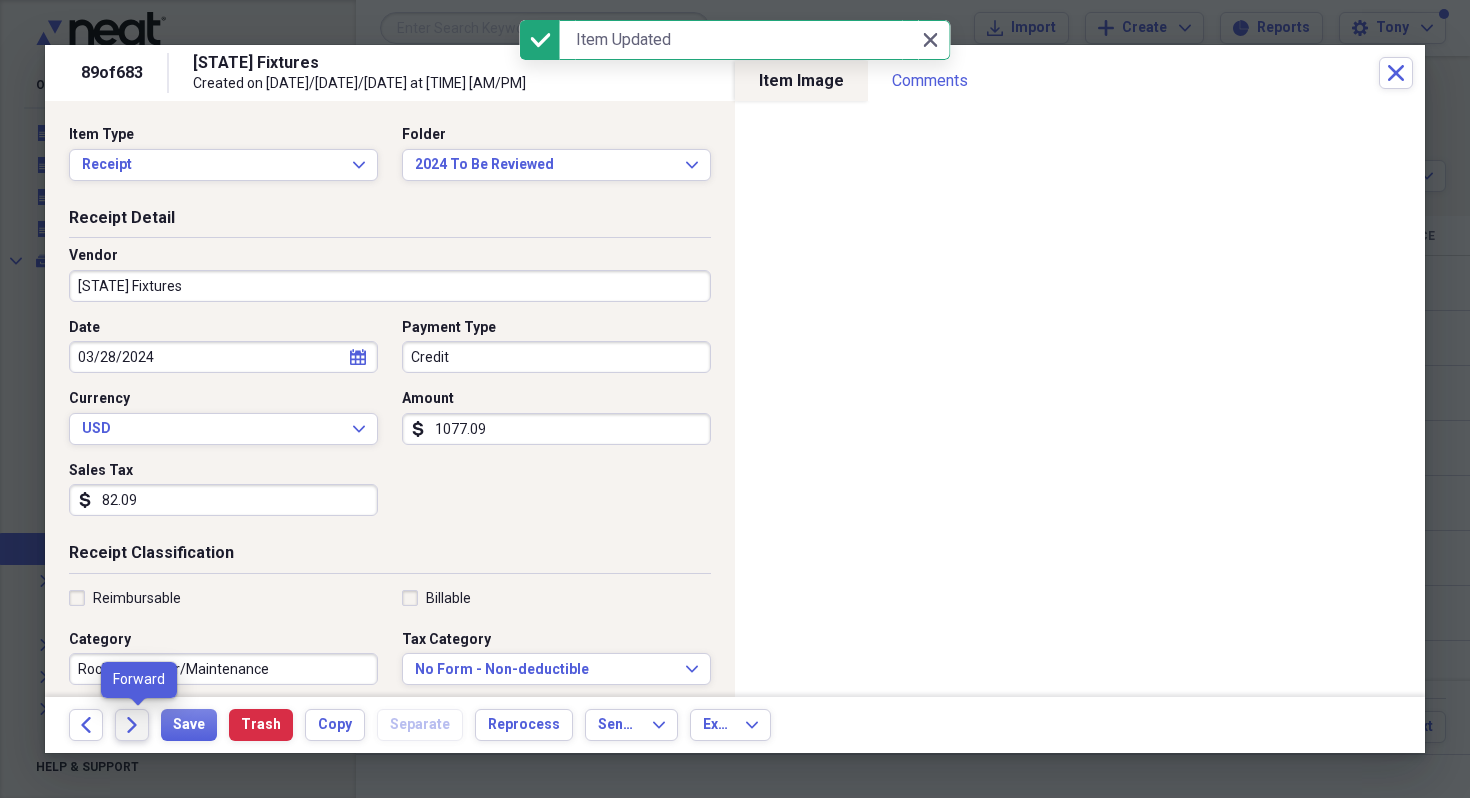 click on "Forward" 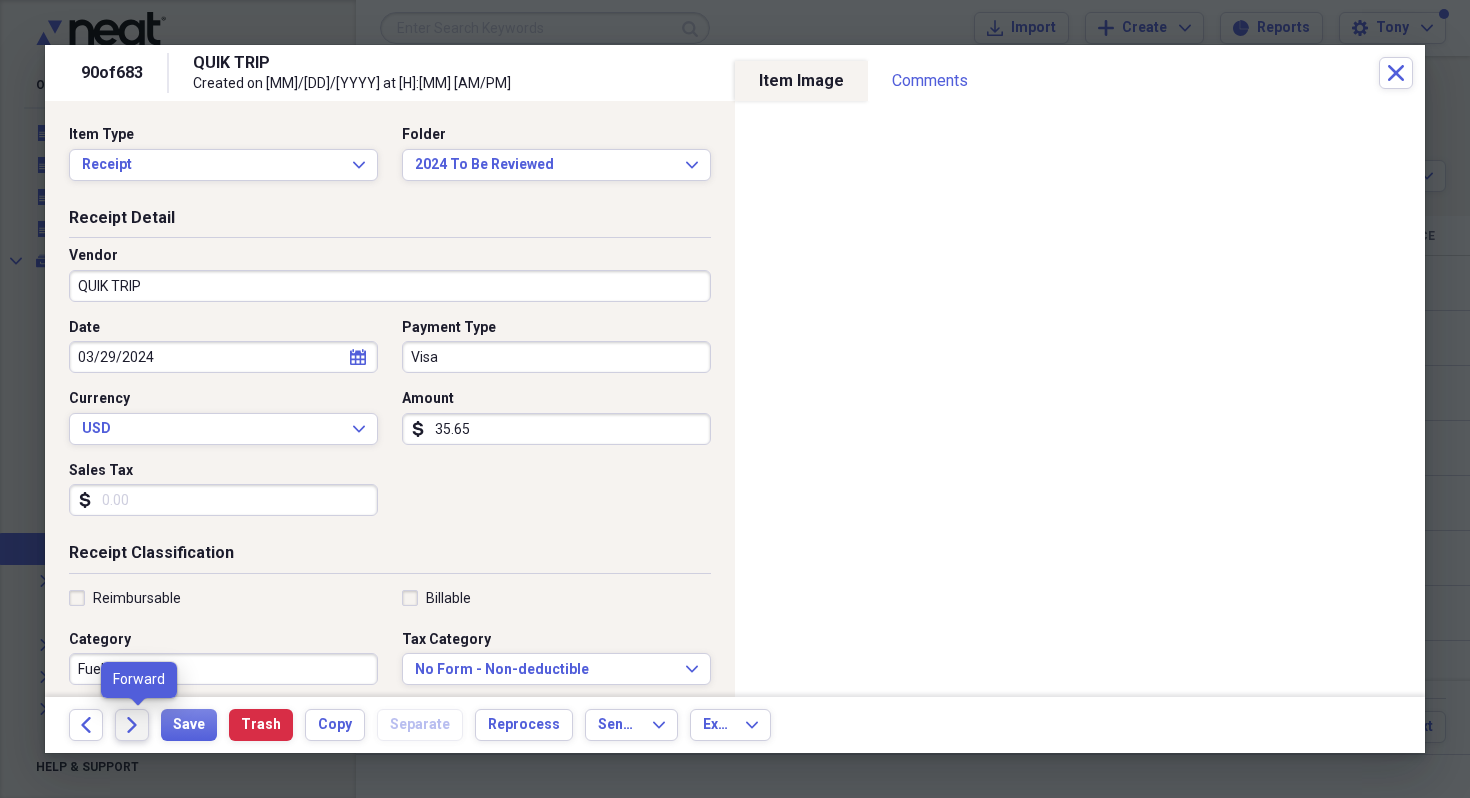 click on "Forward" 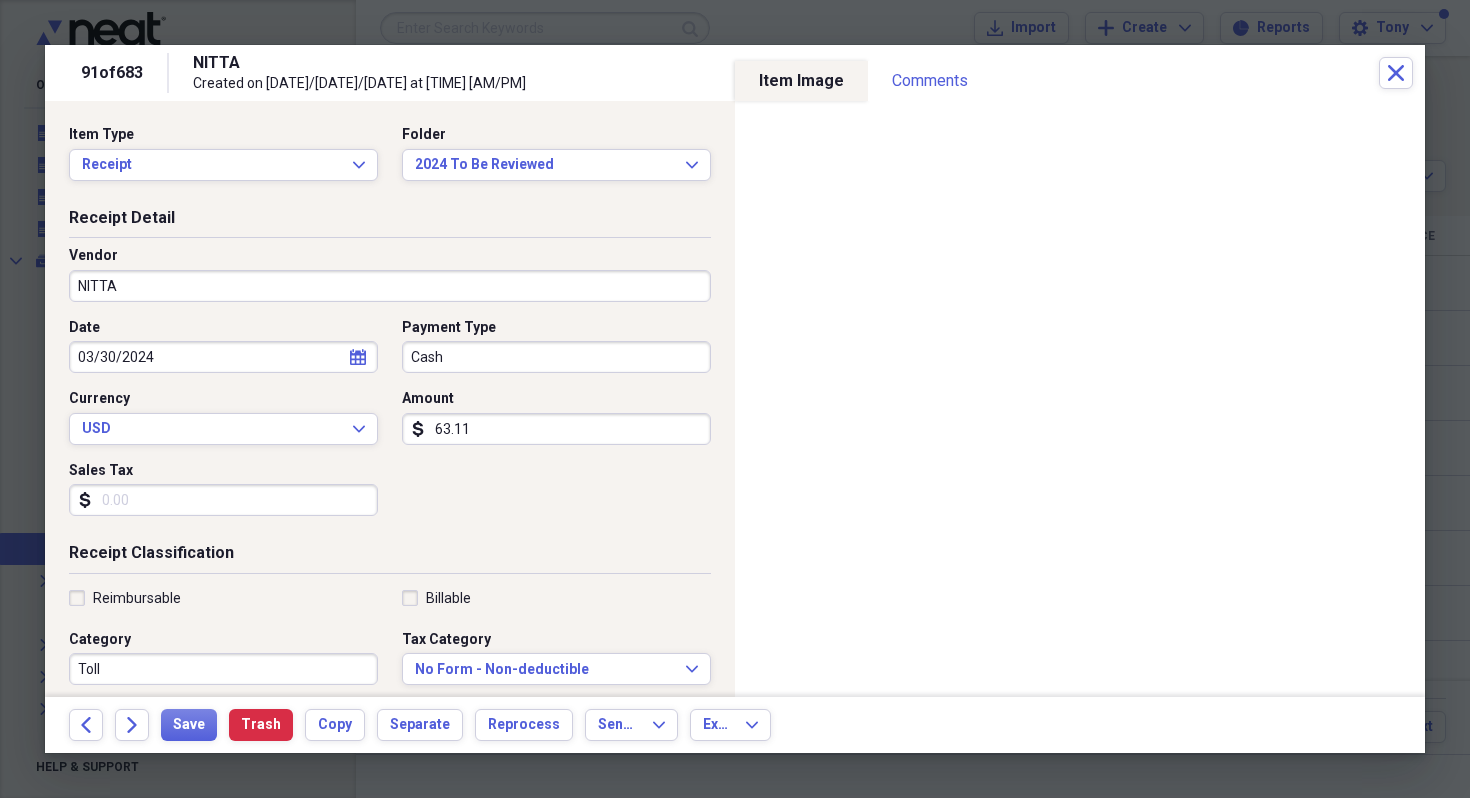 click on "Cash" at bounding box center (556, 357) 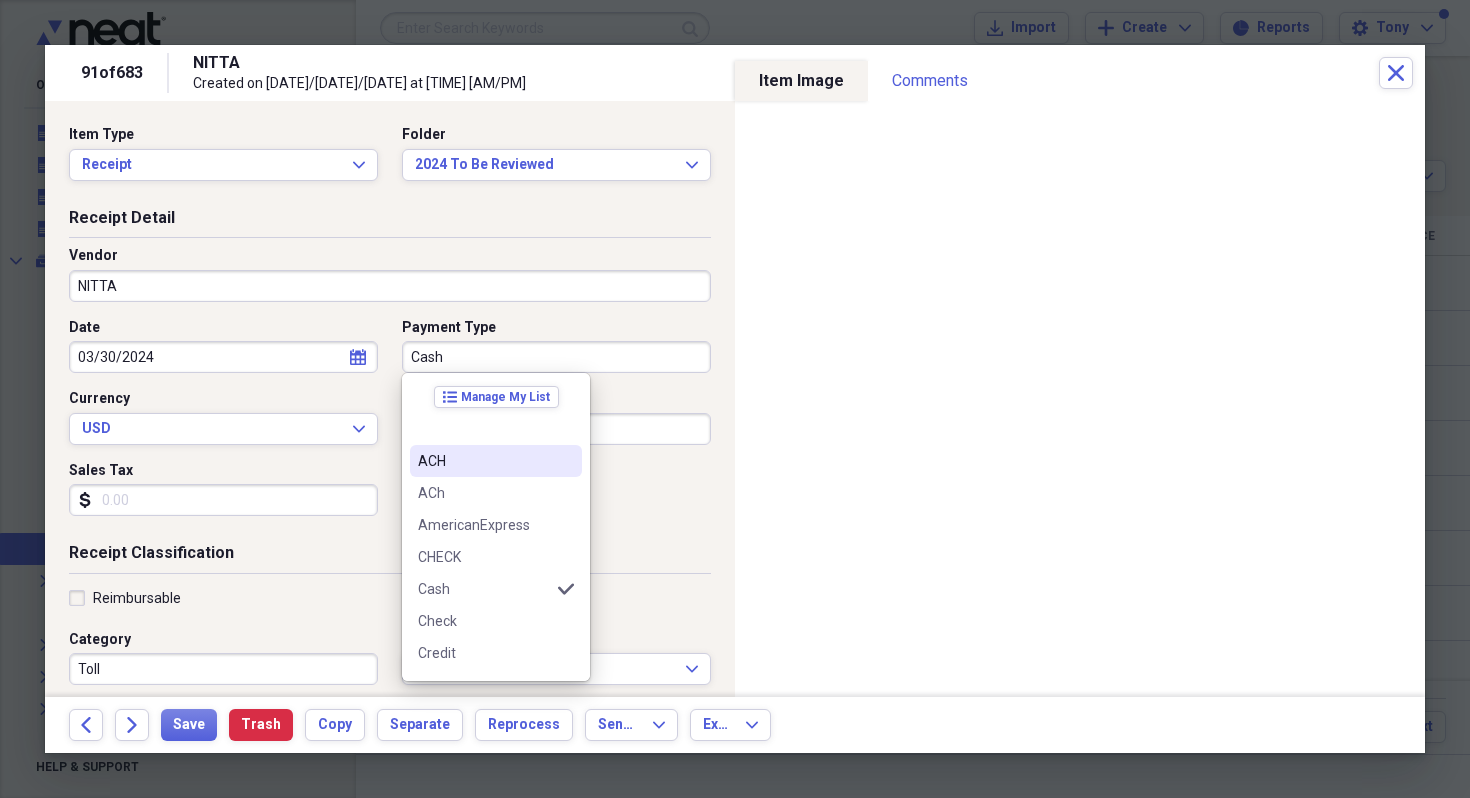 click on "ACH" at bounding box center [484, 461] 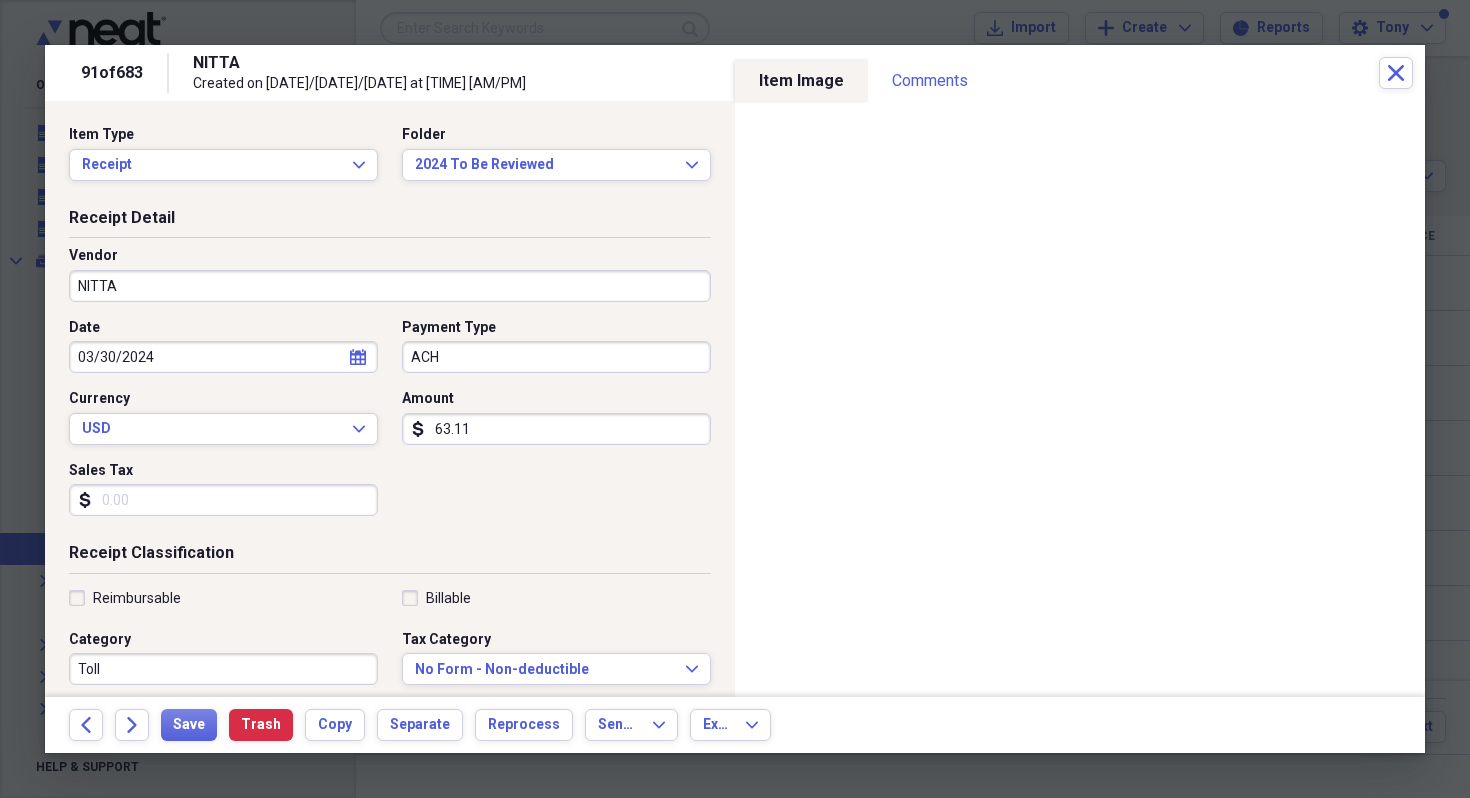 click on "ACH" at bounding box center (556, 357) 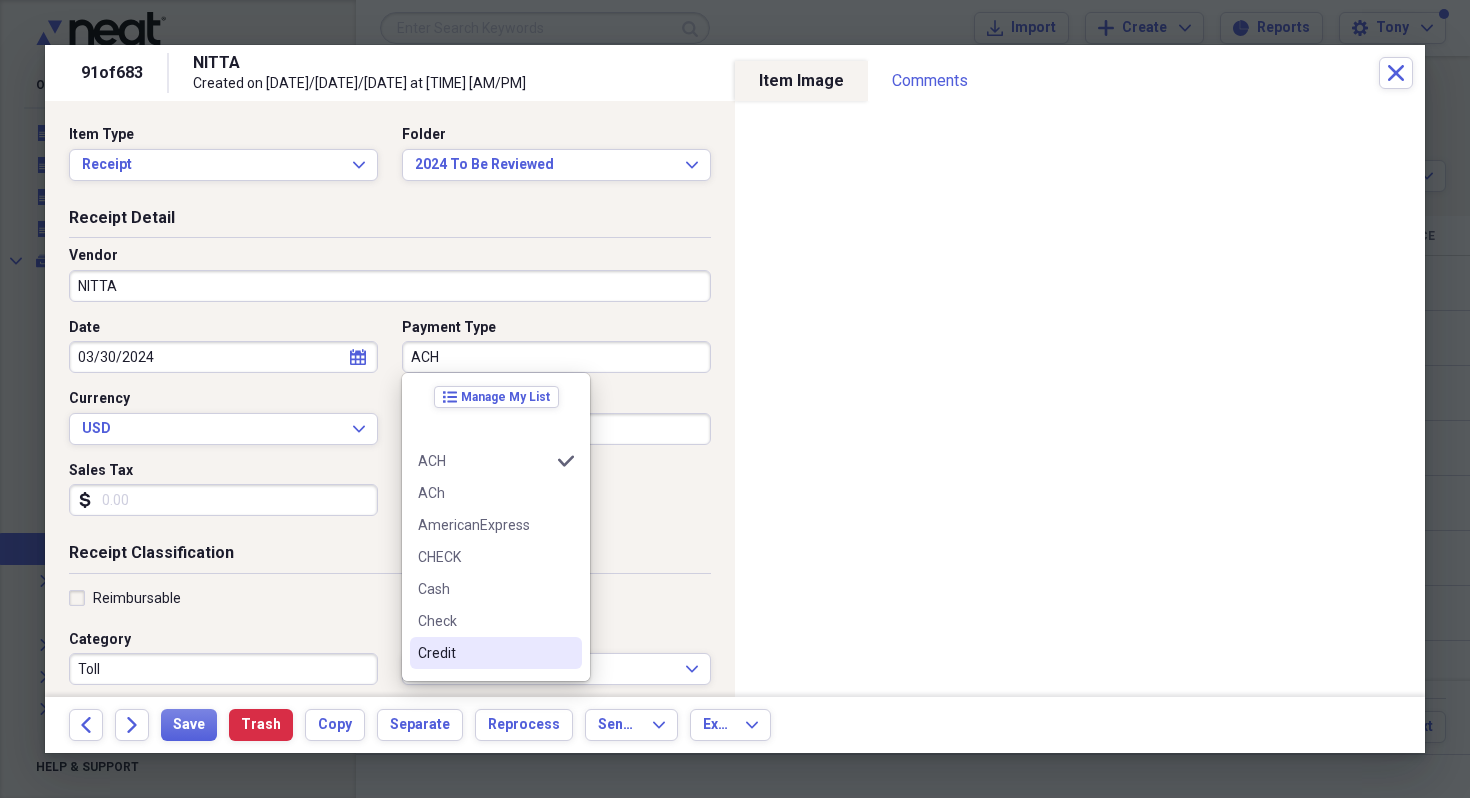 click on "Credit" at bounding box center (484, 653) 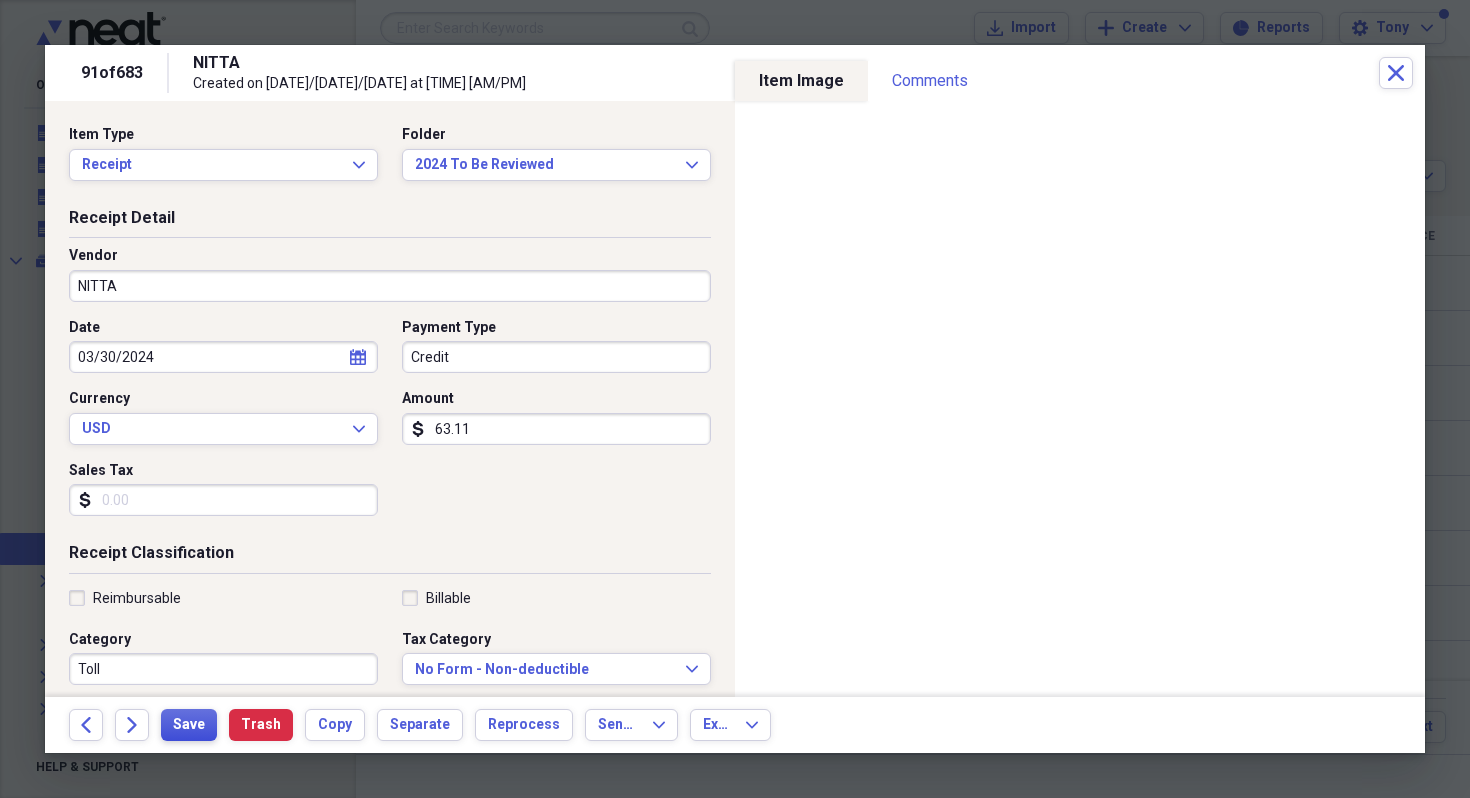 click on "Save" at bounding box center [189, 725] 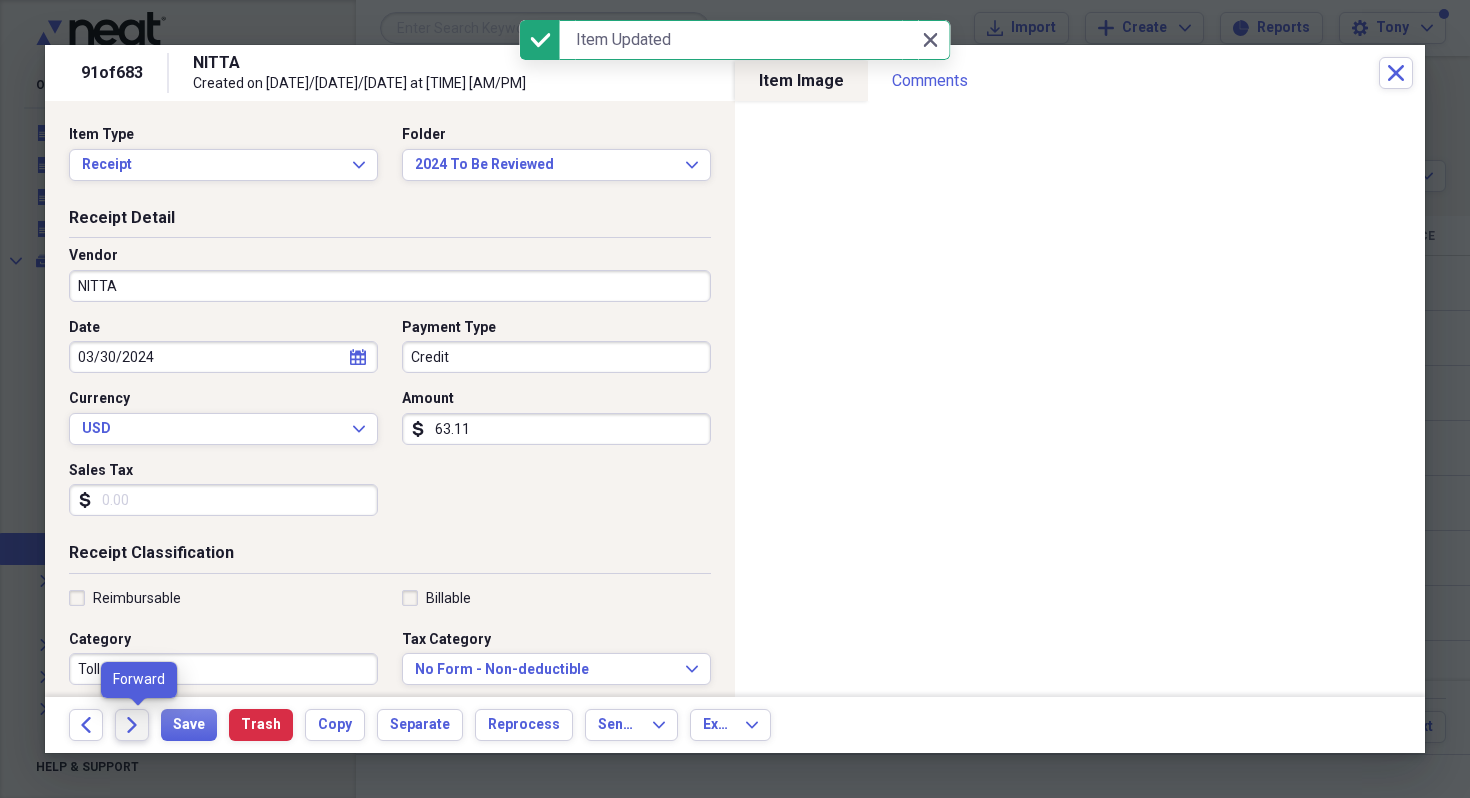 click 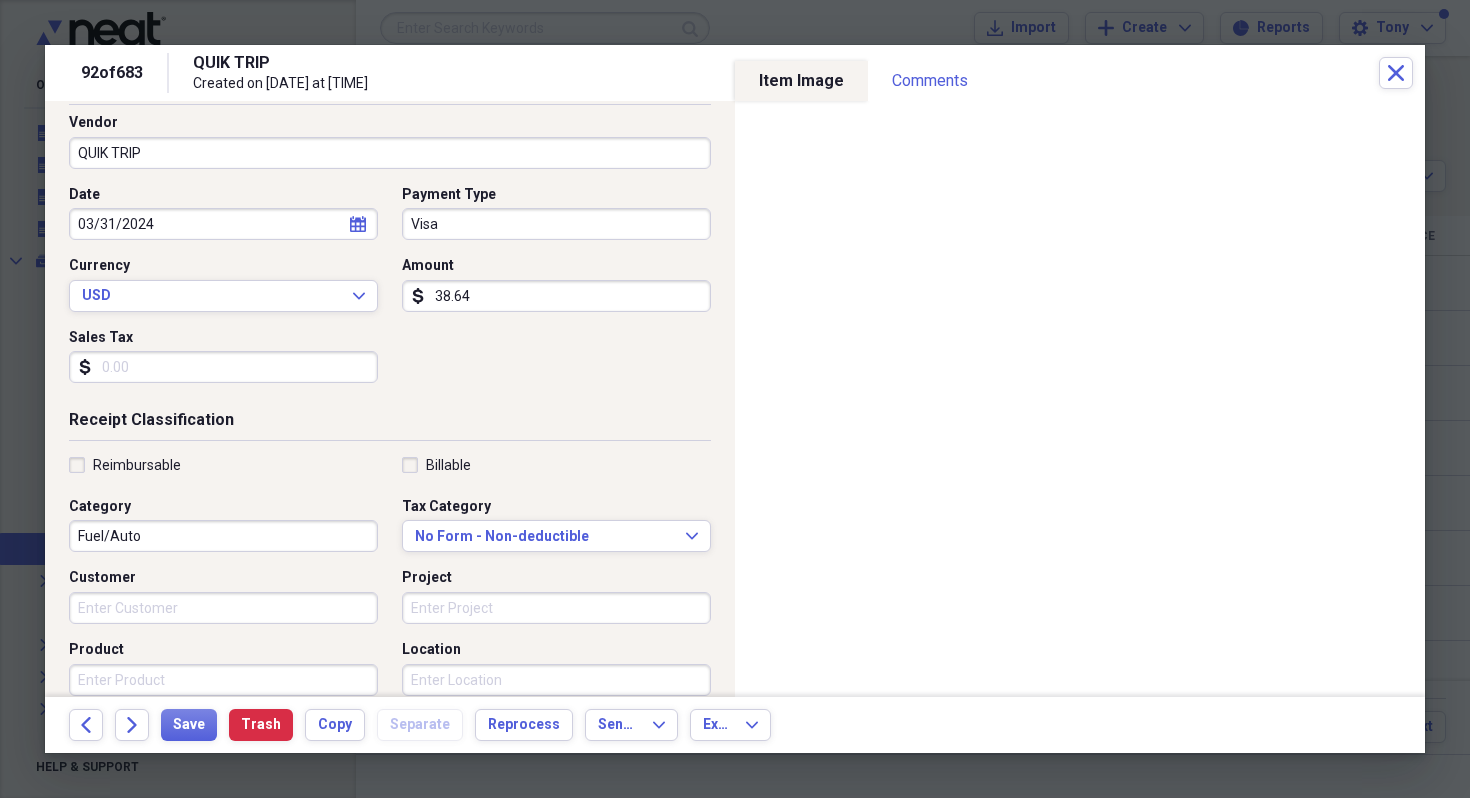 scroll, scrollTop: 141, scrollLeft: 0, axis: vertical 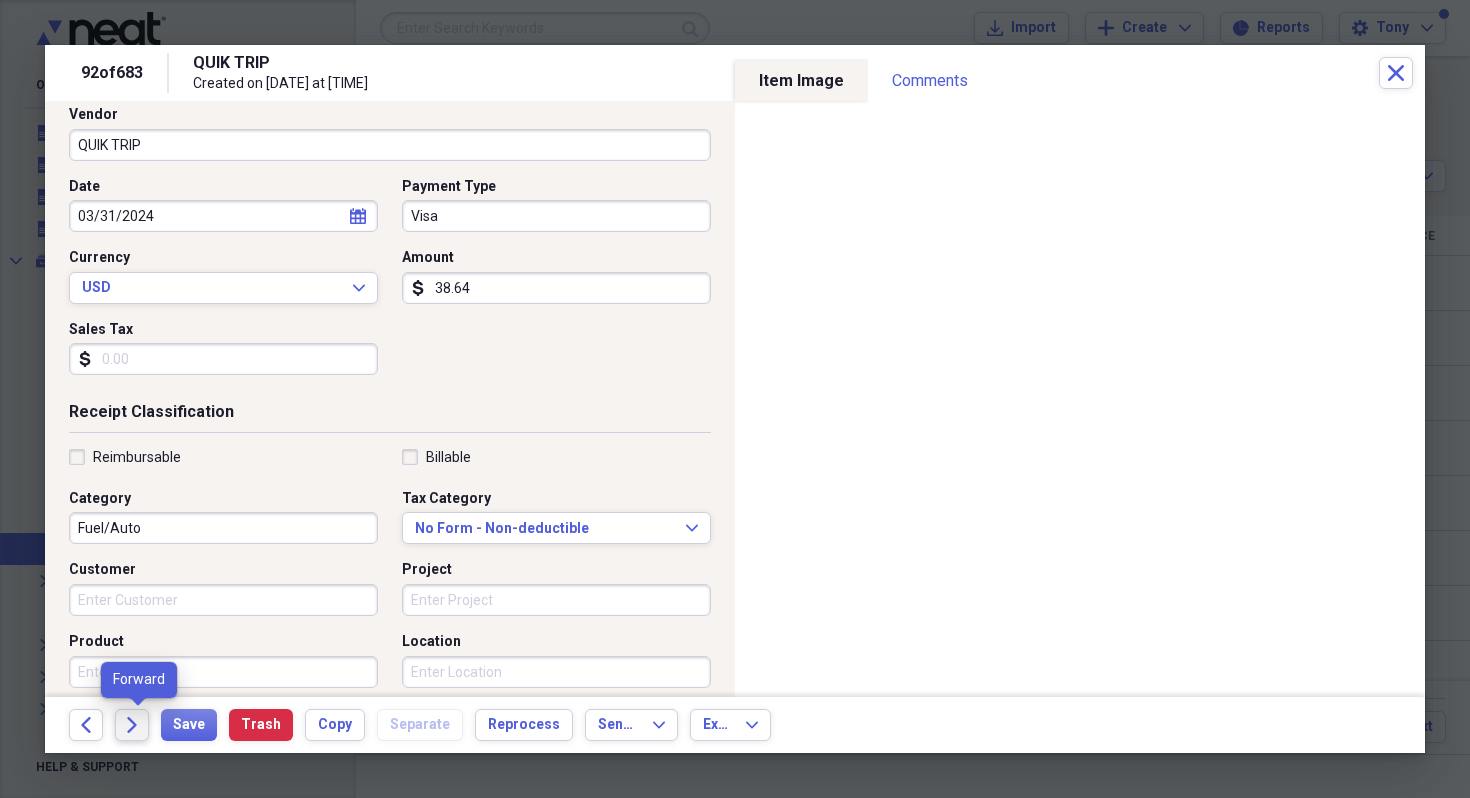 click 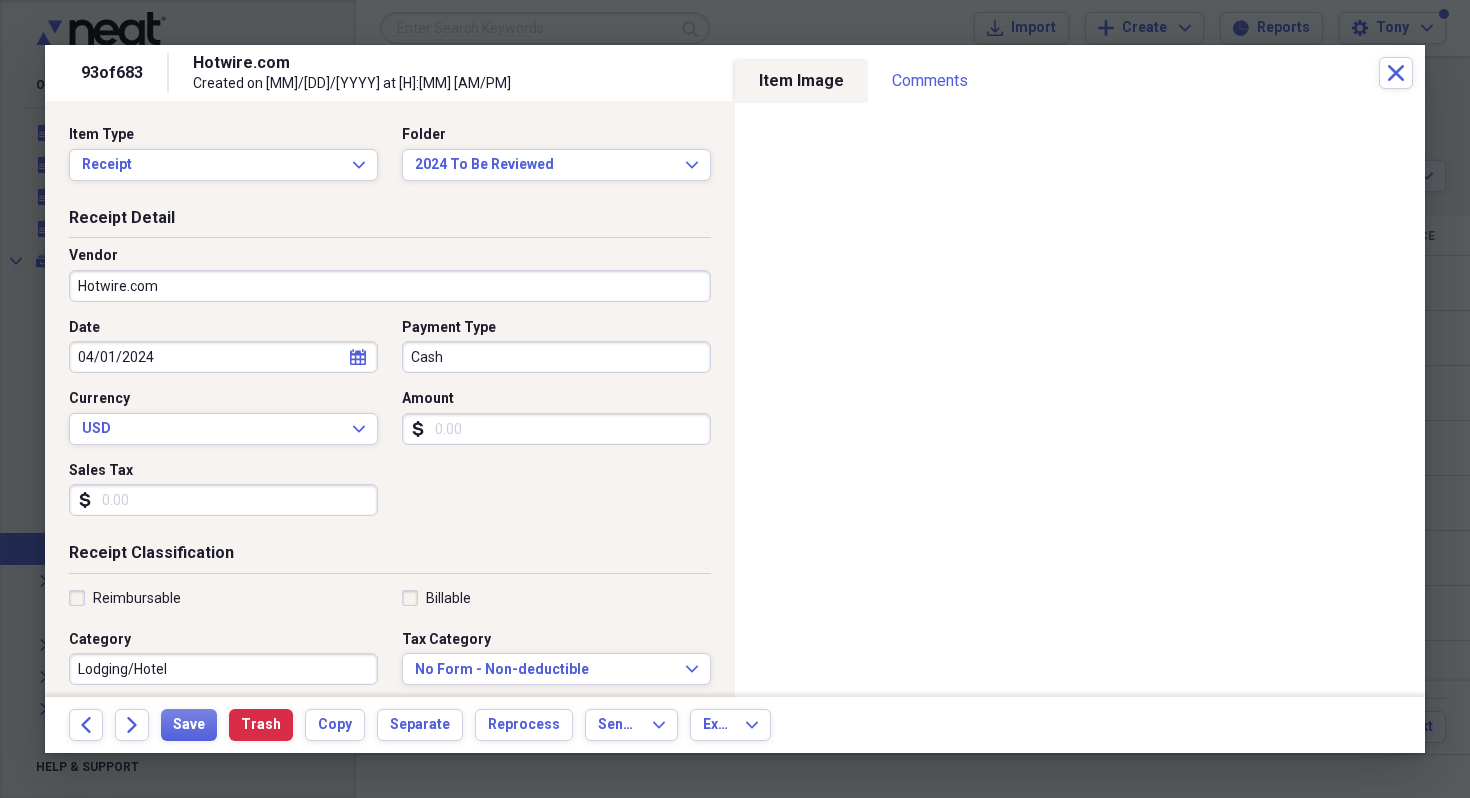 click on "Amount" at bounding box center [556, 429] 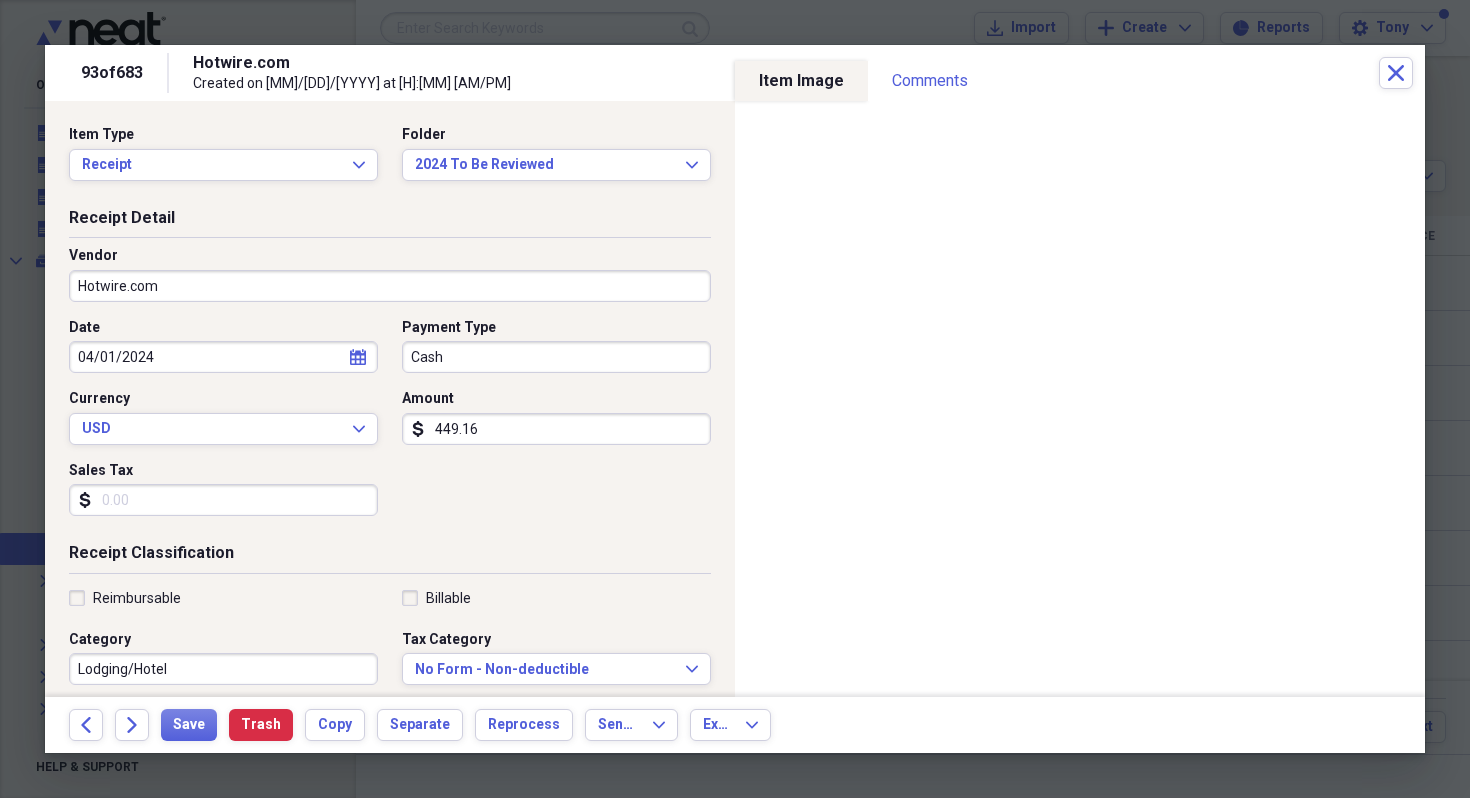 type on "449.16" 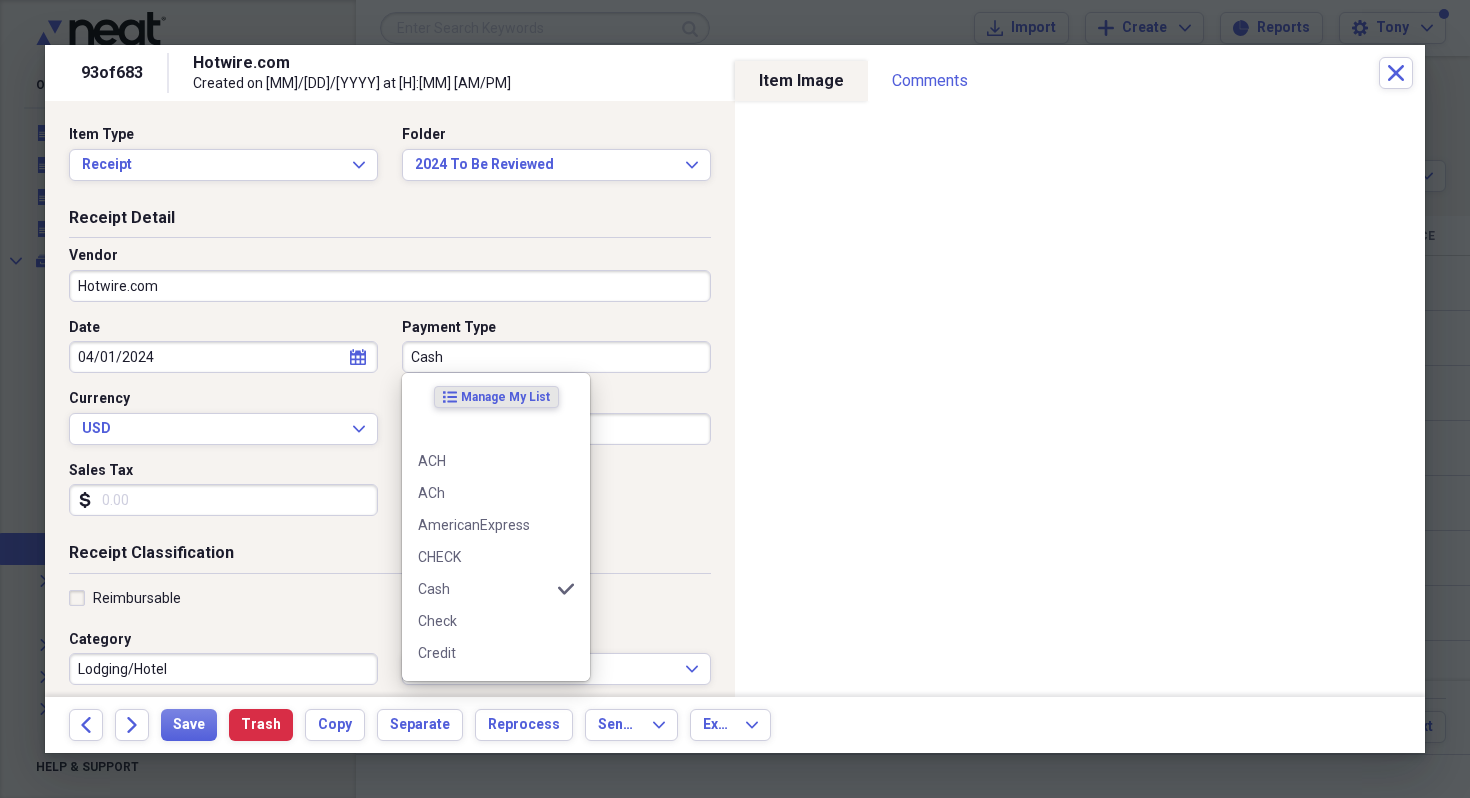 click on "Cash" at bounding box center [556, 357] 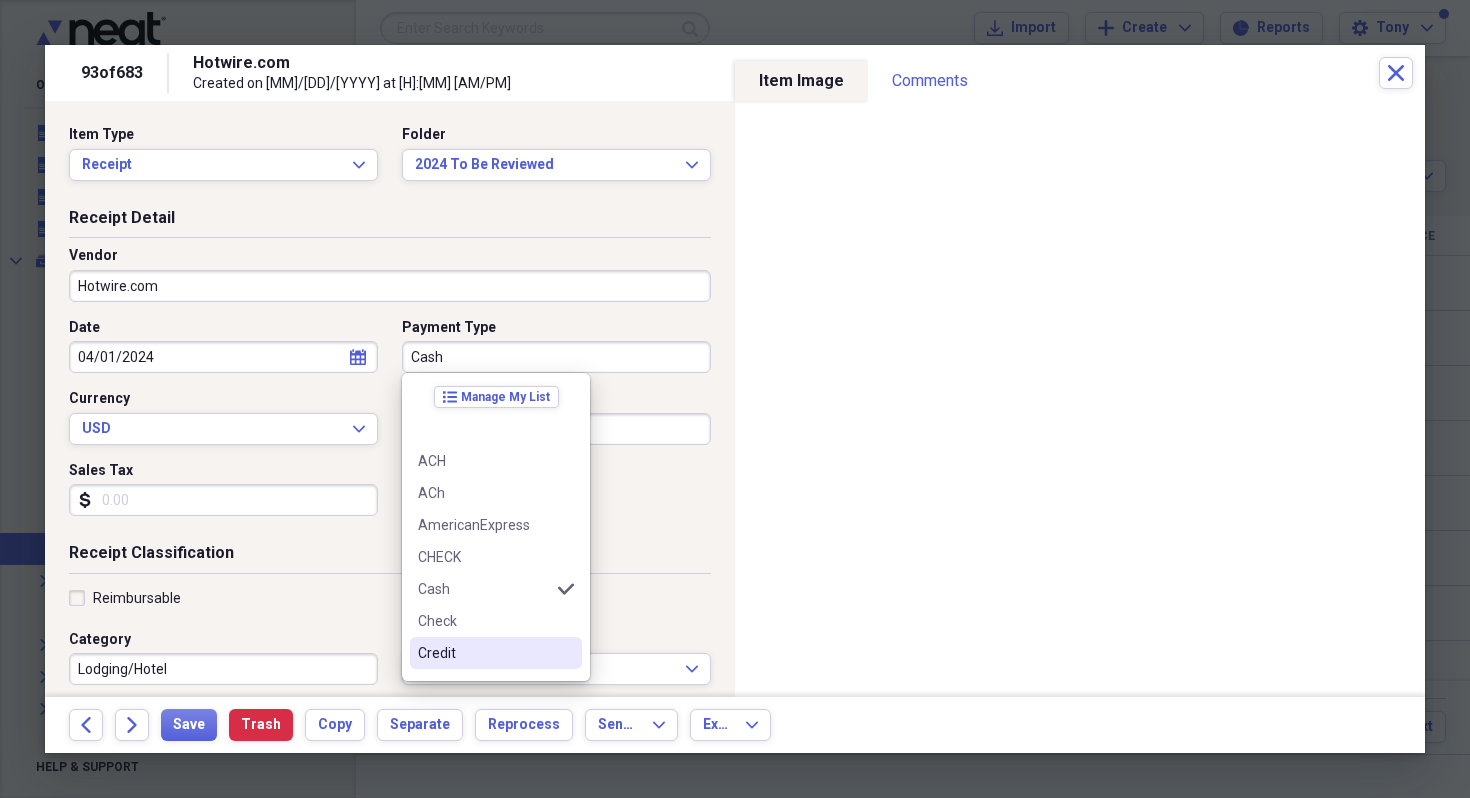click on "Credit" at bounding box center [484, 653] 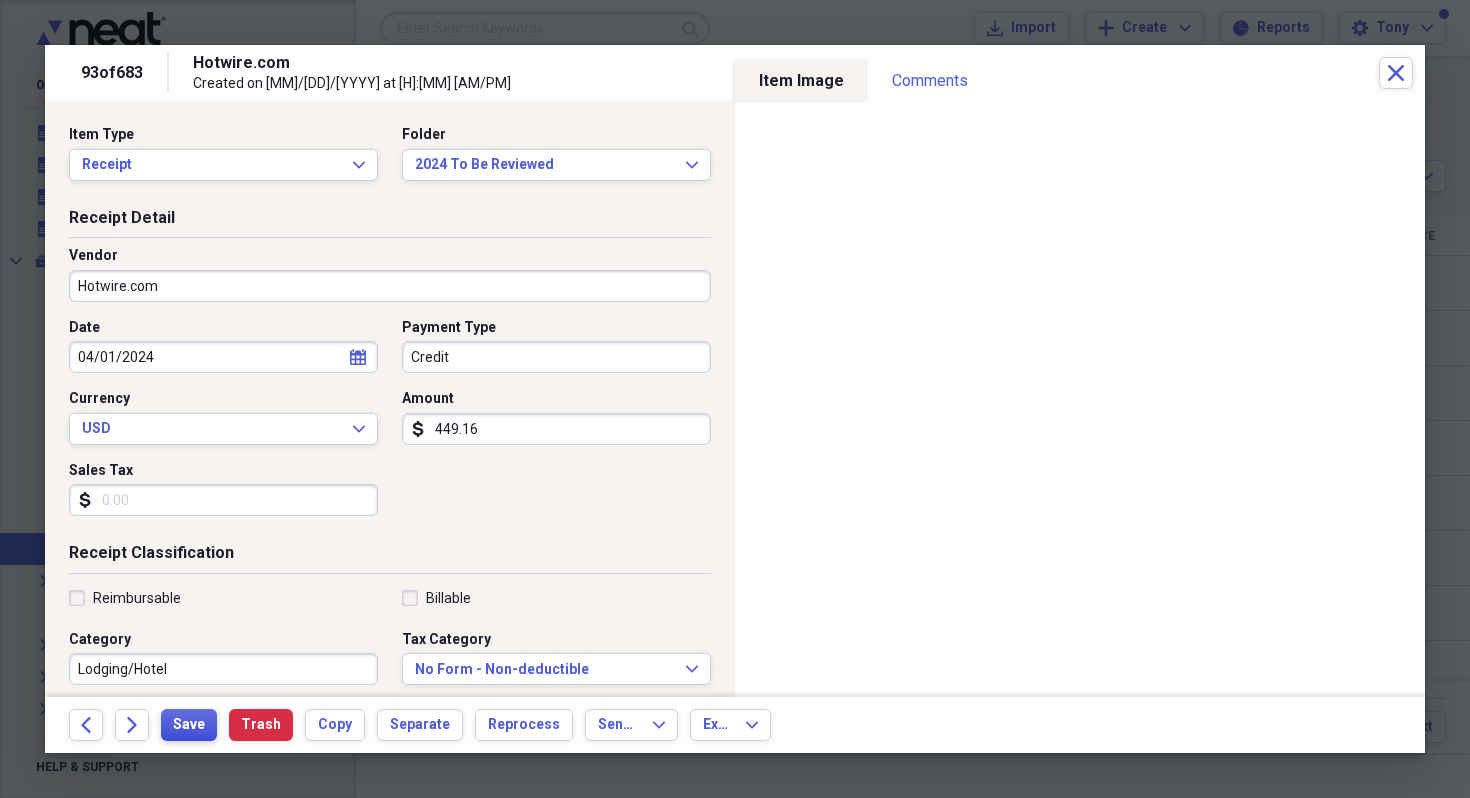click on "Save" at bounding box center (189, 725) 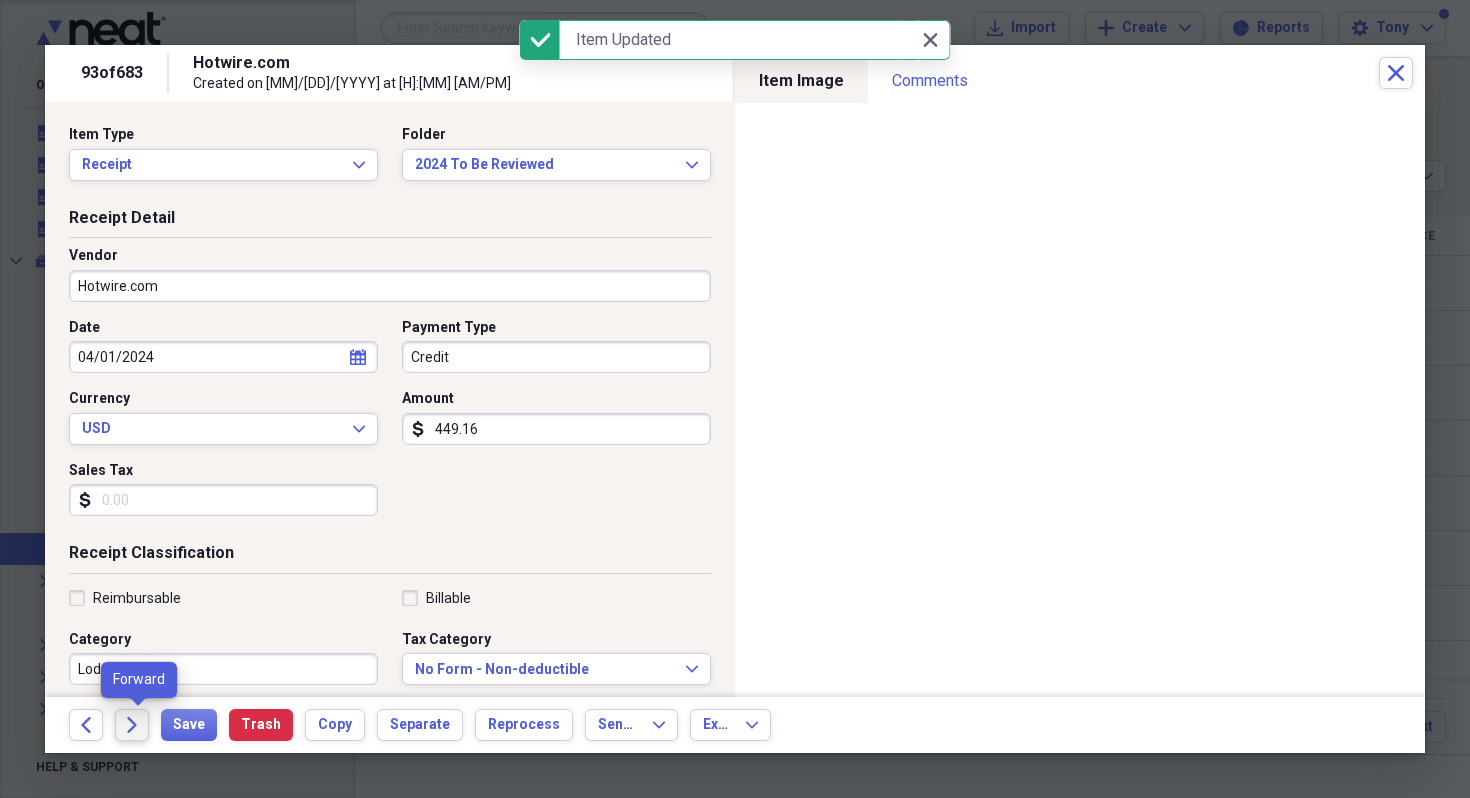 click on "Forward" 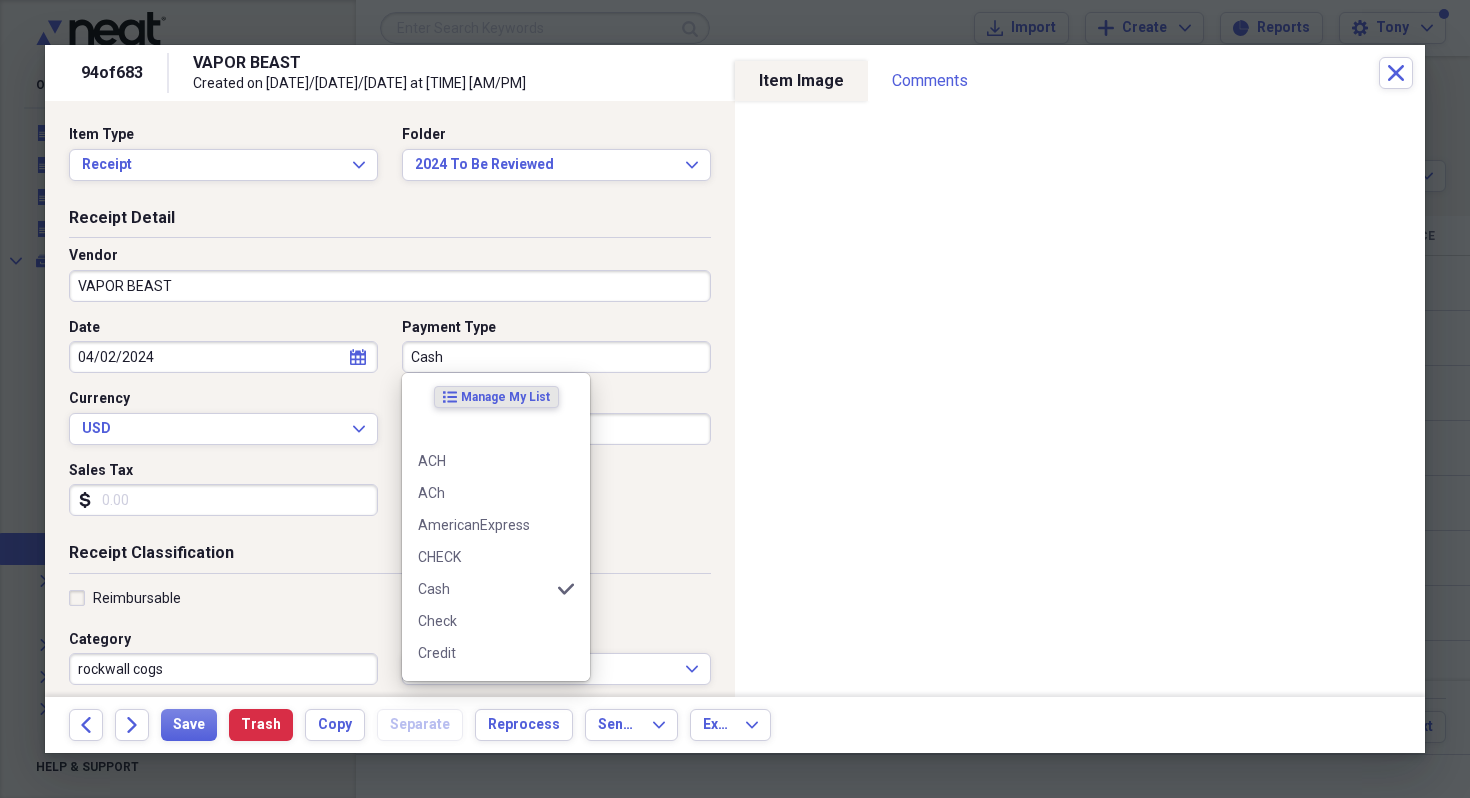 click on "Cash" at bounding box center (556, 357) 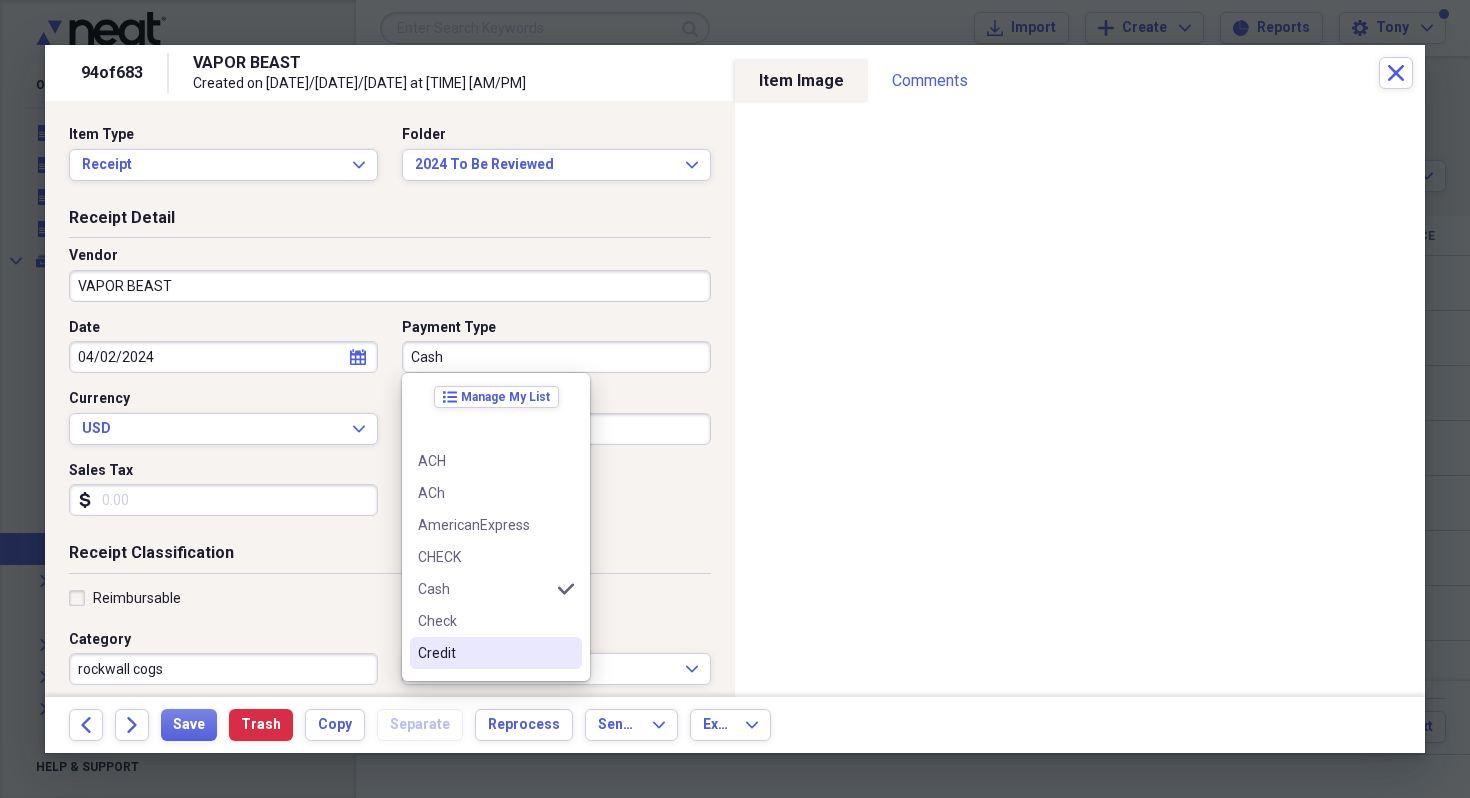 click on "Credit" at bounding box center [484, 653] 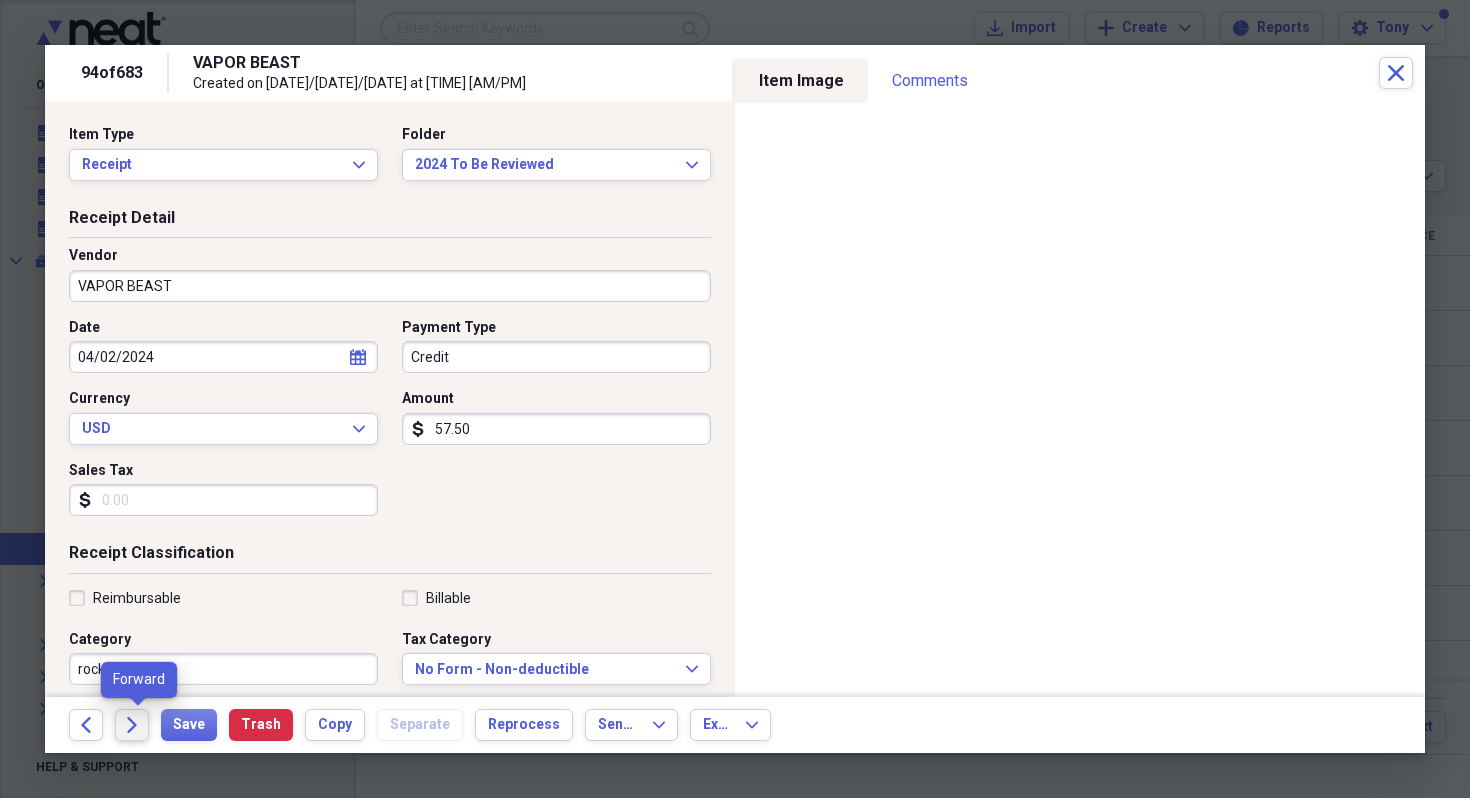 click 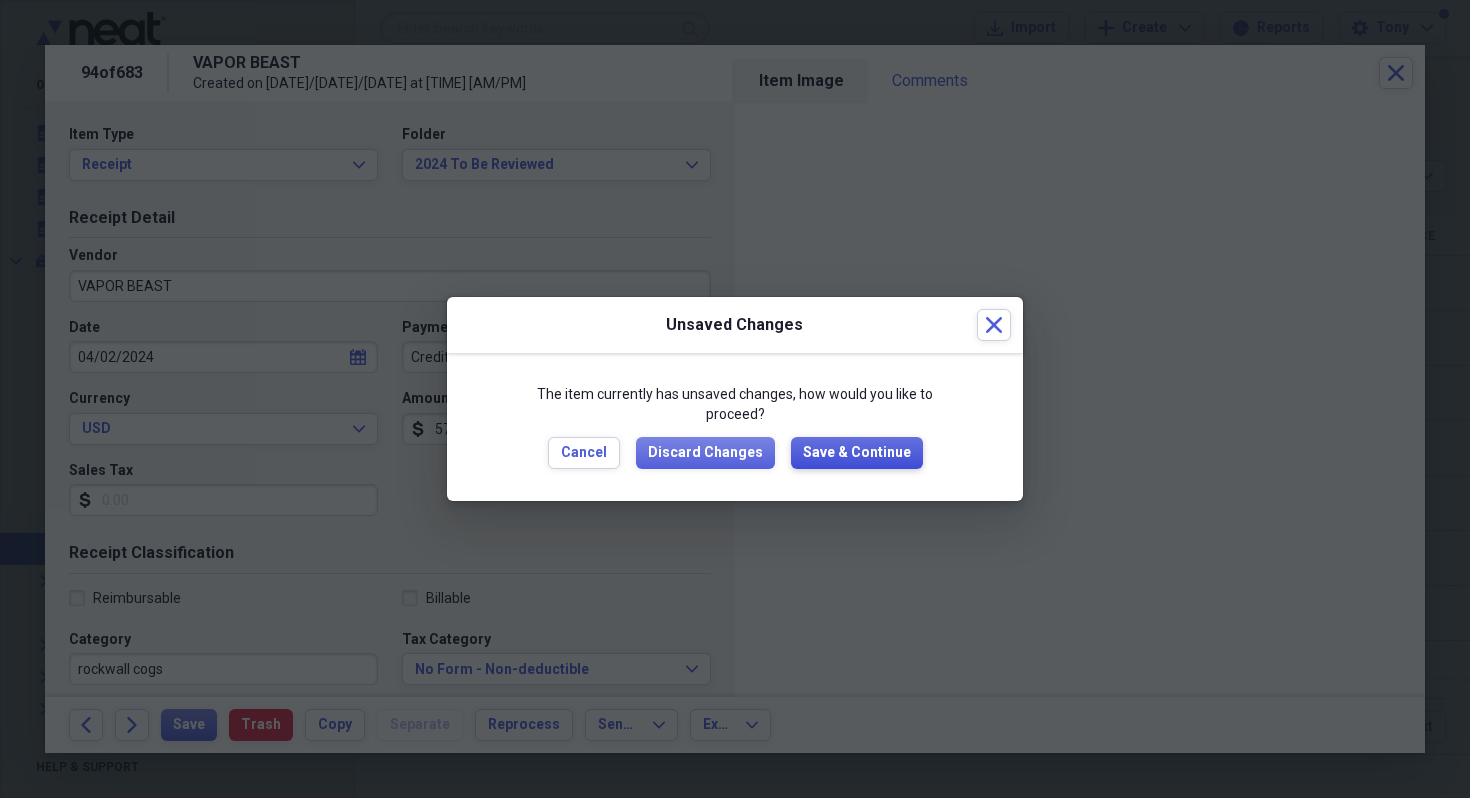 click on "Save & Continue" at bounding box center (857, 453) 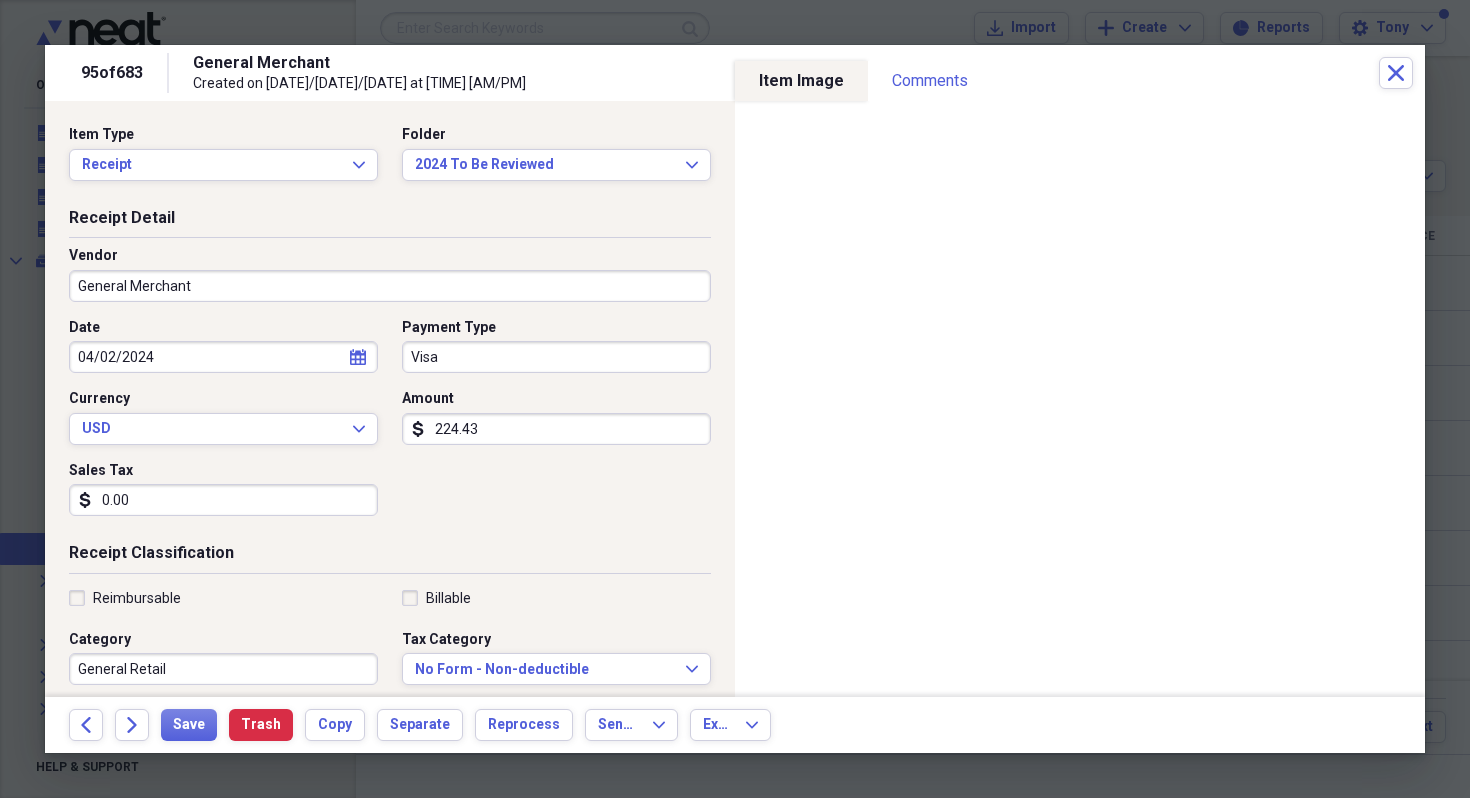 click on "General Merchant" at bounding box center [390, 286] 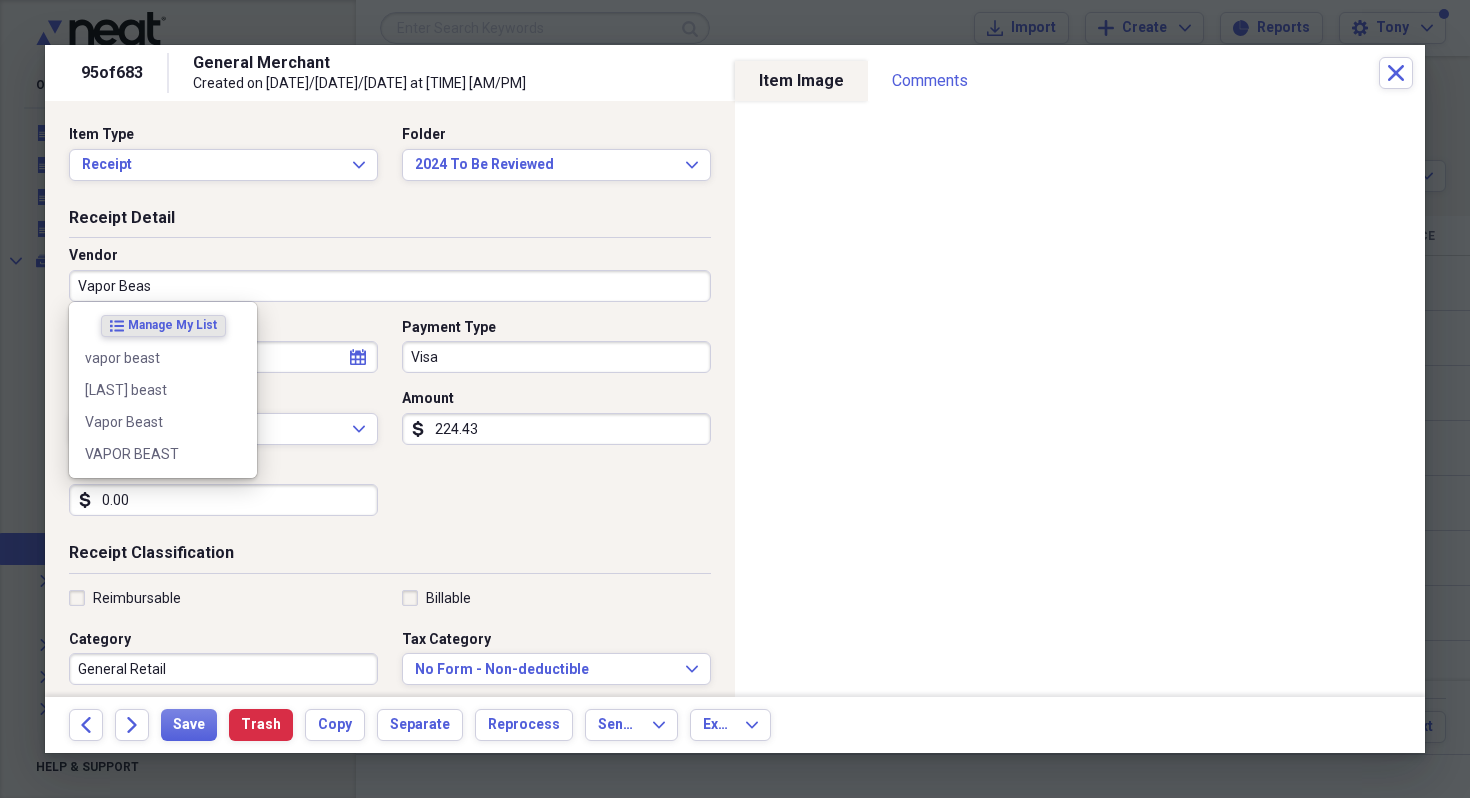 type on "Vapor Beast" 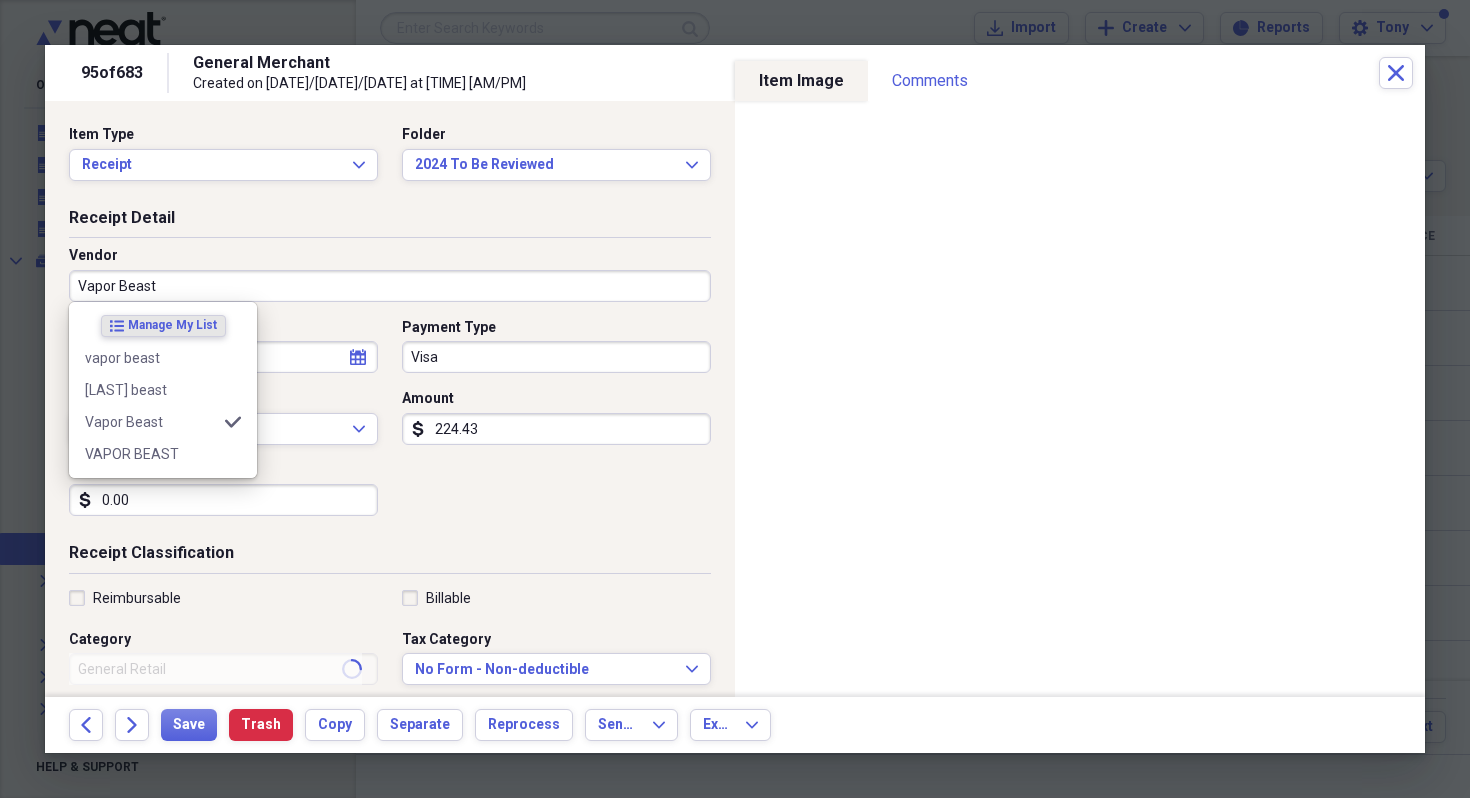 type on "Tulsa Cogs" 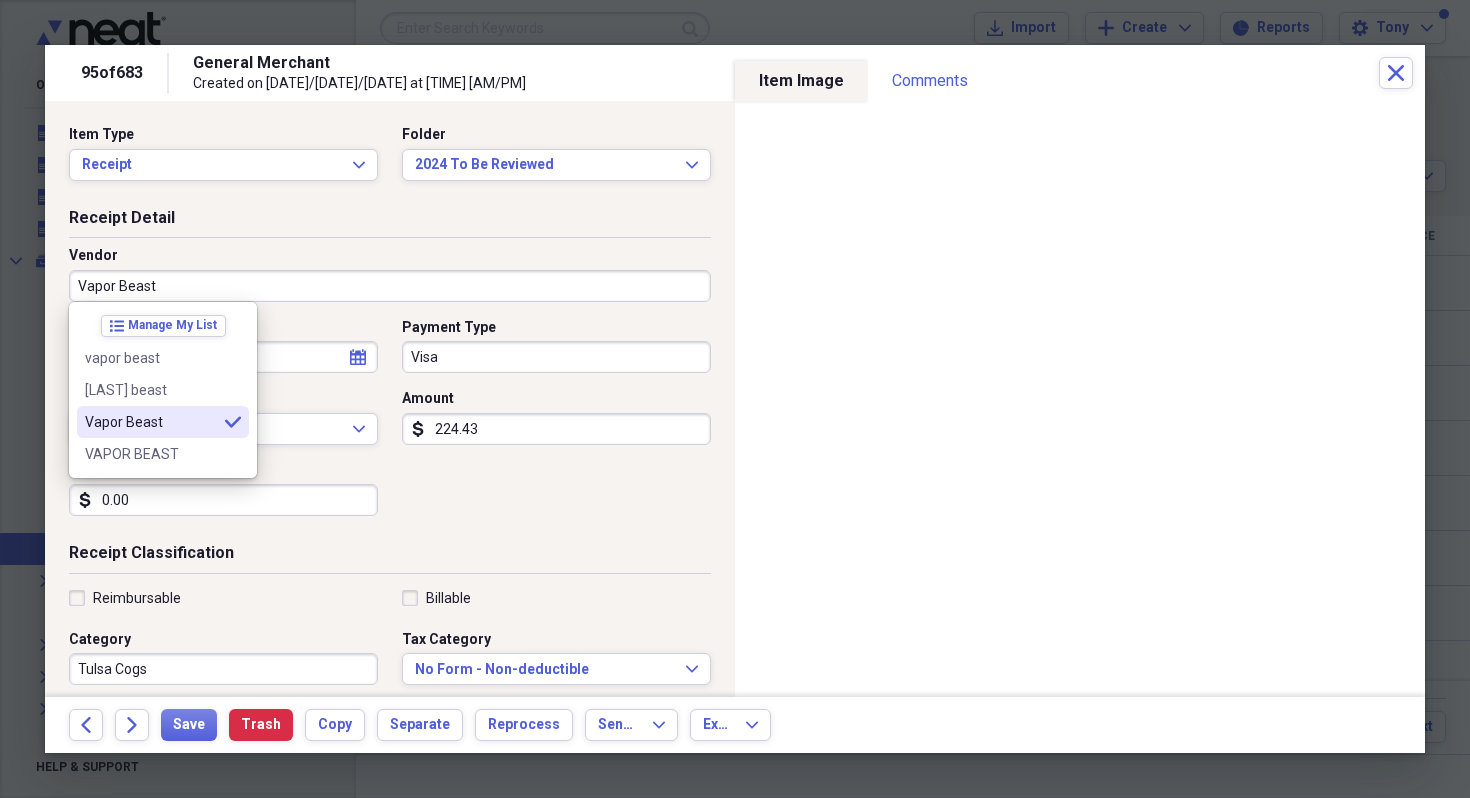 type on "Vapor Beast" 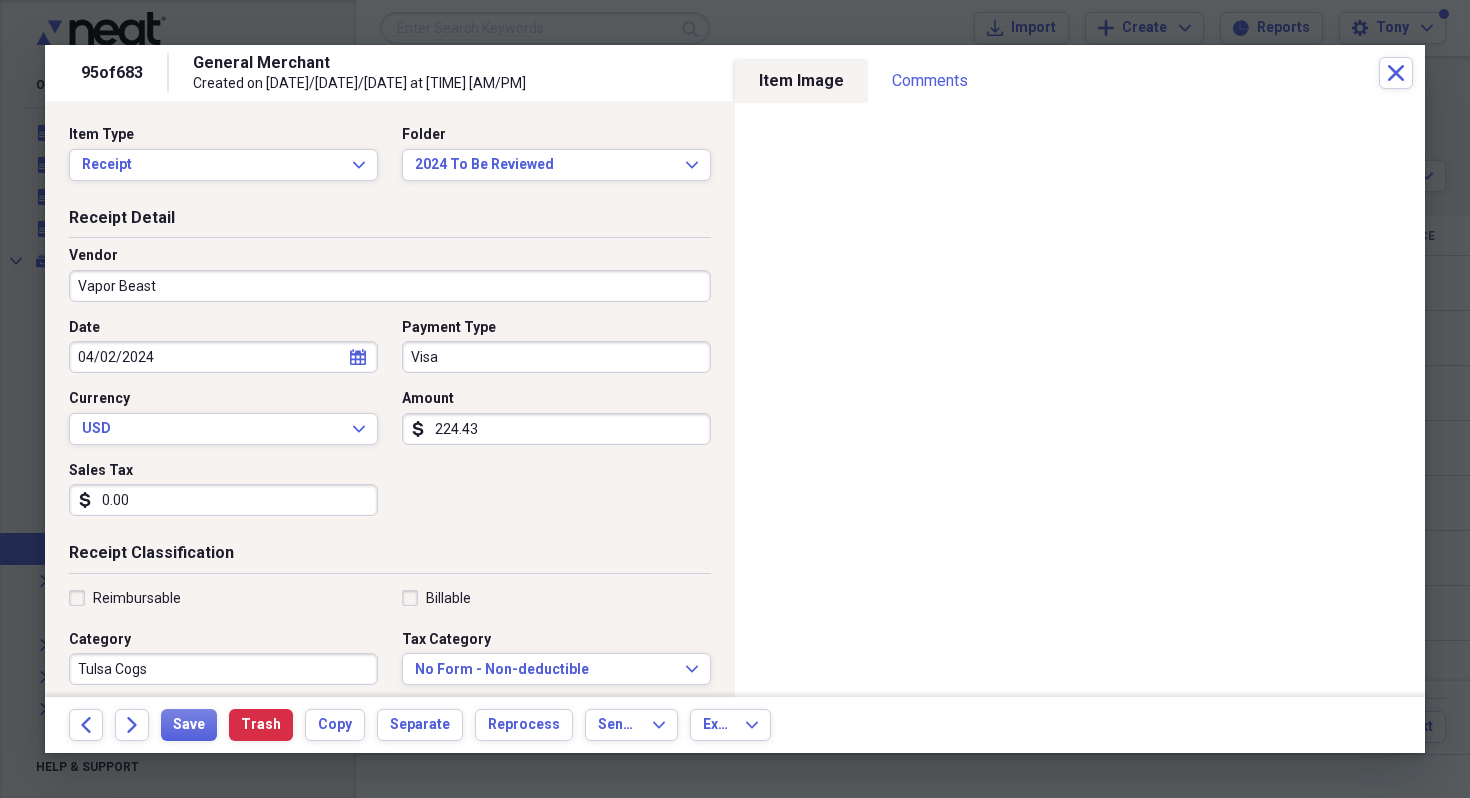 click on "Tulsa Cogs" at bounding box center [223, 669] 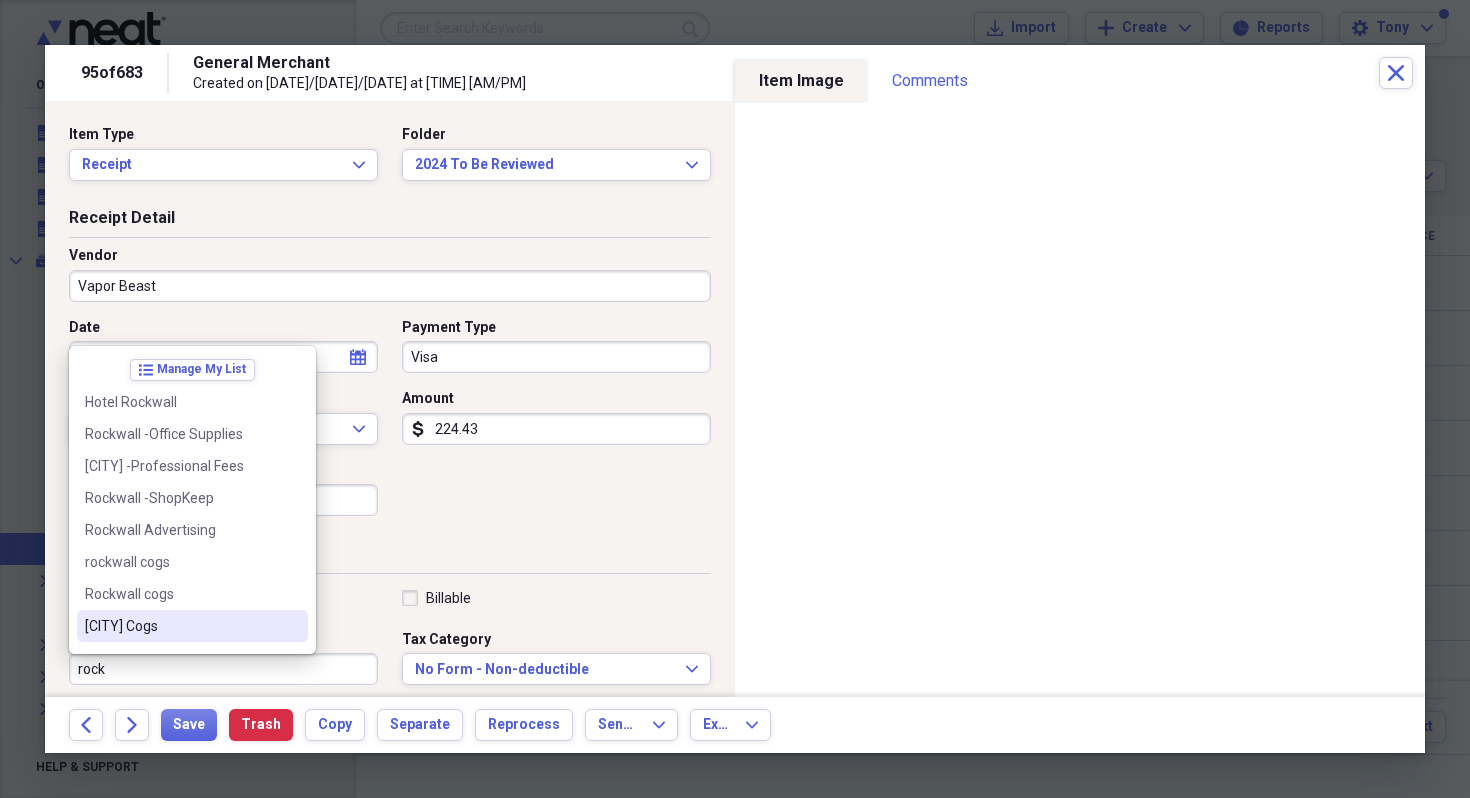 click on "[CITY] Cogs" at bounding box center (180, 626) 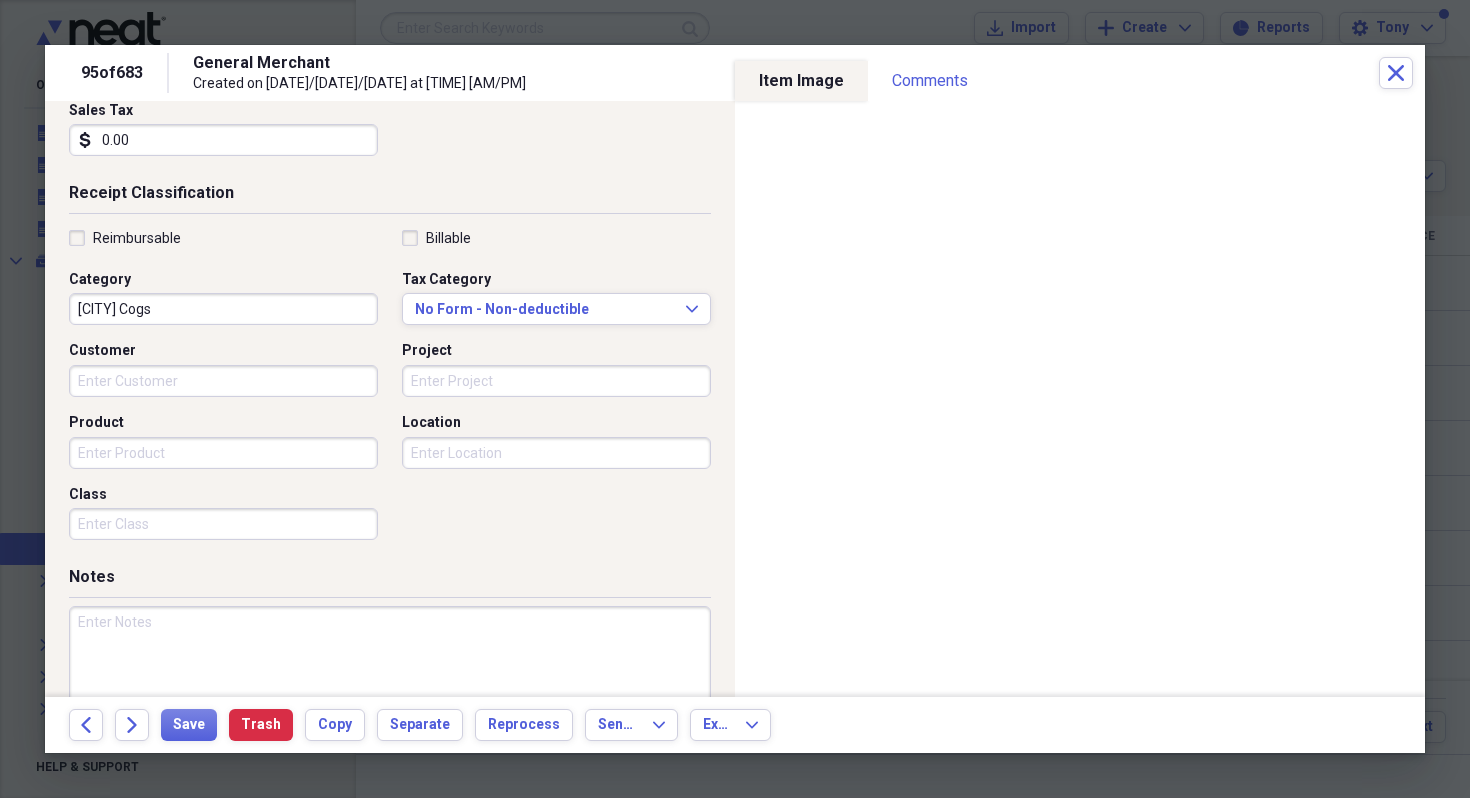 scroll, scrollTop: 424, scrollLeft: 0, axis: vertical 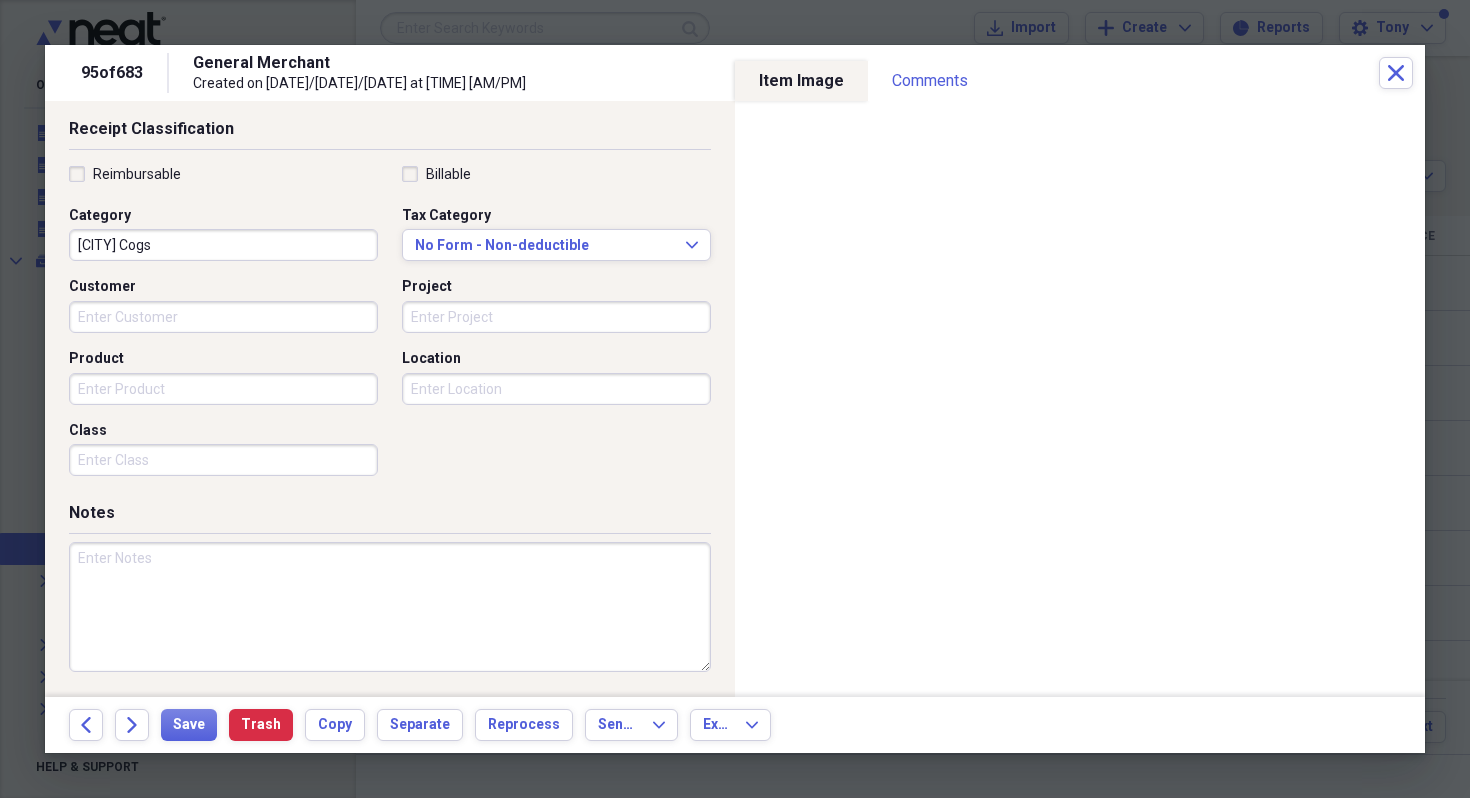 click at bounding box center (390, 607) 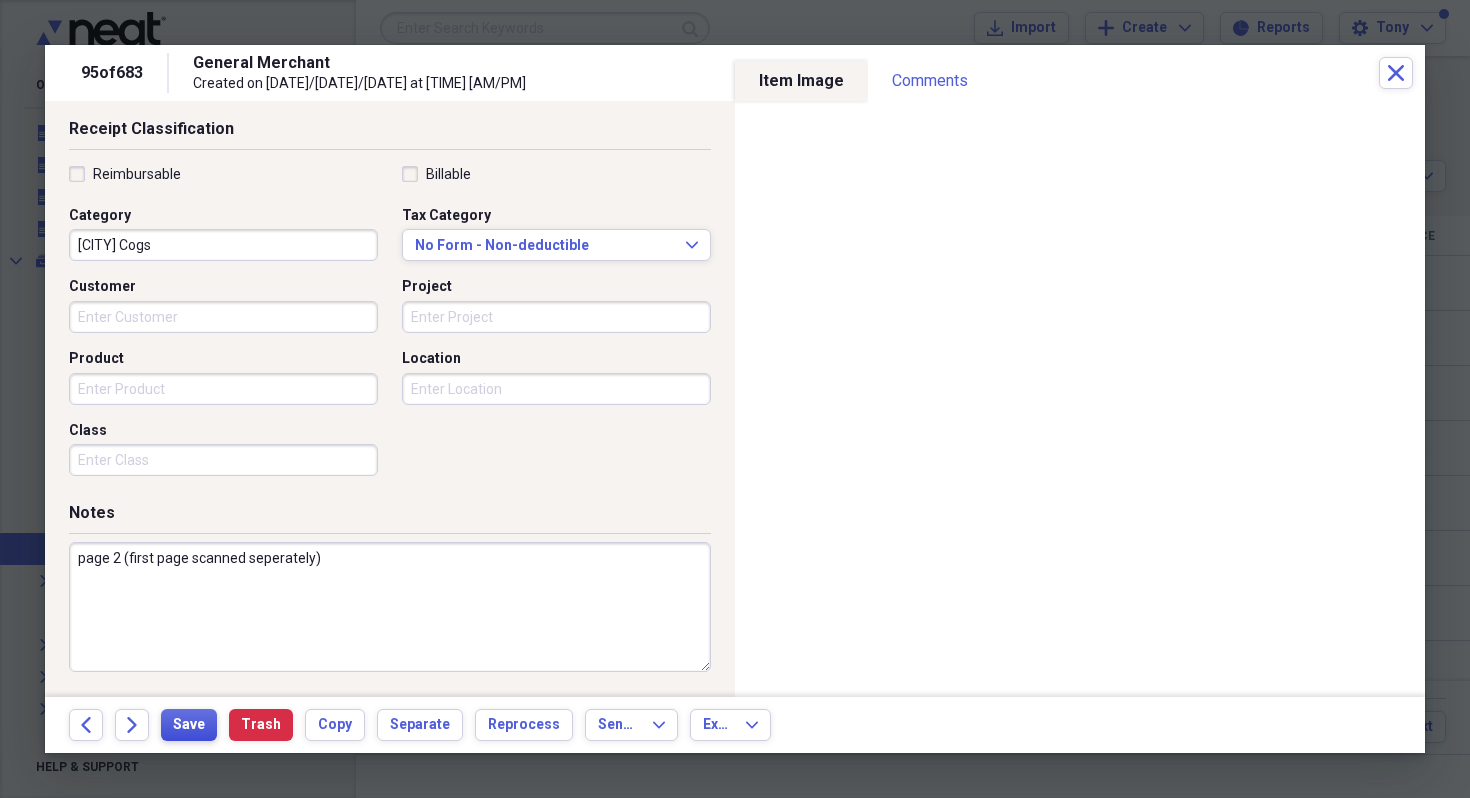 type on "page 2 (first page scanned seperately)" 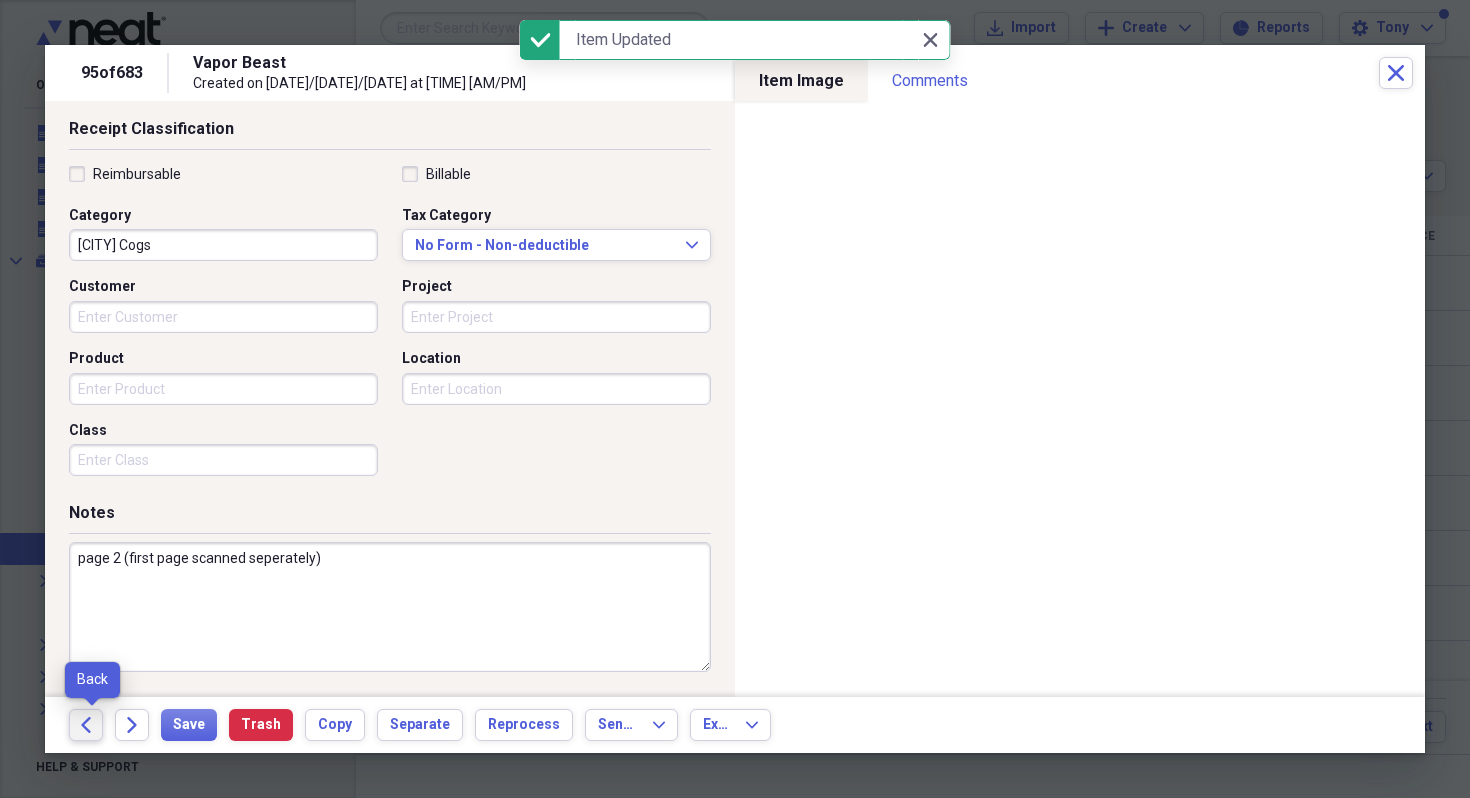 click 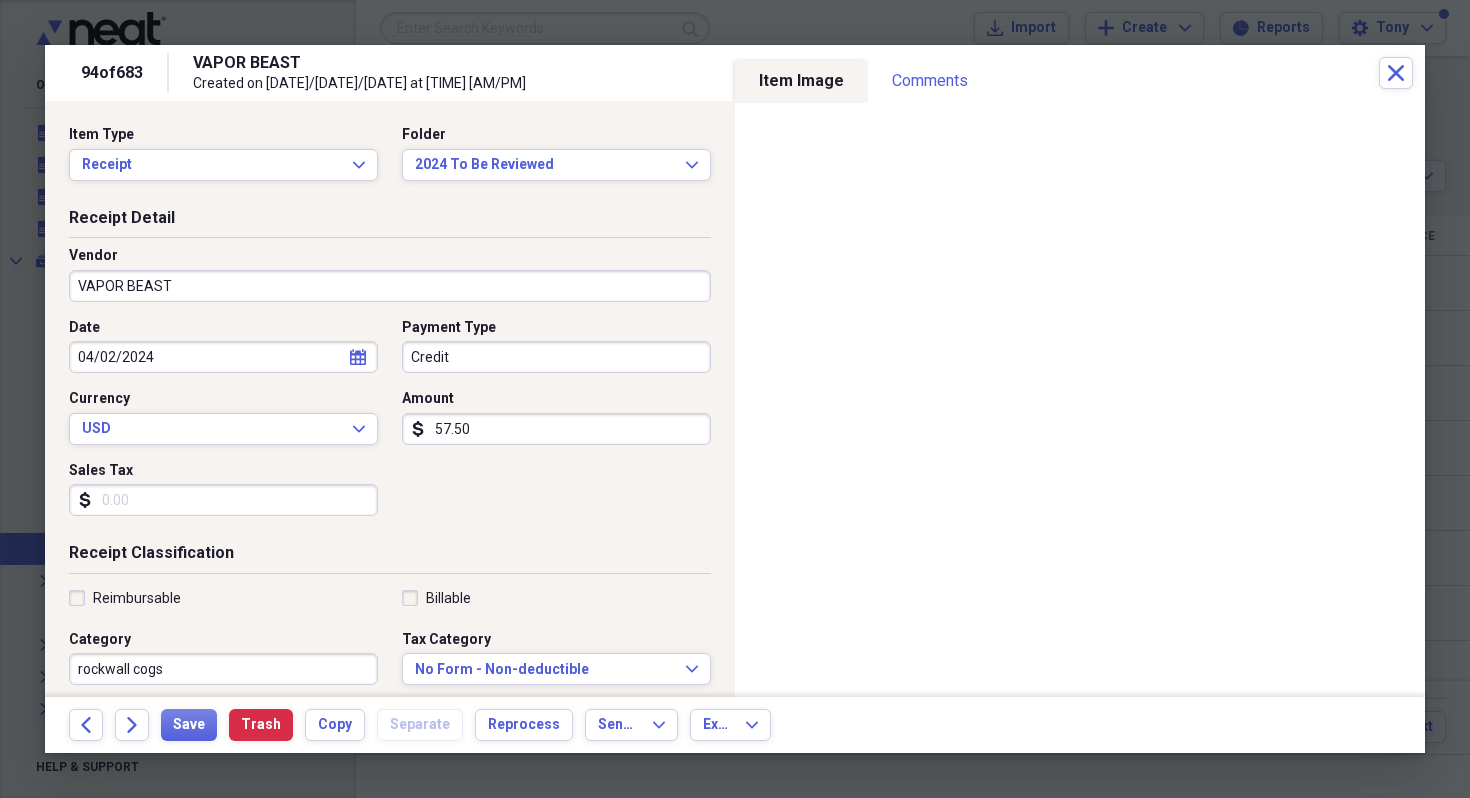 click on "57.50" at bounding box center [556, 429] 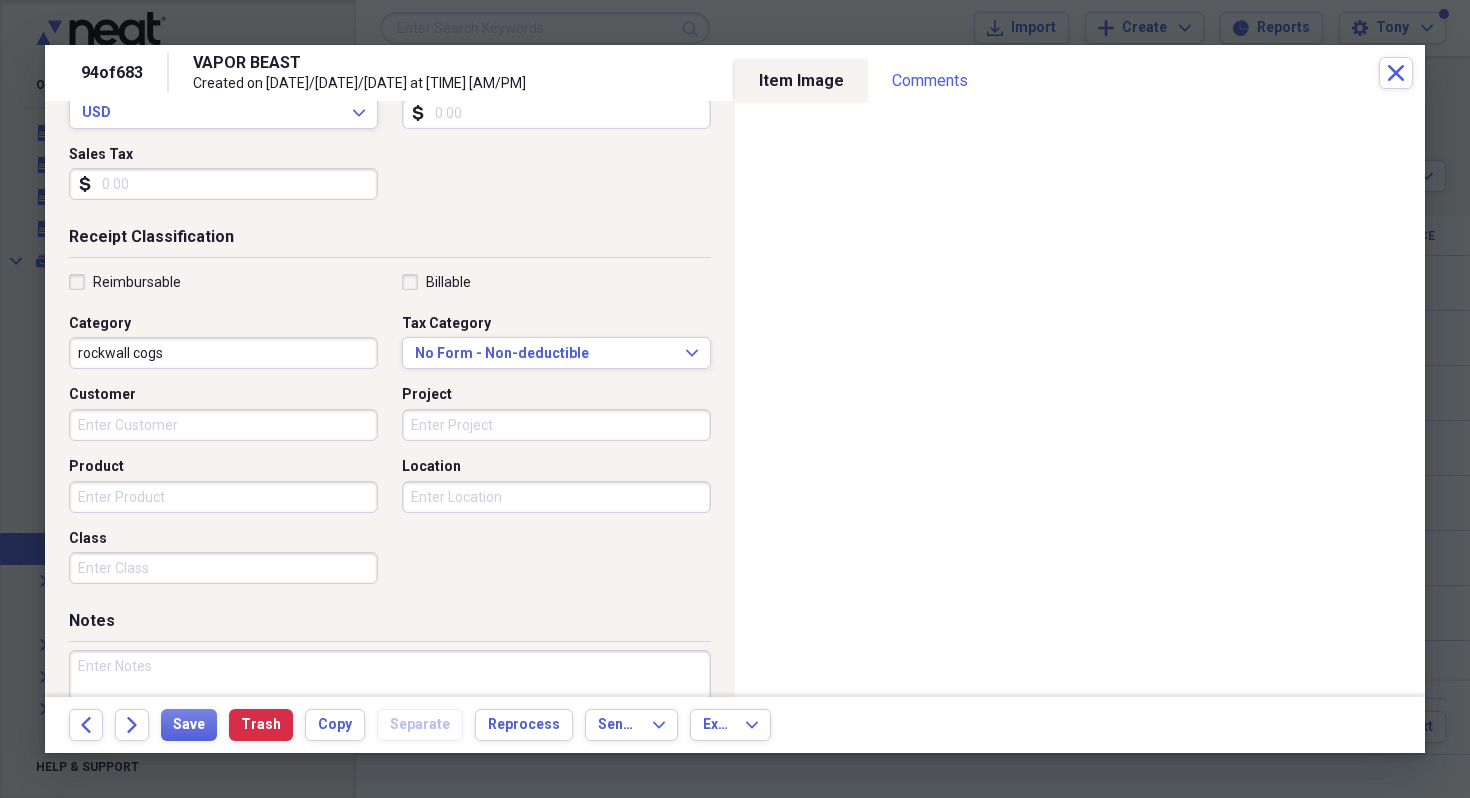 scroll, scrollTop: 424, scrollLeft: 0, axis: vertical 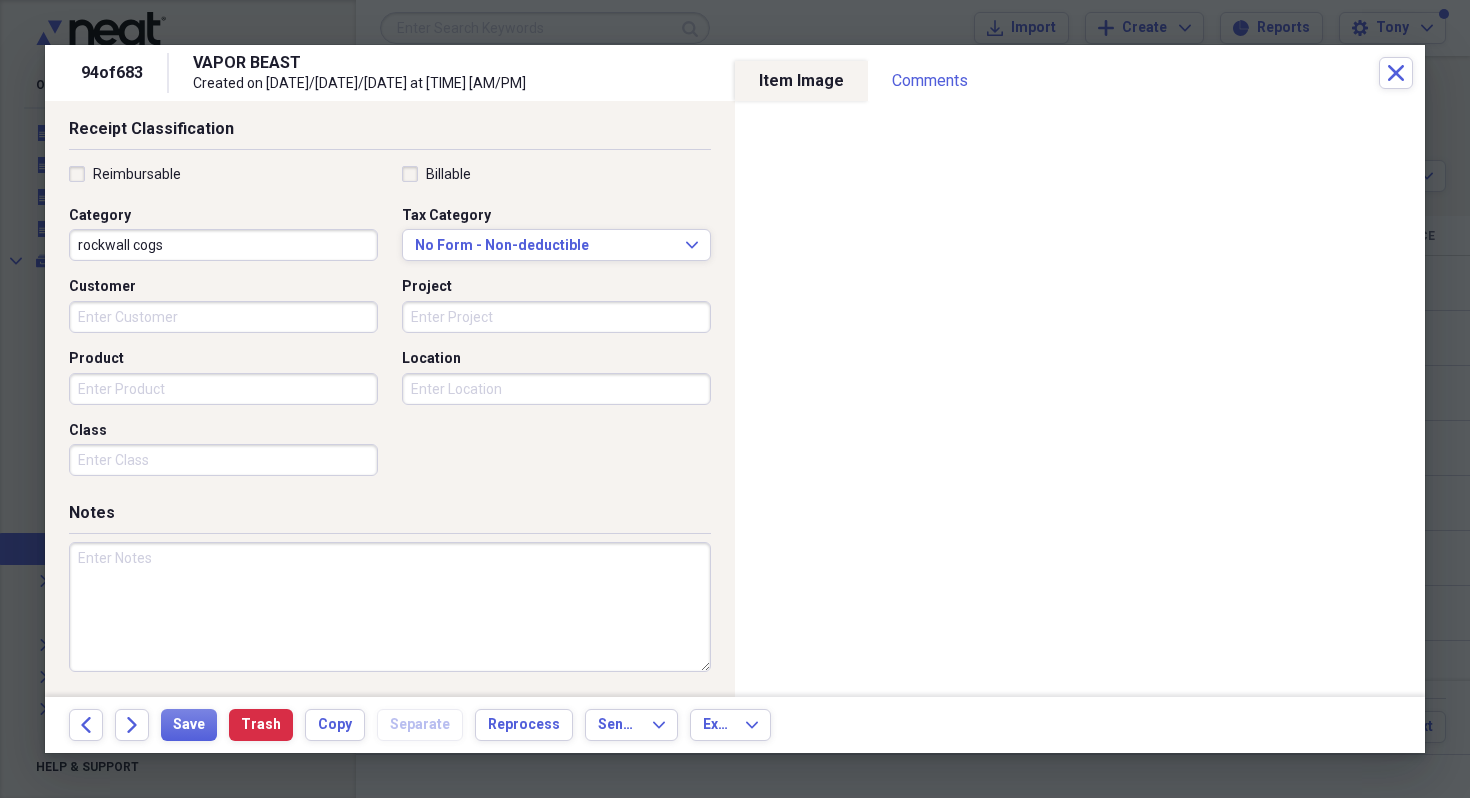 type 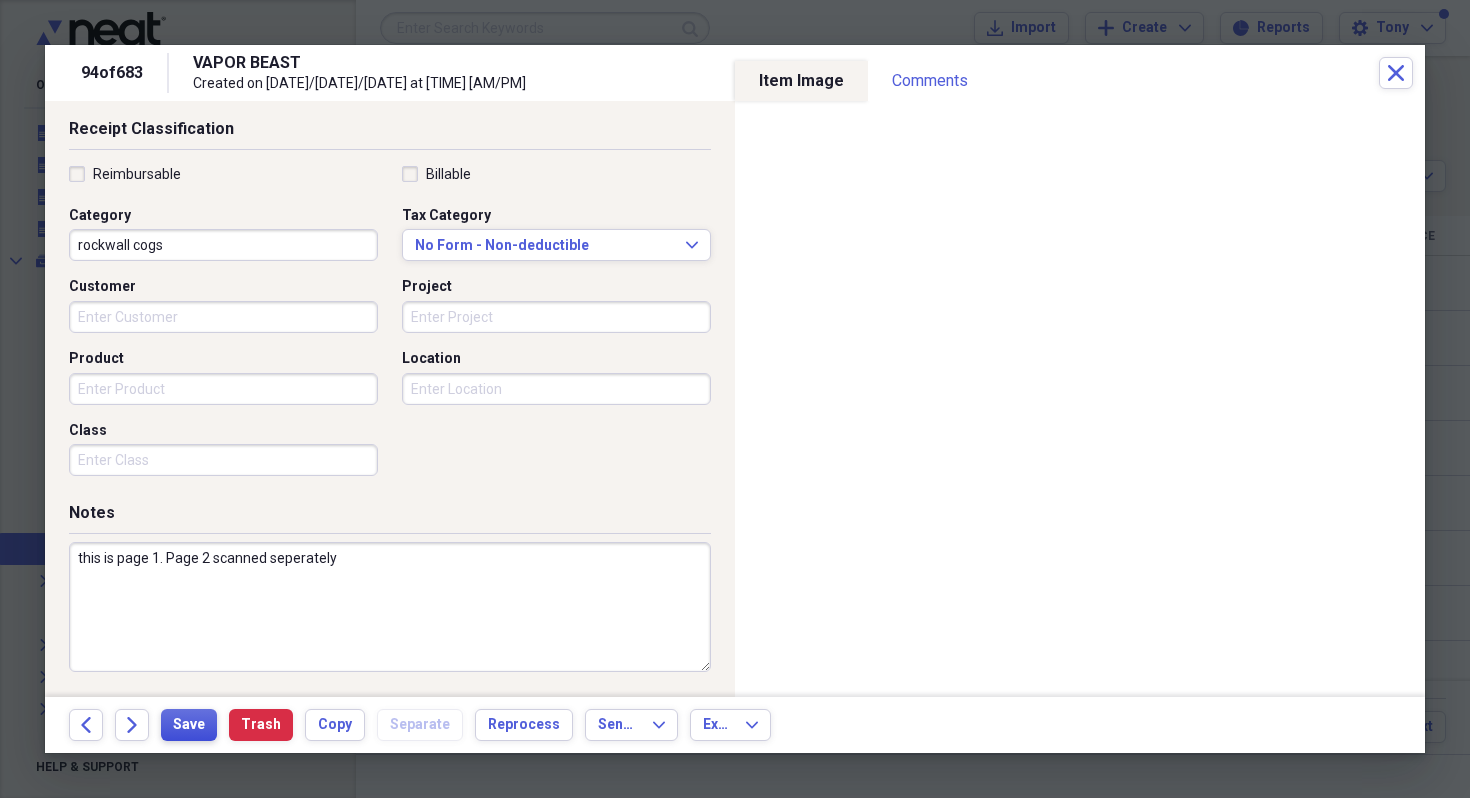type on "this is page 1. Page 2 scanned seperately" 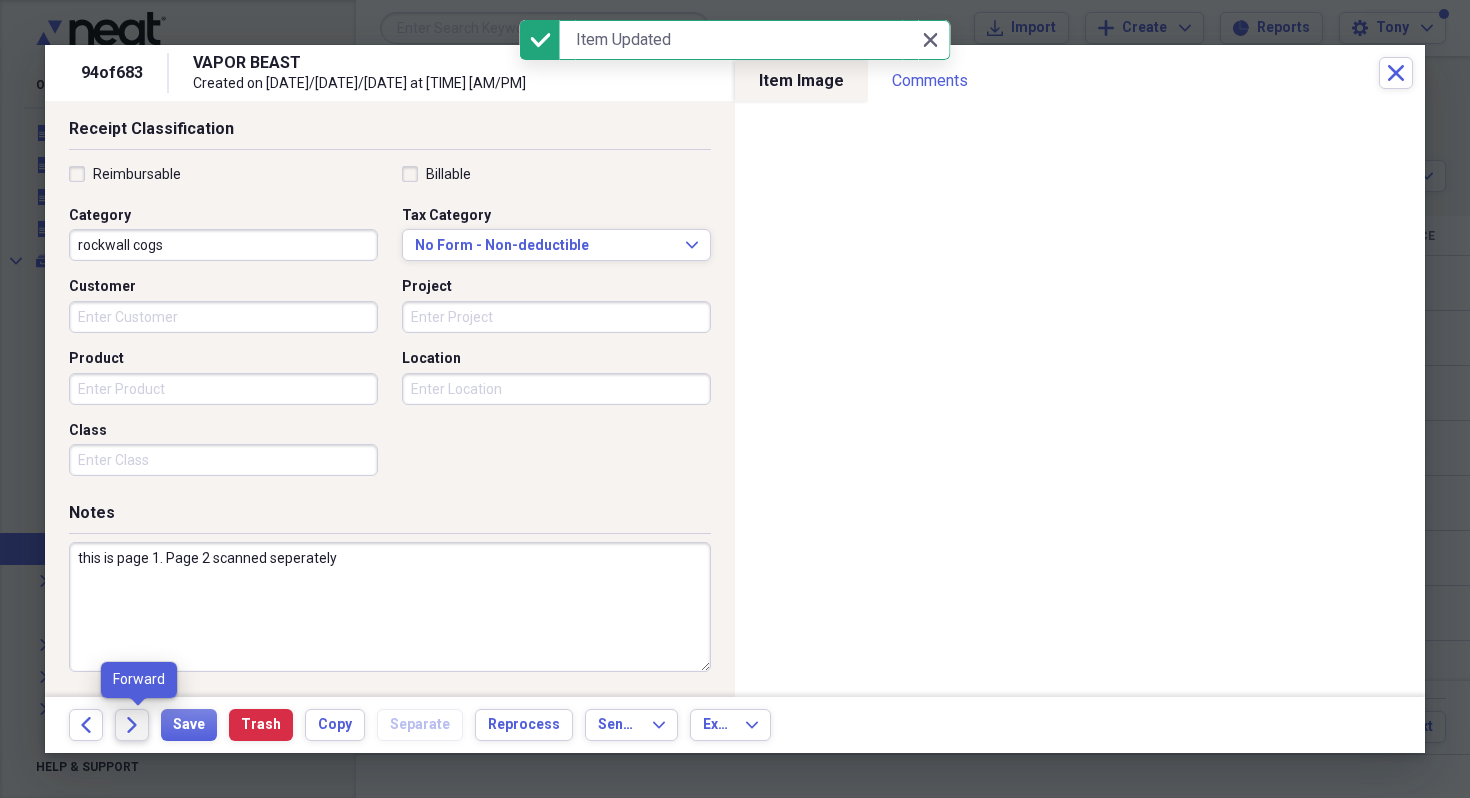 click on "Forward" 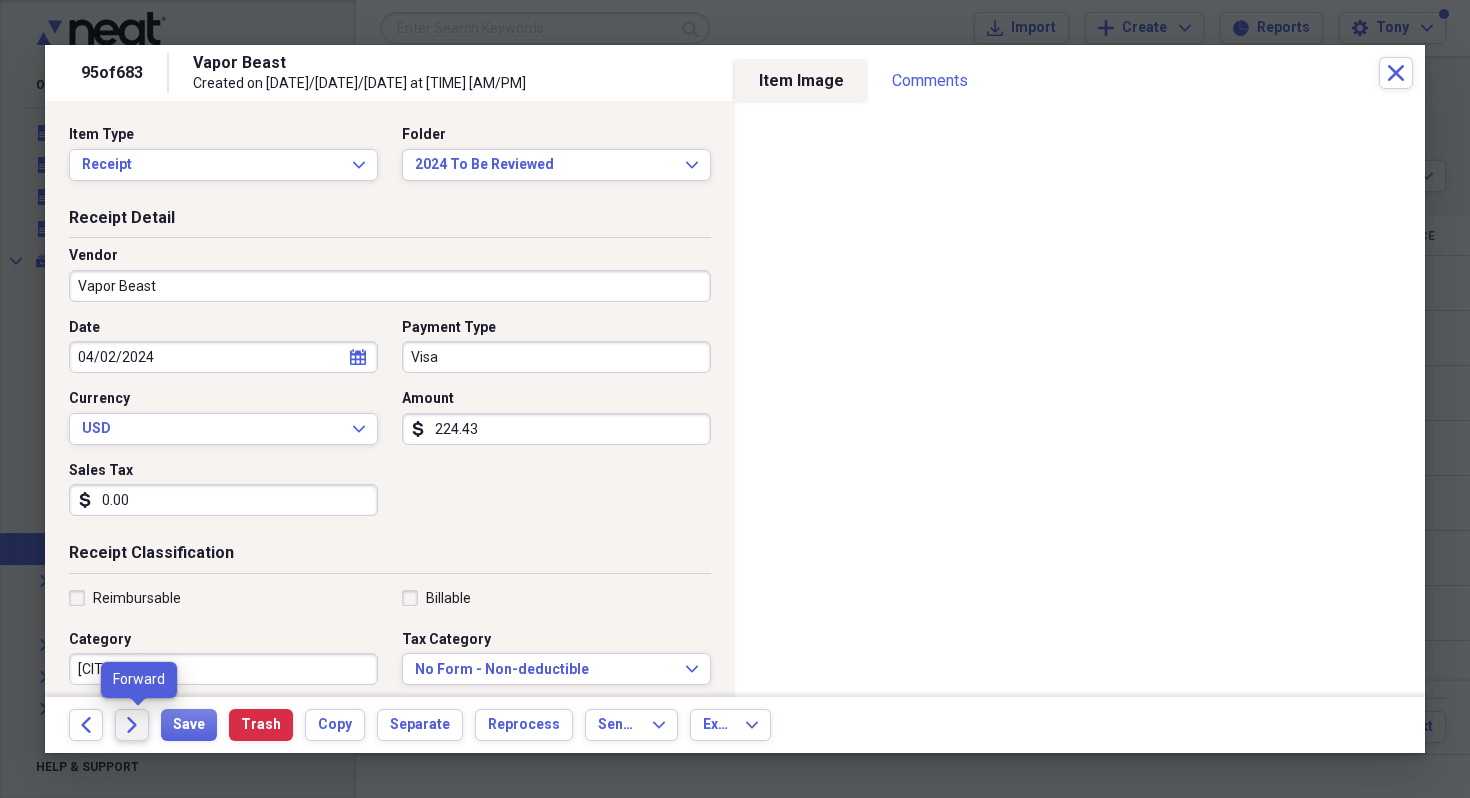 click on "Forward" 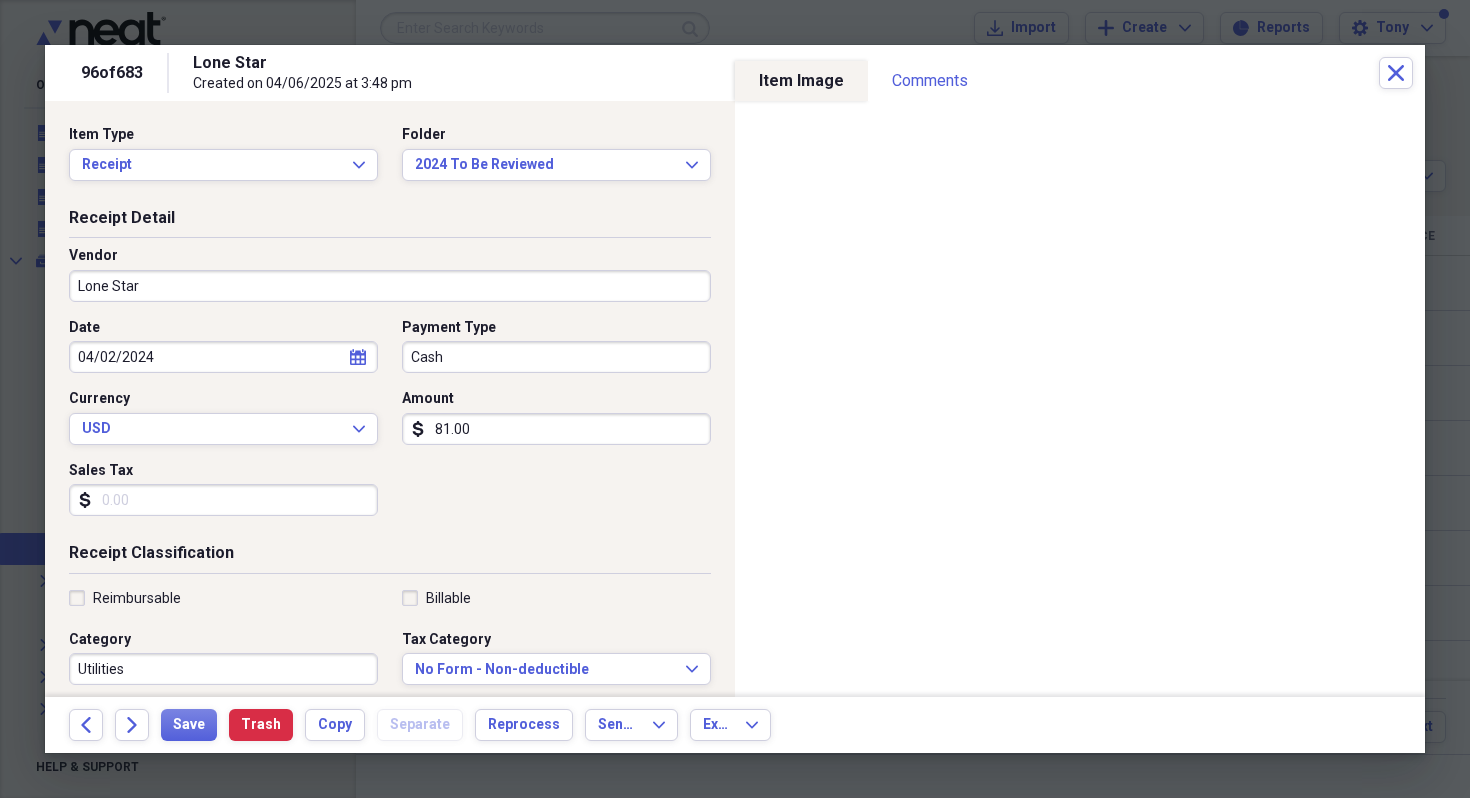 click on "Lone Star" at bounding box center [390, 286] 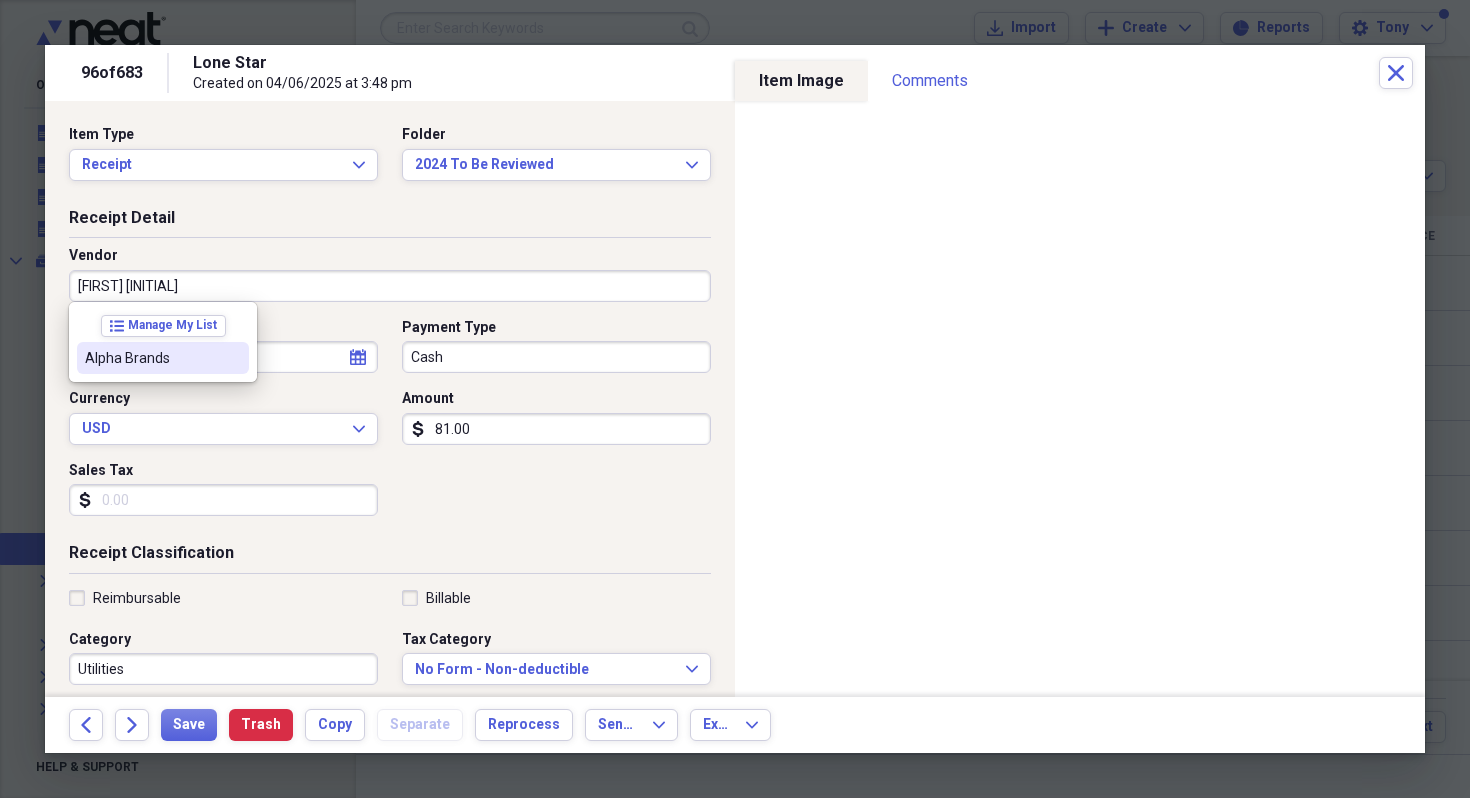click on "Alpha Brands" at bounding box center (151, 358) 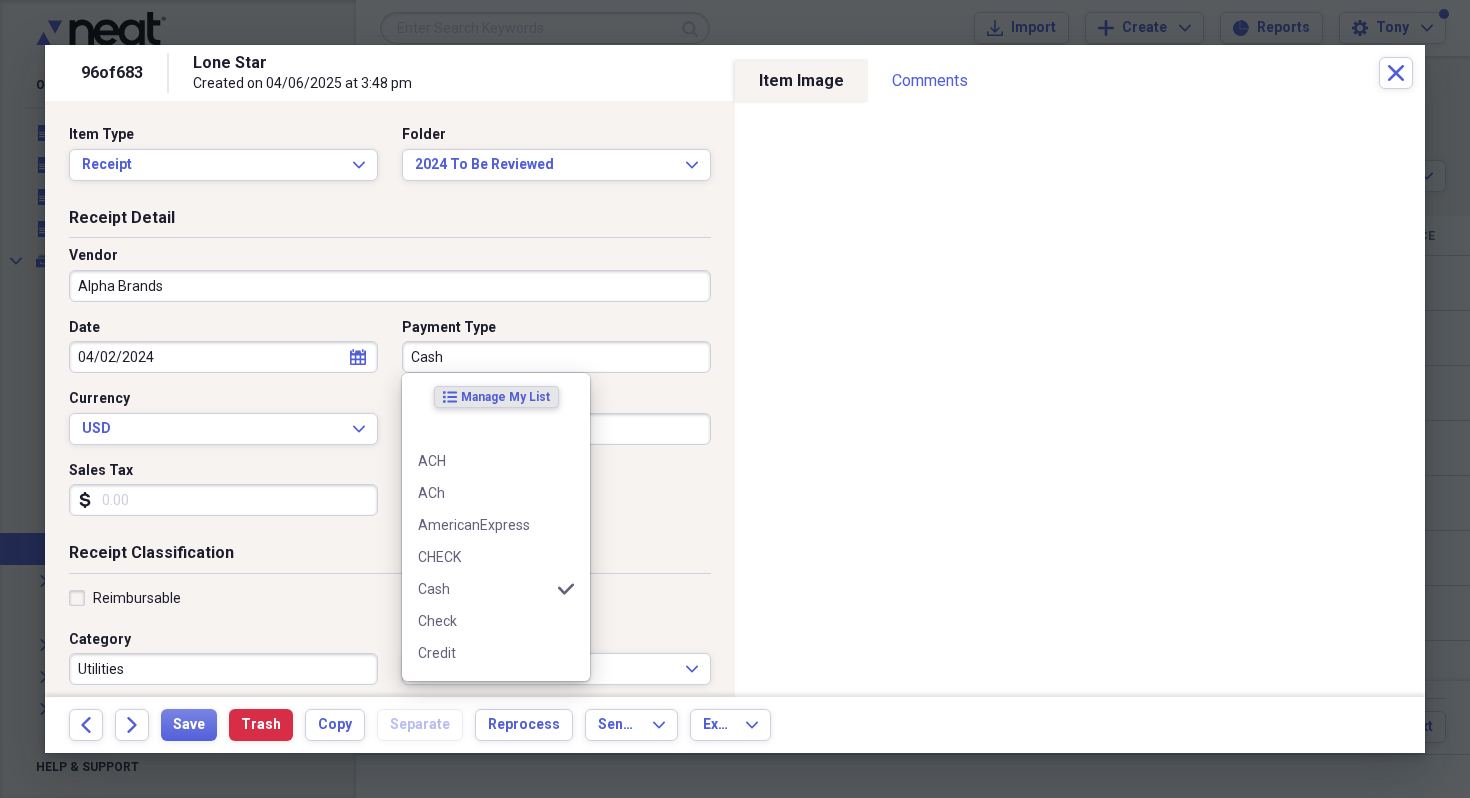 click on "Cash" at bounding box center [556, 357] 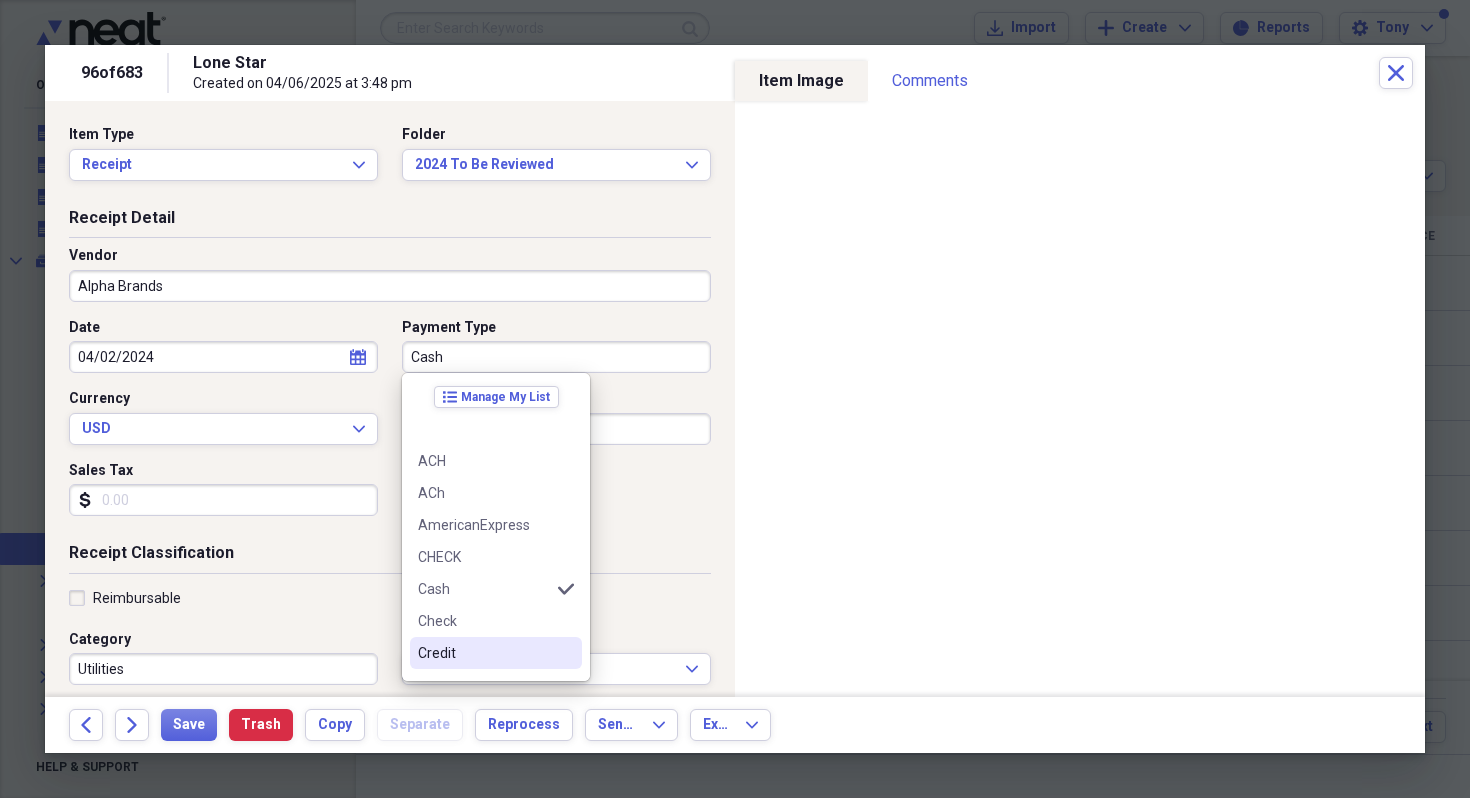click on "Credit" at bounding box center (484, 653) 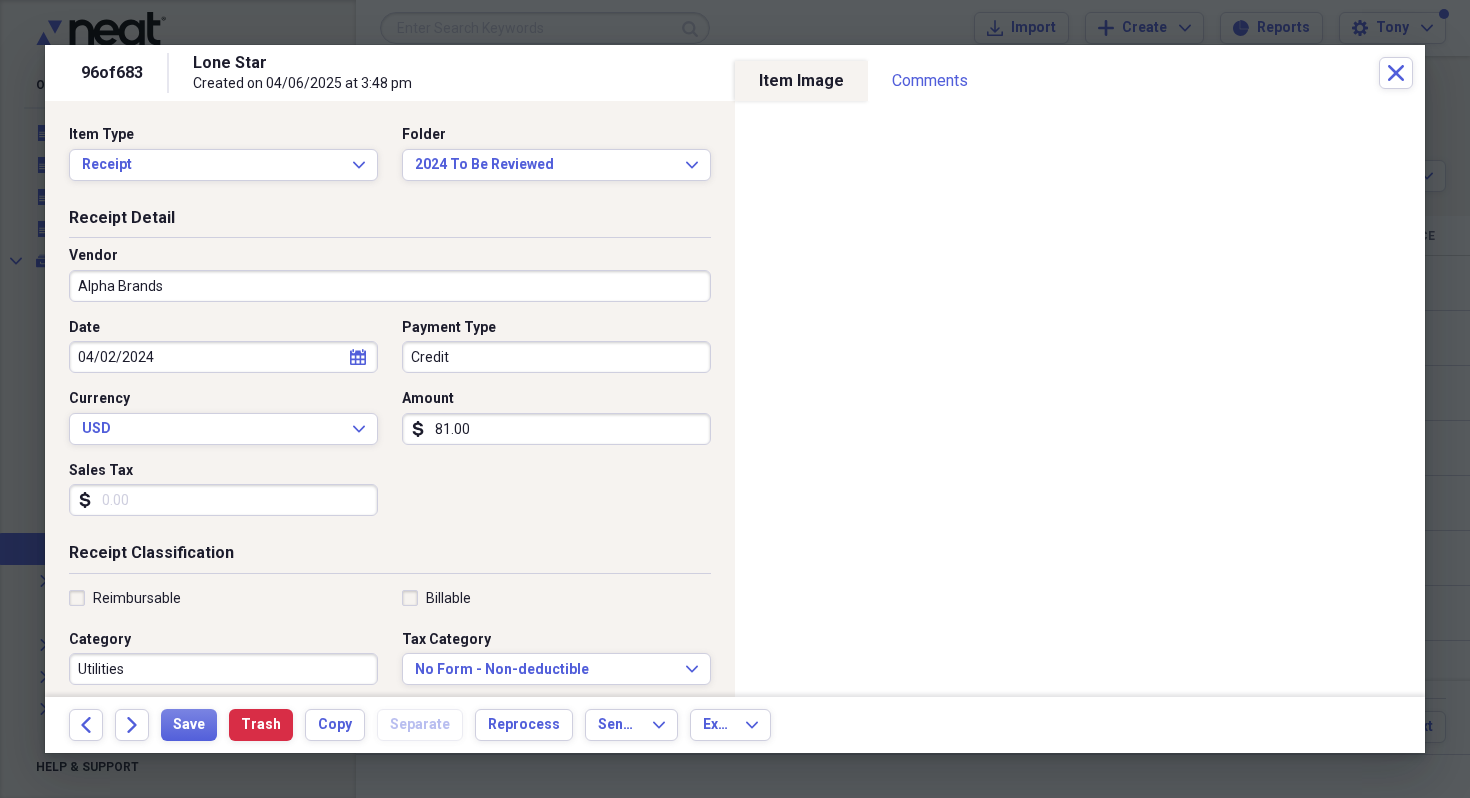 click on "81.00" at bounding box center [556, 429] 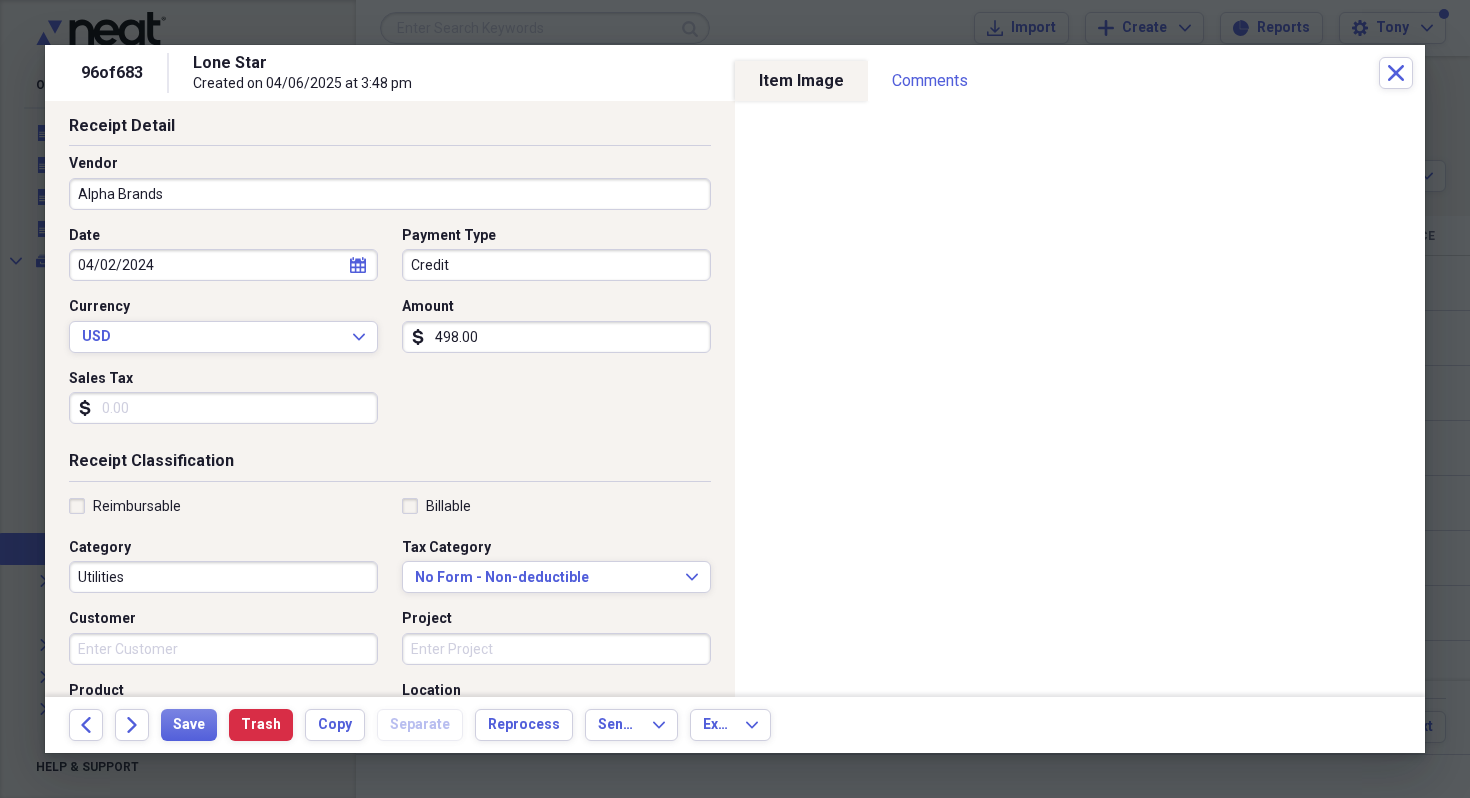 scroll, scrollTop: 144, scrollLeft: 0, axis: vertical 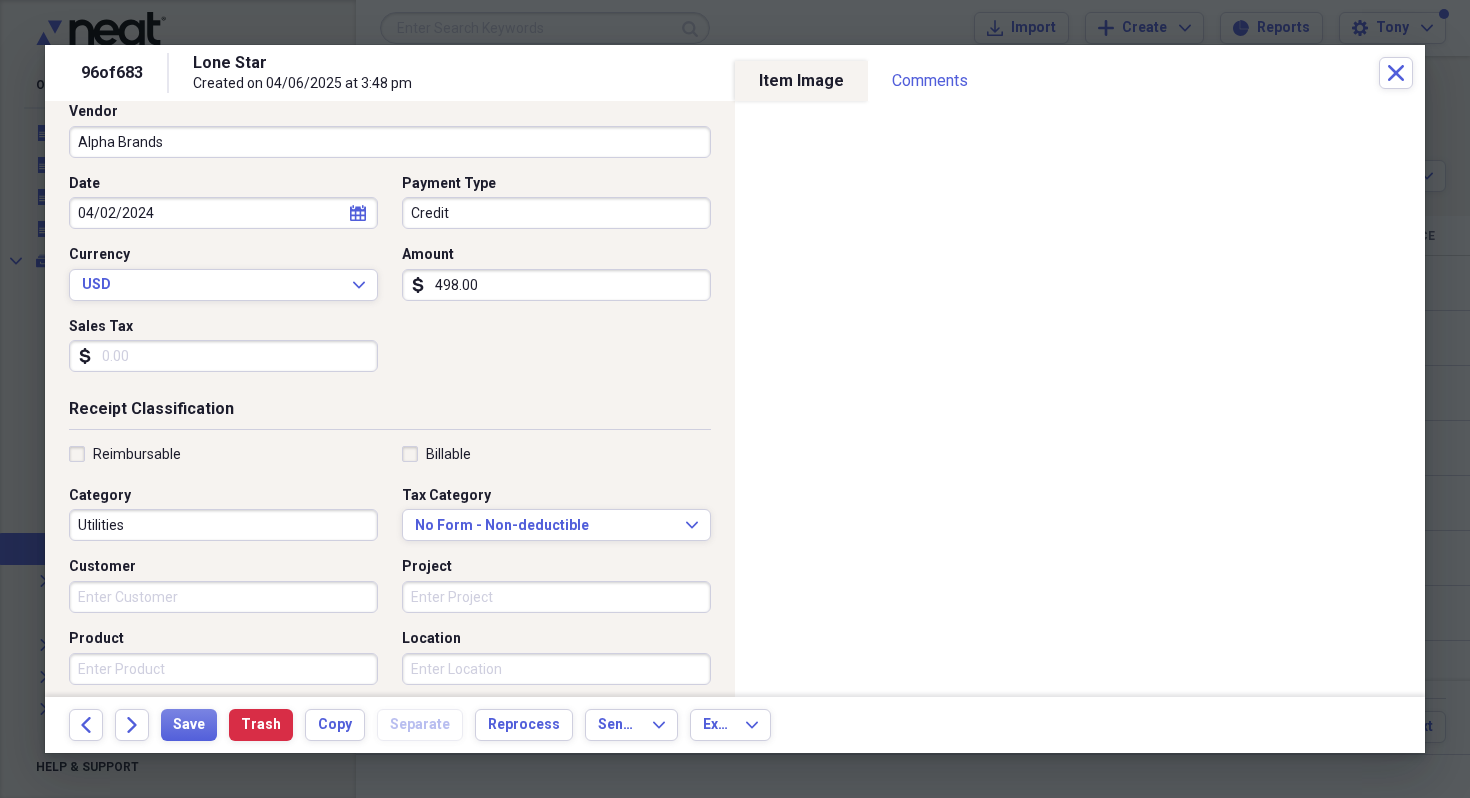 type on "498.00" 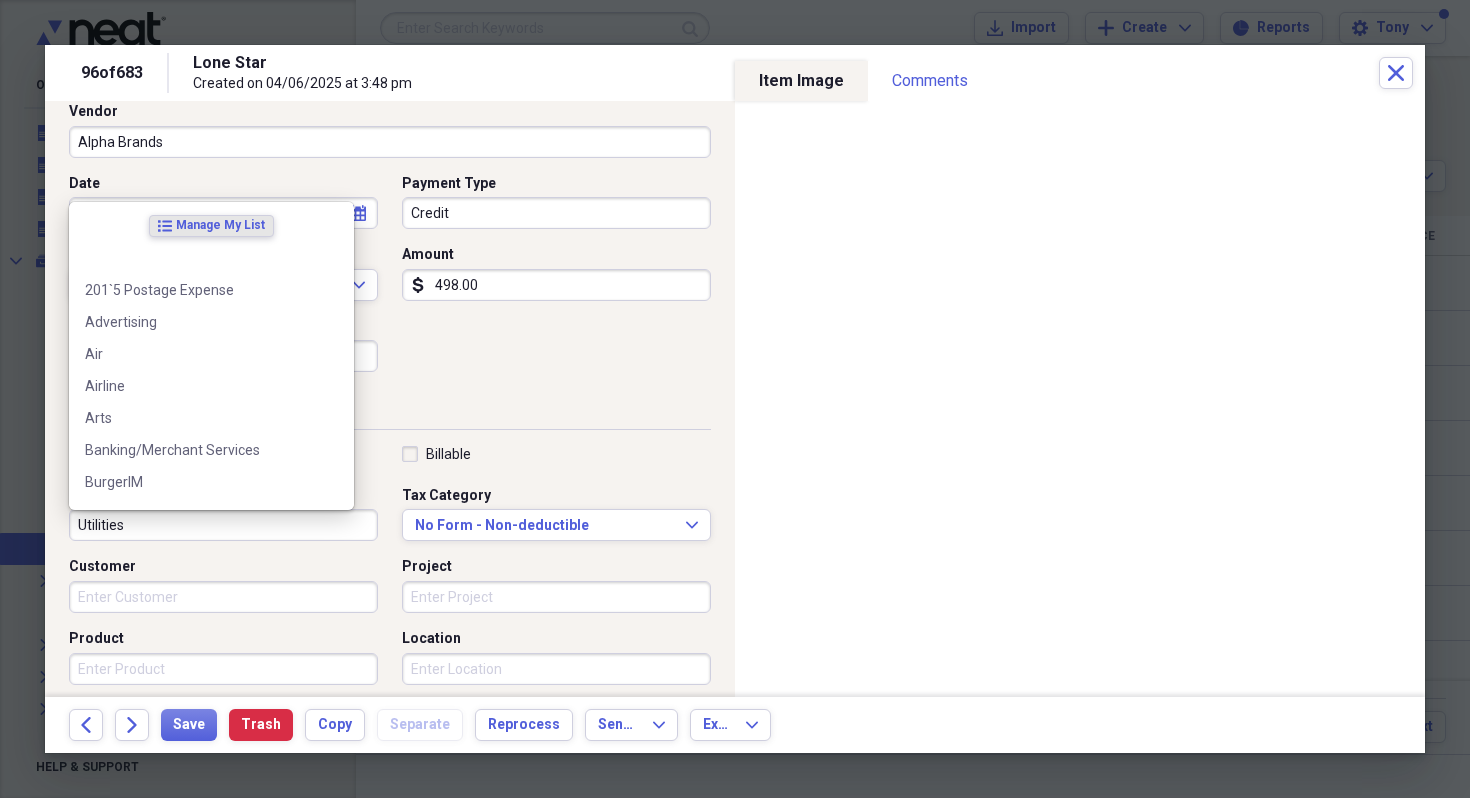 click on "Utilities" at bounding box center (223, 525) 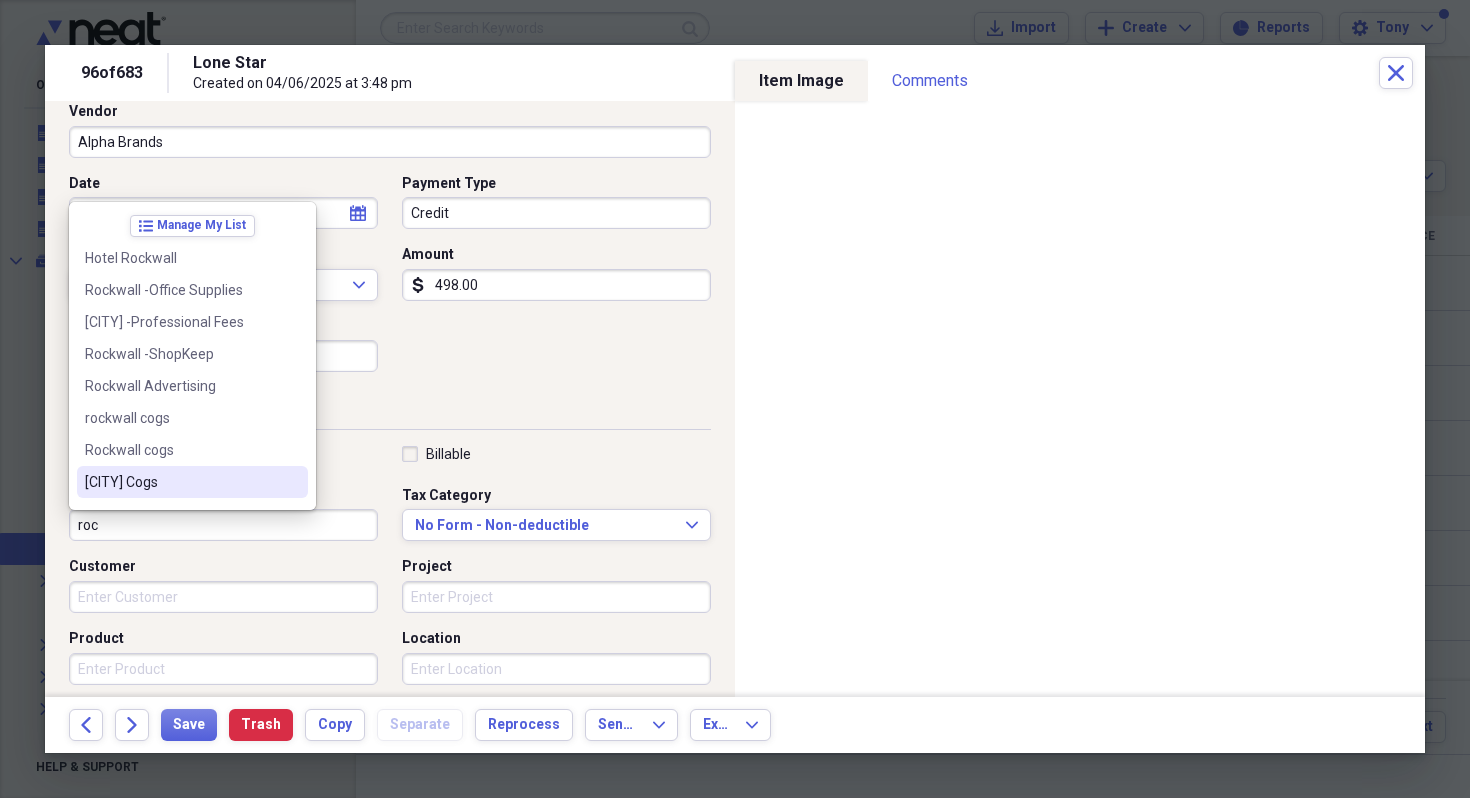 click on "[CITY] Cogs" at bounding box center (180, 482) 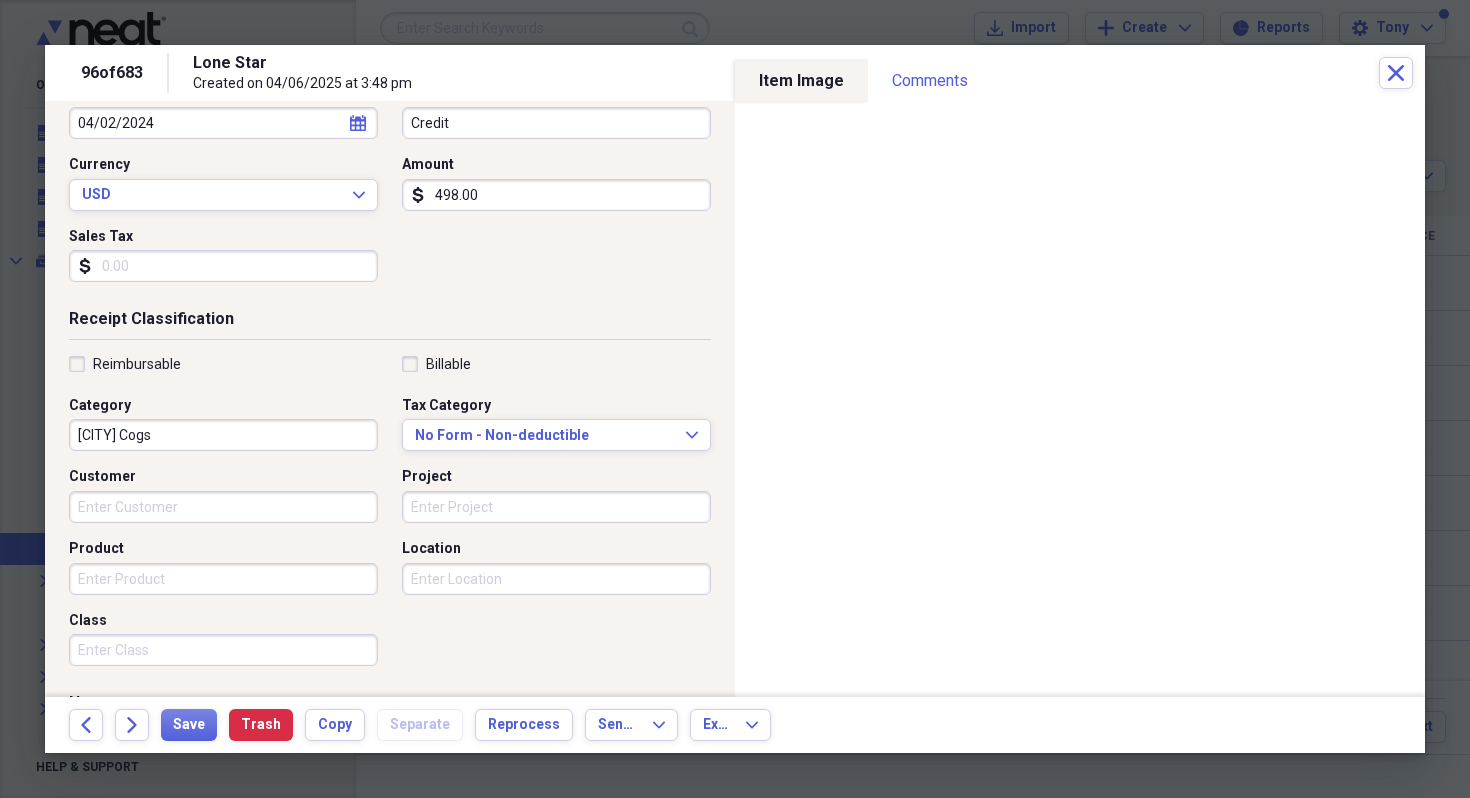 scroll, scrollTop: 258, scrollLeft: 0, axis: vertical 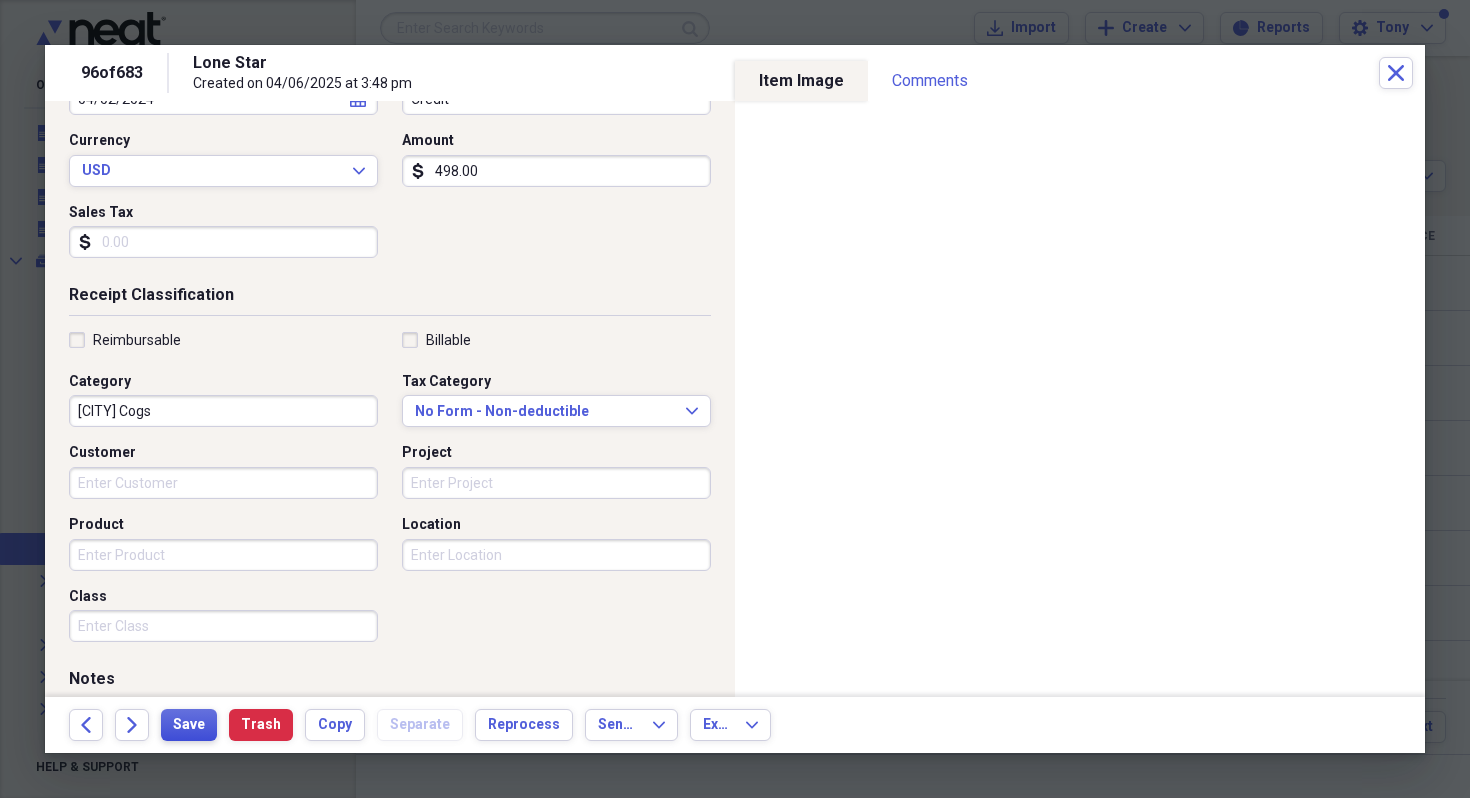 click on "Save" at bounding box center (189, 725) 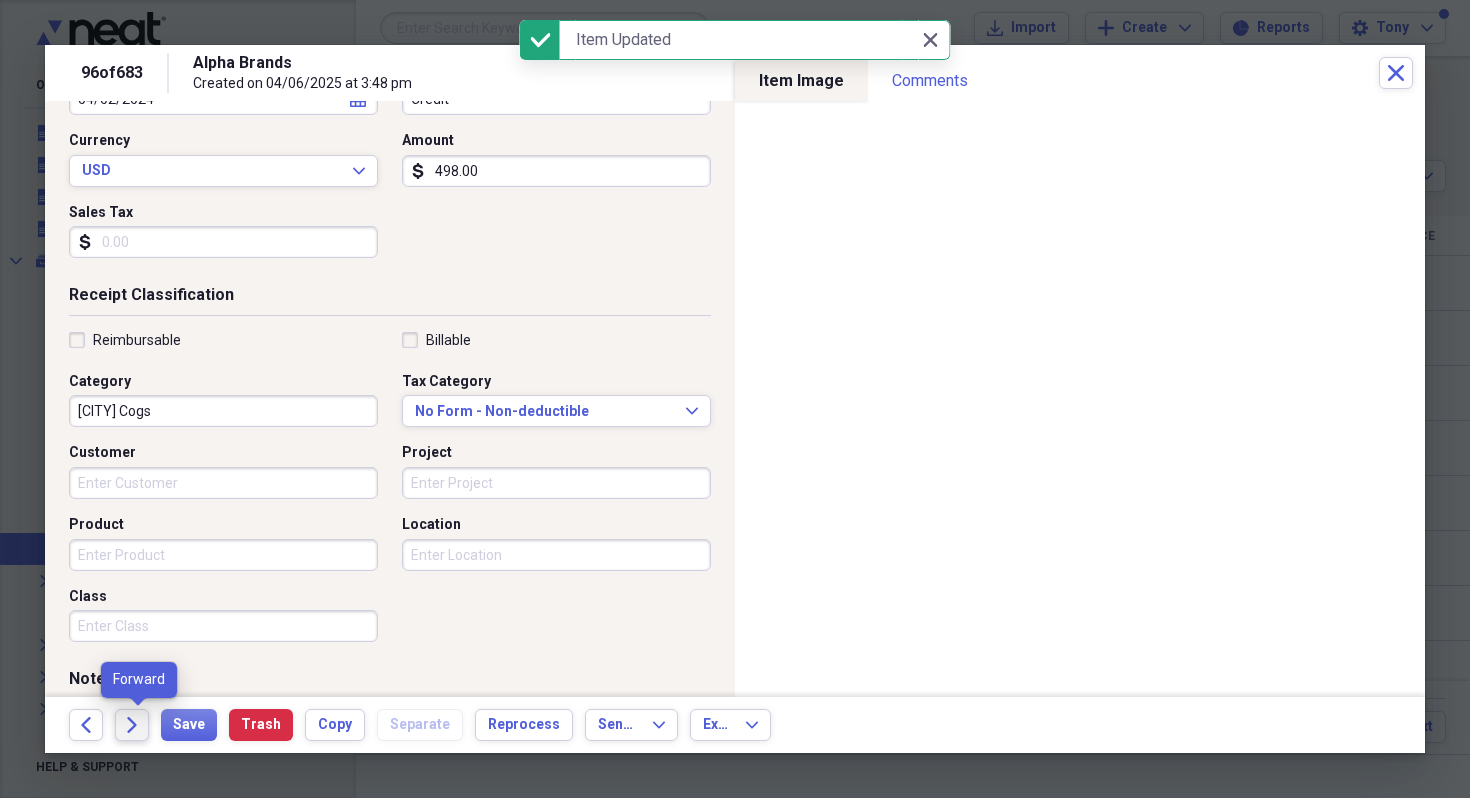 click 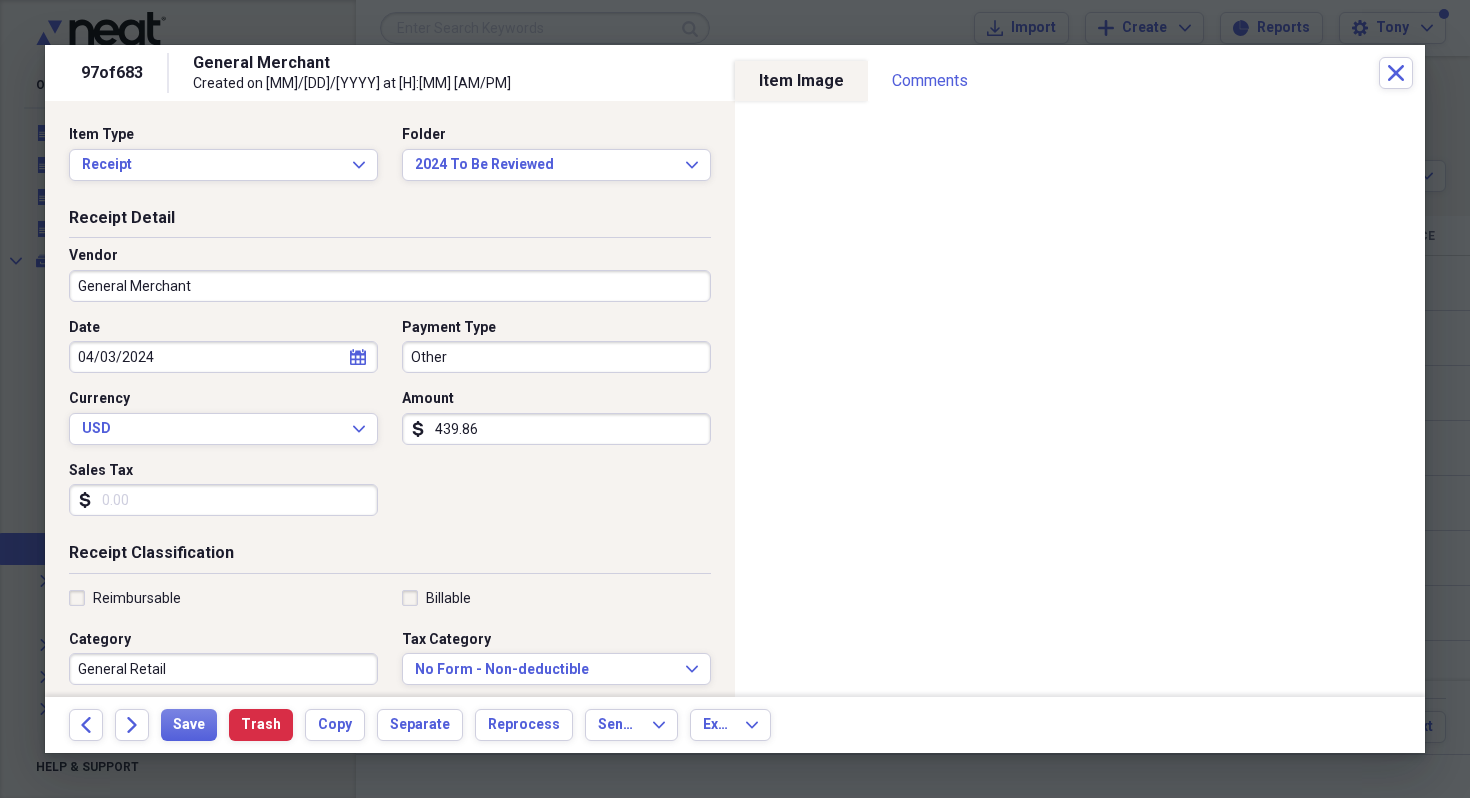 click on "General Merchant" at bounding box center (390, 286) 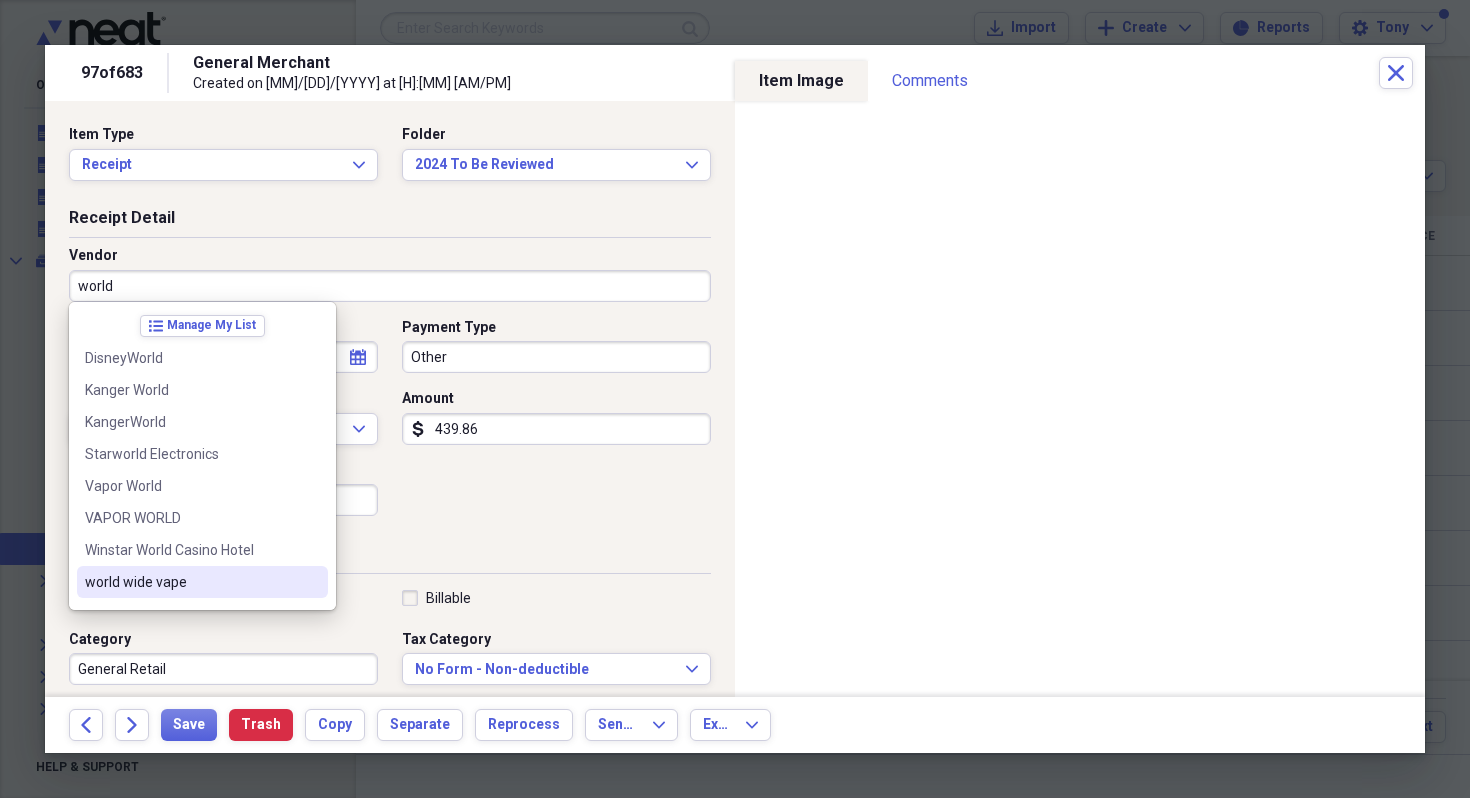 click on "world wide vape" at bounding box center [190, 582] 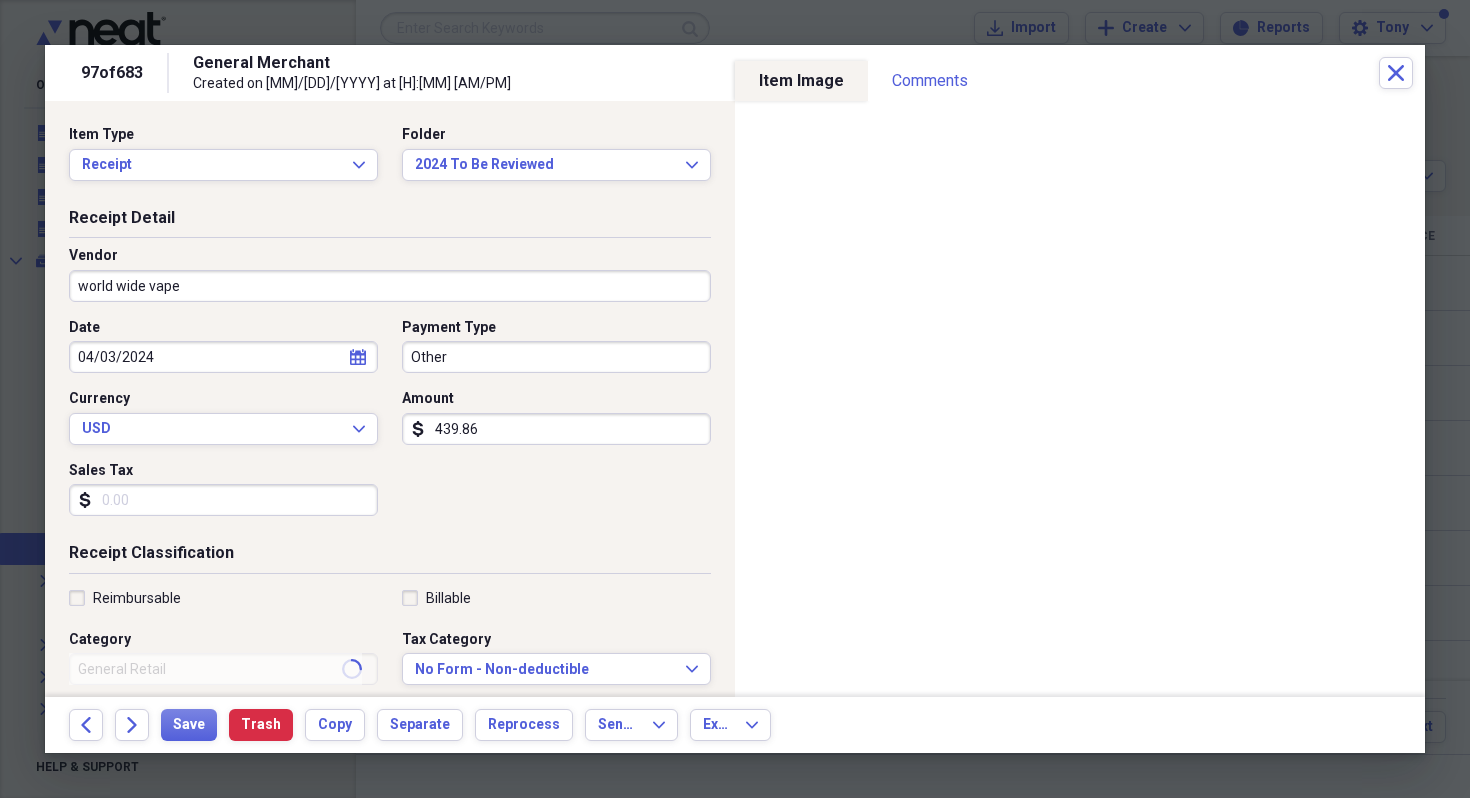 type on "rockwall cogs" 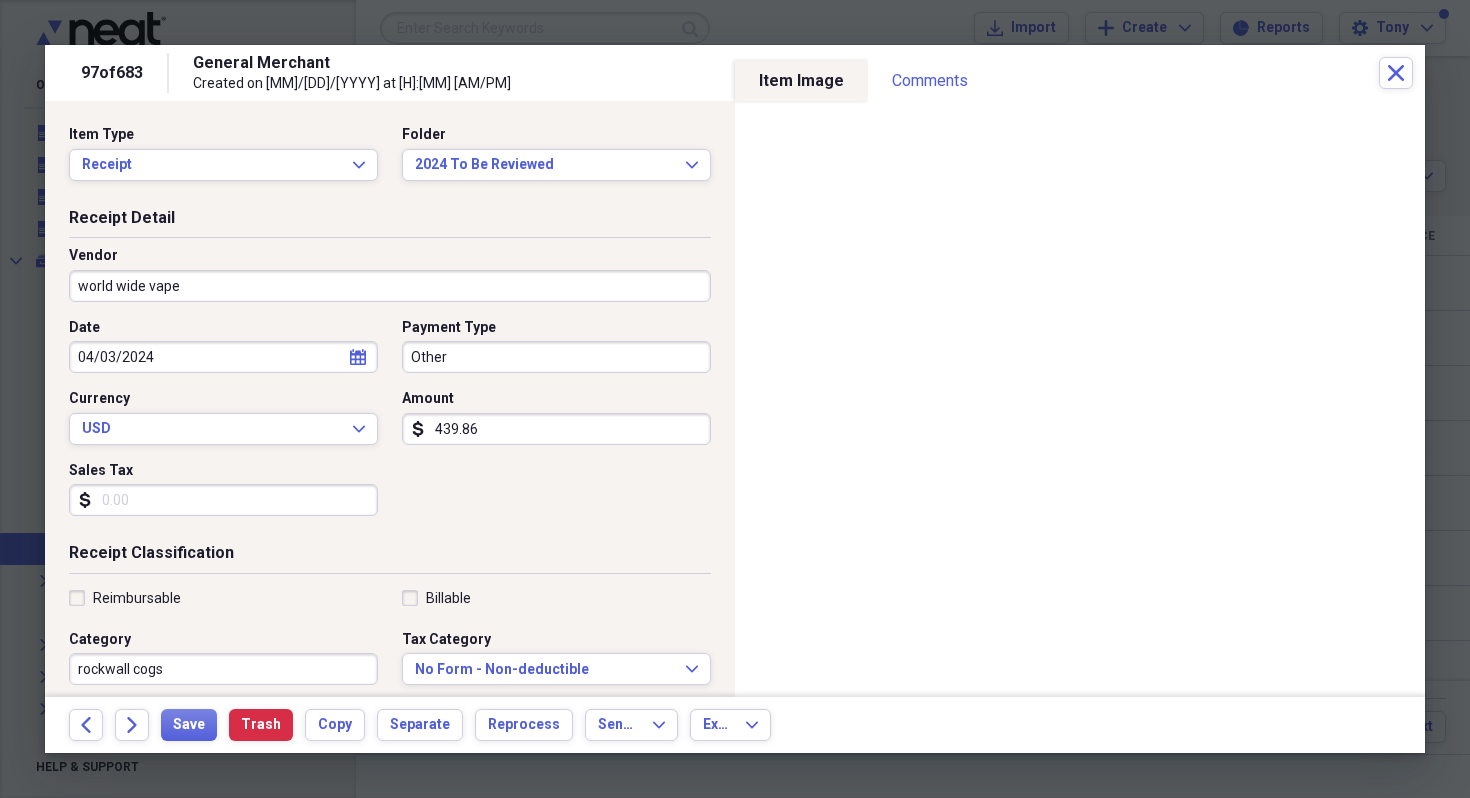 click on "Other" at bounding box center [556, 357] 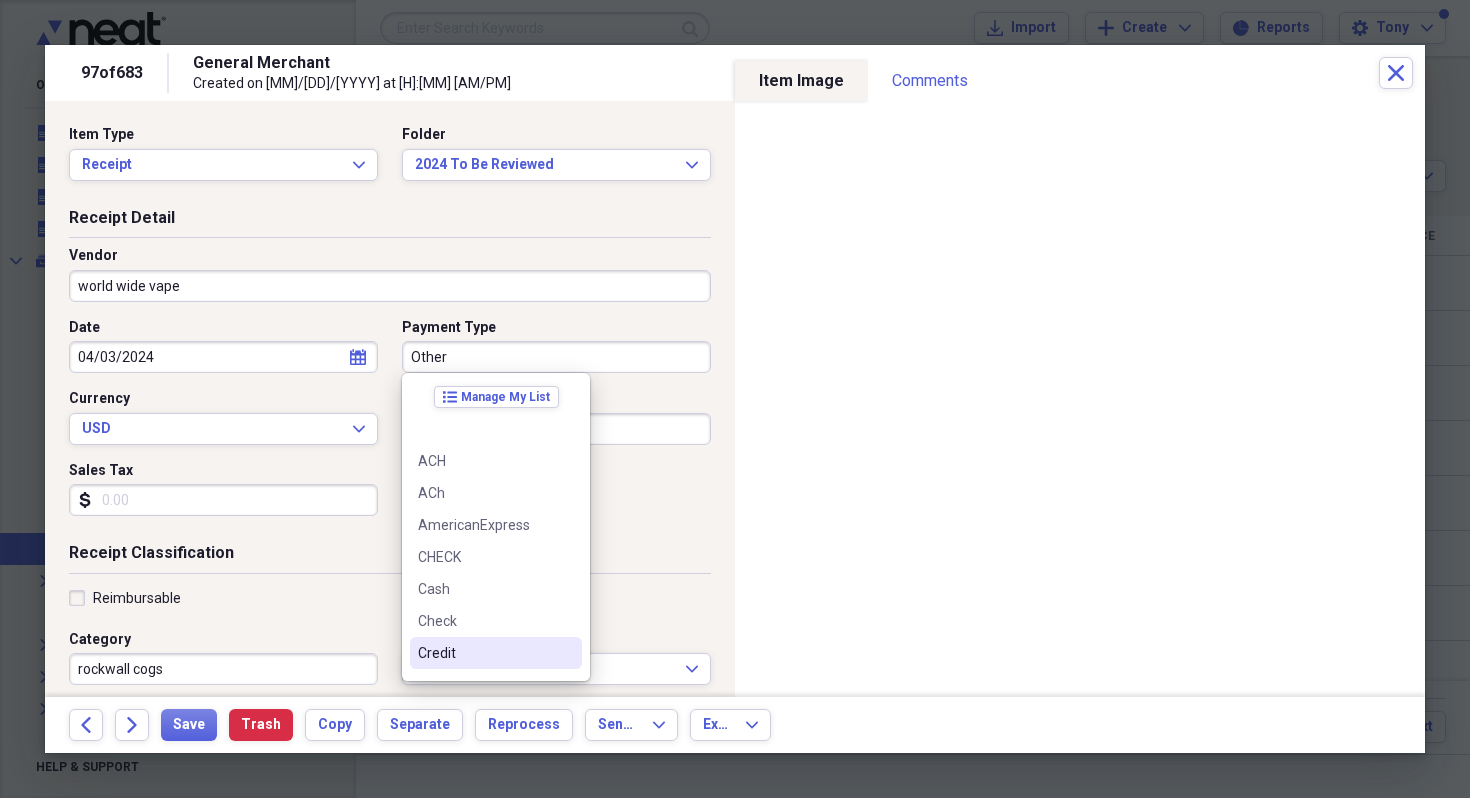 click on "Credit" at bounding box center [484, 653] 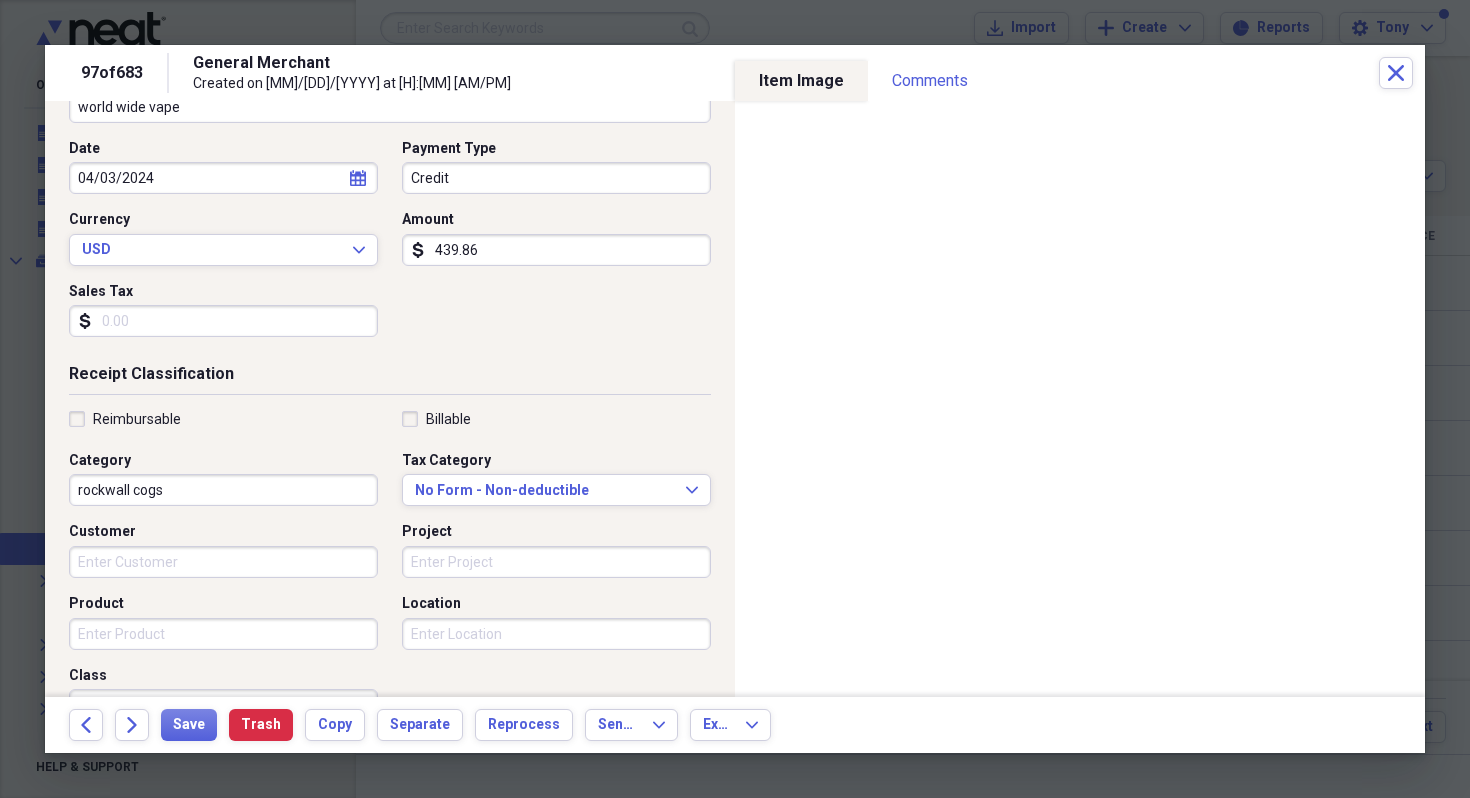 scroll, scrollTop: 226, scrollLeft: 0, axis: vertical 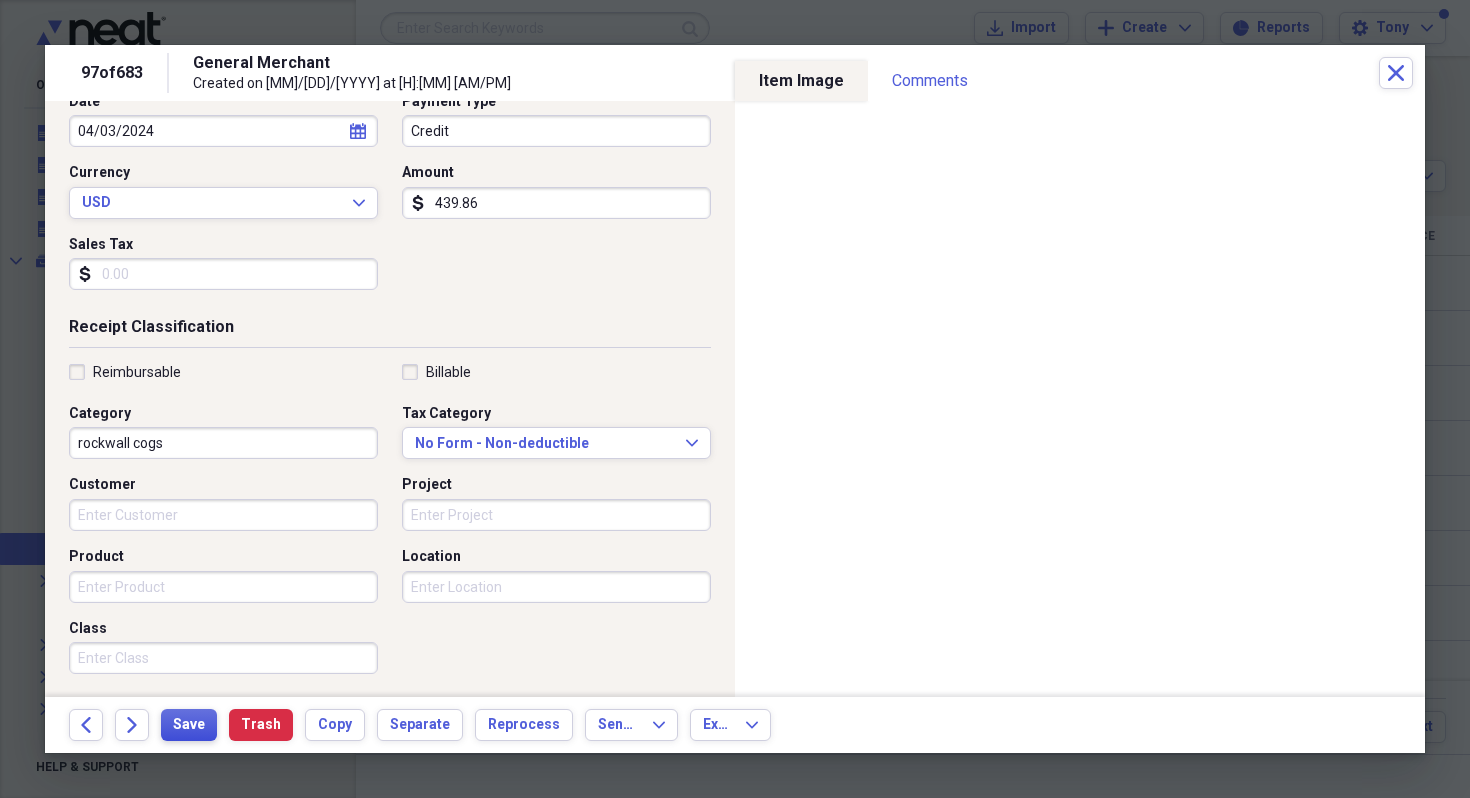 click on "Save" at bounding box center (189, 725) 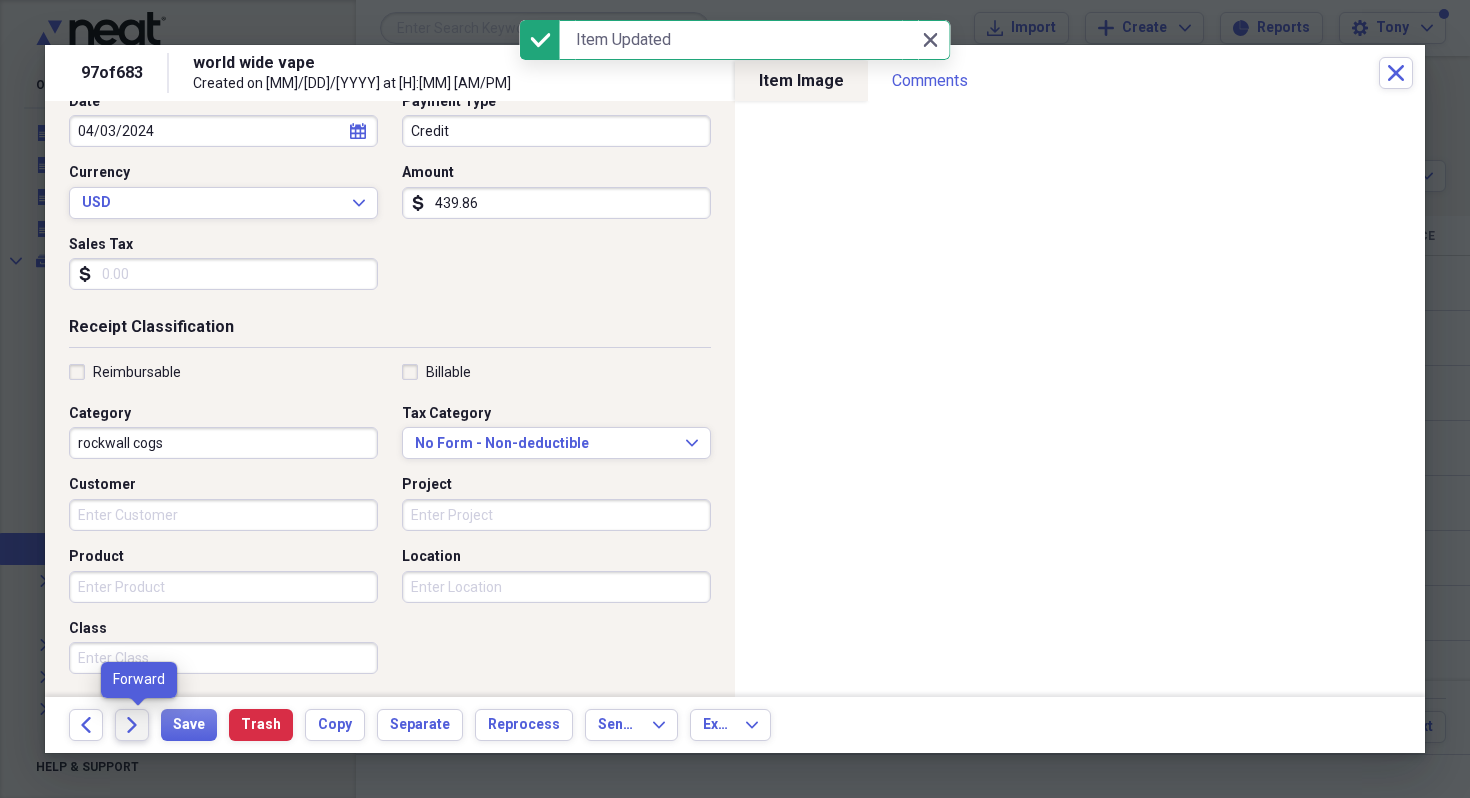 click on "Forward" at bounding box center (132, 725) 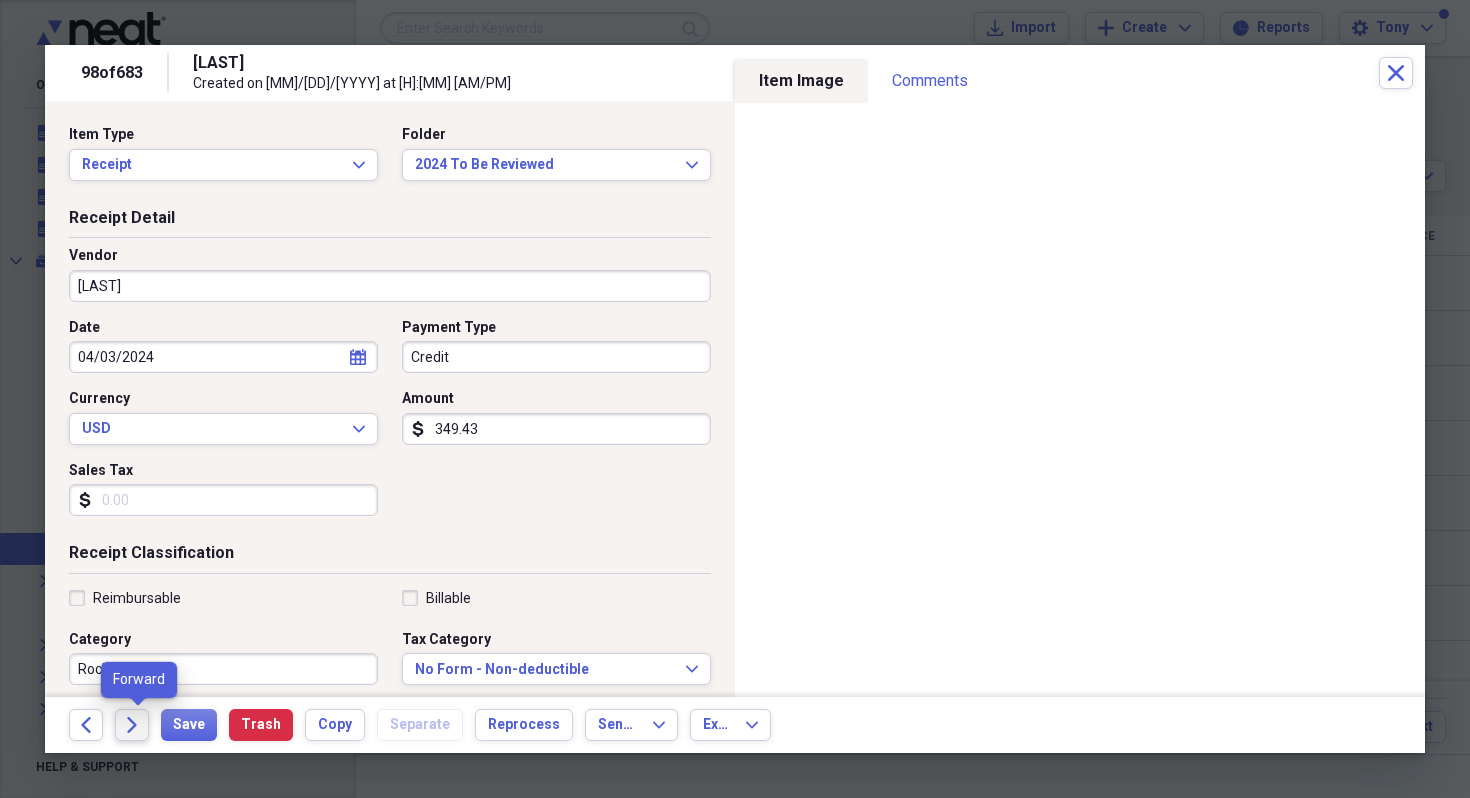 click on "Forward" 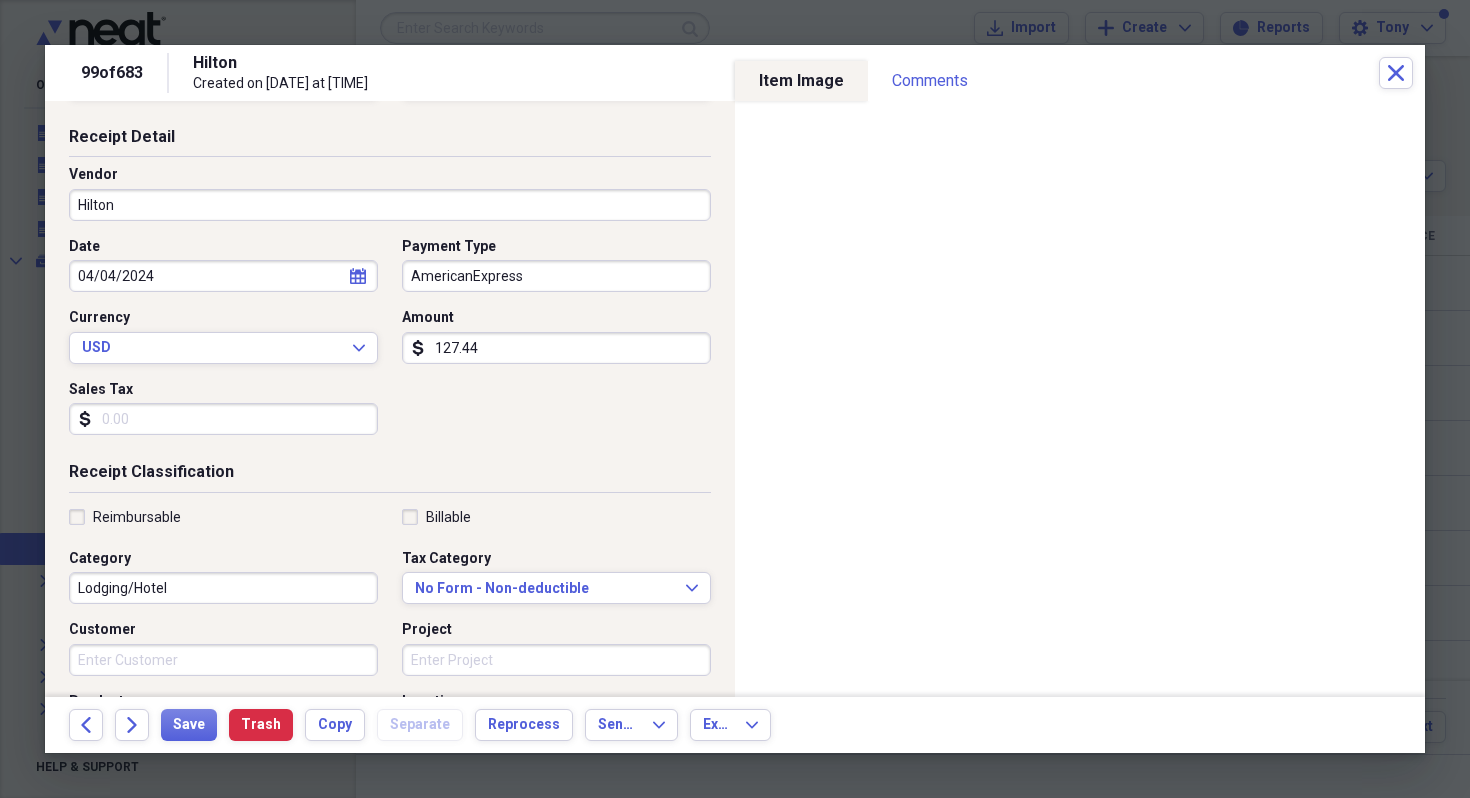 scroll, scrollTop: 103, scrollLeft: 0, axis: vertical 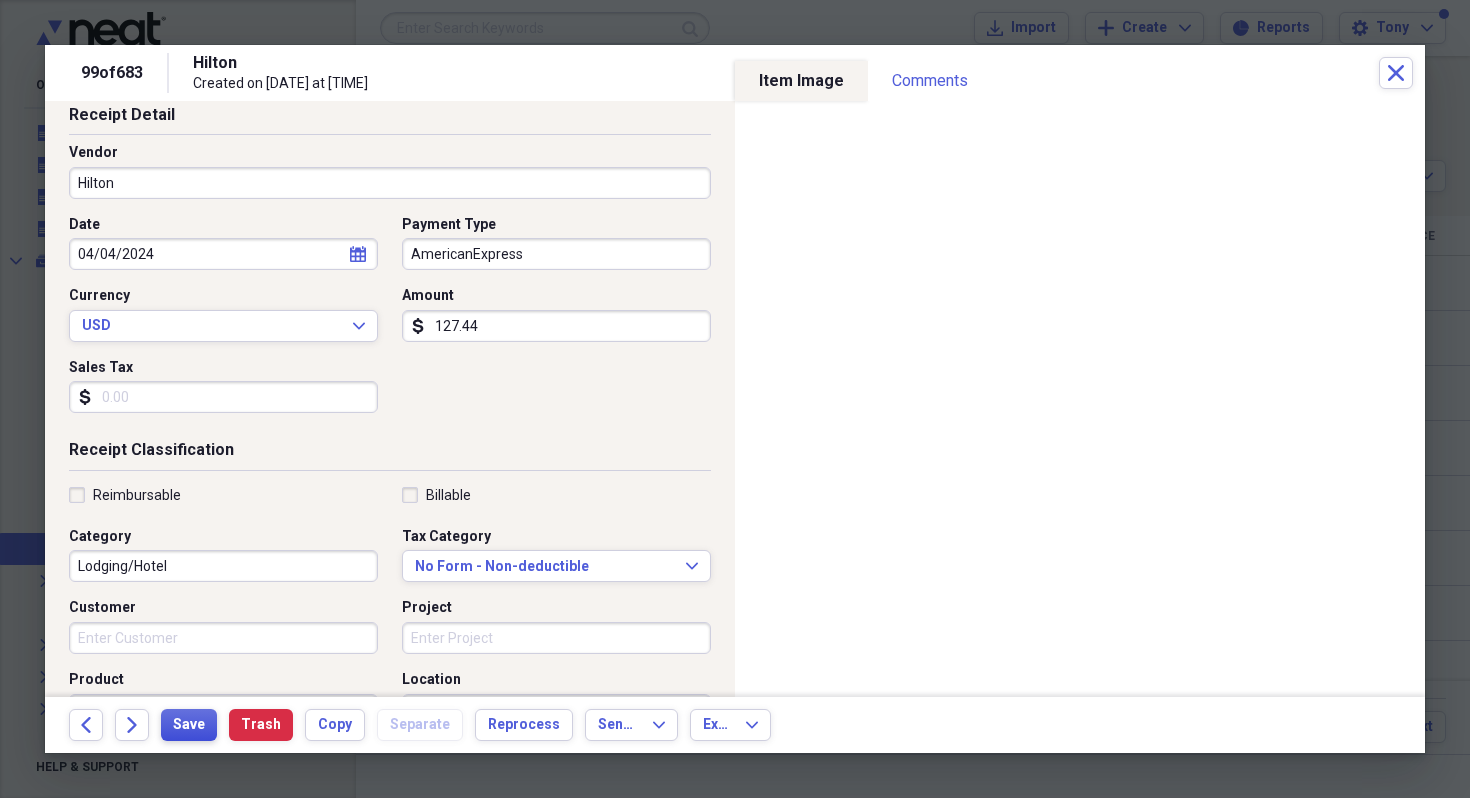 click on "Save" at bounding box center [189, 725] 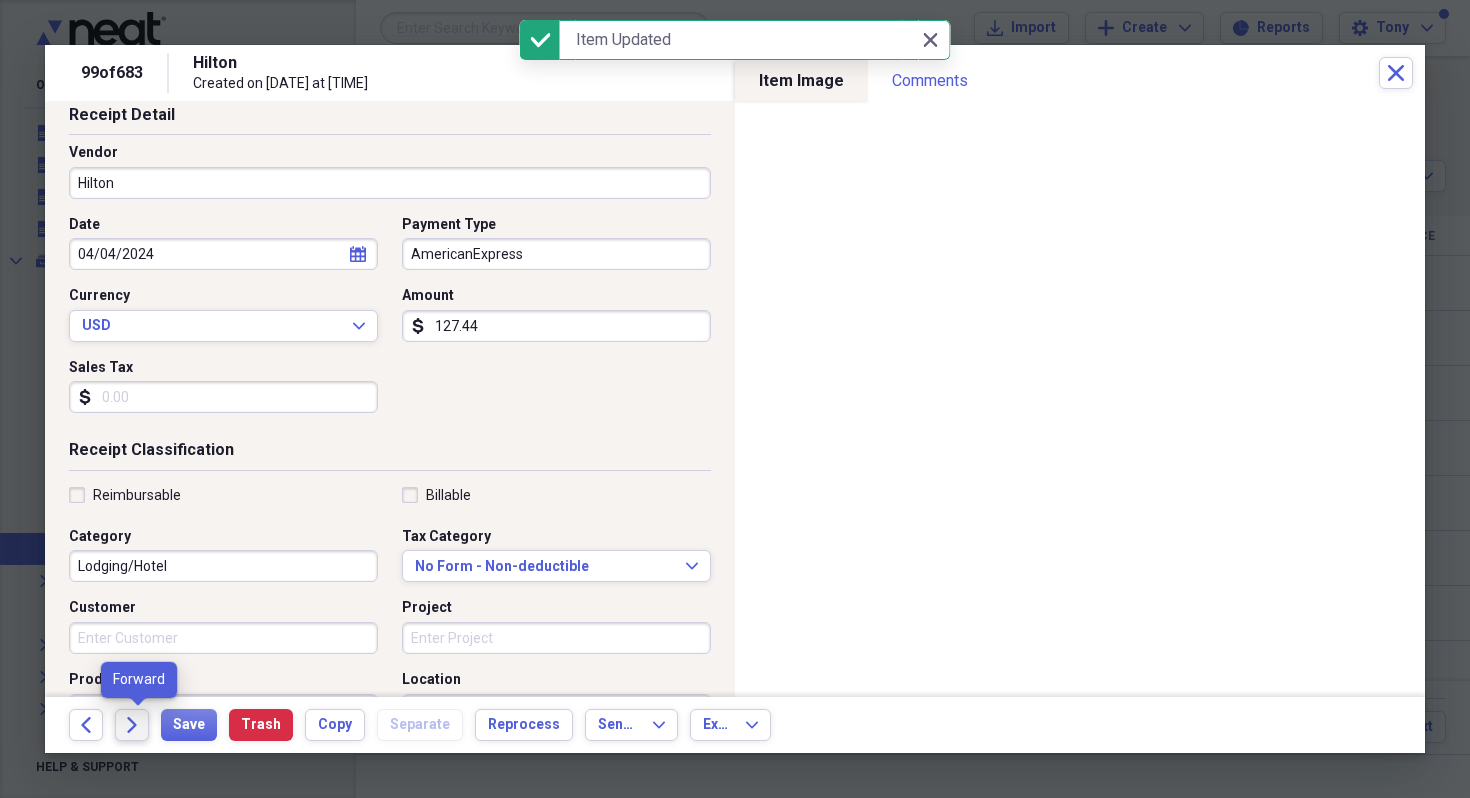 click on "Forward" 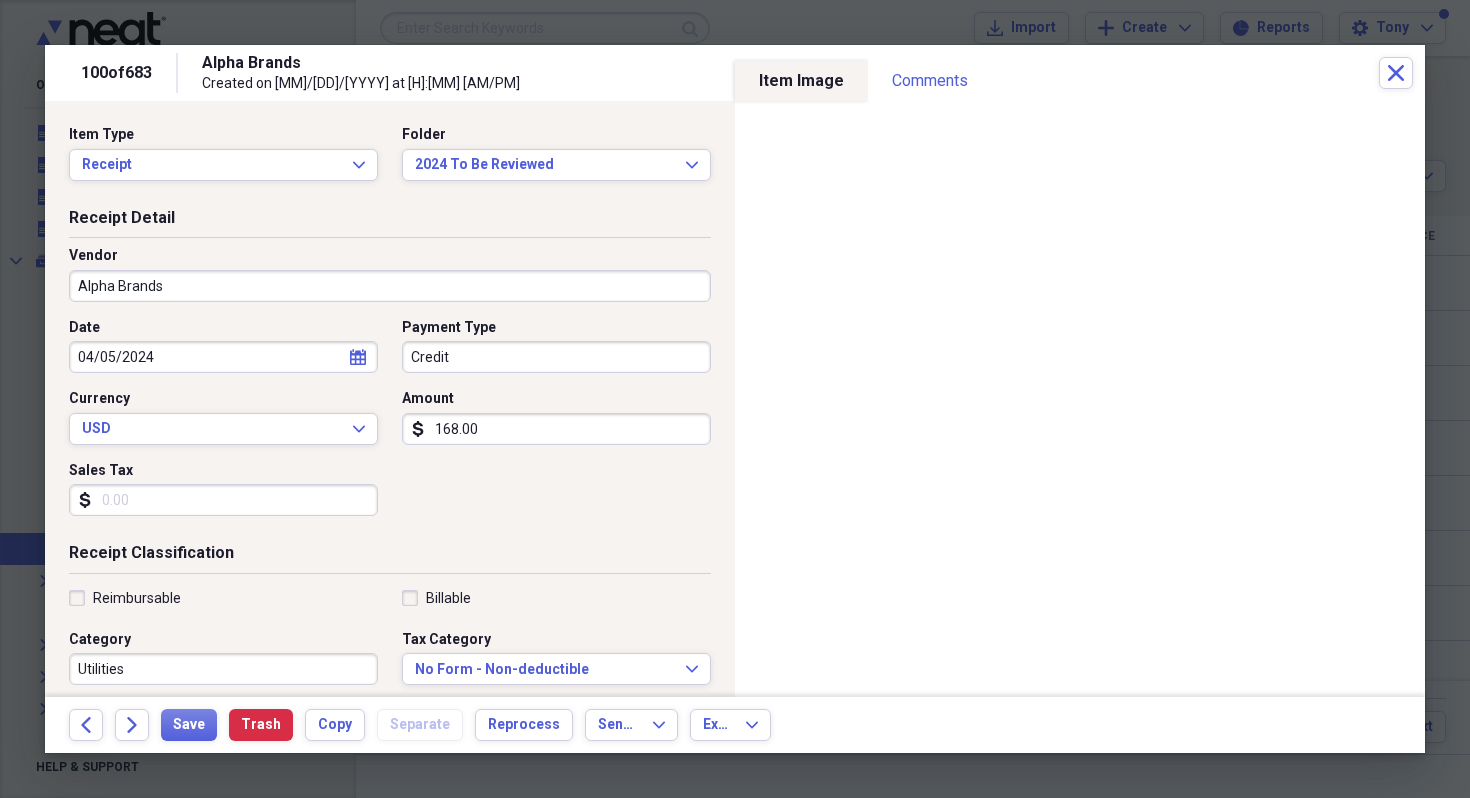 click on "Utilities" at bounding box center [223, 669] 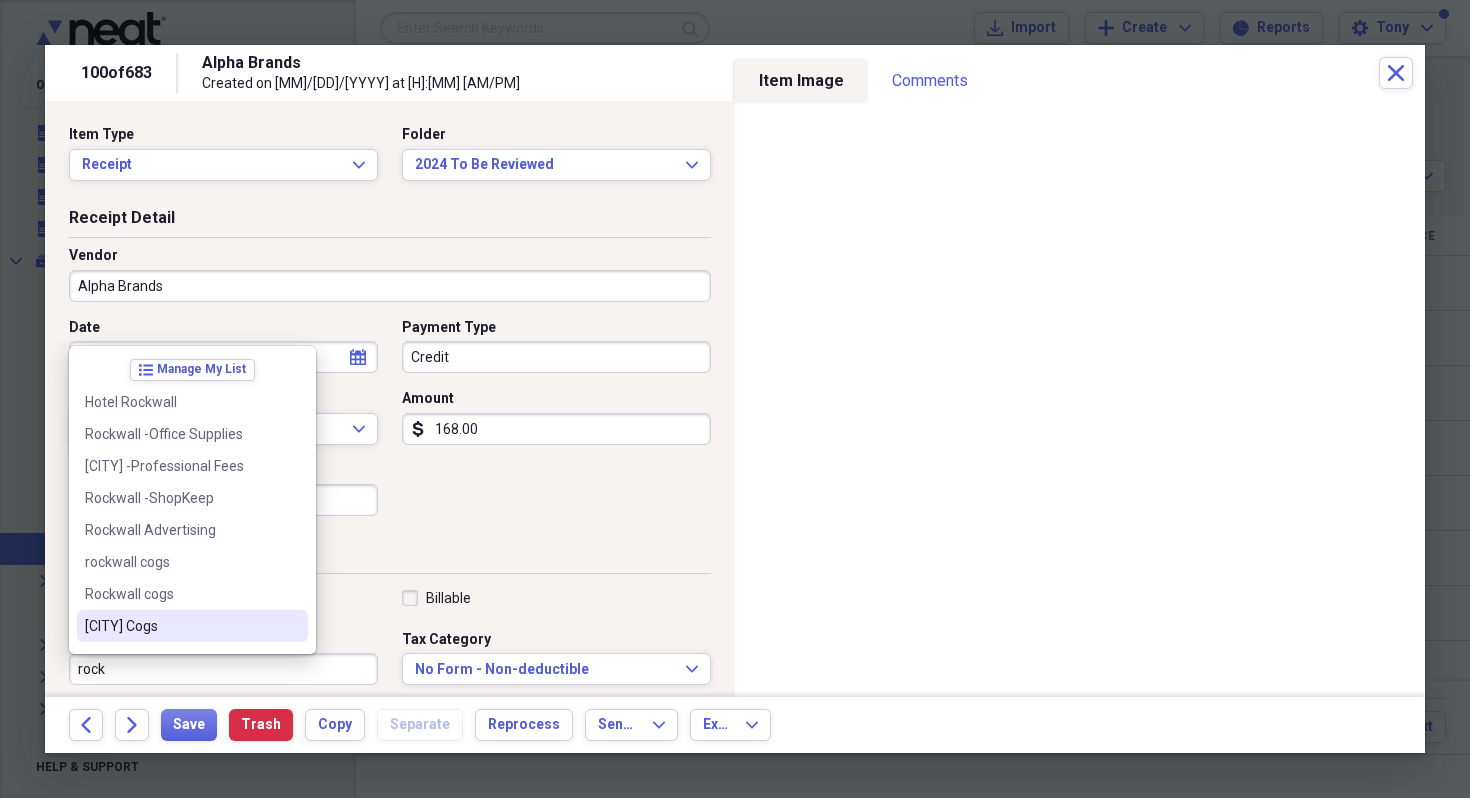 click on "[CITY] Cogs" at bounding box center (180, 626) 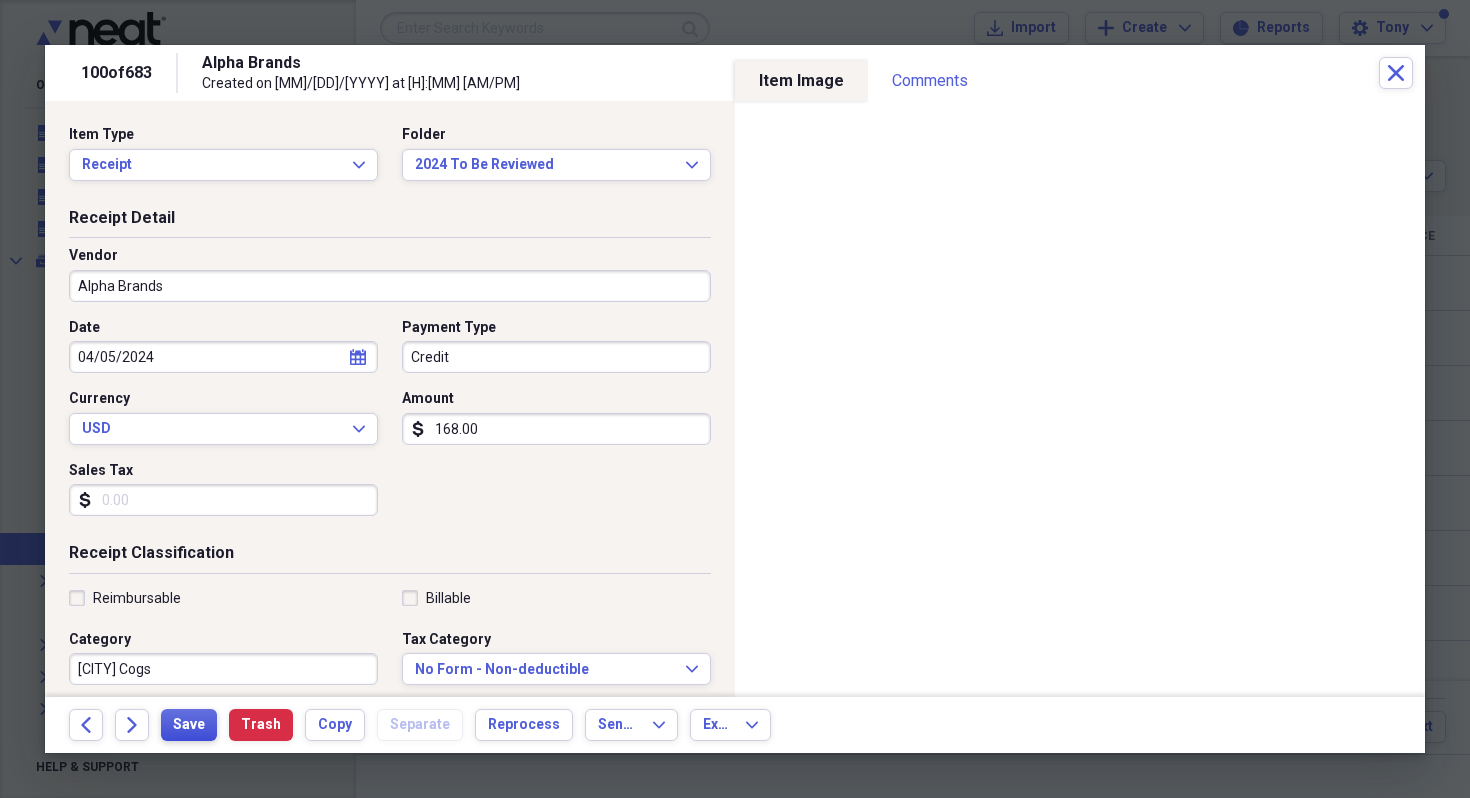 click on "Save" at bounding box center (189, 725) 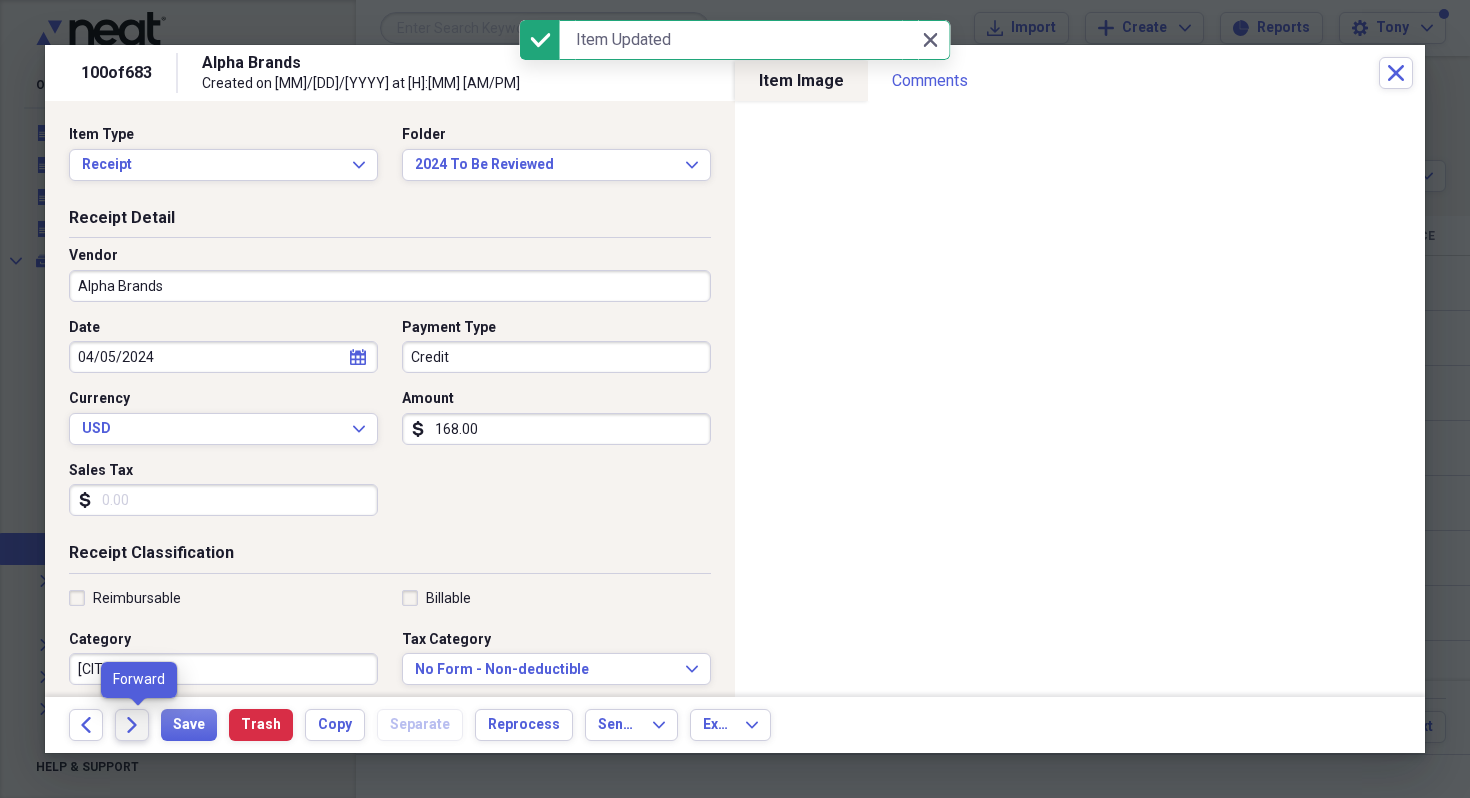 click on "Forward" 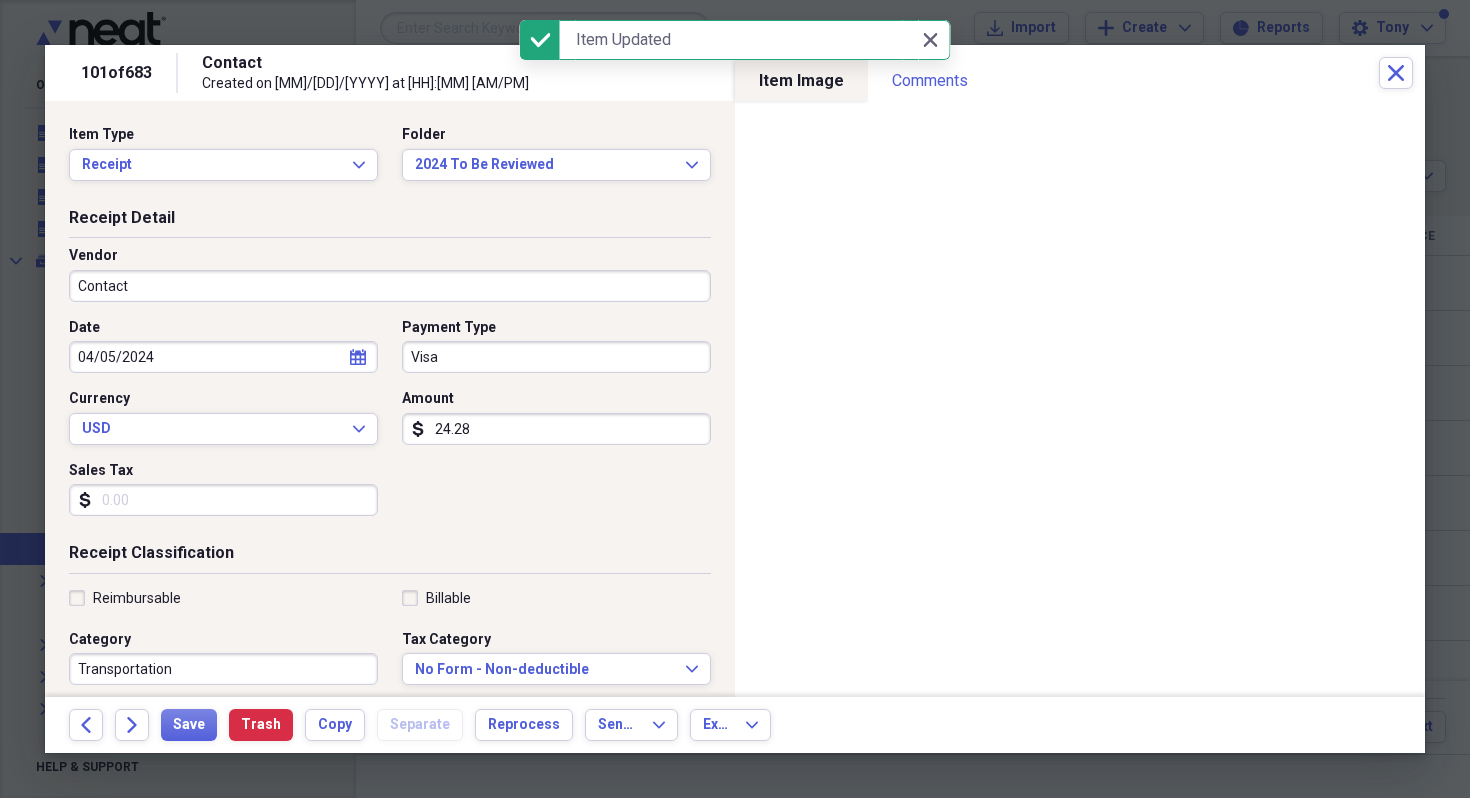 click on "Contact" at bounding box center (390, 286) 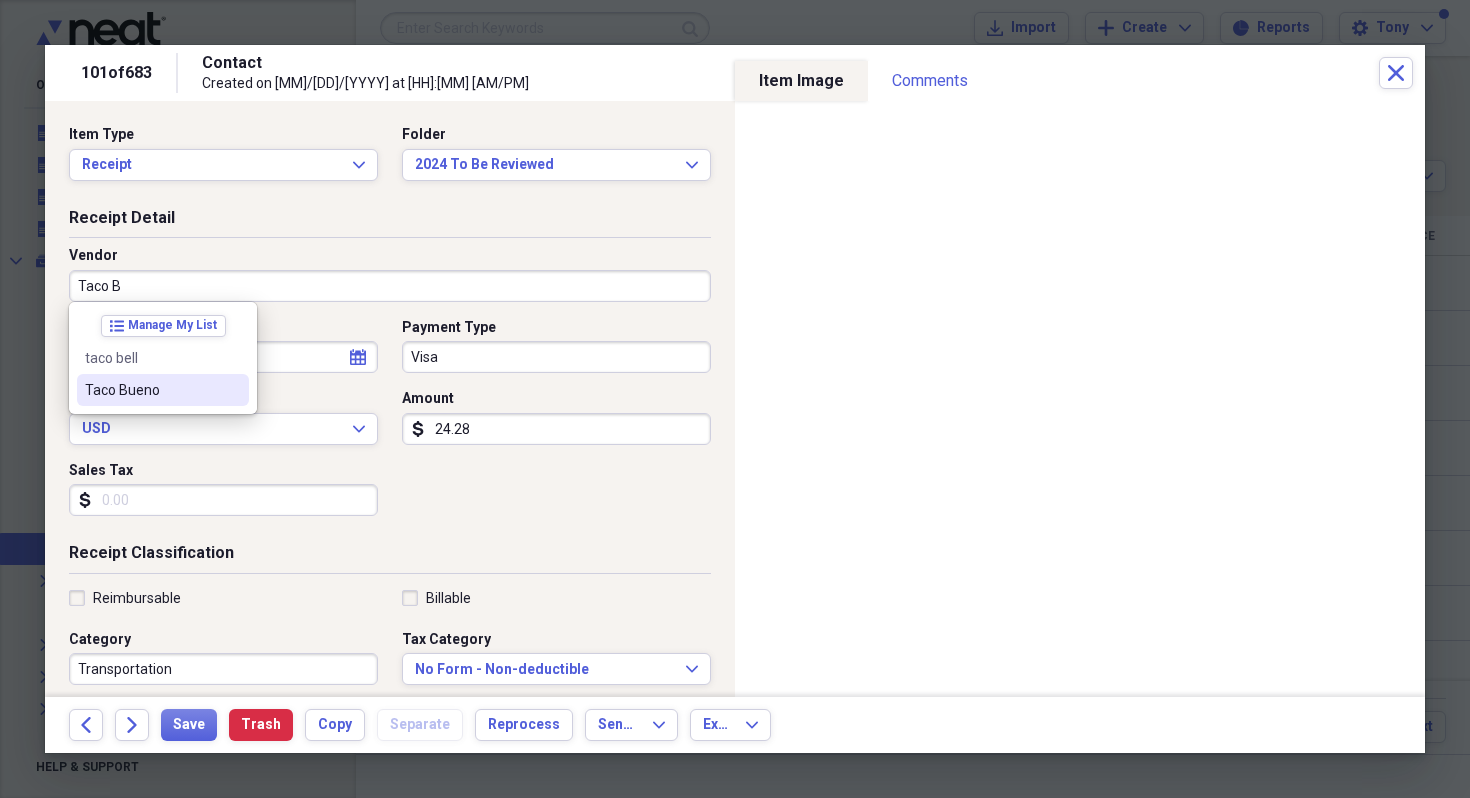 click on "Taco Bueno" at bounding box center [151, 390] 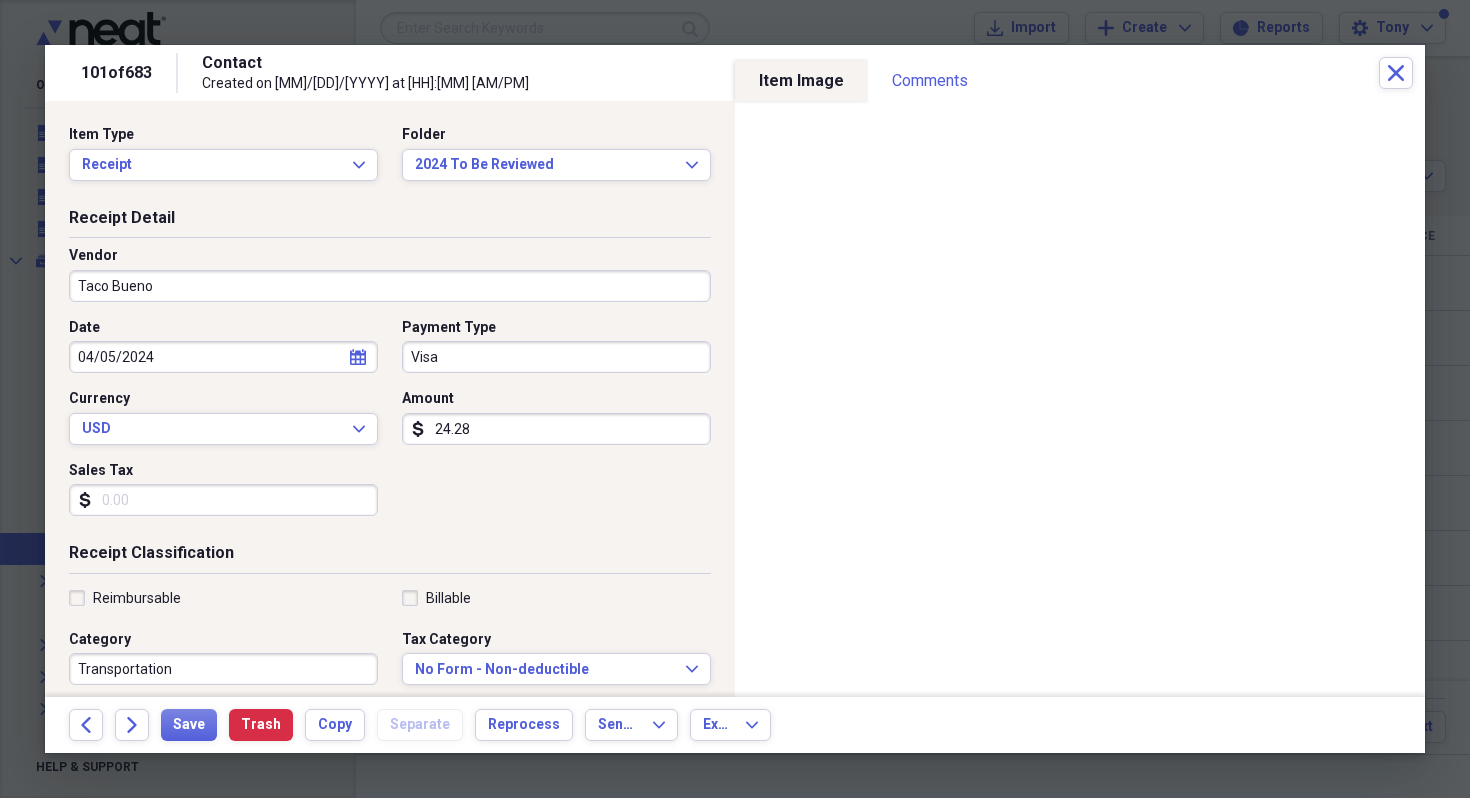 type on "Meals/Restaurants" 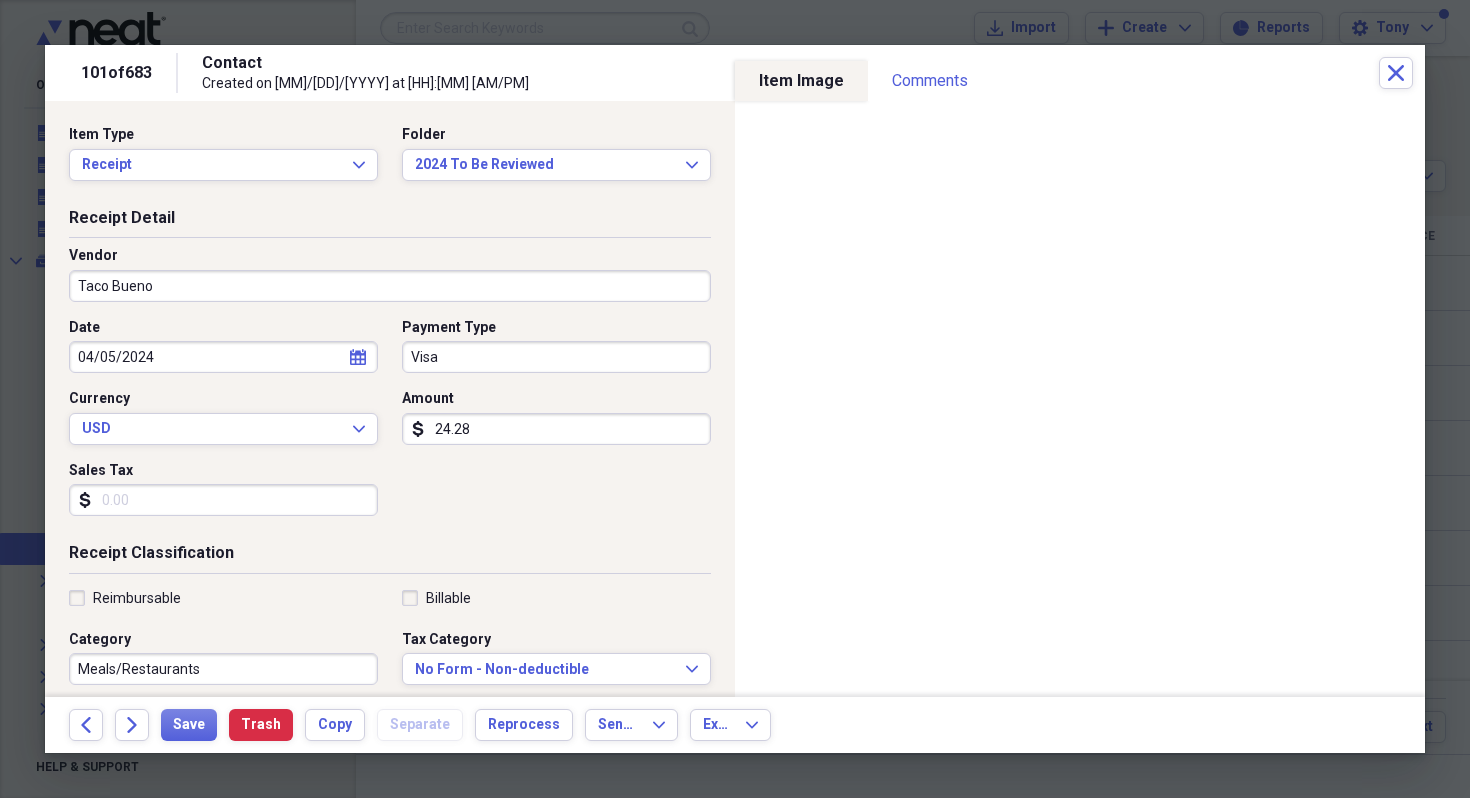 click on "Sales Tax" at bounding box center (223, 500) 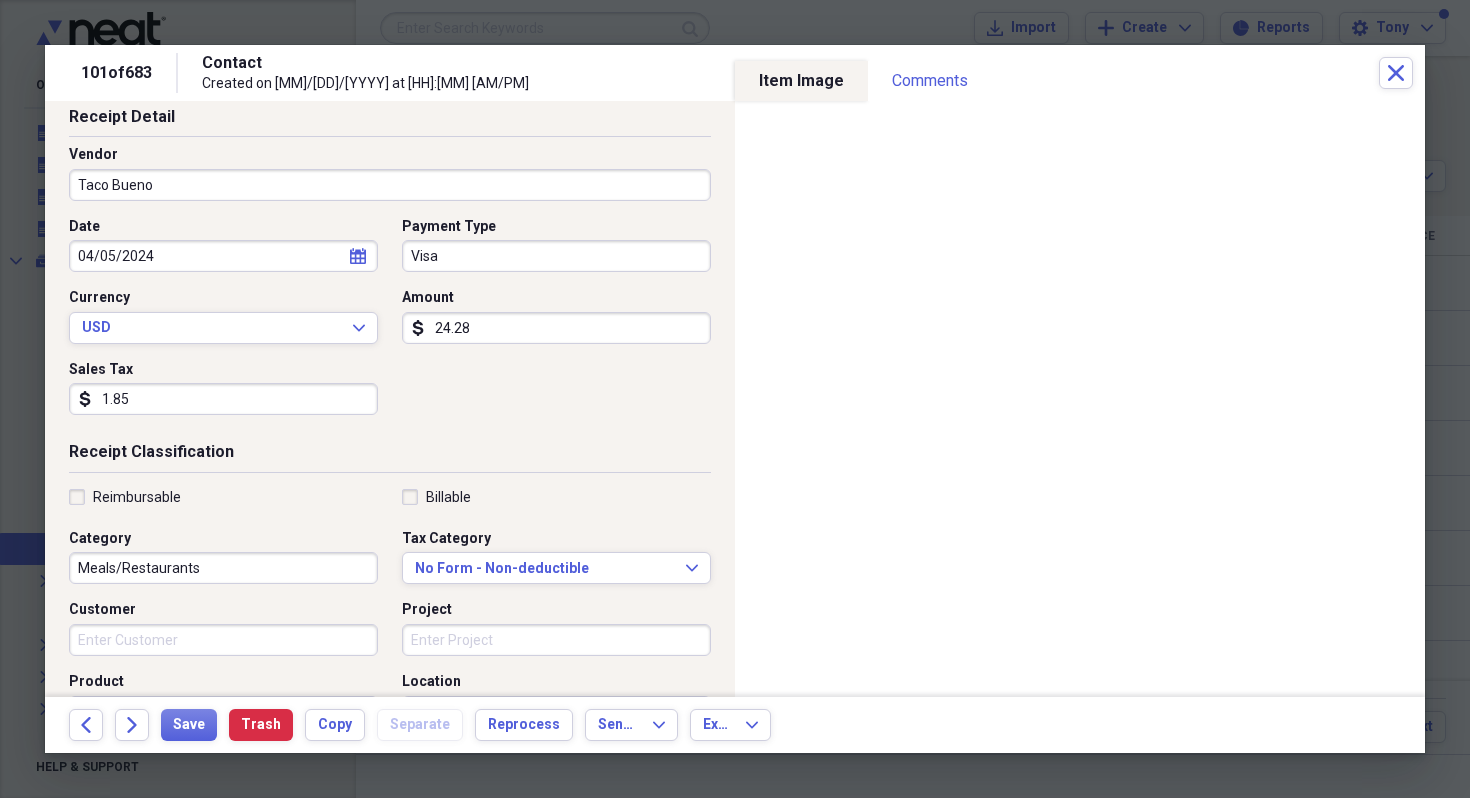 scroll, scrollTop: 141, scrollLeft: 0, axis: vertical 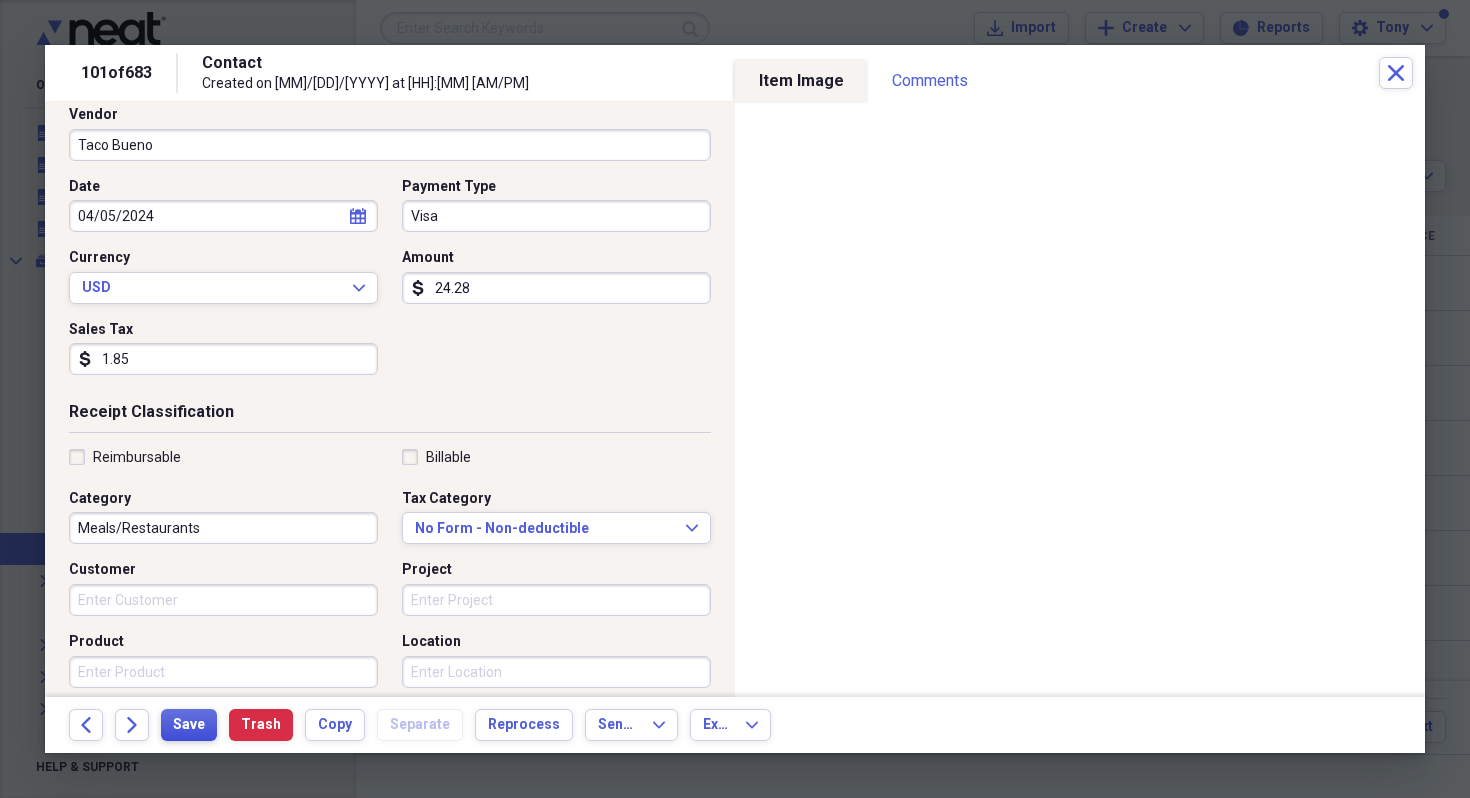 type on "1.85" 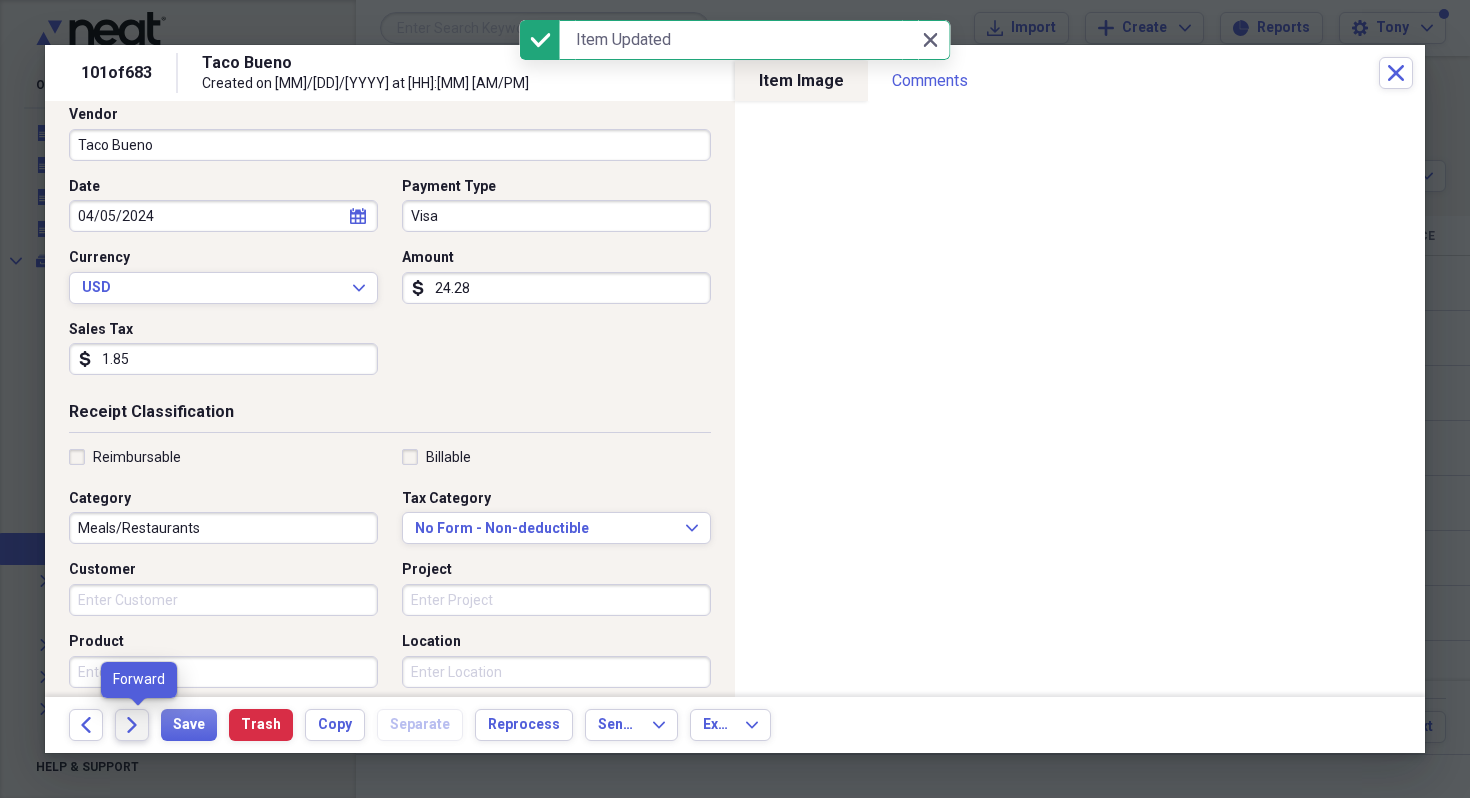 click on "Forward" 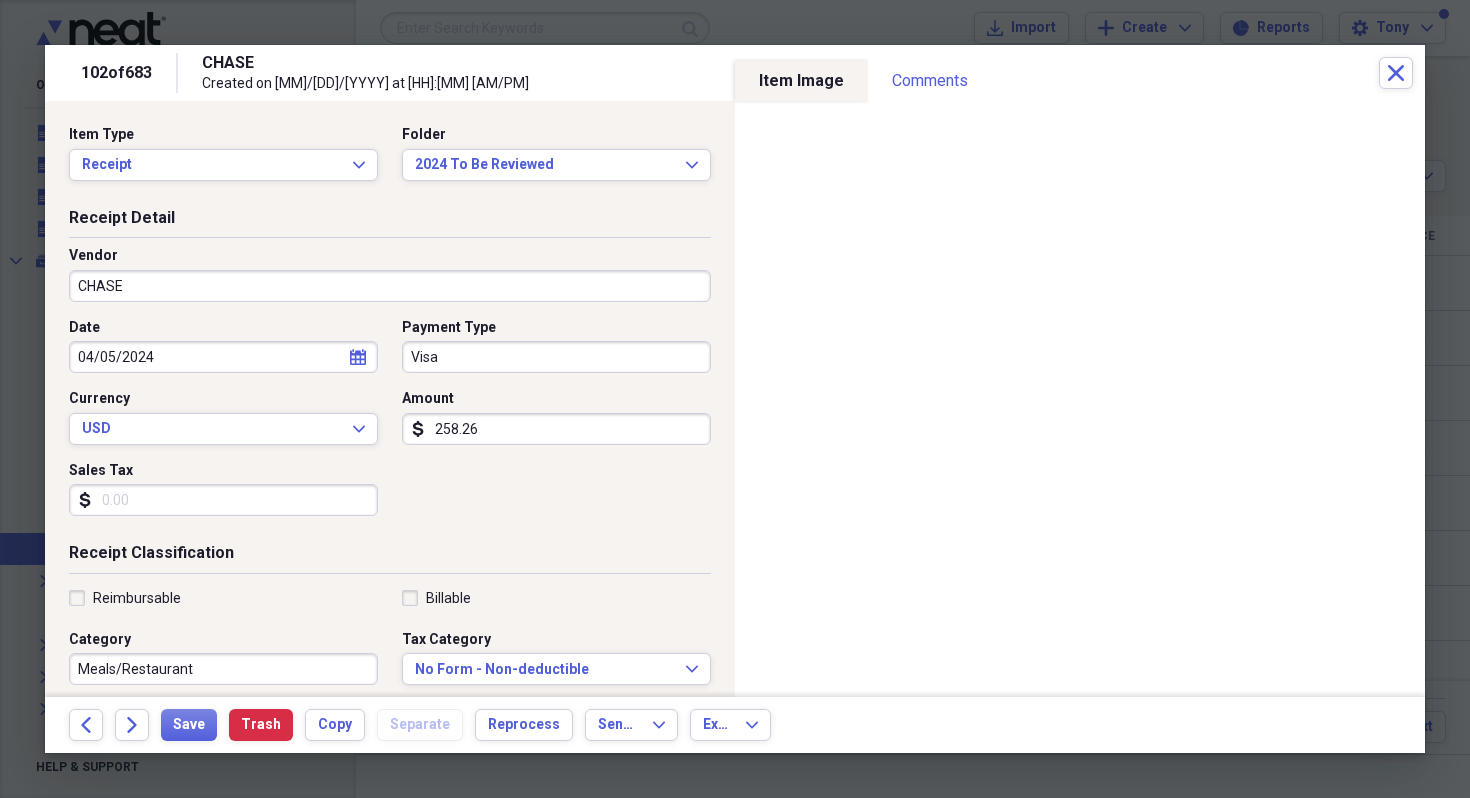click on "Sales Tax" at bounding box center [223, 500] 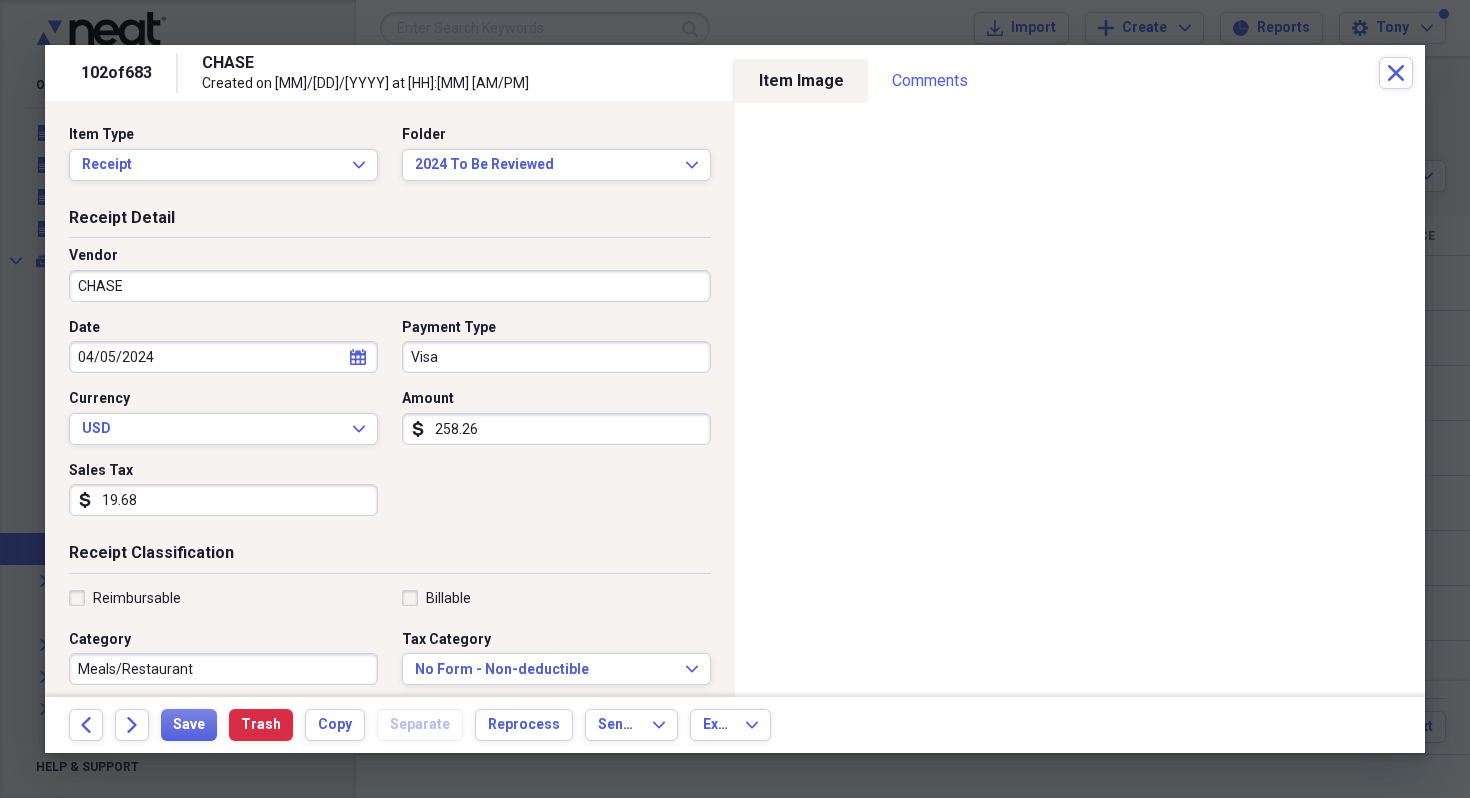 type on "19.68" 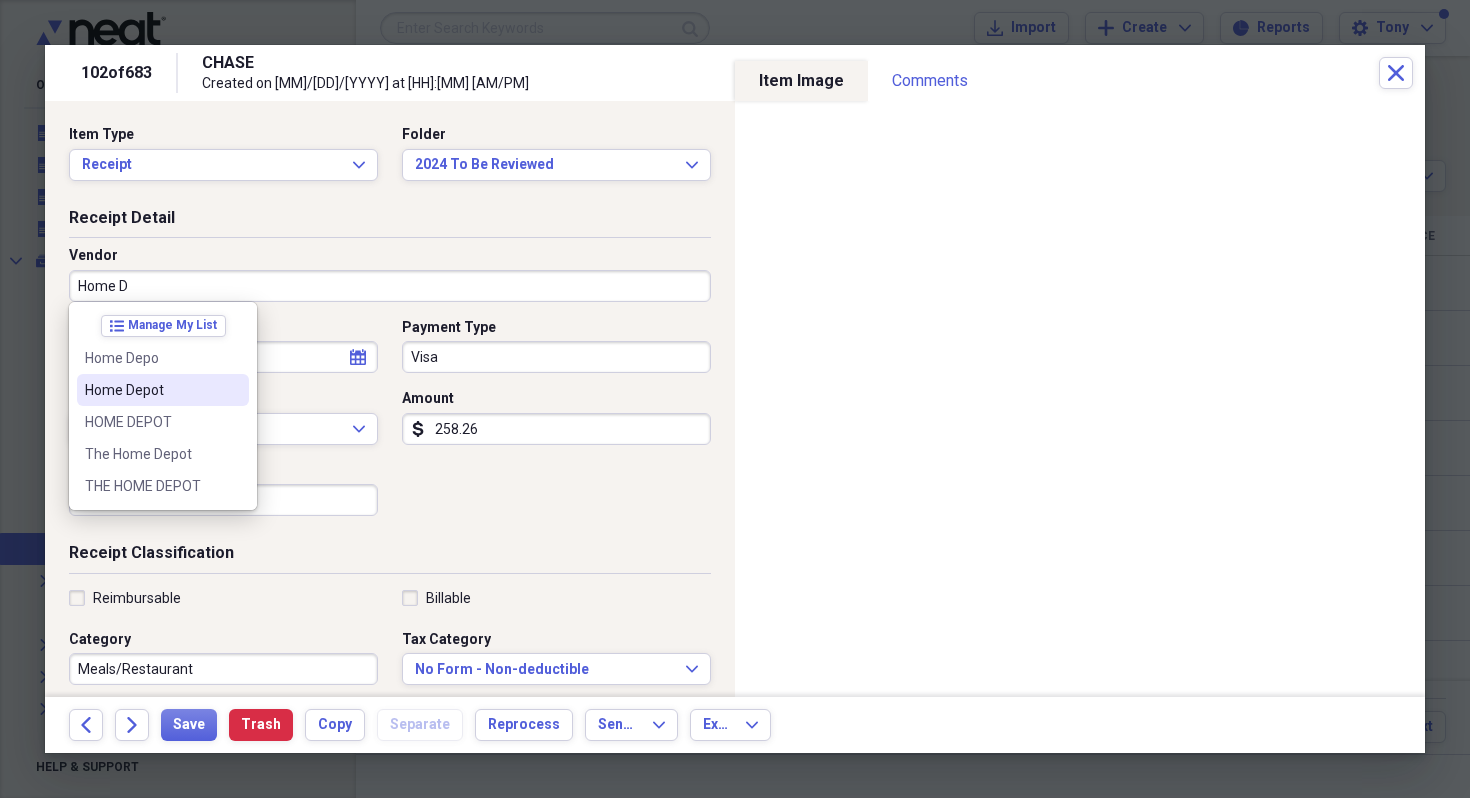 click on "Home Depot" at bounding box center (151, 390) 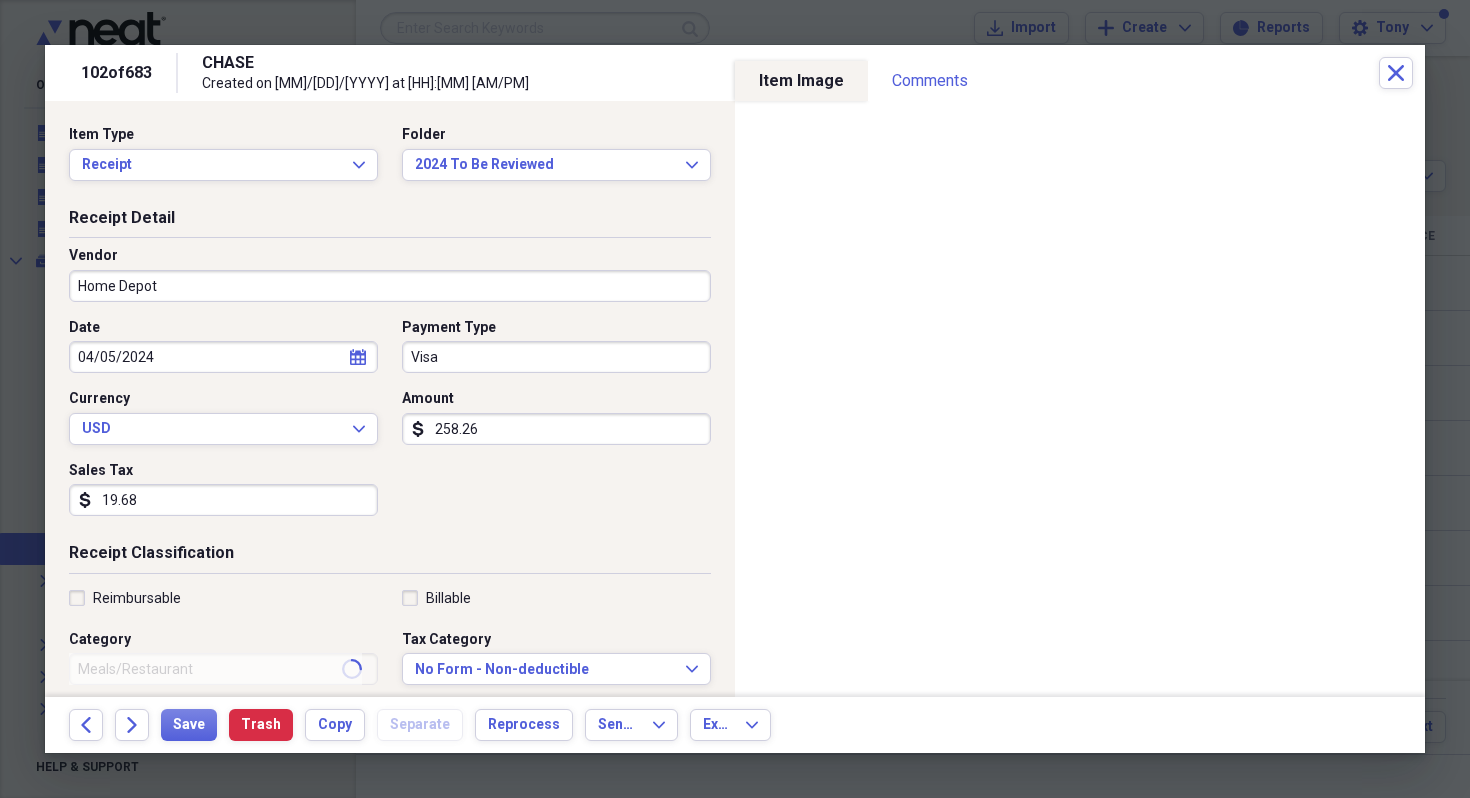 type on "Rockwall-Repair/Maintenance" 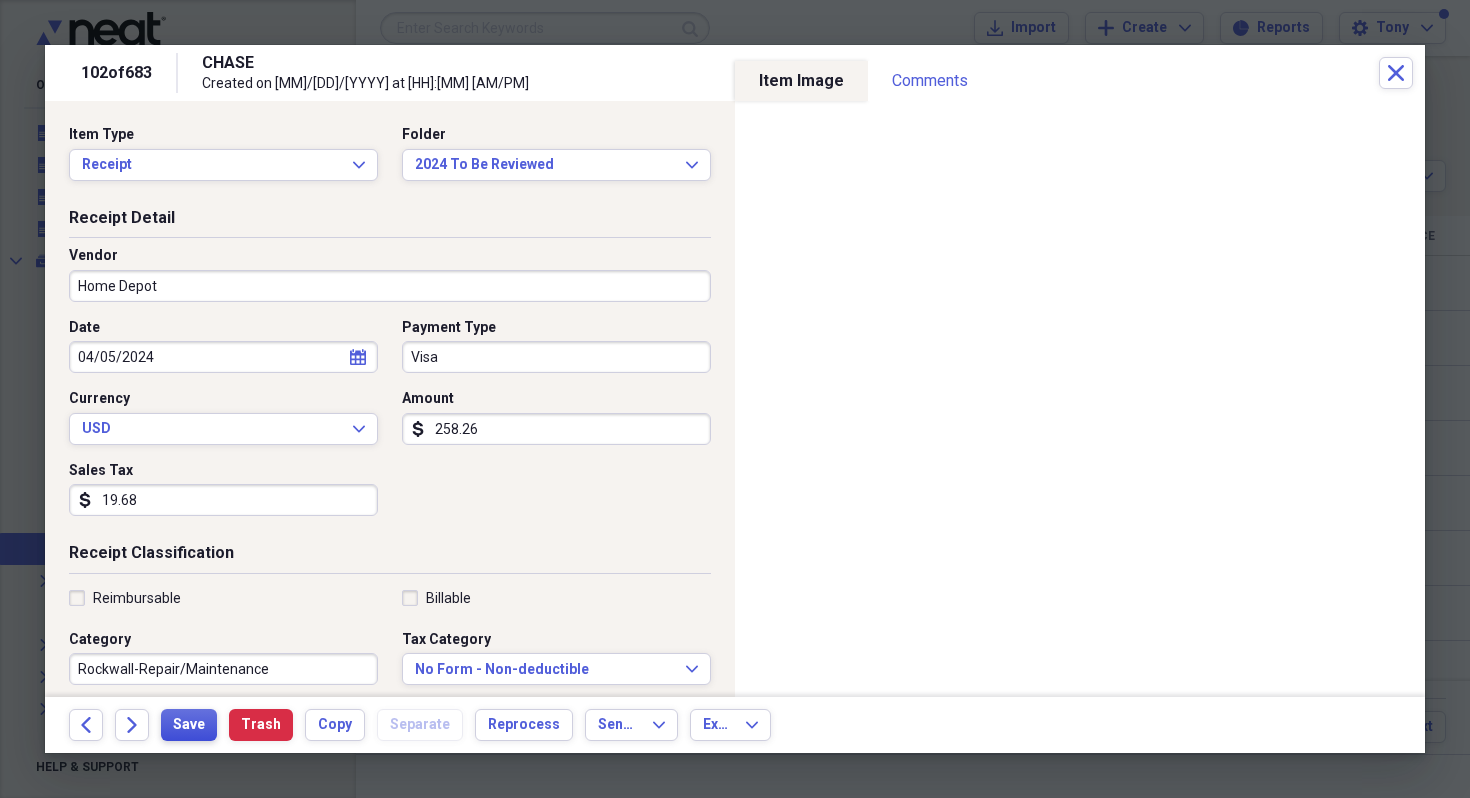 click on "Save" at bounding box center [189, 725] 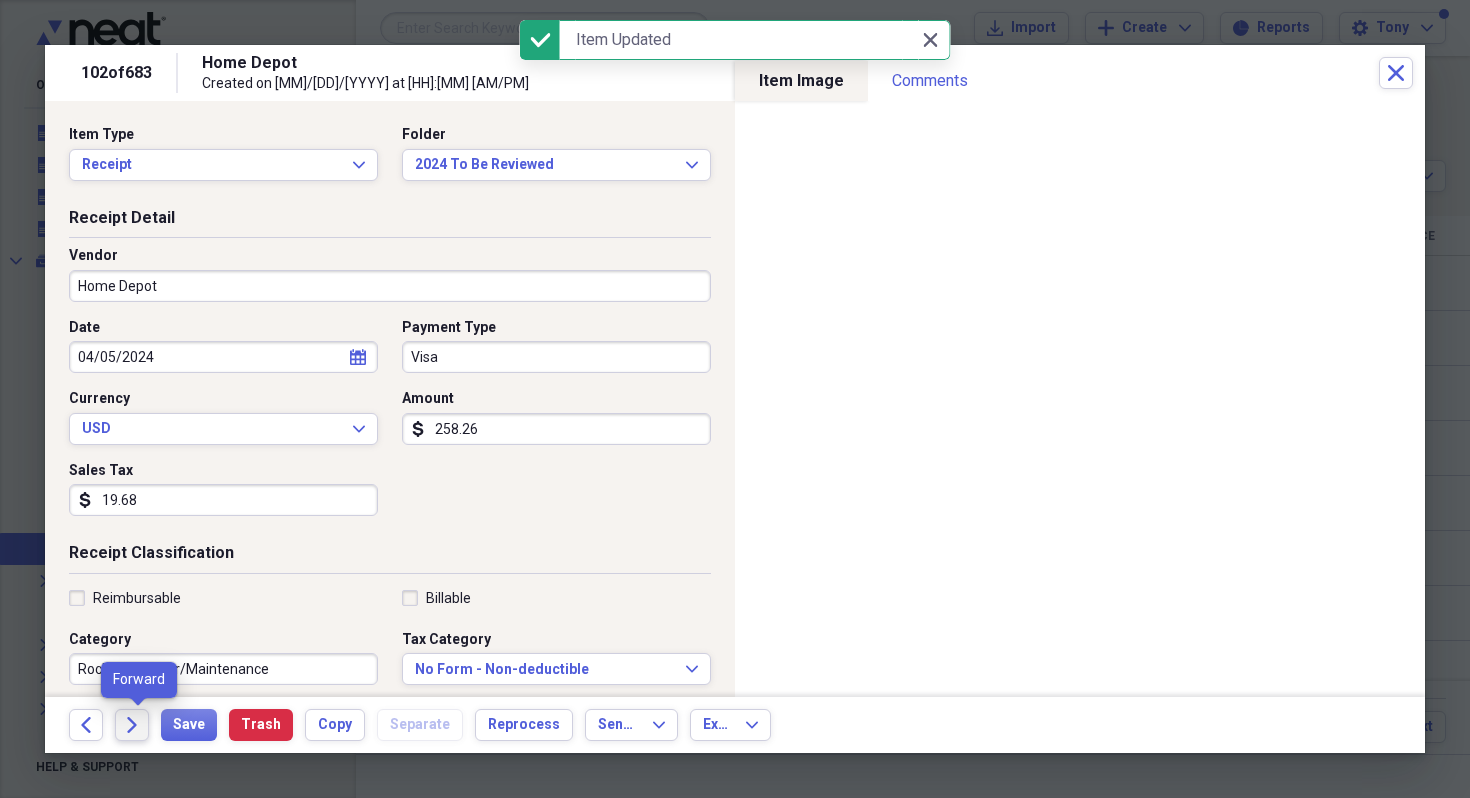 click on "Forward" 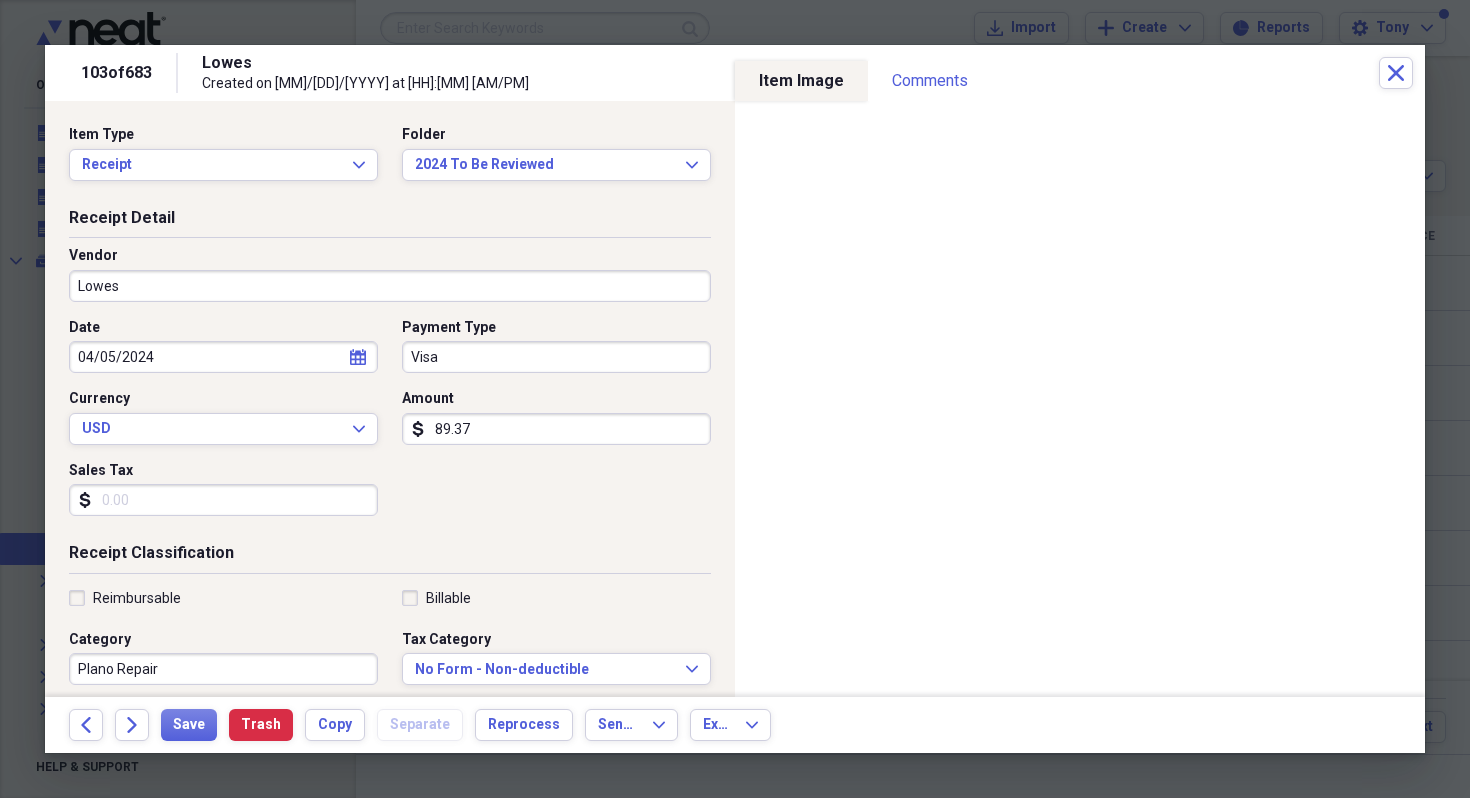 click on "Sales Tax" at bounding box center [223, 500] 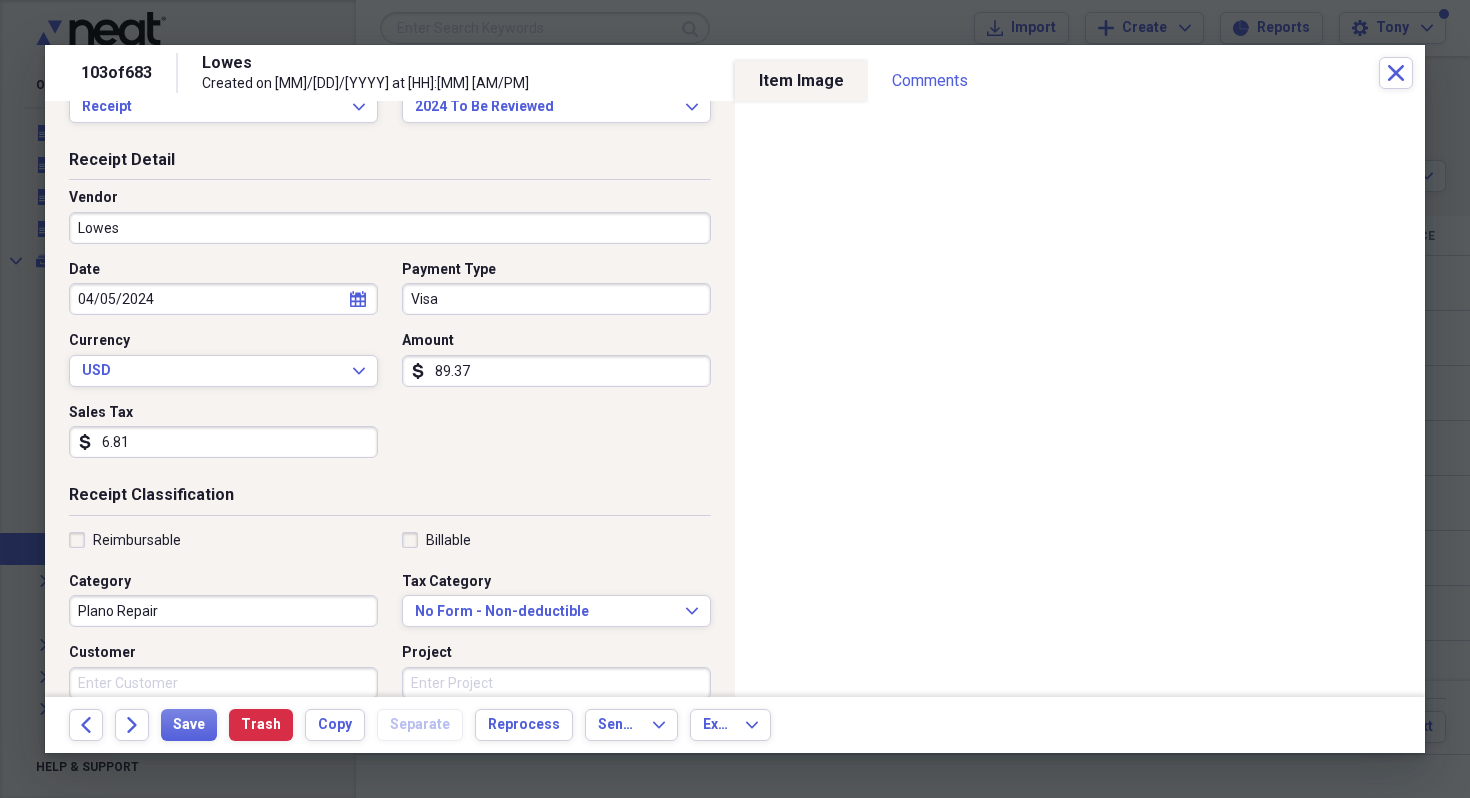 scroll, scrollTop: 61, scrollLeft: 0, axis: vertical 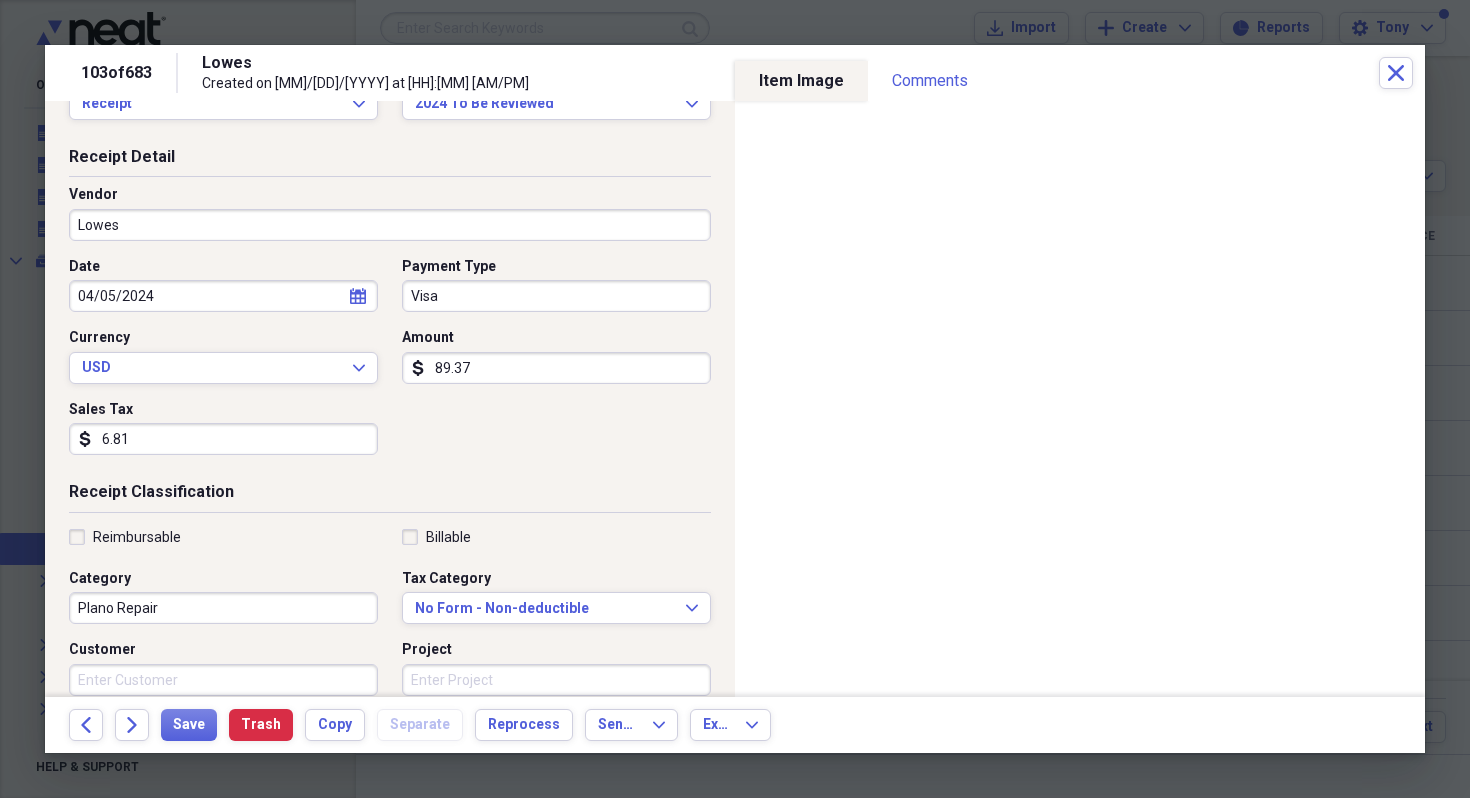 type on "6.81" 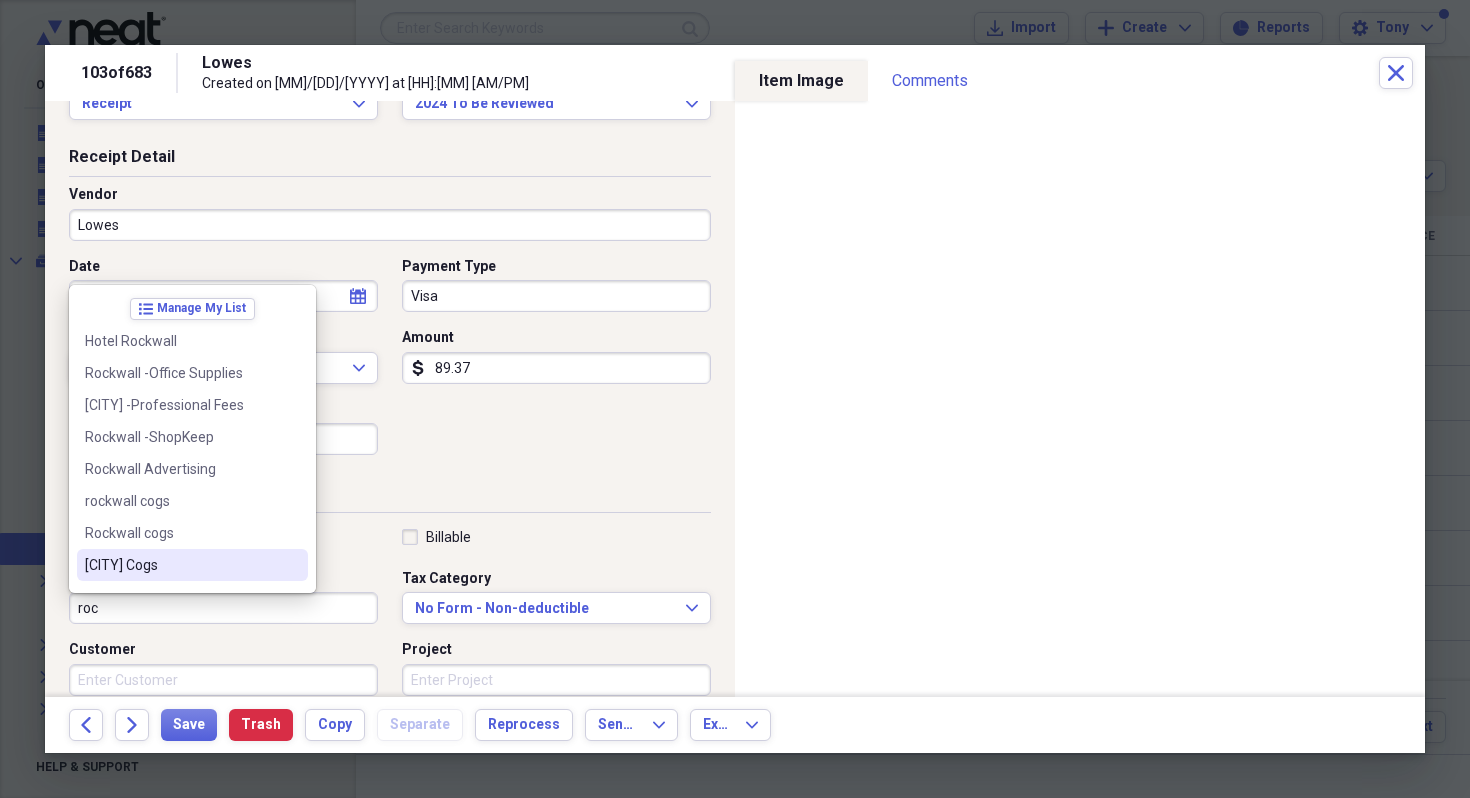 click on "[CITY] Cogs" at bounding box center [180, 565] 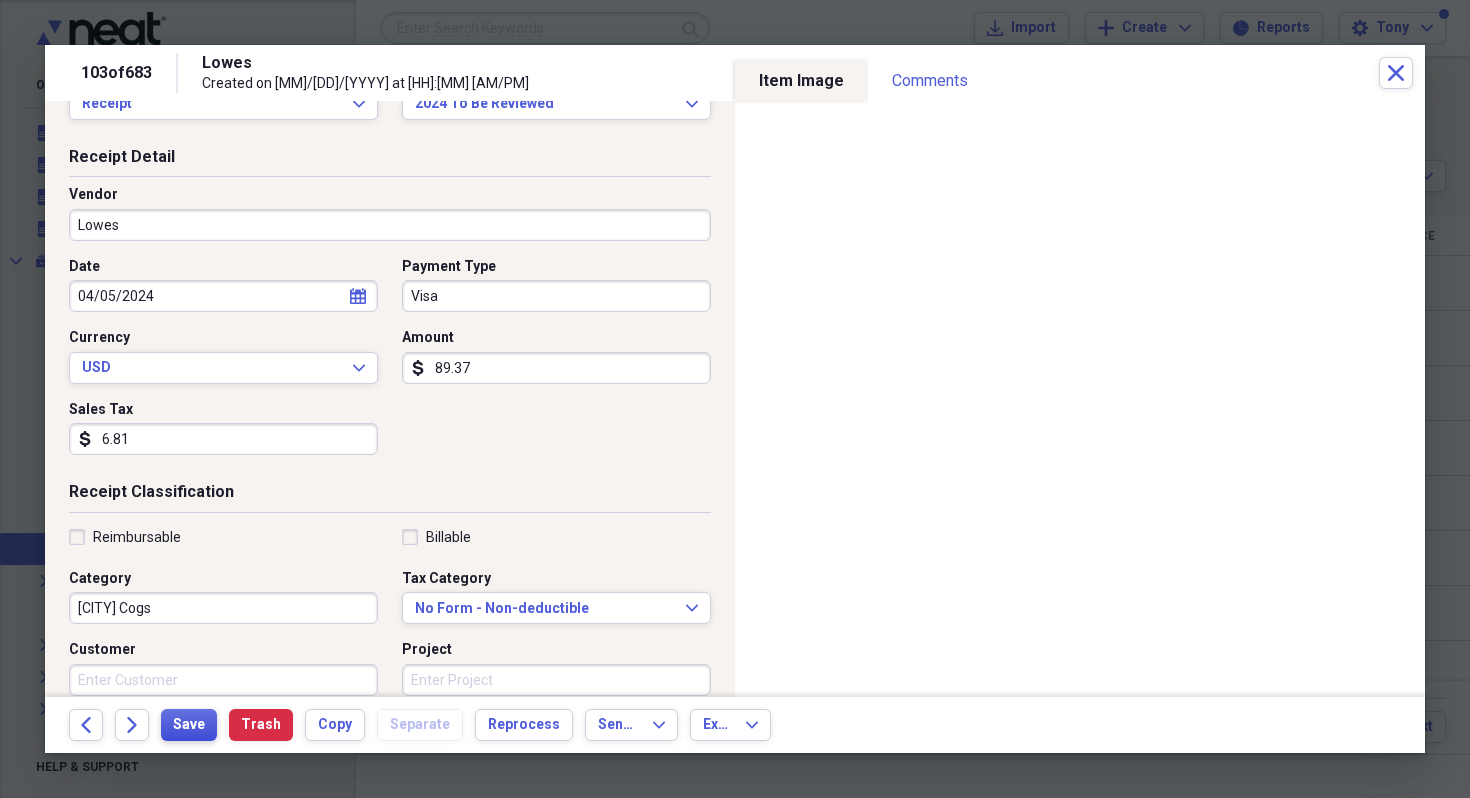 click on "Save" at bounding box center (189, 725) 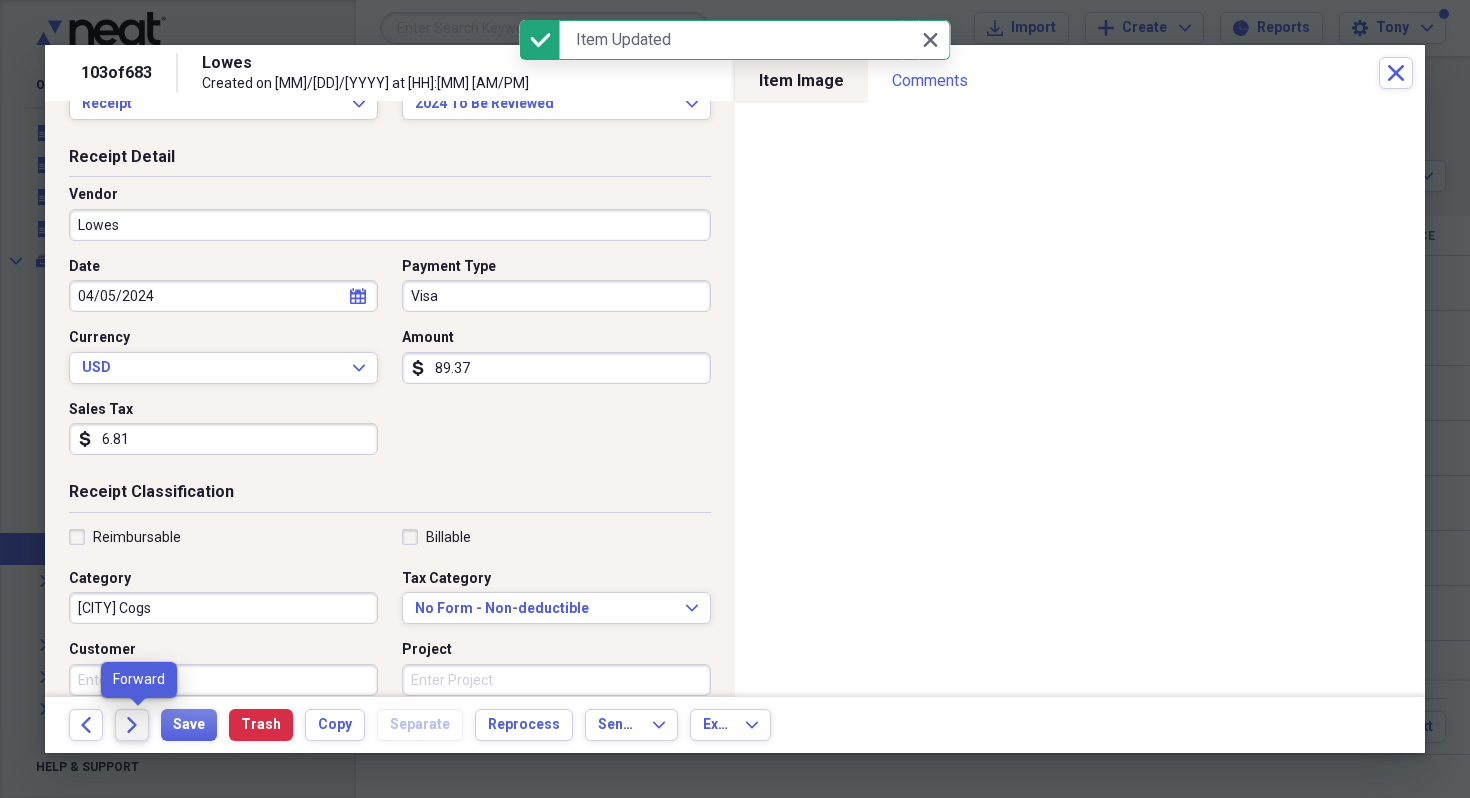 click on "Forward" 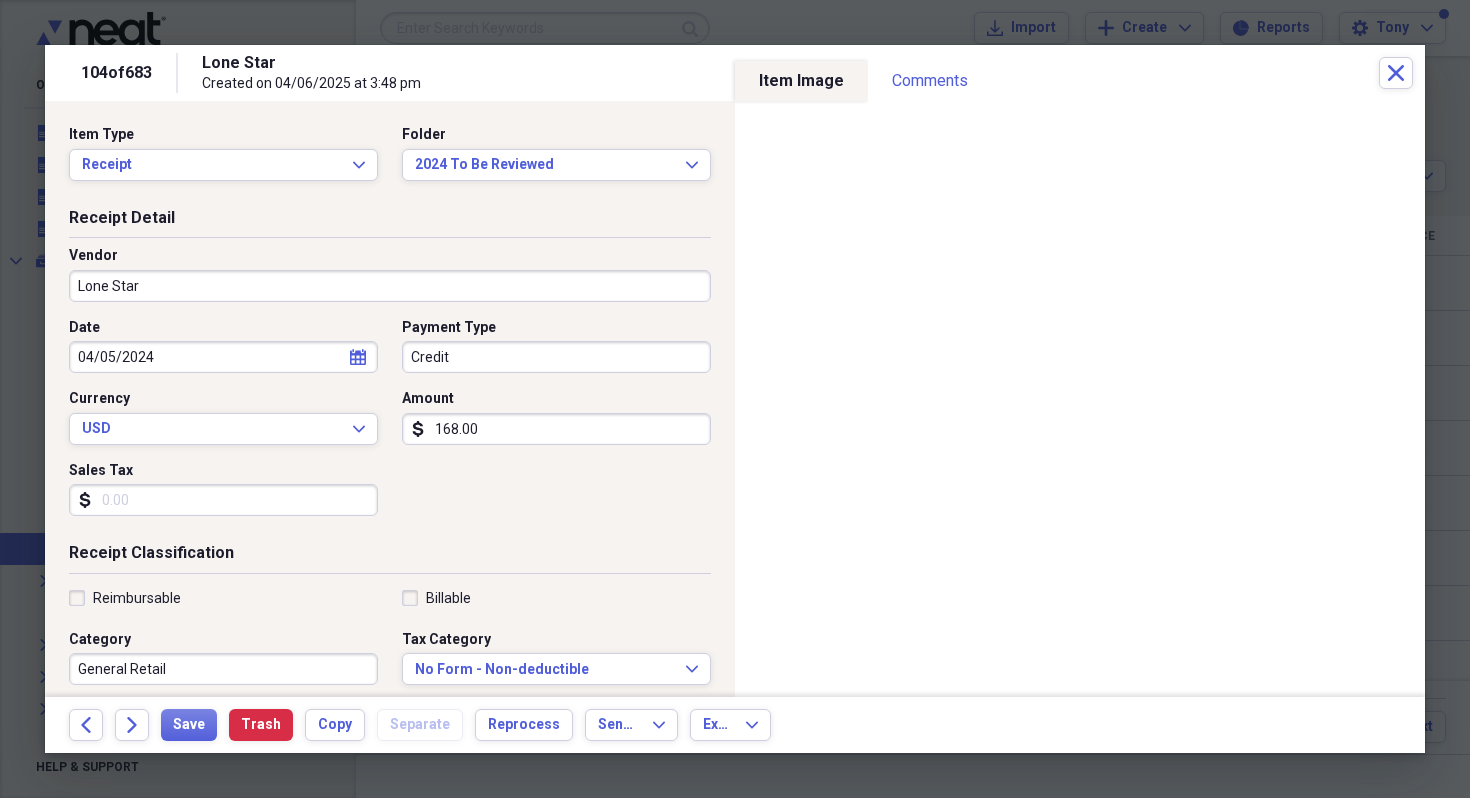 click on "Lone Star" at bounding box center (390, 286) 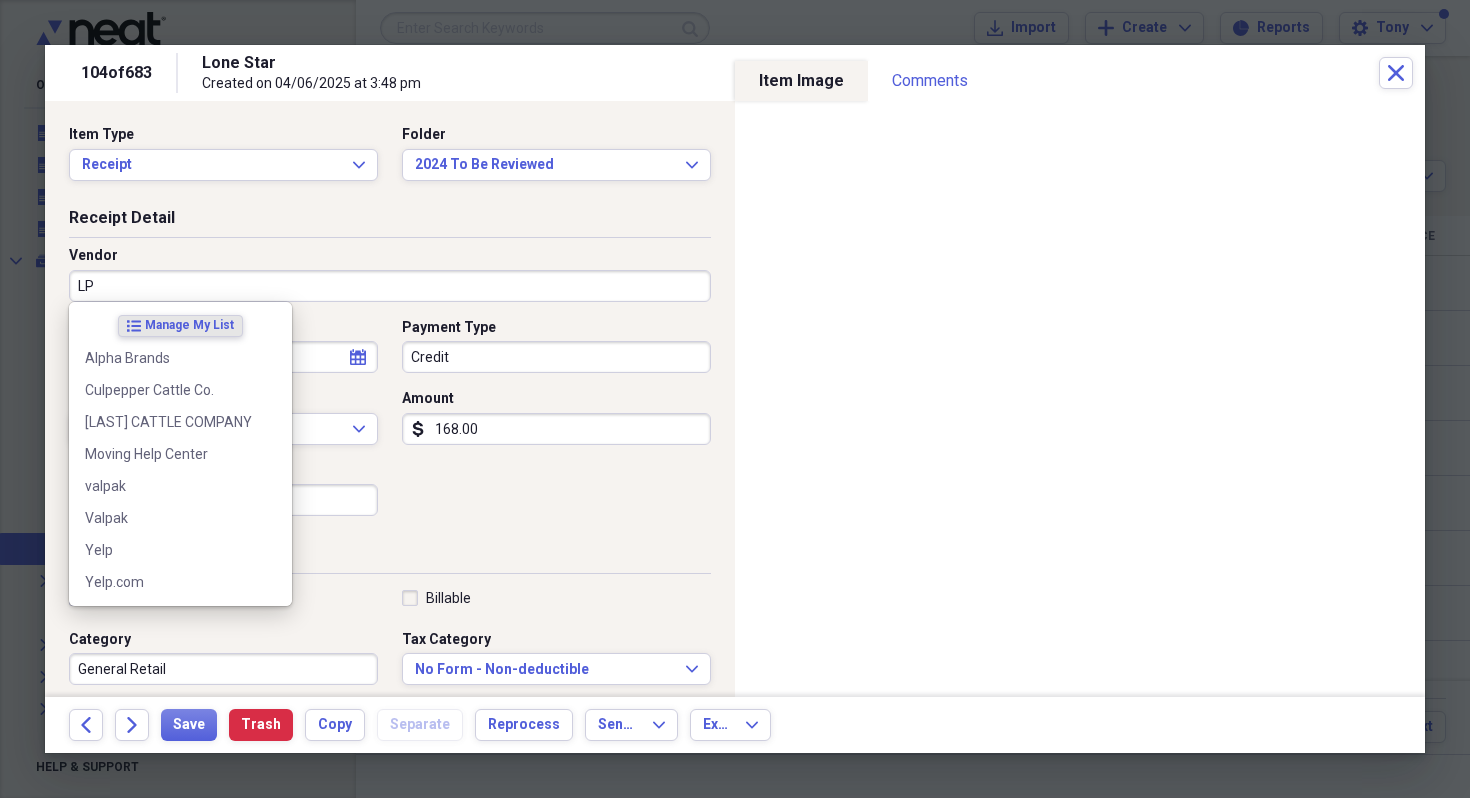type on "L" 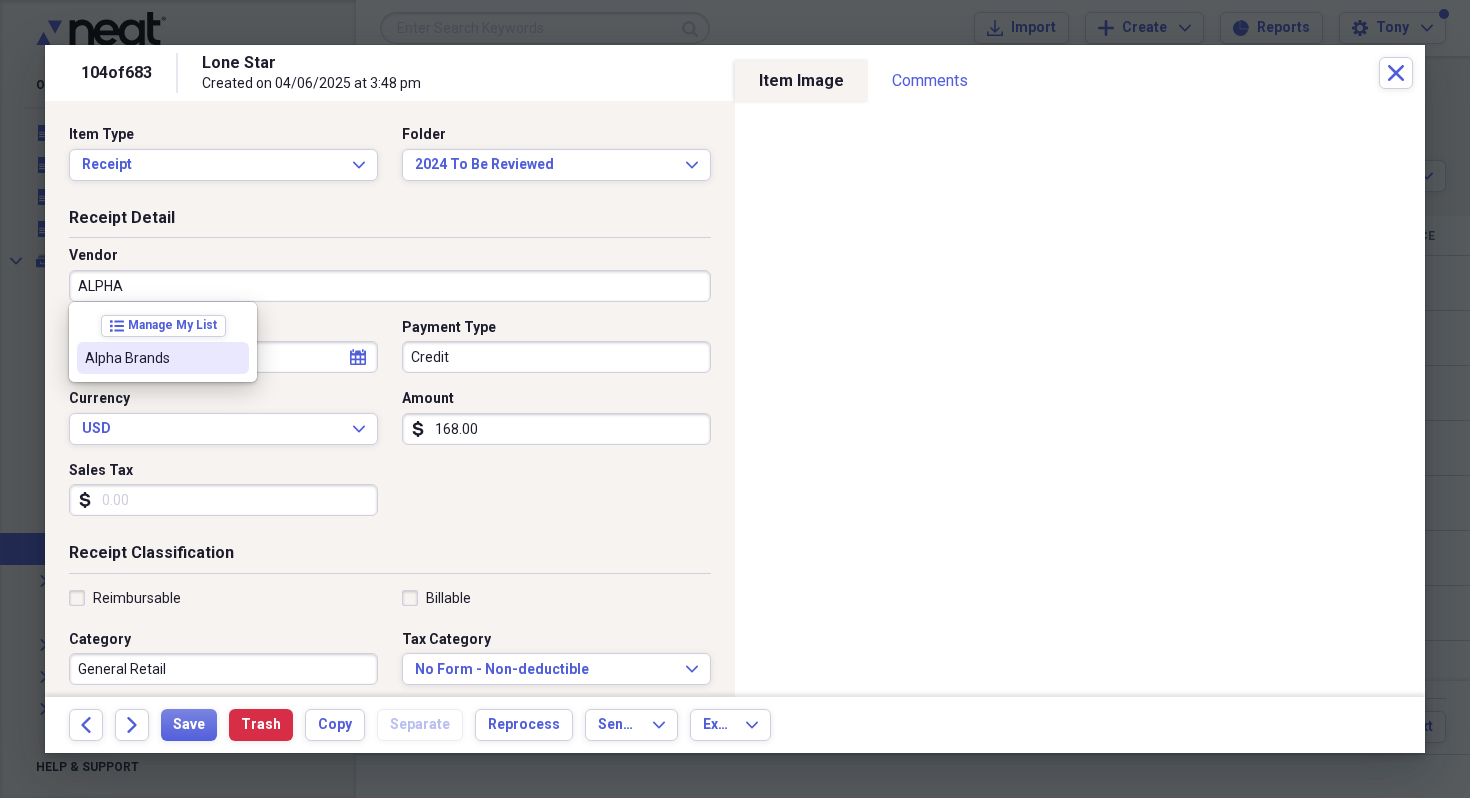 click on "Alpha Brands" at bounding box center (151, 358) 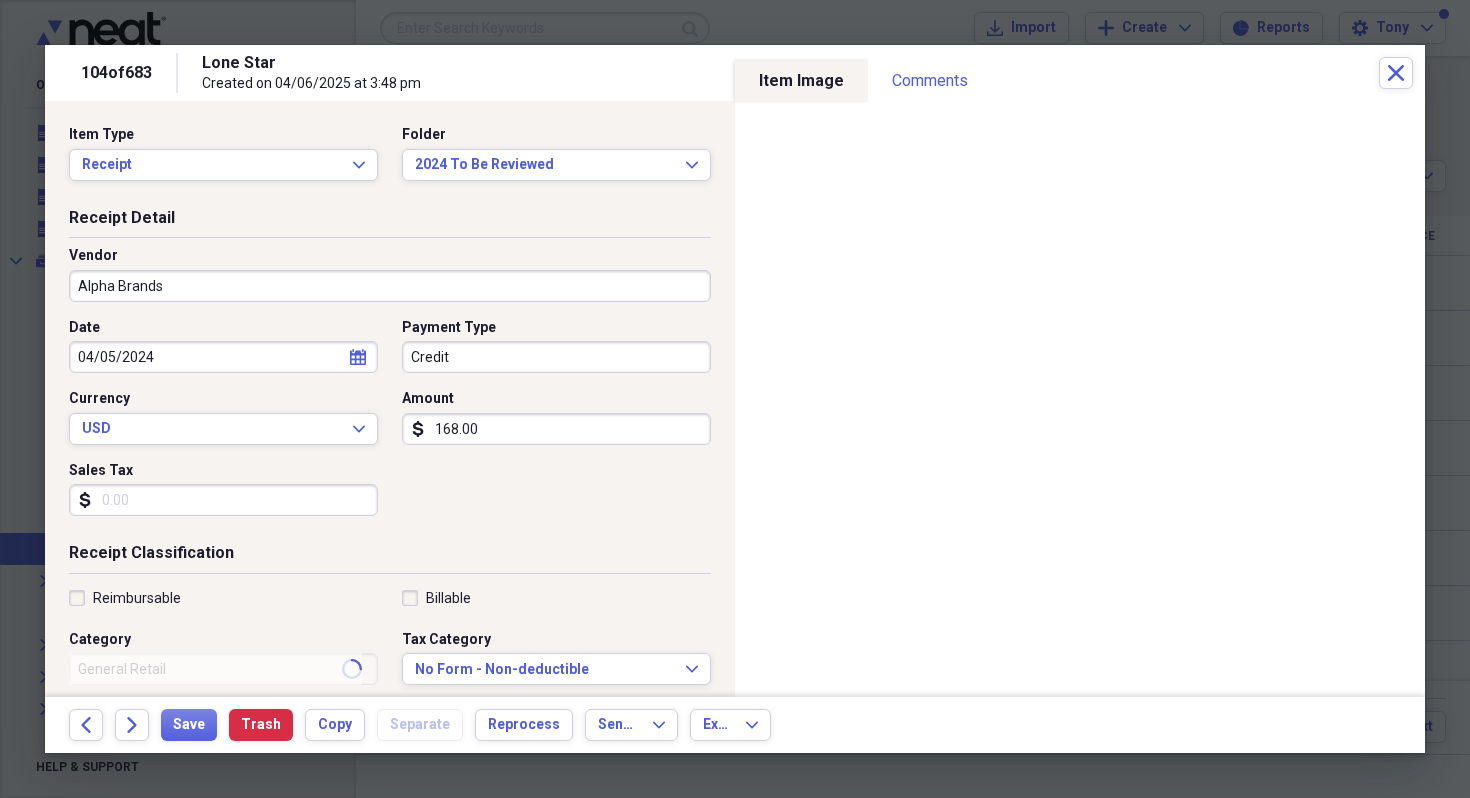 type on "[CITY] Cogs" 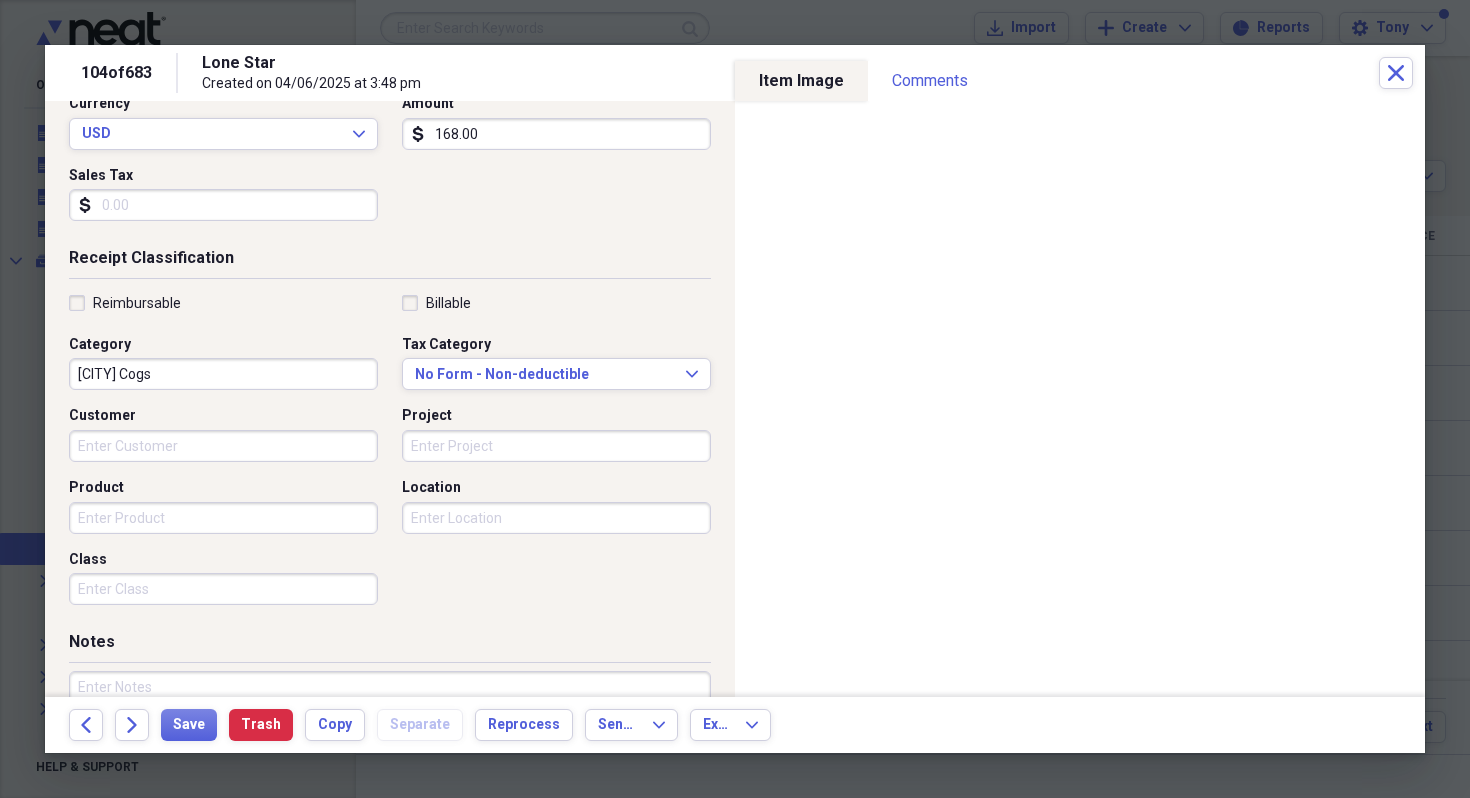 scroll, scrollTop: 303, scrollLeft: 0, axis: vertical 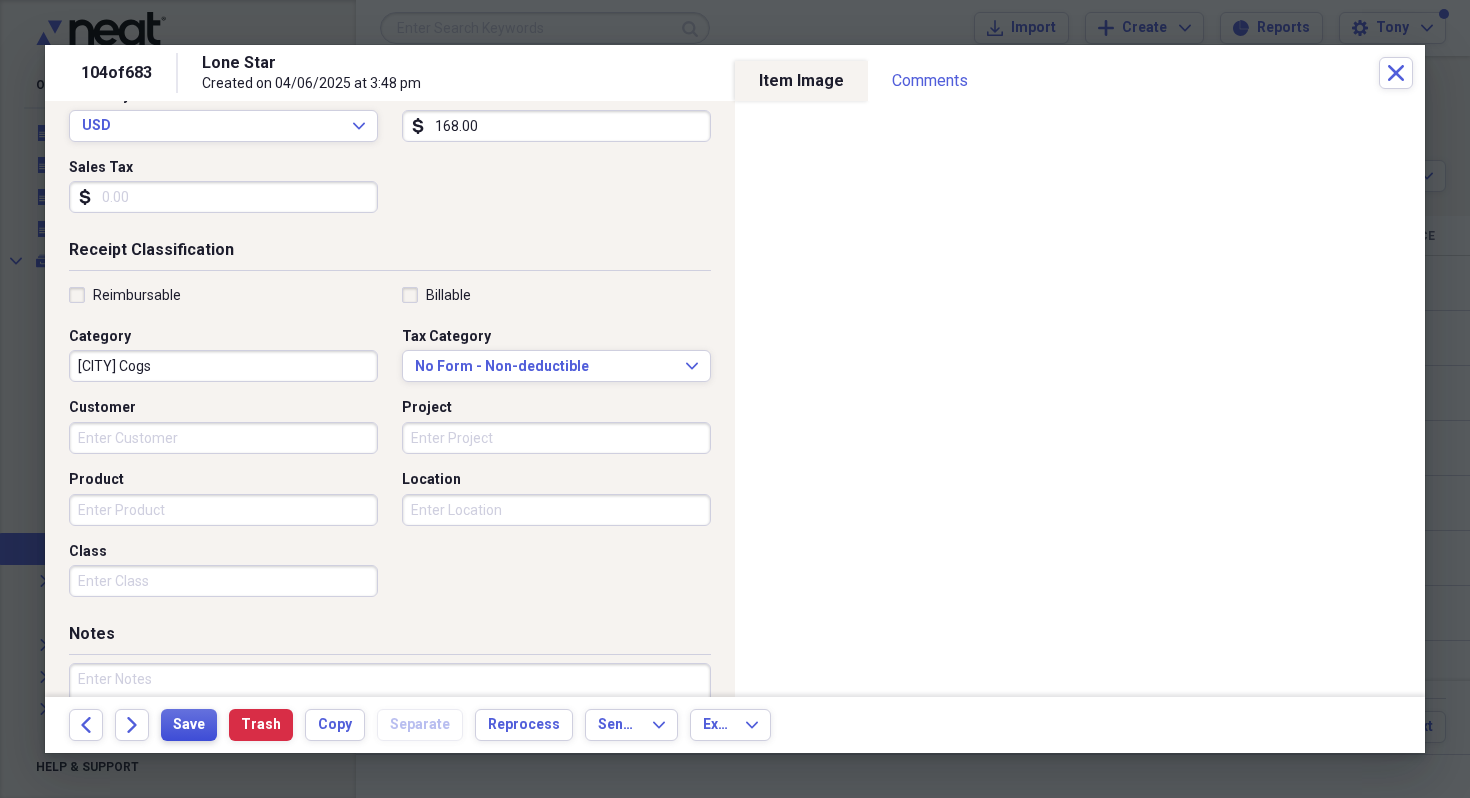 click on "Save" at bounding box center (189, 725) 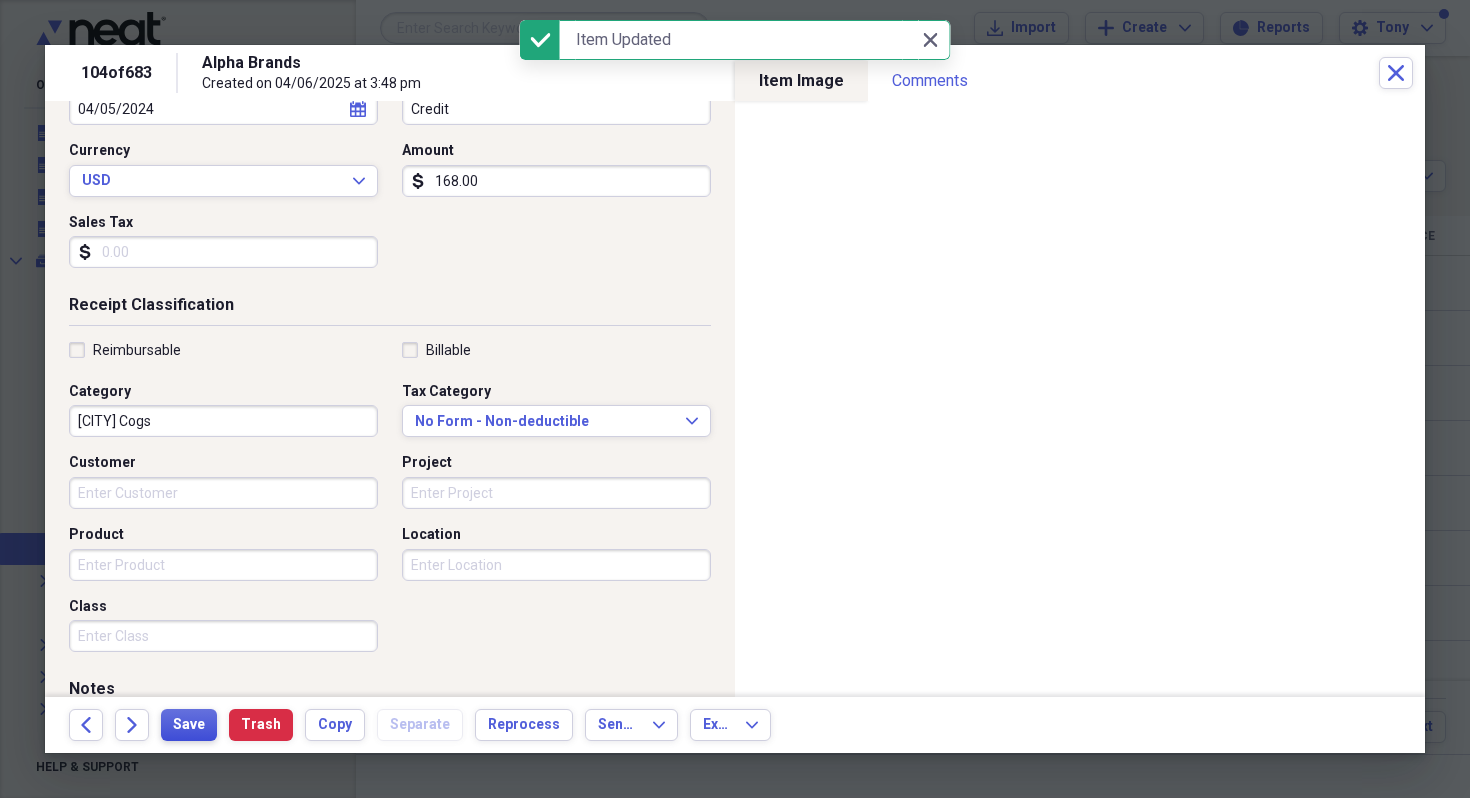 scroll, scrollTop: 252, scrollLeft: 0, axis: vertical 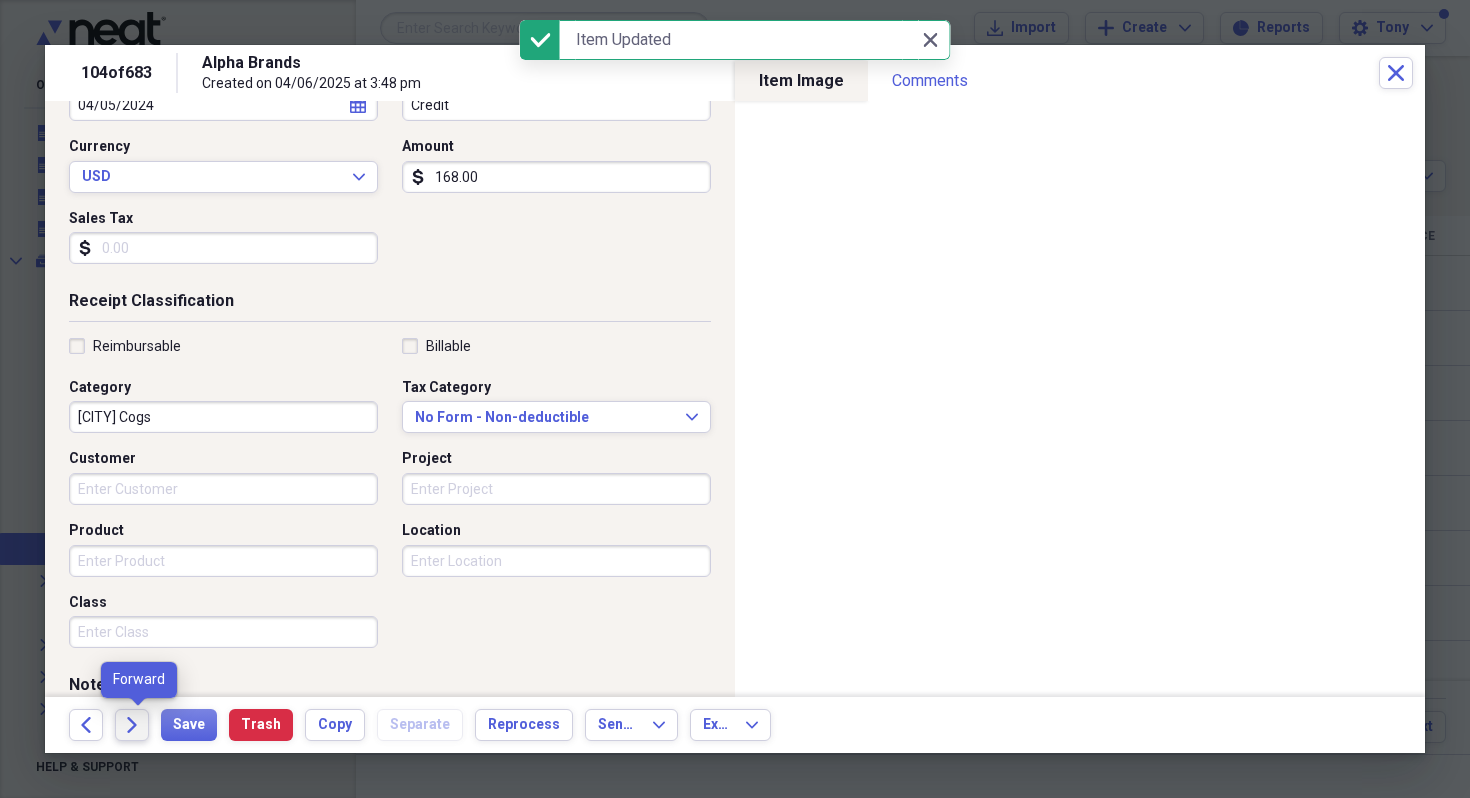 click 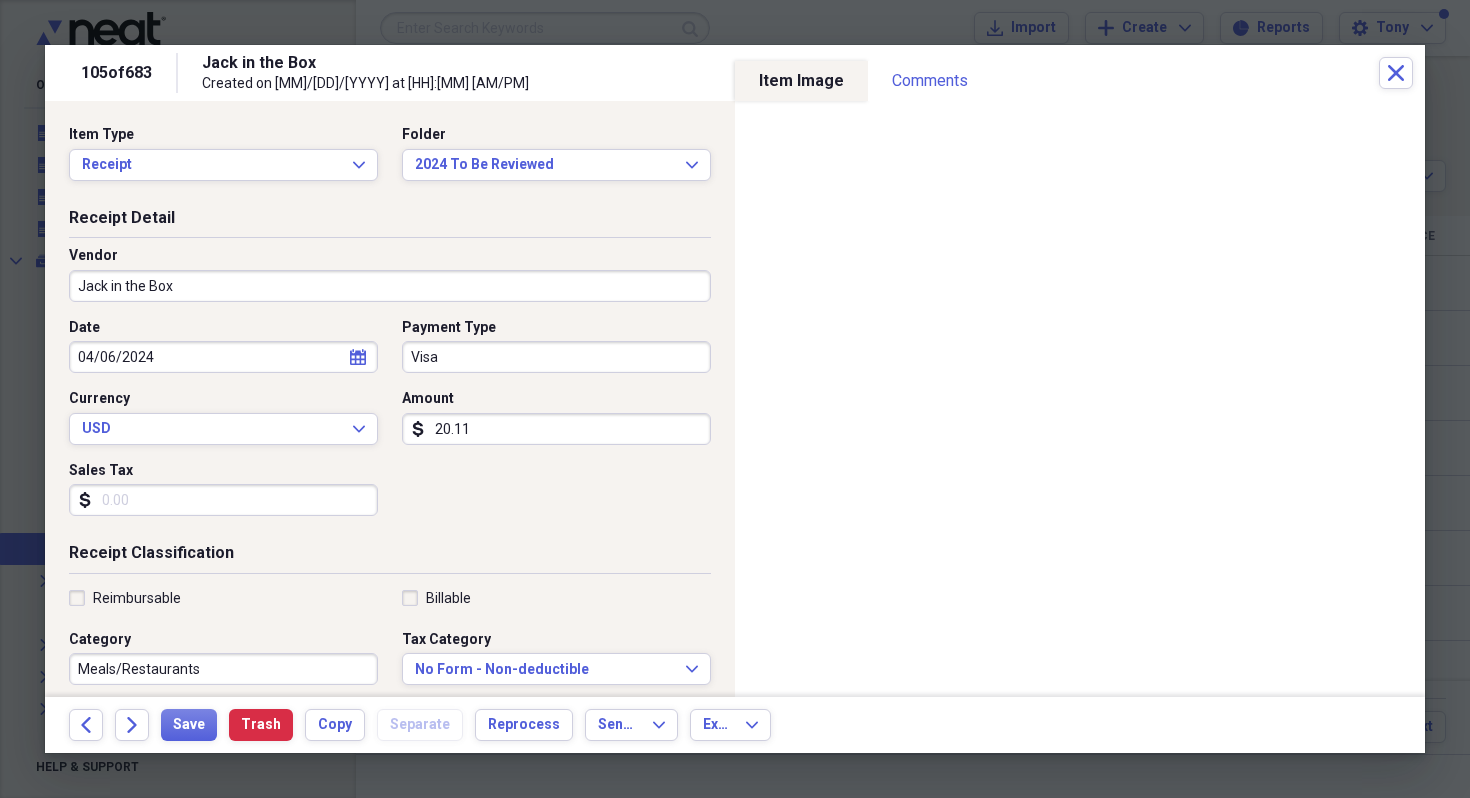 click on "Sales Tax" at bounding box center (223, 500) 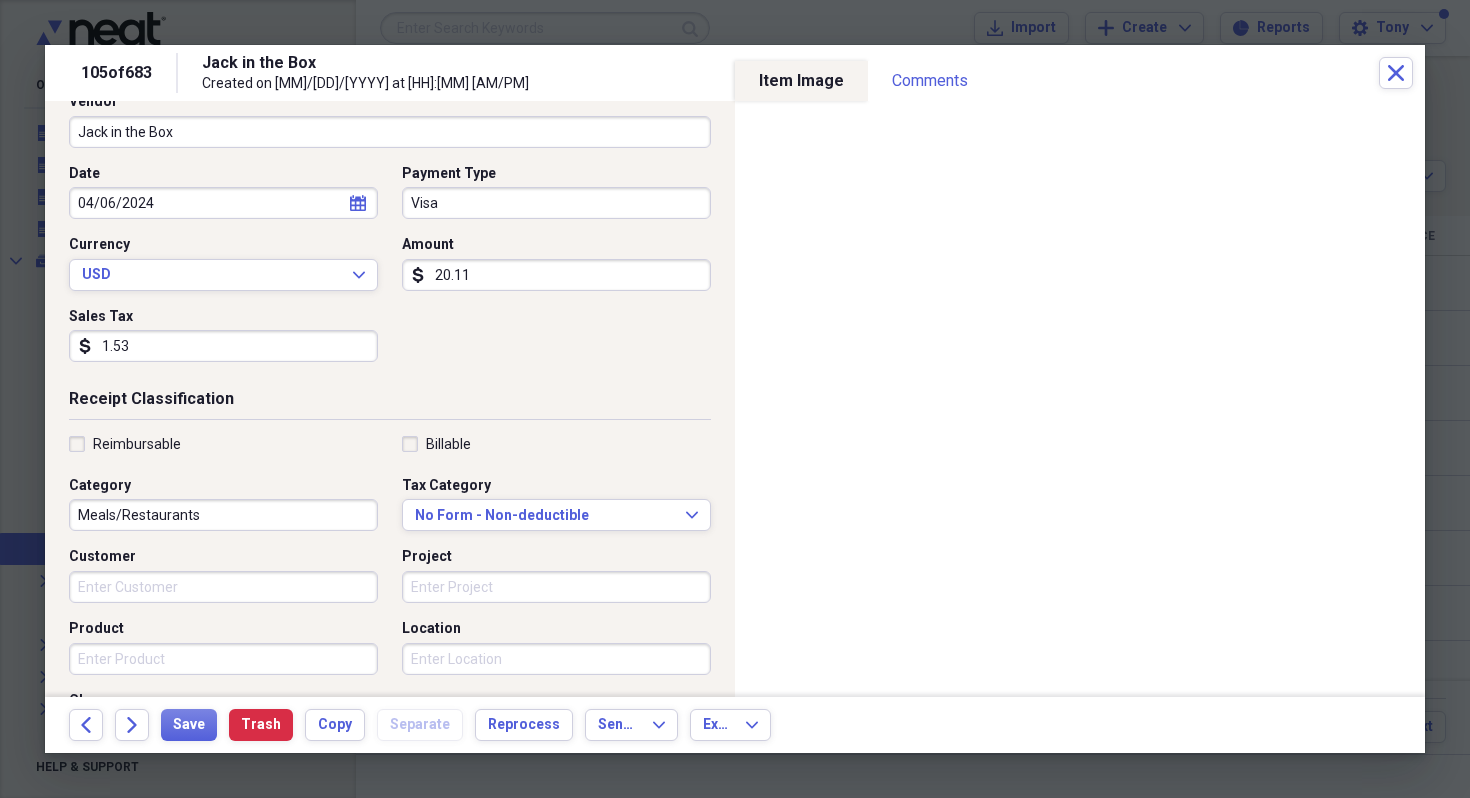 scroll, scrollTop: 174, scrollLeft: 0, axis: vertical 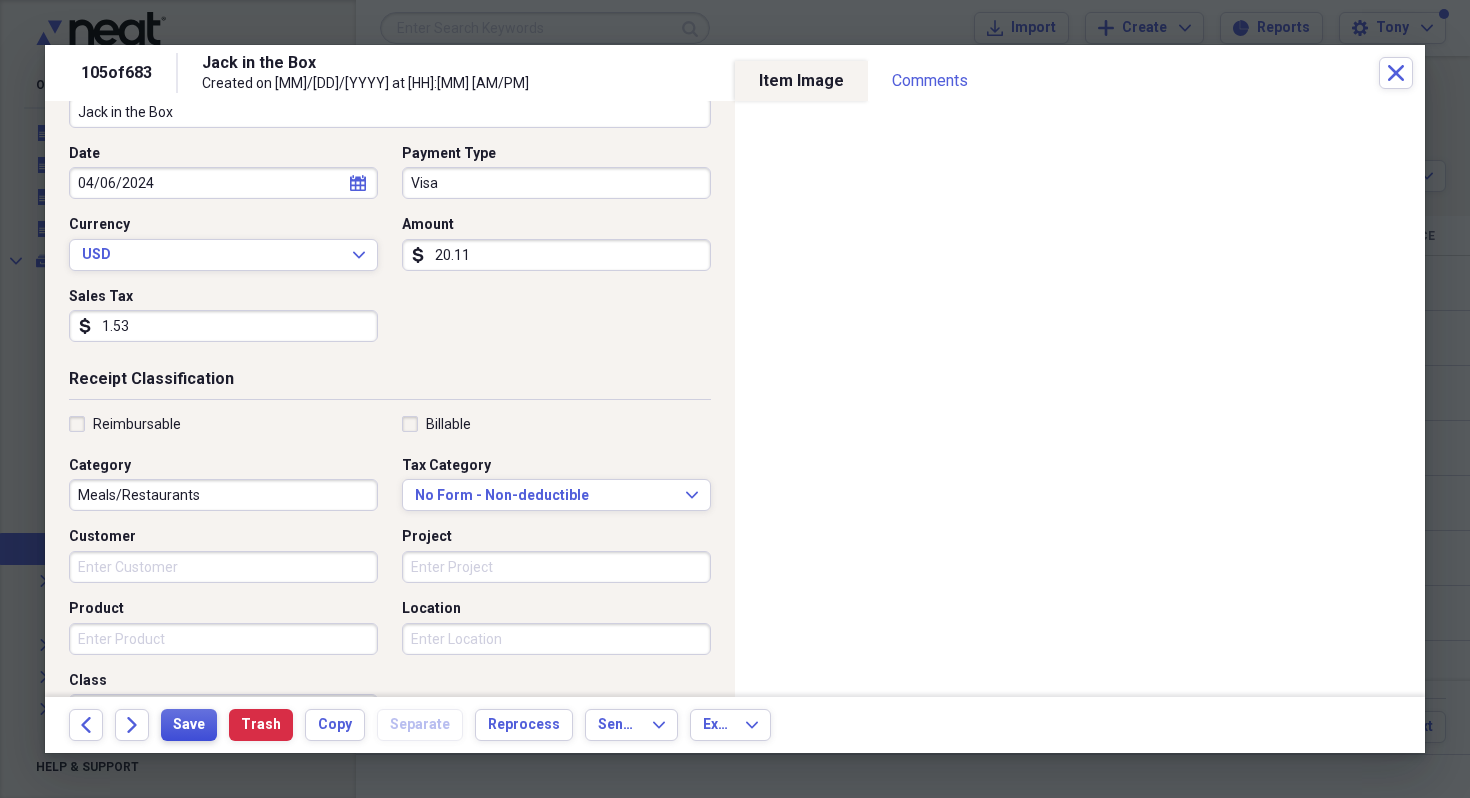 type on "1.53" 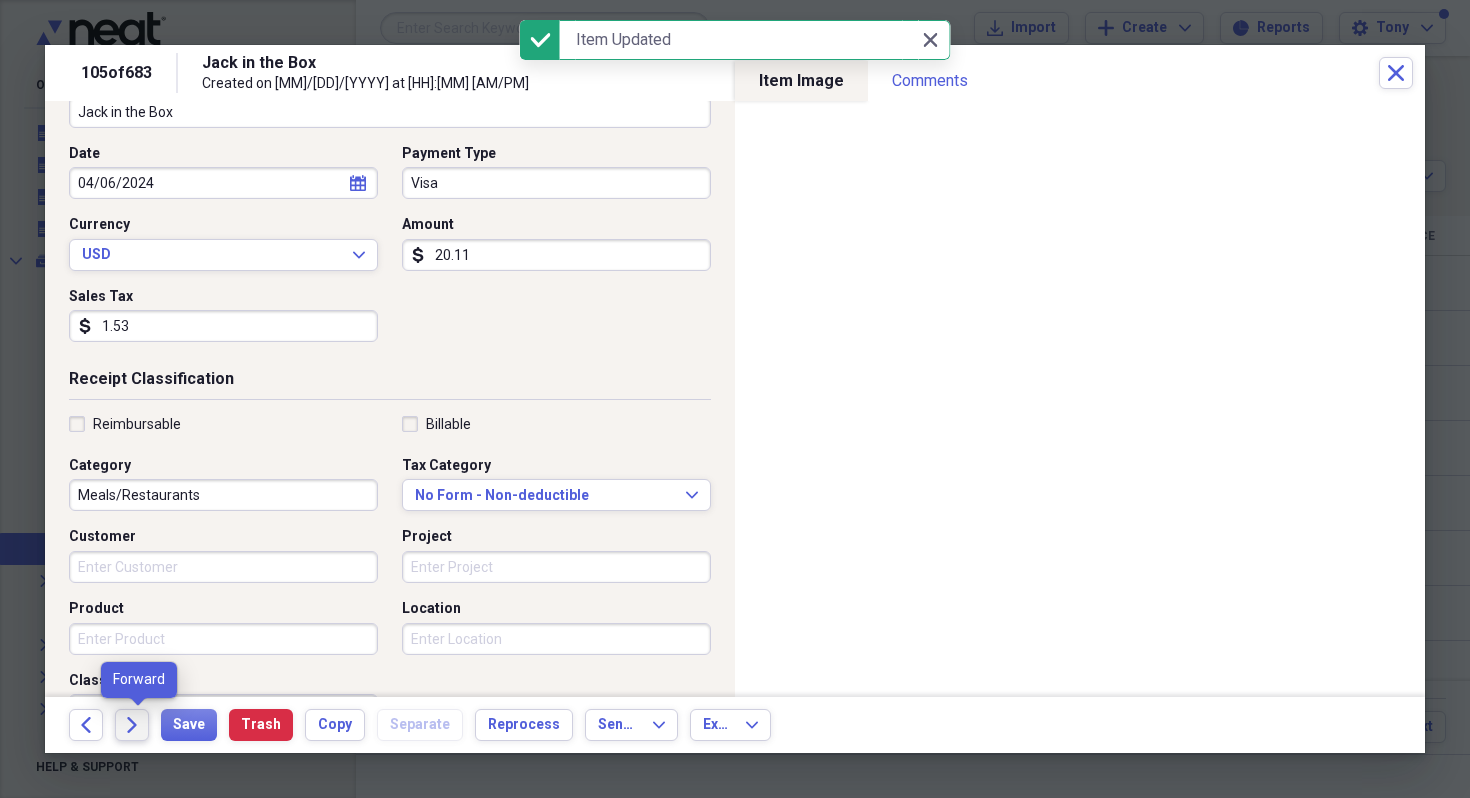 click on "Forward" 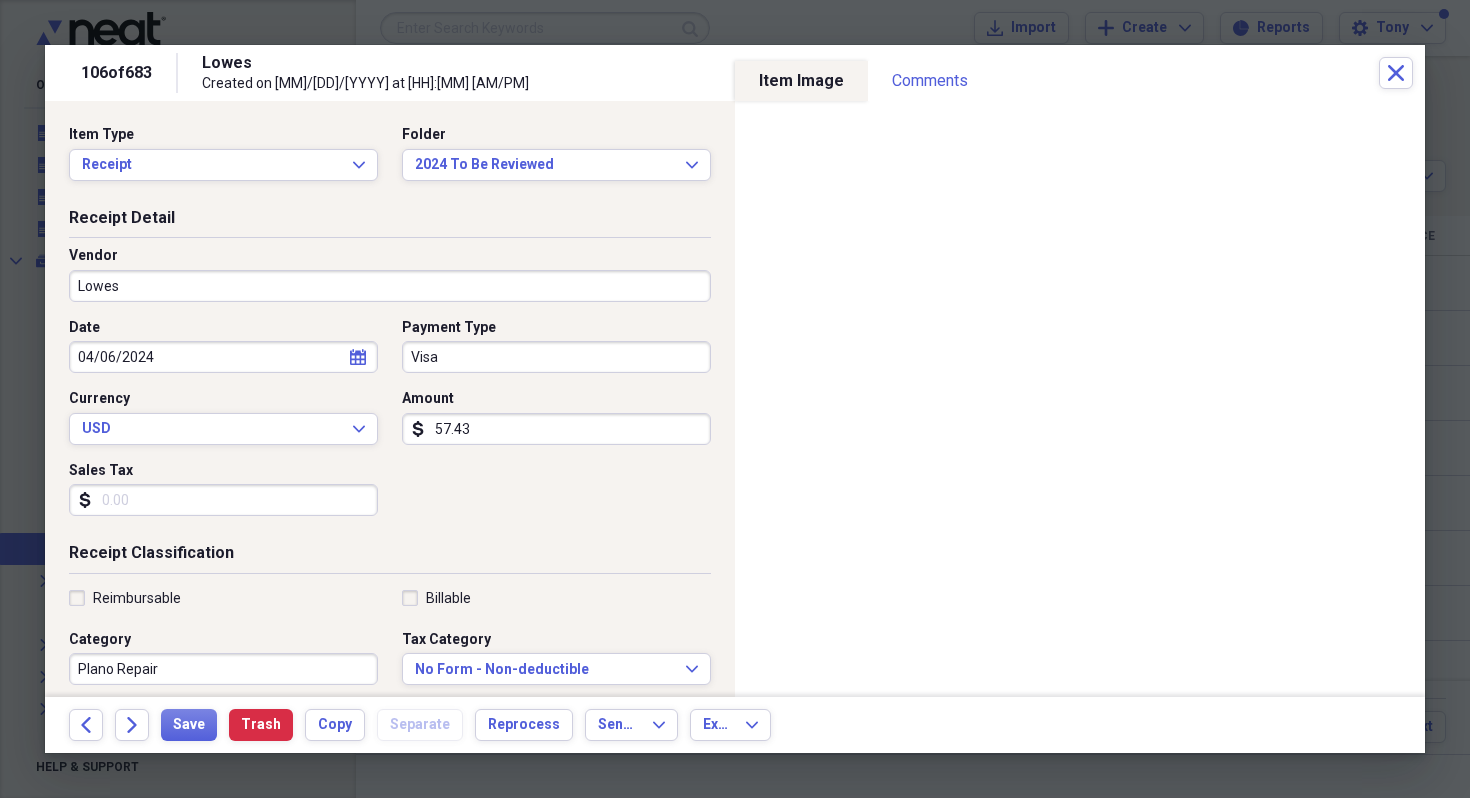 click on "Sales Tax" at bounding box center [223, 500] 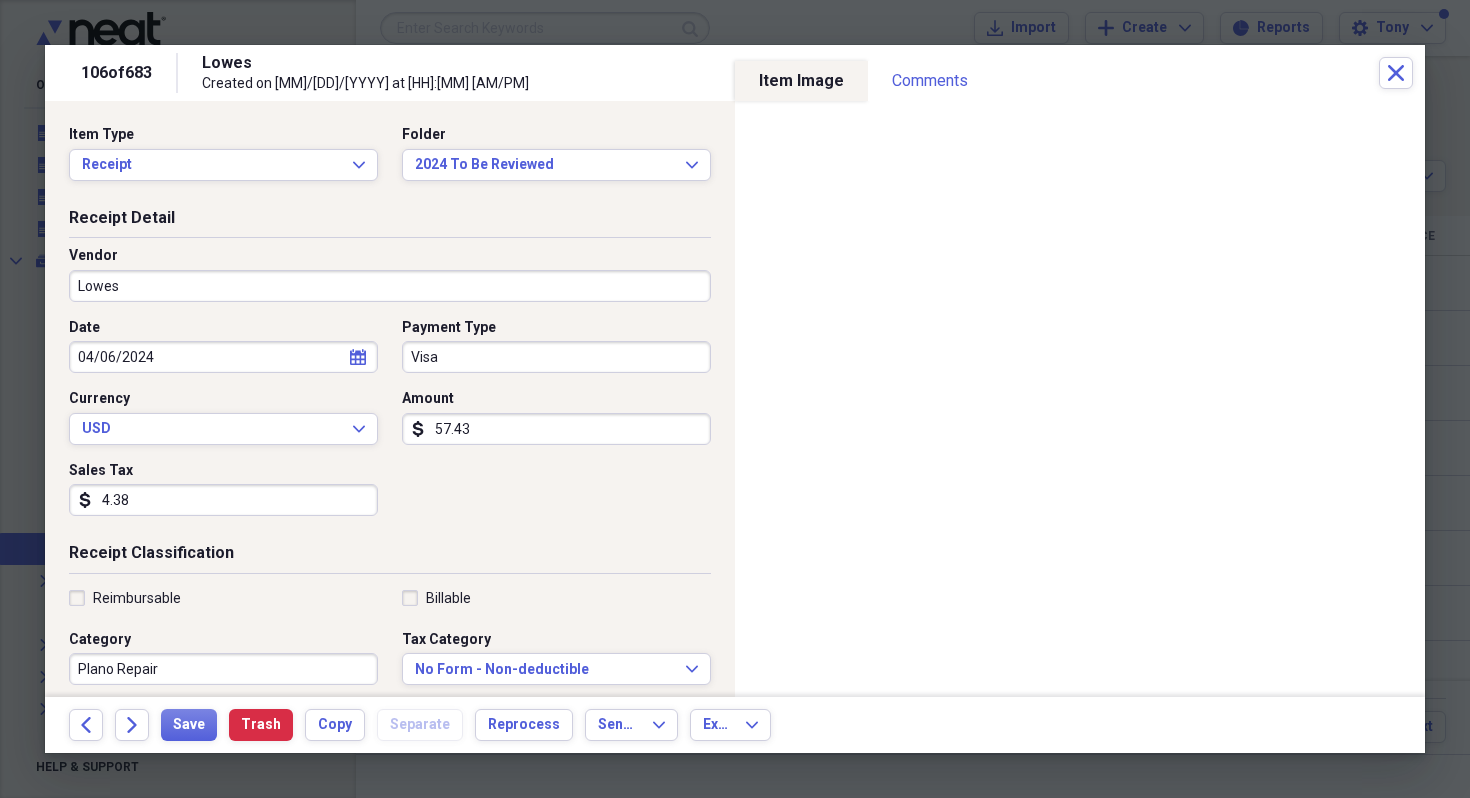 type on "4.38" 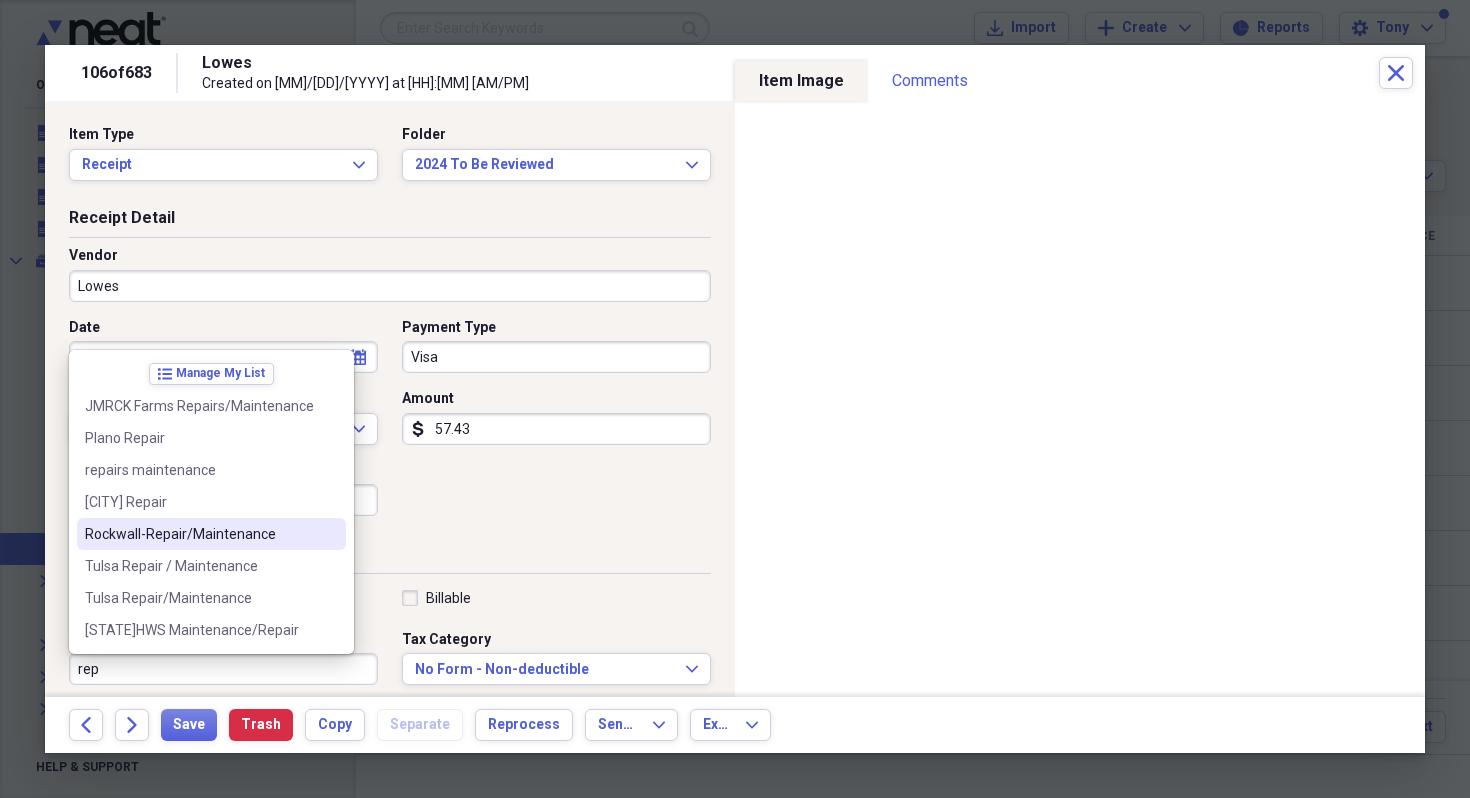 click on "Rockwall-Repair/Maintenance" at bounding box center (211, 534) 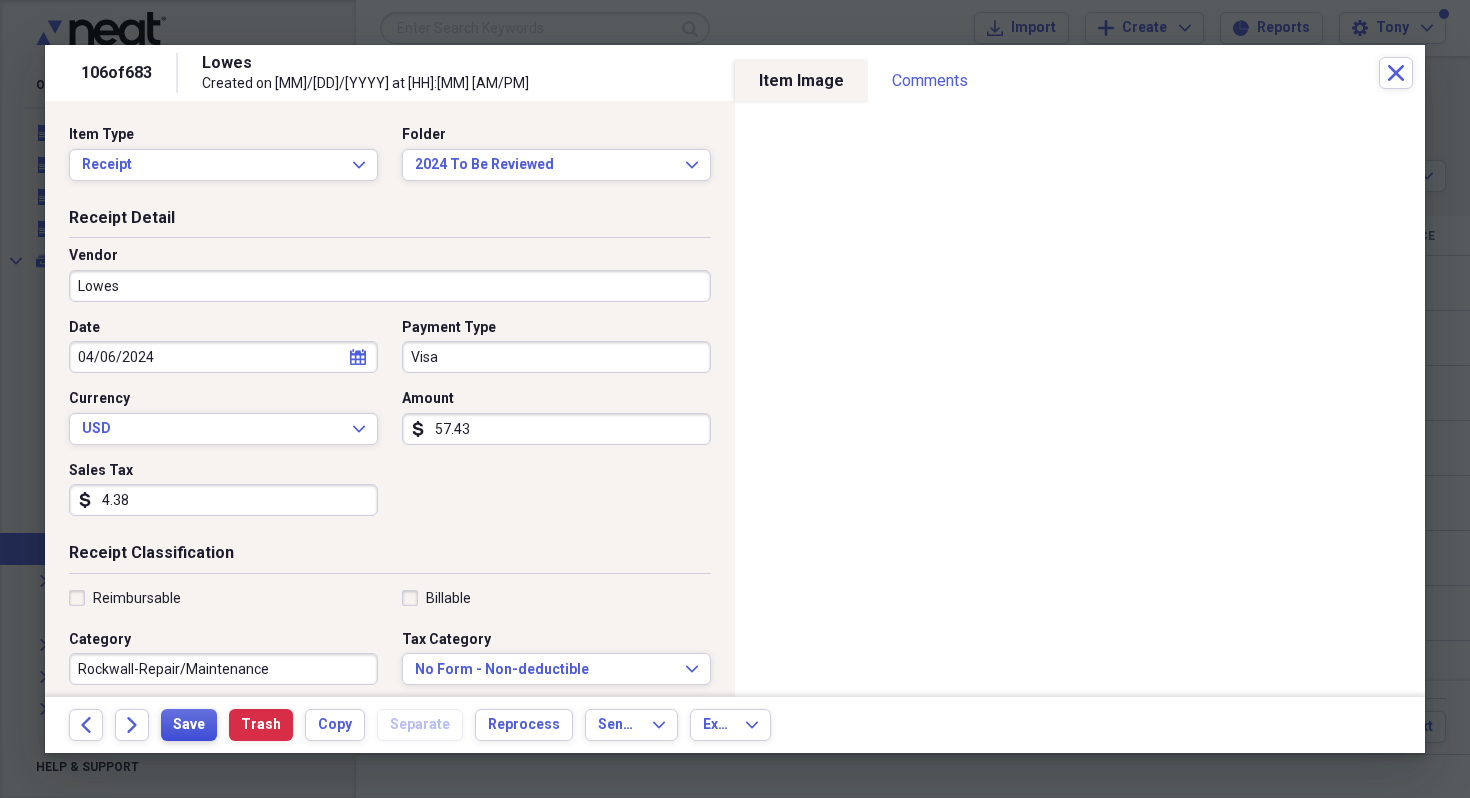 click on "Save" at bounding box center (189, 725) 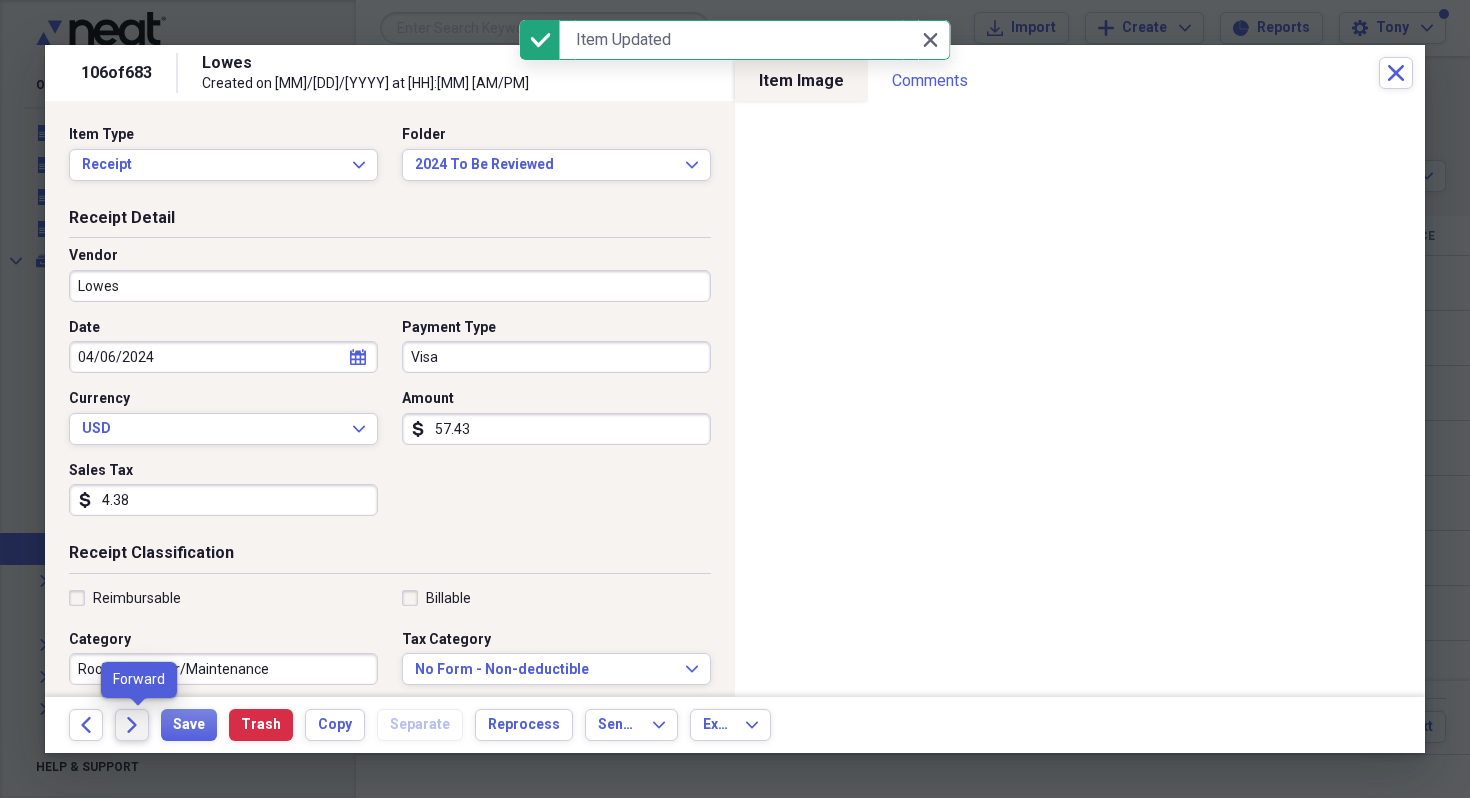 click 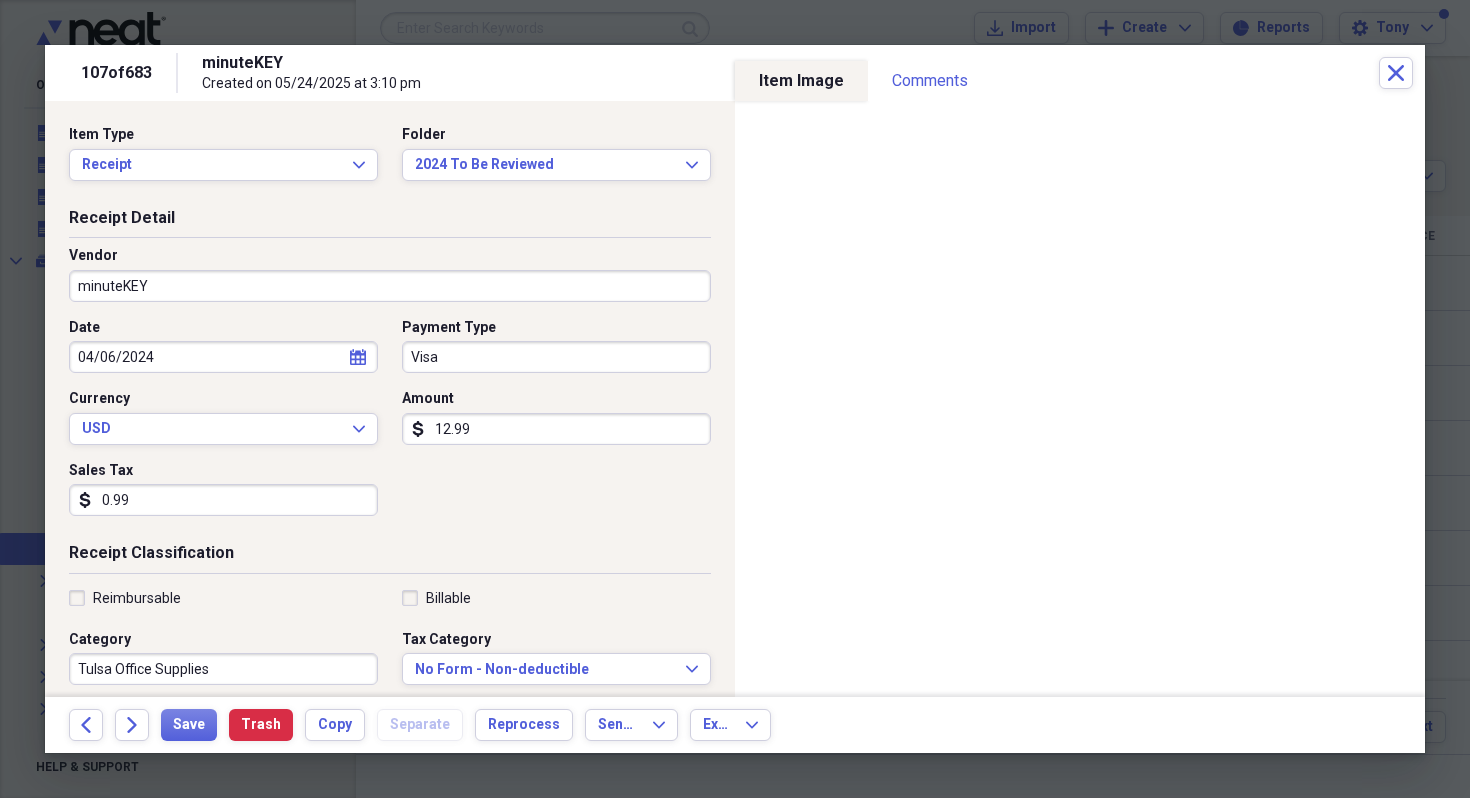 click on "Tulsa Office Supplies" at bounding box center [223, 669] 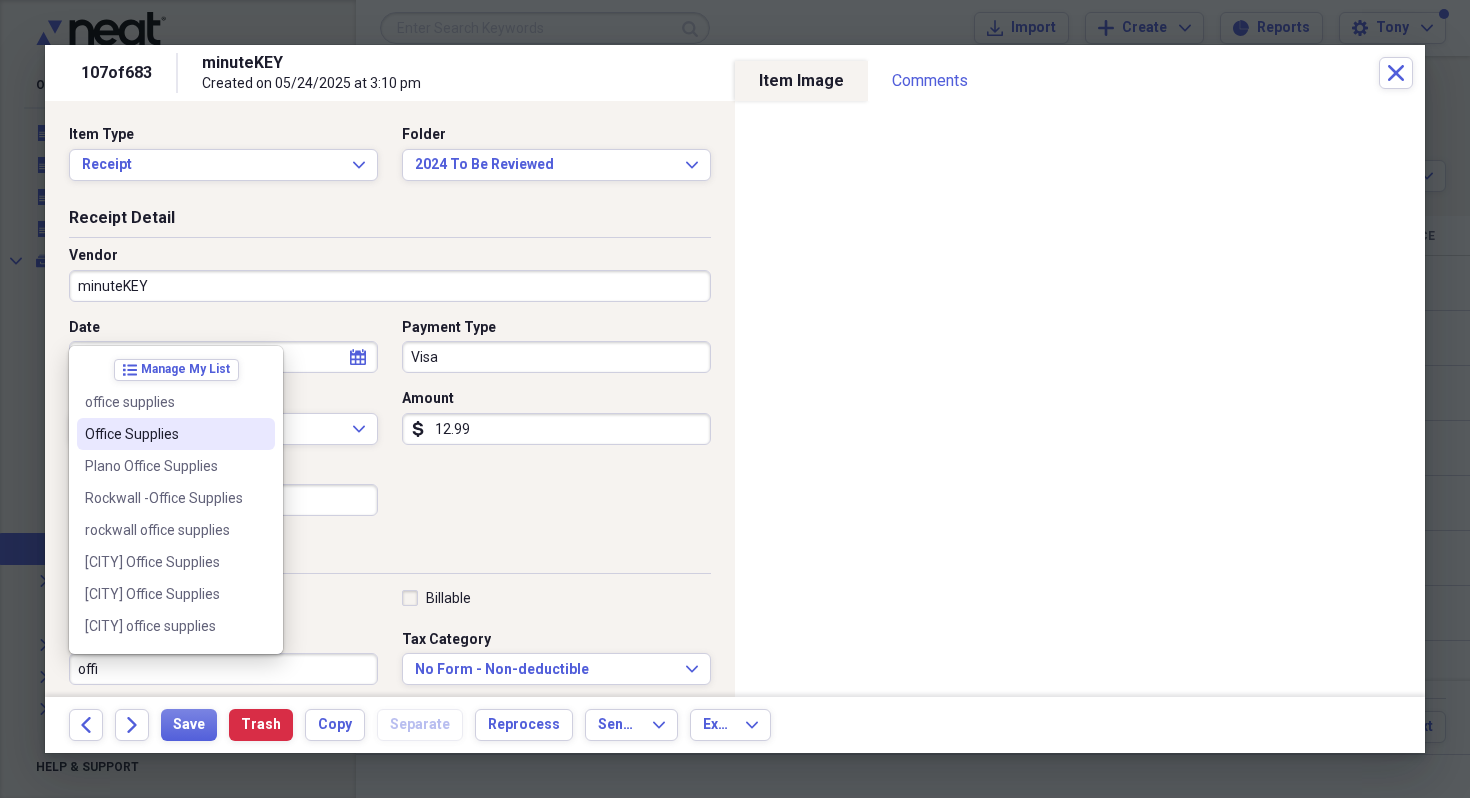 click on "Office Supplies" at bounding box center [176, 434] 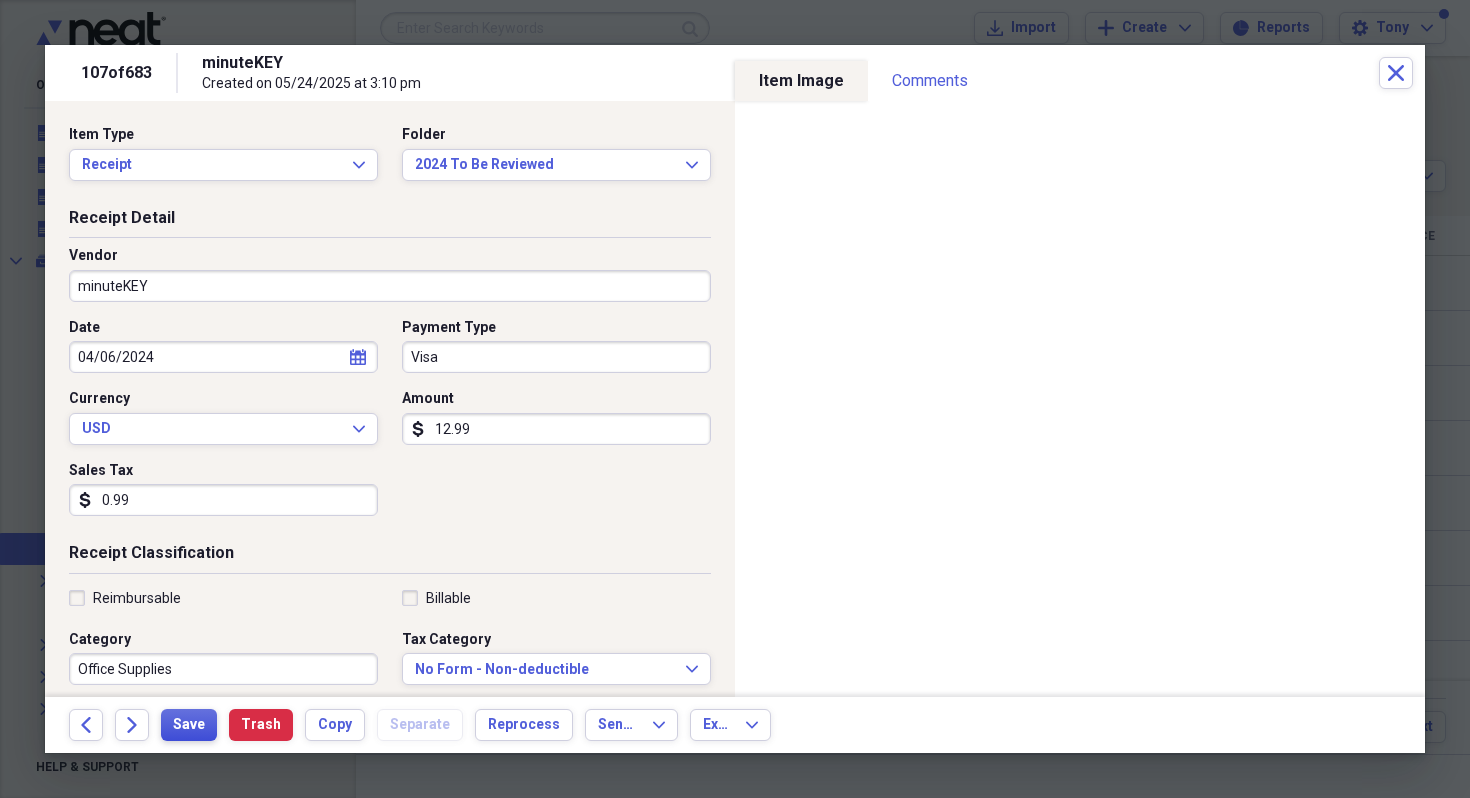 click on "Save" at bounding box center (189, 725) 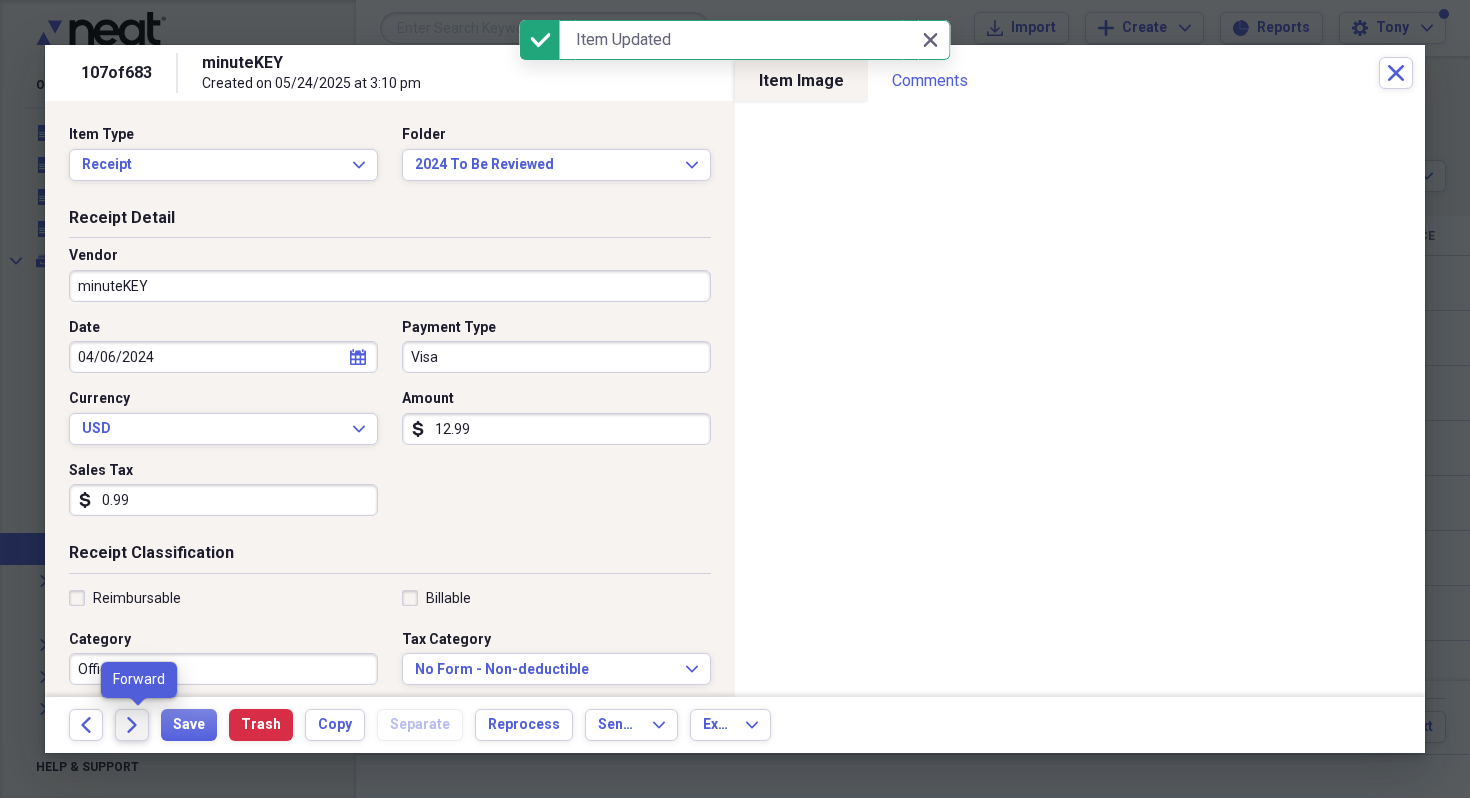 click on "Forward" 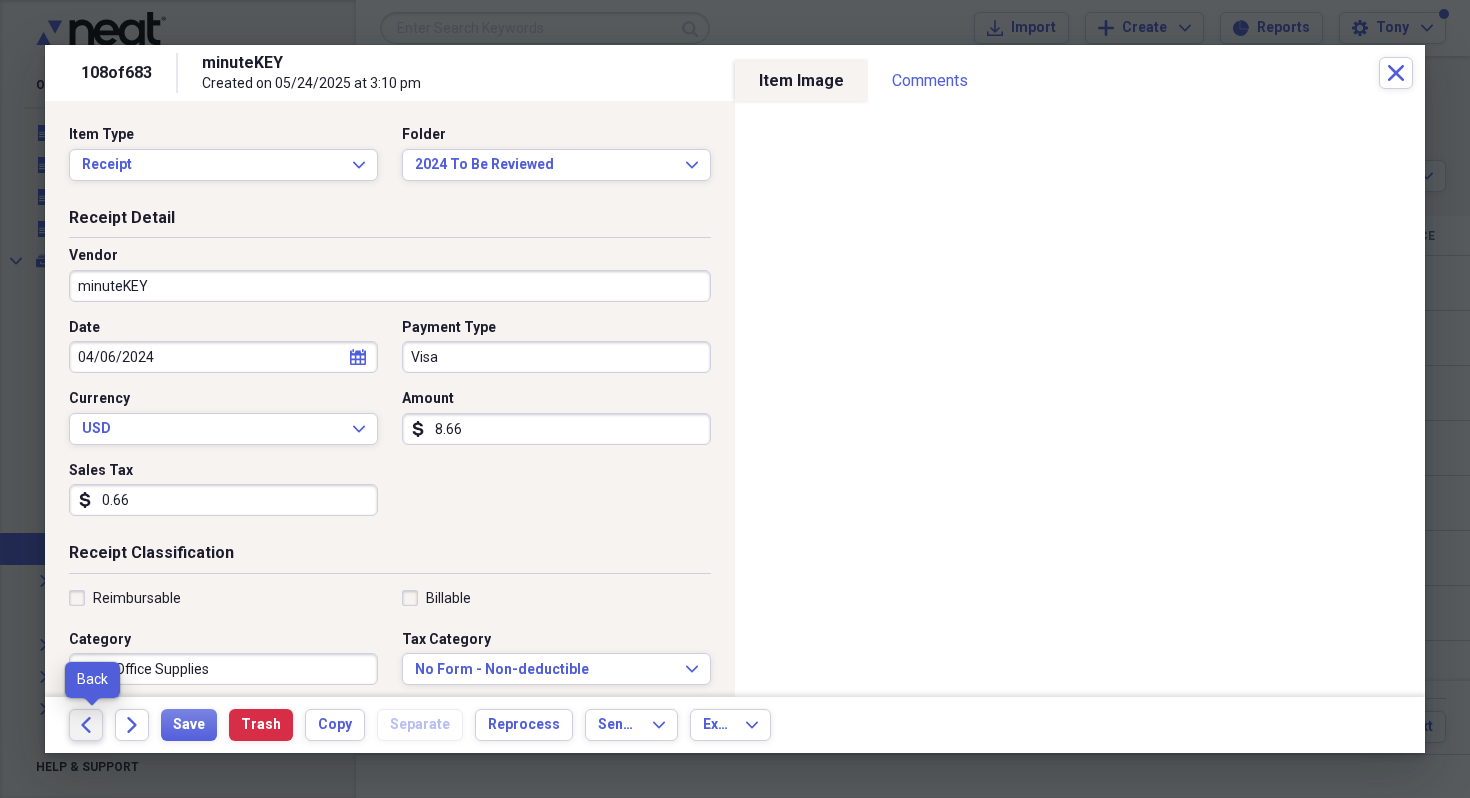 click on "Back" 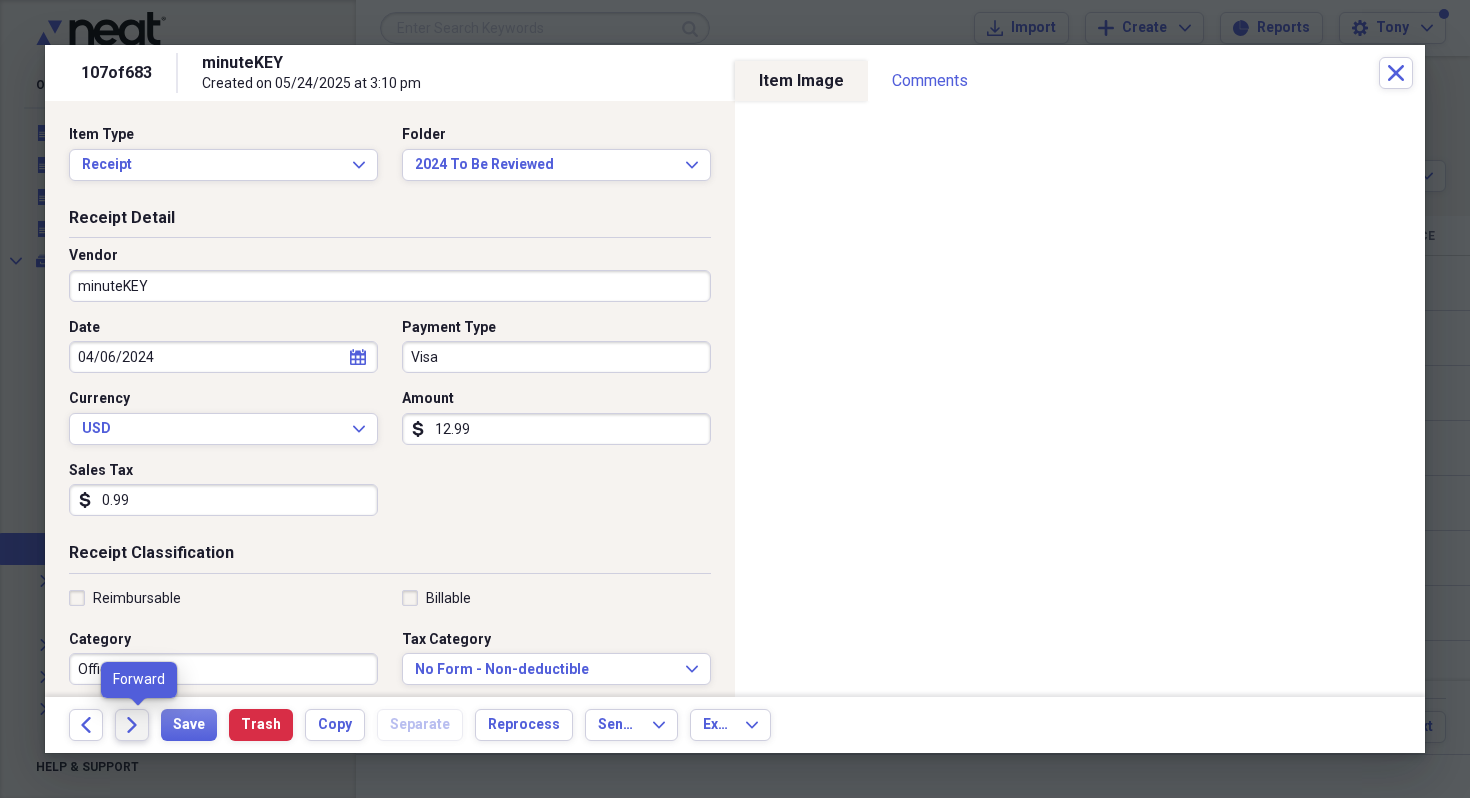 click on "Forward" 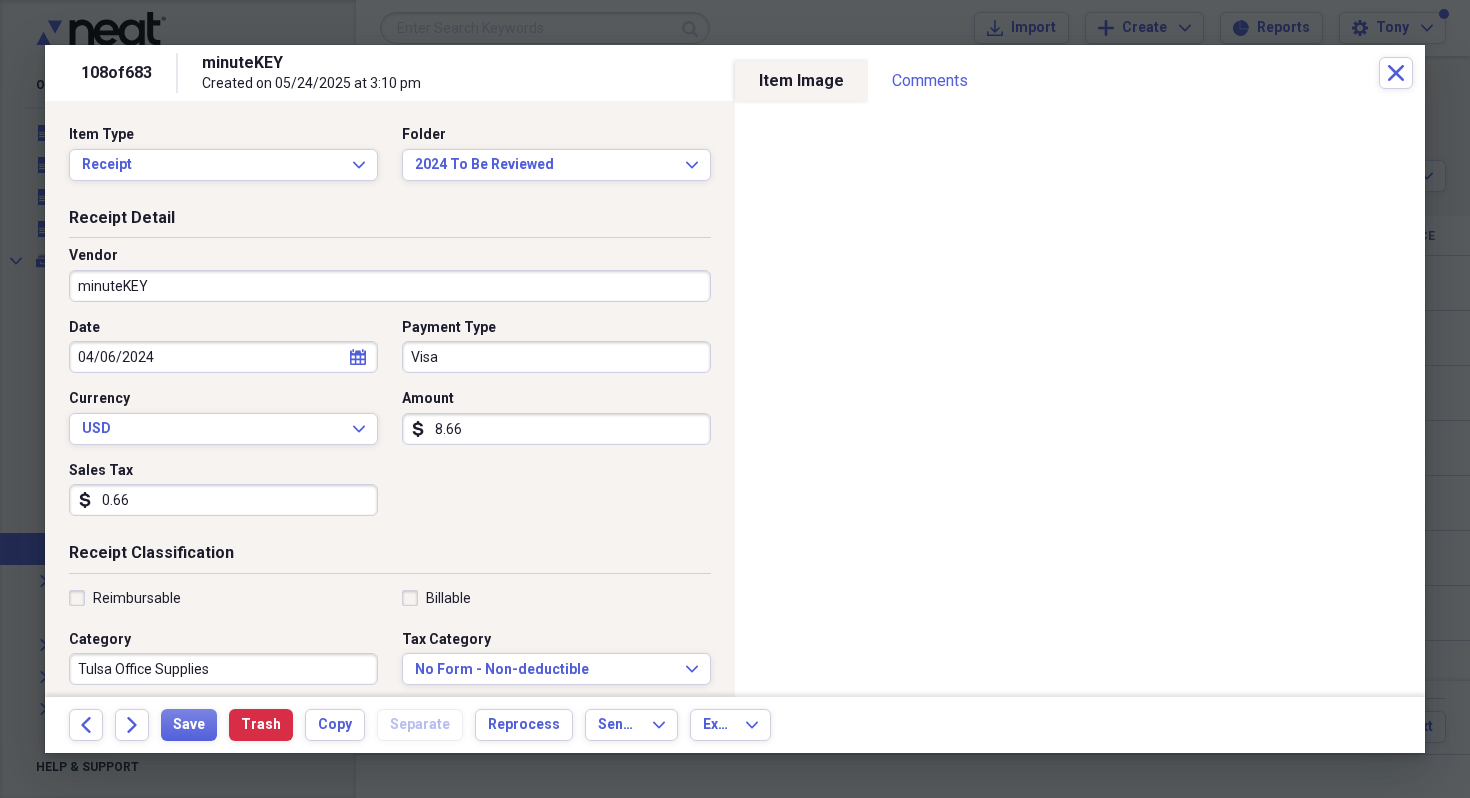 click on "Tulsa Office Supplies" at bounding box center (223, 669) 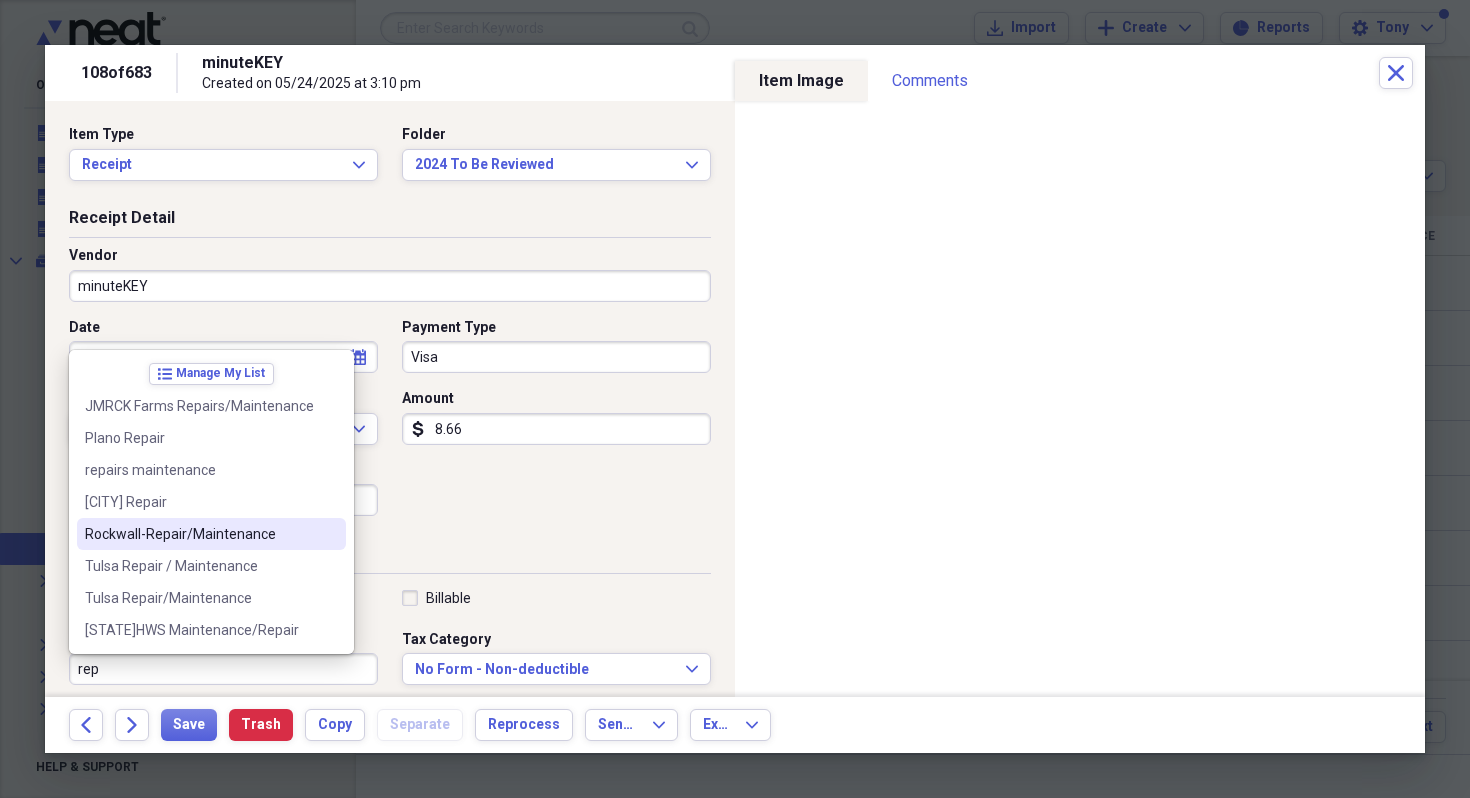 click on "Rockwall-Repair/Maintenance" at bounding box center [199, 534] 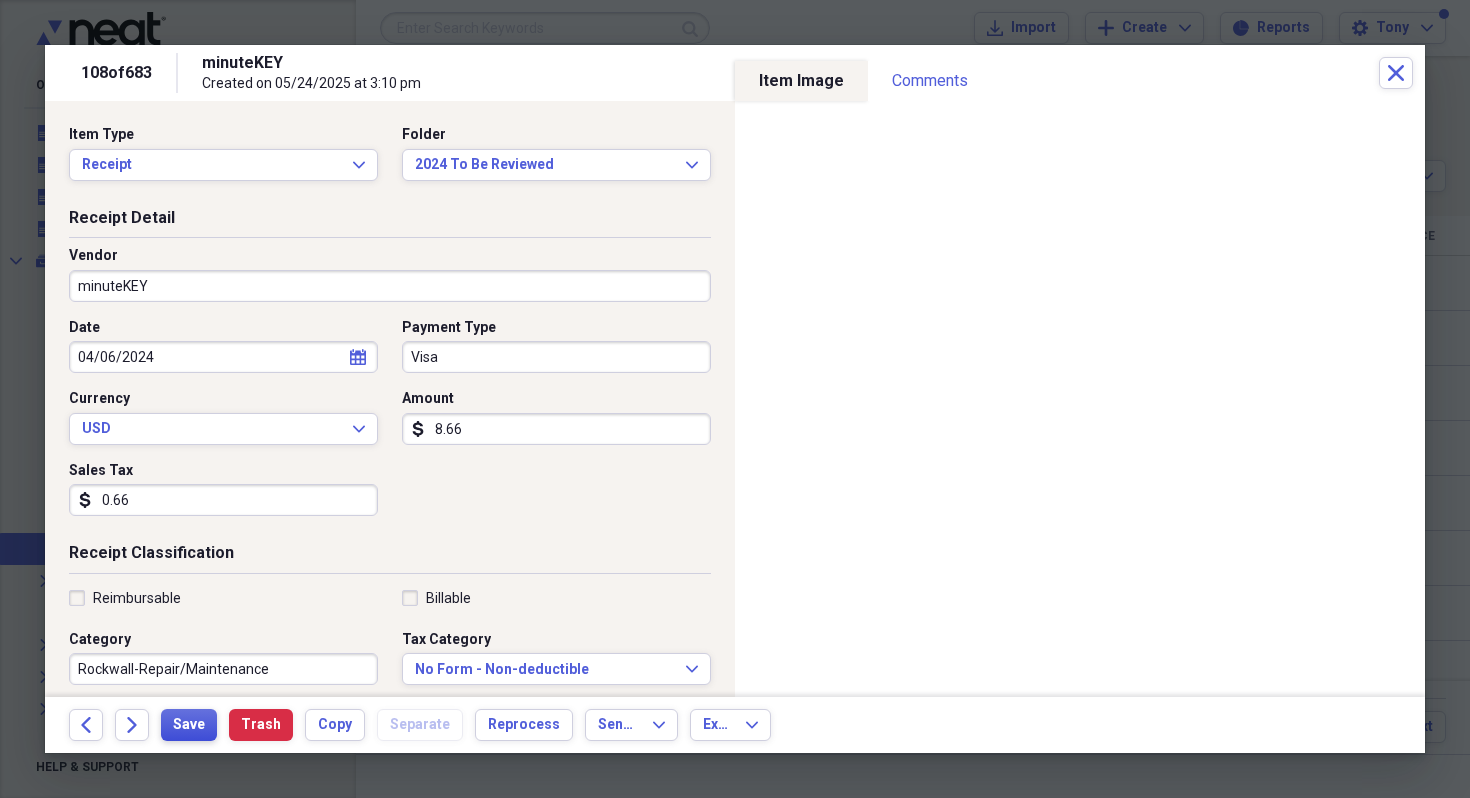 click on "Save" at bounding box center (189, 725) 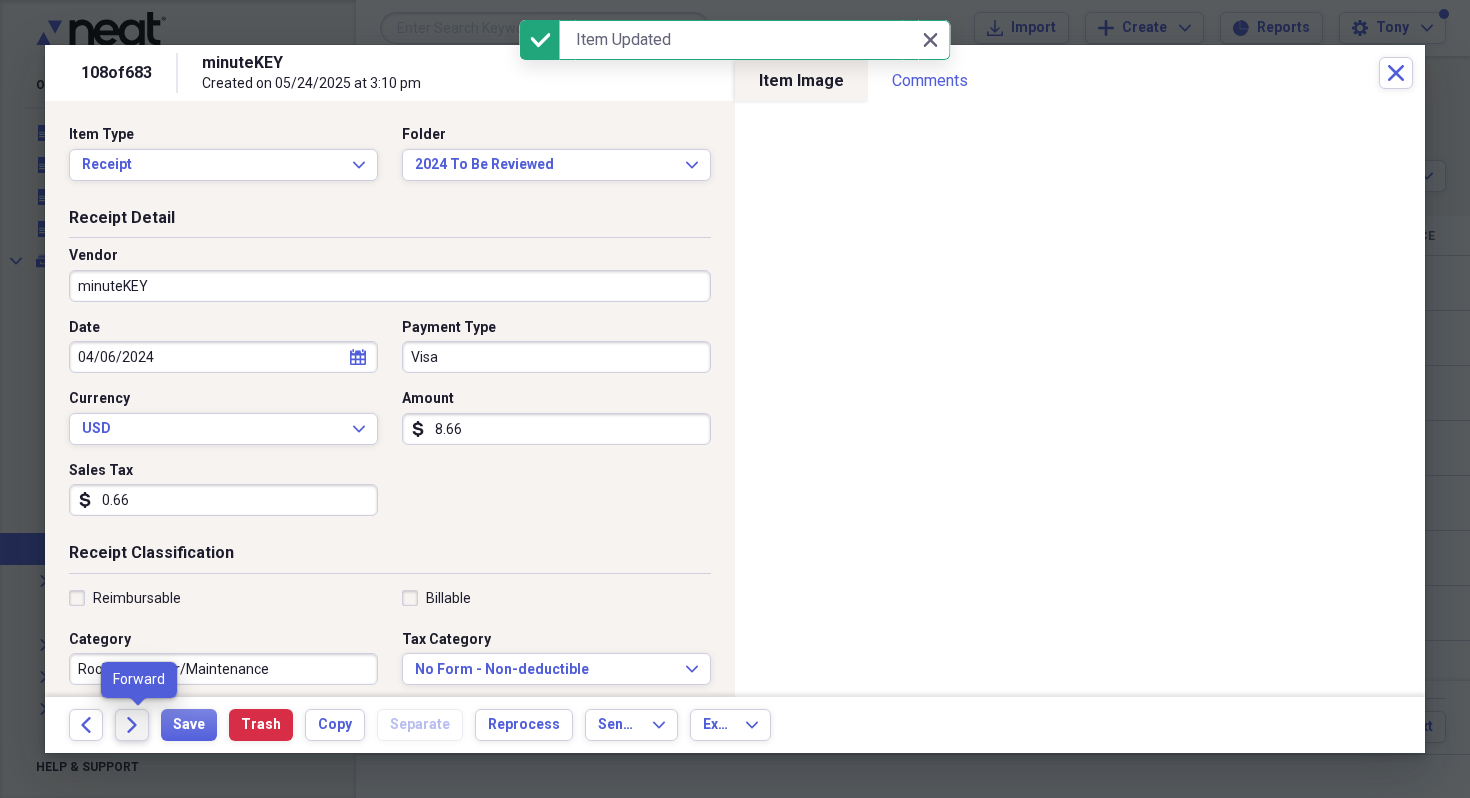 click 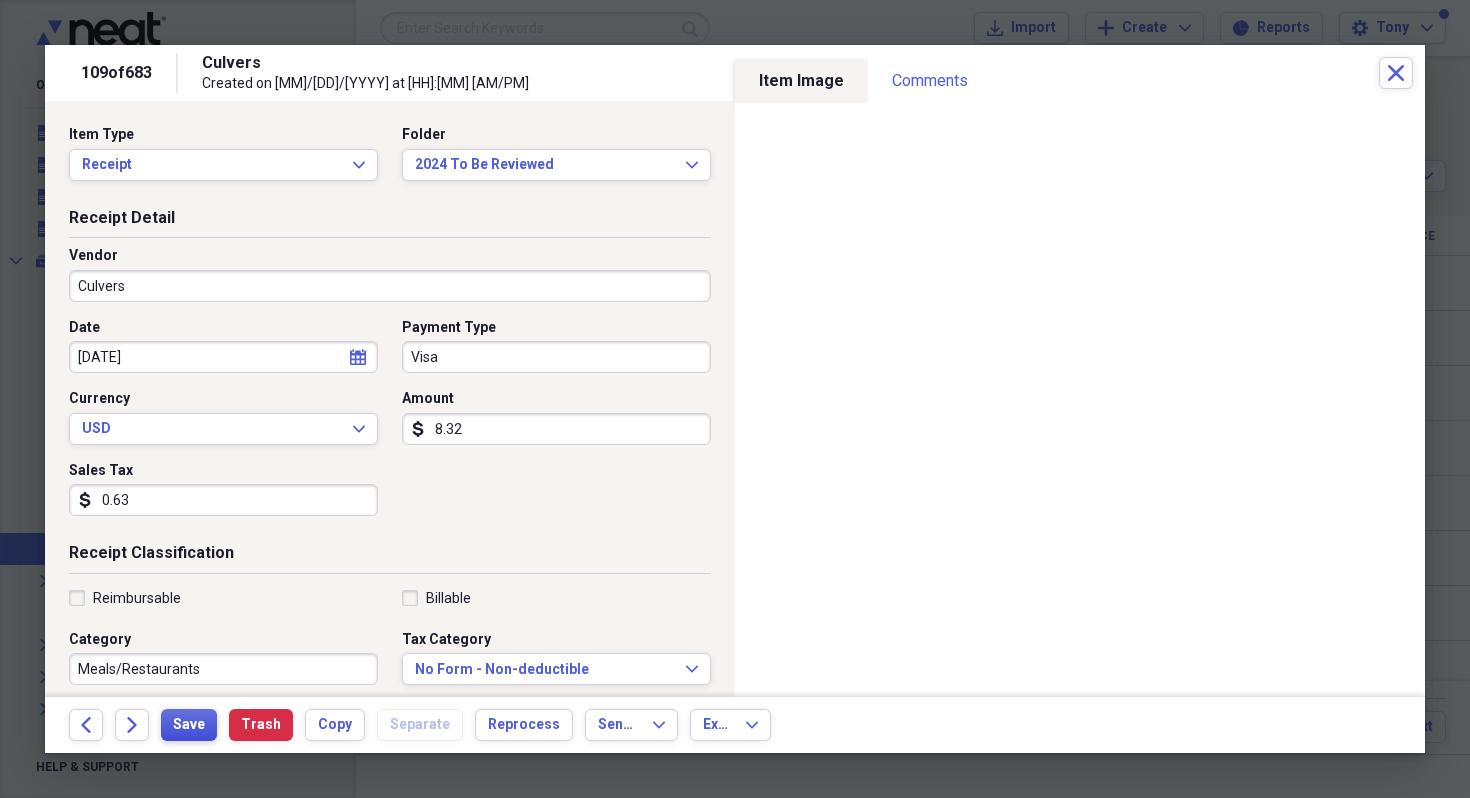 click on "Save" at bounding box center (189, 725) 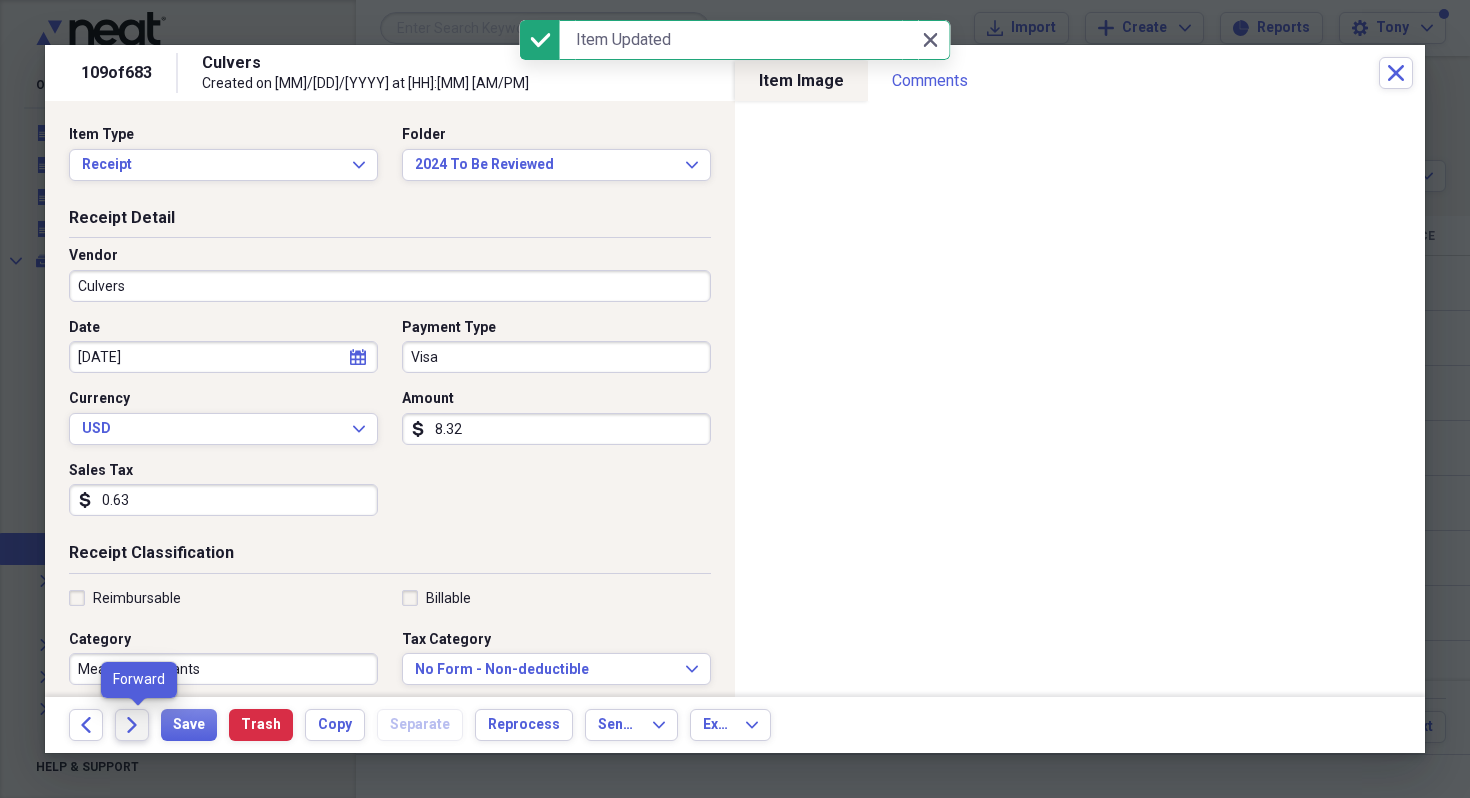 click 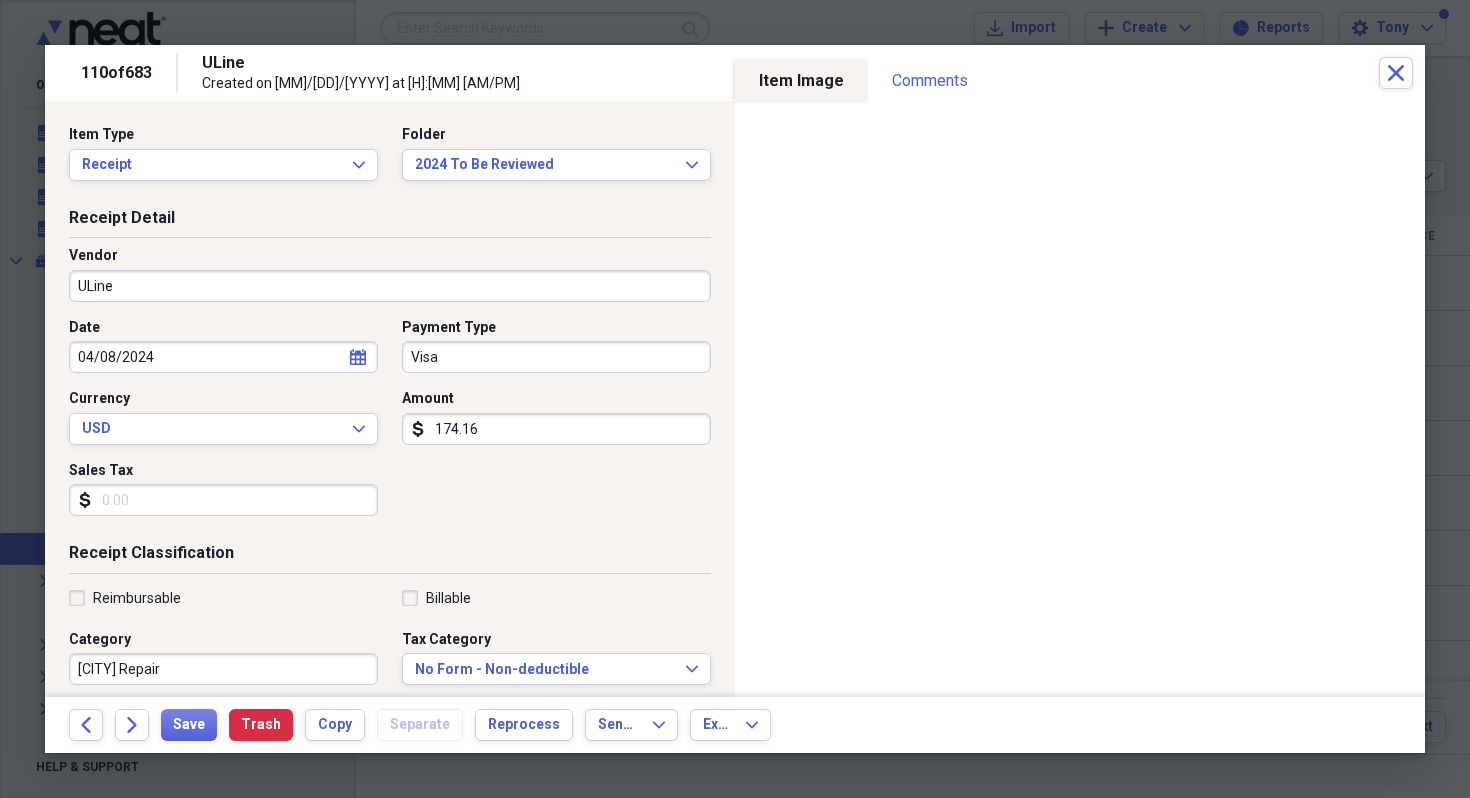 click on "174.16" at bounding box center (556, 429) 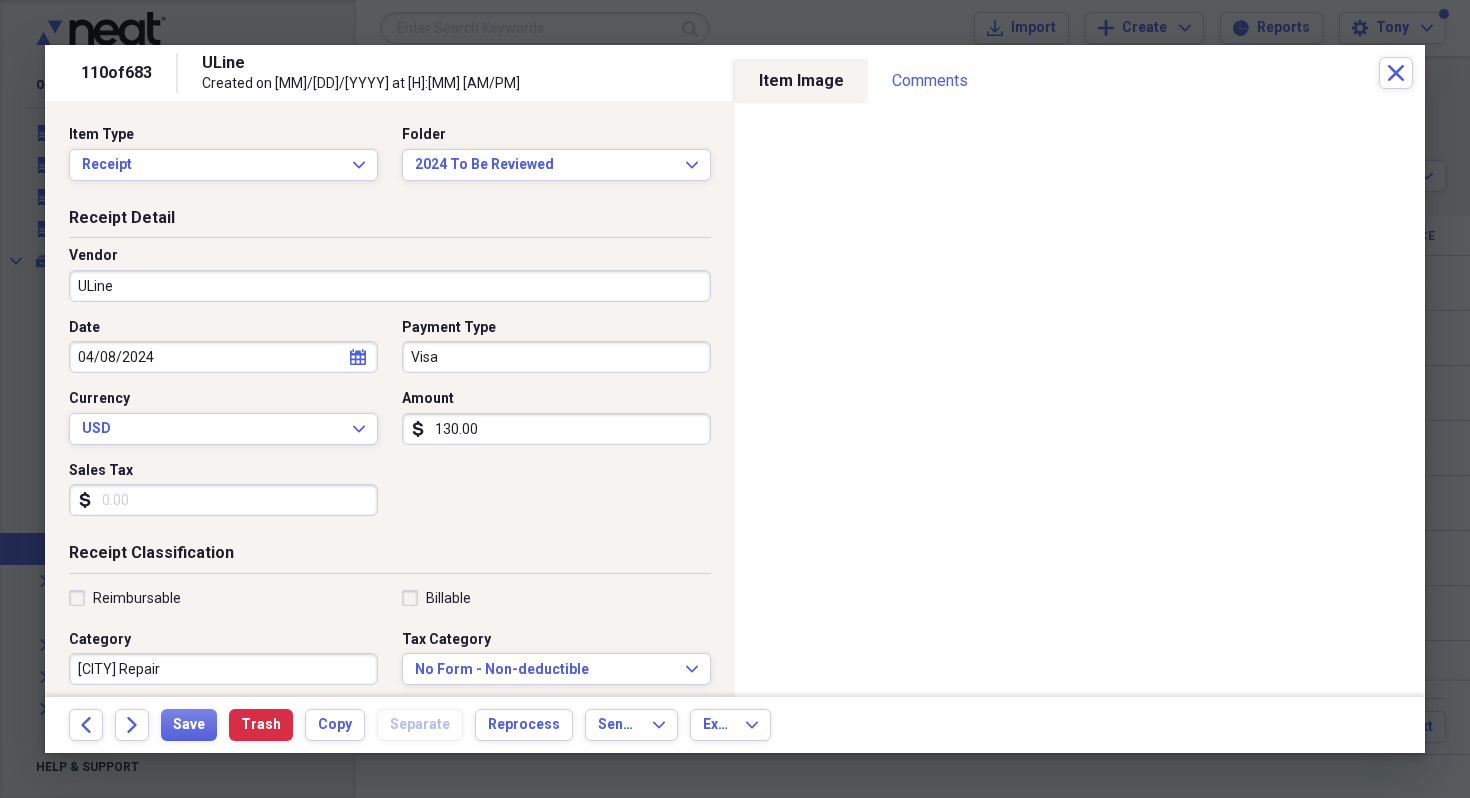 type on "130.00" 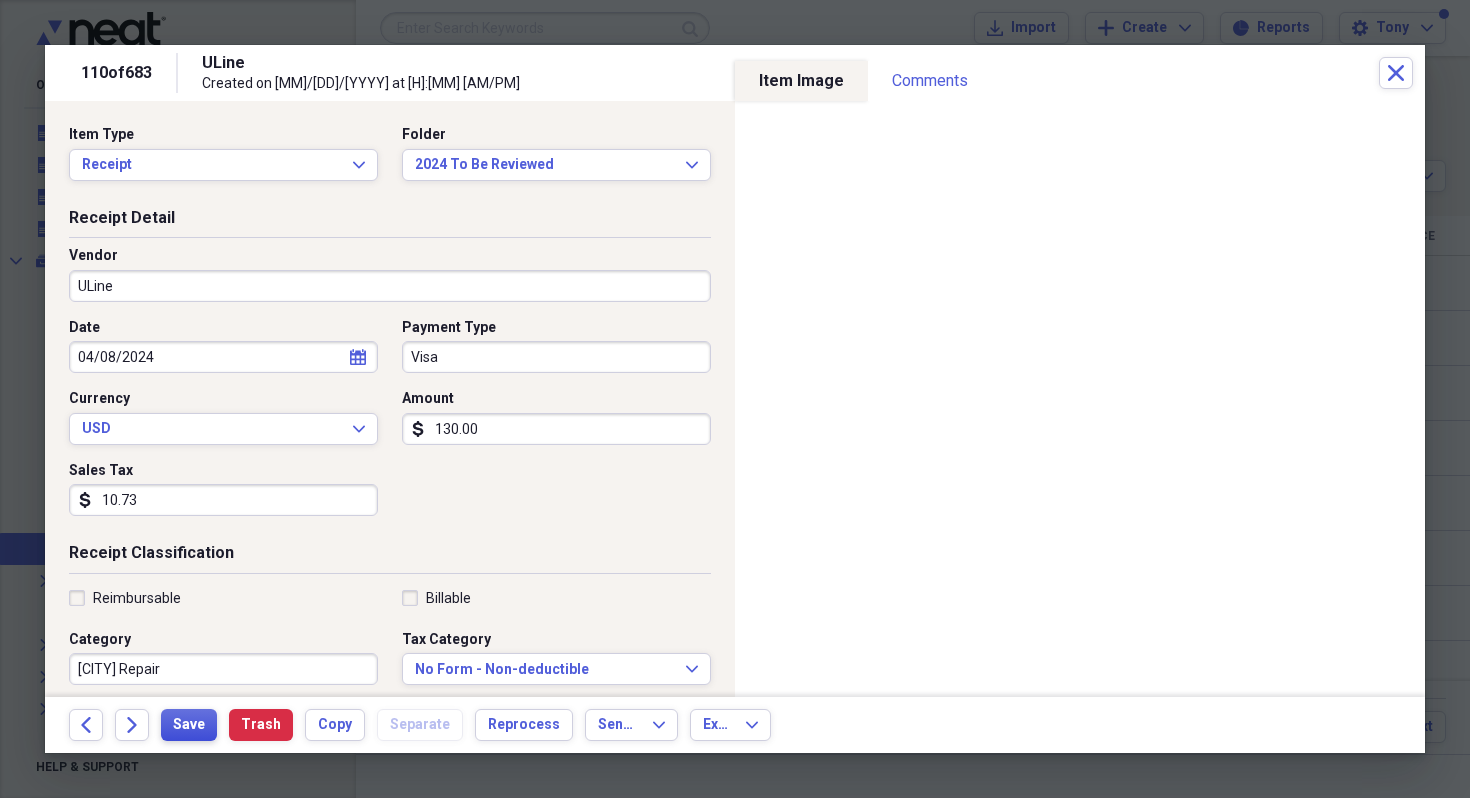 type on "10.73" 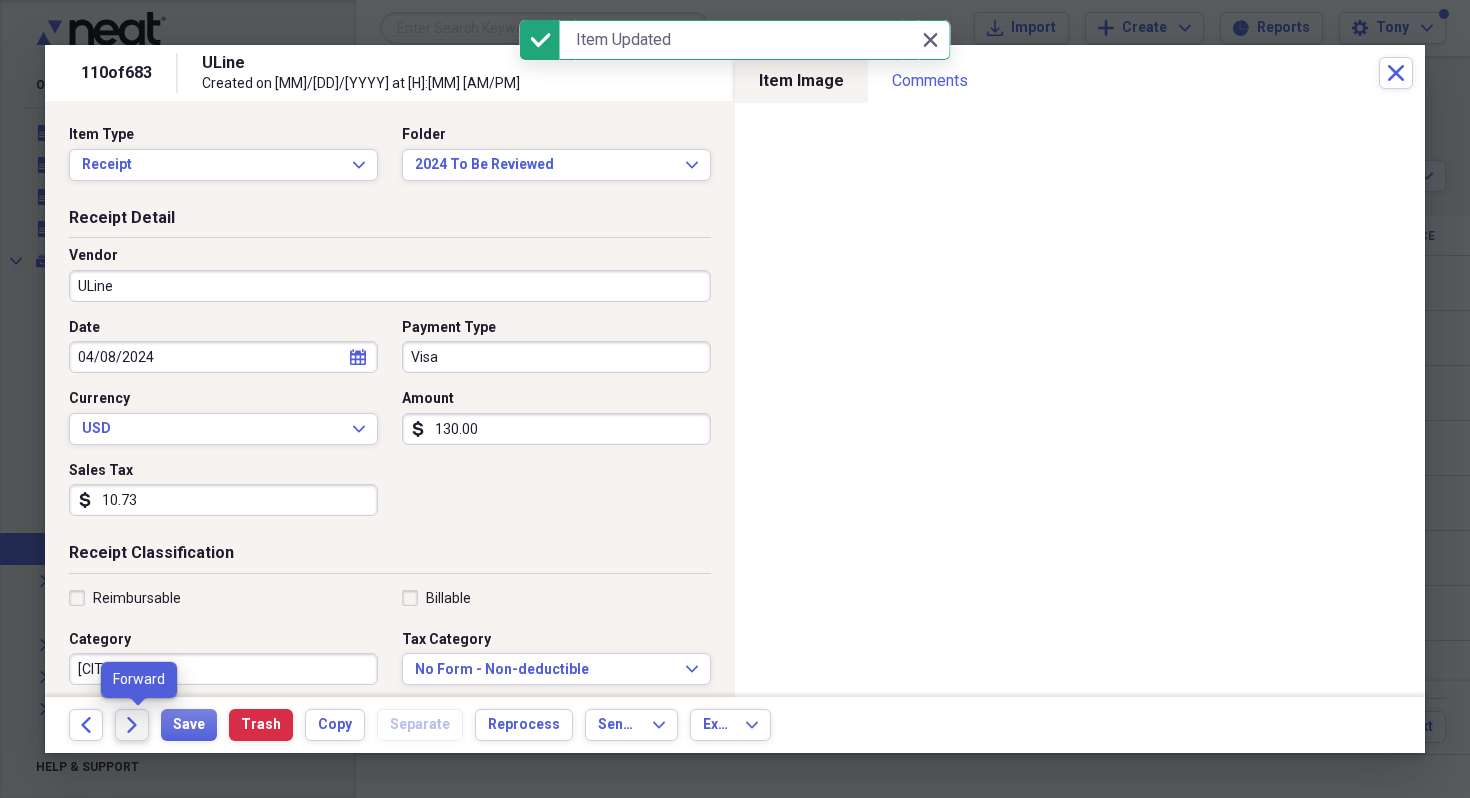 click on "Forward" 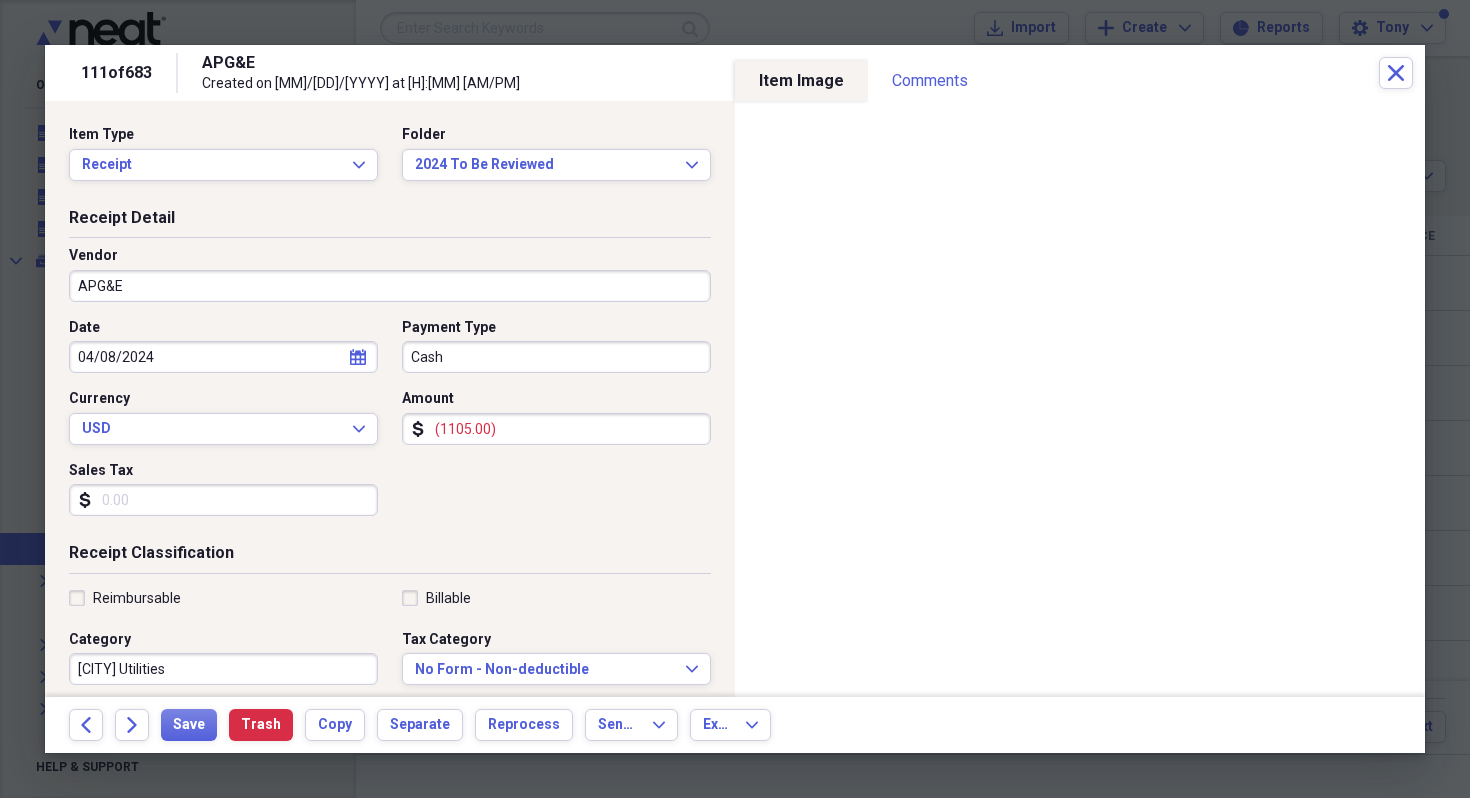 click on "(1105.00)" at bounding box center (556, 429) 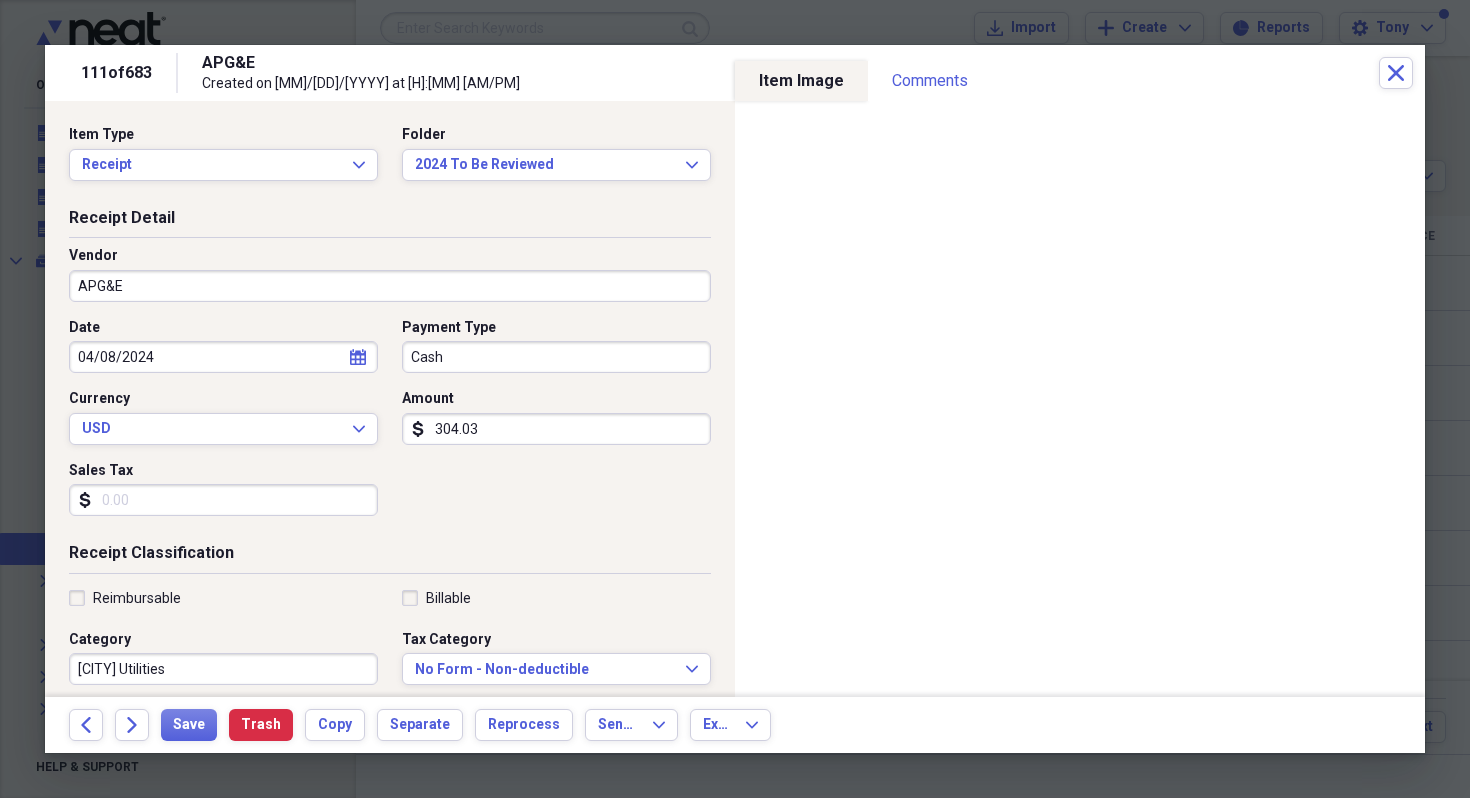 type on "304.03" 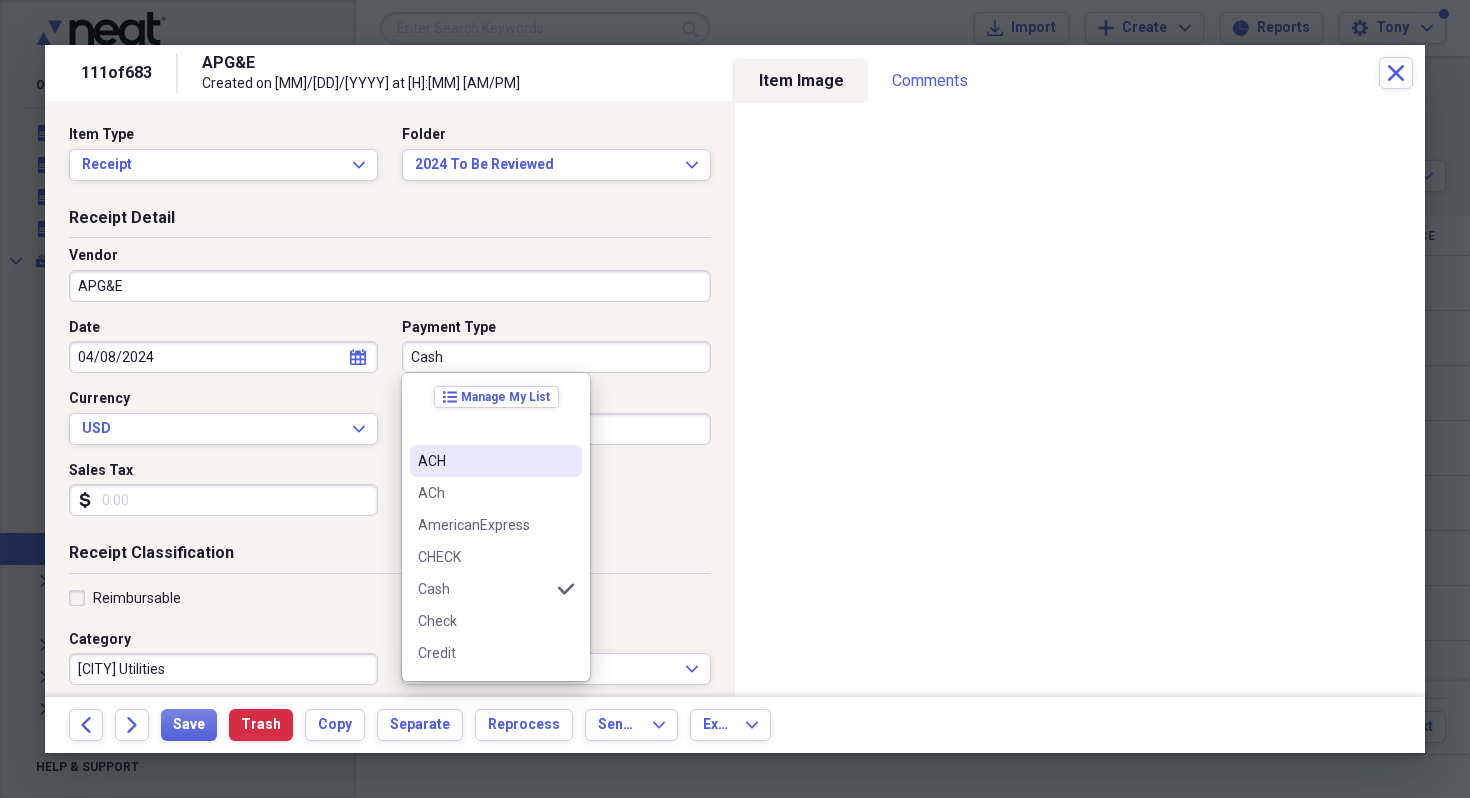 click on "ACH" at bounding box center (484, 461) 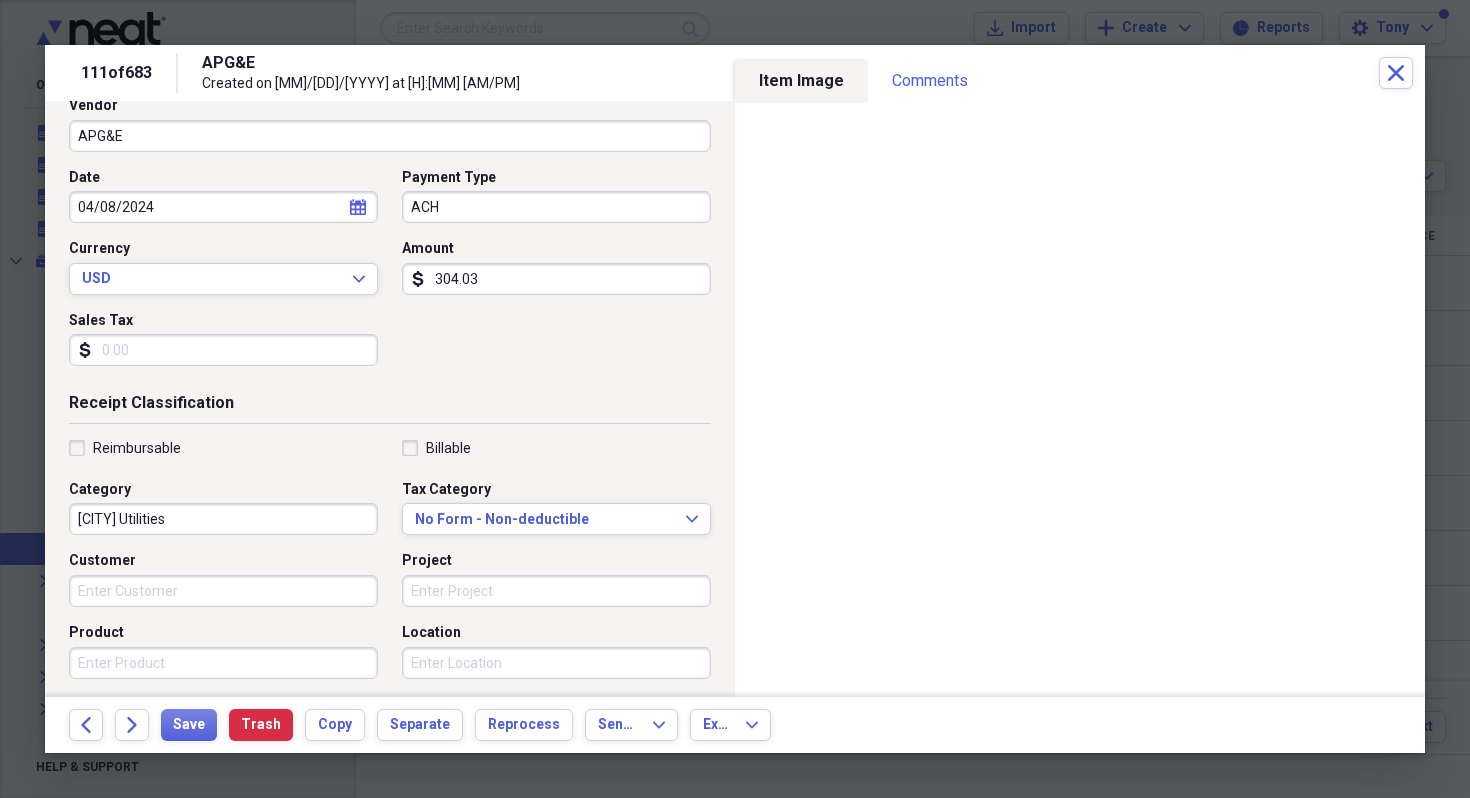scroll, scrollTop: 170, scrollLeft: 0, axis: vertical 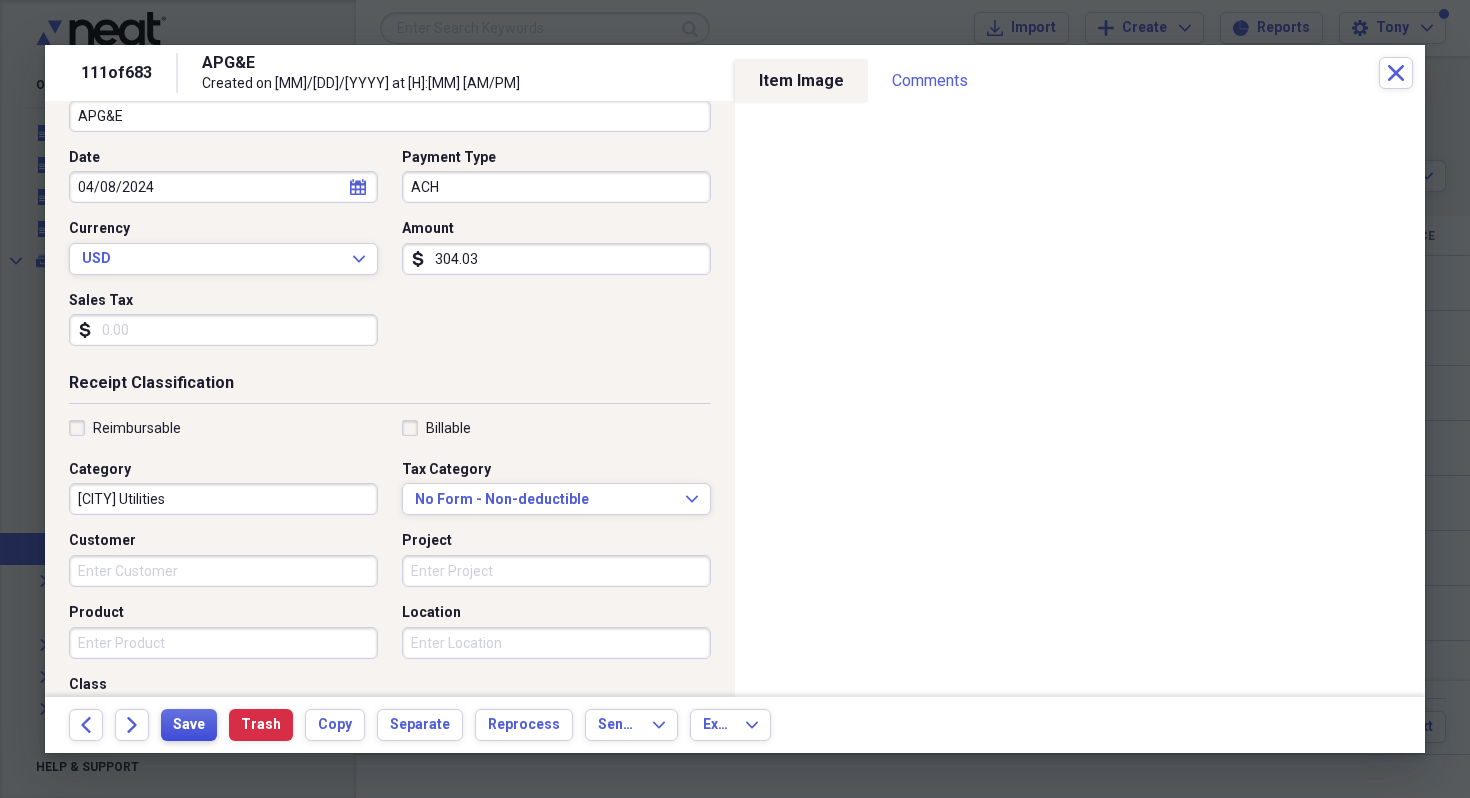 click on "Save" at bounding box center [189, 725] 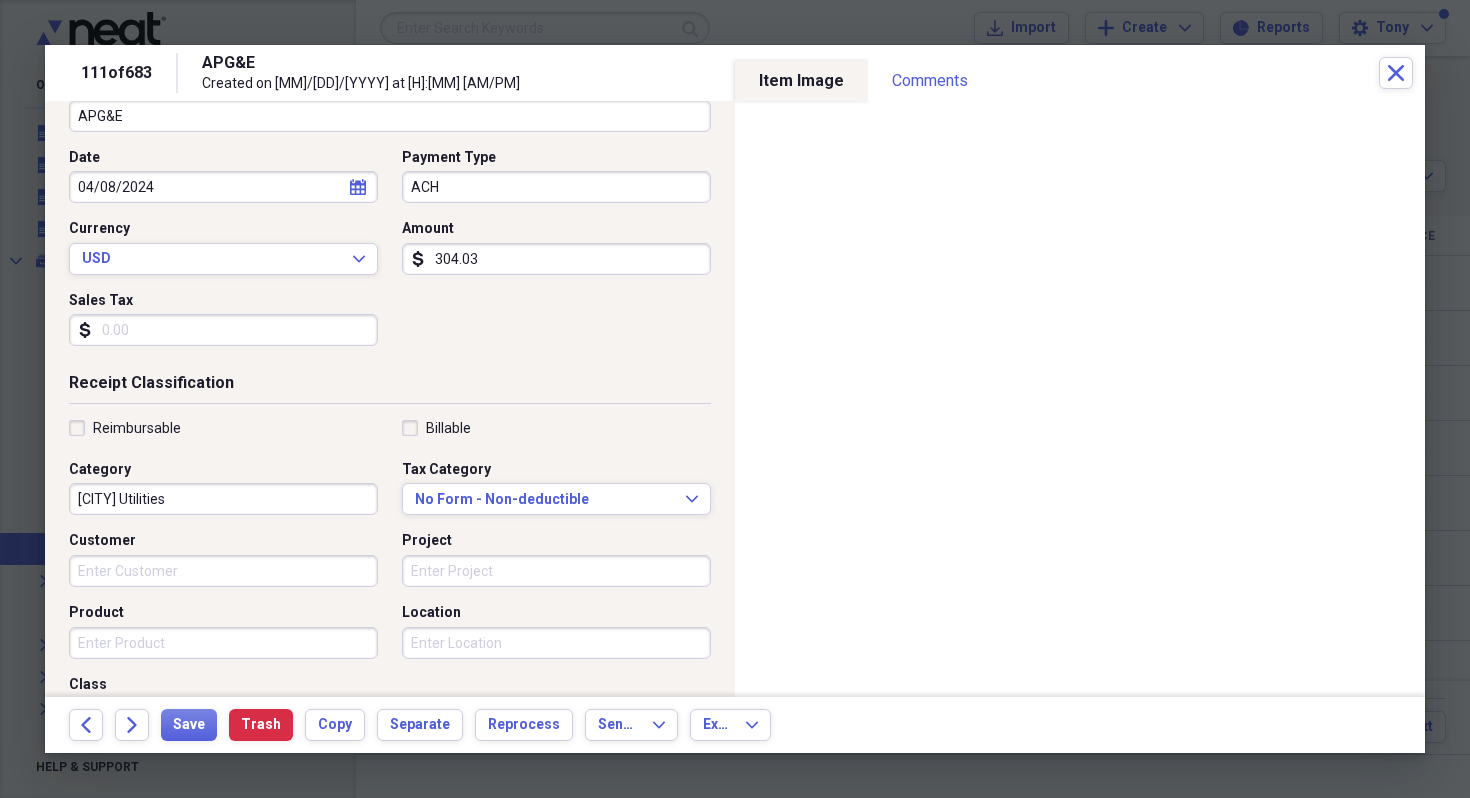 click on "Sales Tax" at bounding box center (223, 330) 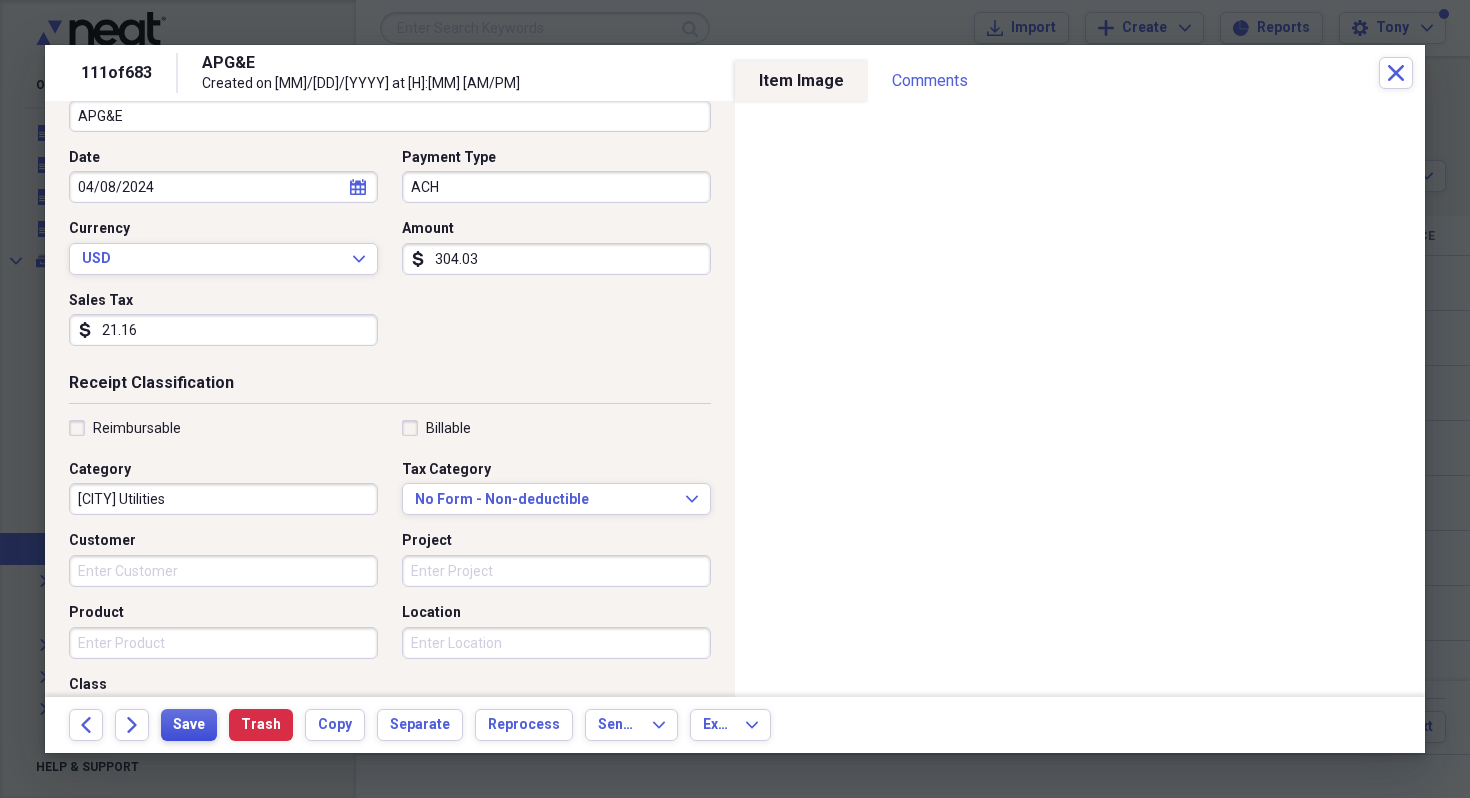 type on "21.16" 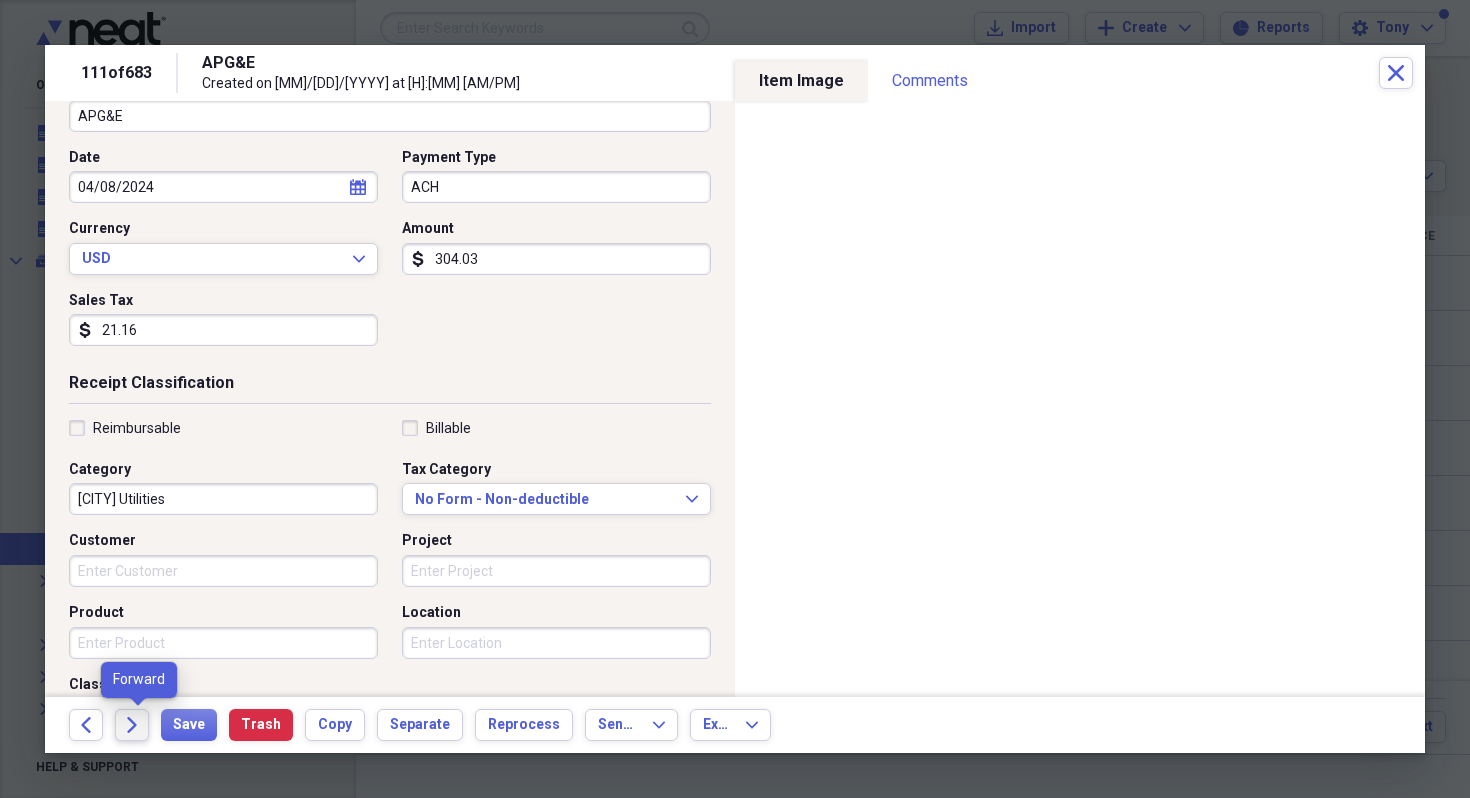 click on "Forward" 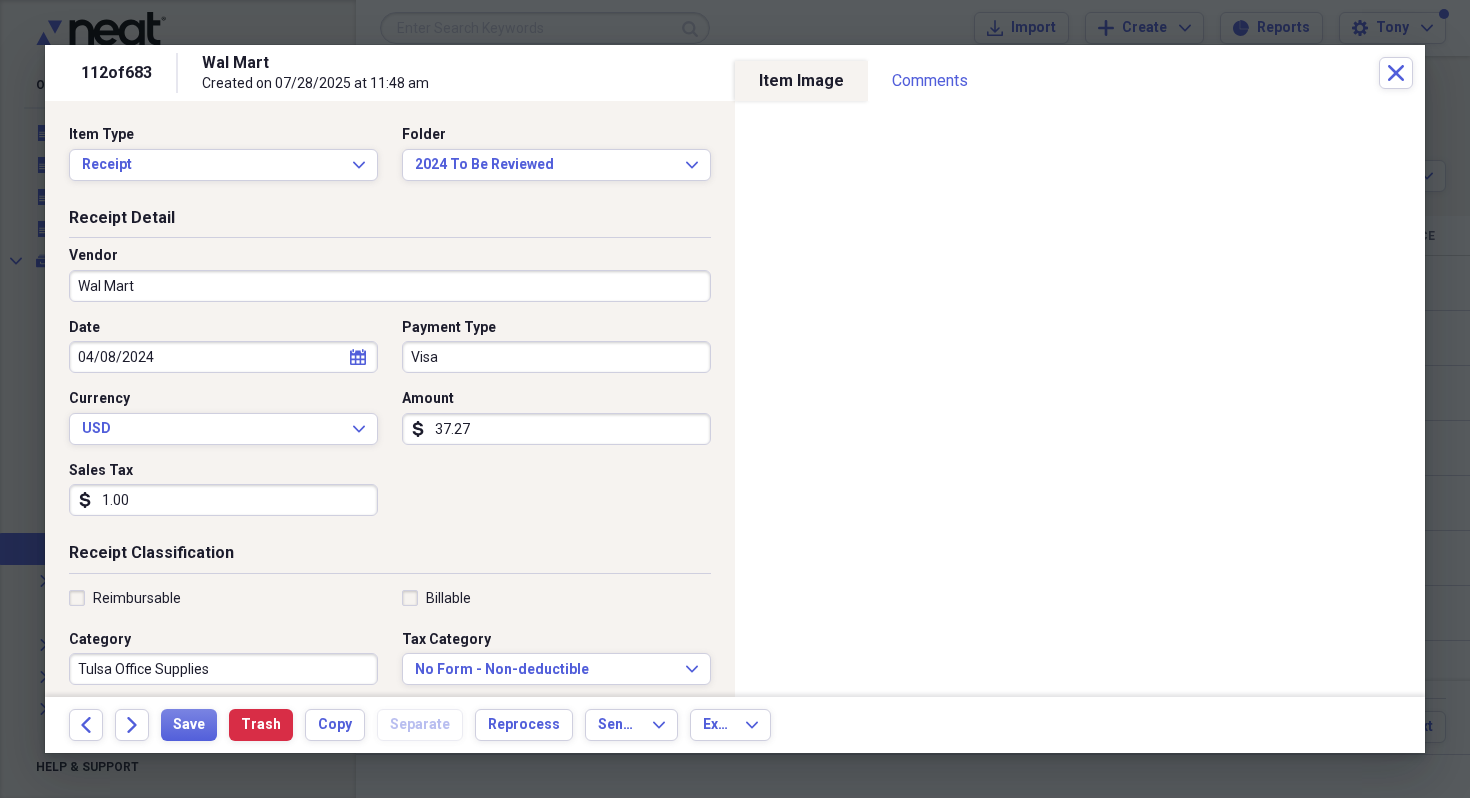 click on "1.00" at bounding box center (223, 500) 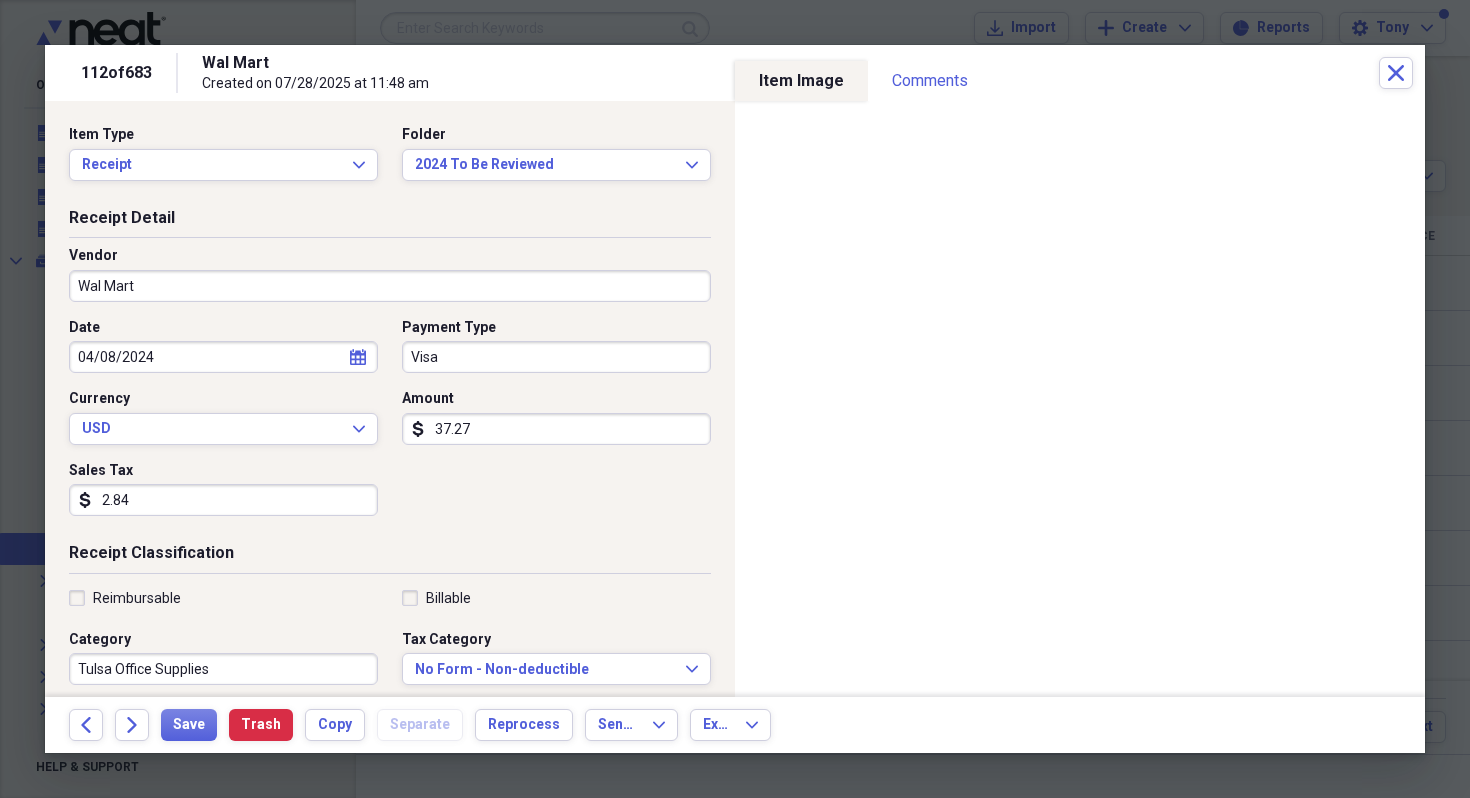 type on "2.84" 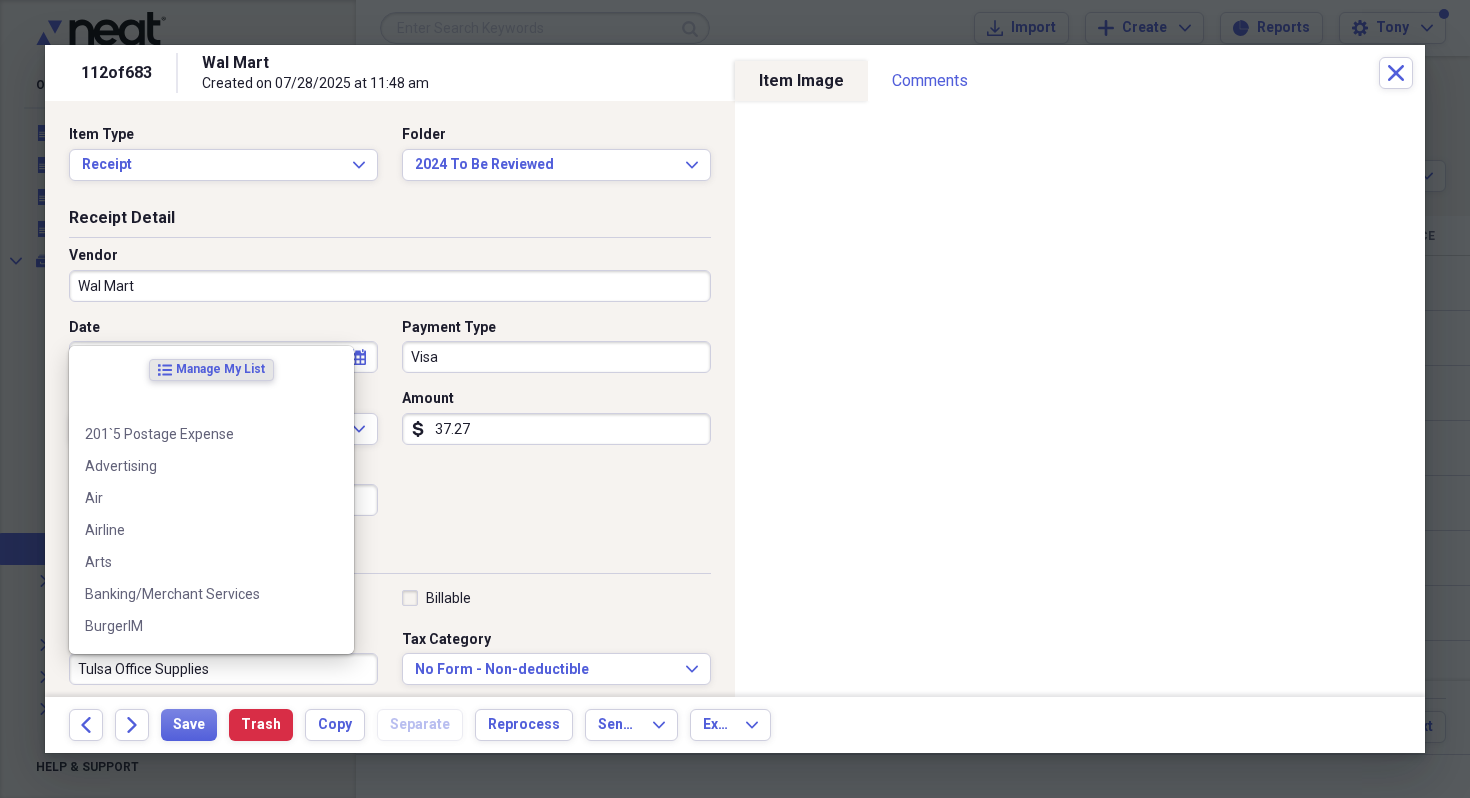 click on "Tulsa Office Supplies" at bounding box center (223, 669) 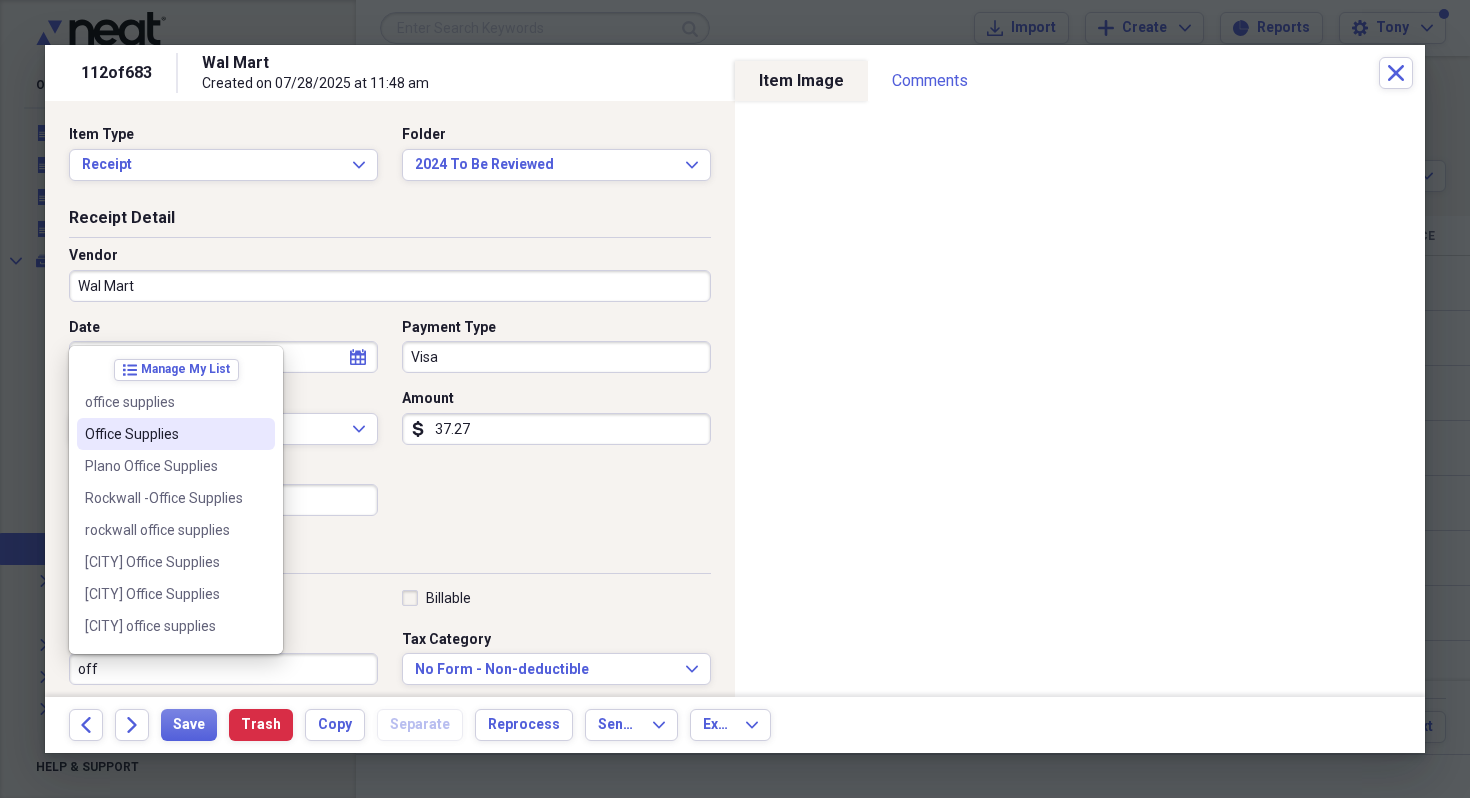 click on "Office Supplies" at bounding box center (164, 434) 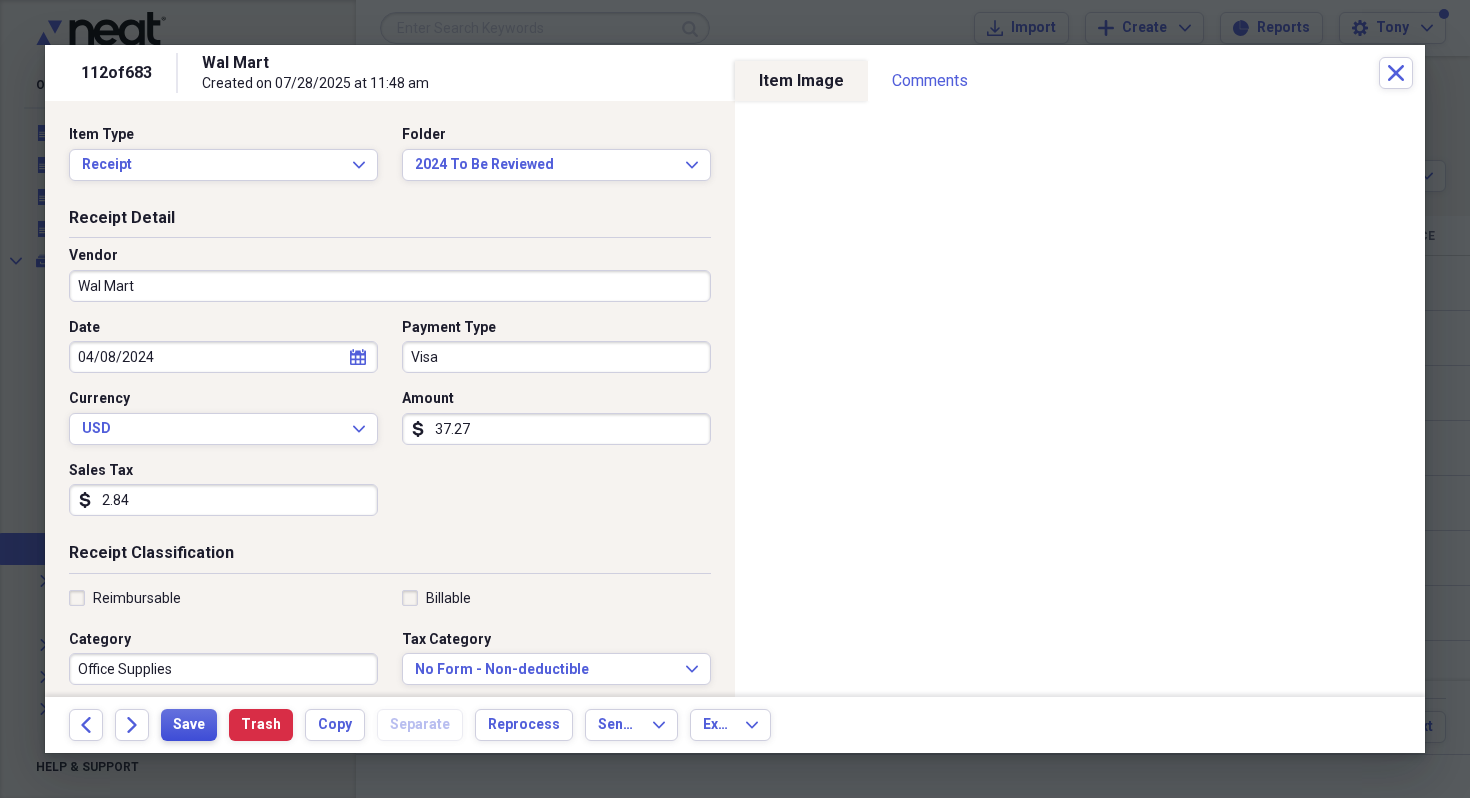 click on "Save" at bounding box center [189, 725] 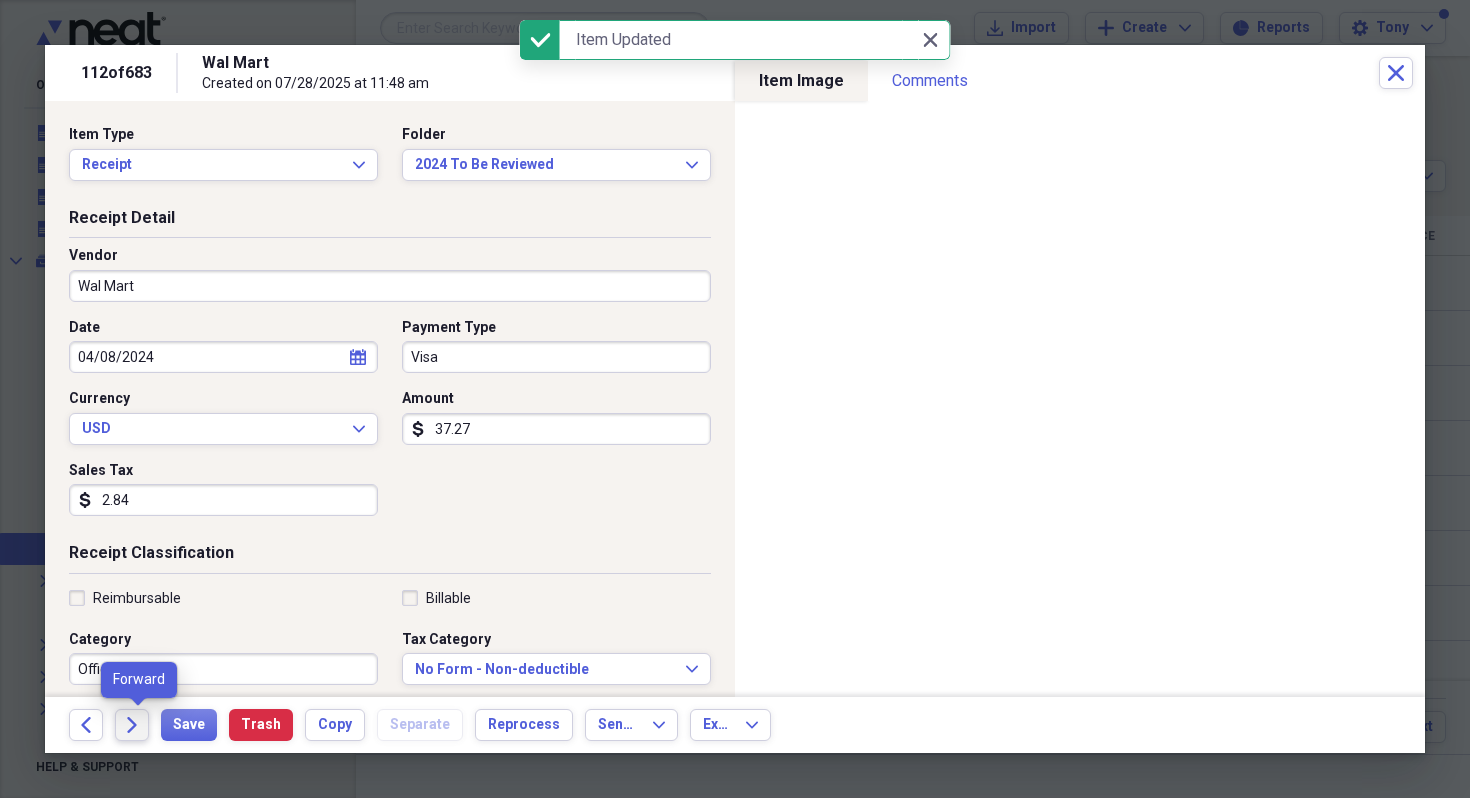 click on "Forward" 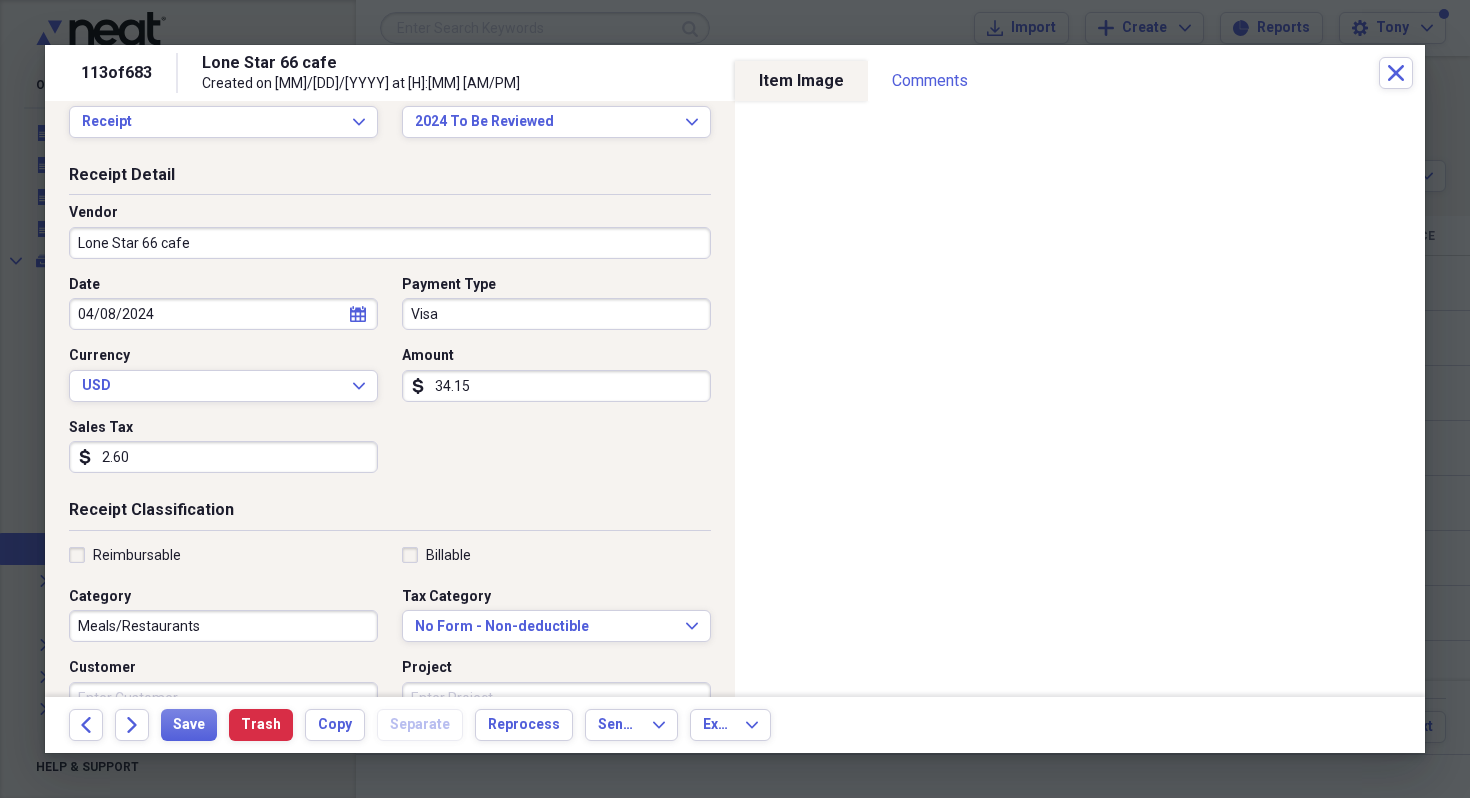 scroll, scrollTop: 79, scrollLeft: 0, axis: vertical 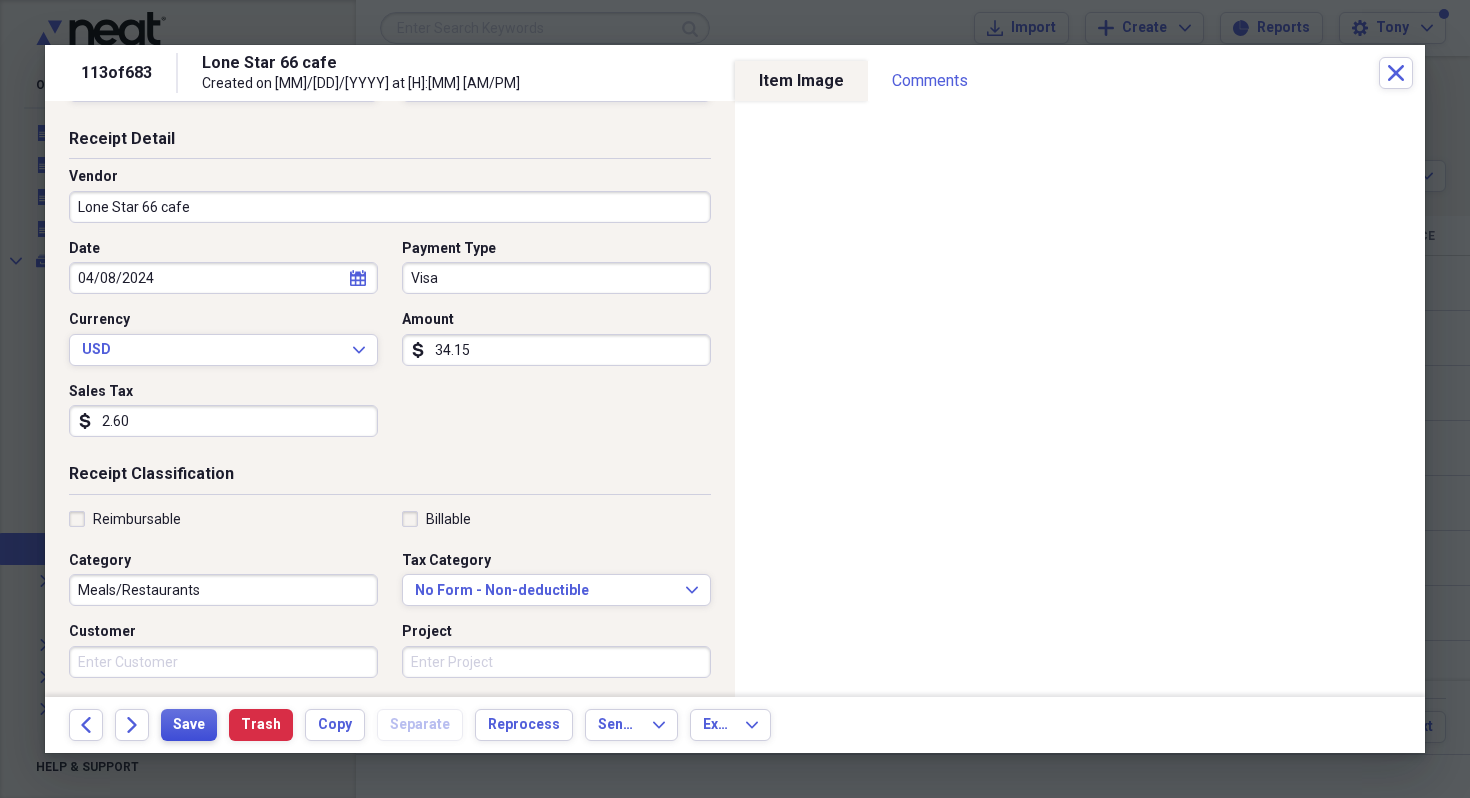 click on "Save" at bounding box center [189, 725] 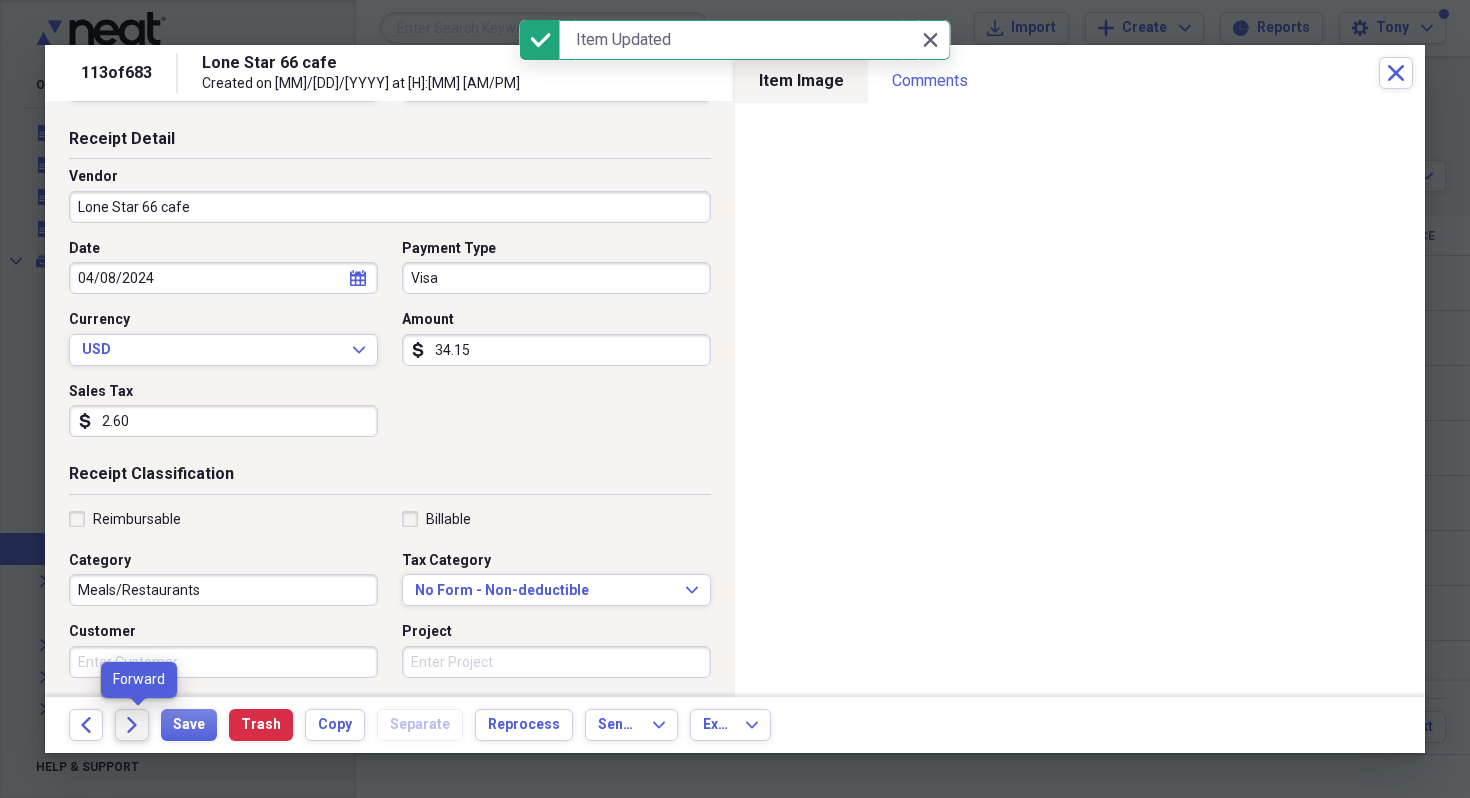 click on "Forward" at bounding box center [132, 725] 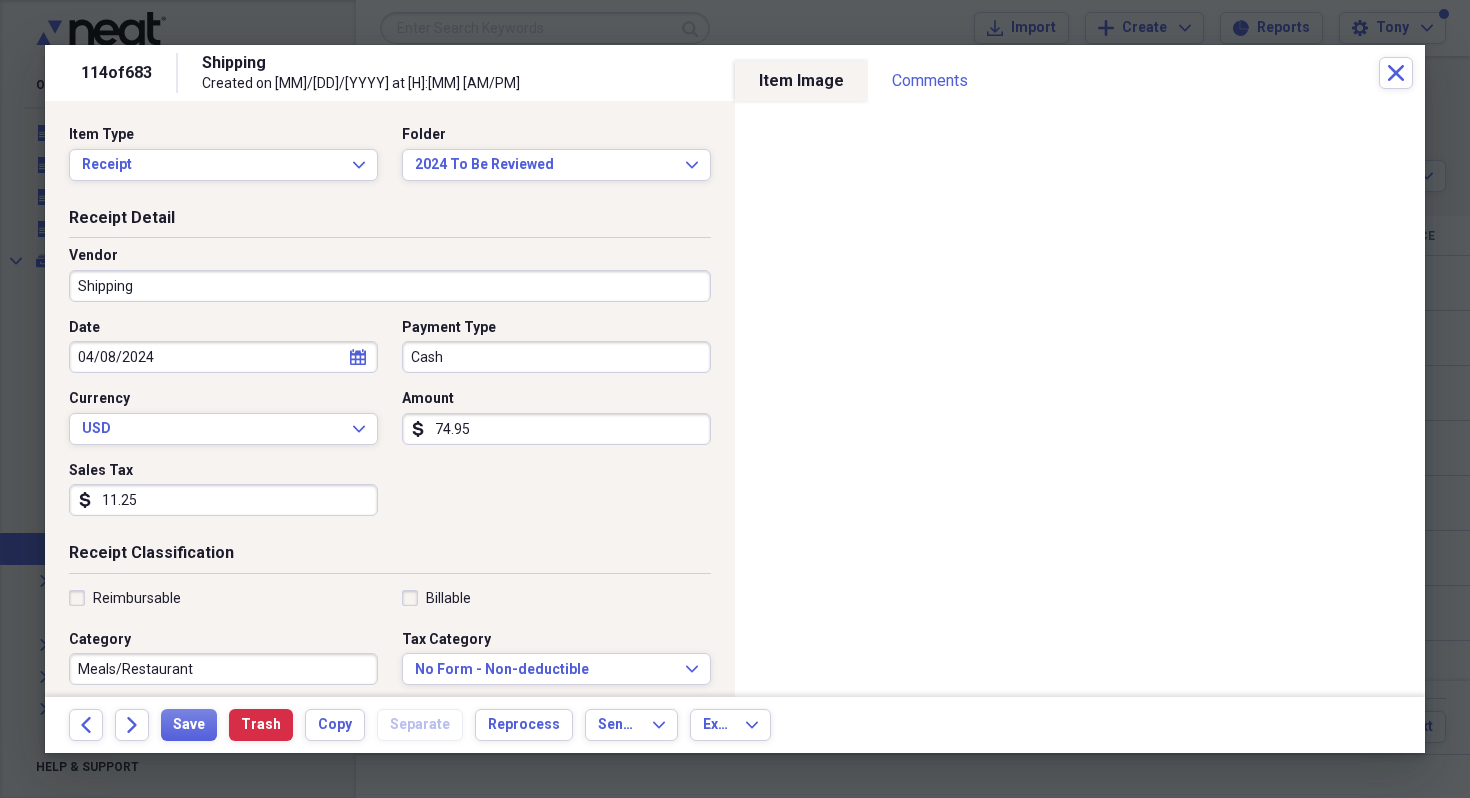 click on "Shipping" at bounding box center [390, 286] 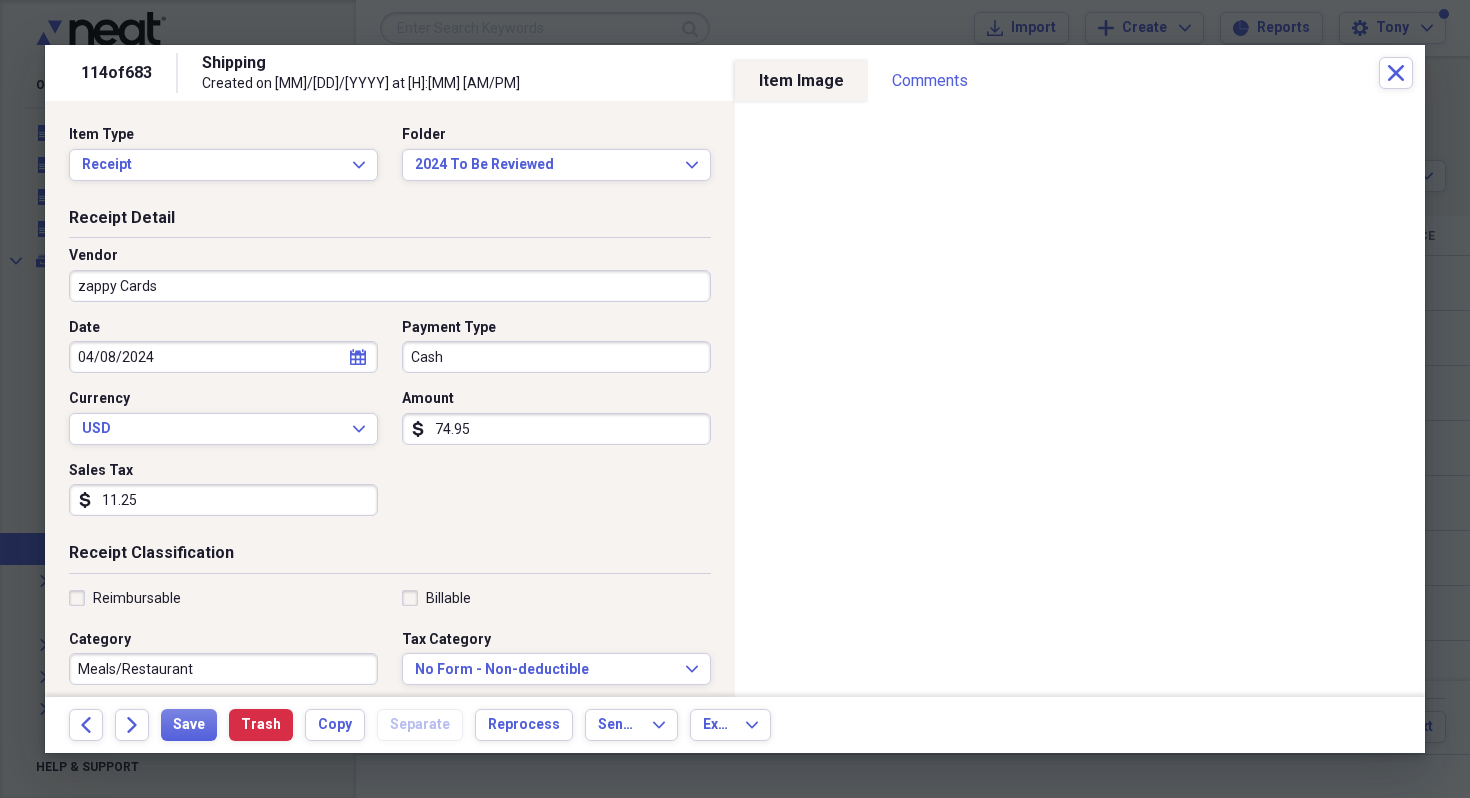 scroll, scrollTop: 56, scrollLeft: 0, axis: vertical 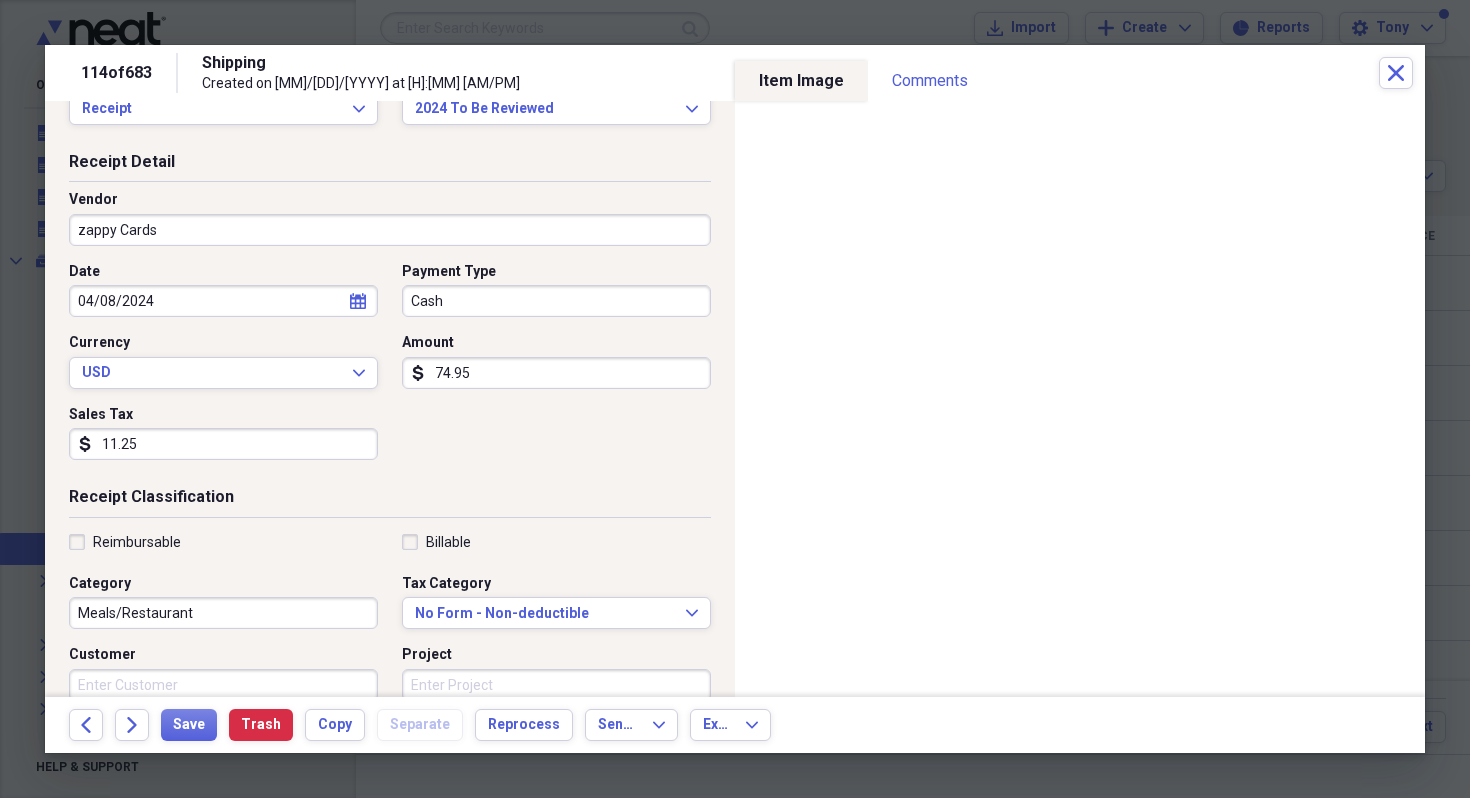 type on "zappy Cards" 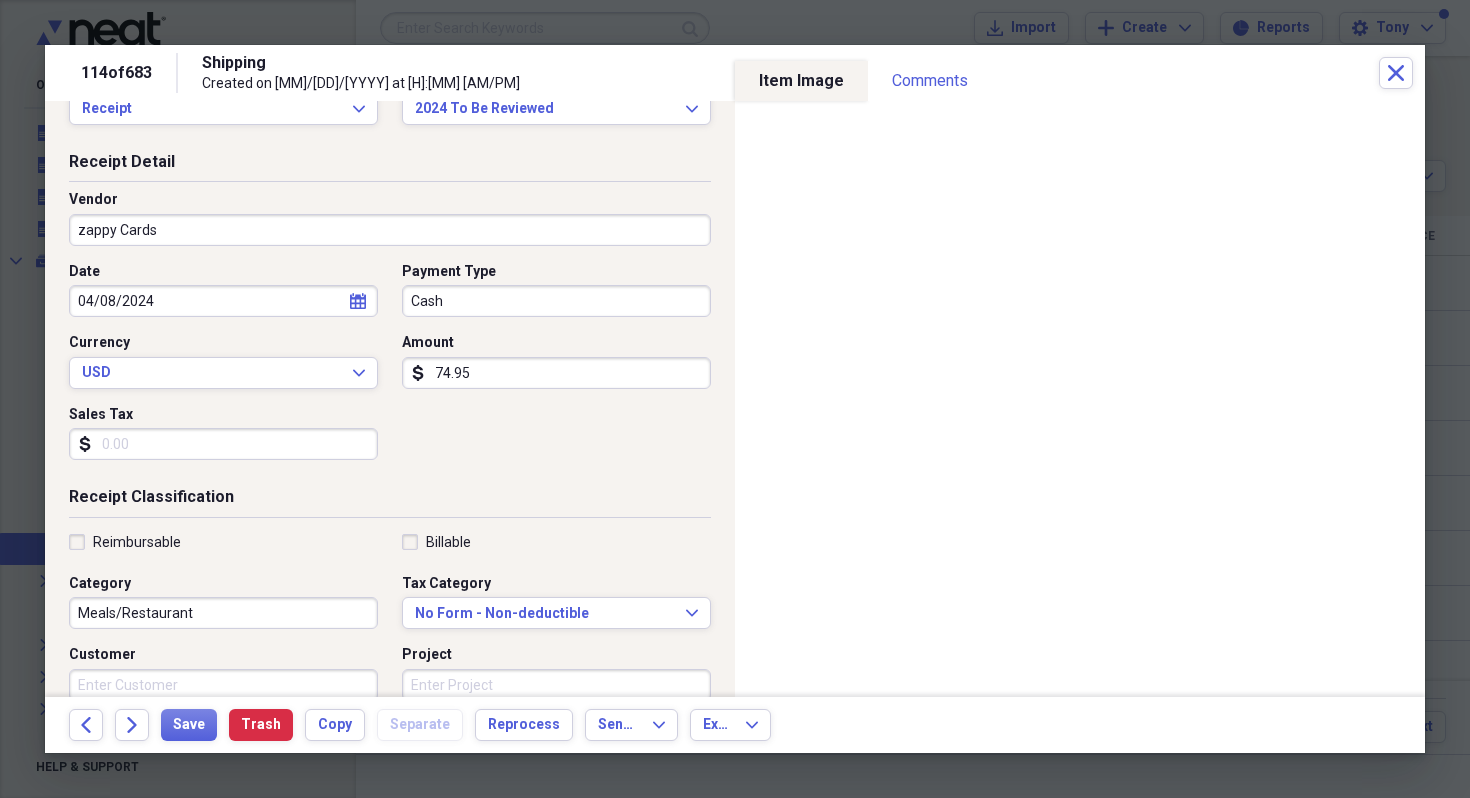 type 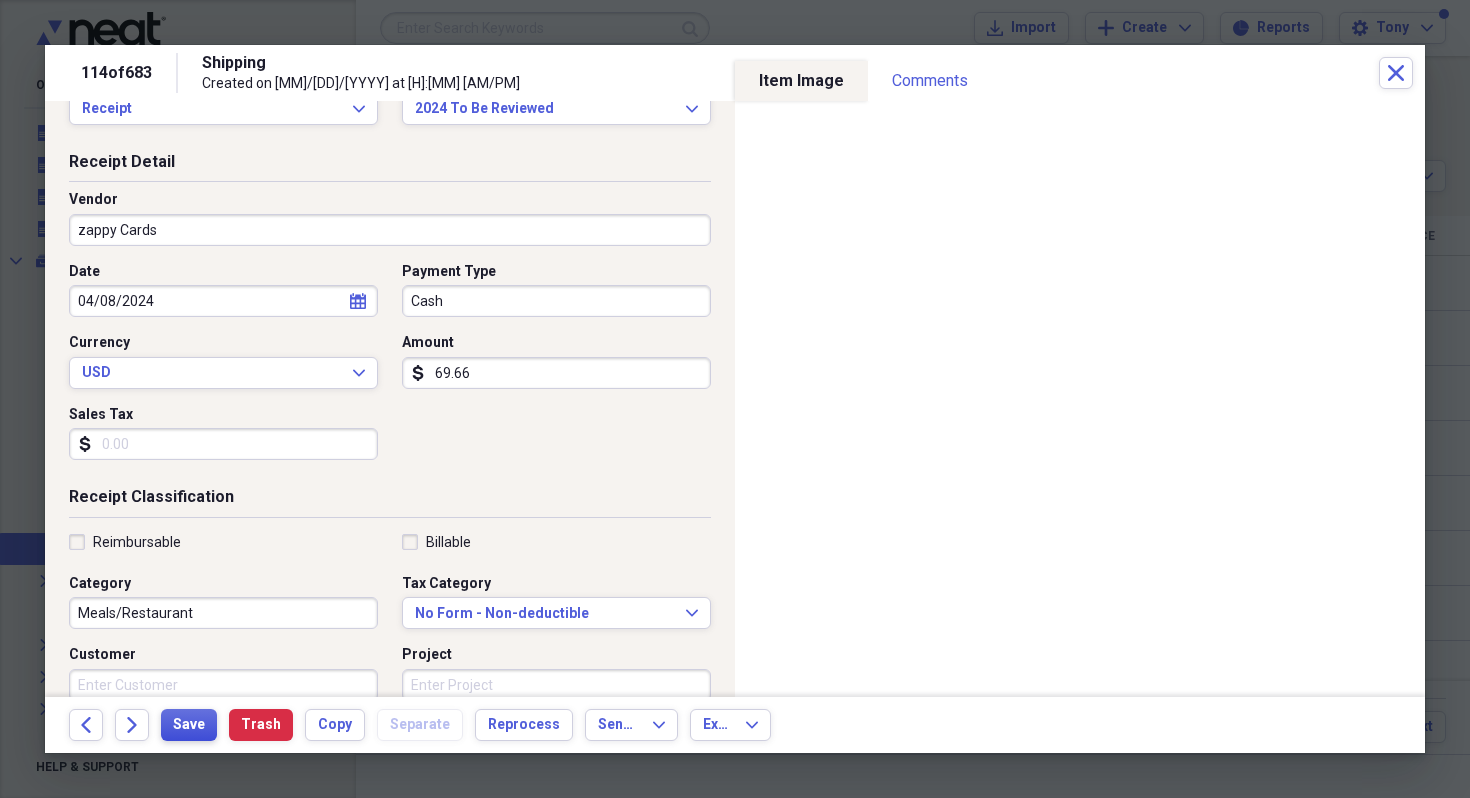 type on "69.66" 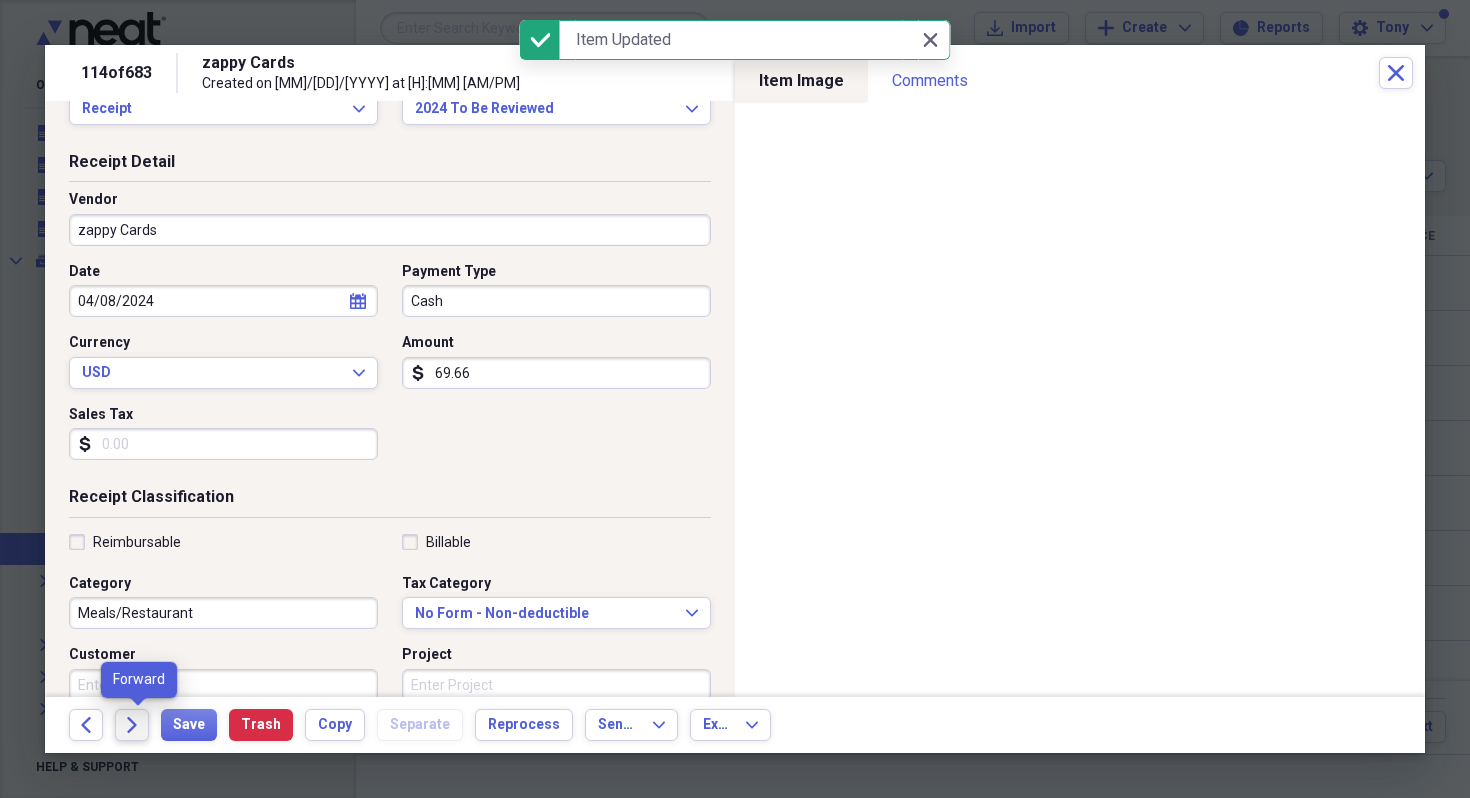 click on "Forward" 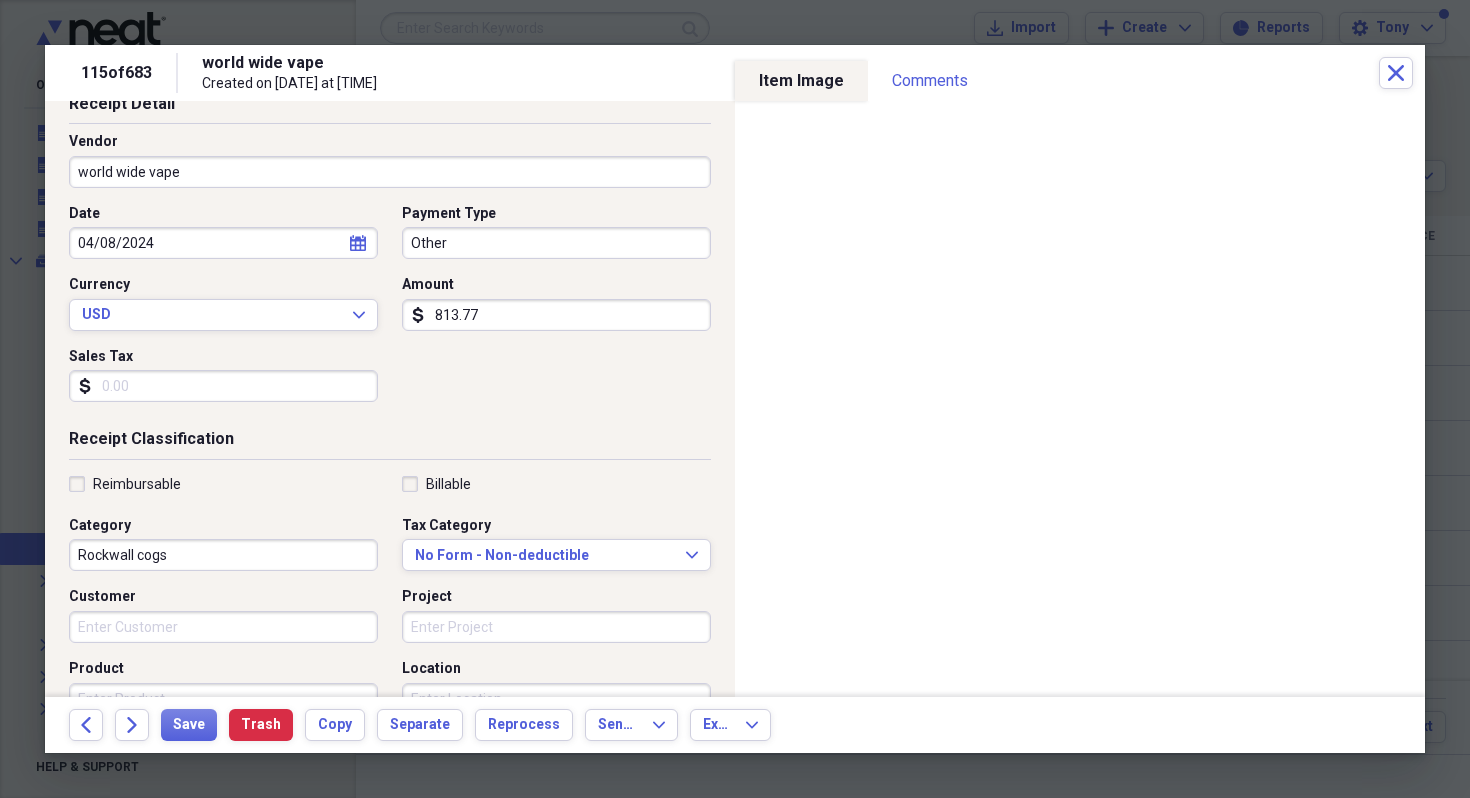 scroll, scrollTop: 123, scrollLeft: 0, axis: vertical 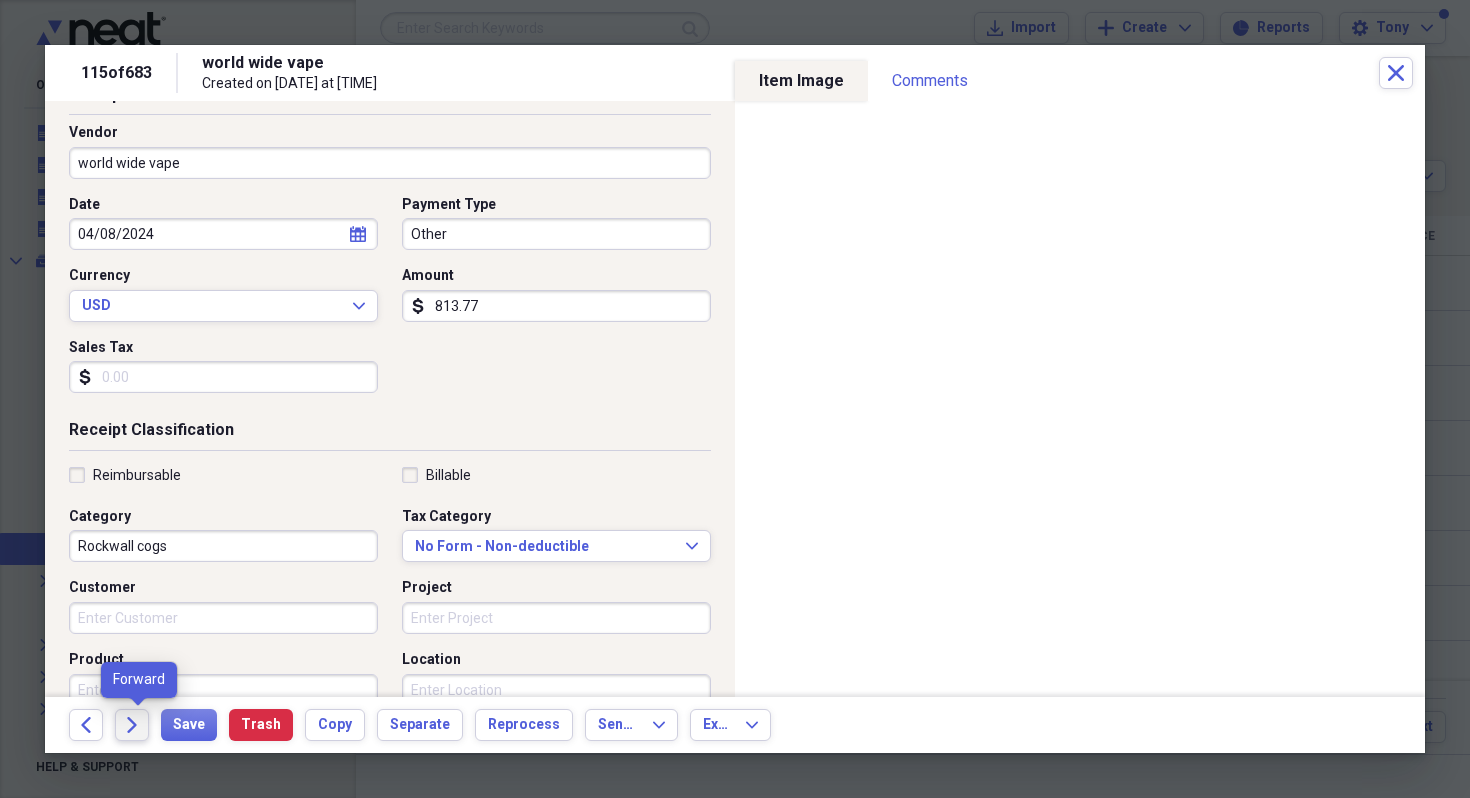 click on "Forward" 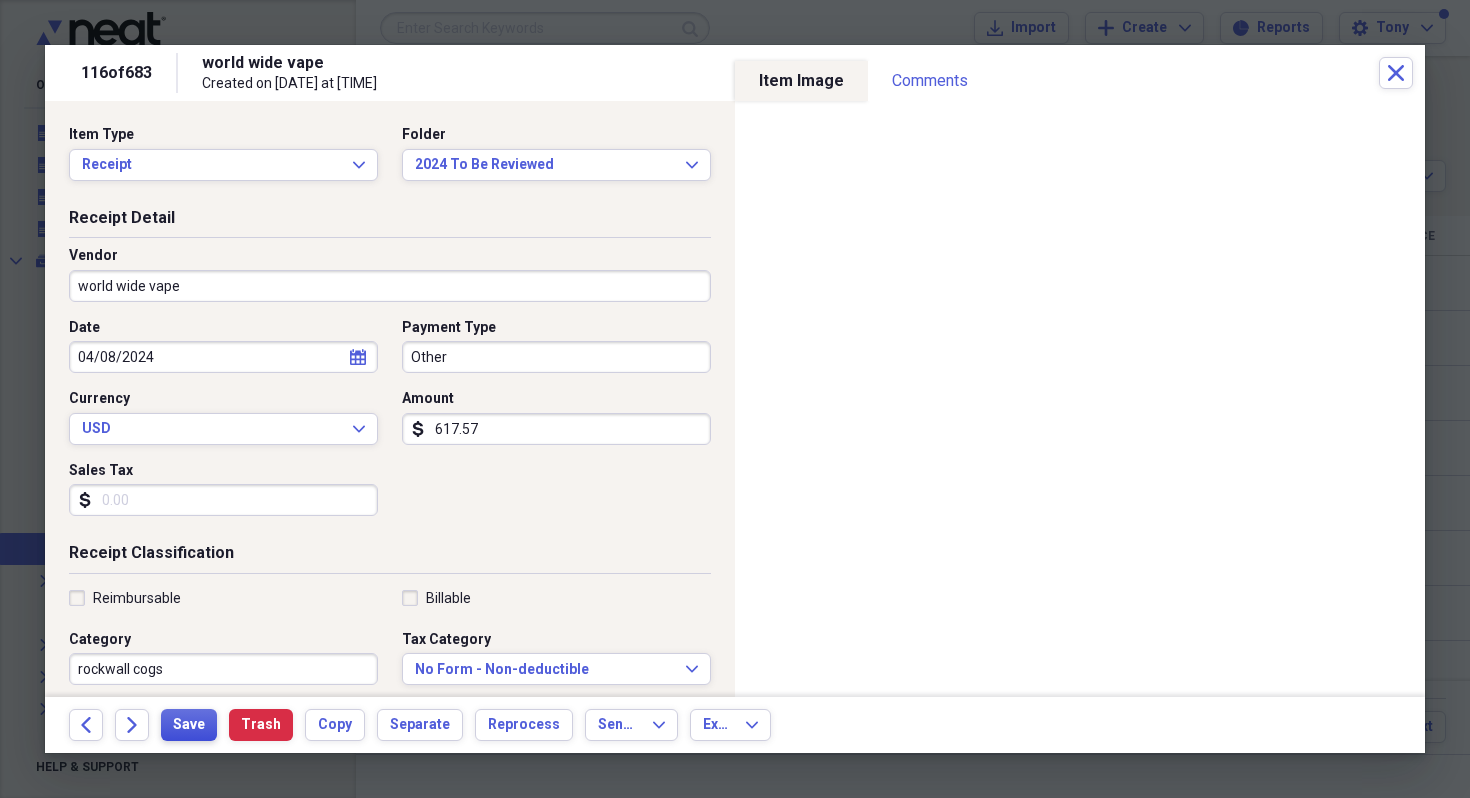 click on "Save" at bounding box center [189, 725] 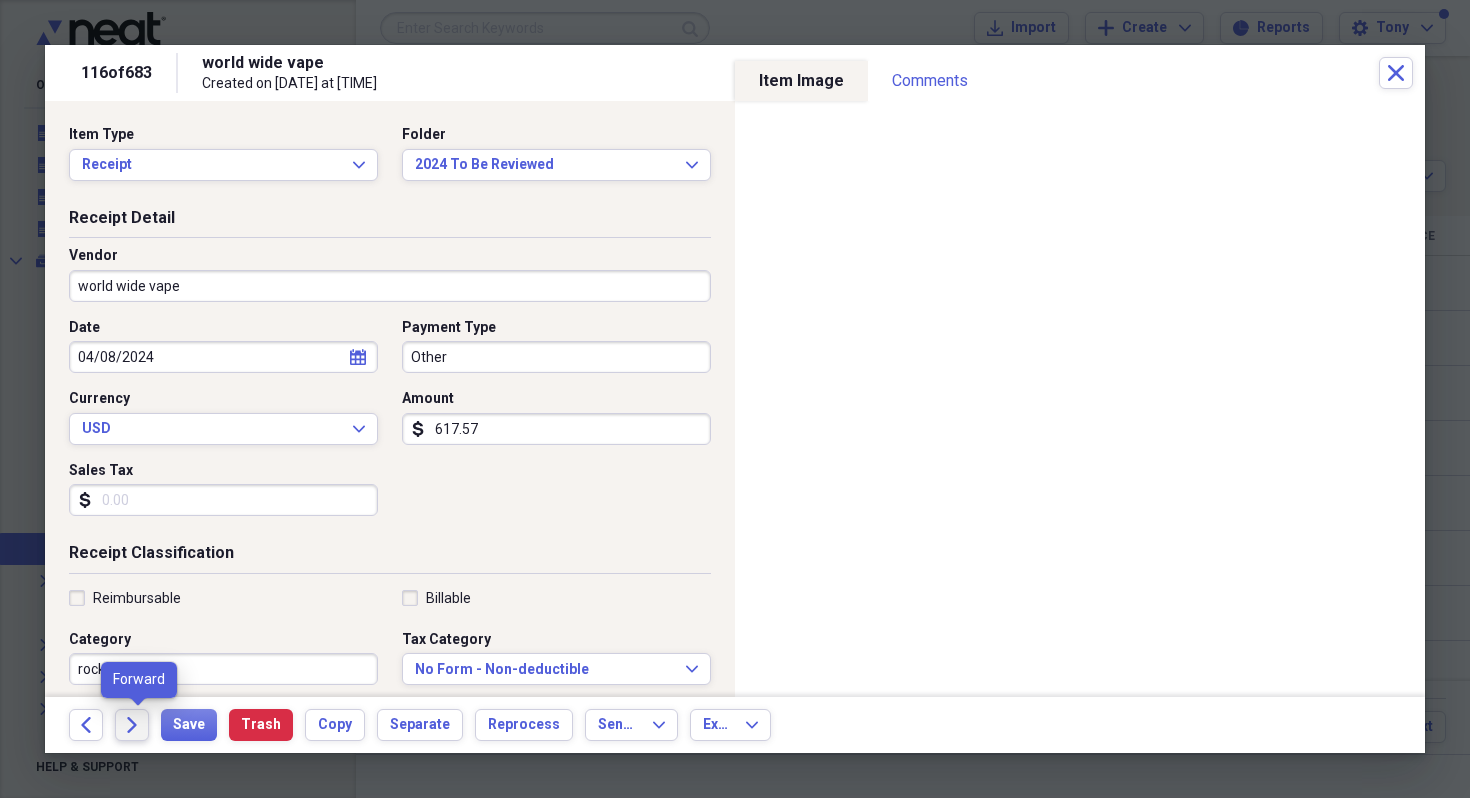 click on "Forward" 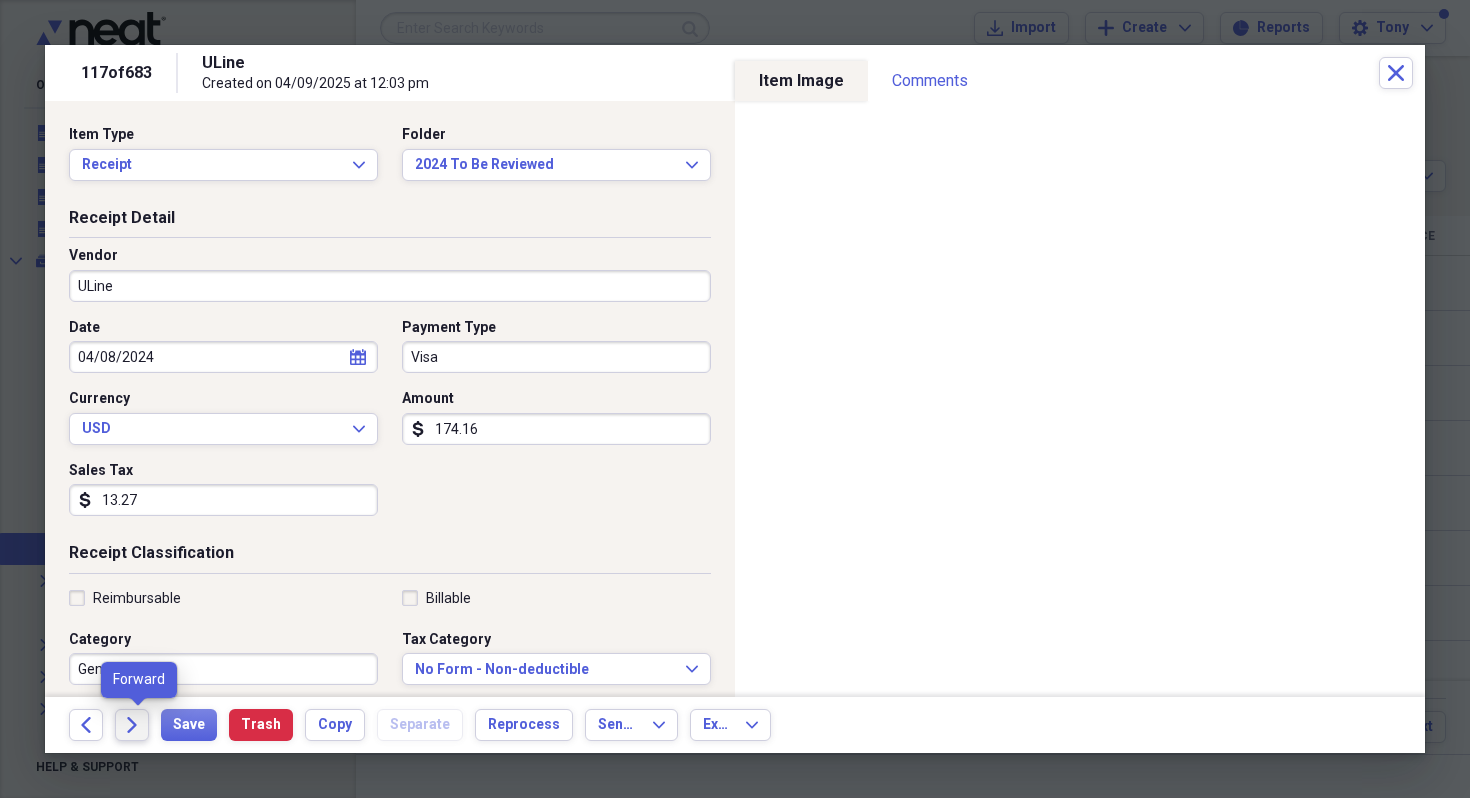 click 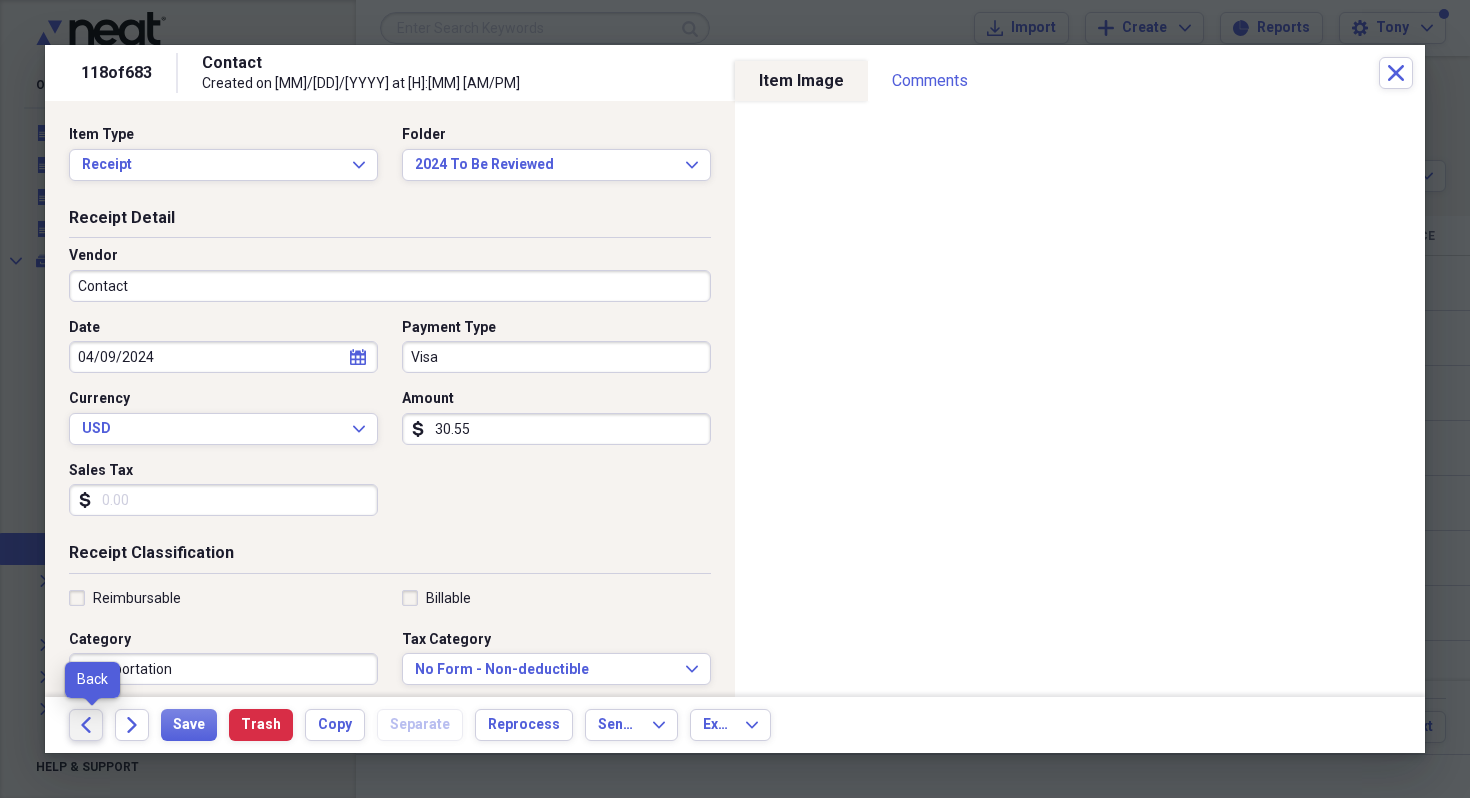 click on "Back" 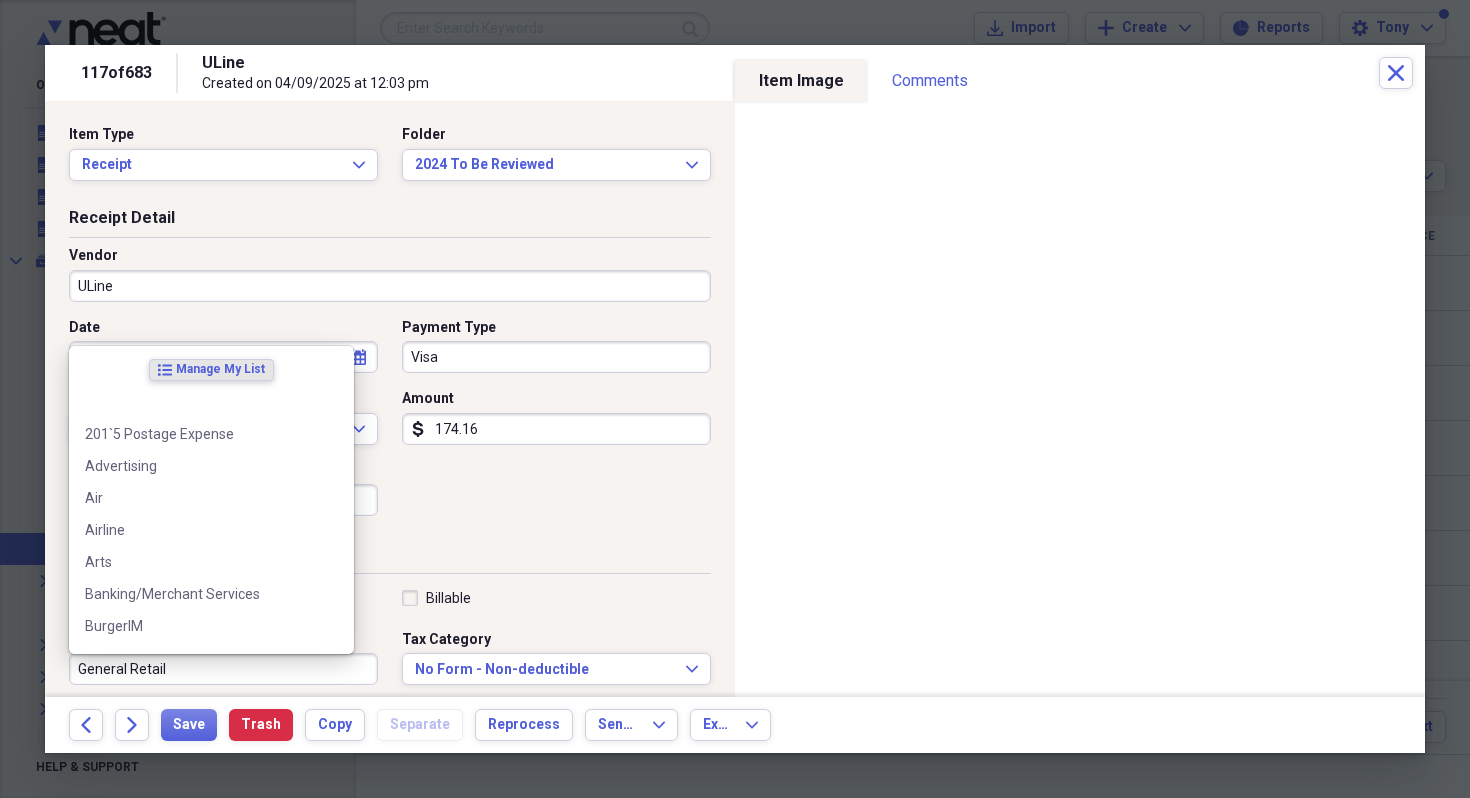 click on "General Retail" at bounding box center [223, 669] 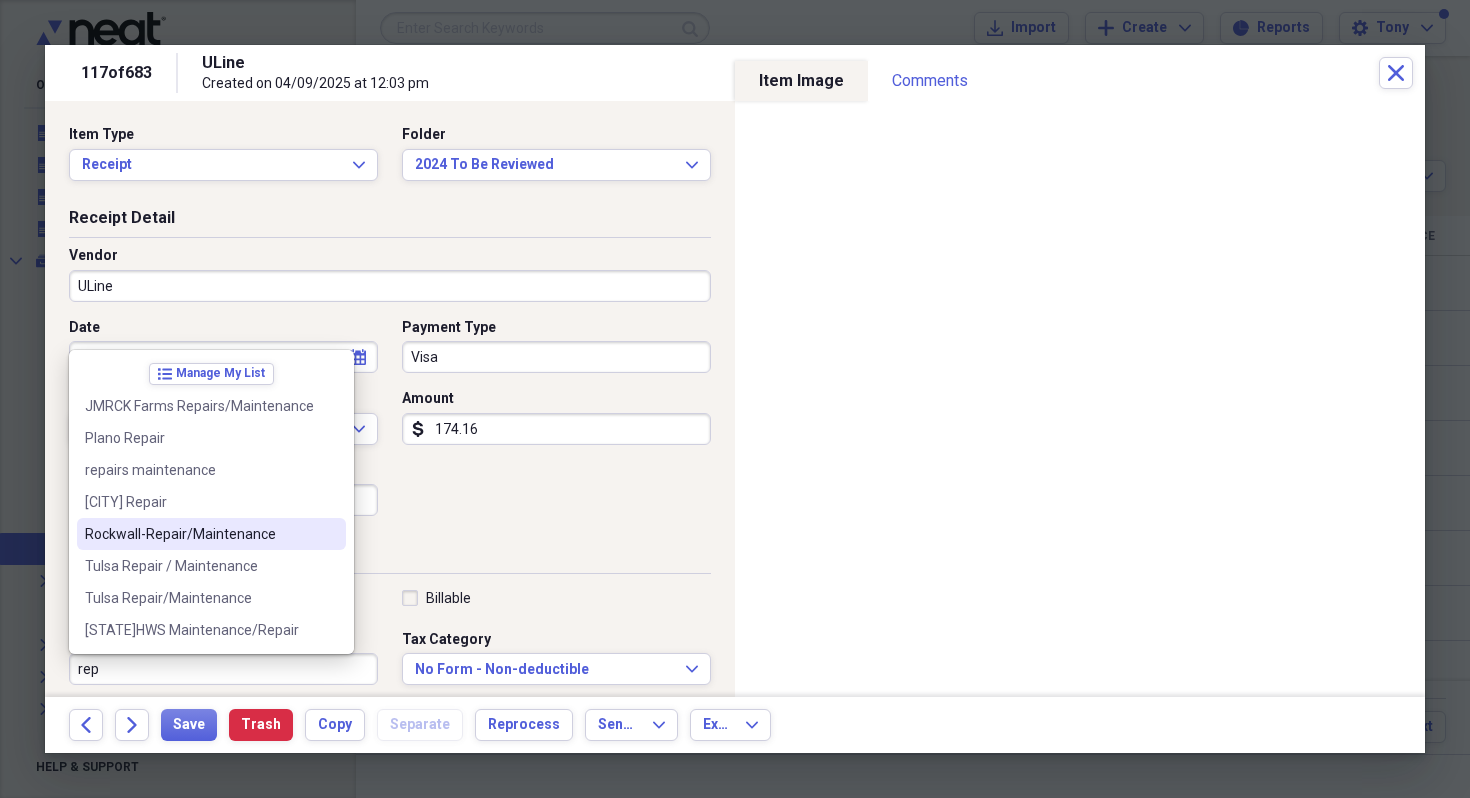 click on "Rockwall-Repair/Maintenance" at bounding box center (199, 534) 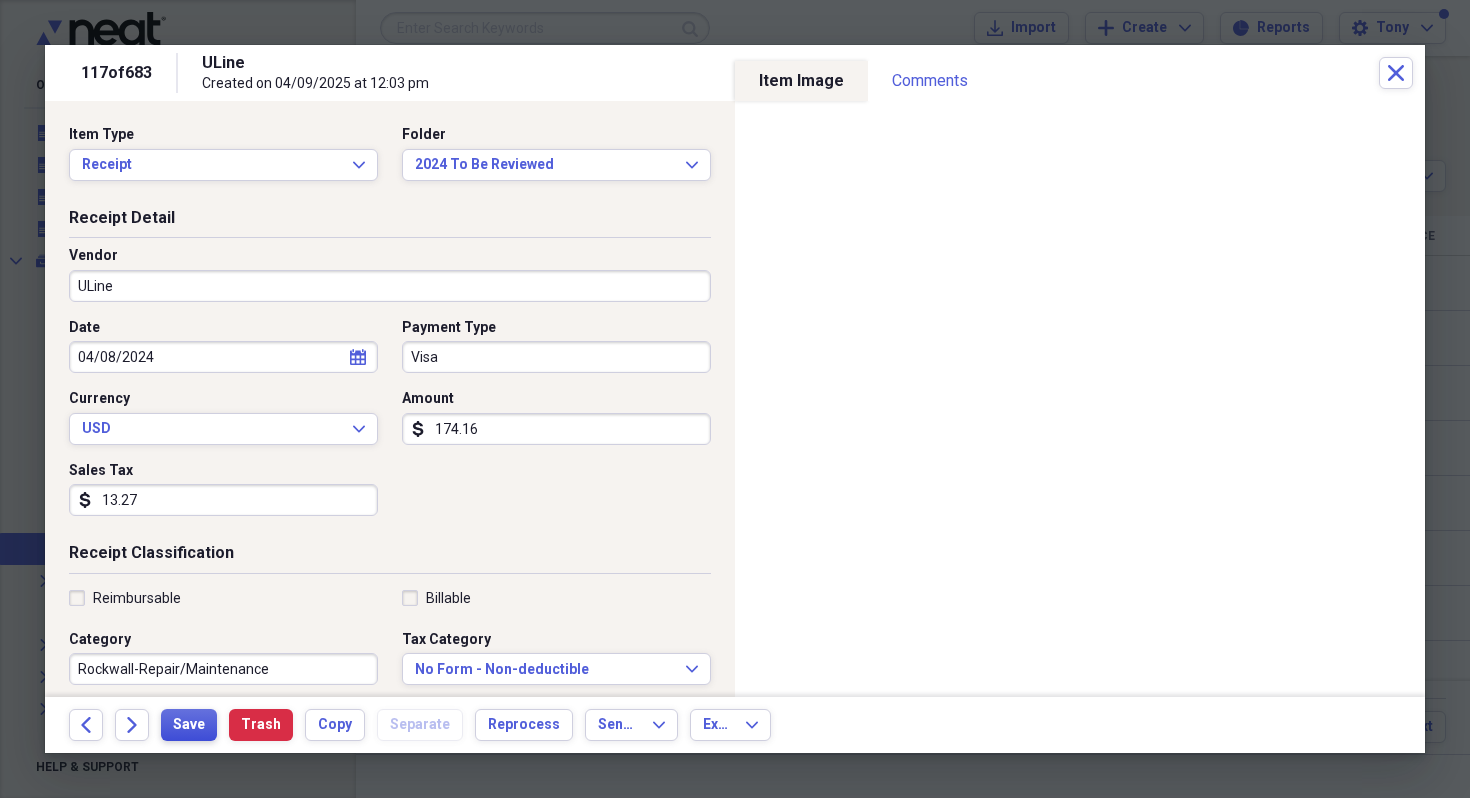 click on "Save" at bounding box center [189, 725] 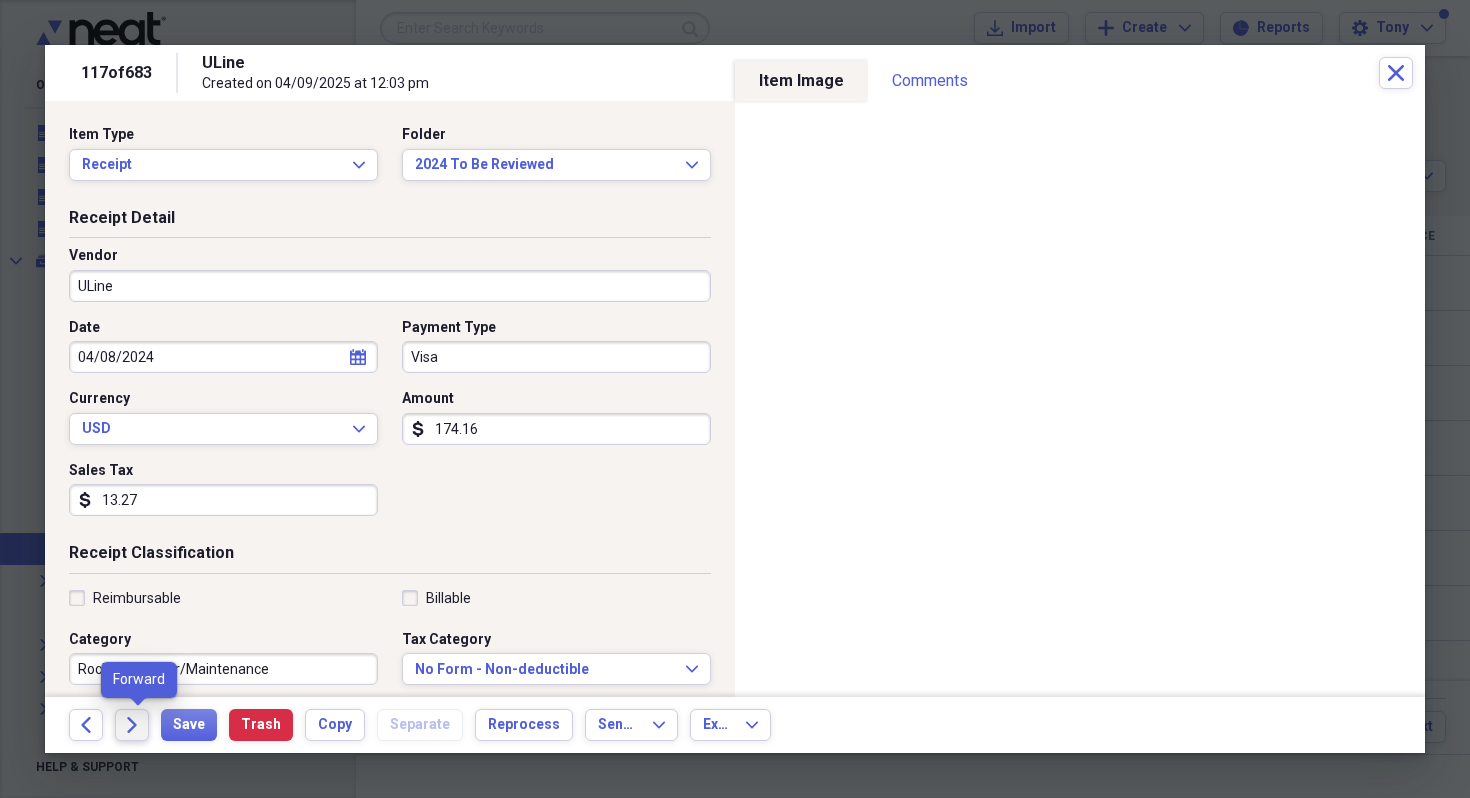 click on "Forward" 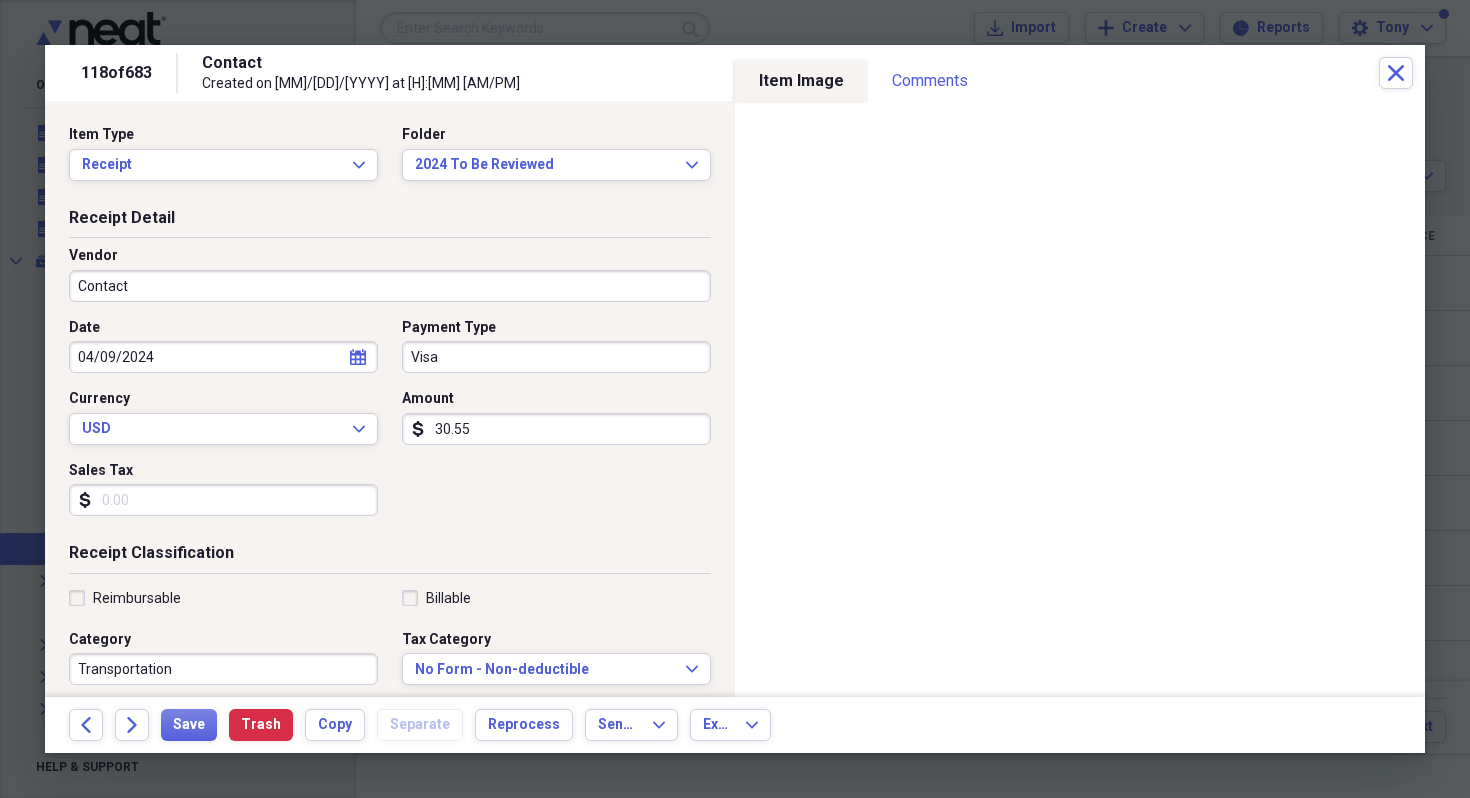 click on "Sales Tax" at bounding box center [223, 500] 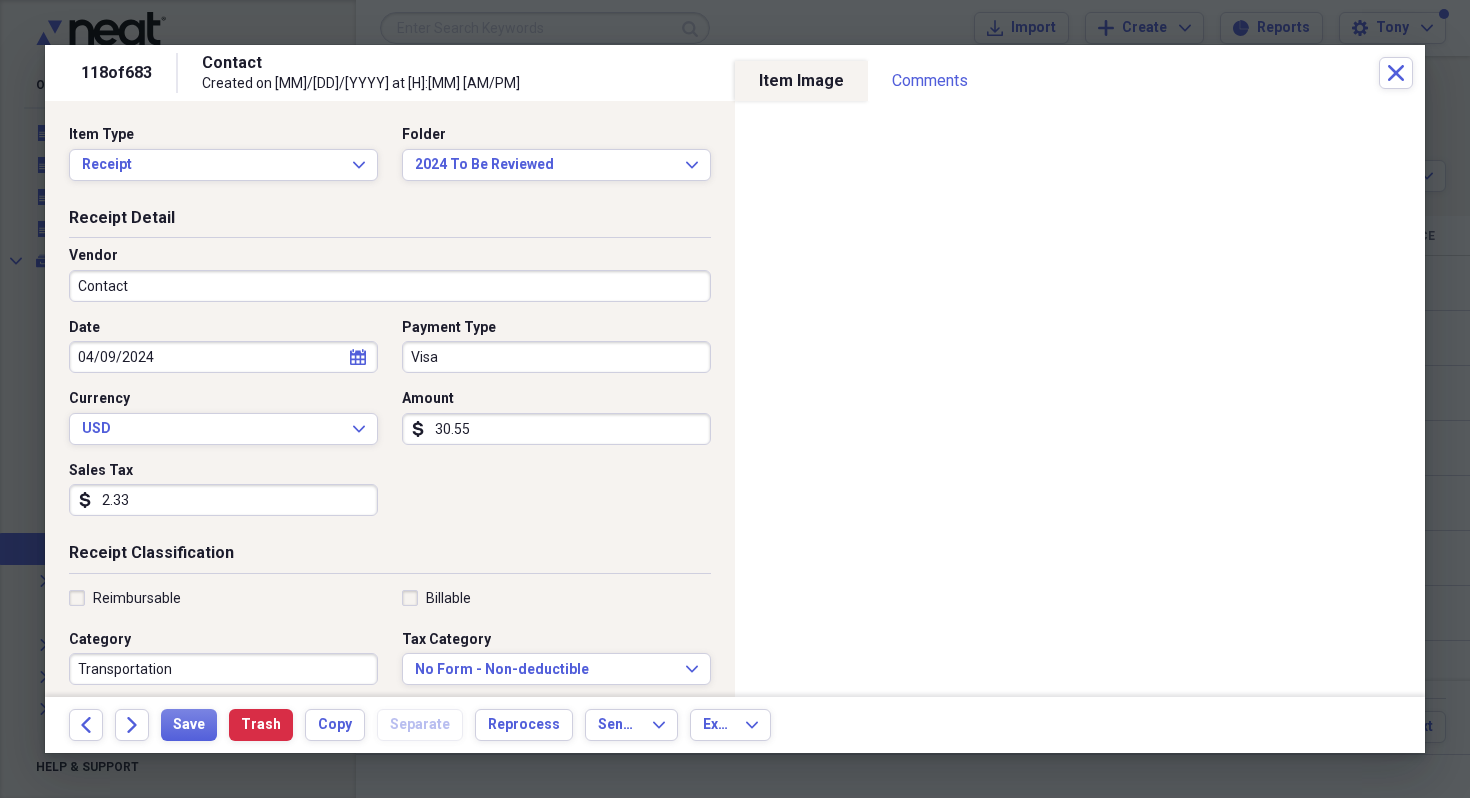 type on "2.33" 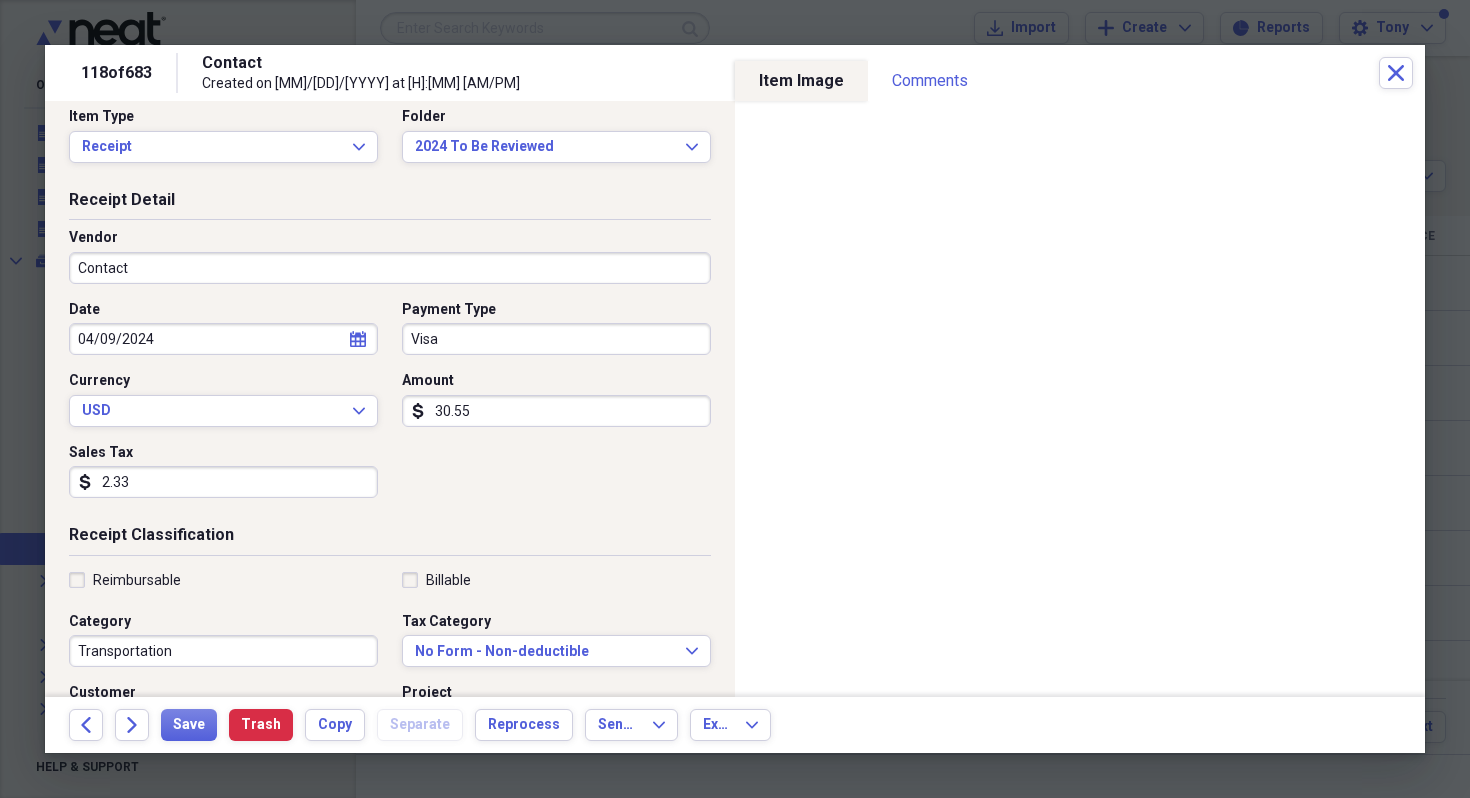 scroll, scrollTop: 25, scrollLeft: 0, axis: vertical 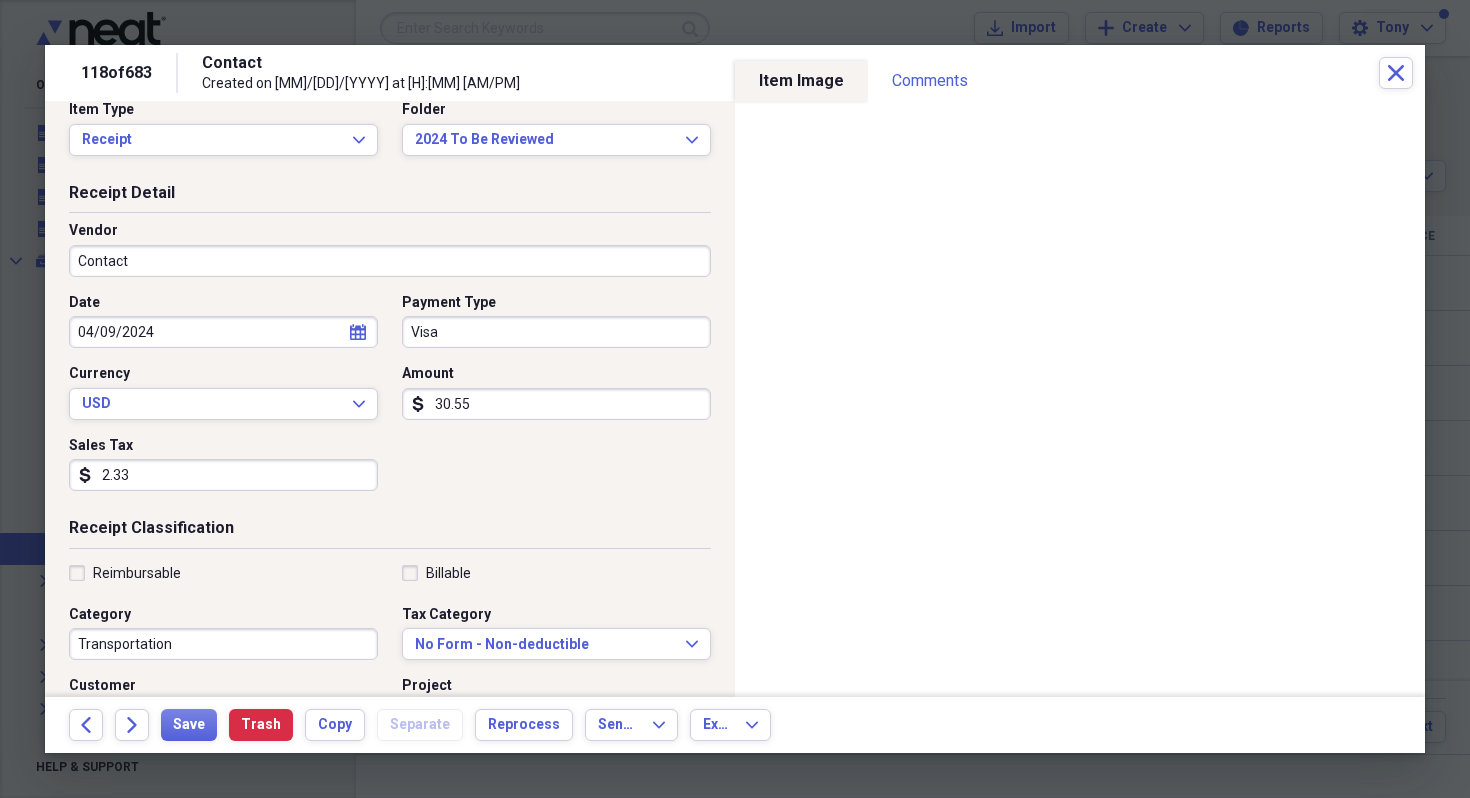click on "Contact" at bounding box center [390, 261] 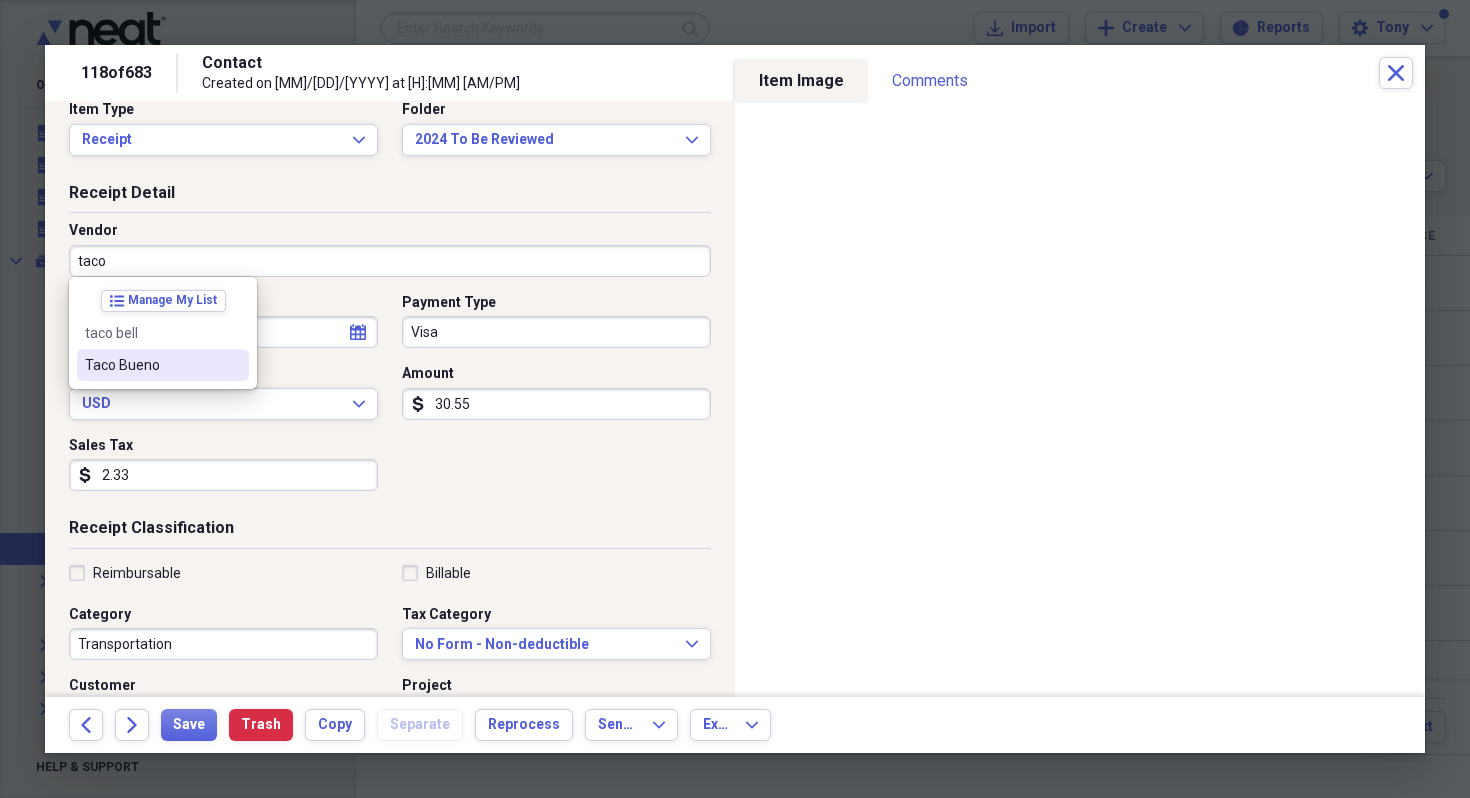 click on "Taco Bueno" at bounding box center [151, 365] 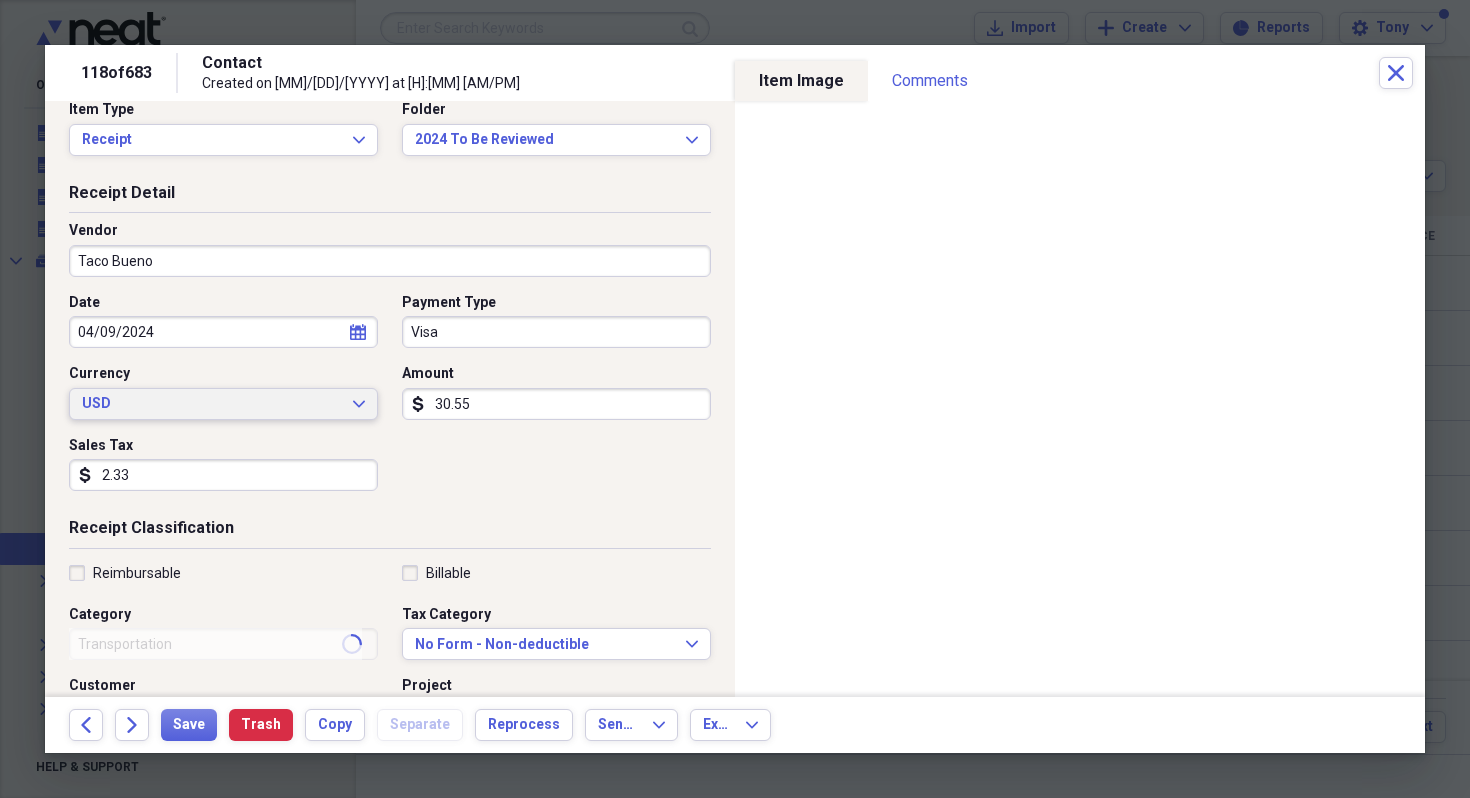 type on "Meals/Restaurants" 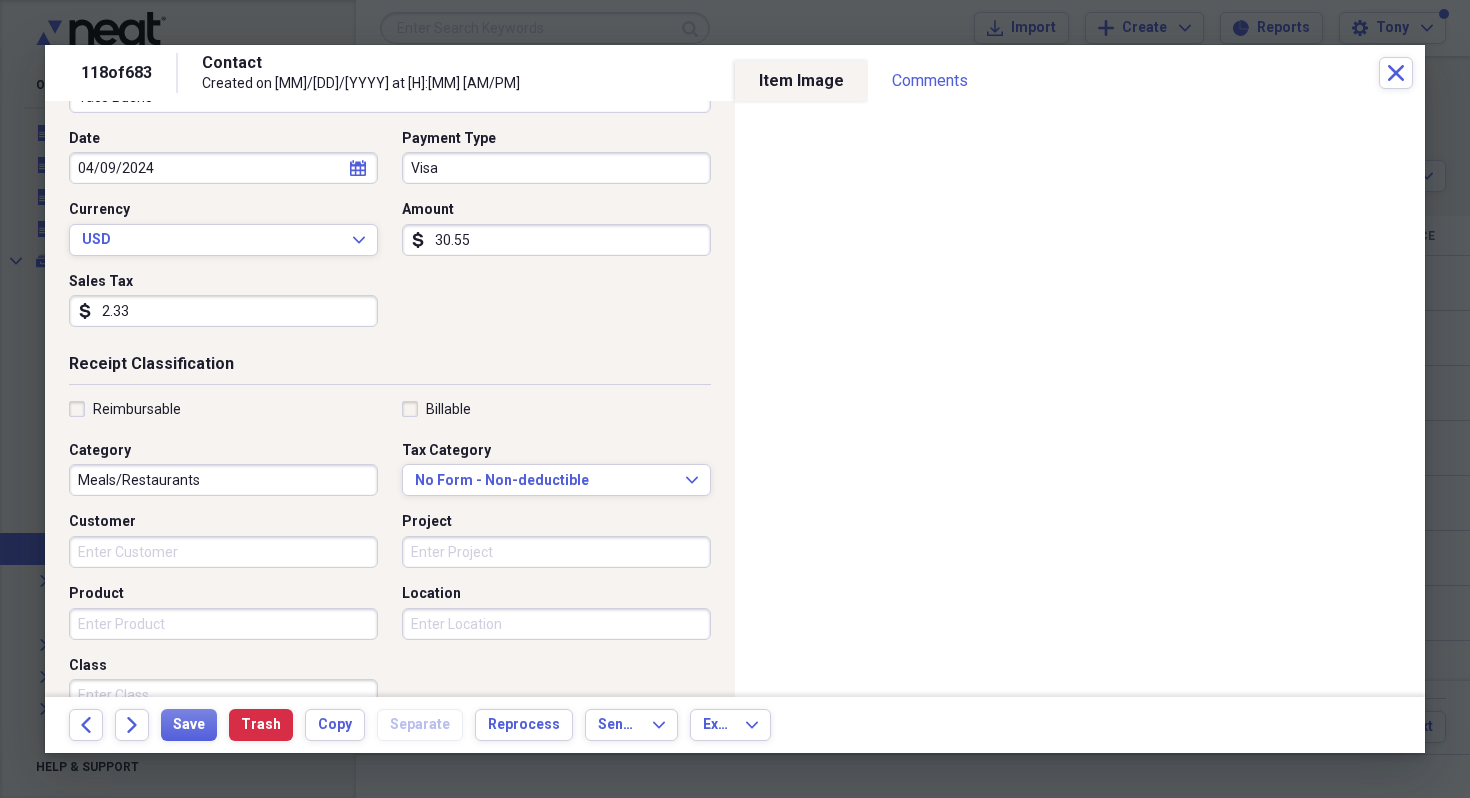 scroll, scrollTop: 190, scrollLeft: 0, axis: vertical 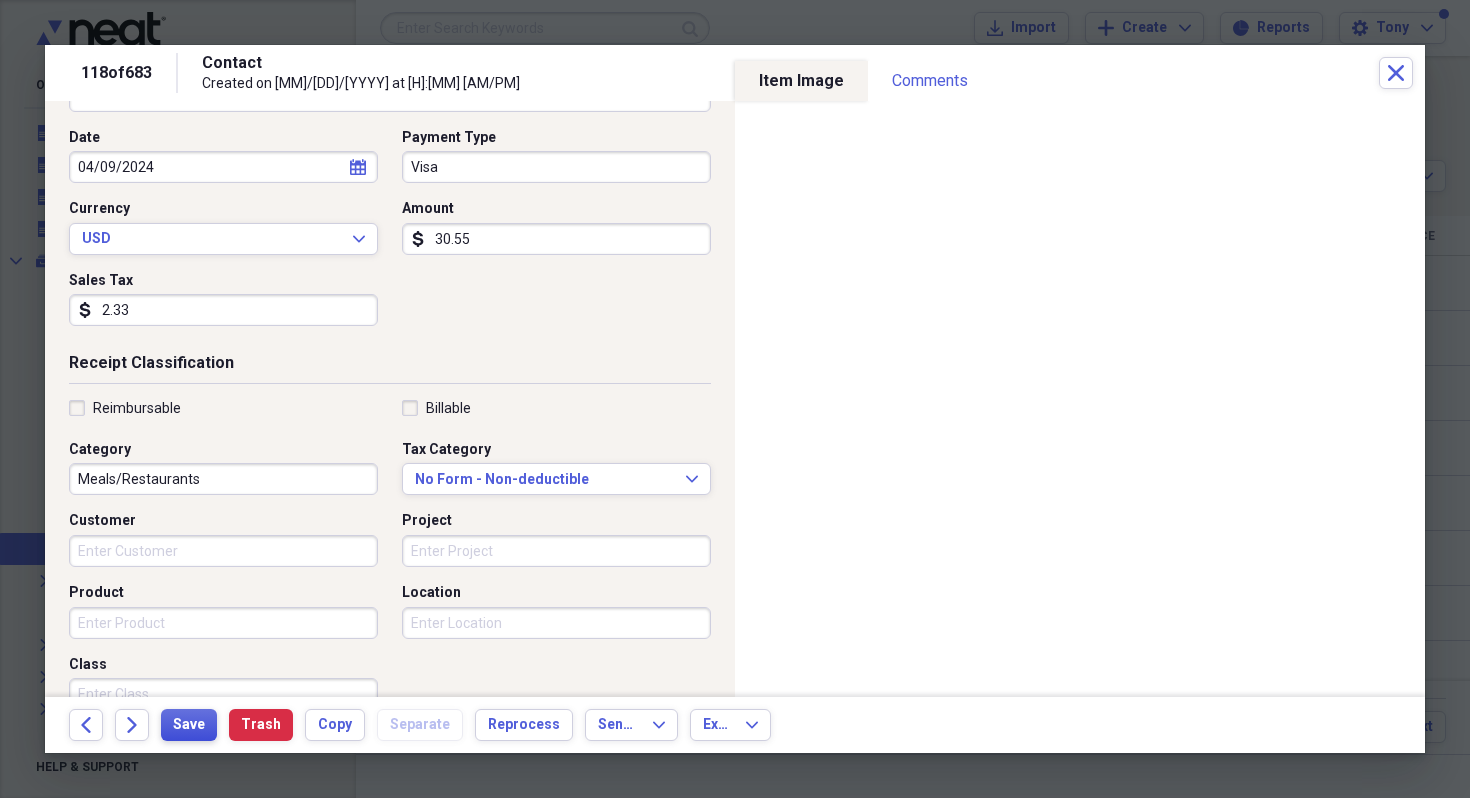 click on "Save" at bounding box center [189, 725] 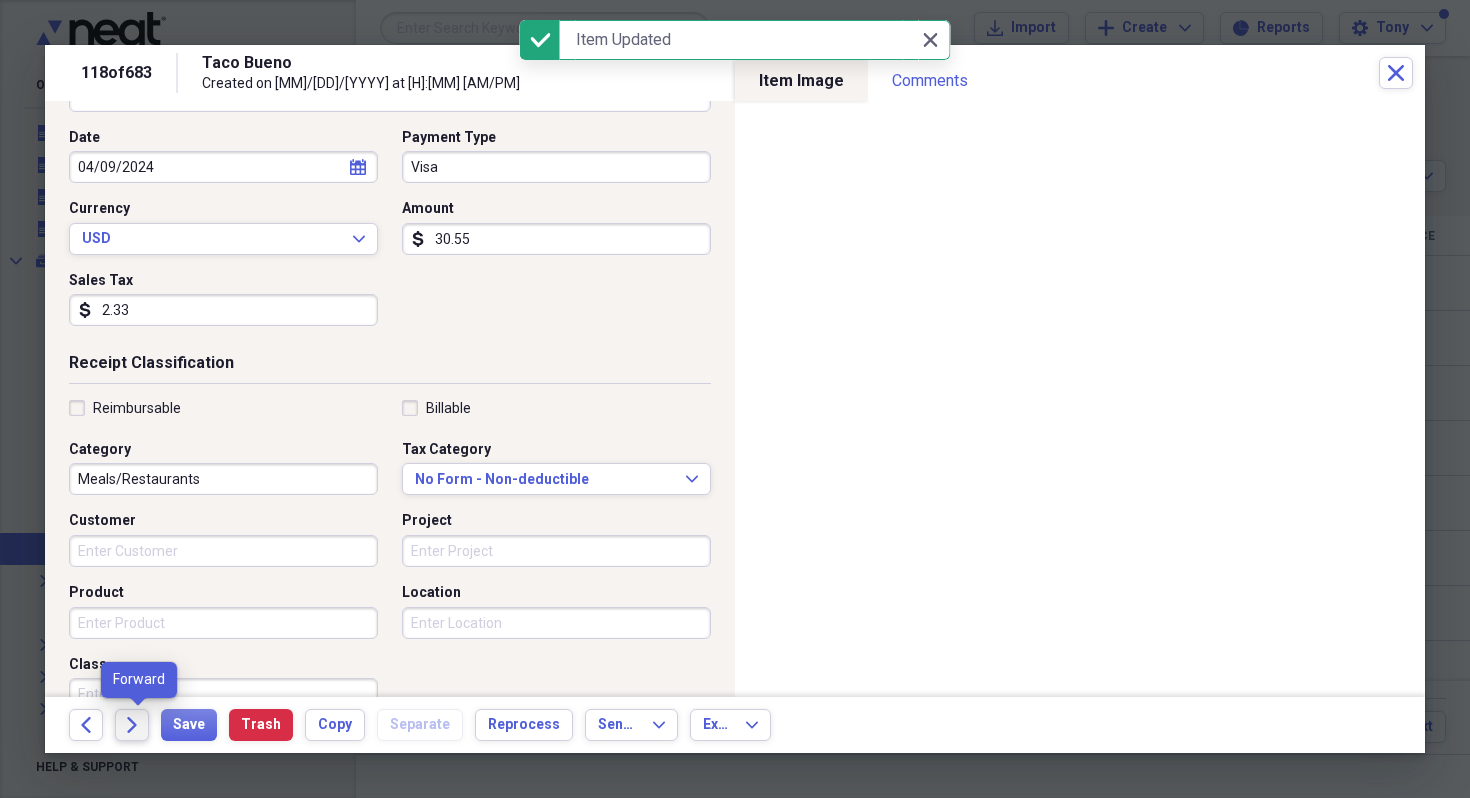 click on "Forward" 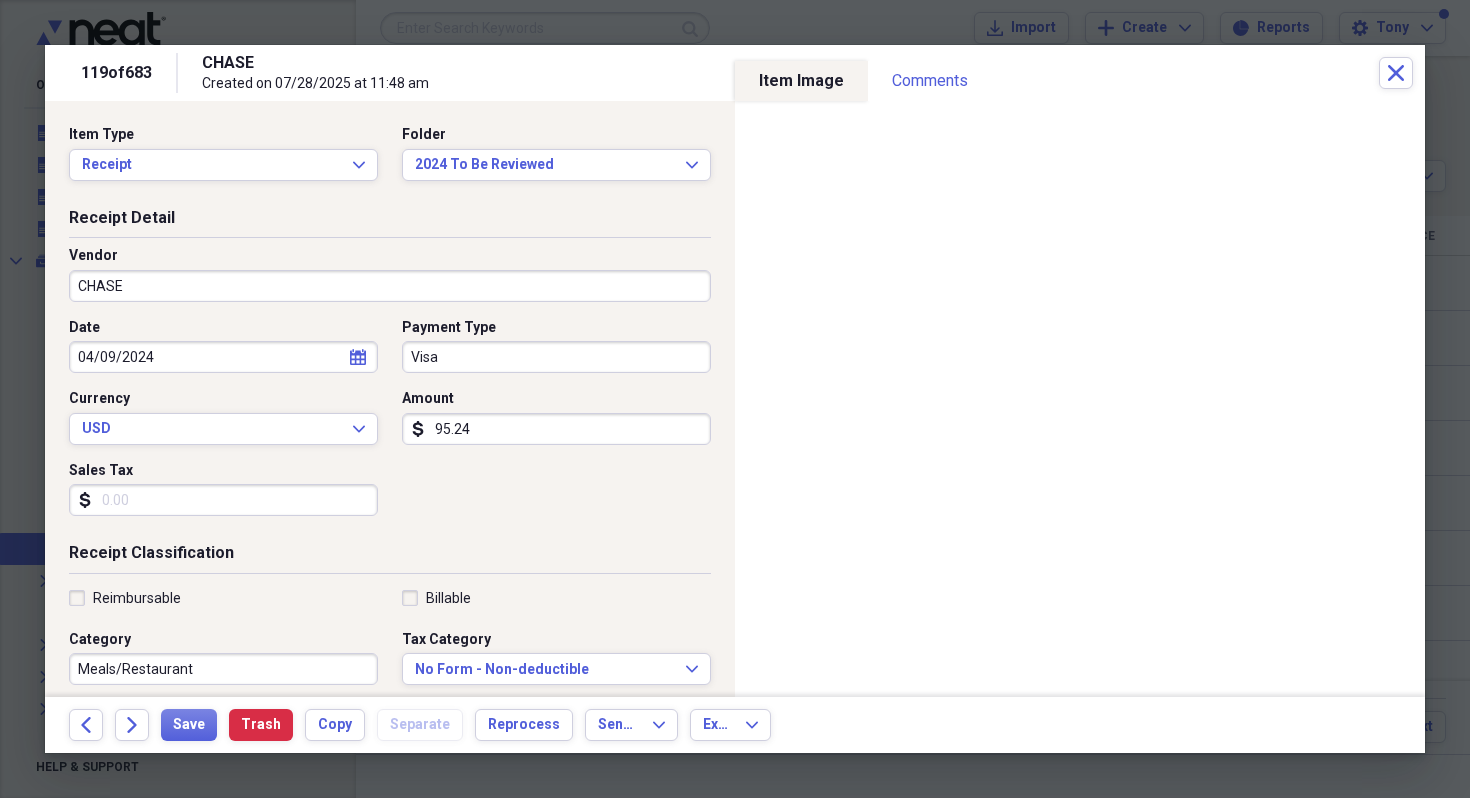 click on "Sales Tax" at bounding box center (223, 500) 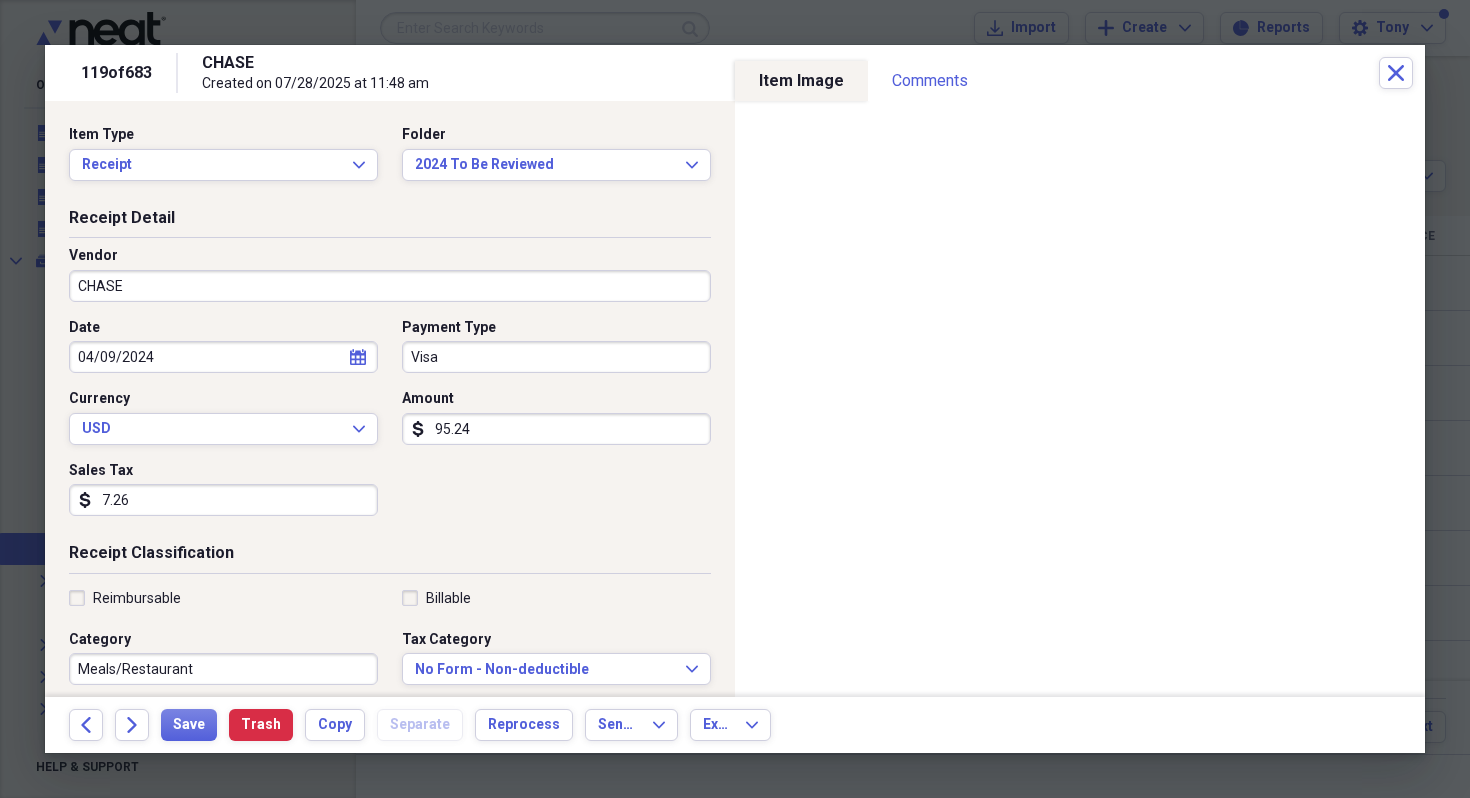 type on "7.26" 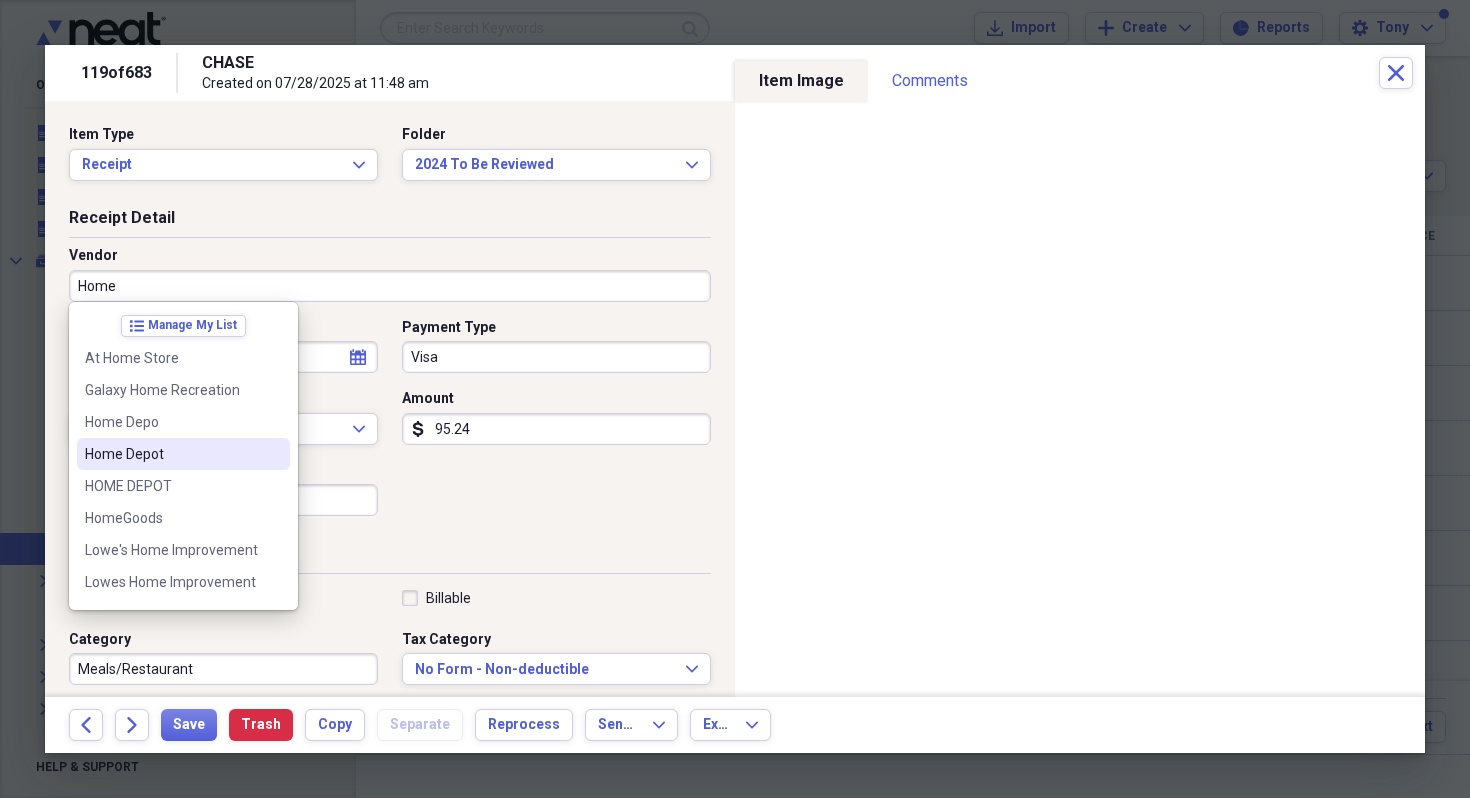 click on "Home Depot" at bounding box center [171, 454] 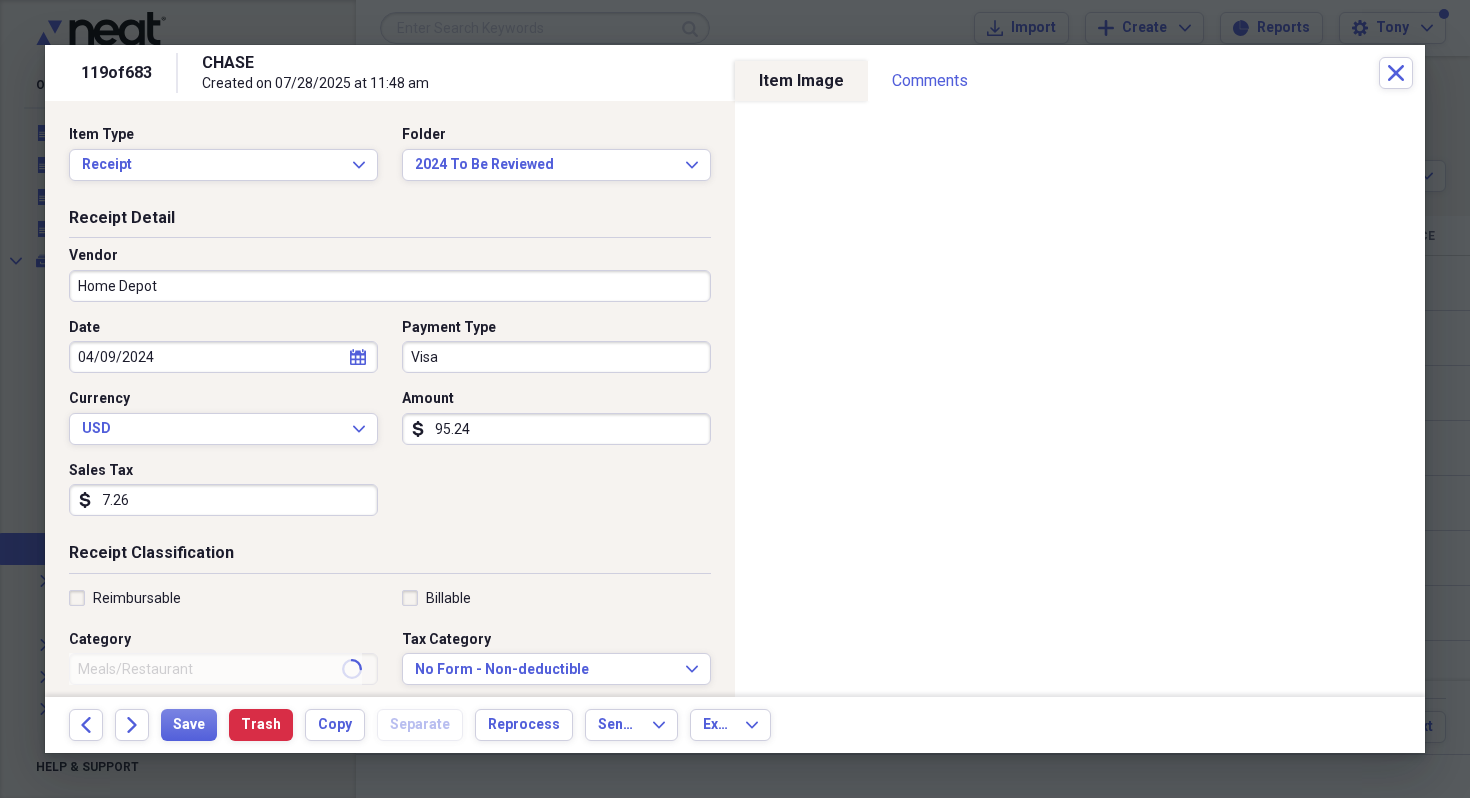 type on "Rockwall-Repair/Maintenance" 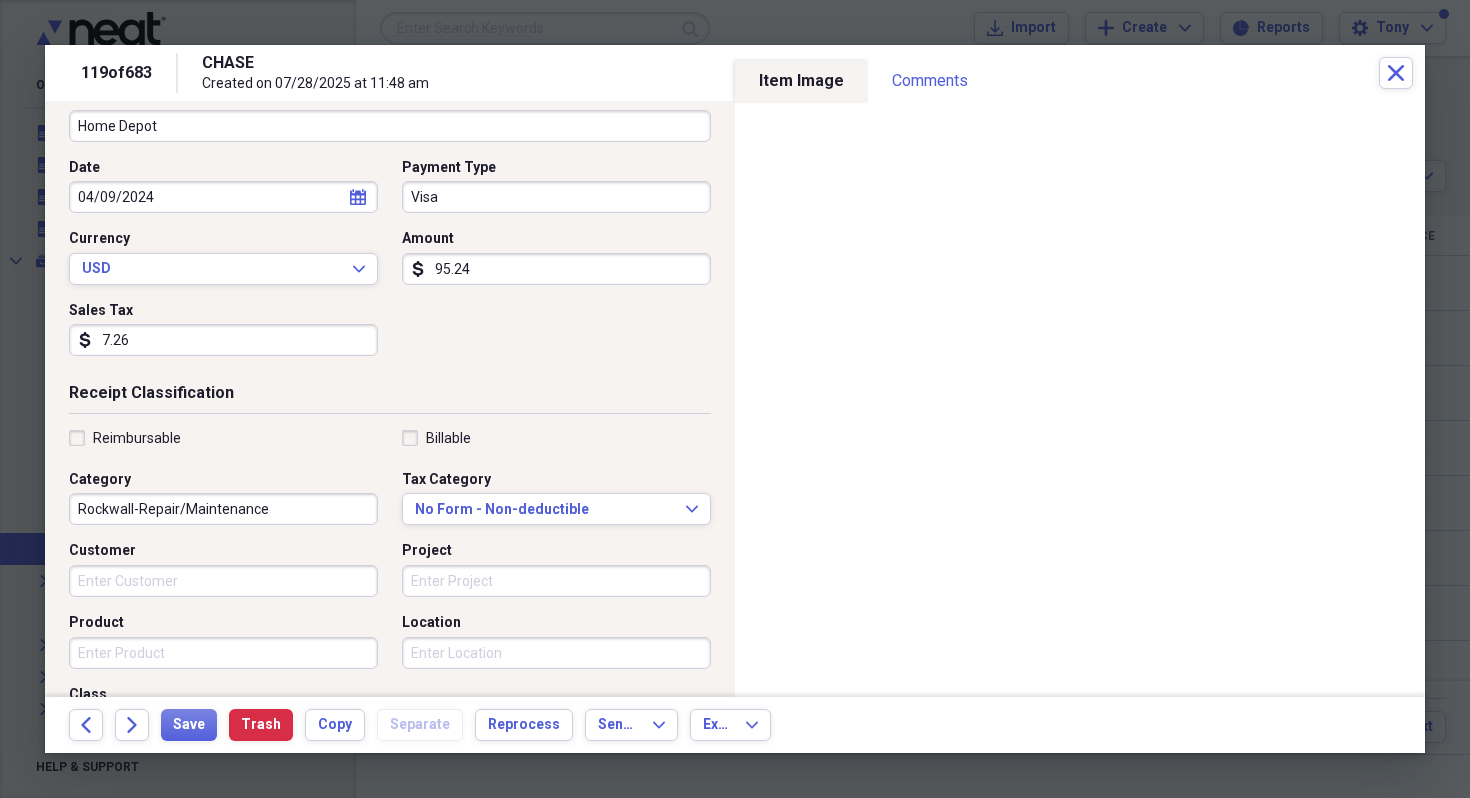 scroll, scrollTop: 219, scrollLeft: 0, axis: vertical 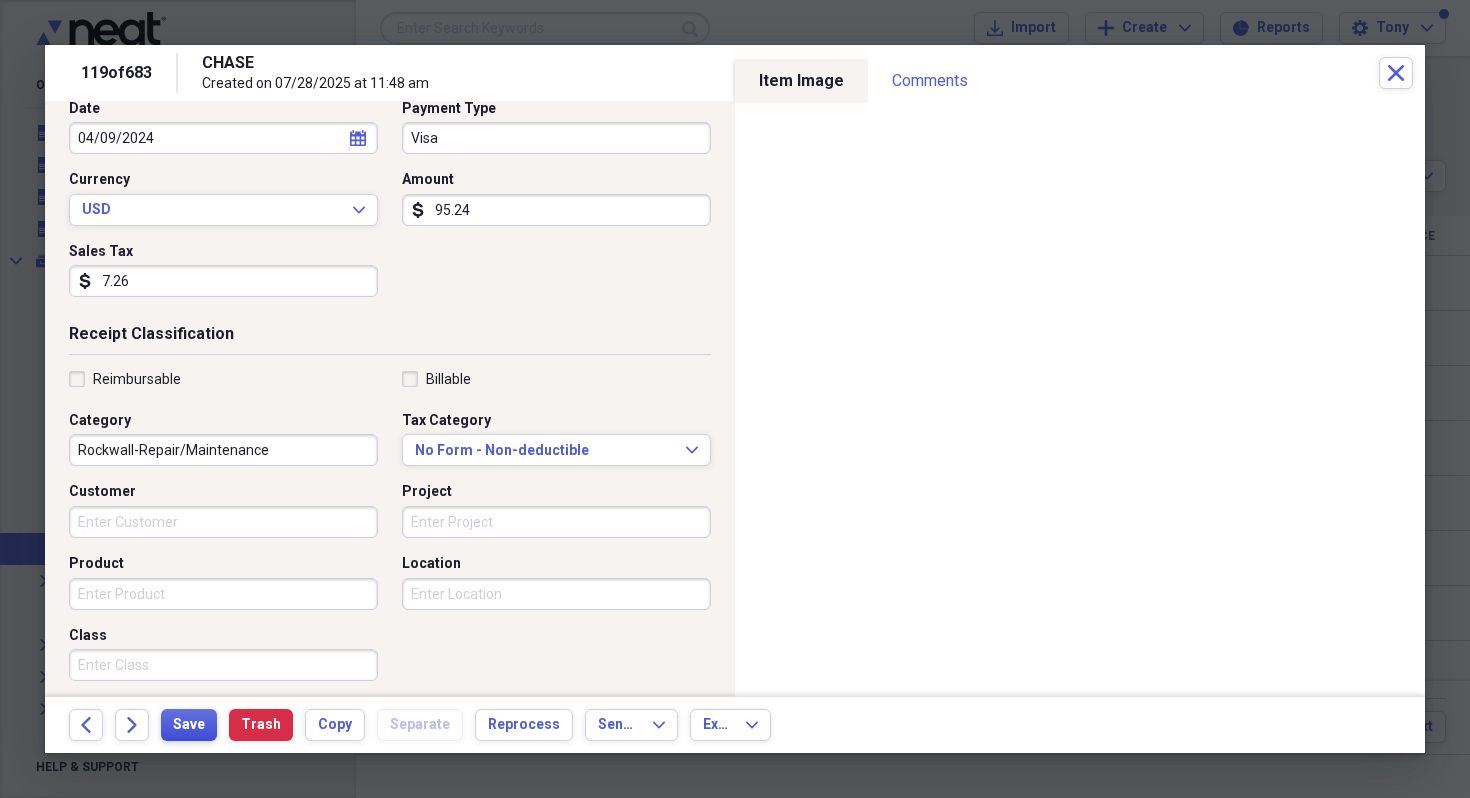 click on "Save" at bounding box center [189, 725] 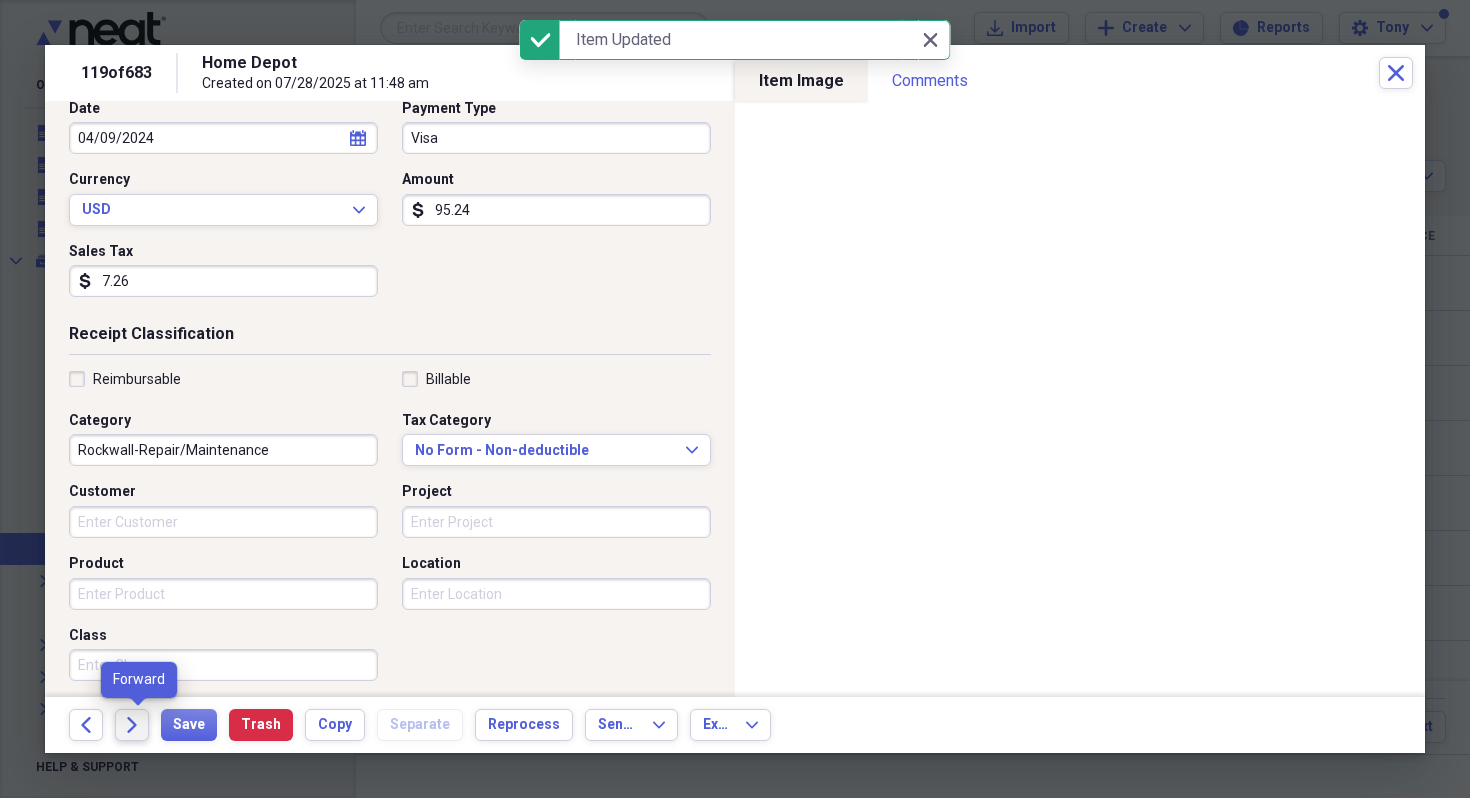 click 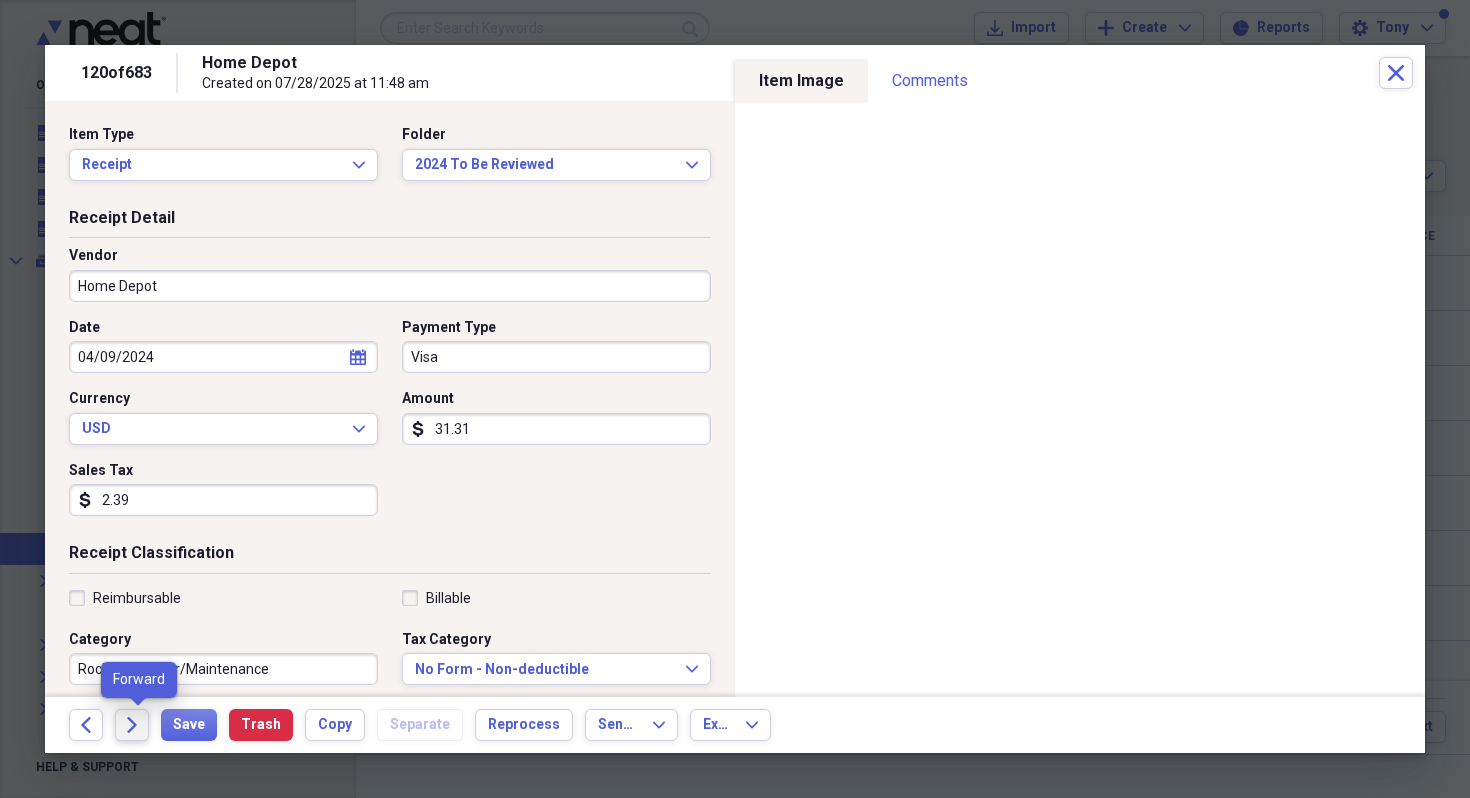 click on "Forward" 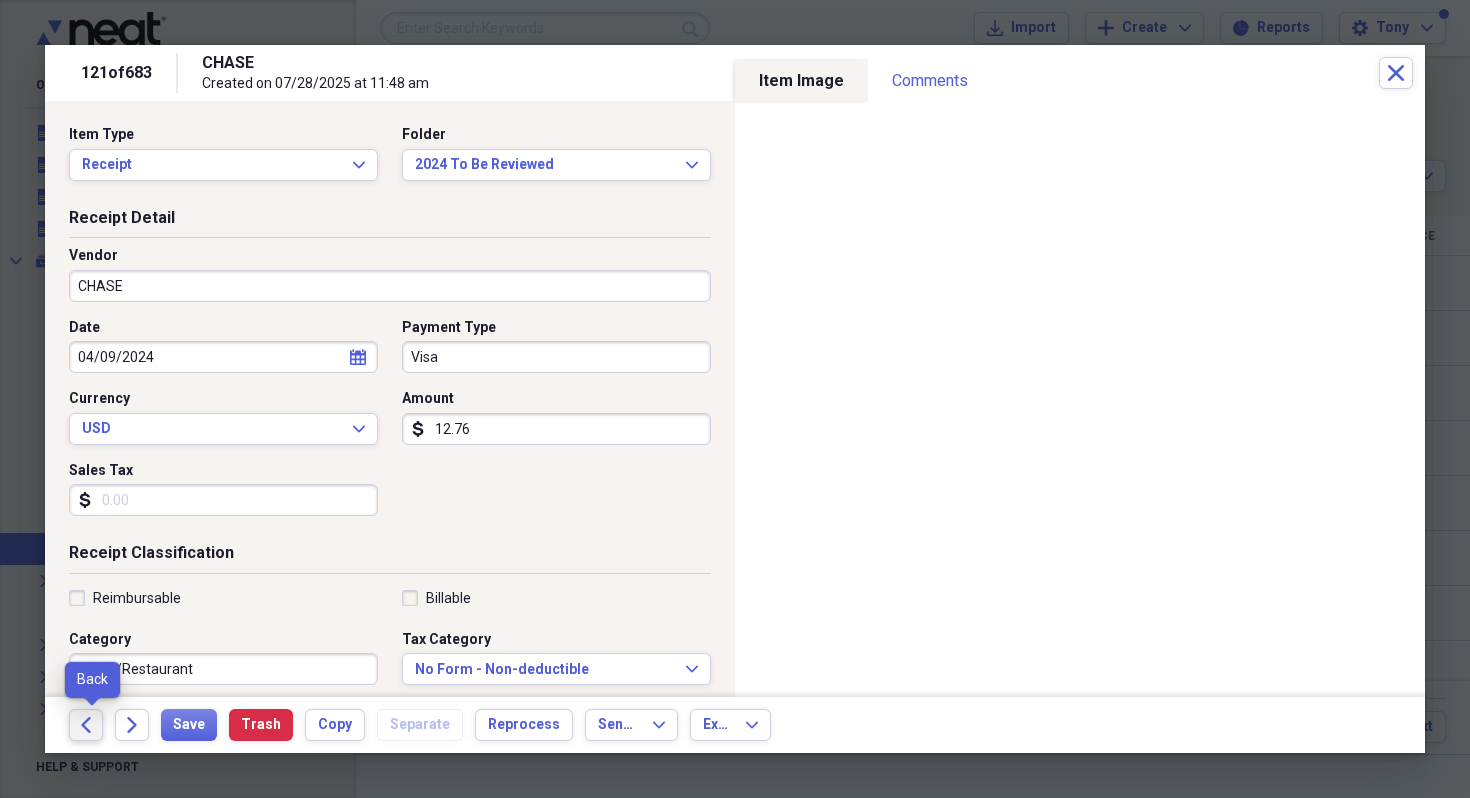 click on "Back" 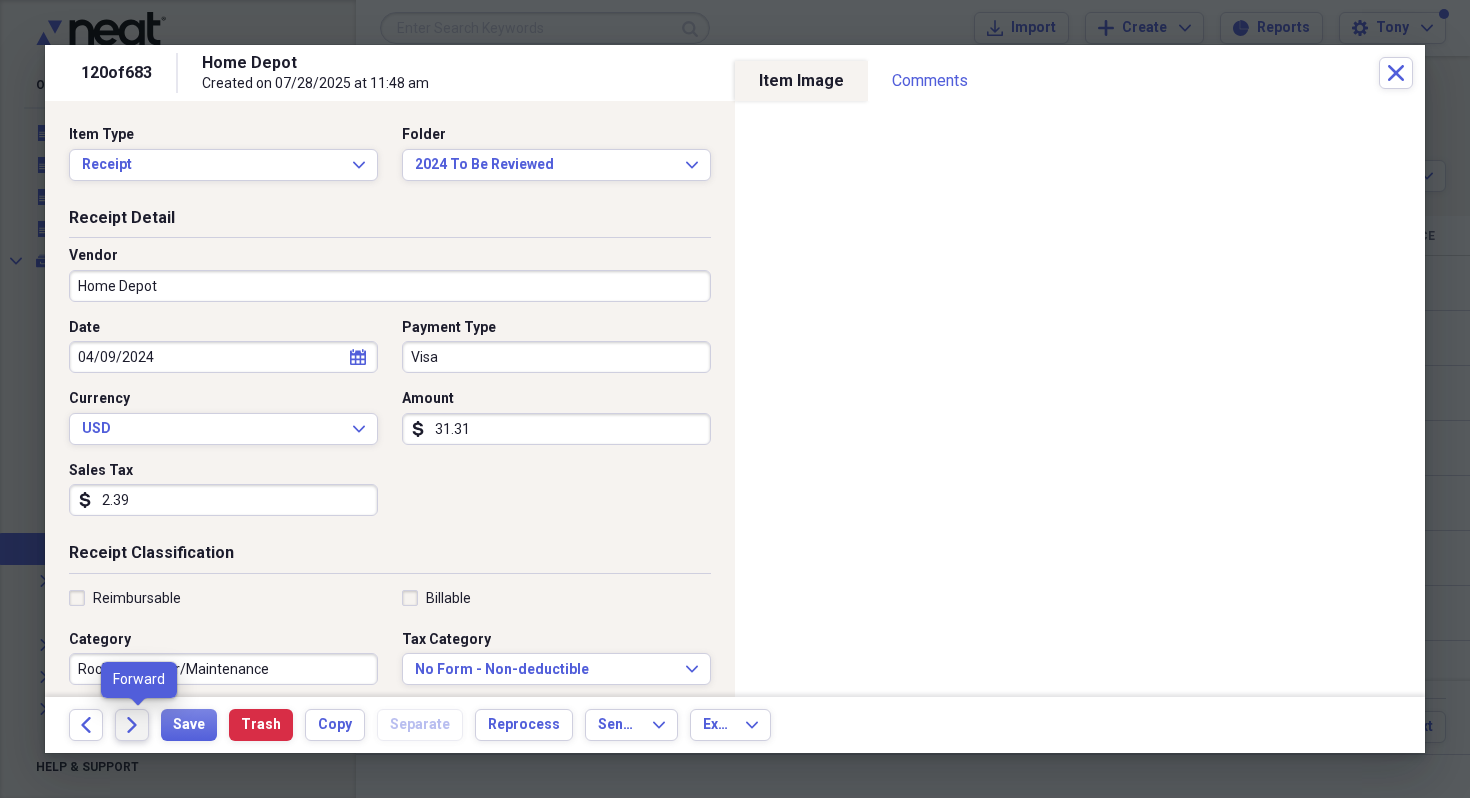 click on "Forward" 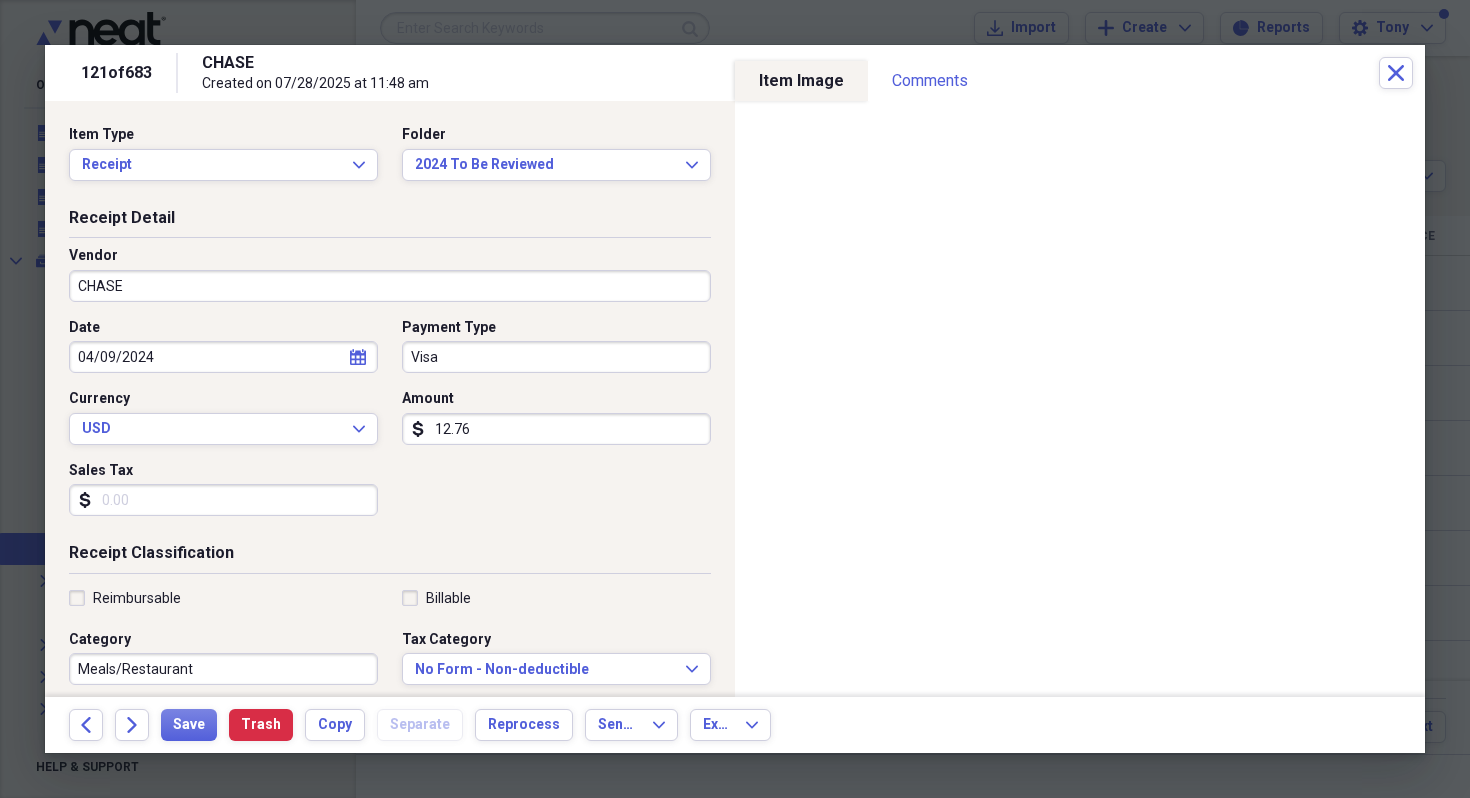 click on "CHASE" at bounding box center (390, 286) 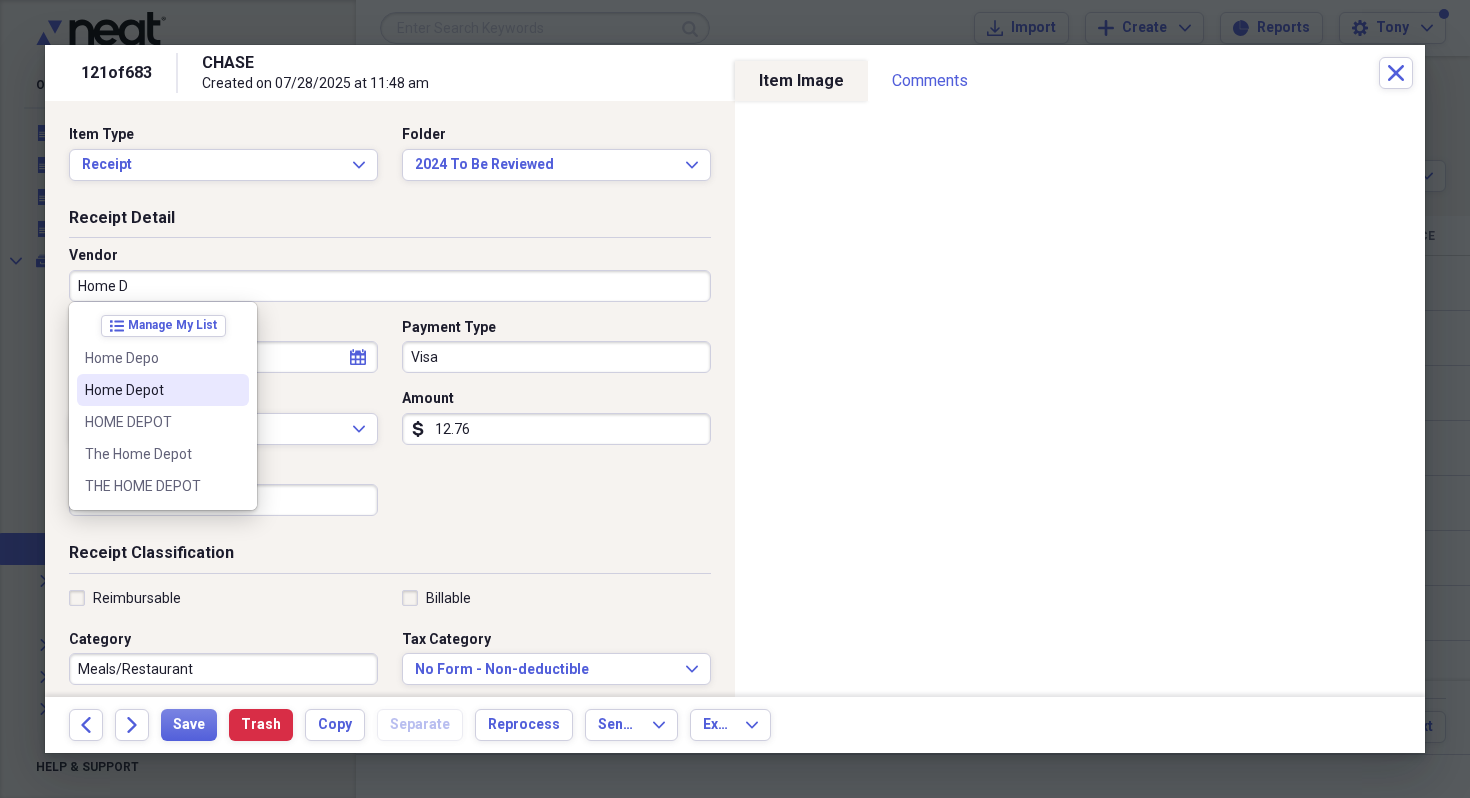 click on "Home Depot" at bounding box center [151, 390] 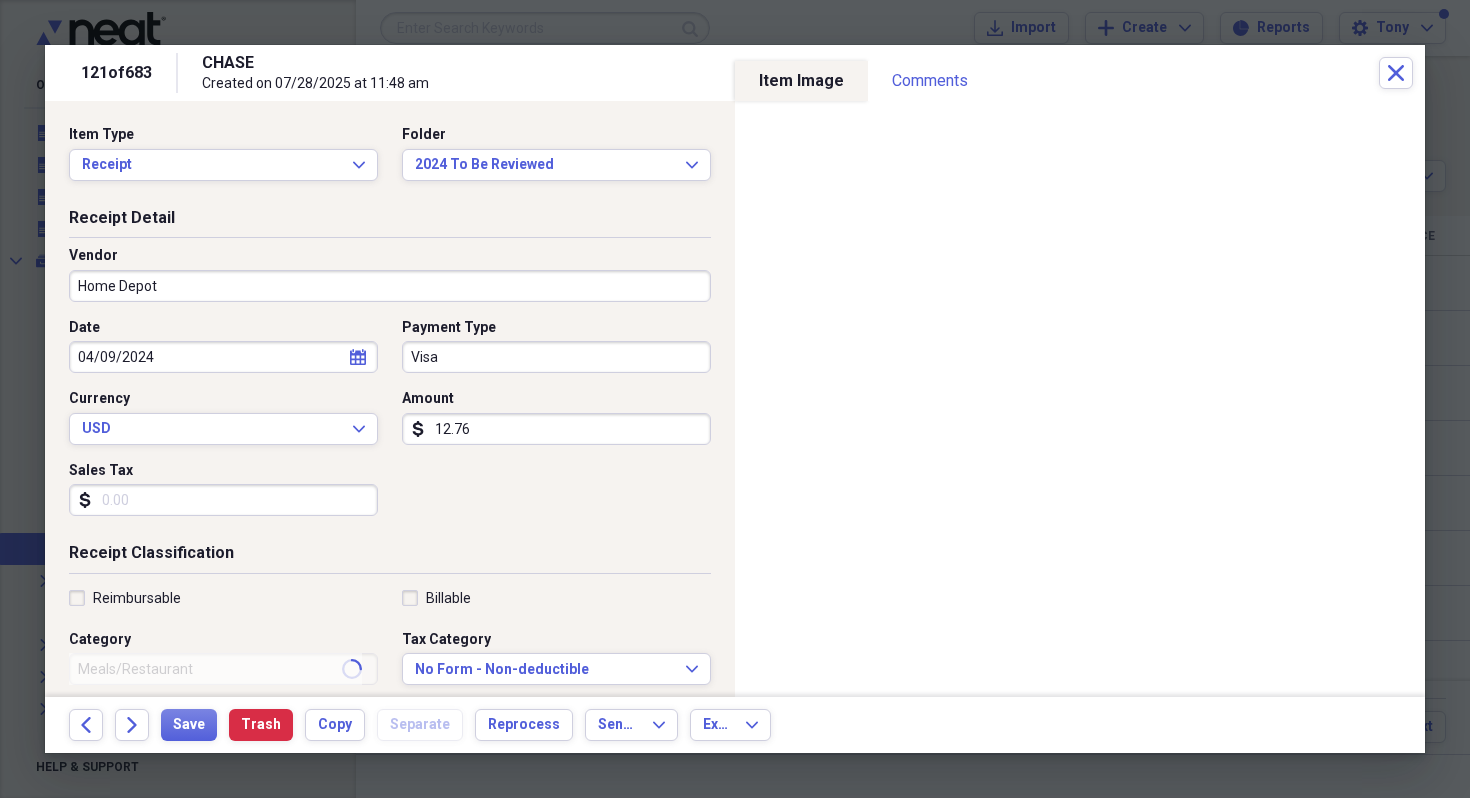 type on "Rockwall-Repair/Maintenance" 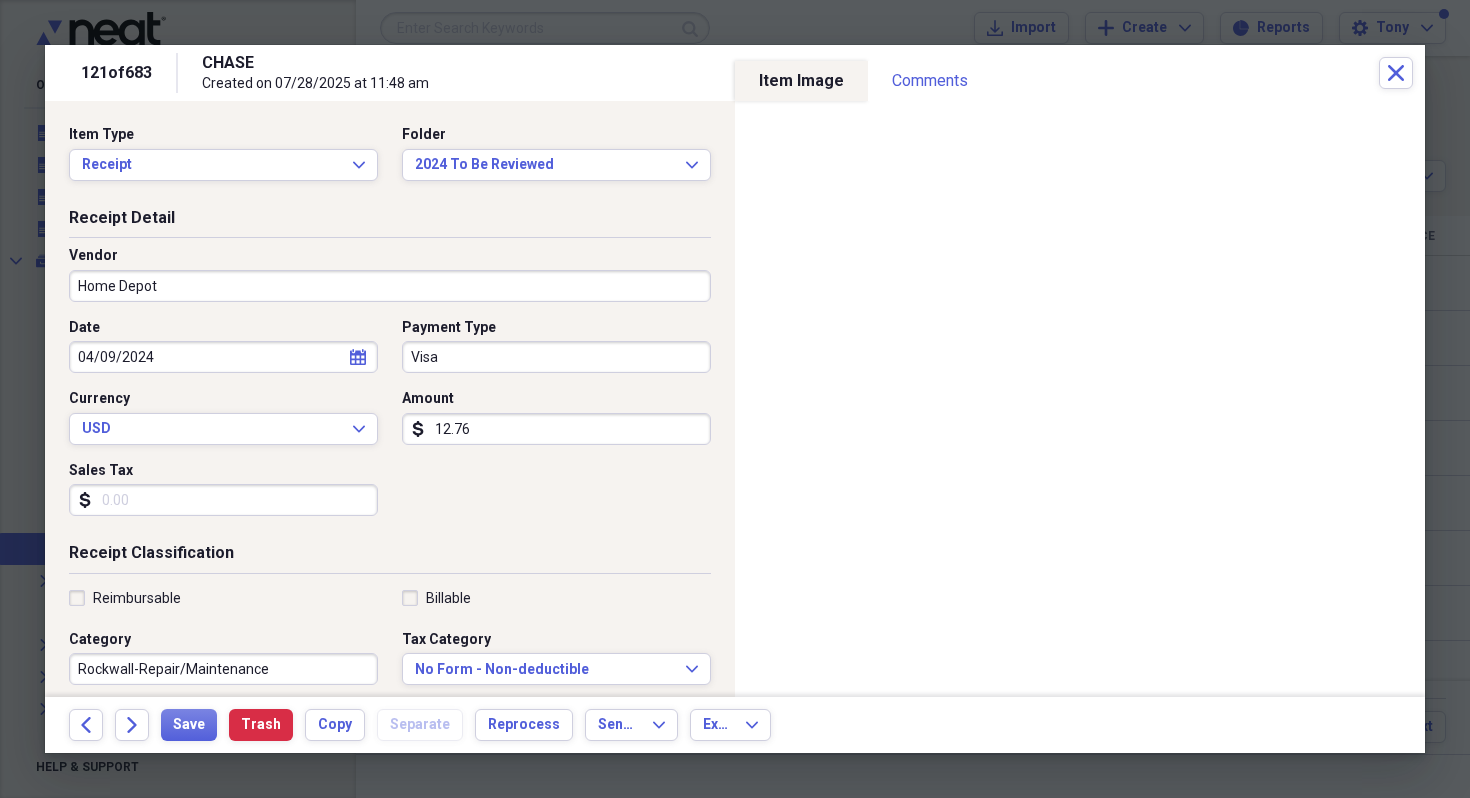 click on "Sales Tax" at bounding box center (223, 500) 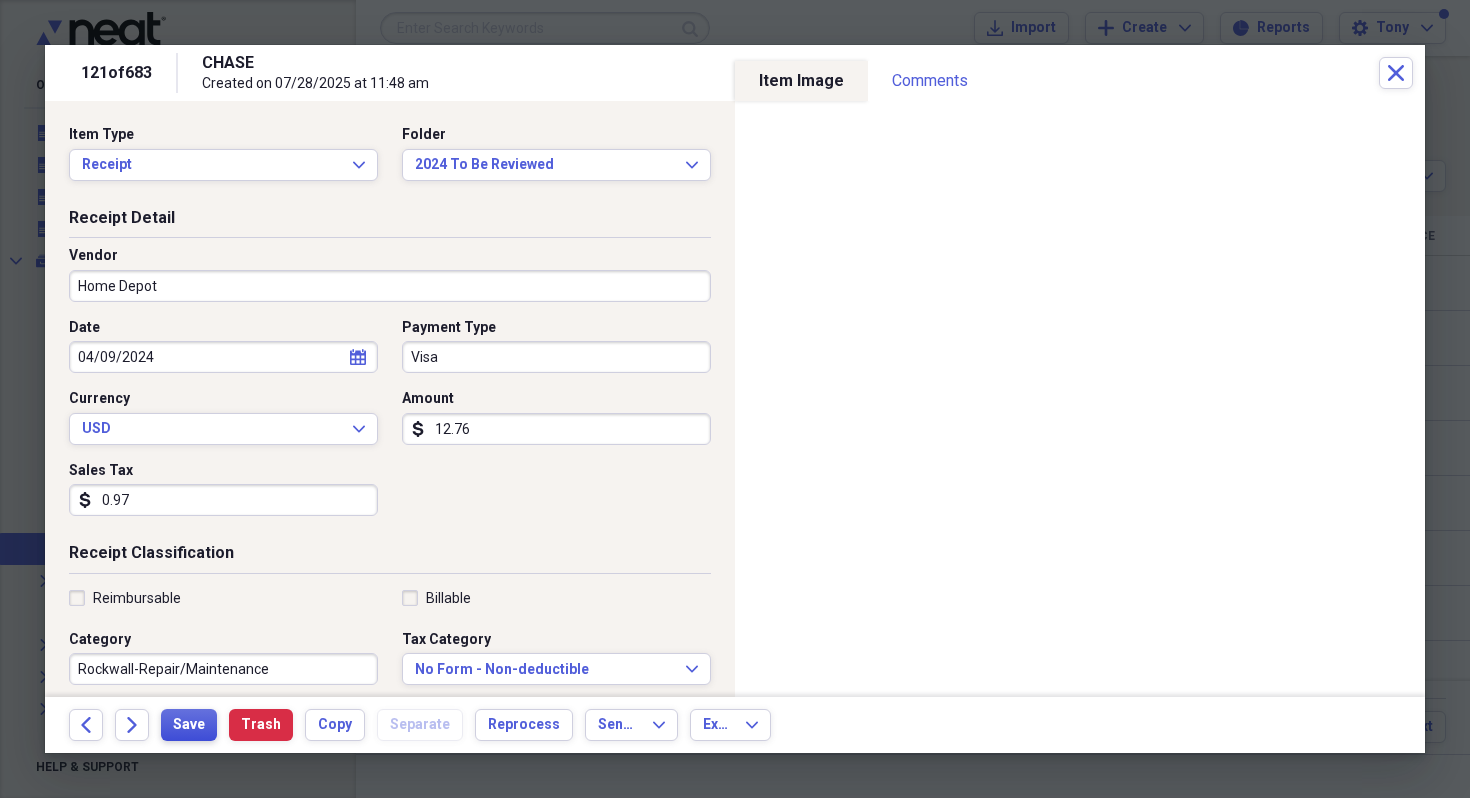 type on "0.97" 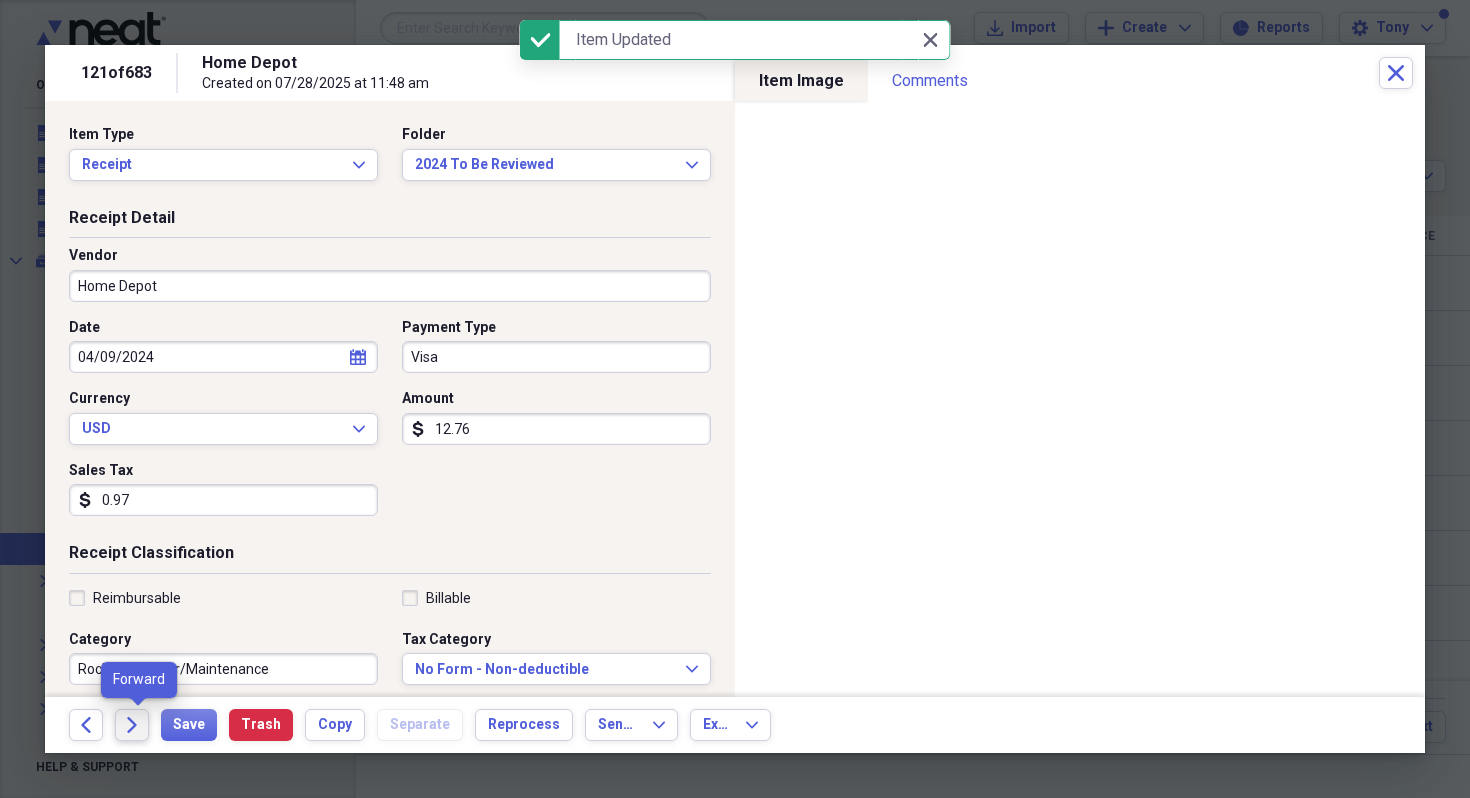 click on "Forward" 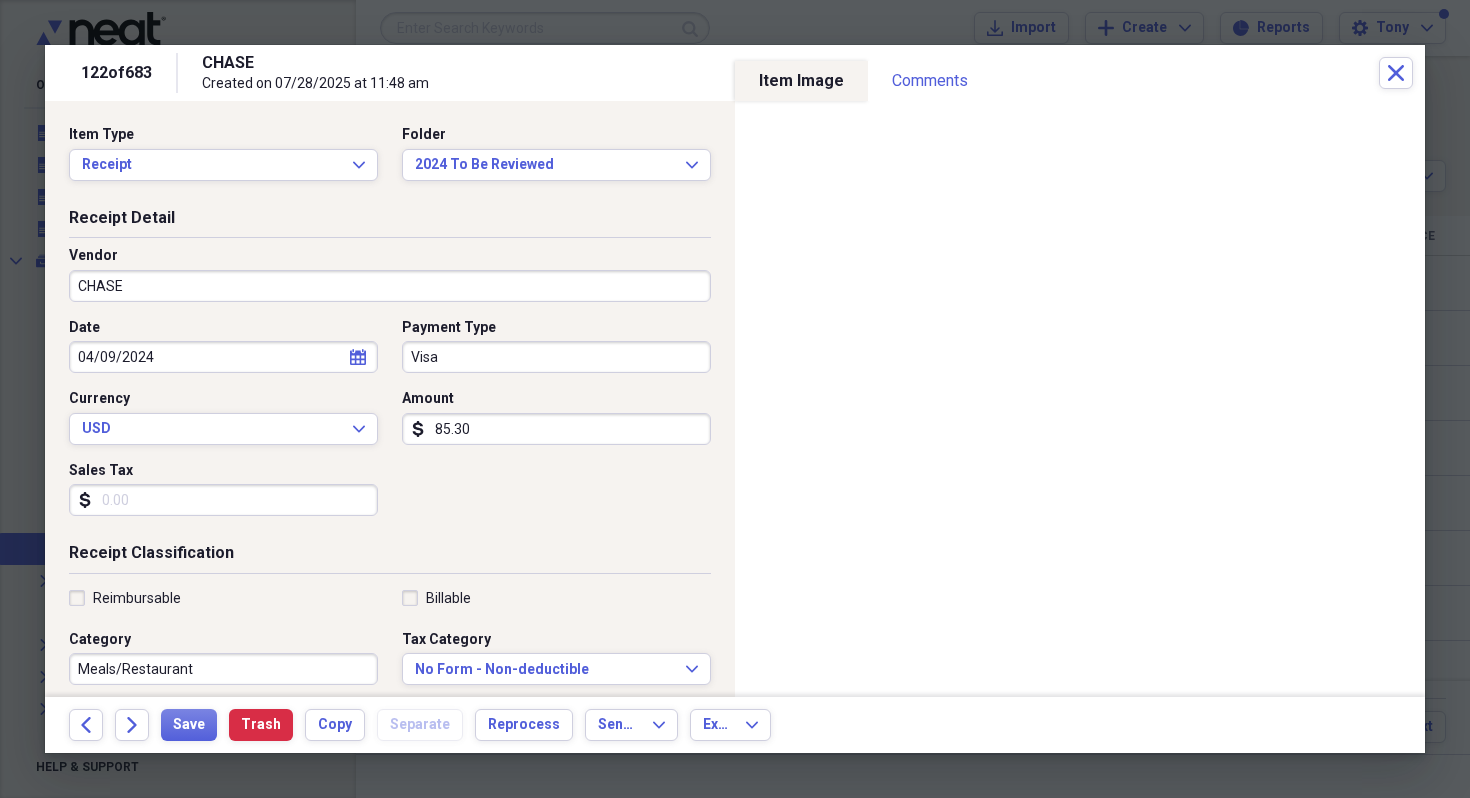 click on "85.30" at bounding box center [556, 429] 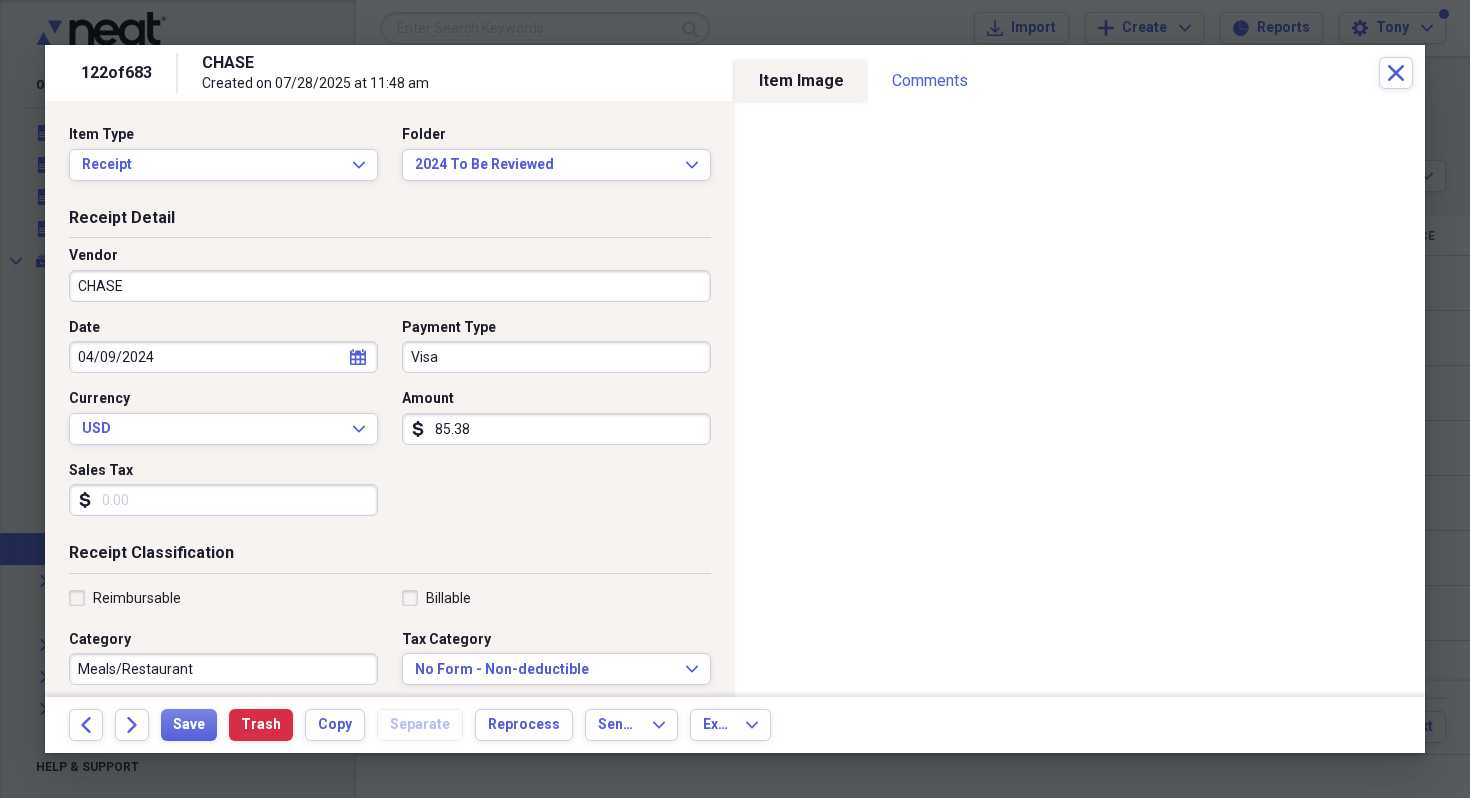 type on "85.38" 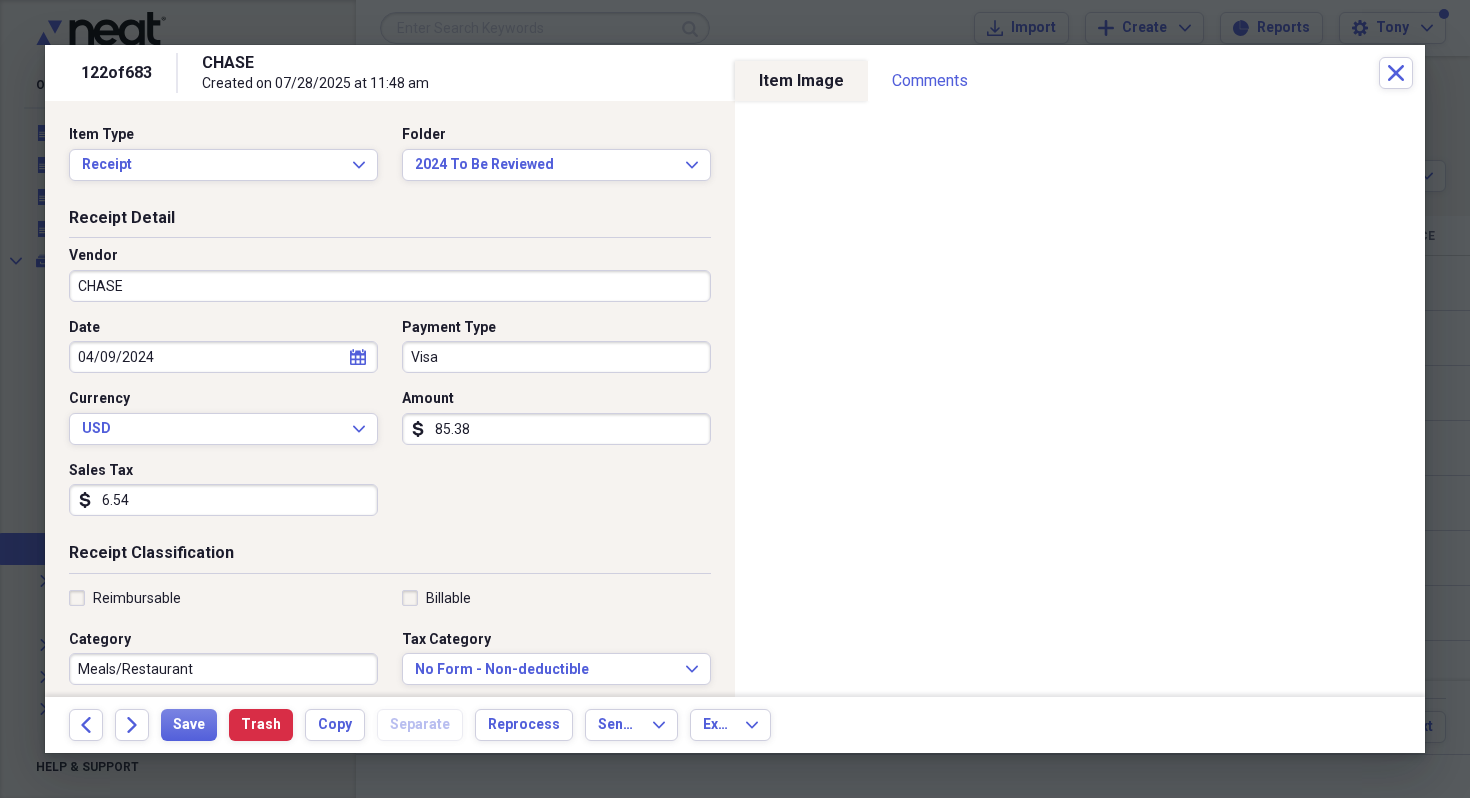 type on "6.54" 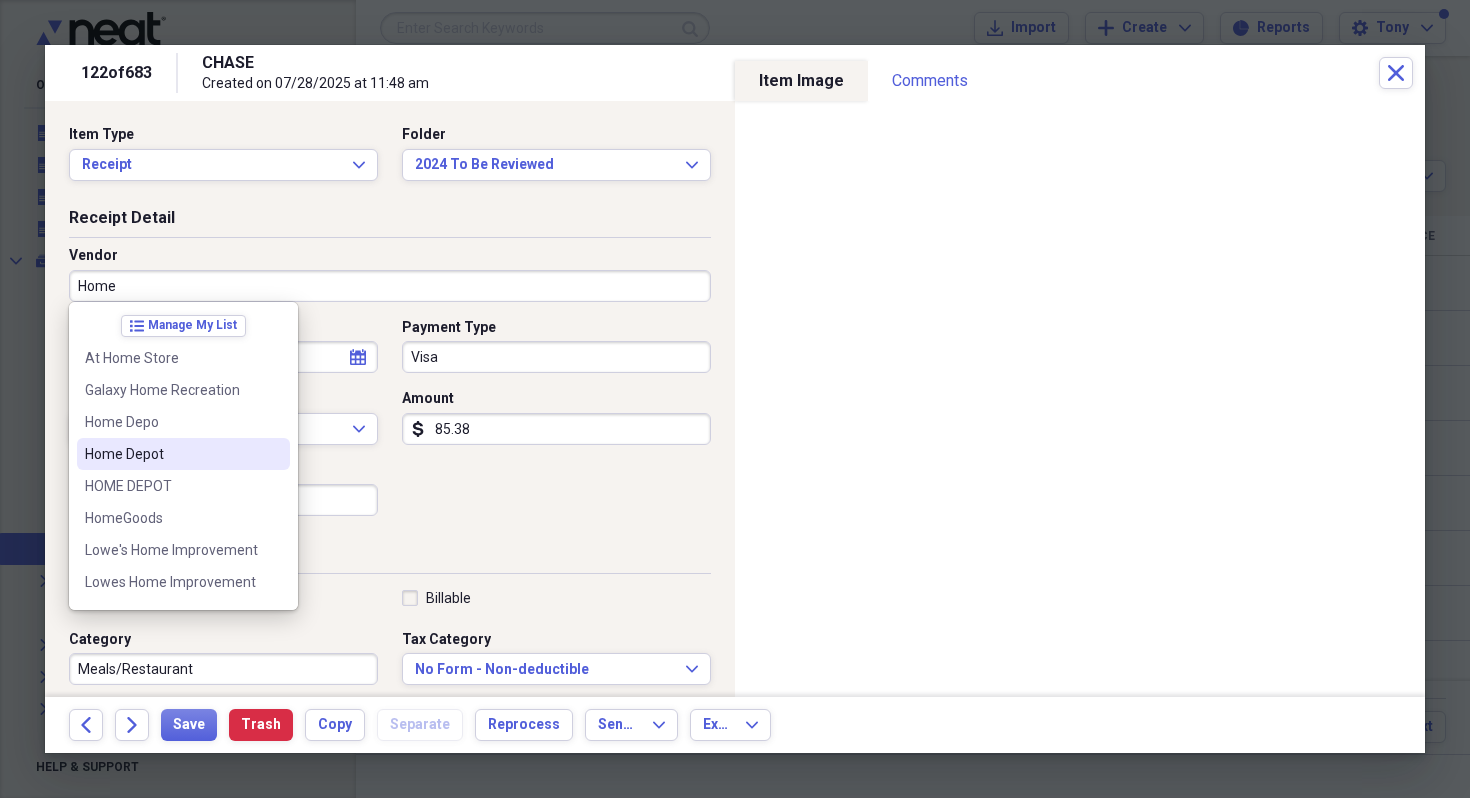 click on "Home Depot" at bounding box center [171, 454] 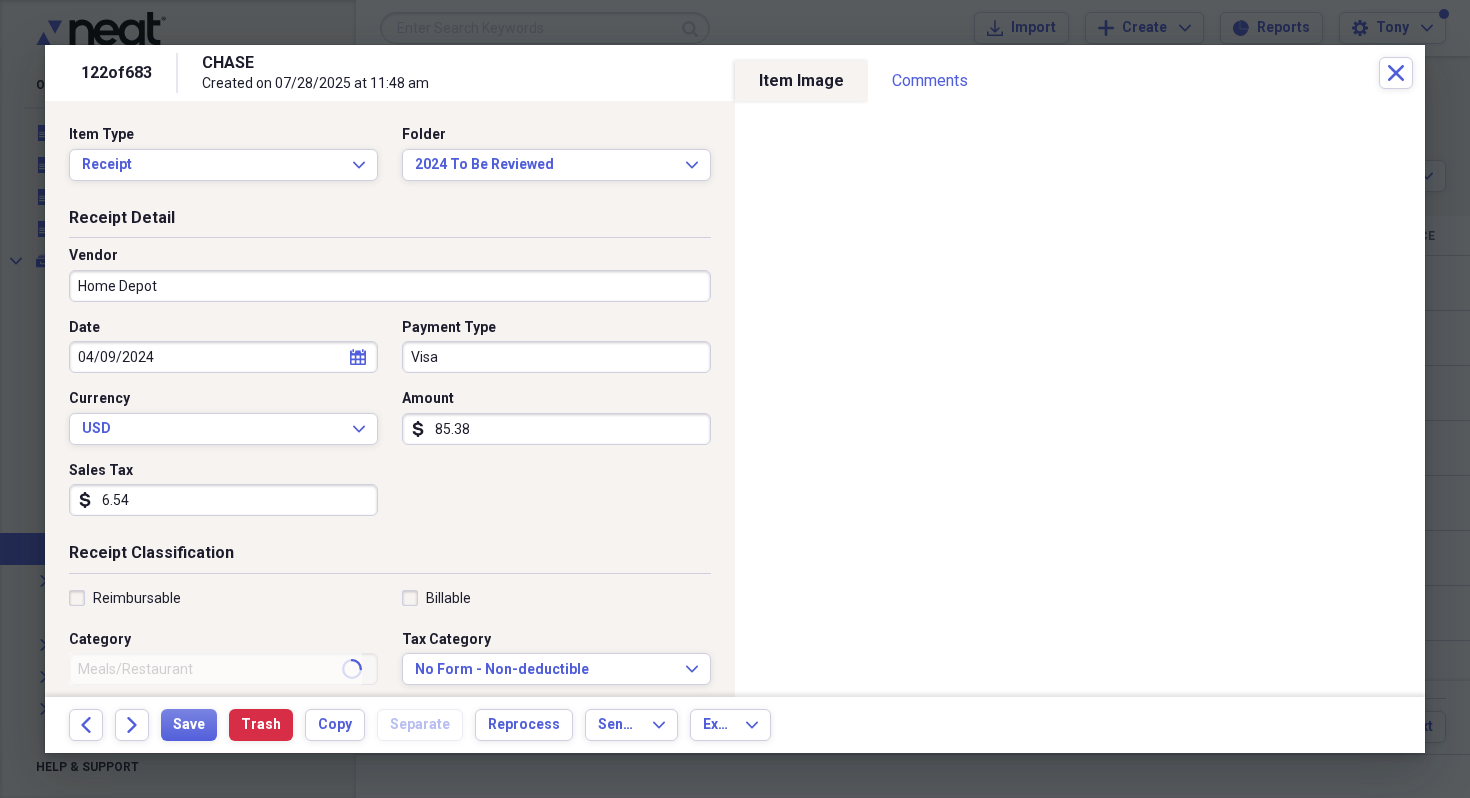 type on "Rockwall-Repair/Maintenance" 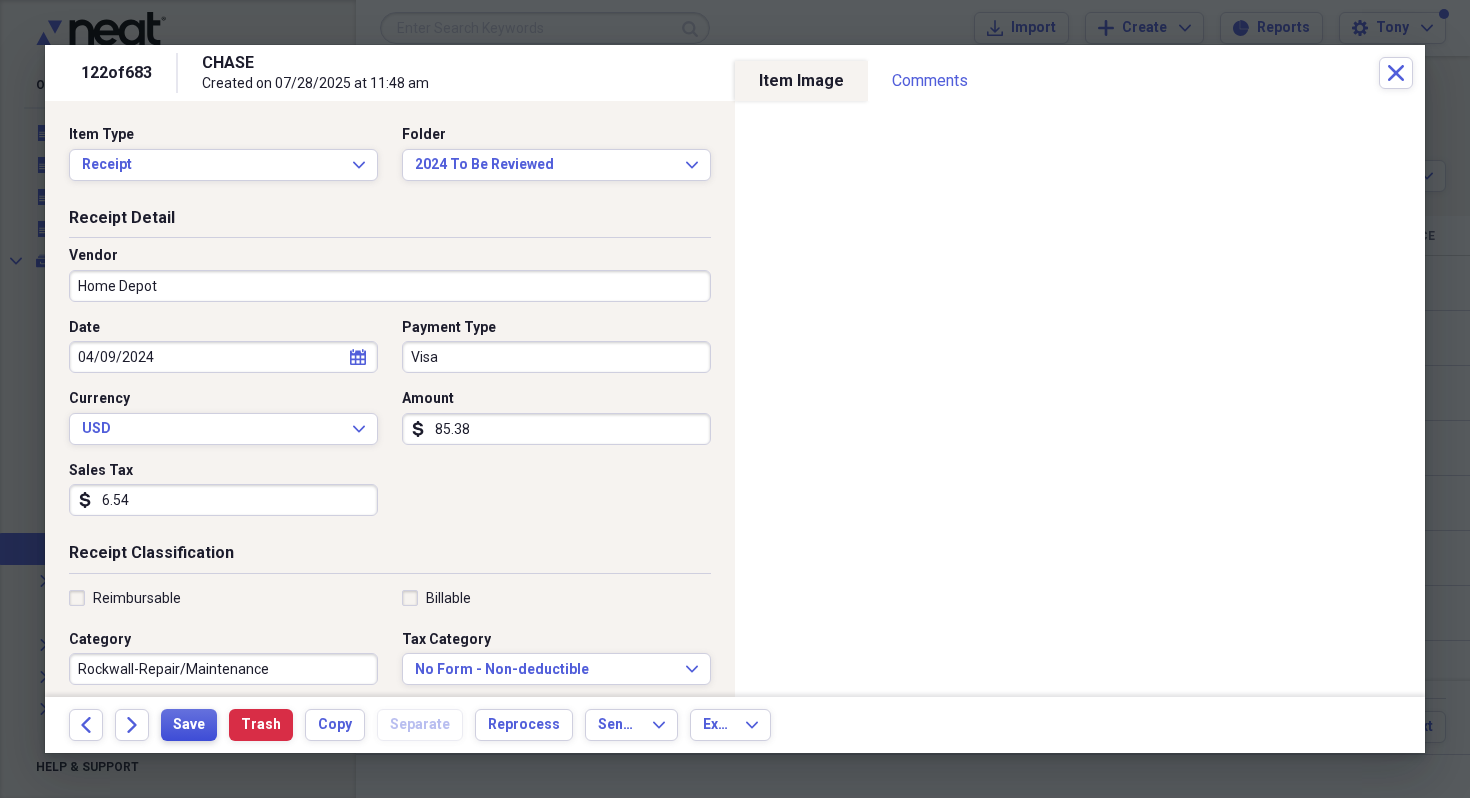 click on "Save" at bounding box center [189, 725] 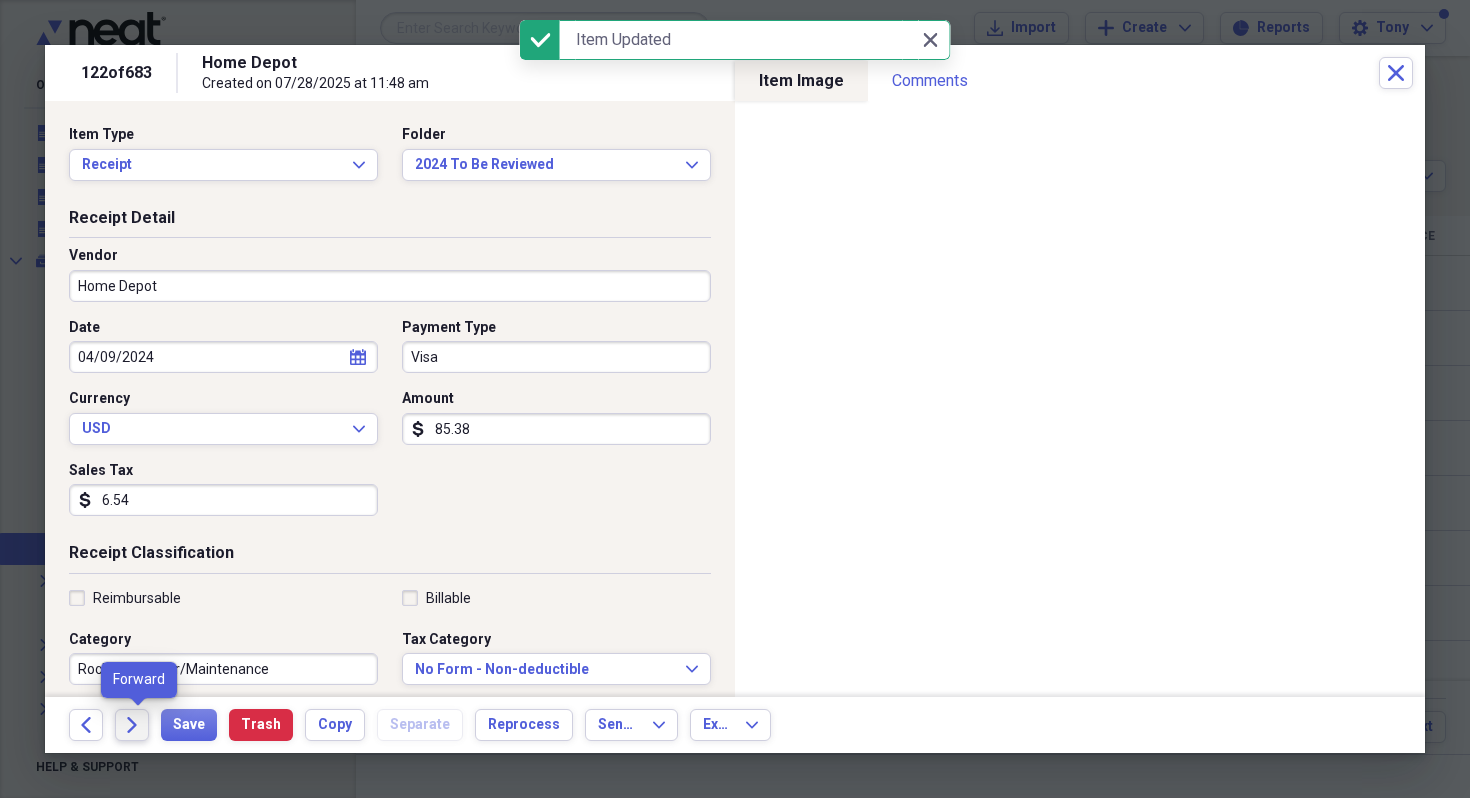 click on "Forward" 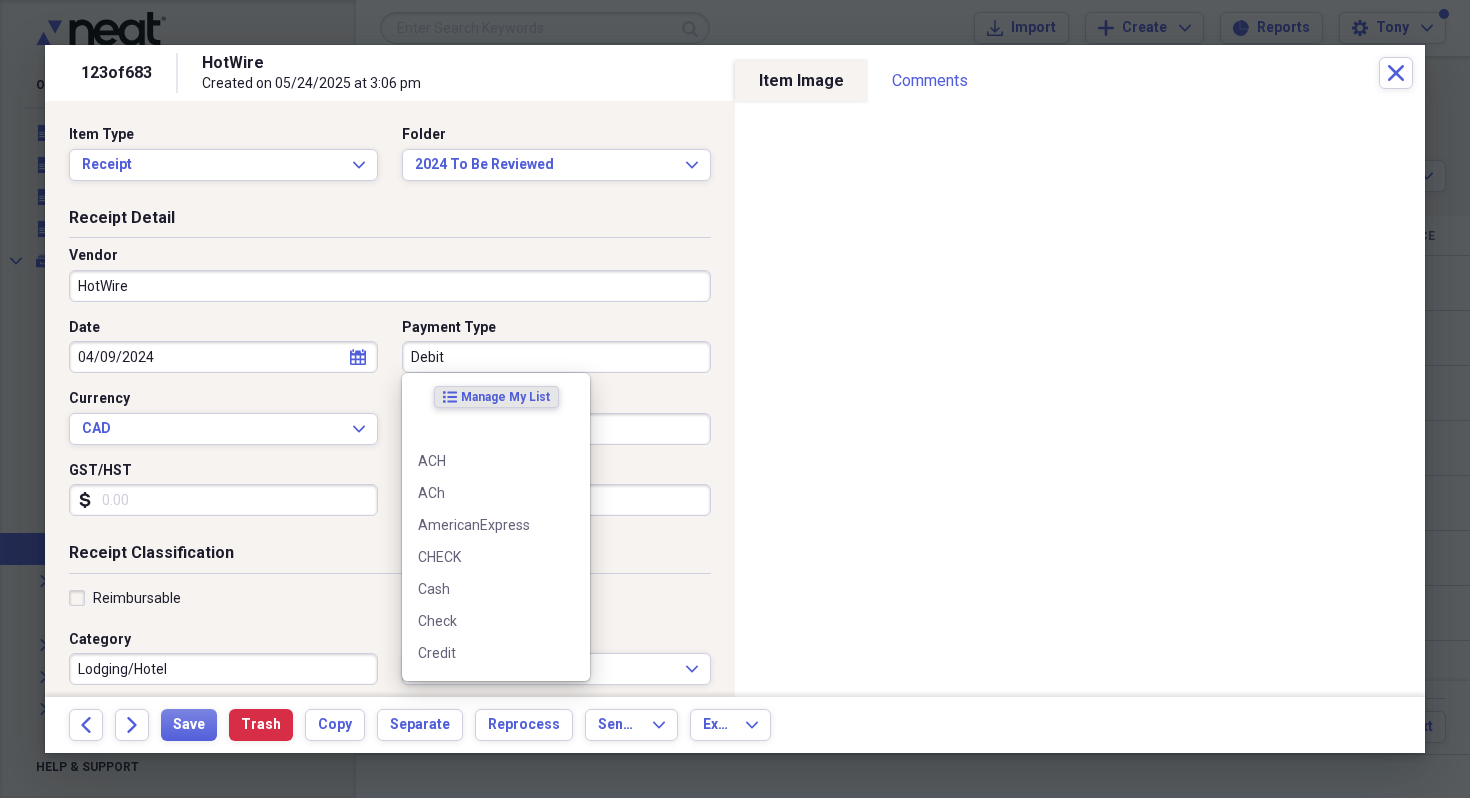 click on "Debit" at bounding box center [556, 357] 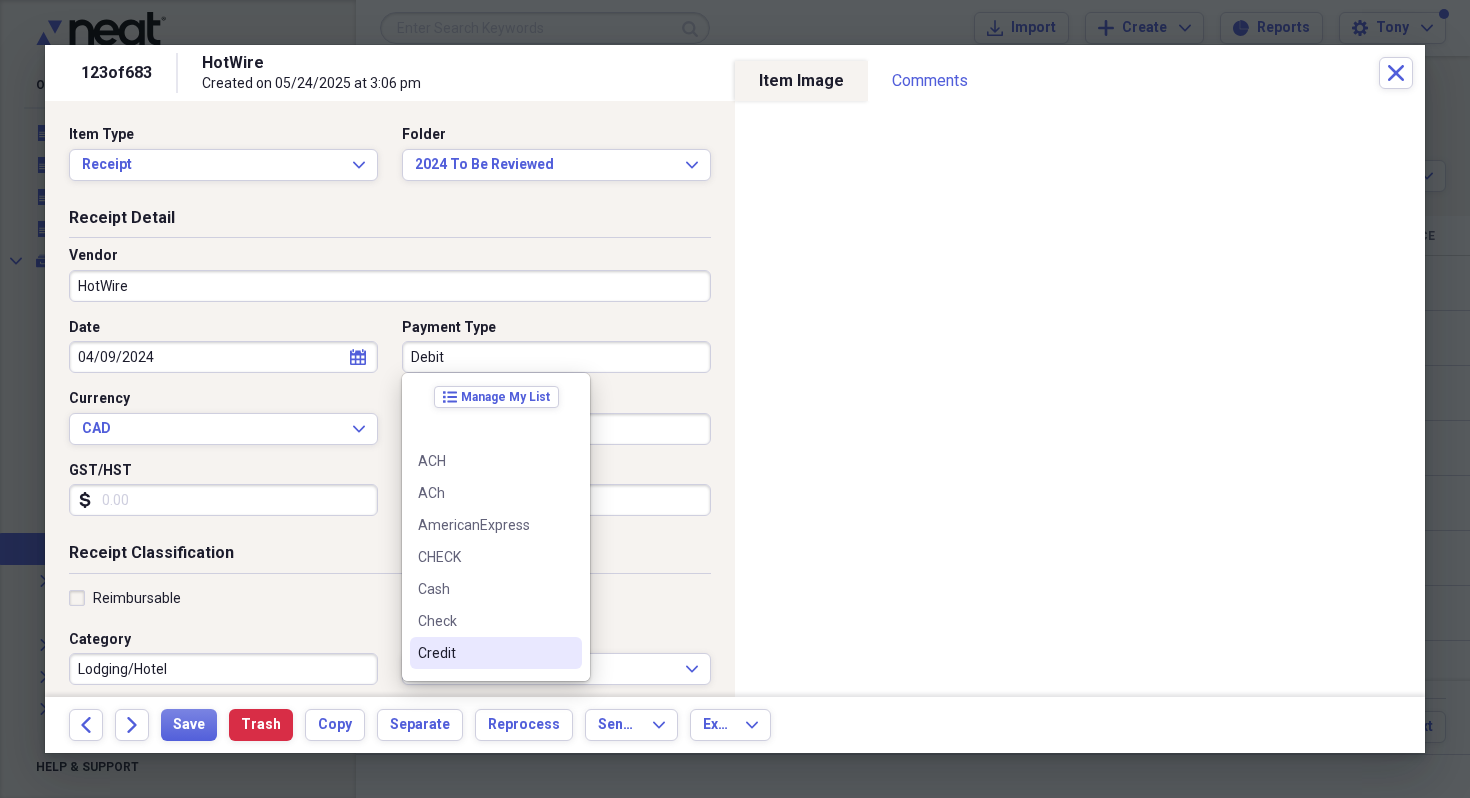 click on "Credit" at bounding box center (484, 653) 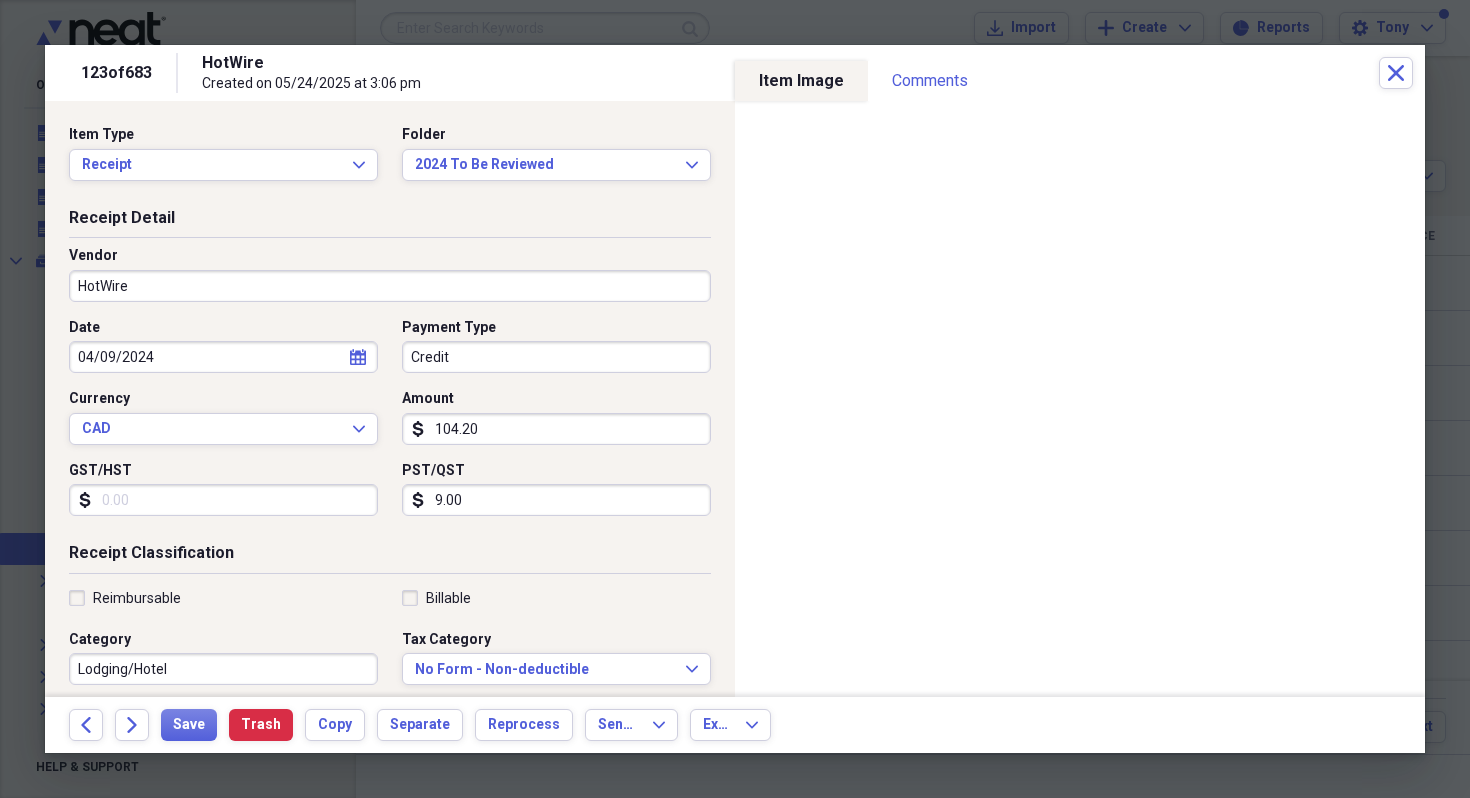 click on "9.00" at bounding box center [556, 500] 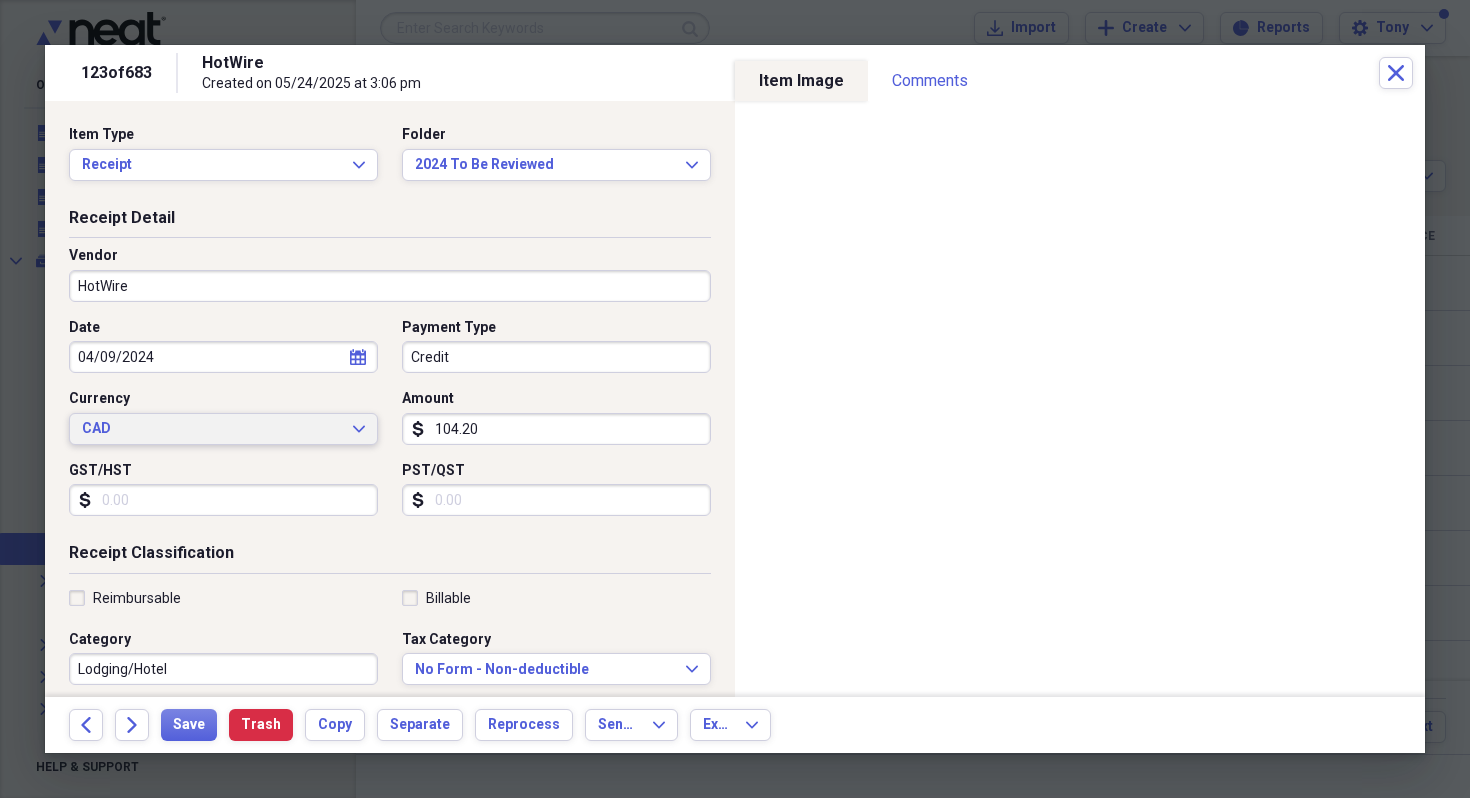 type 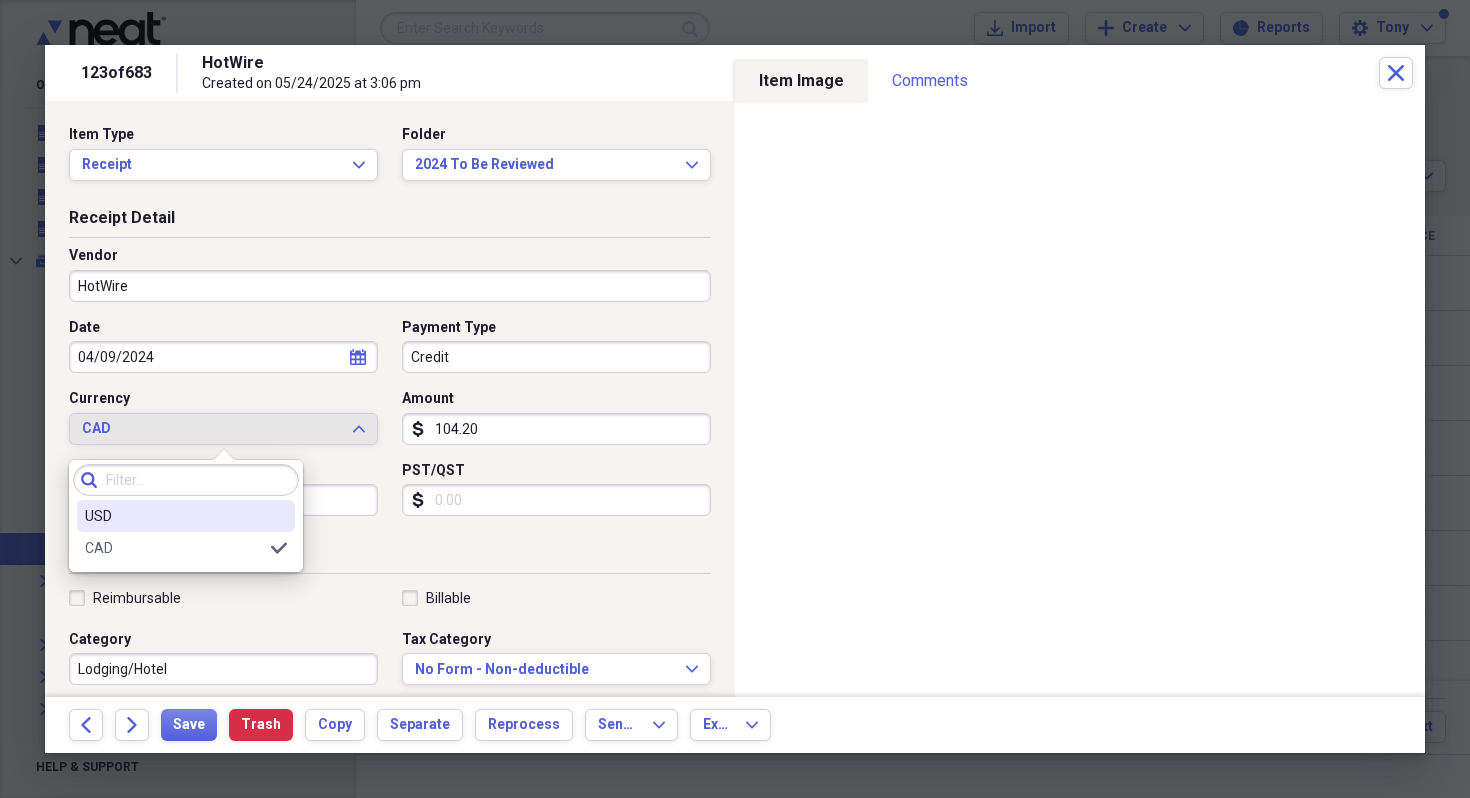 click on "USD" at bounding box center [174, 516] 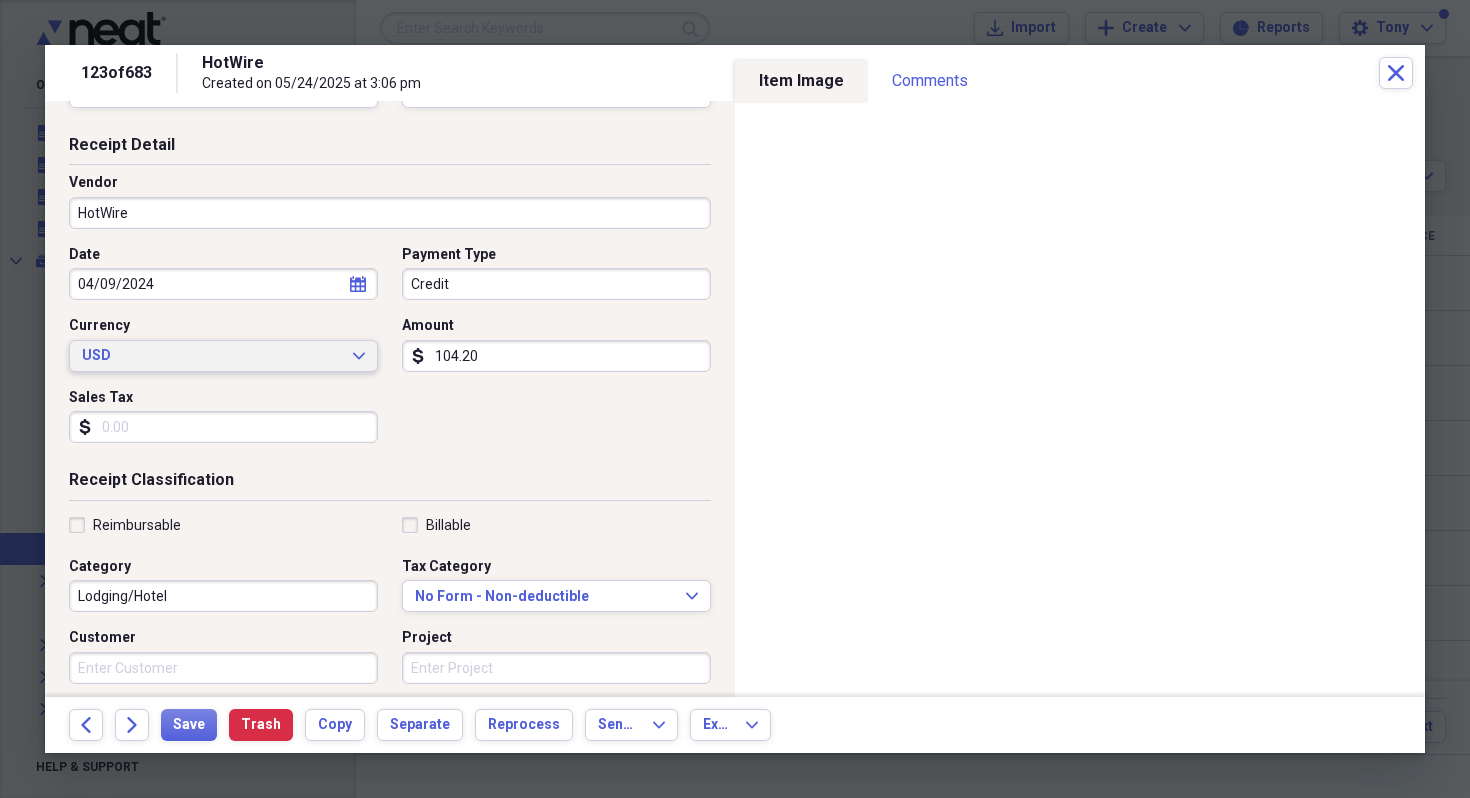 scroll, scrollTop: 87, scrollLeft: 0, axis: vertical 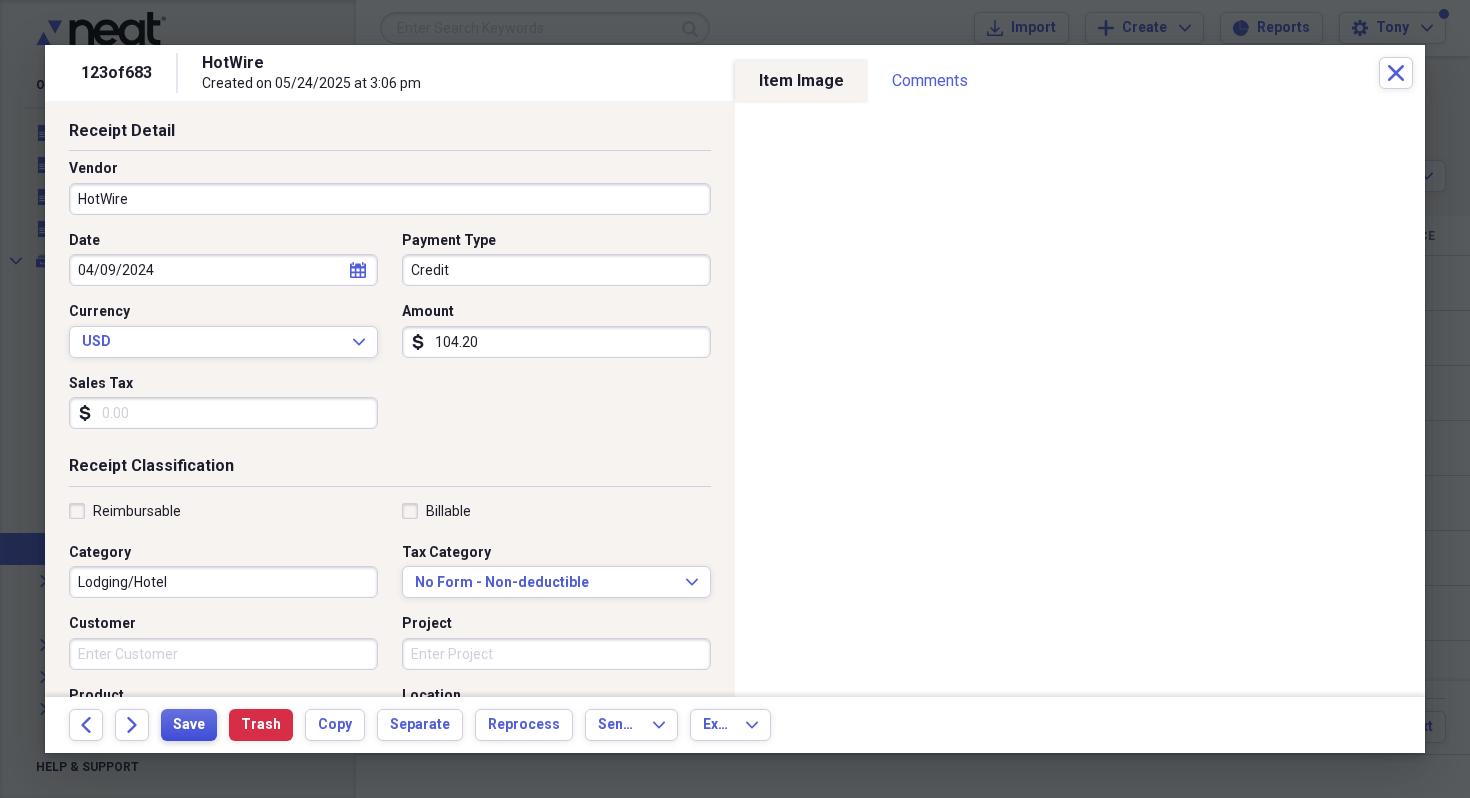 click on "Save" at bounding box center [189, 725] 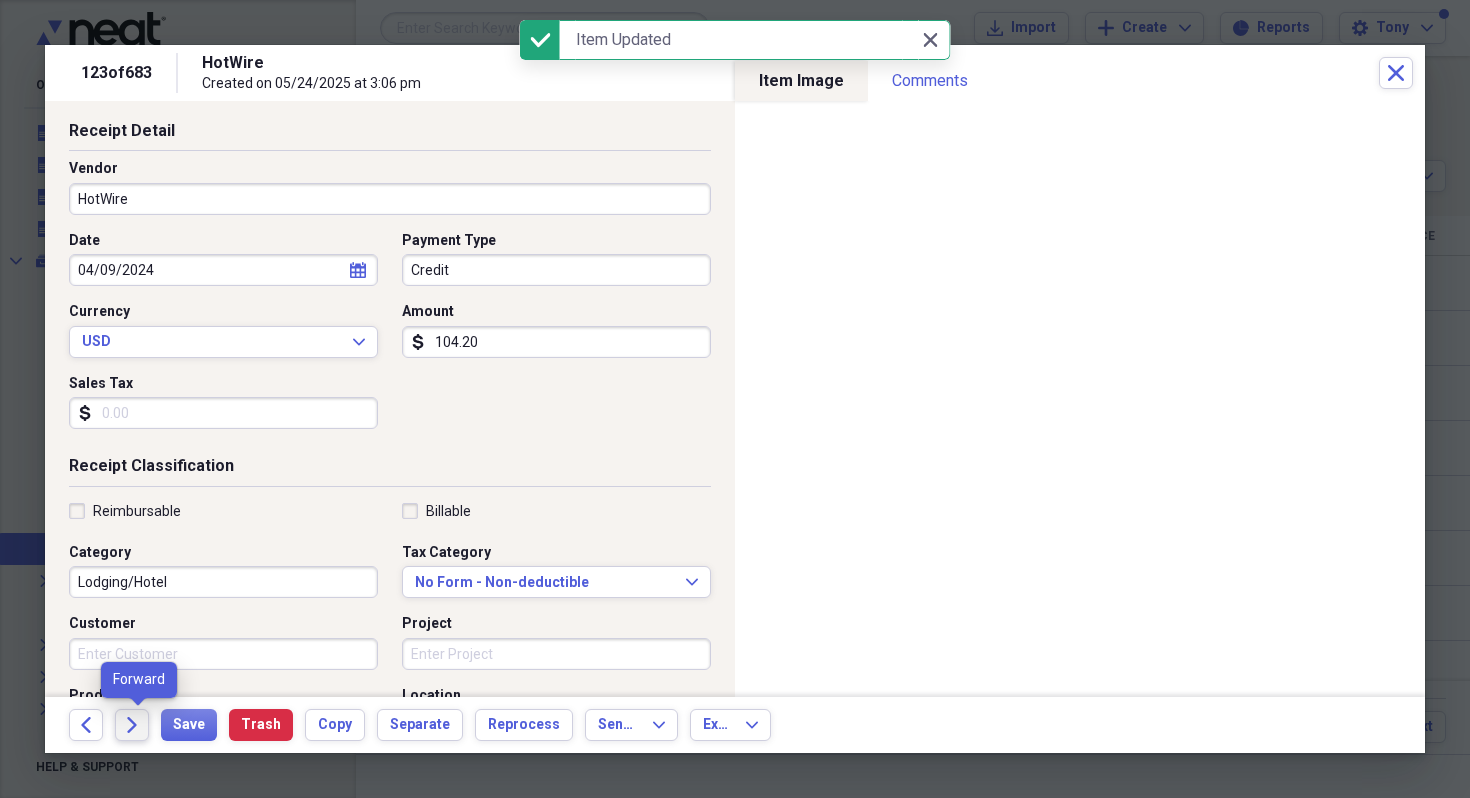 click on "Forward" 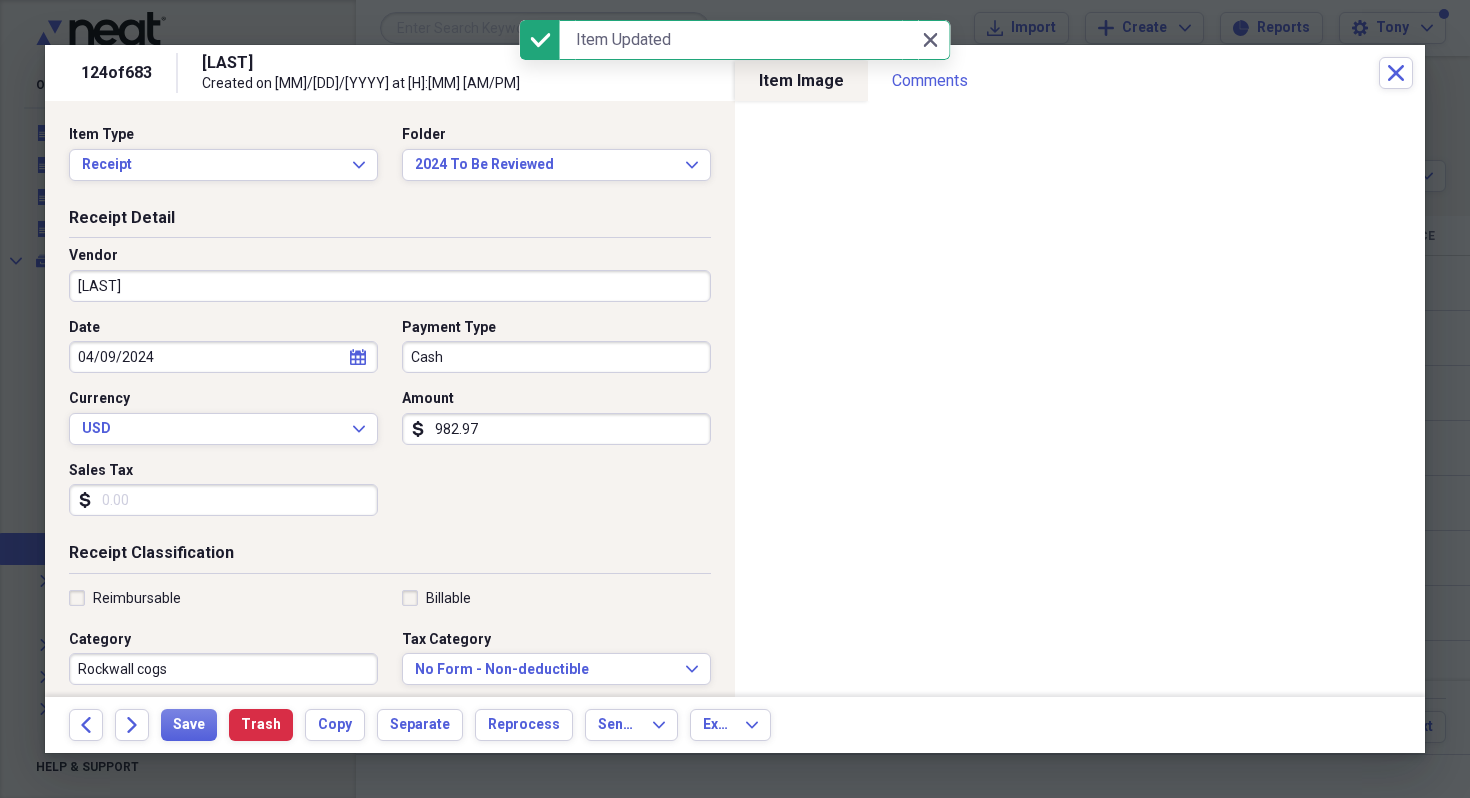 click on "Cash" at bounding box center [556, 357] 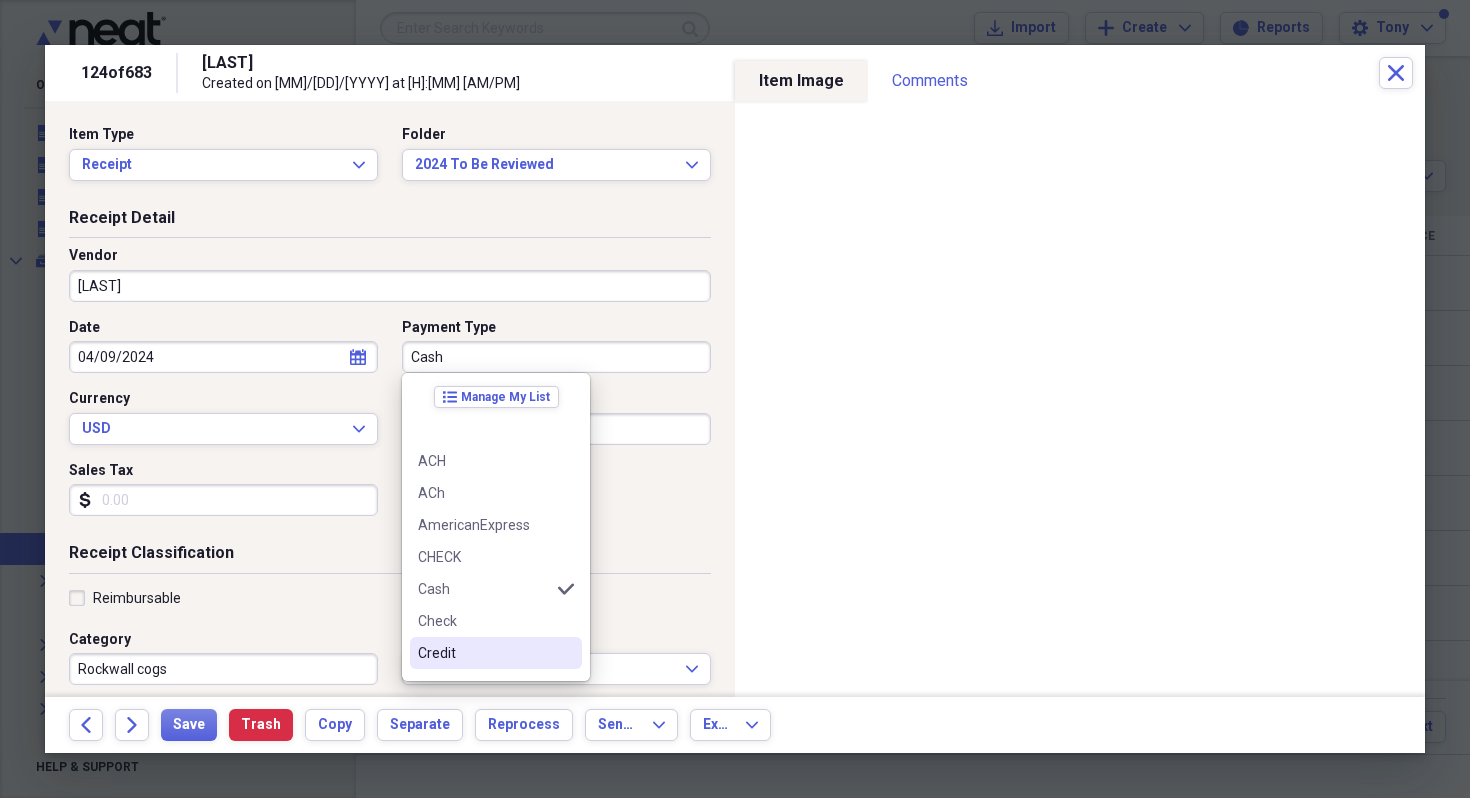 click on "Credit" at bounding box center [484, 653] 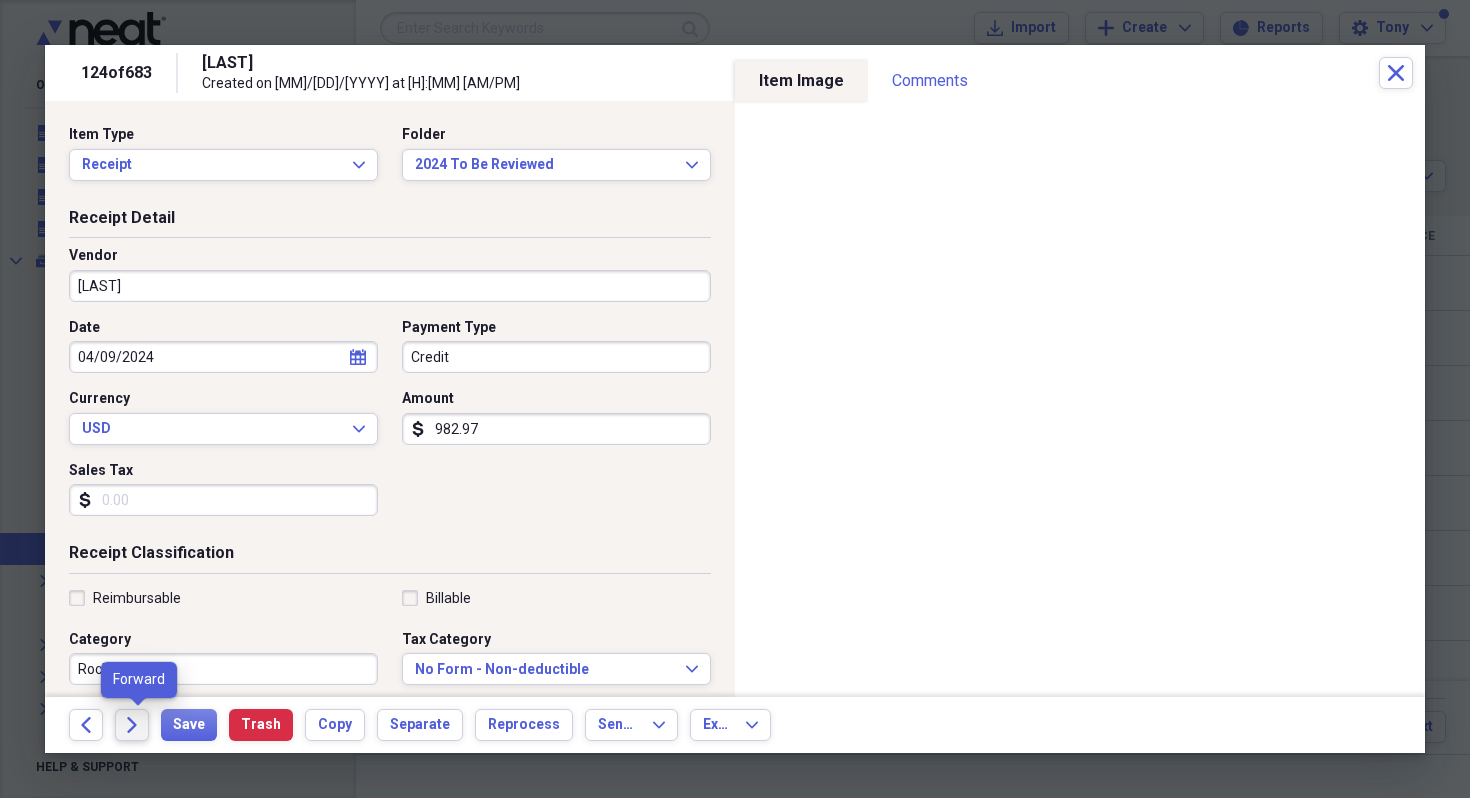 click on "Forward" 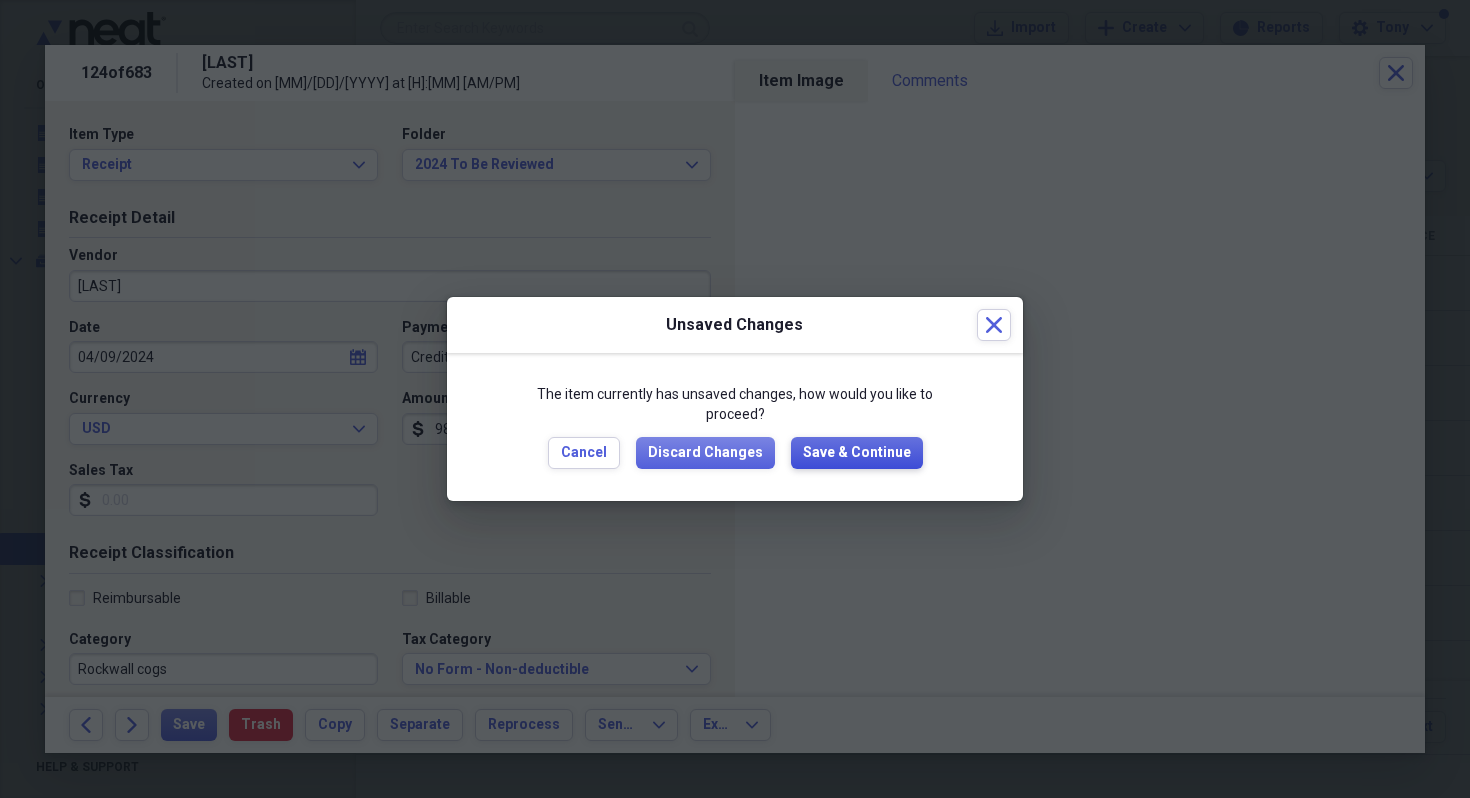 click on "Save & Continue" at bounding box center [857, 453] 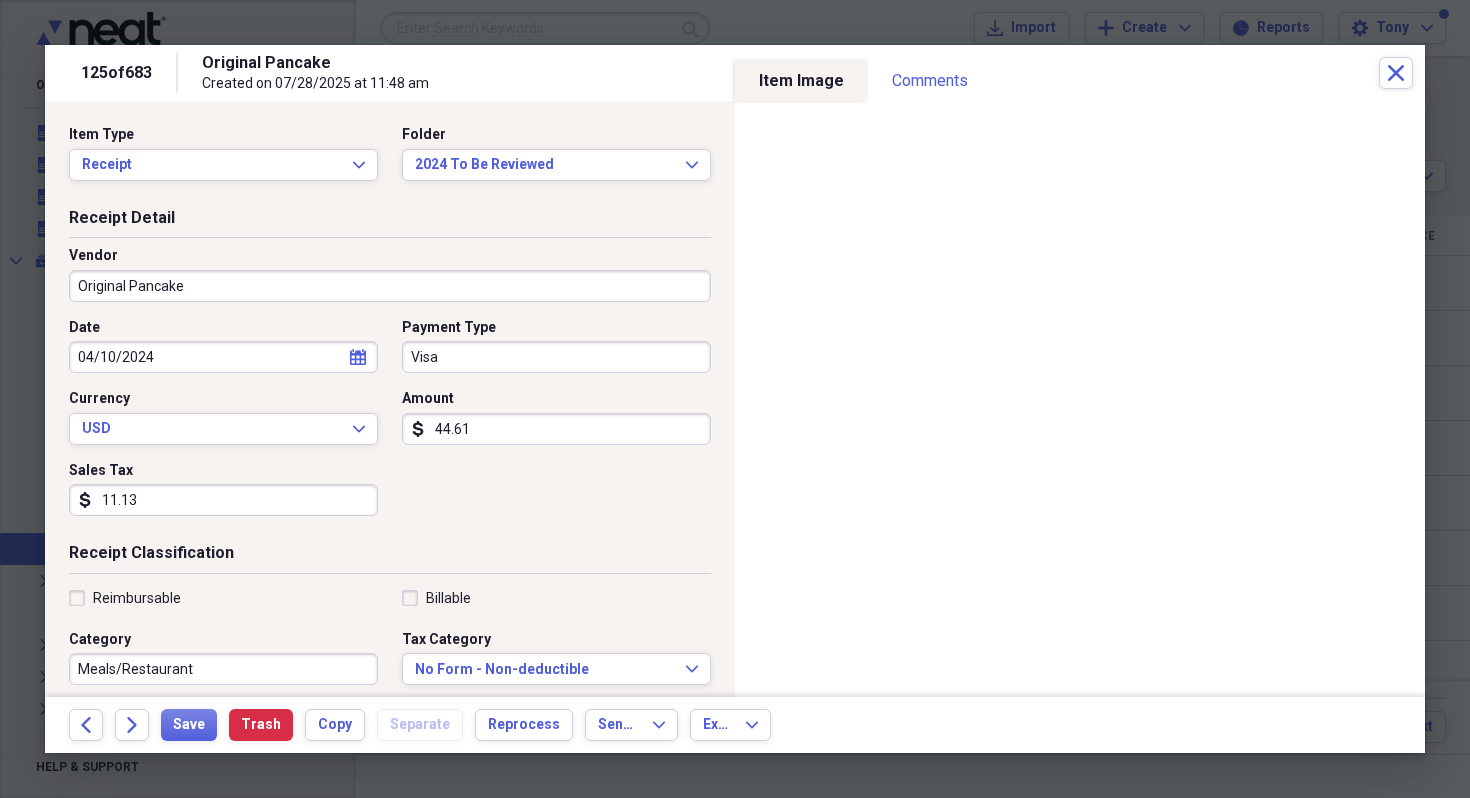 click on "11.13" at bounding box center [223, 500] 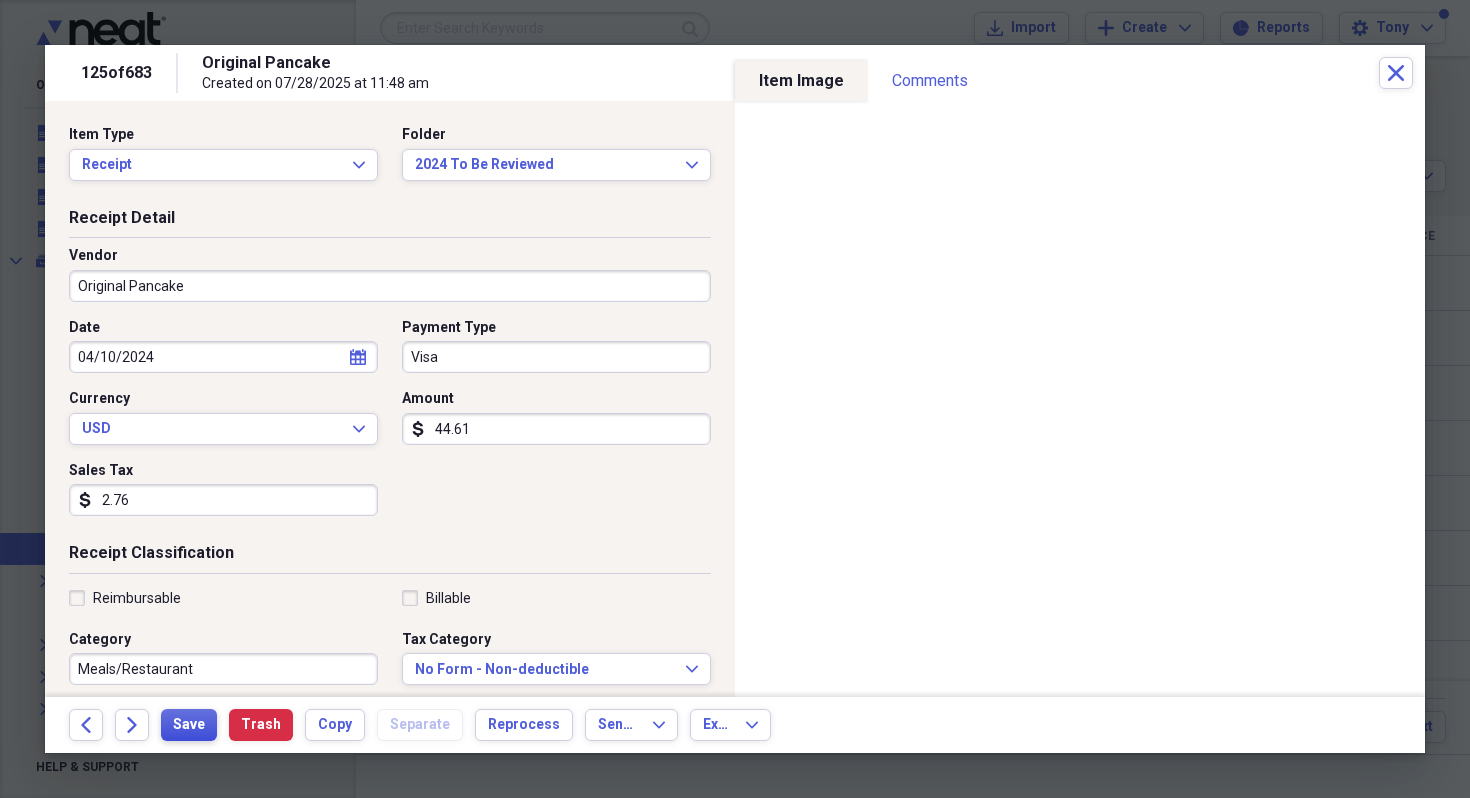 type on "2.76" 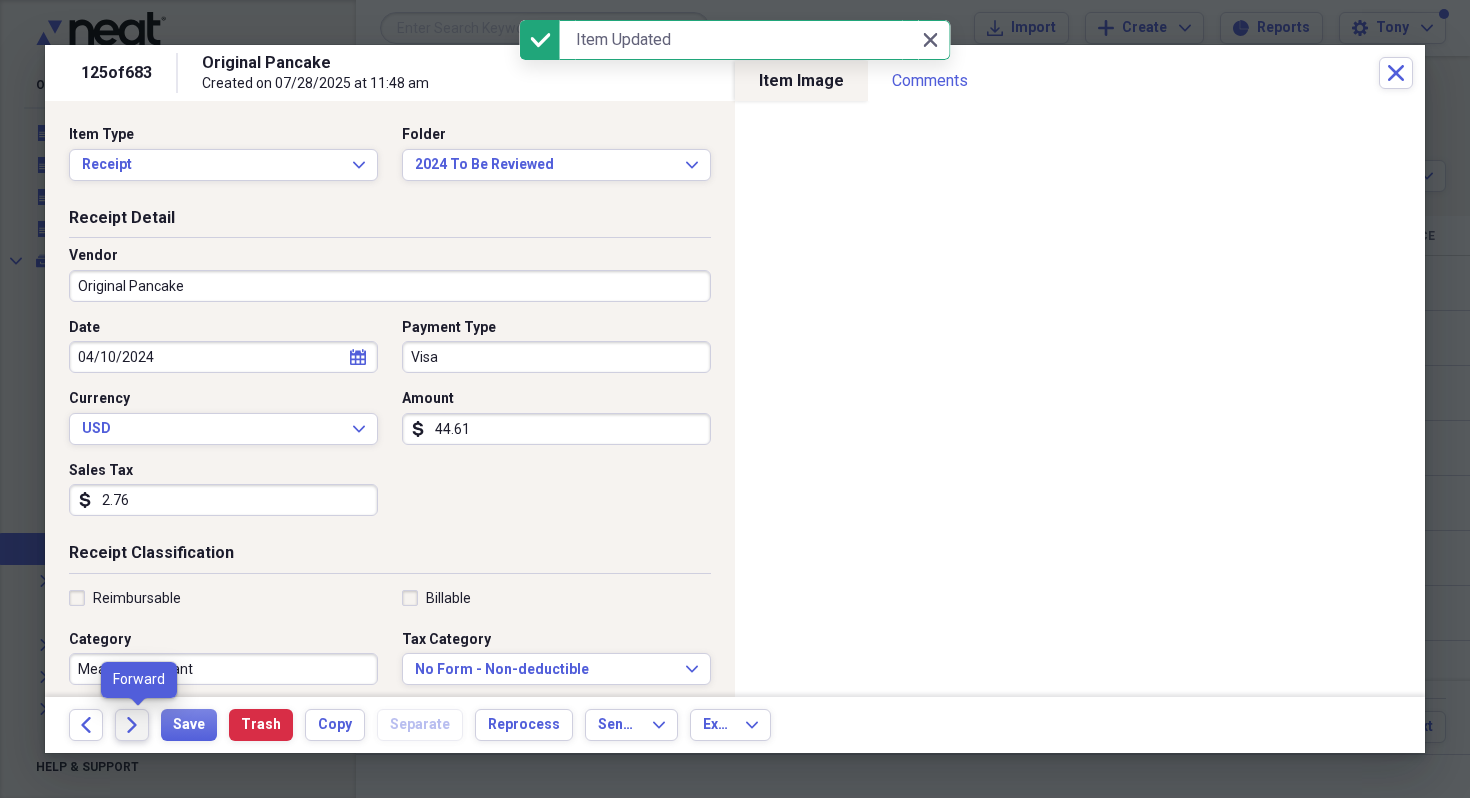 click on "Forward" 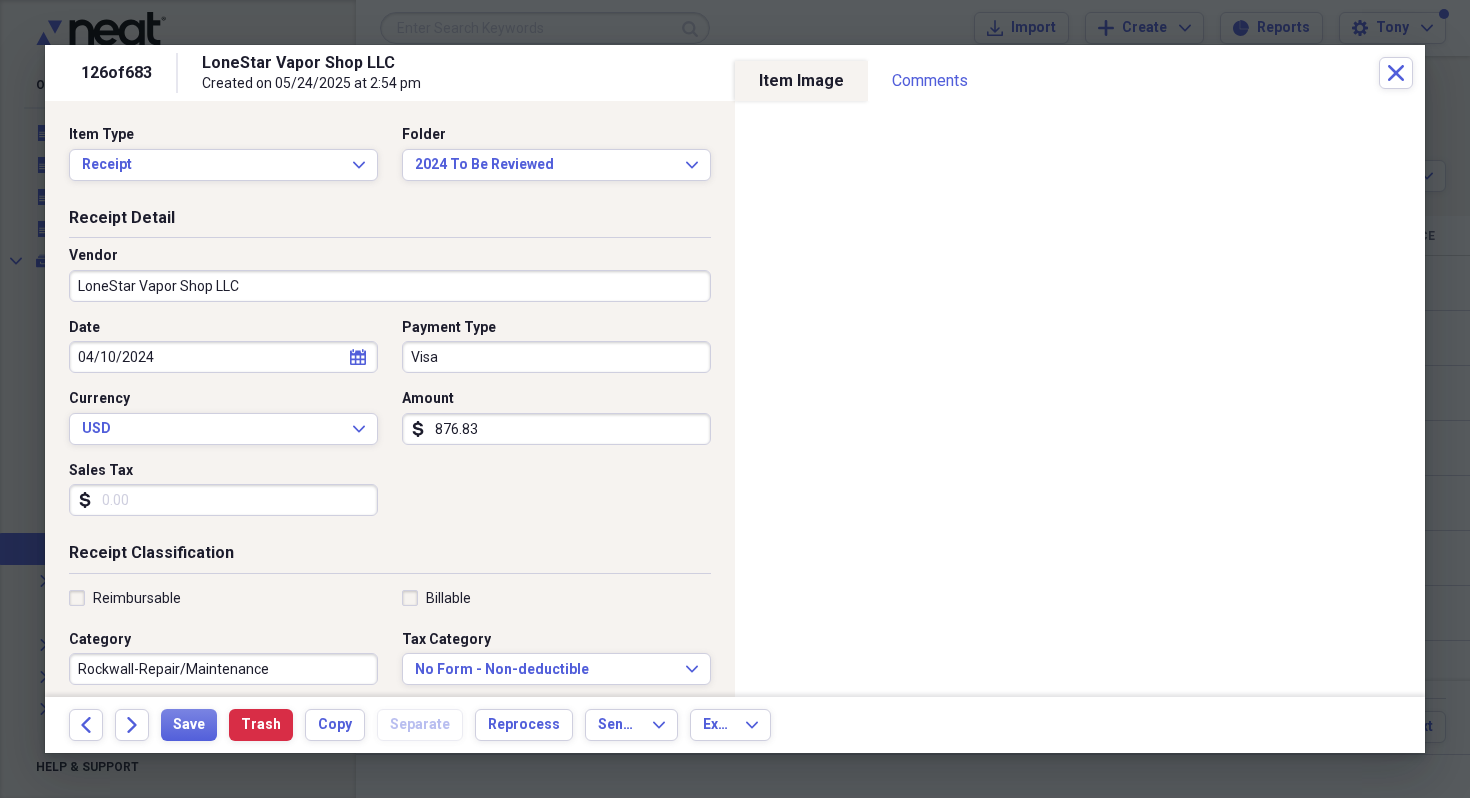 click on "LoneStar Vapor Shop LLC" at bounding box center (390, 286) 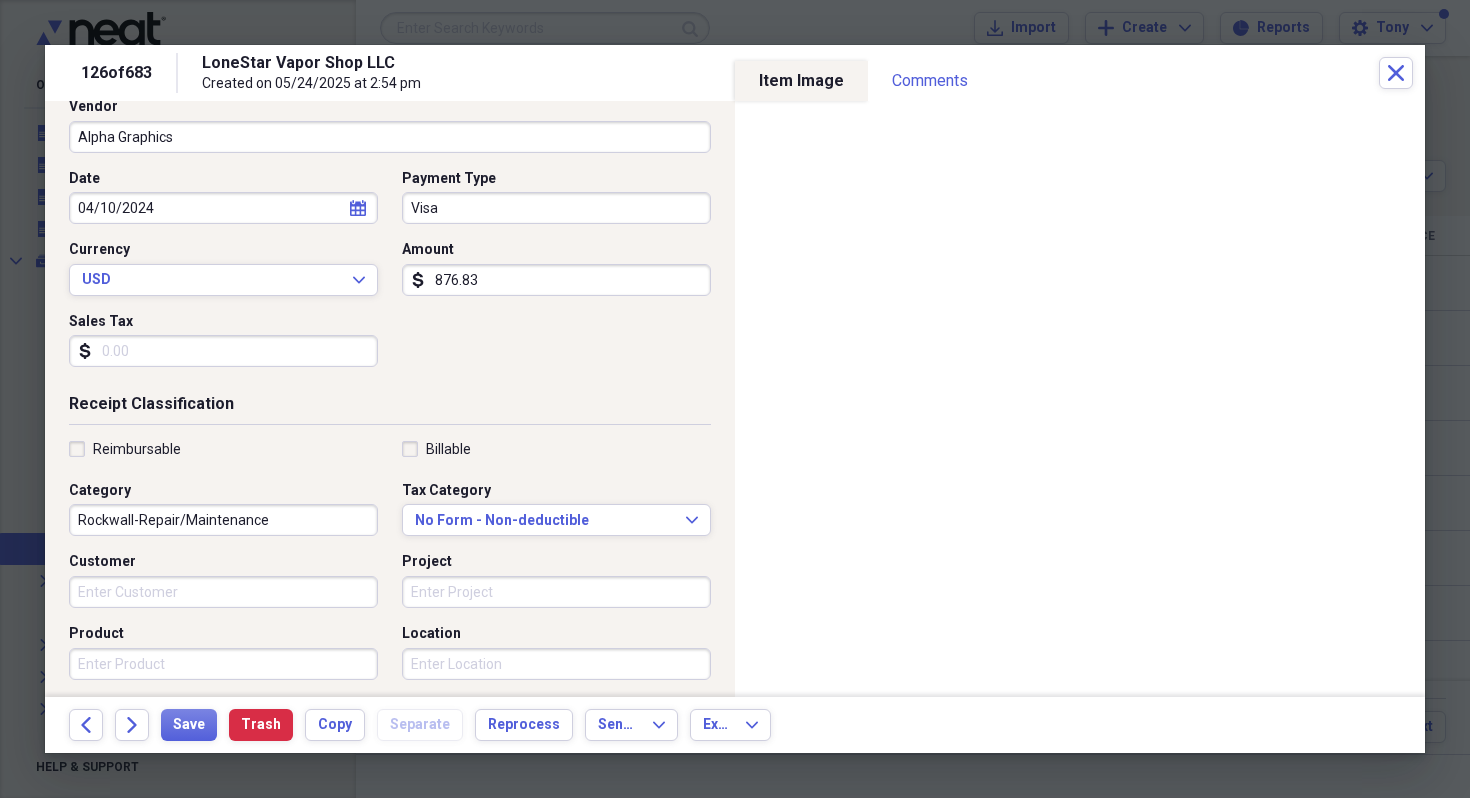 scroll, scrollTop: 170, scrollLeft: 0, axis: vertical 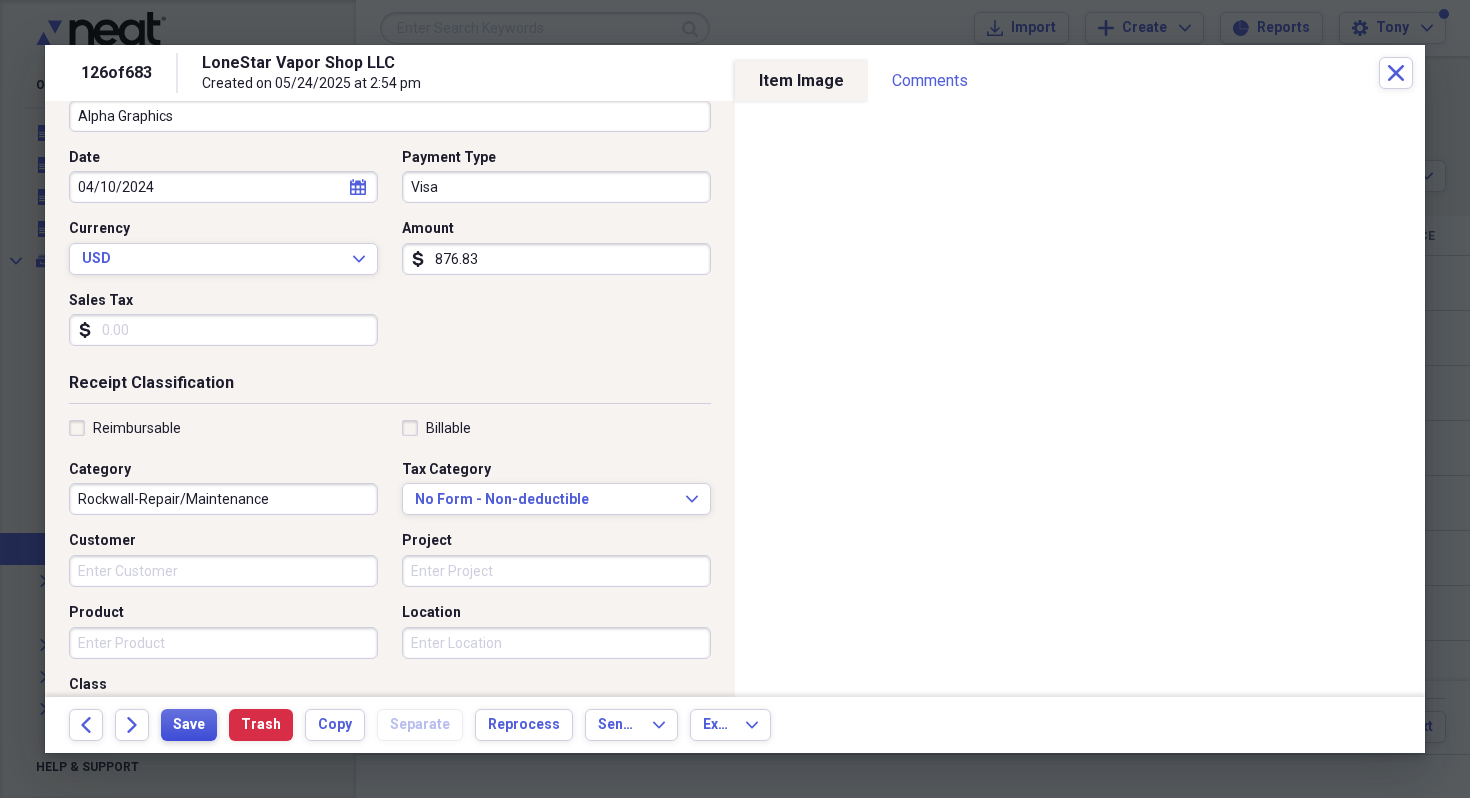 type on "Alpha Graphics" 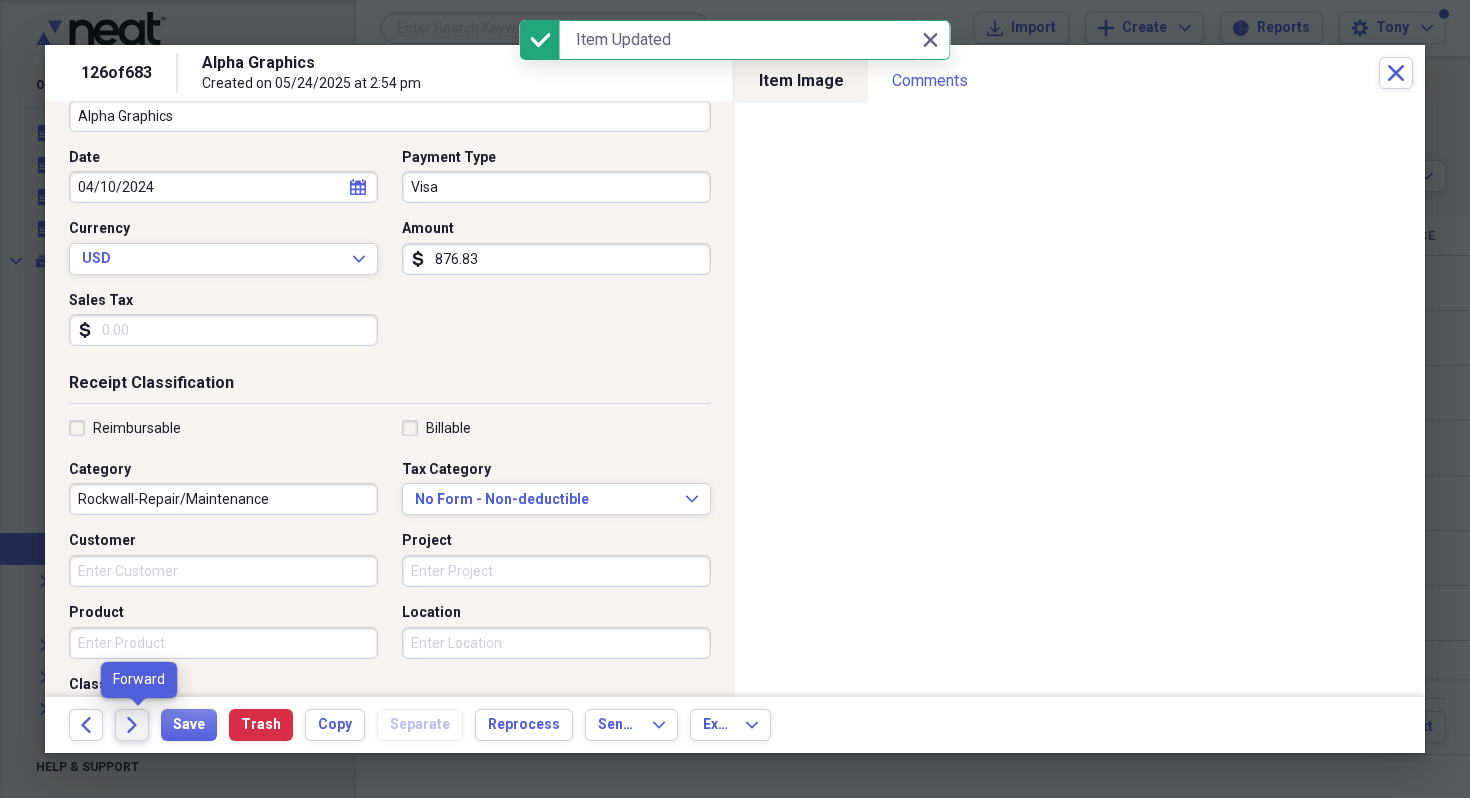 click on "Forward" 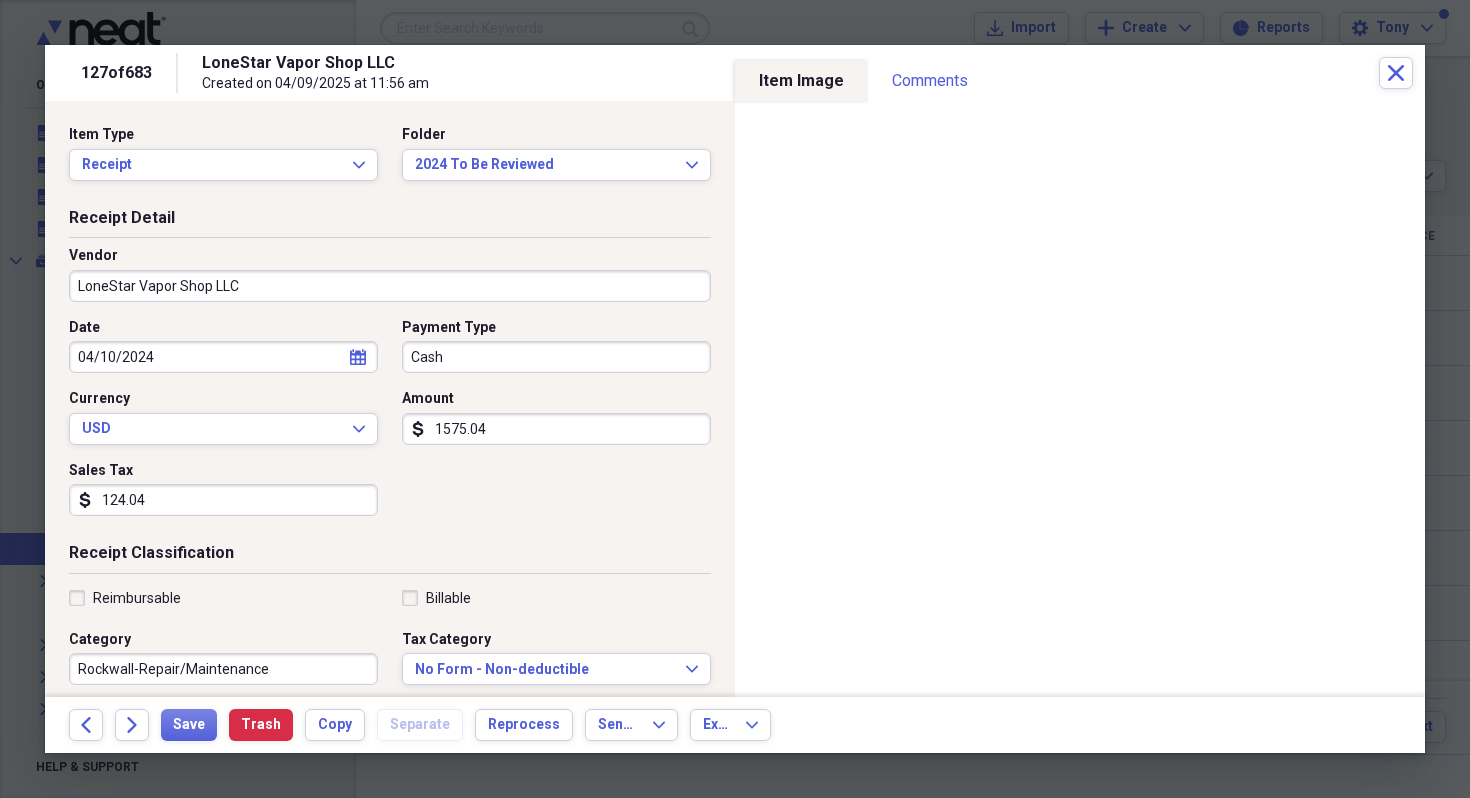 click on "LoneStar Vapor Shop LLC" at bounding box center [390, 286] 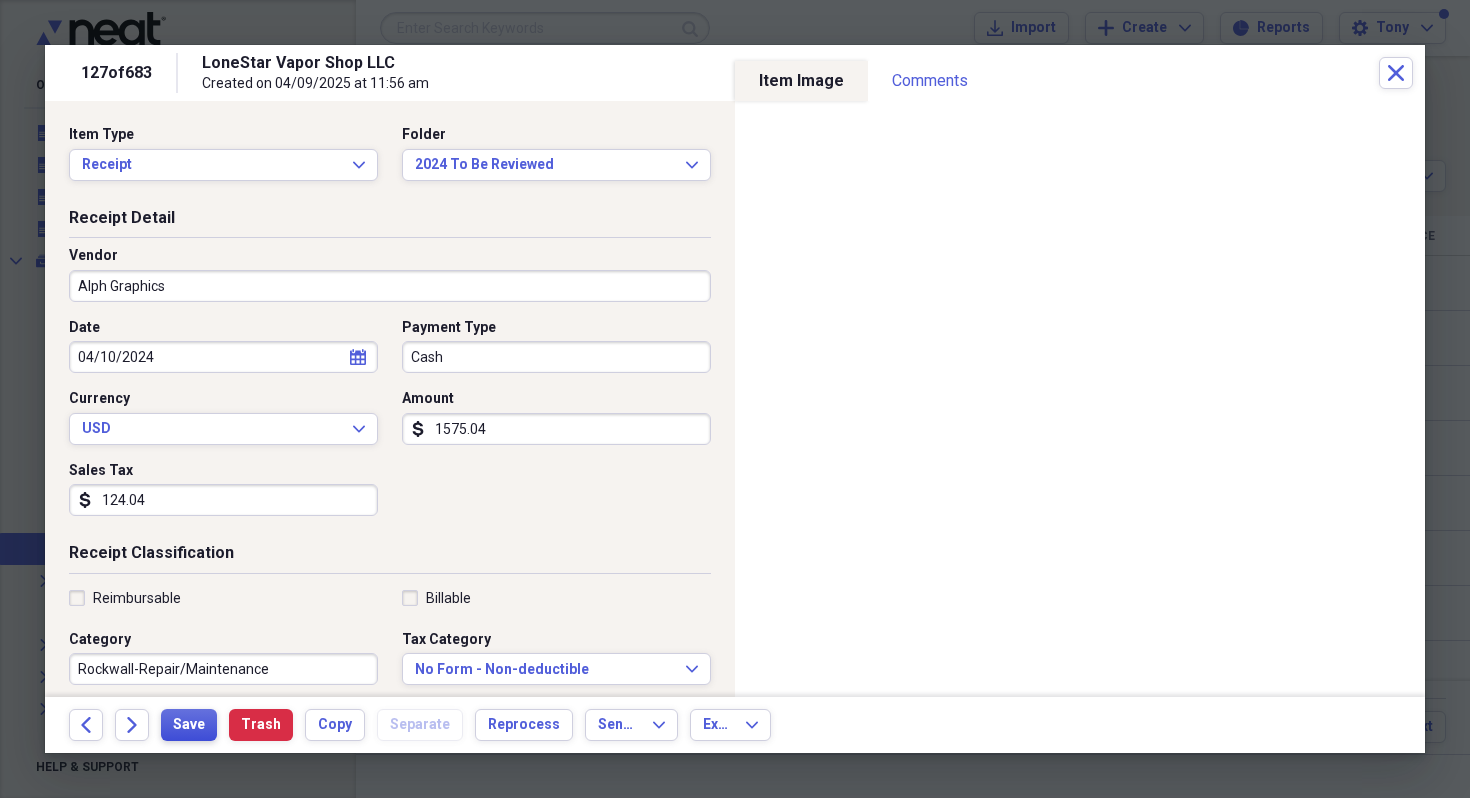 type on "Alph Graphics" 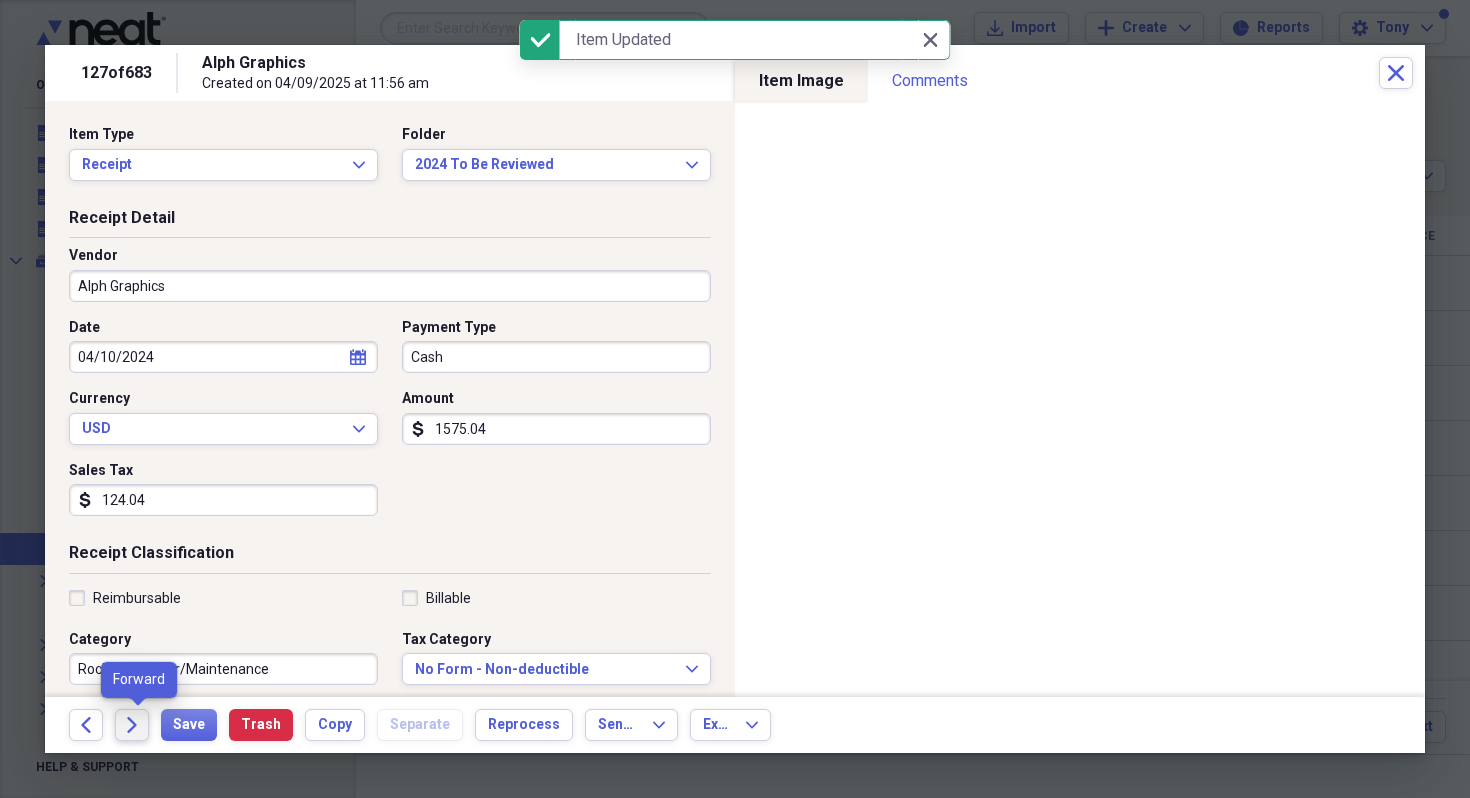 click on "Forward" 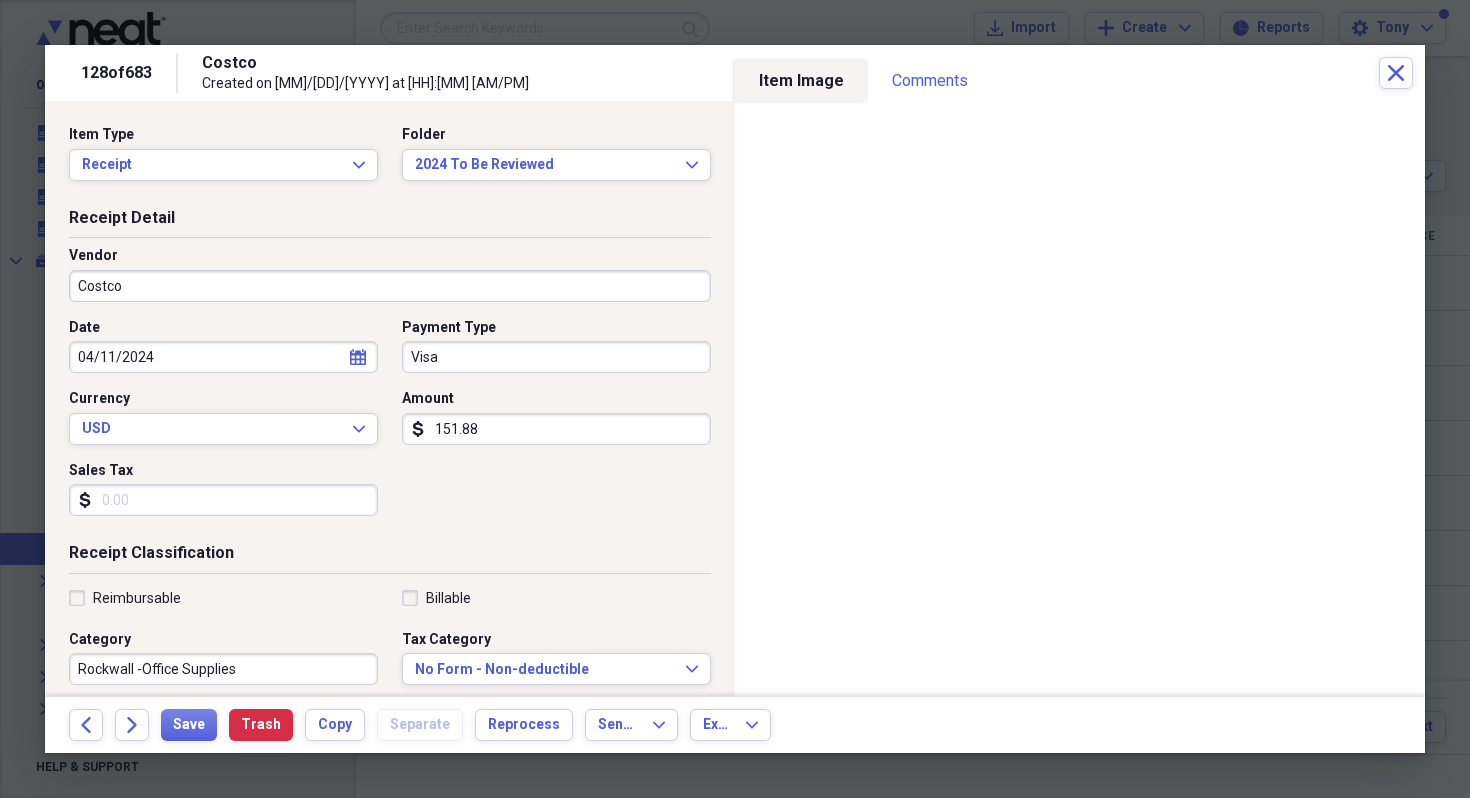 click on "Sales Tax" at bounding box center [223, 500] 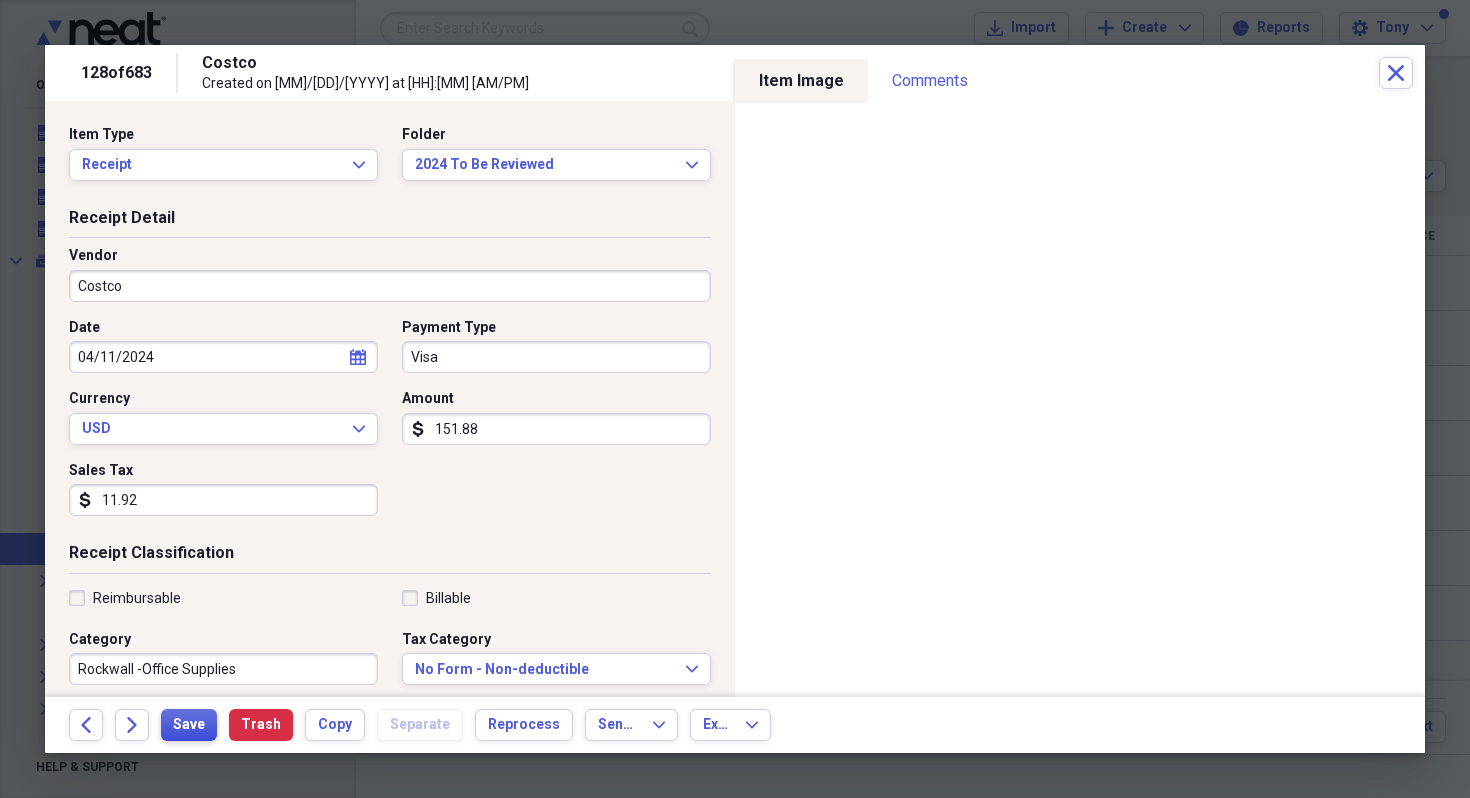 type on "11.92" 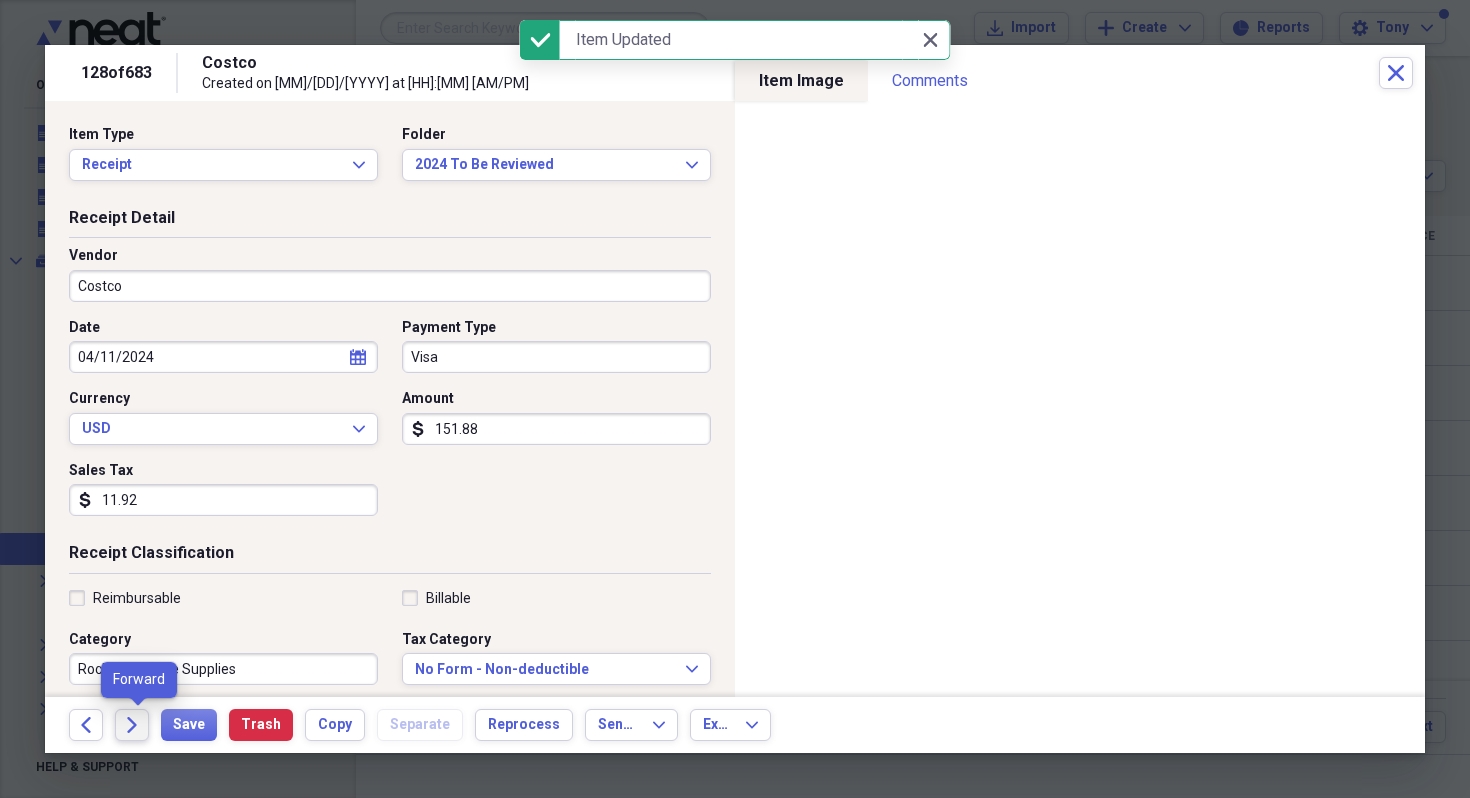 click 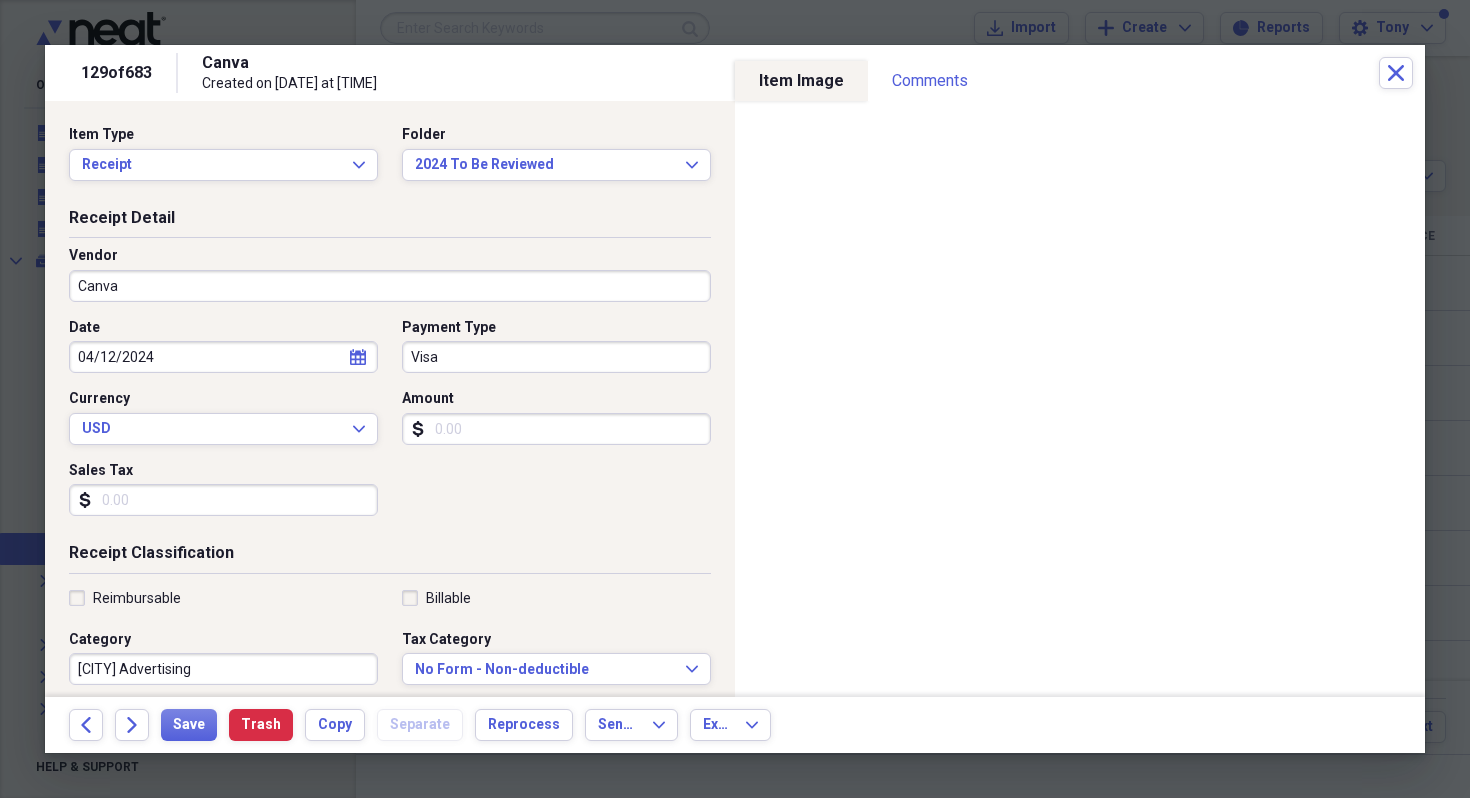 click on "Amount" at bounding box center (556, 429) 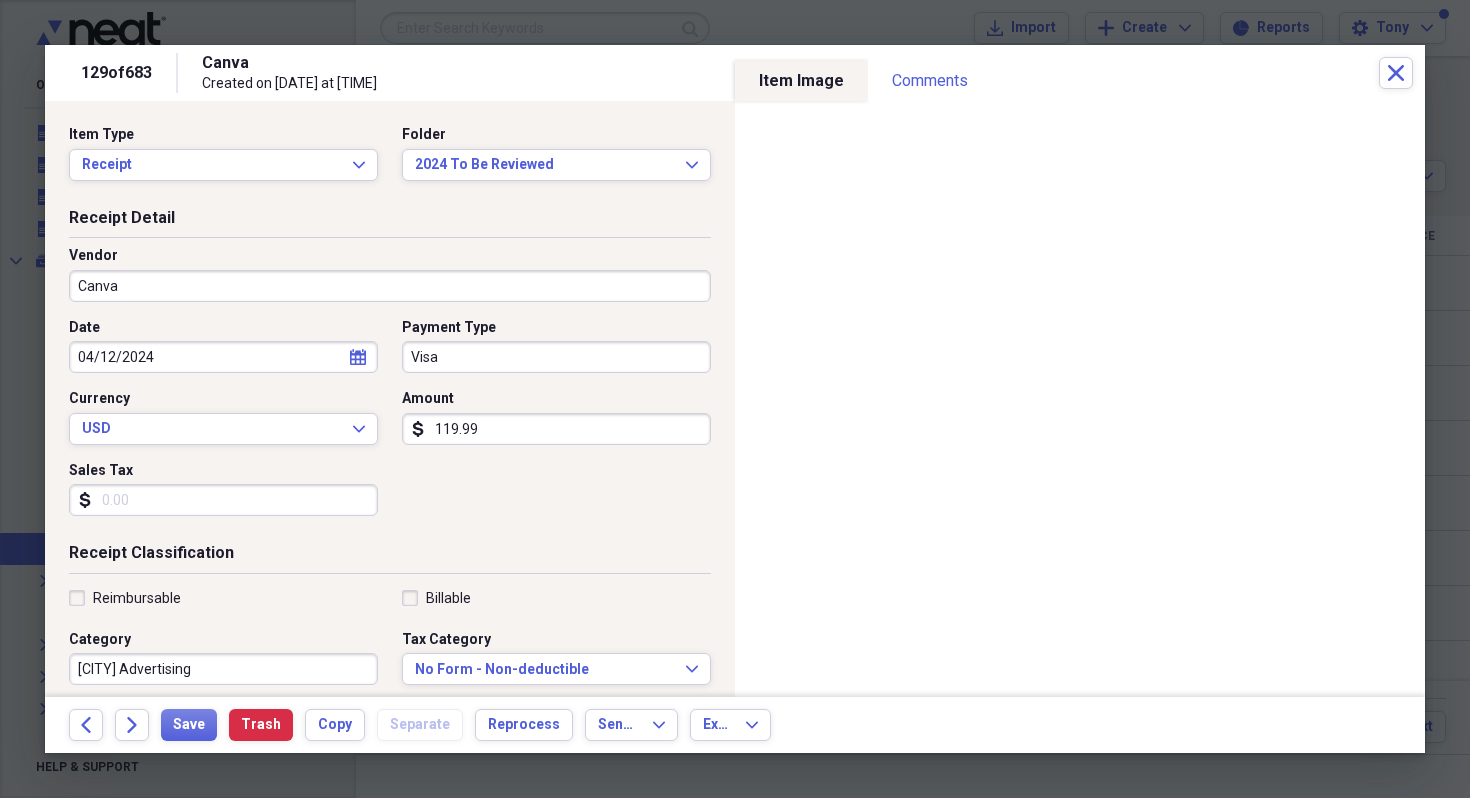type on "119.99" 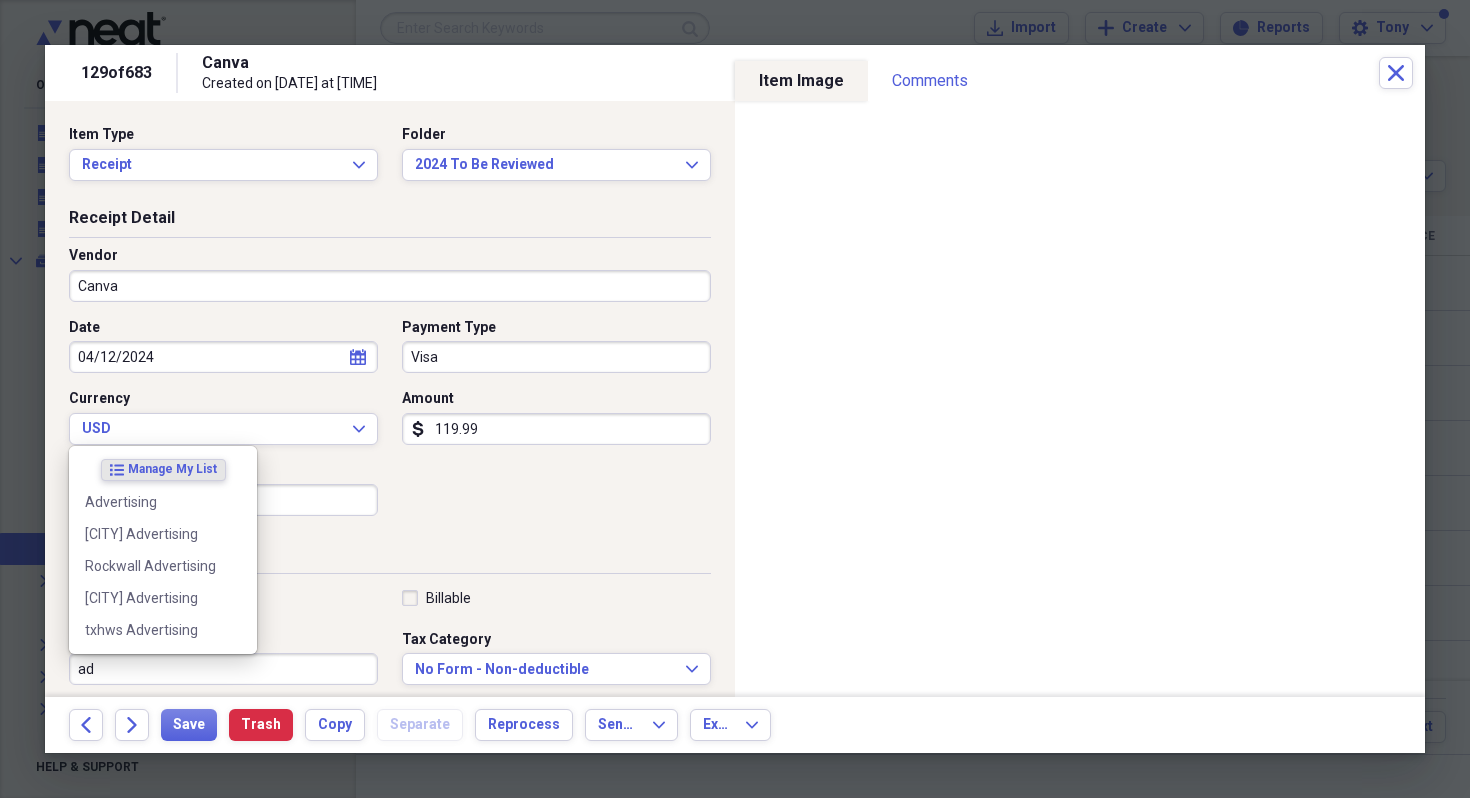 type on "a" 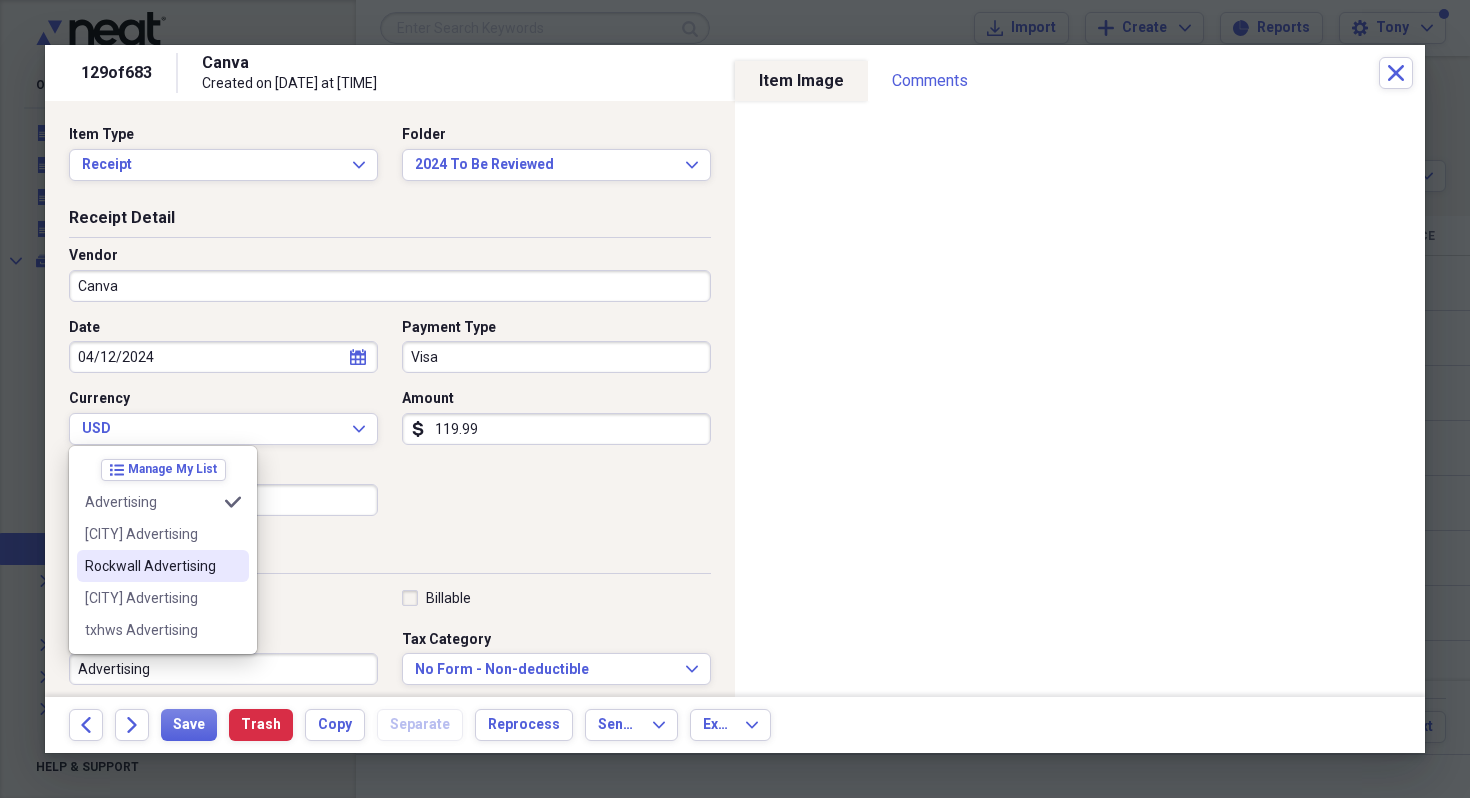 click on "Rockwall Advertising" at bounding box center [151, 566] 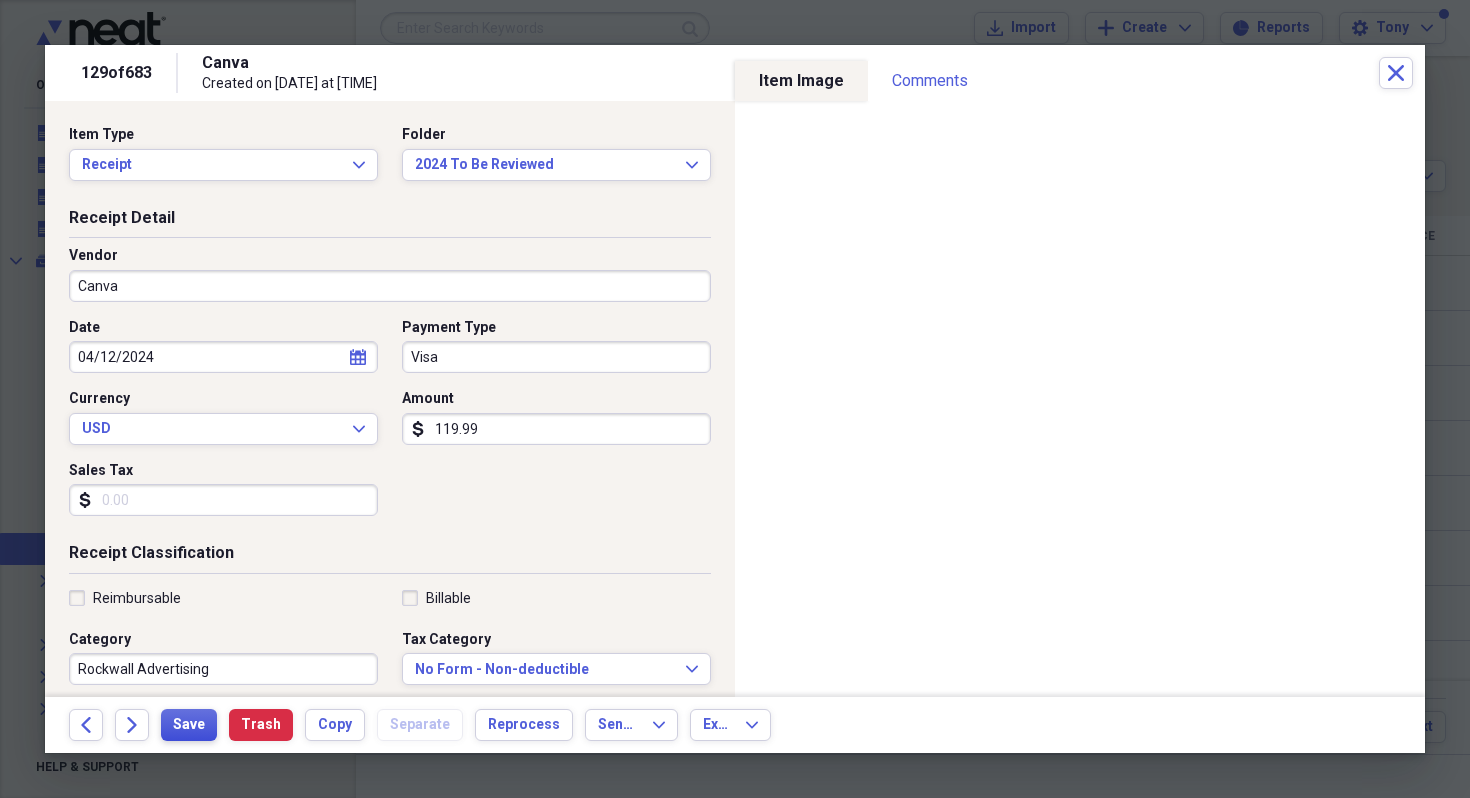 click on "Save" at bounding box center [189, 725] 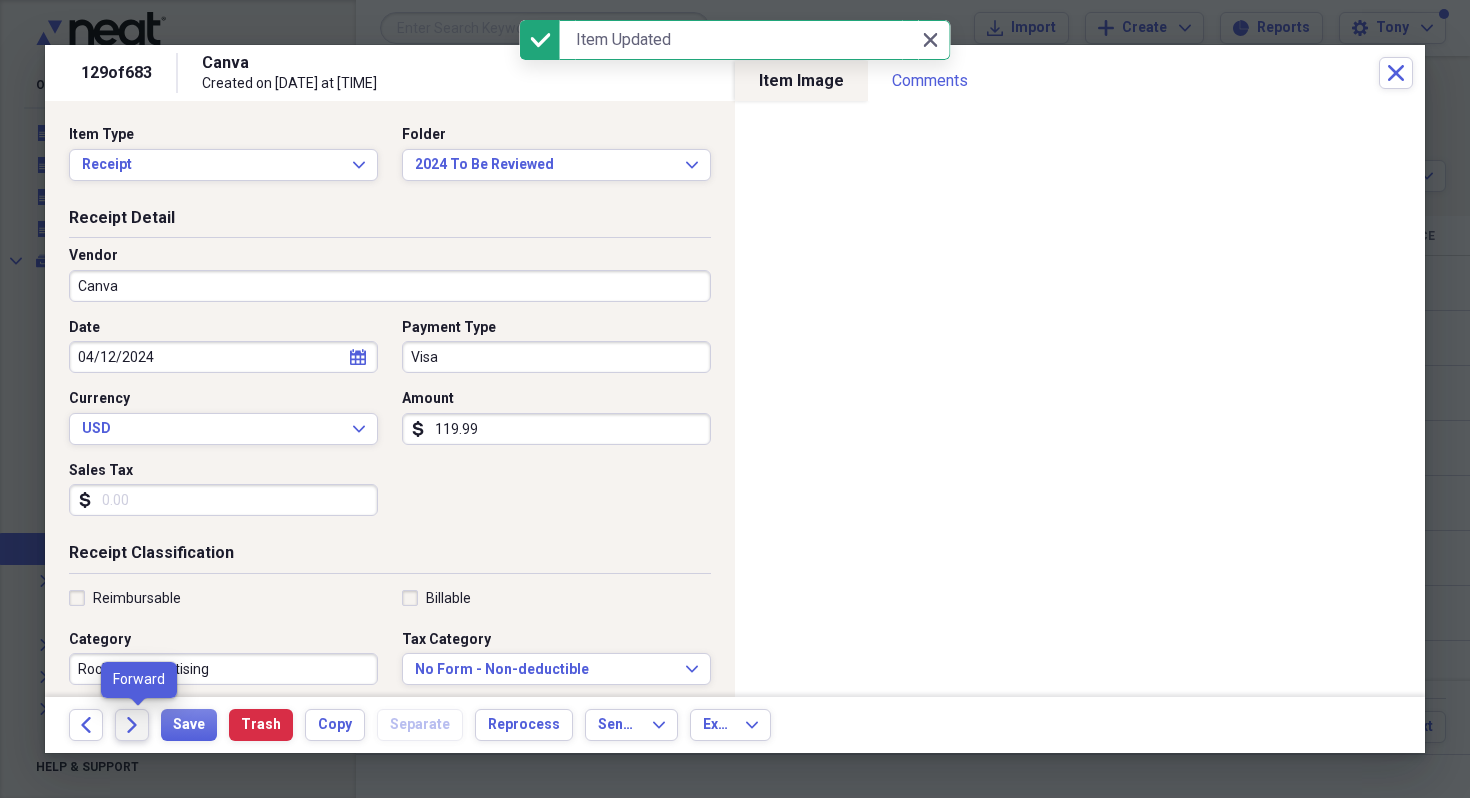 click 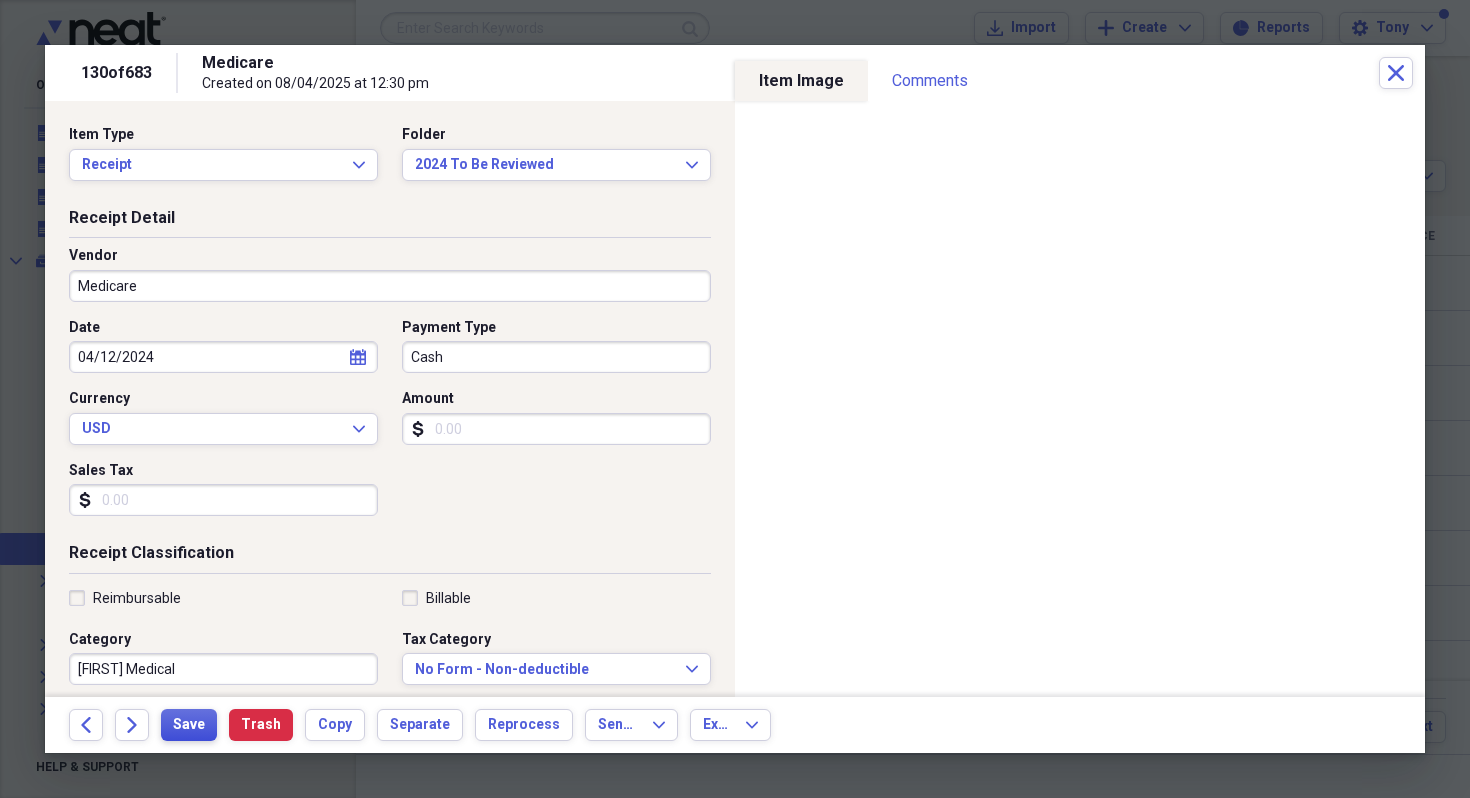 click on "Save" at bounding box center (189, 725) 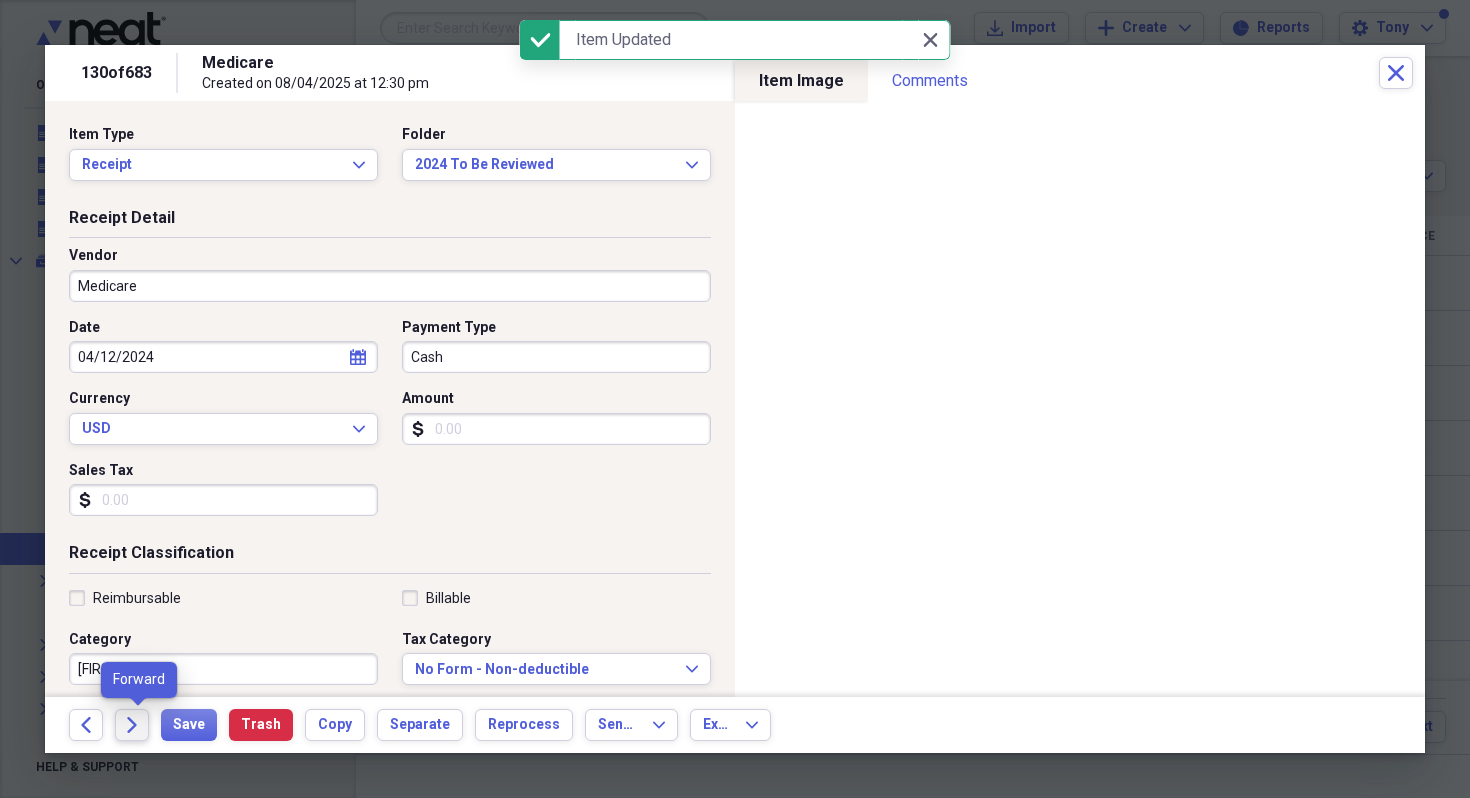 click on "Forward" 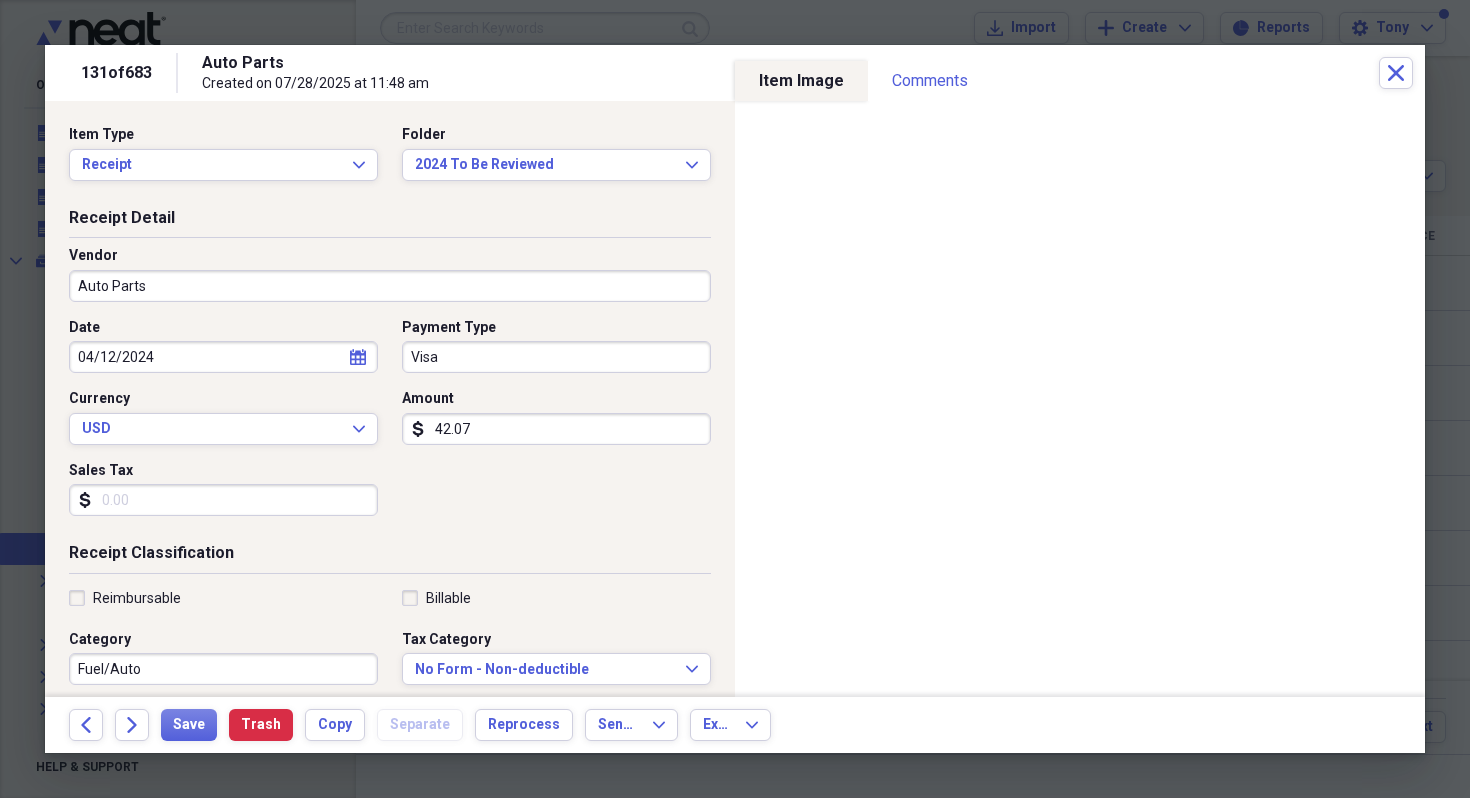 click on "Auto Parts" at bounding box center [390, 286] 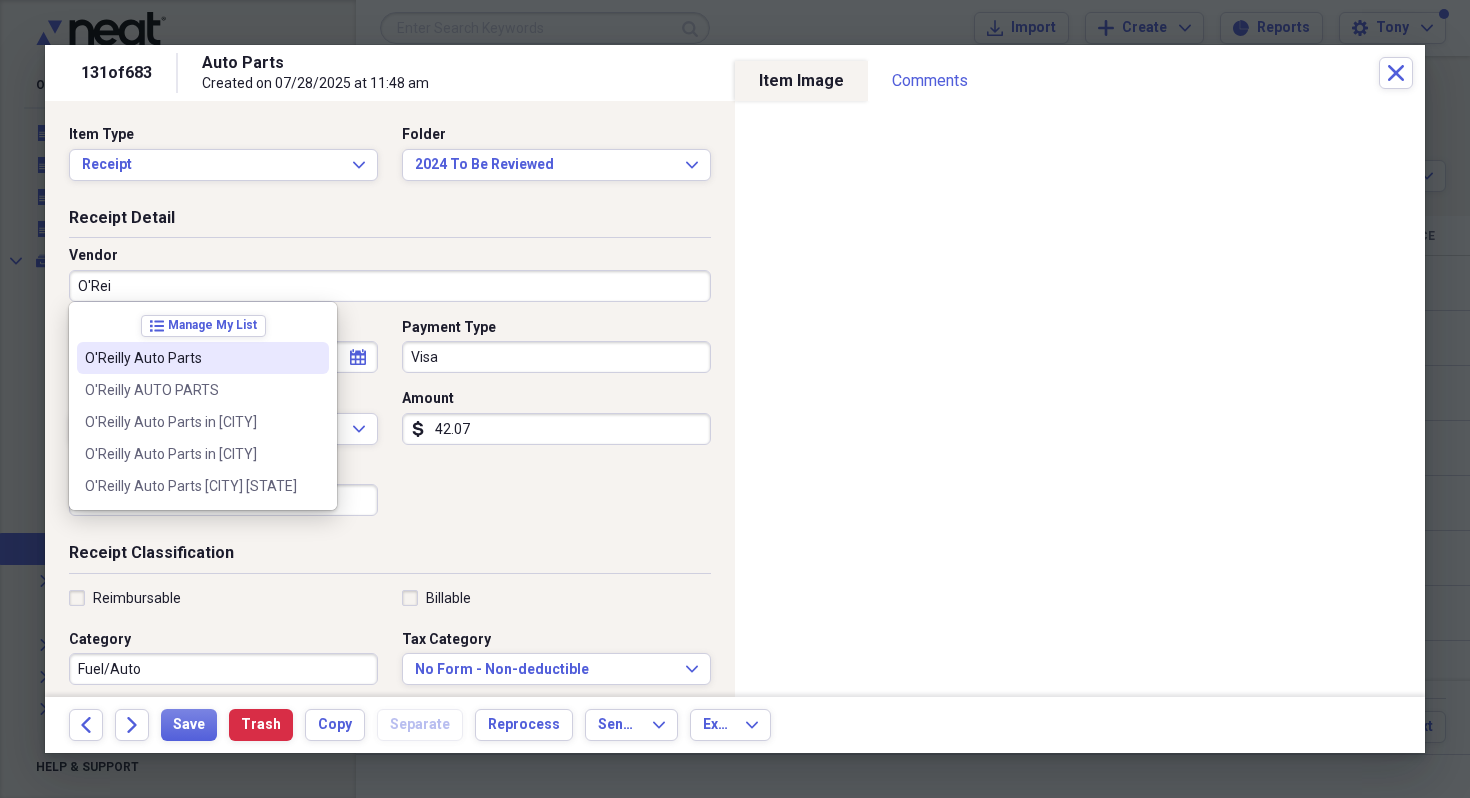 click on "O'Reilly Auto Parts" at bounding box center [191, 358] 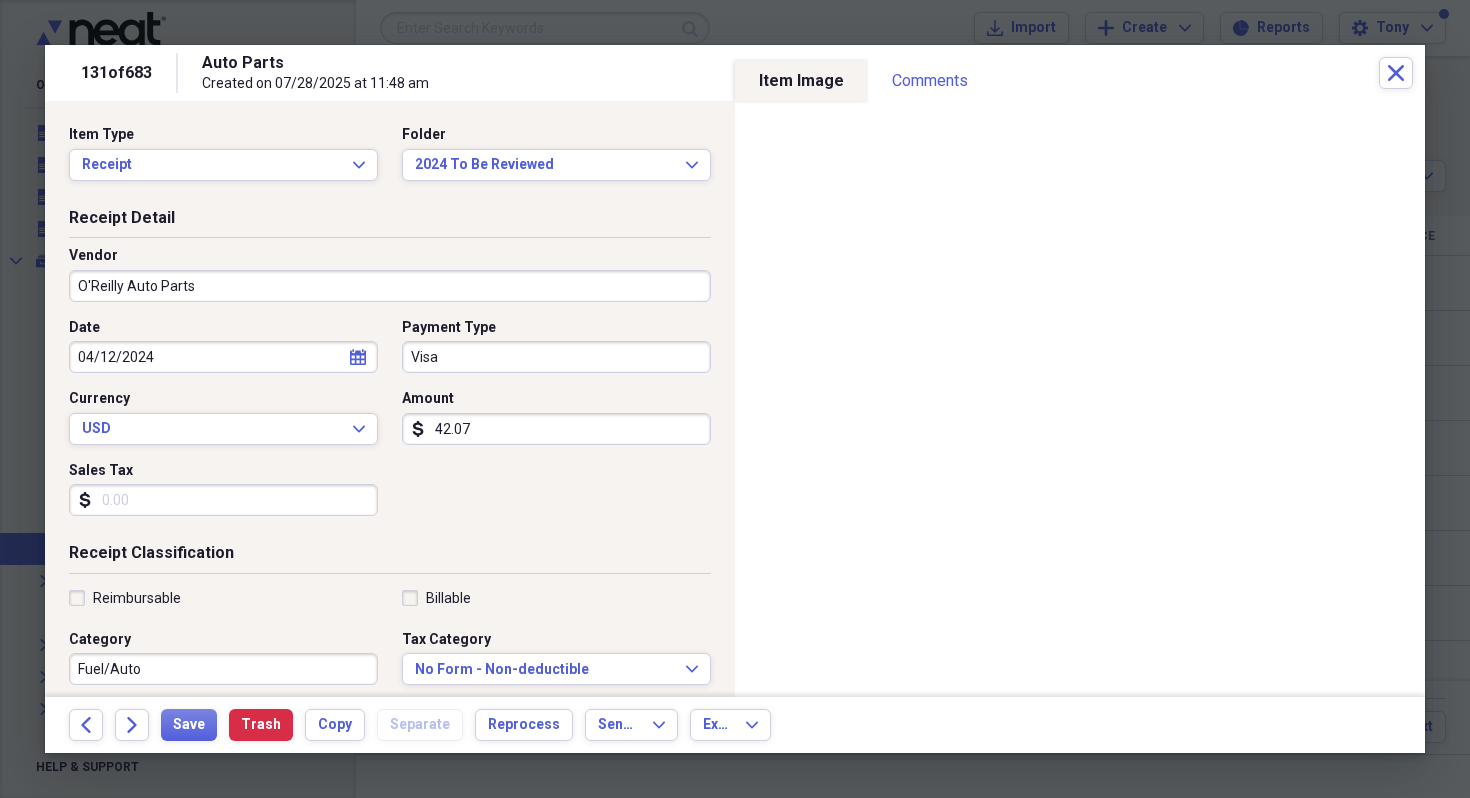 click on "Sales Tax" at bounding box center (223, 500) 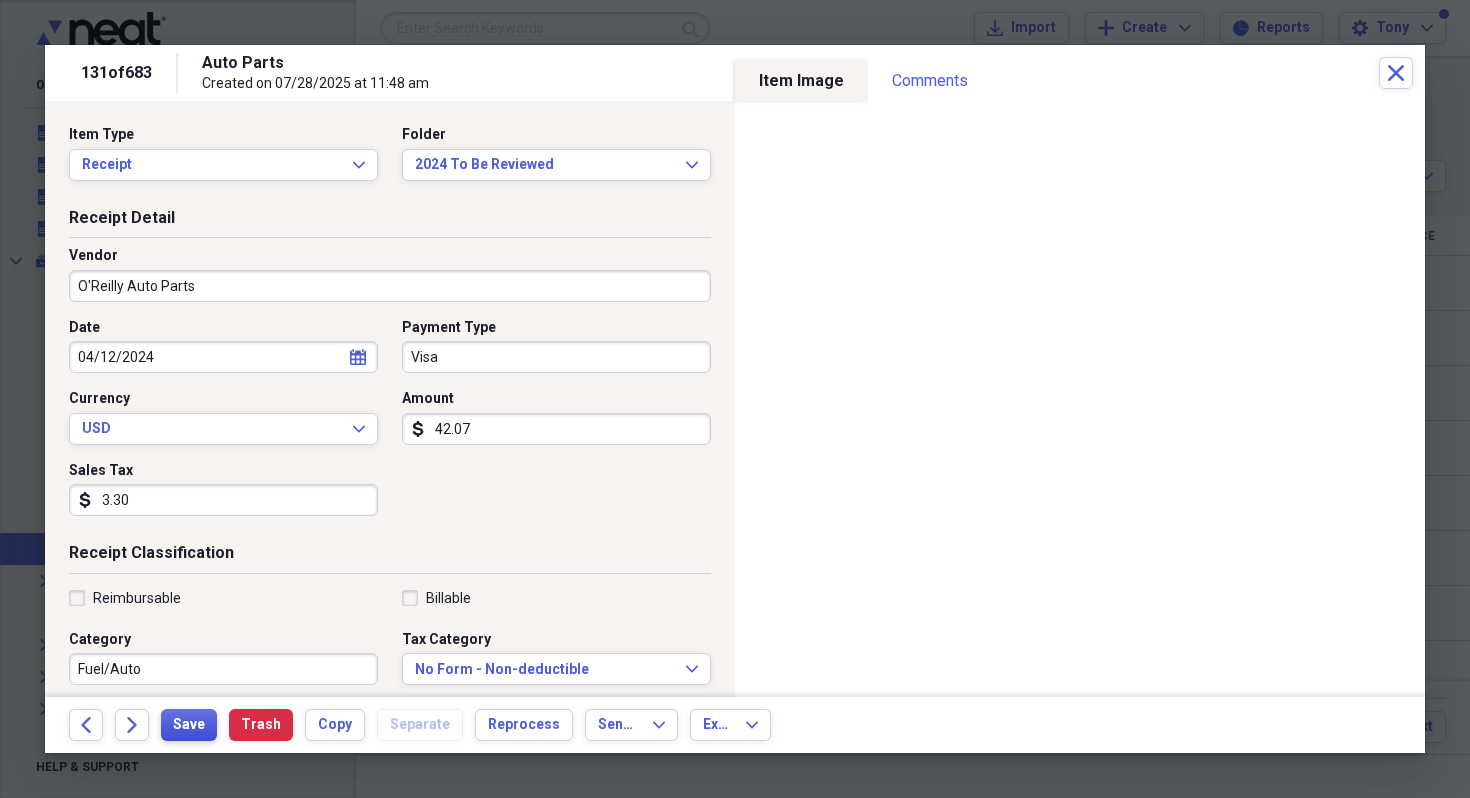 type on "3.30" 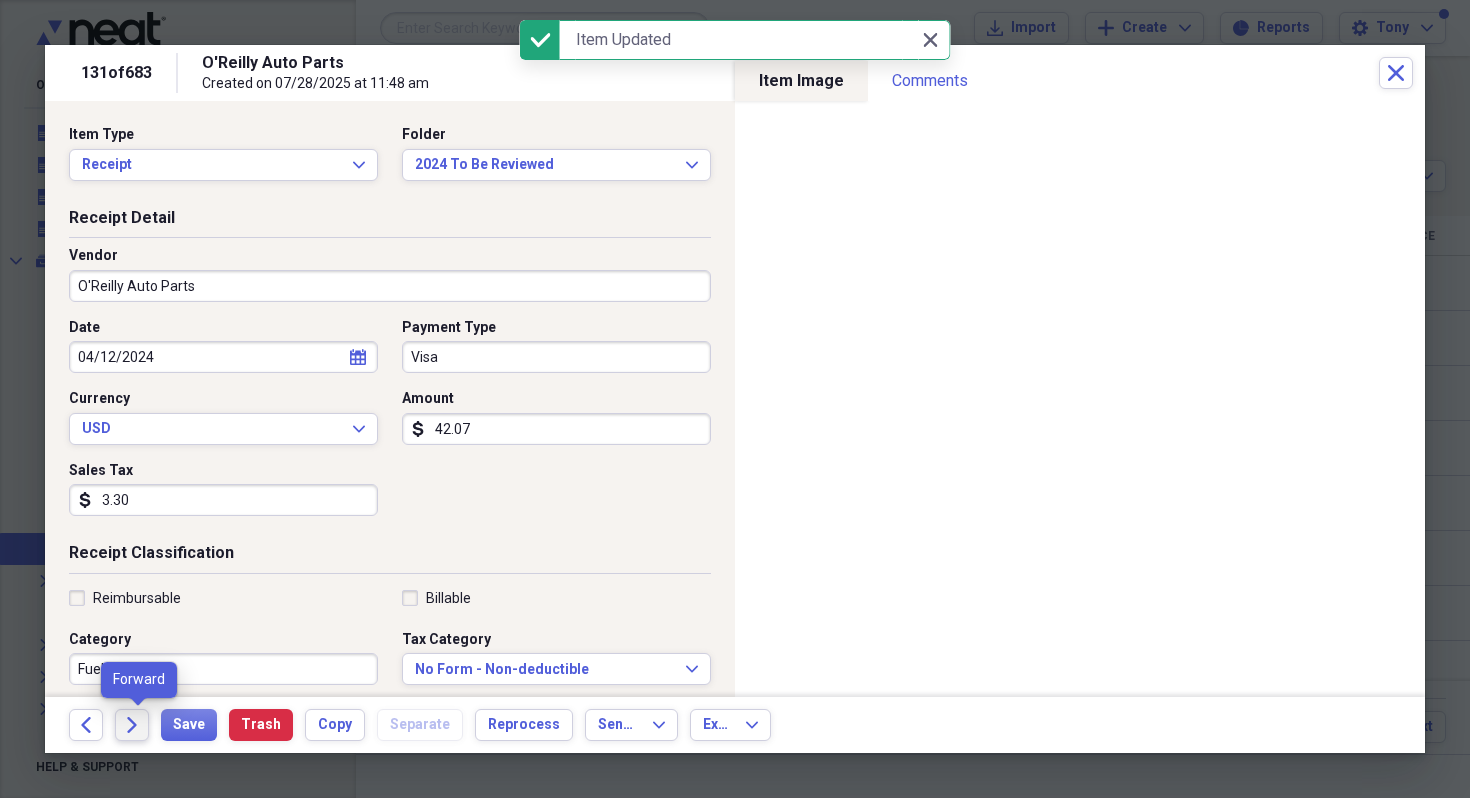 click on "Forward" 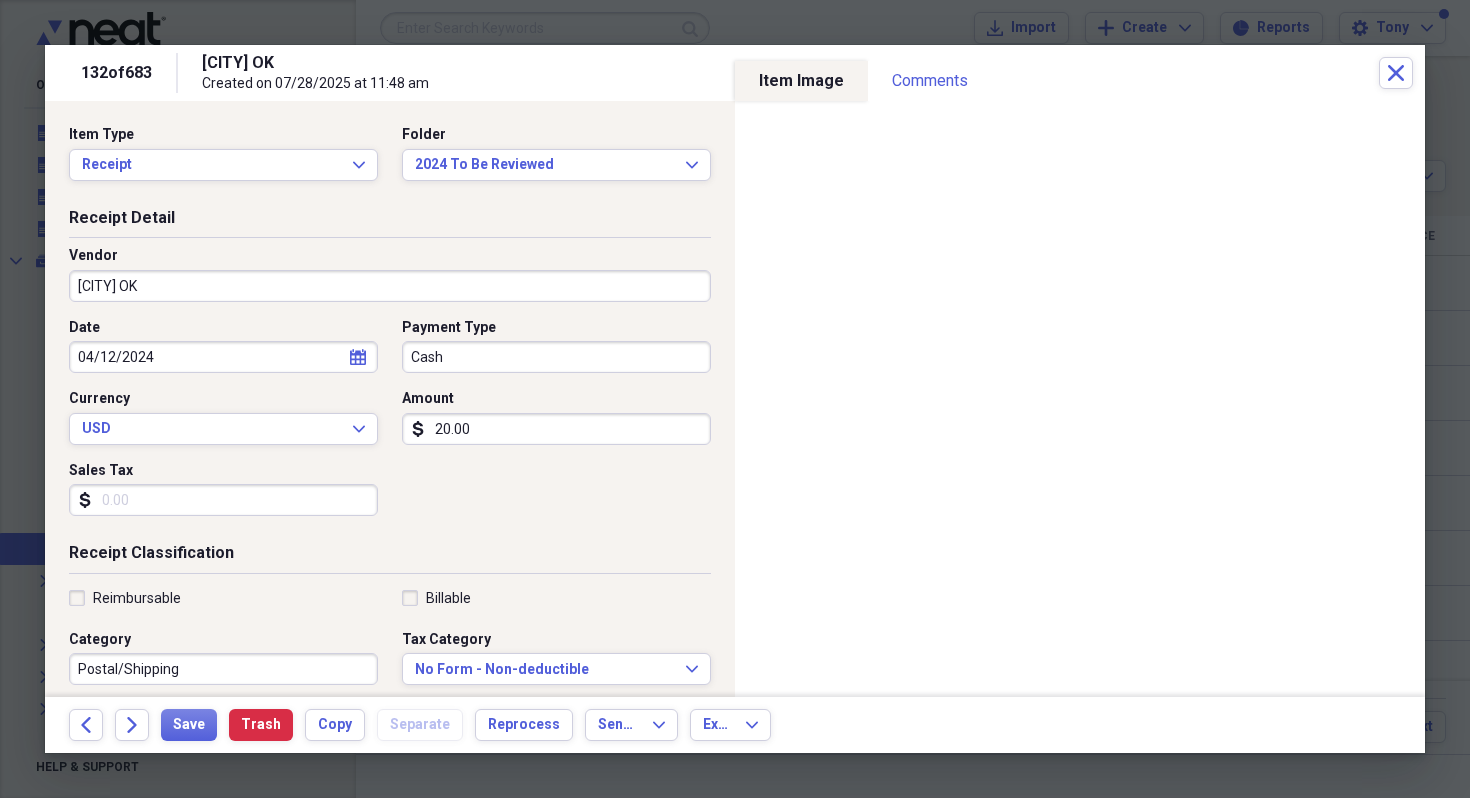 click on "20.00" at bounding box center [556, 429] 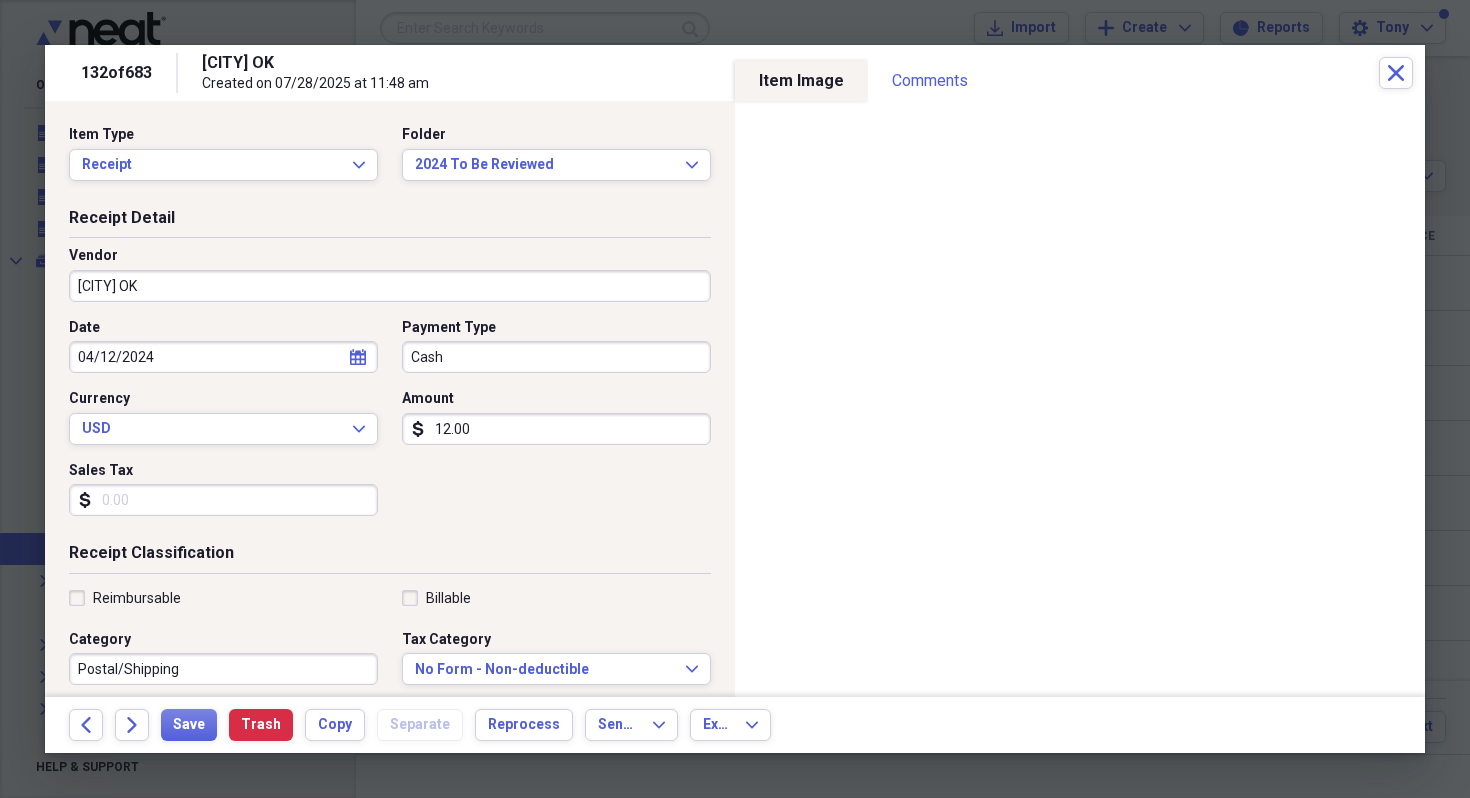 type on "12.00" 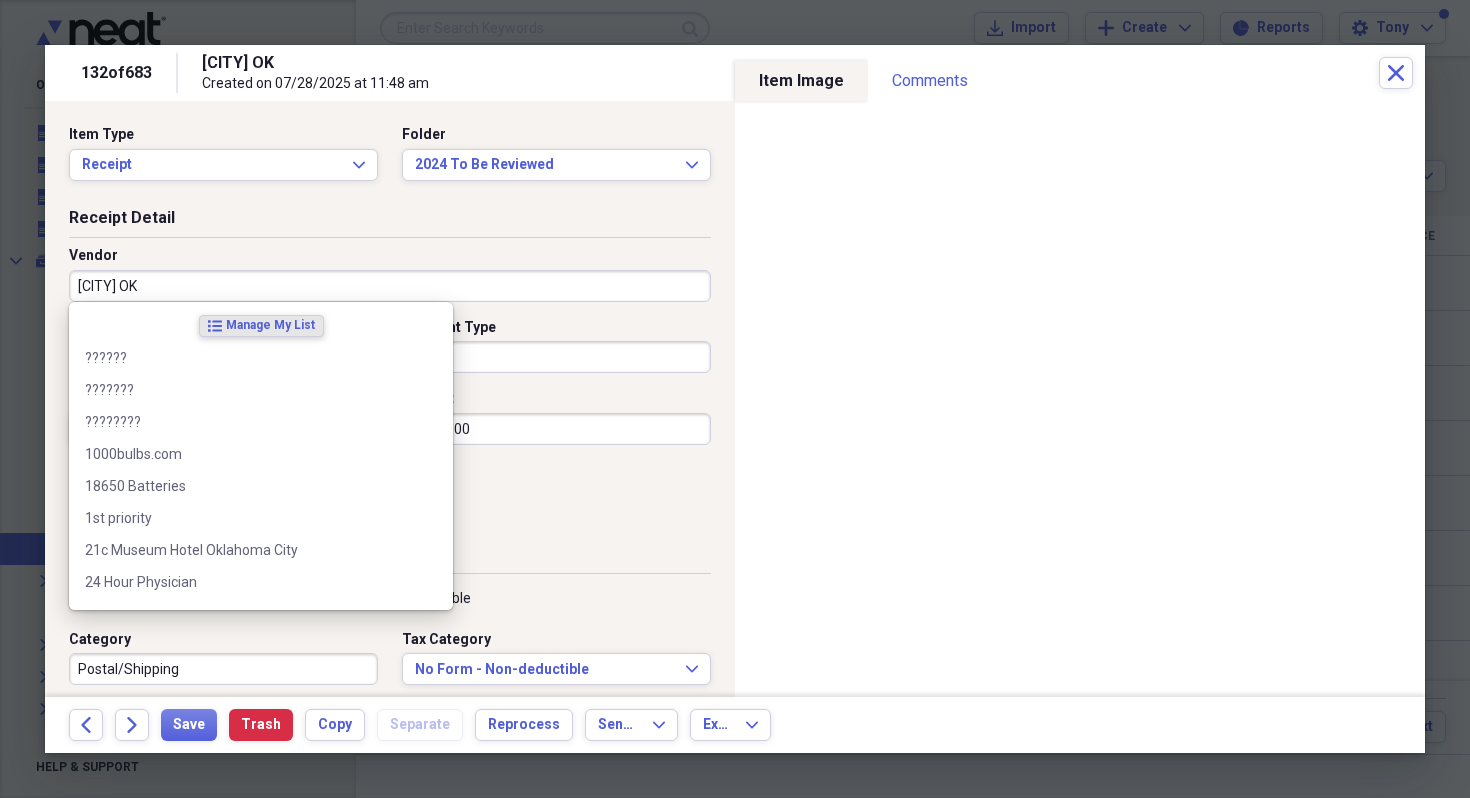 click on "[CITY] OK" at bounding box center [390, 286] 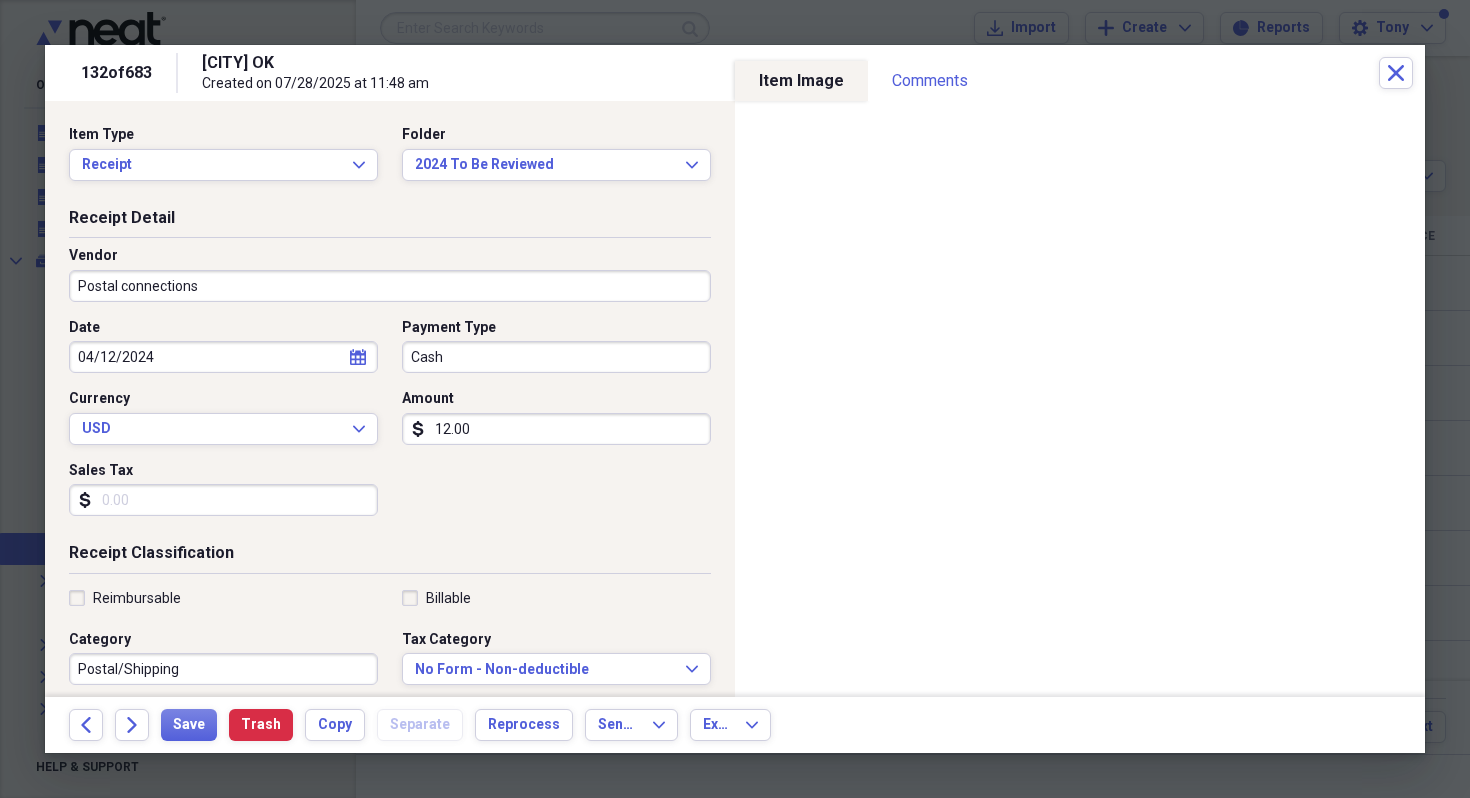 type on "Postal connections" 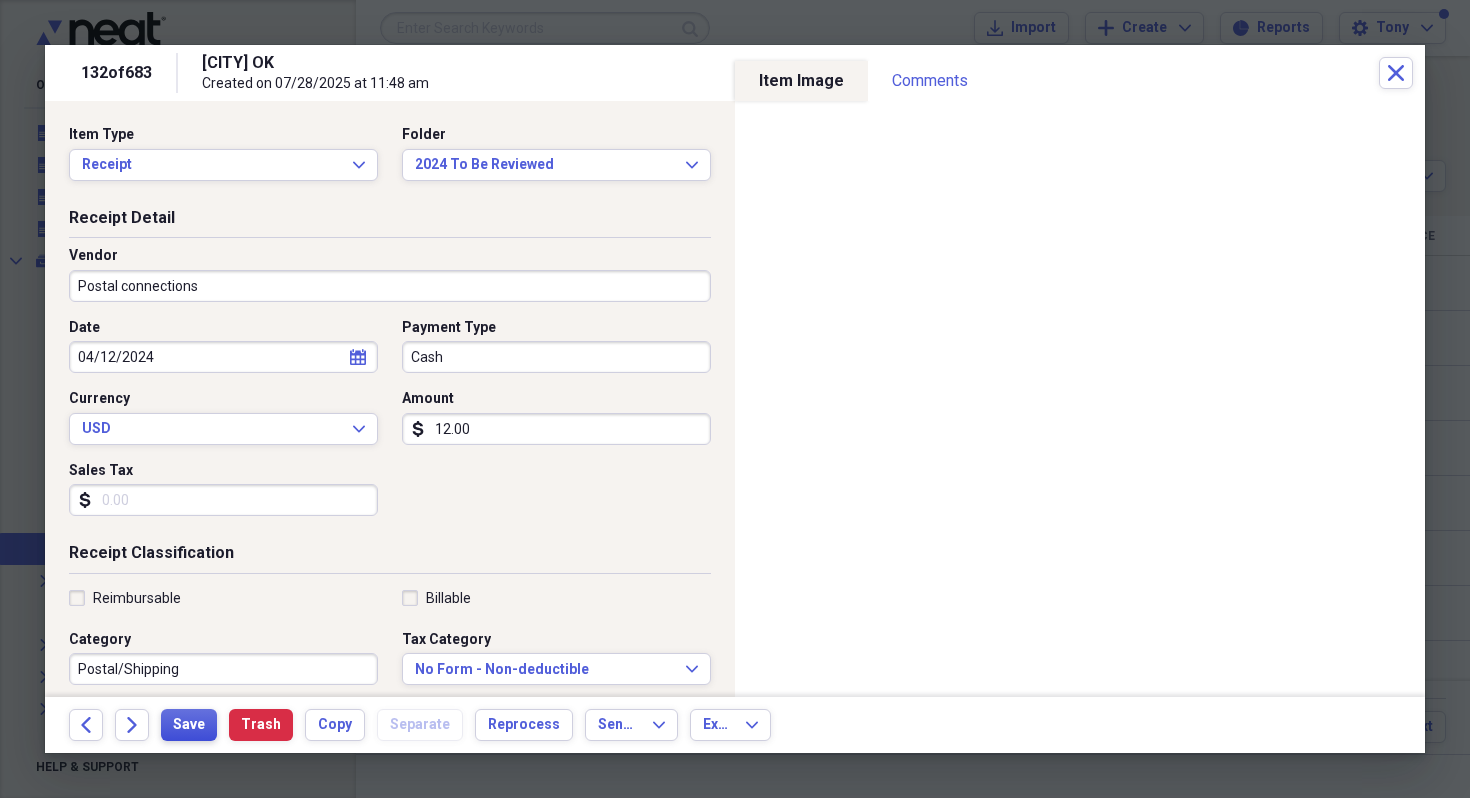click on "Save" at bounding box center [189, 725] 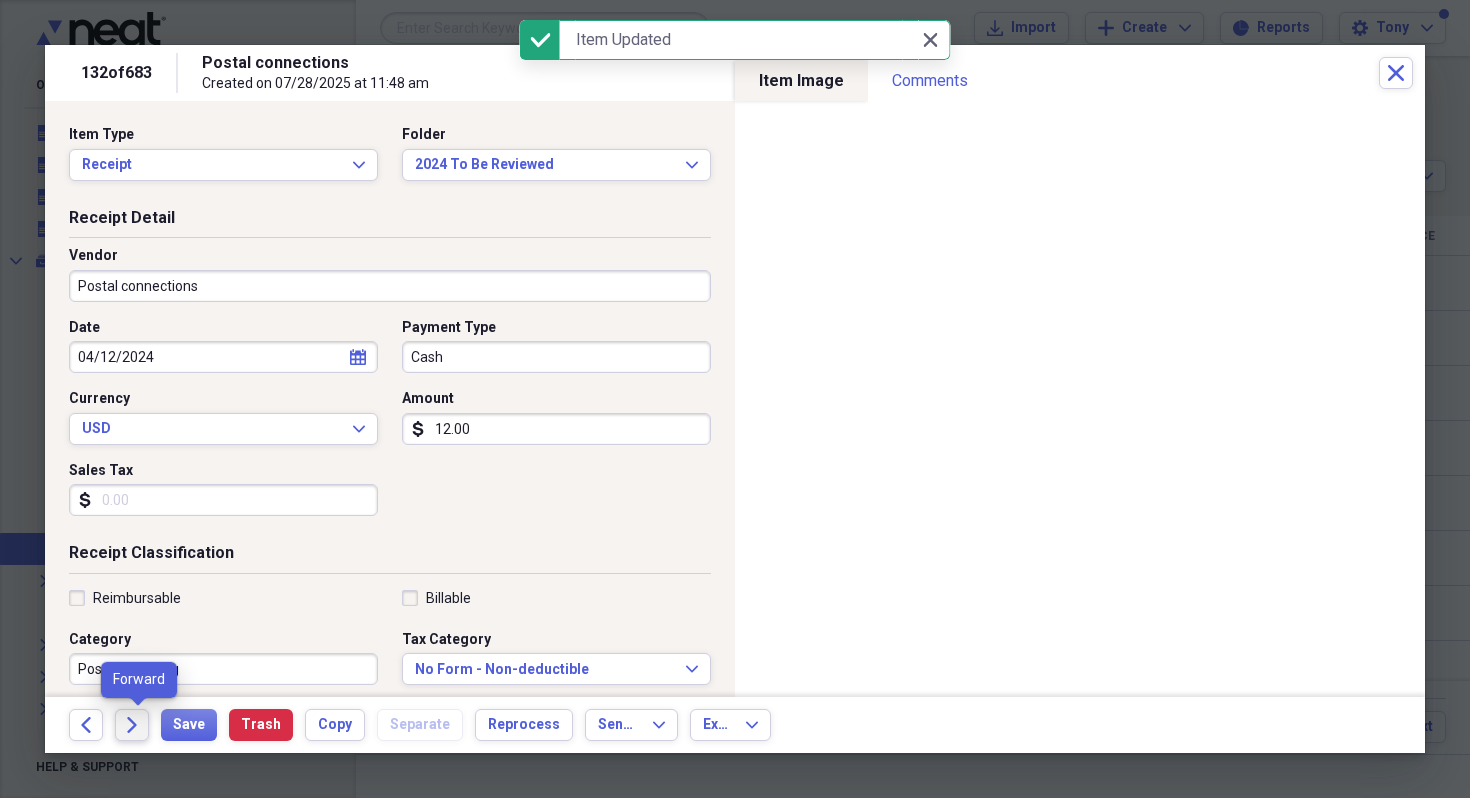 click on "Forward" 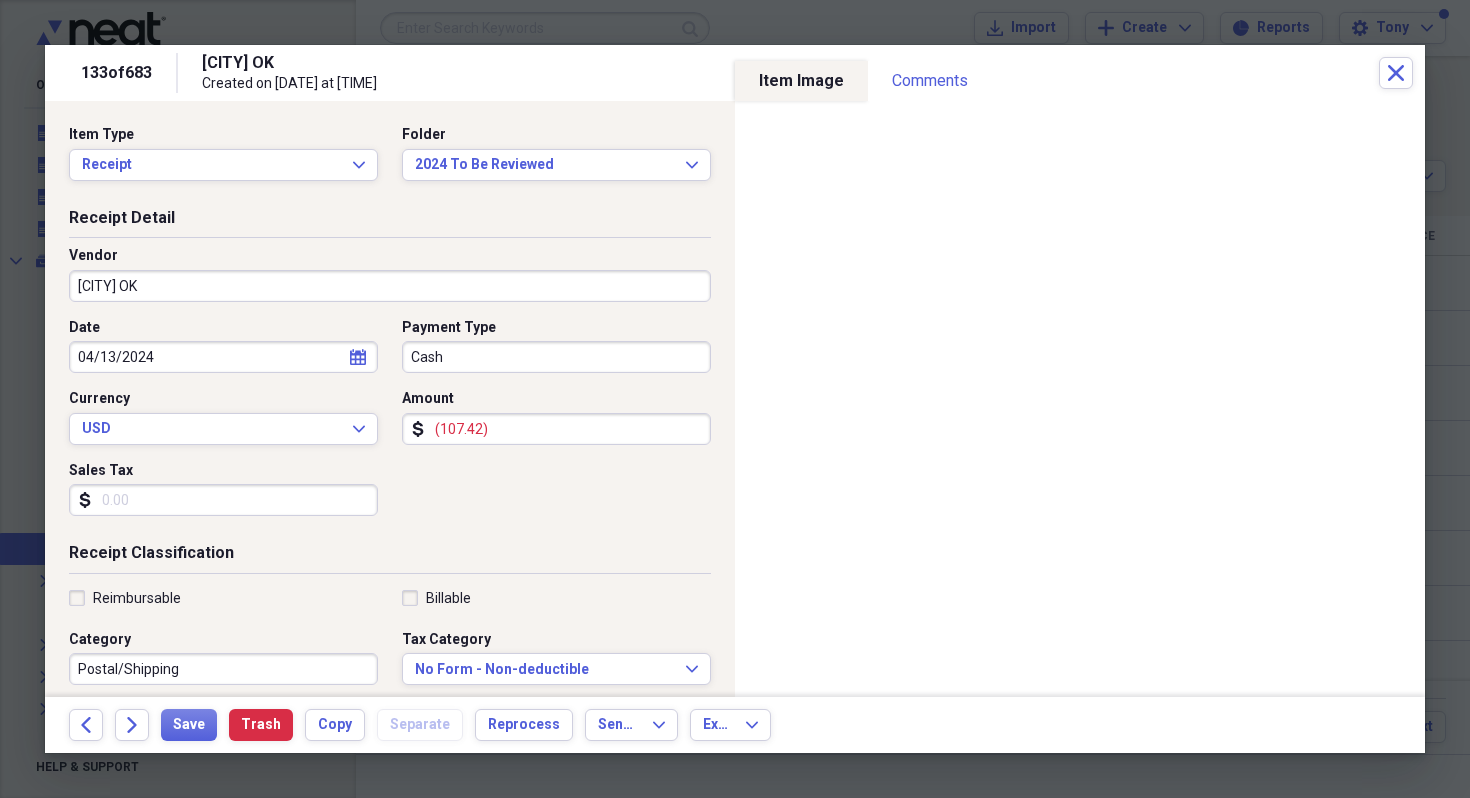 click on "(107.42)" at bounding box center (556, 429) 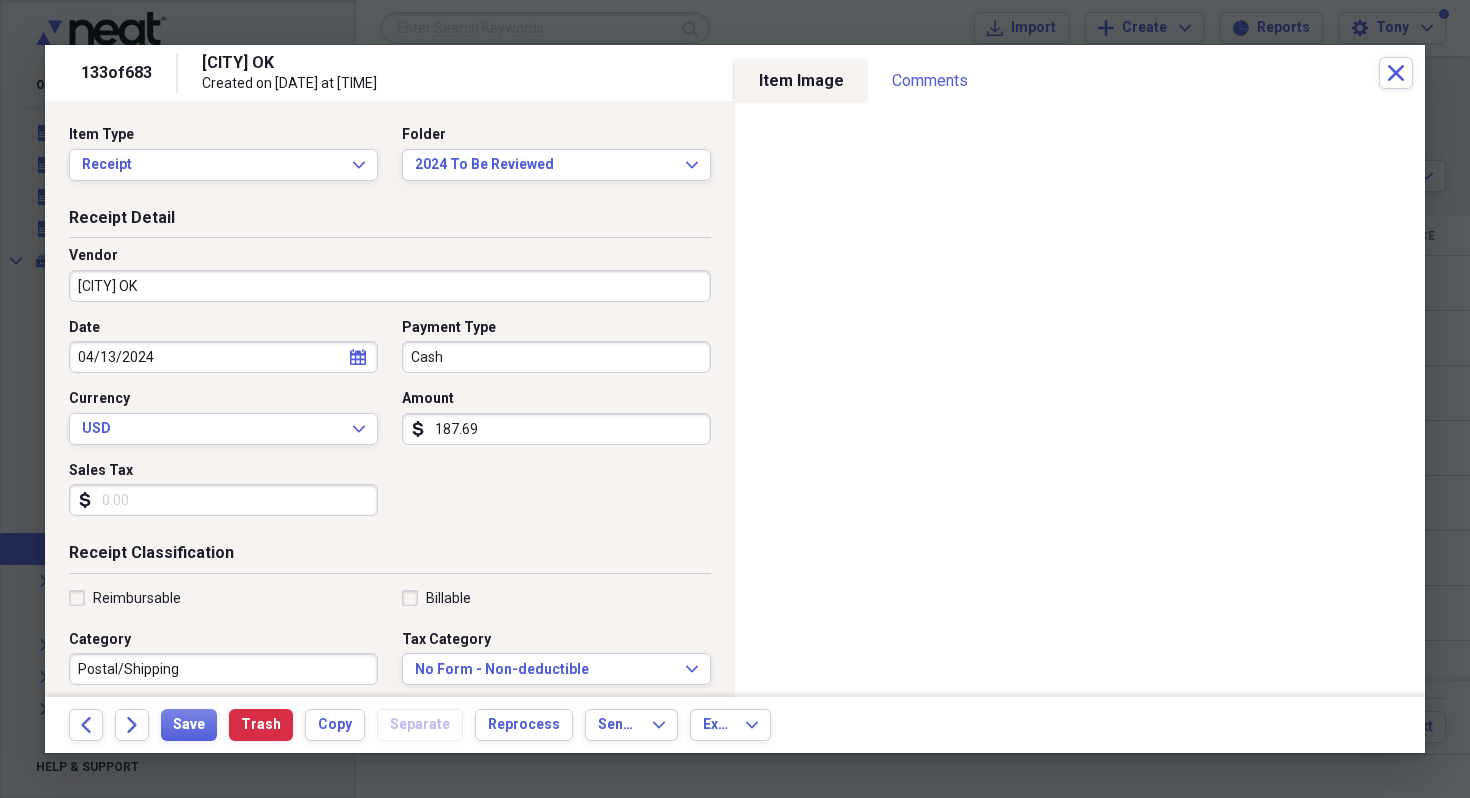 type on "187.69" 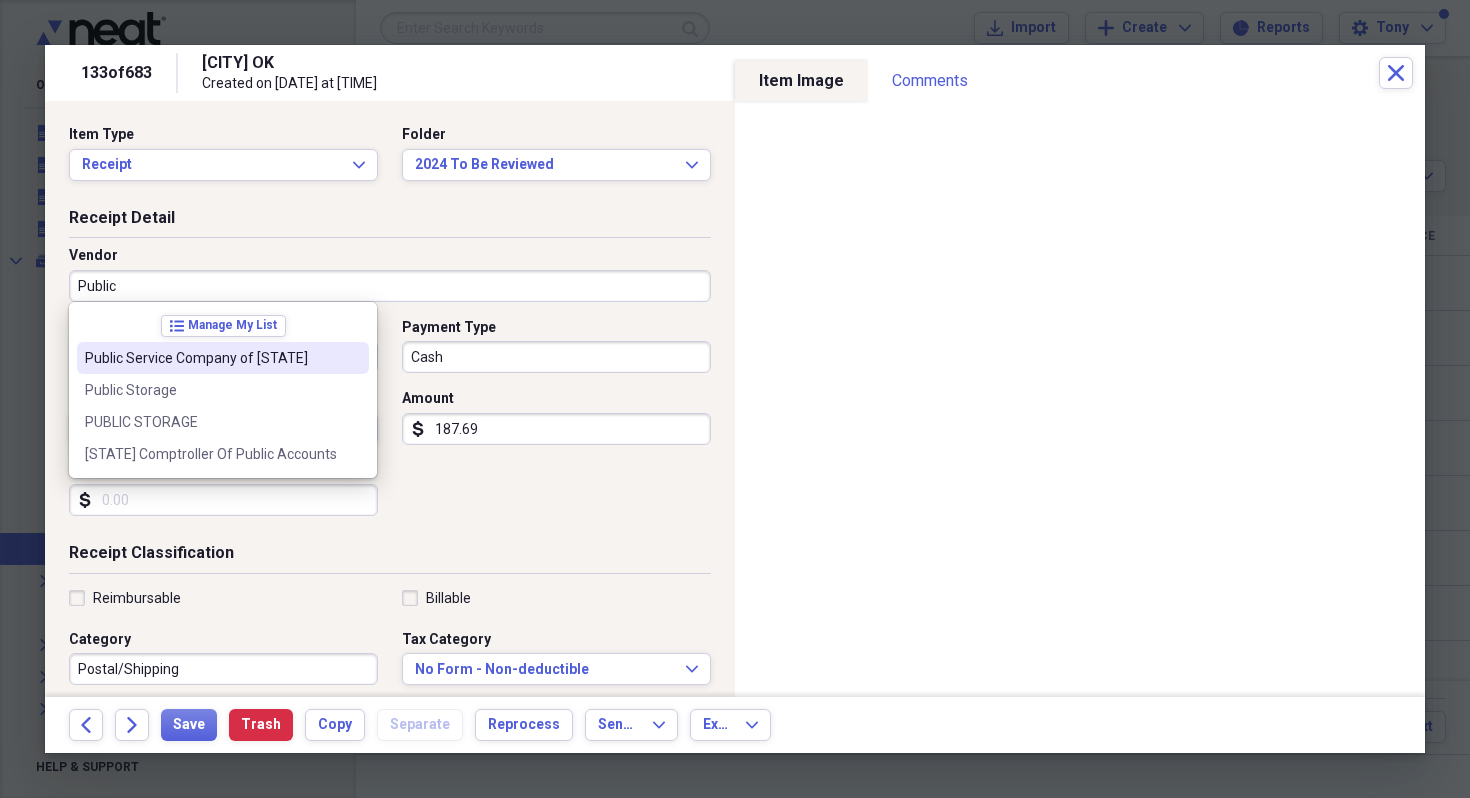 click on "Public Service Company of [STATE]" at bounding box center (211, 358) 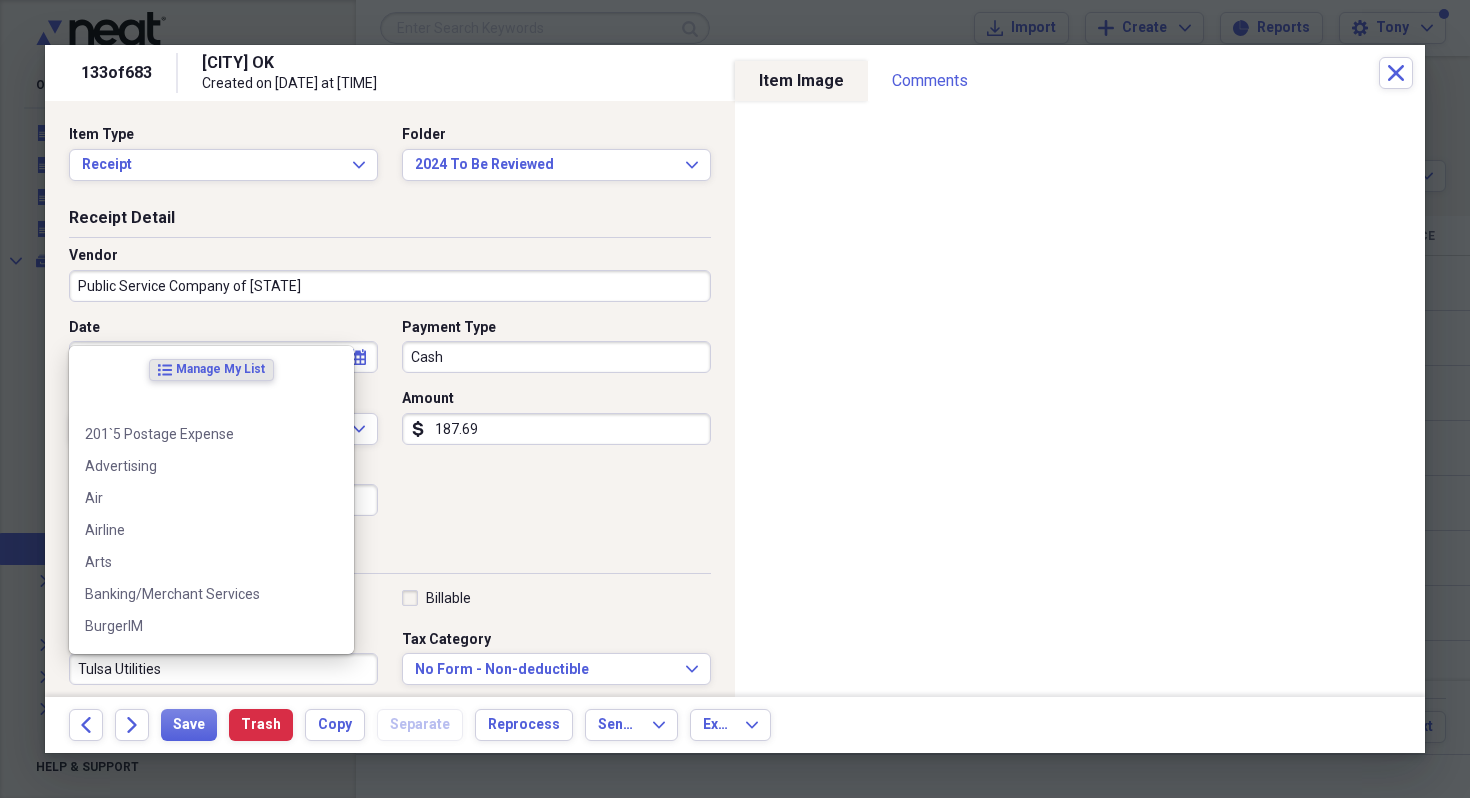 click on "Tulsa Utilities" at bounding box center (223, 669) 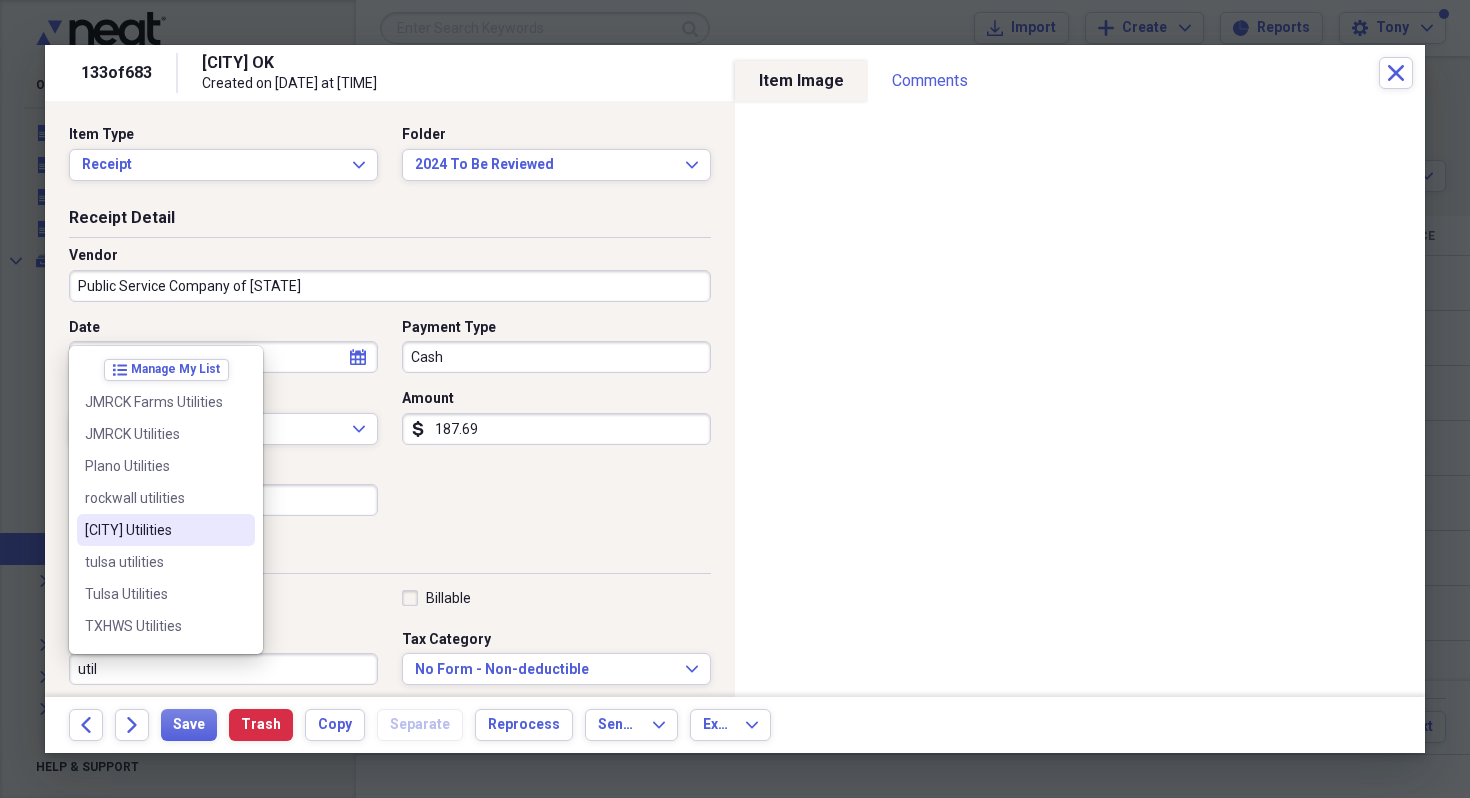 click on "[CITY] Utilities" at bounding box center [154, 530] 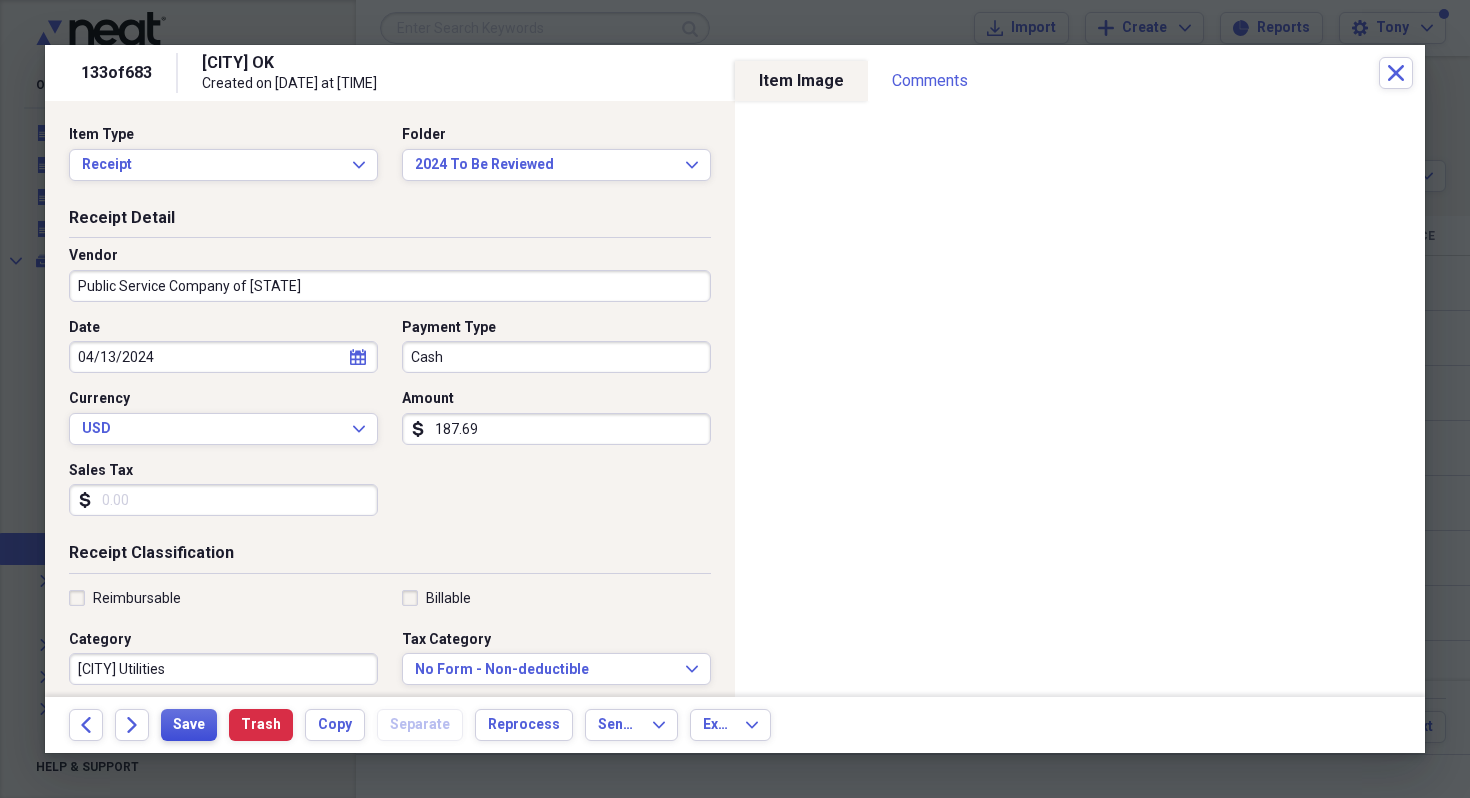 click on "Save" at bounding box center [189, 725] 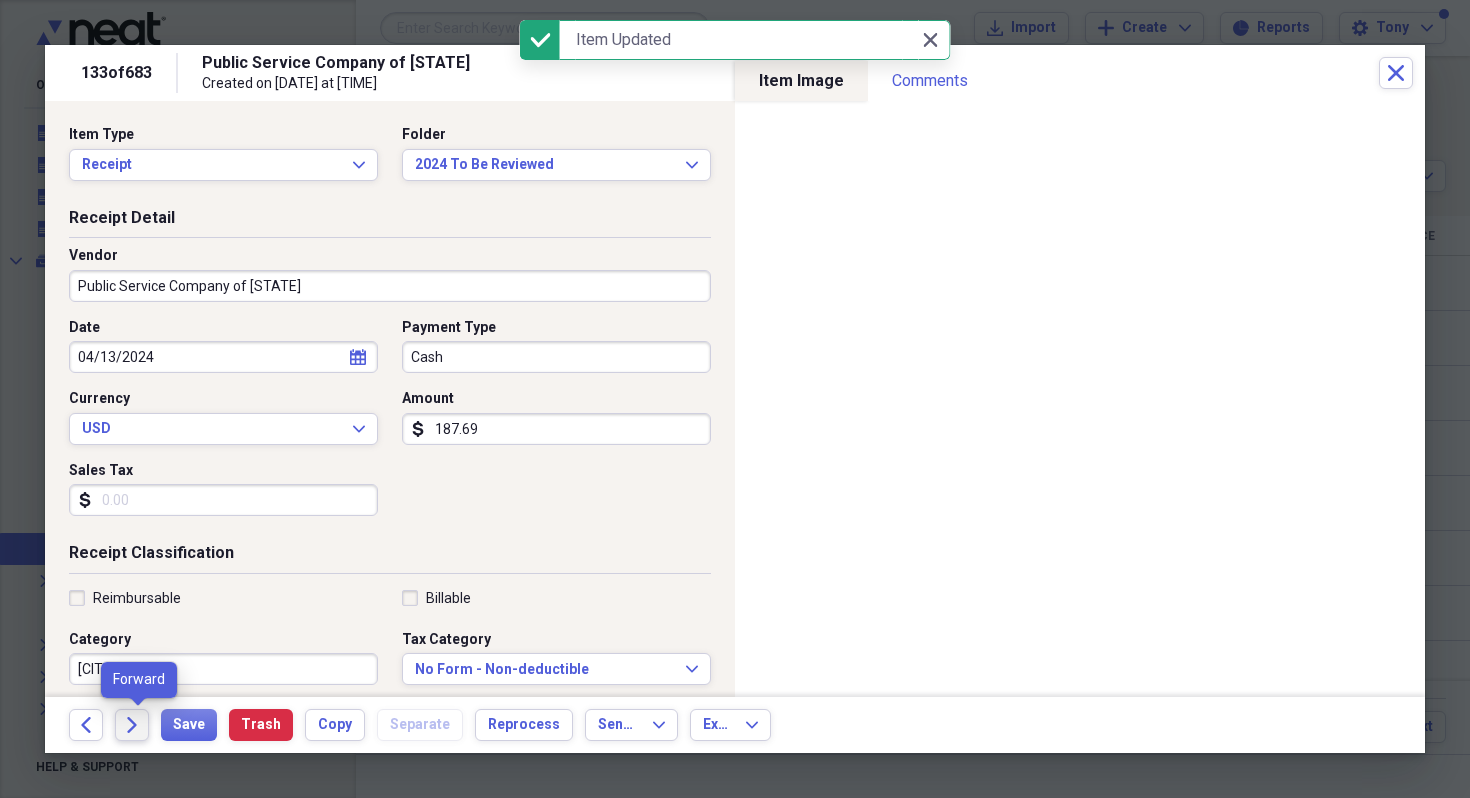 click 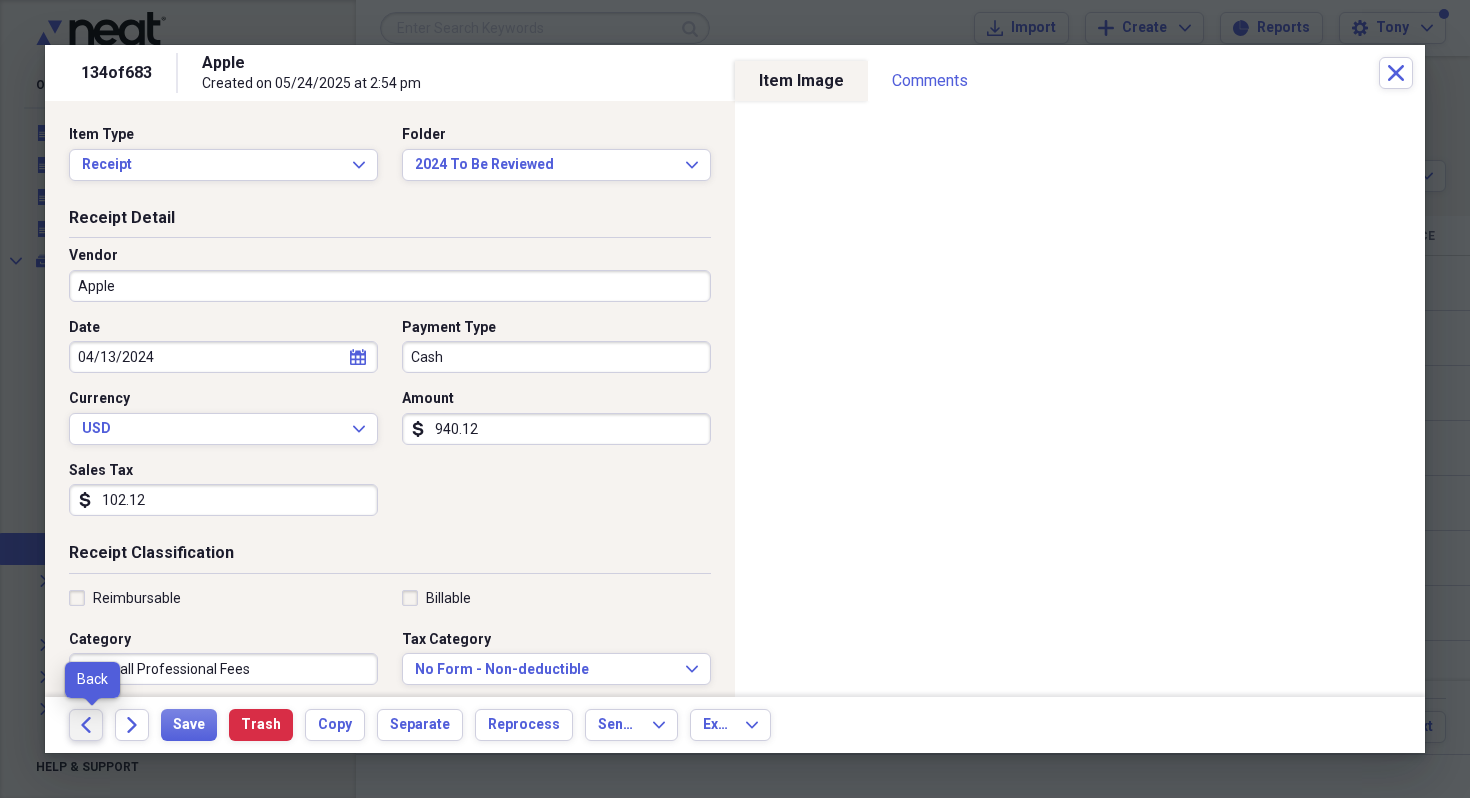 click on "Back" 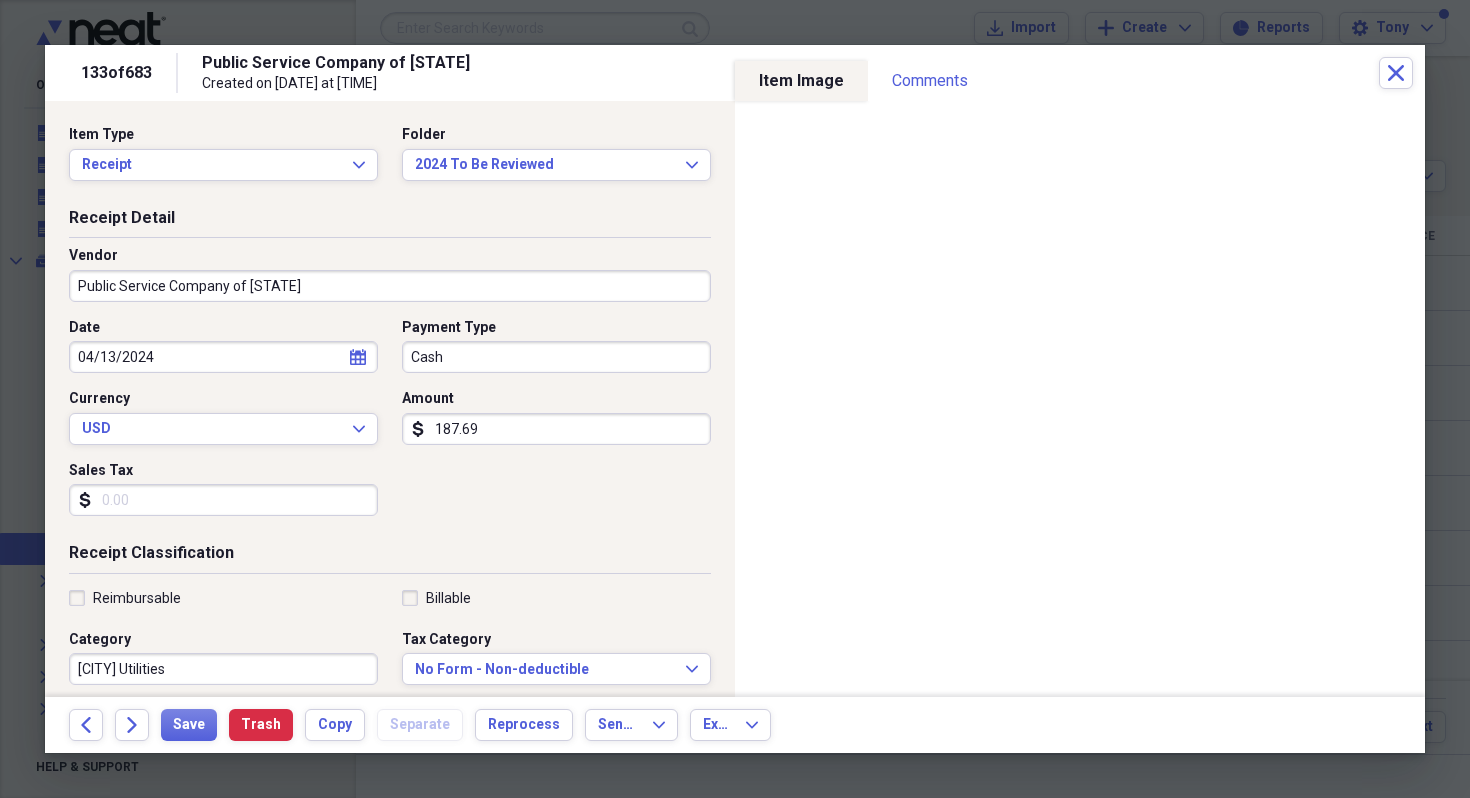 click on "[CITY] Utilities" at bounding box center [223, 669] 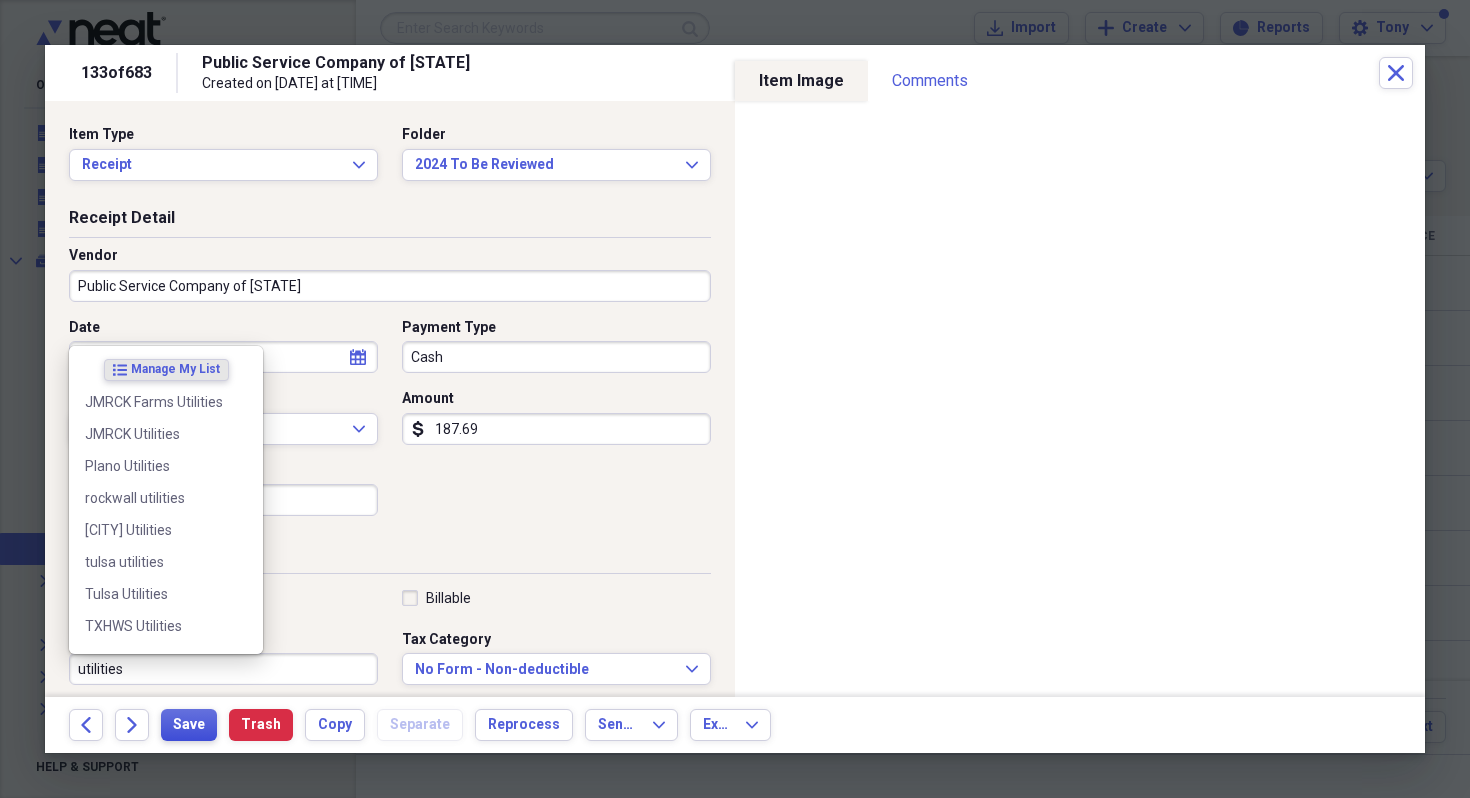type on "utilities" 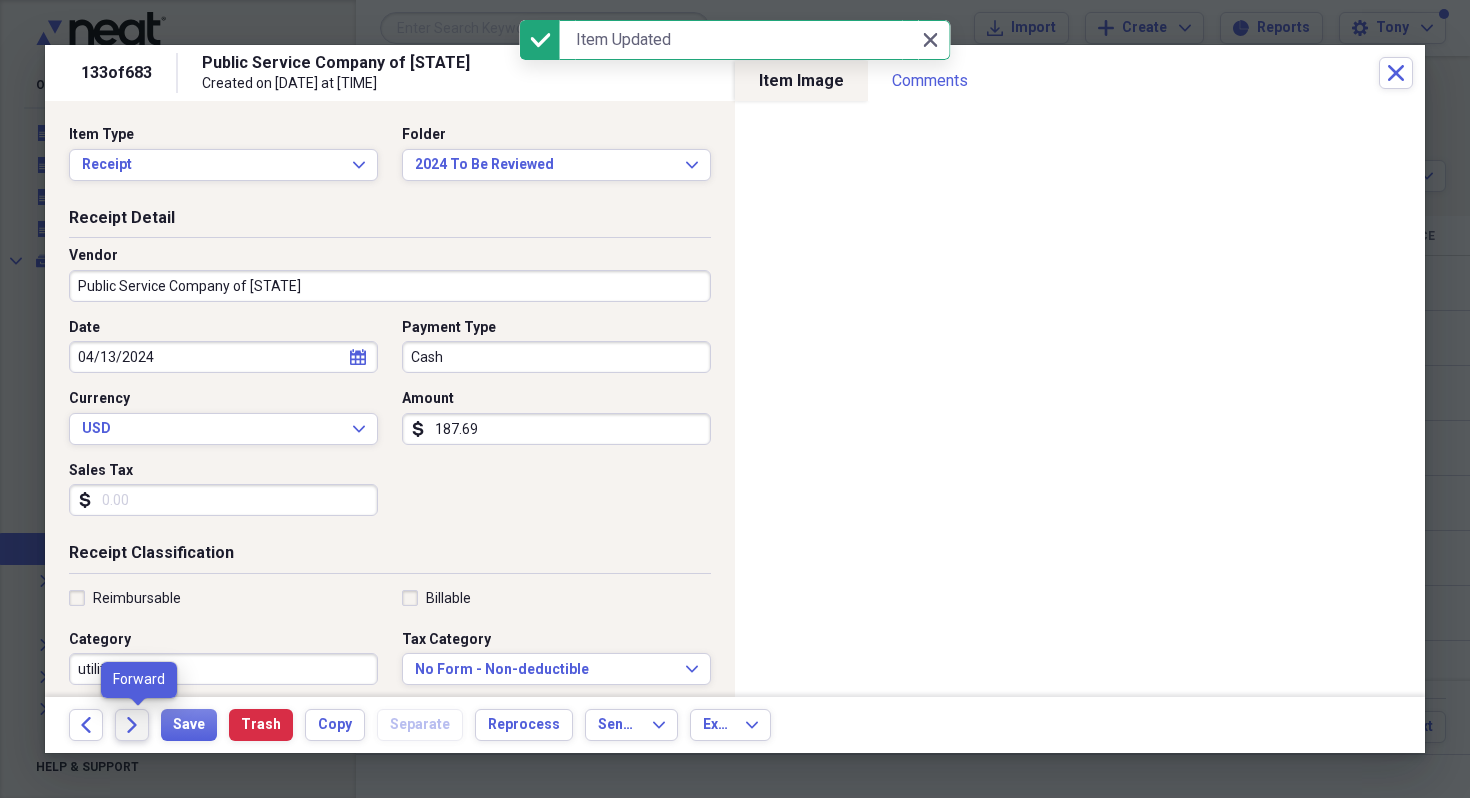 click on "Forward" 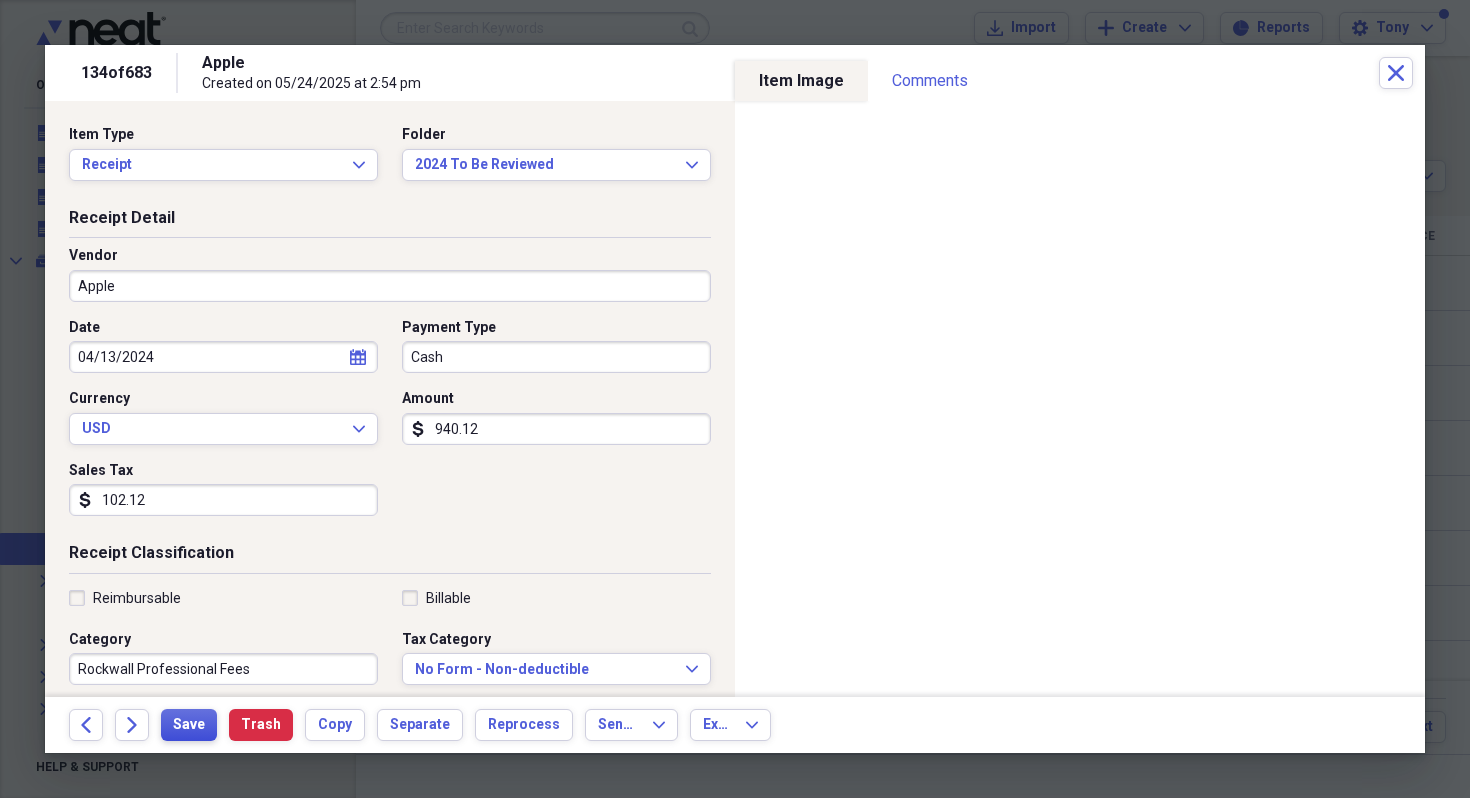 click on "Save" at bounding box center [189, 725] 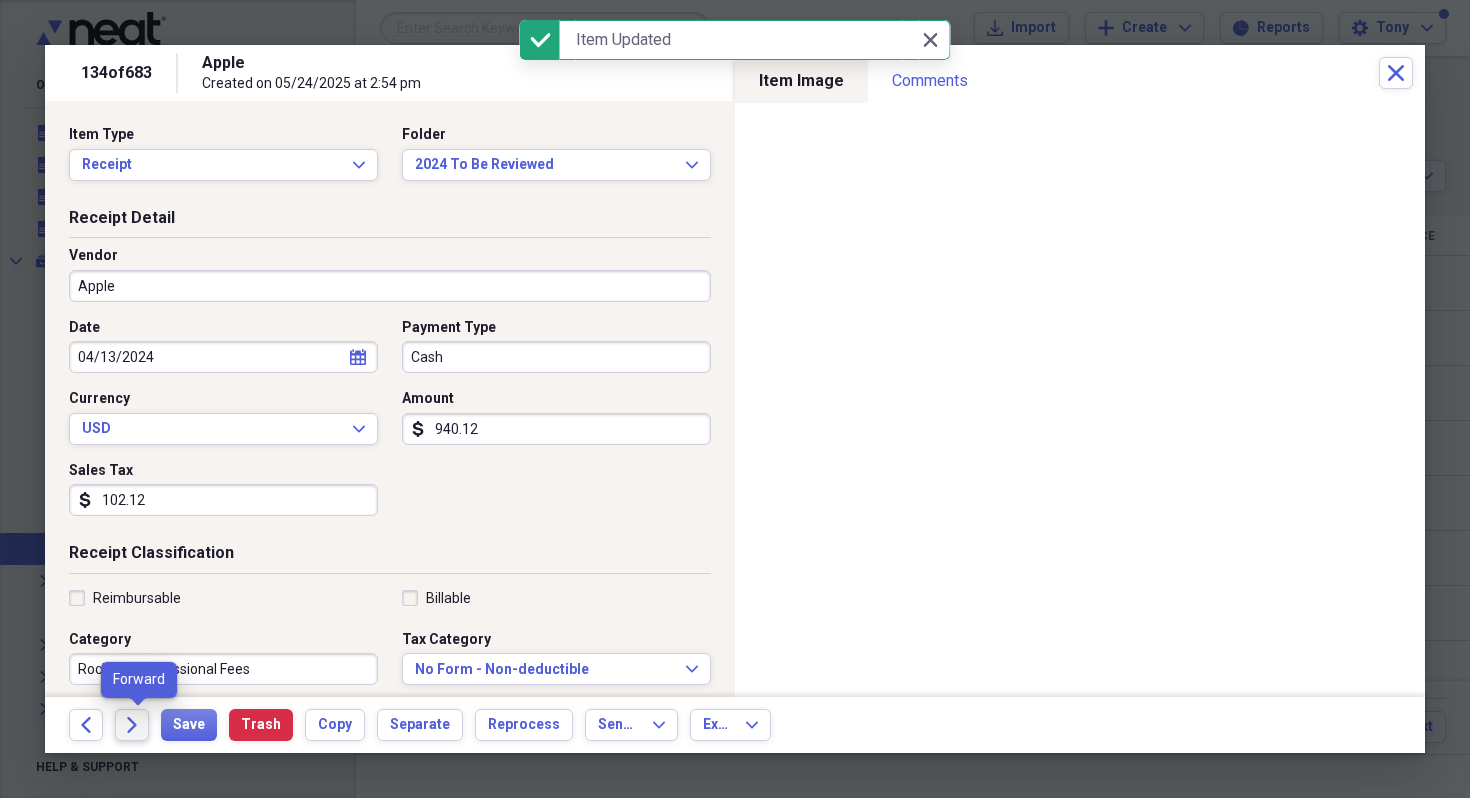 click on "Forward" 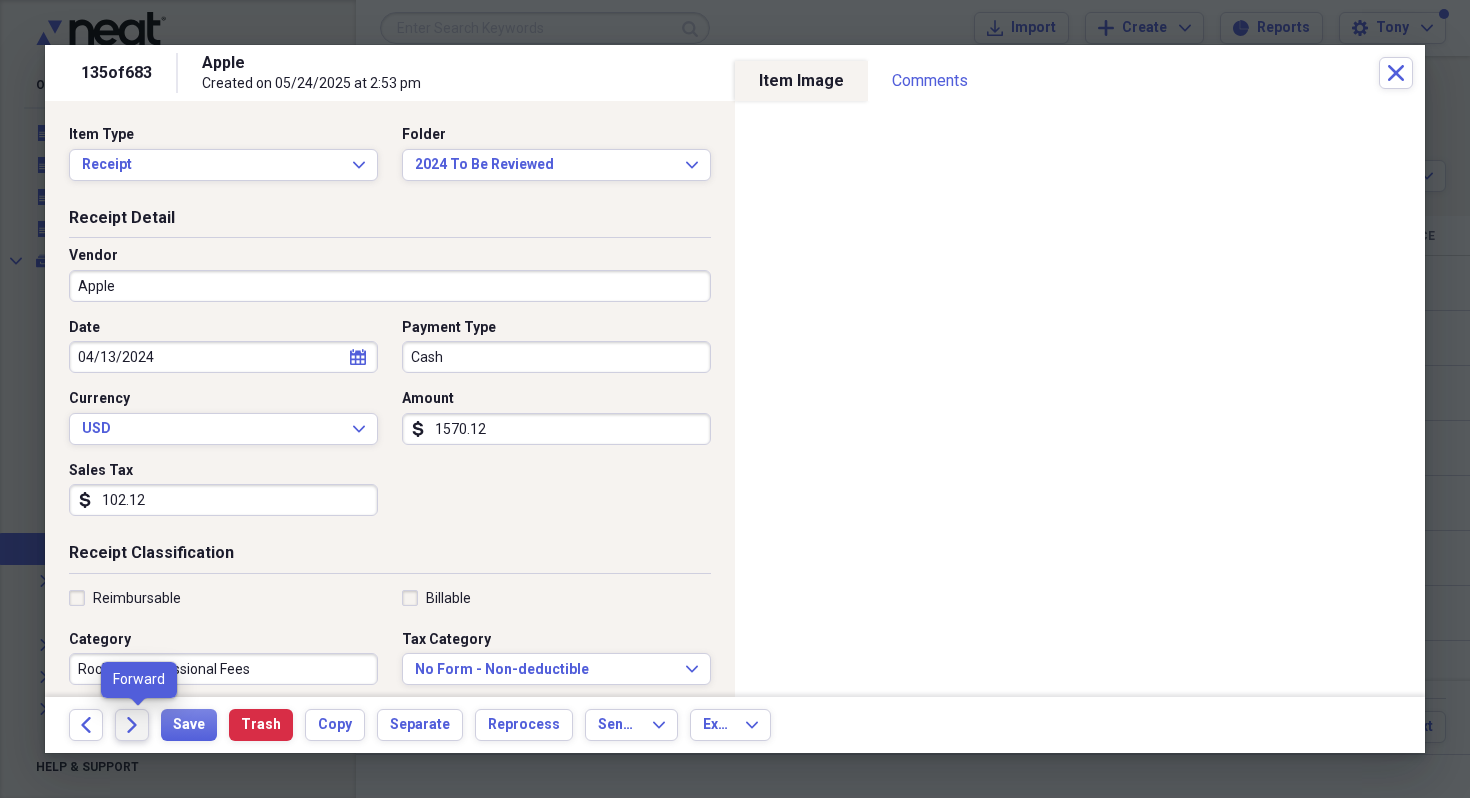 click 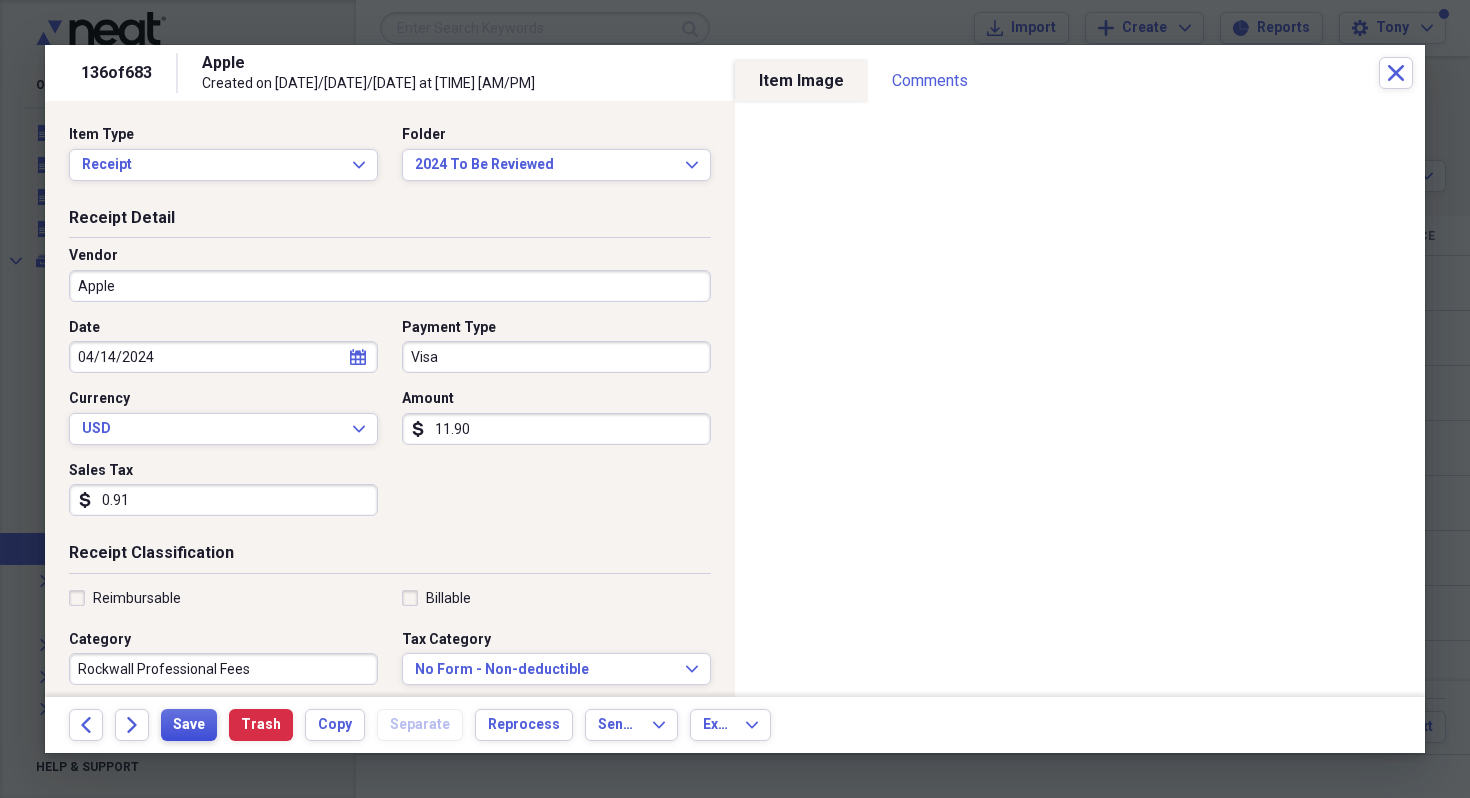 click on "Save" at bounding box center [189, 725] 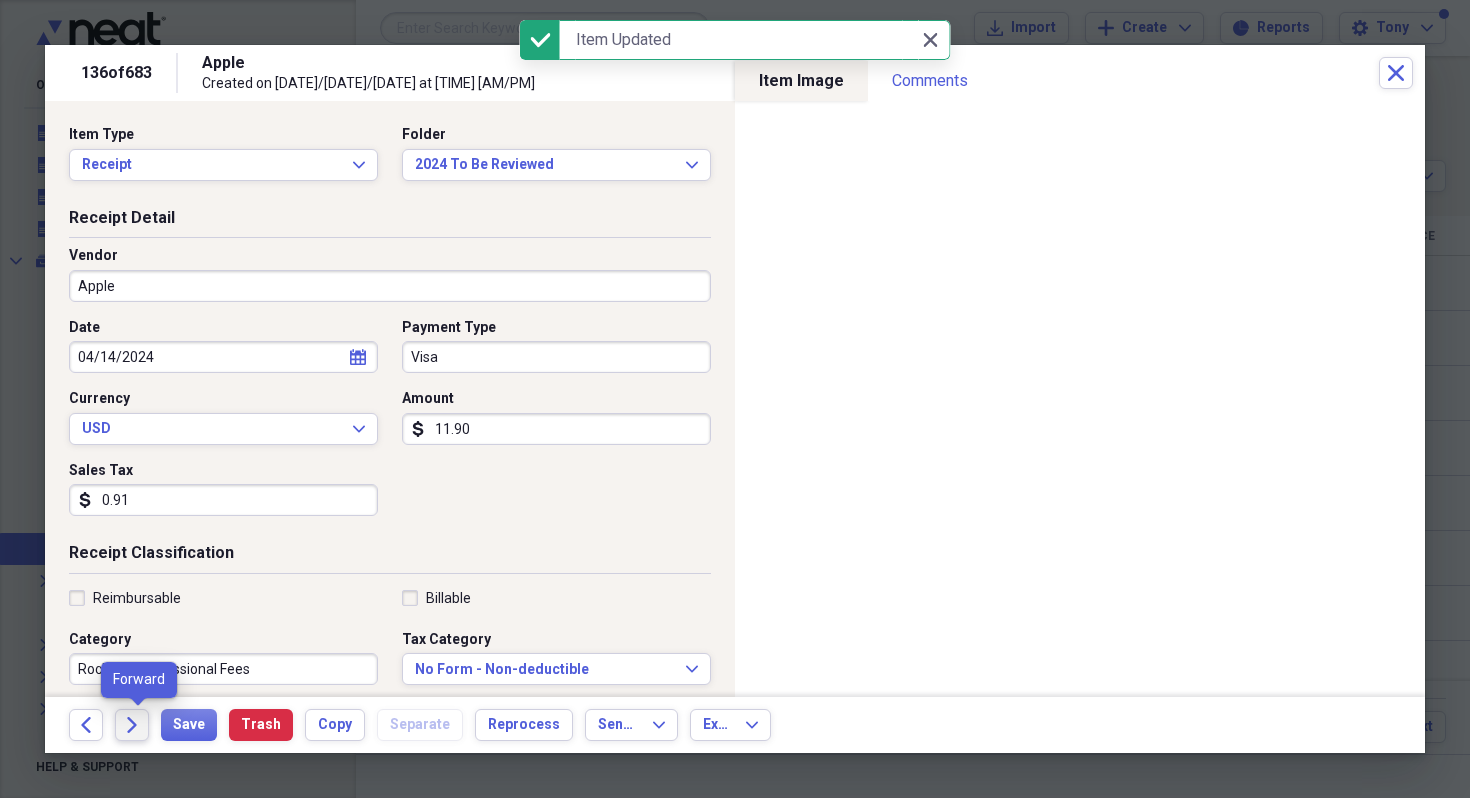 click on "Forward" 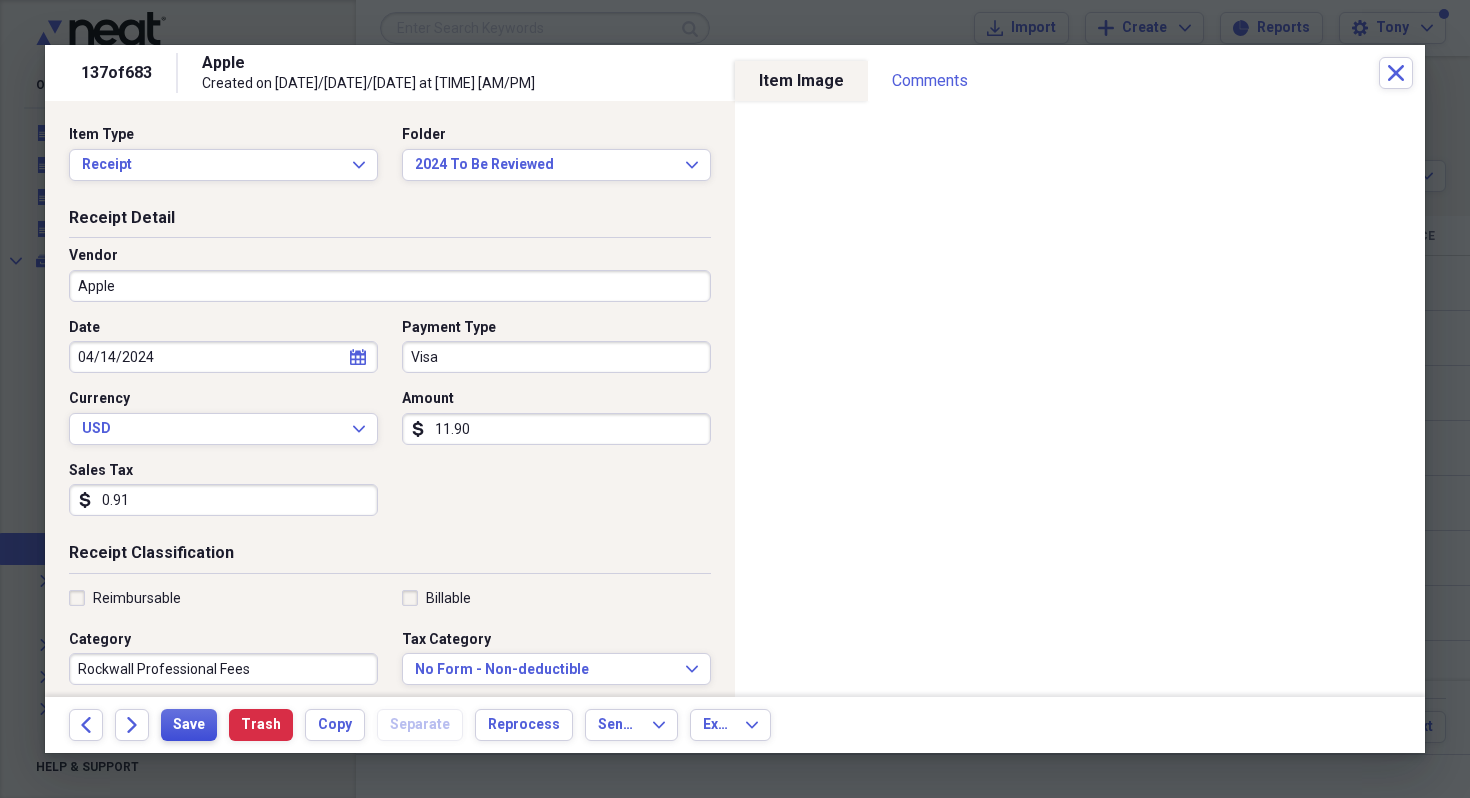 click on "Save" at bounding box center [189, 725] 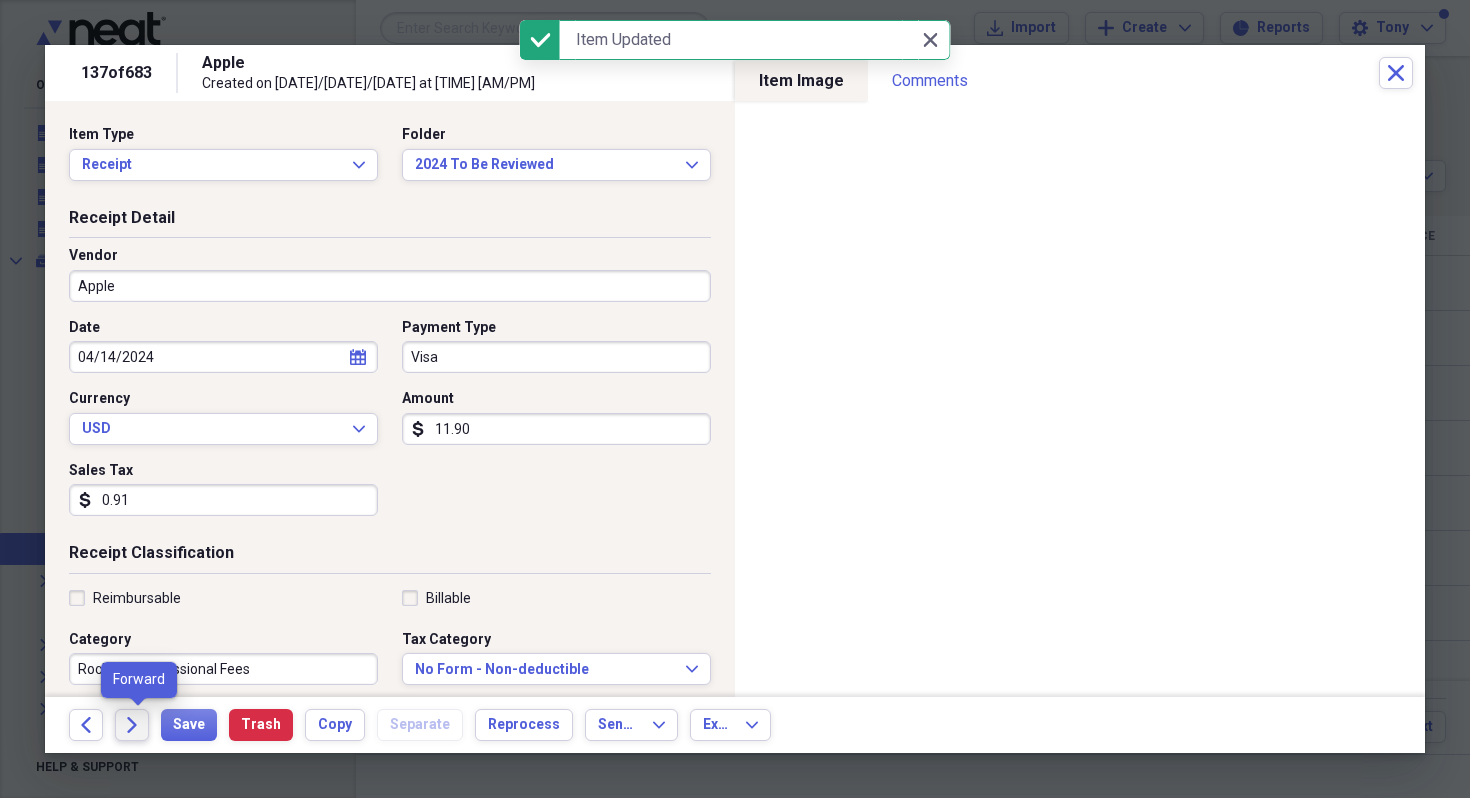 click on "Forward" 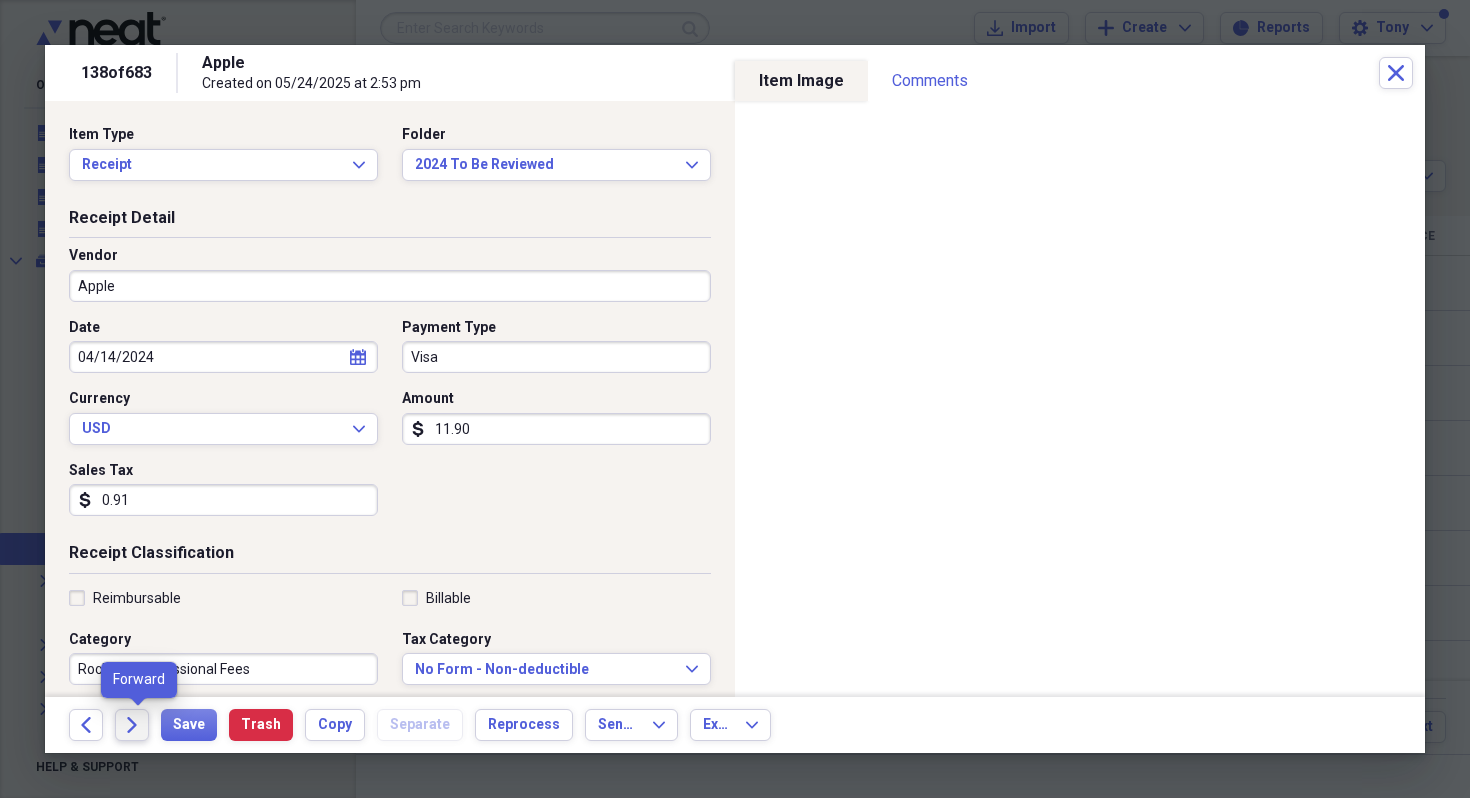 click on "Forward" 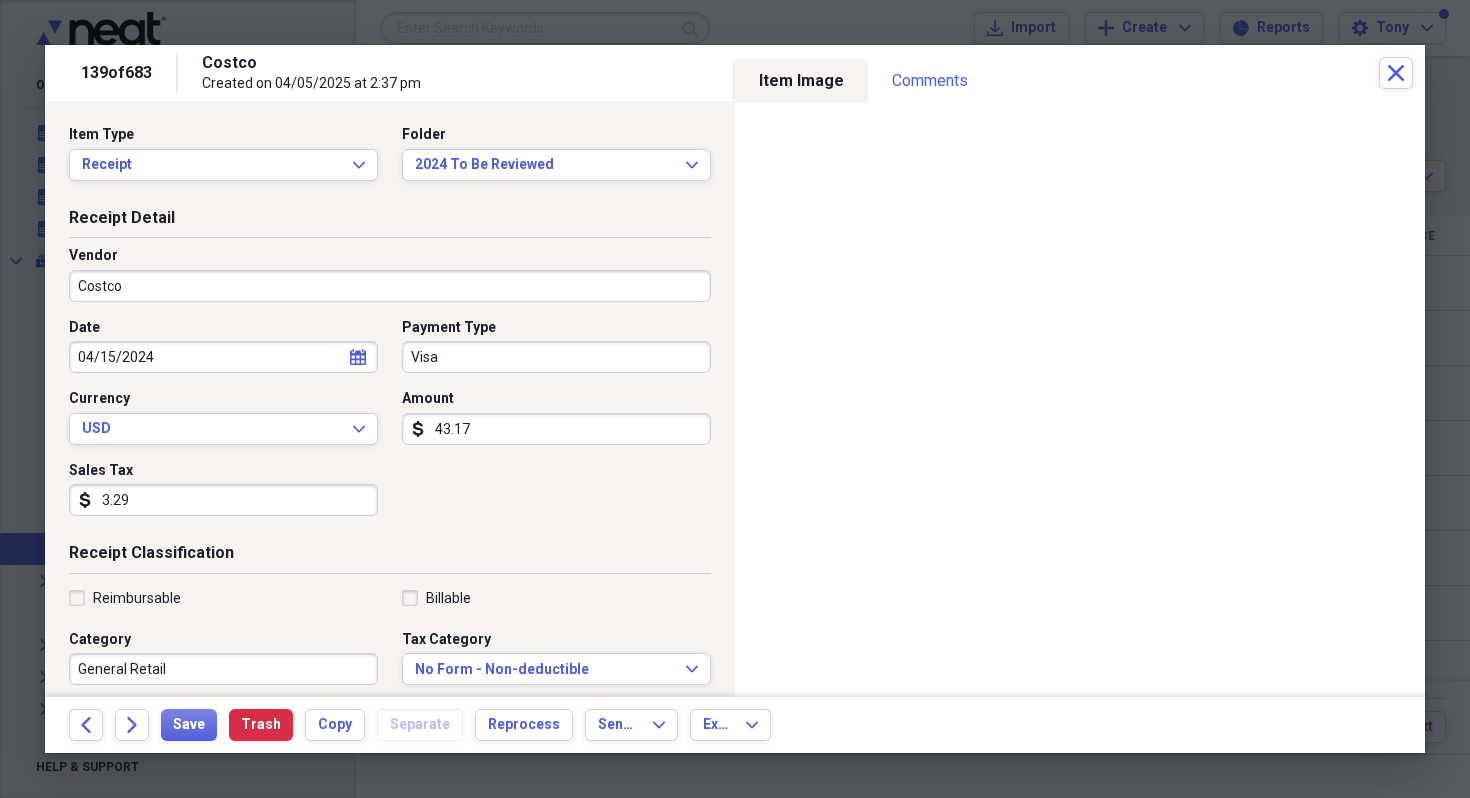 click on "General Retail" at bounding box center [223, 669] 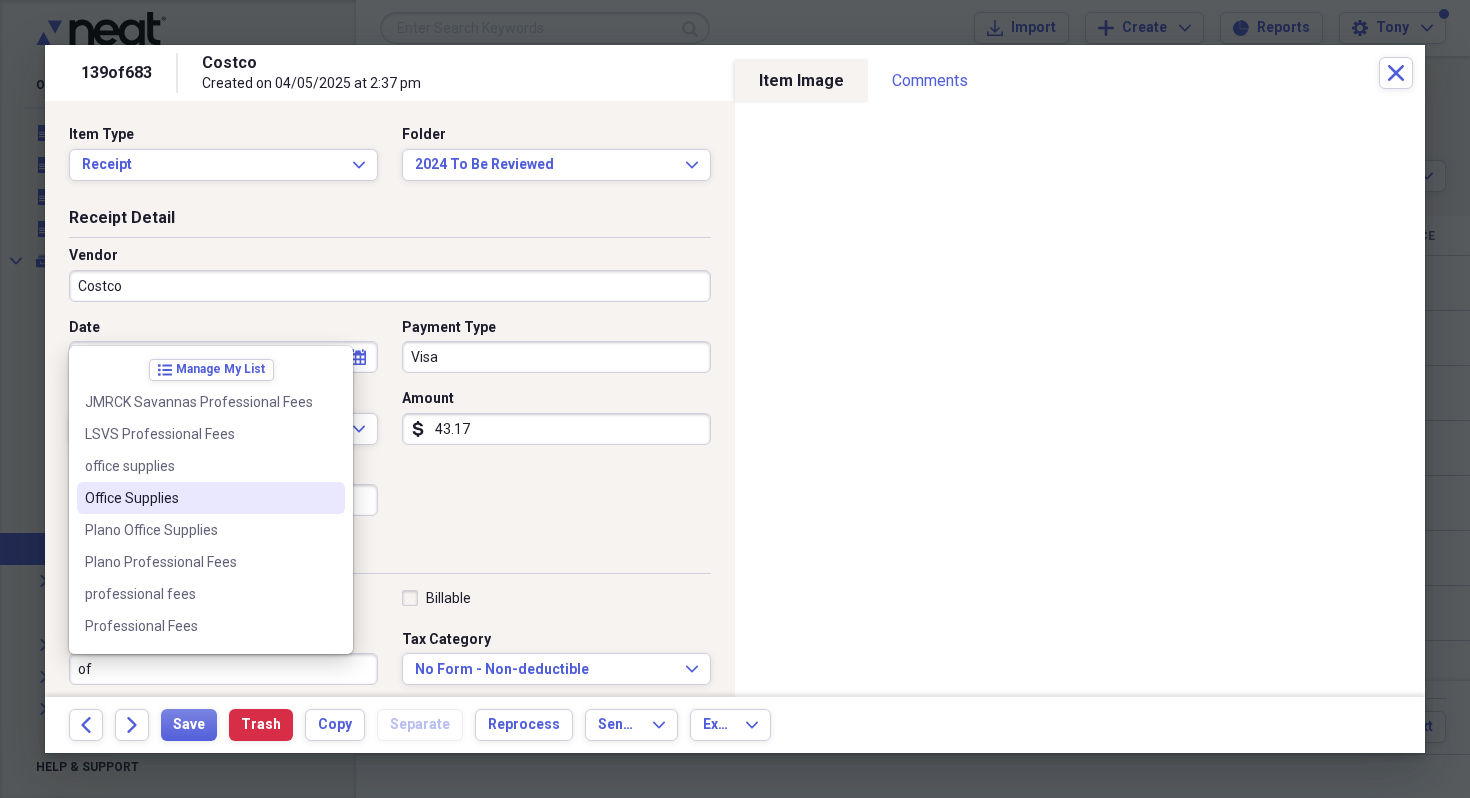 click on "Office Supplies" at bounding box center (199, 498) 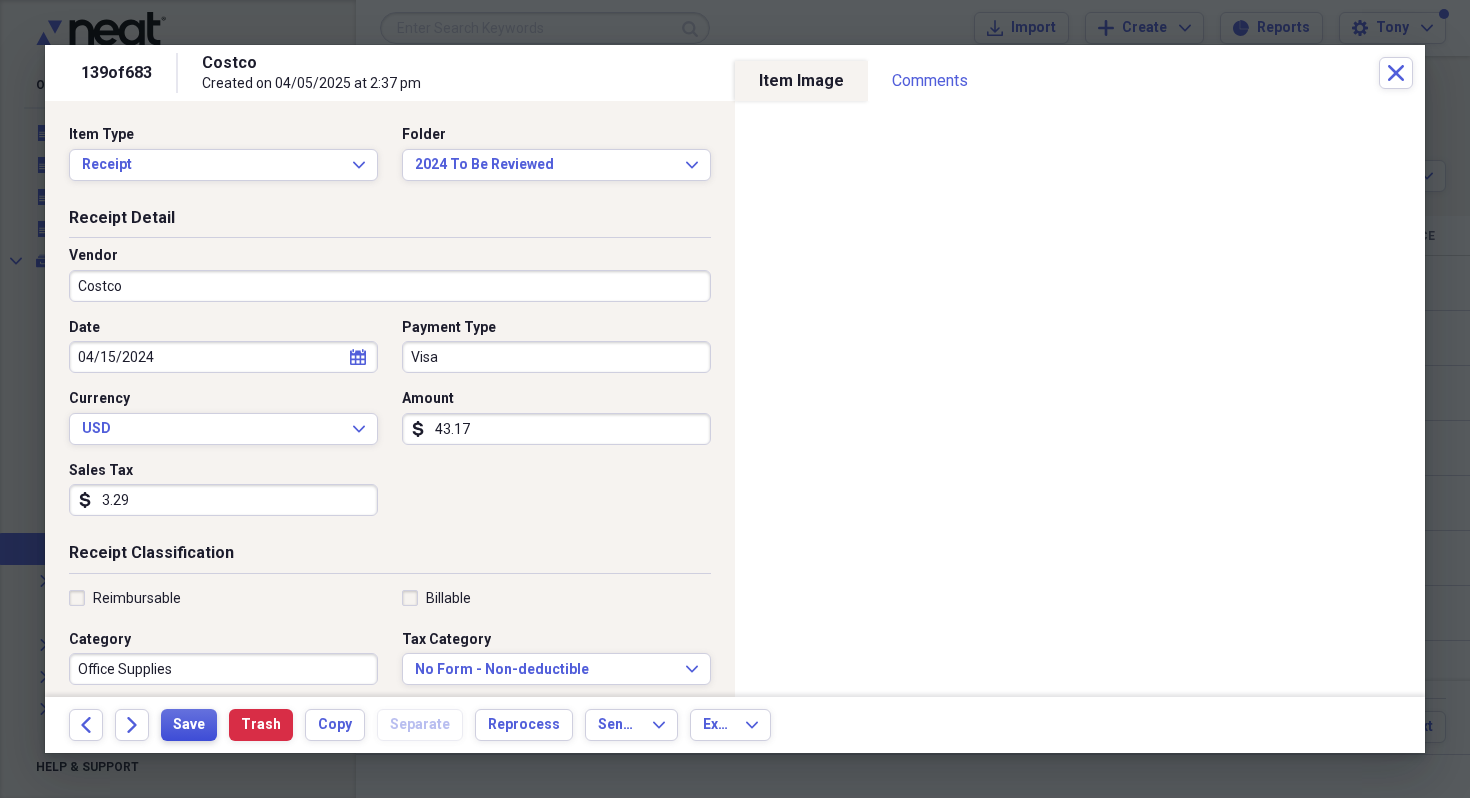 click on "Save" at bounding box center [189, 725] 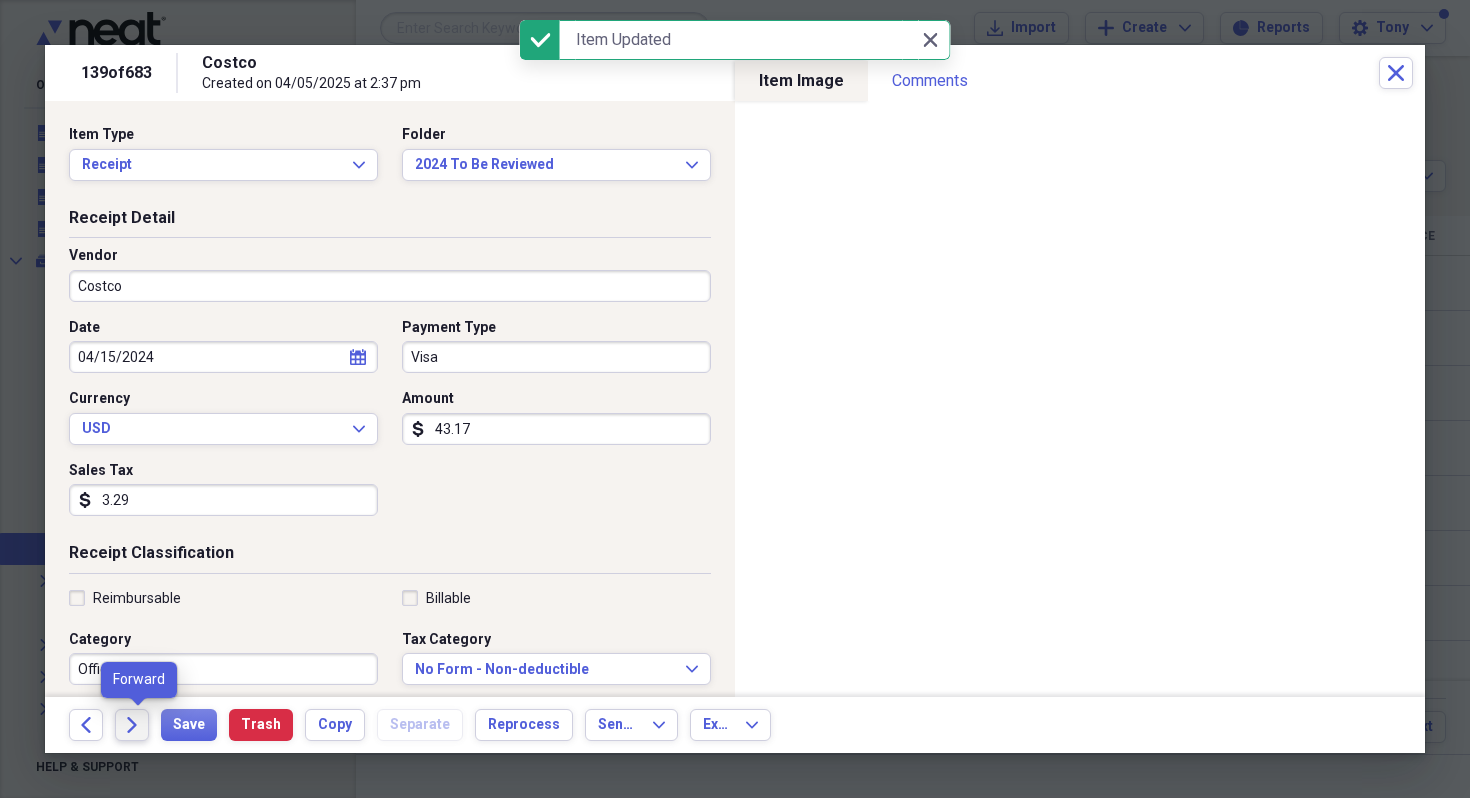 click 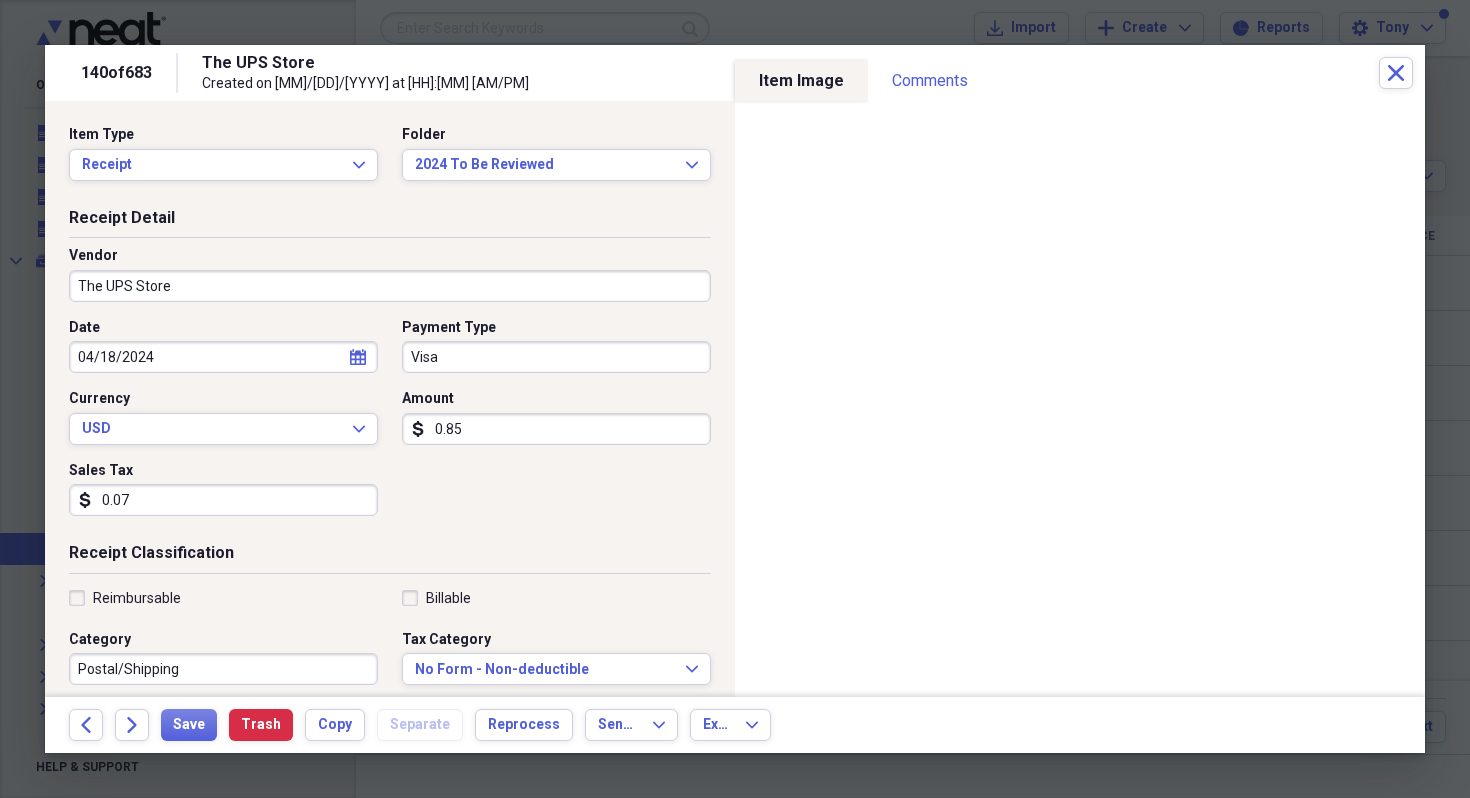 click on "Visa" at bounding box center [556, 357] 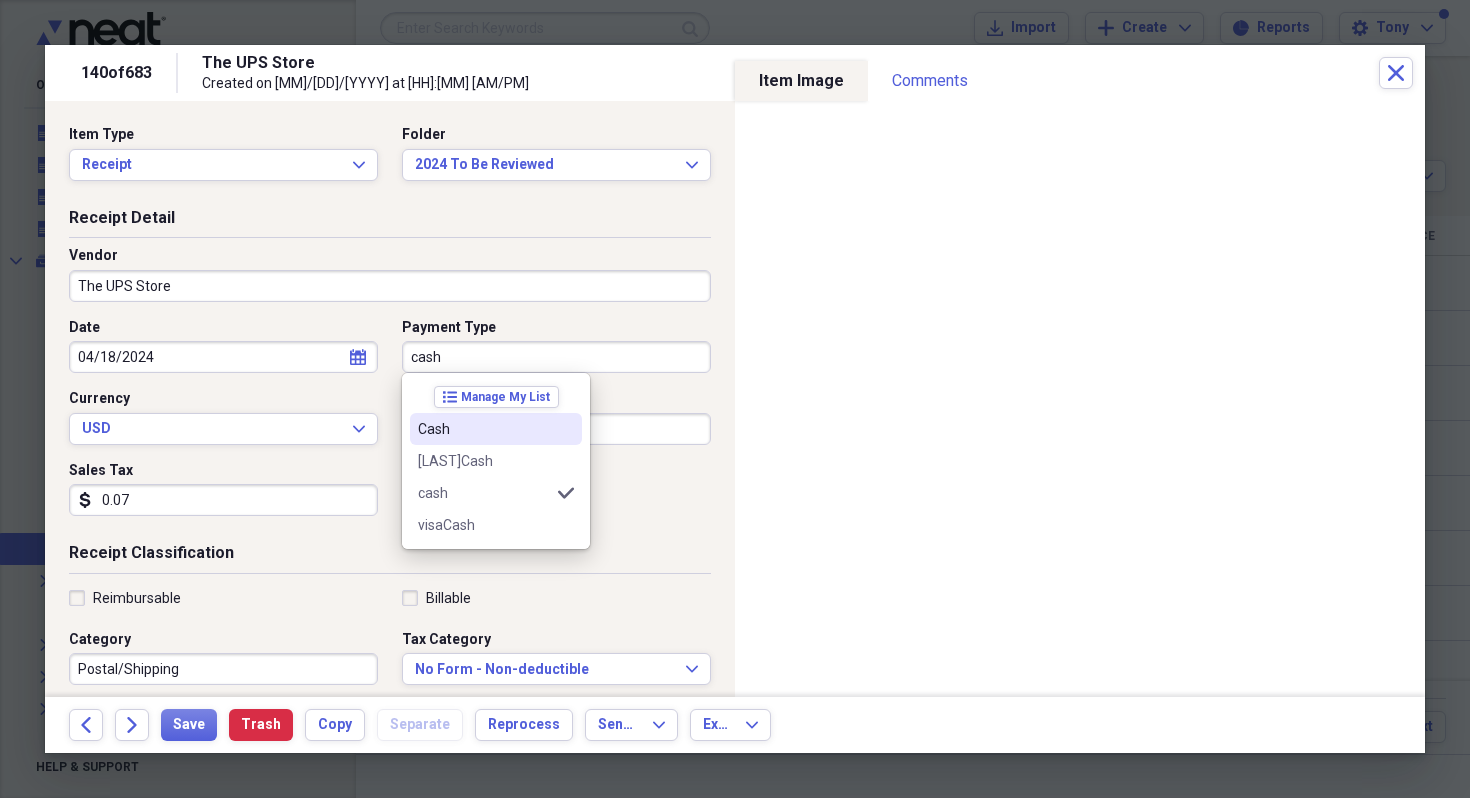 click on "Cash" at bounding box center [484, 429] 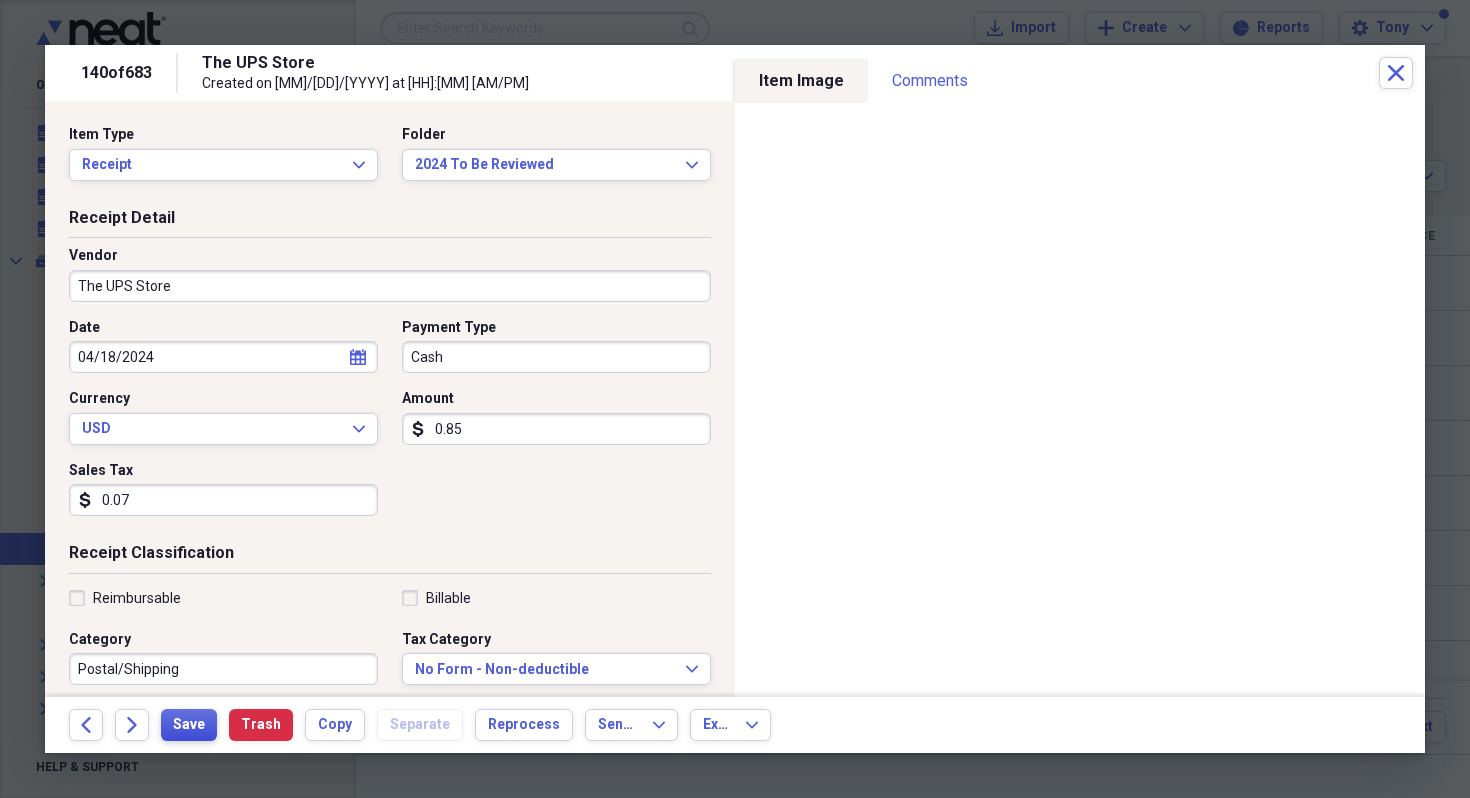 click on "Save" at bounding box center [189, 725] 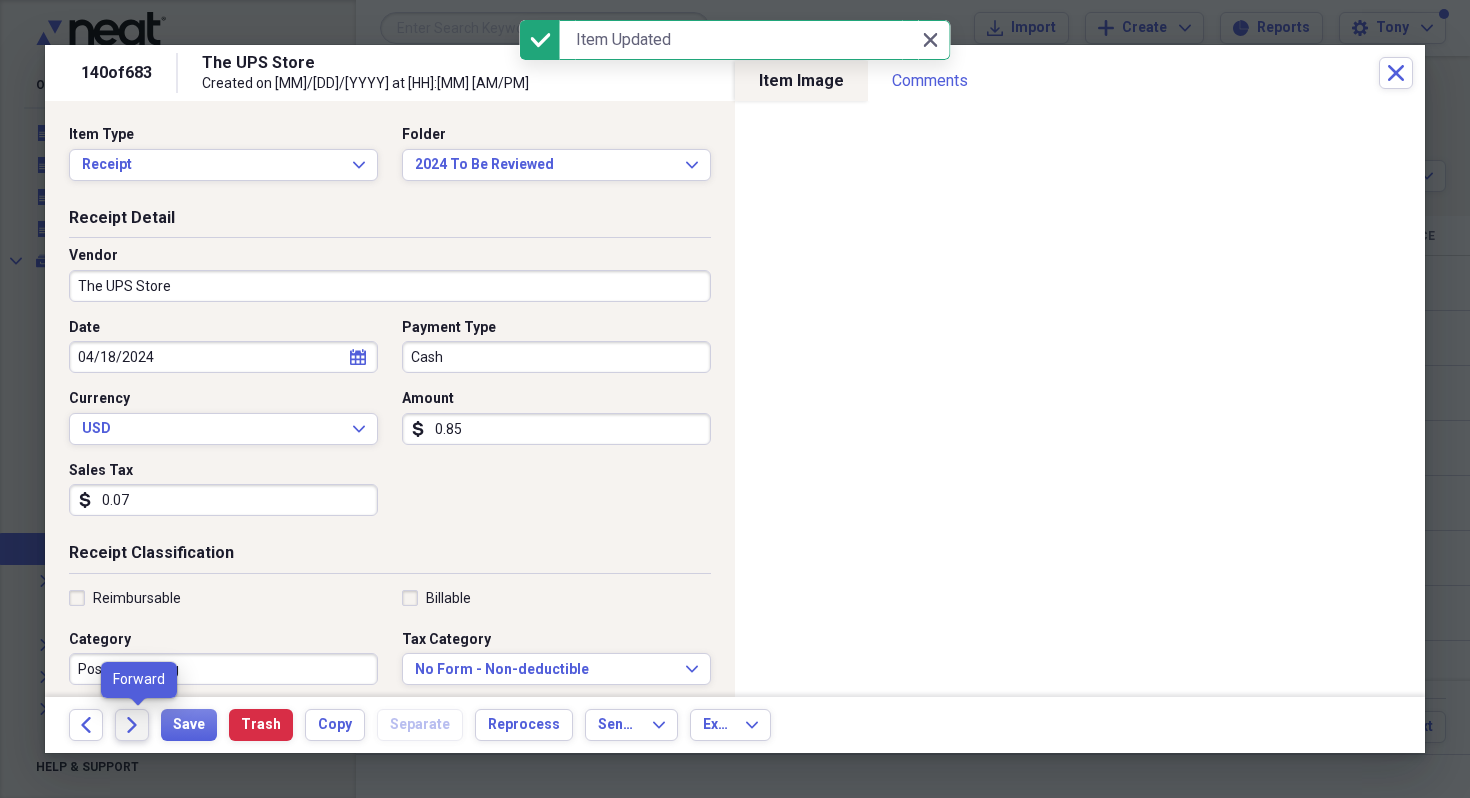 click 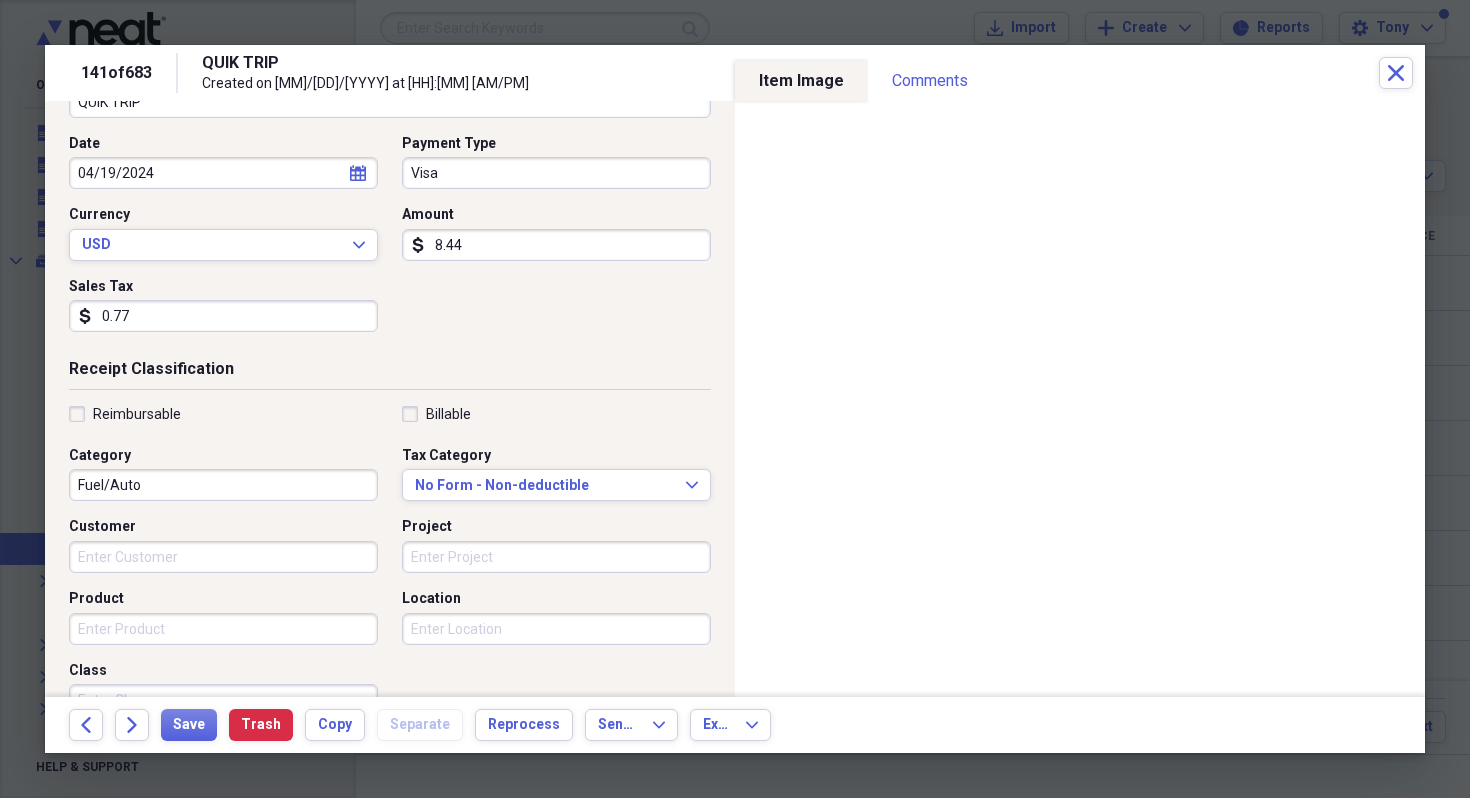 scroll, scrollTop: 250, scrollLeft: 0, axis: vertical 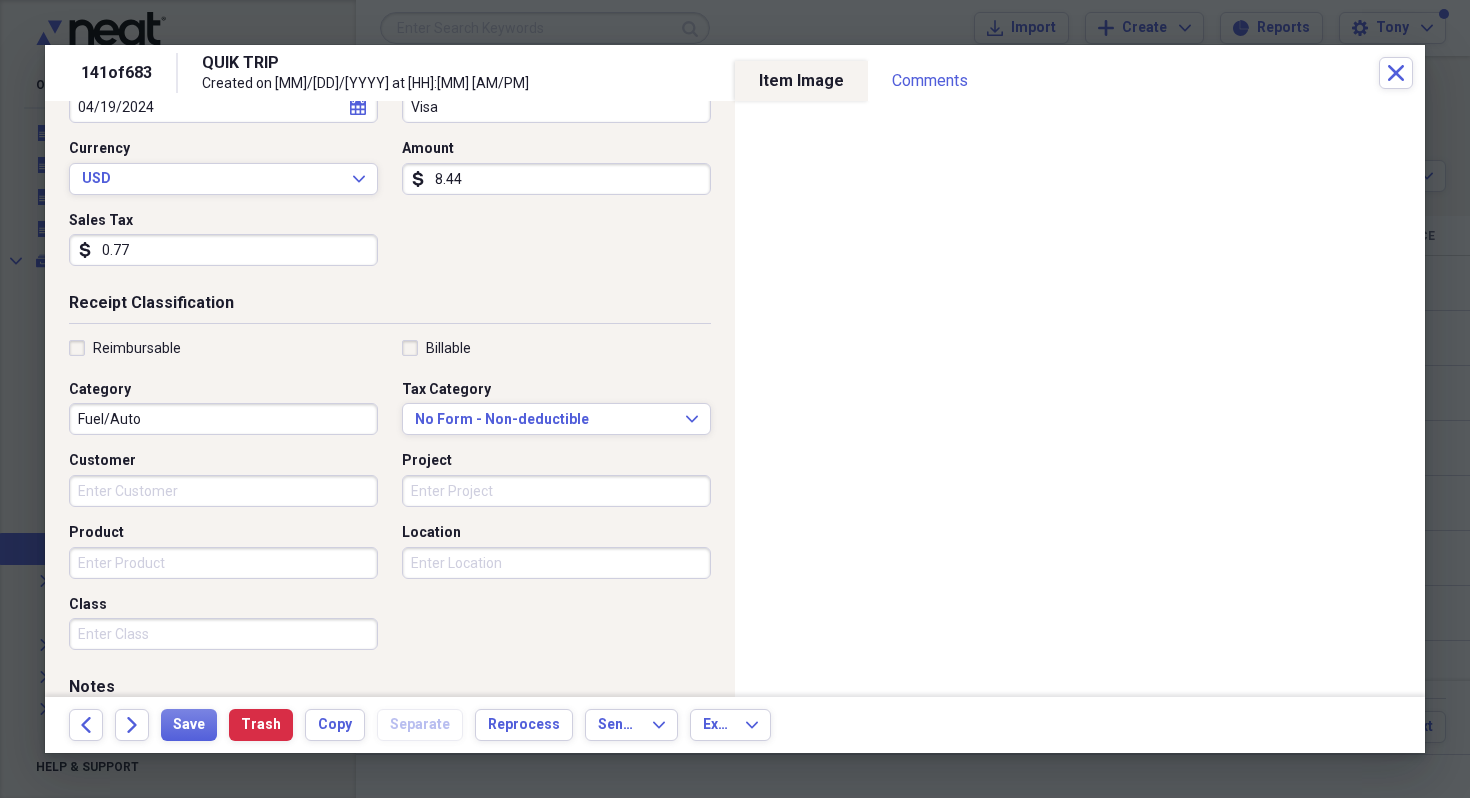 click on "Fuel/Auto" at bounding box center (223, 419) 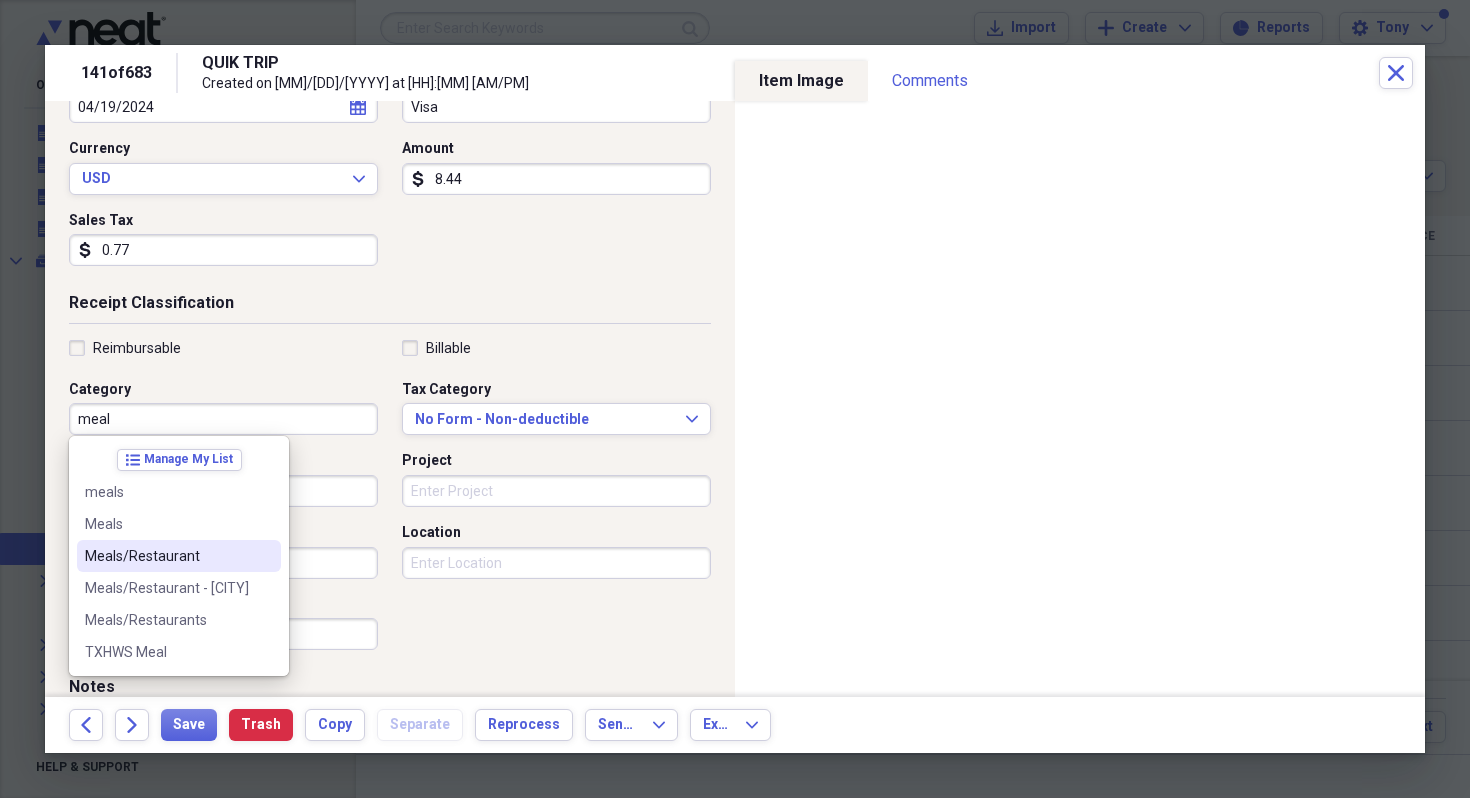 click on "Meals/Restaurant" at bounding box center [167, 556] 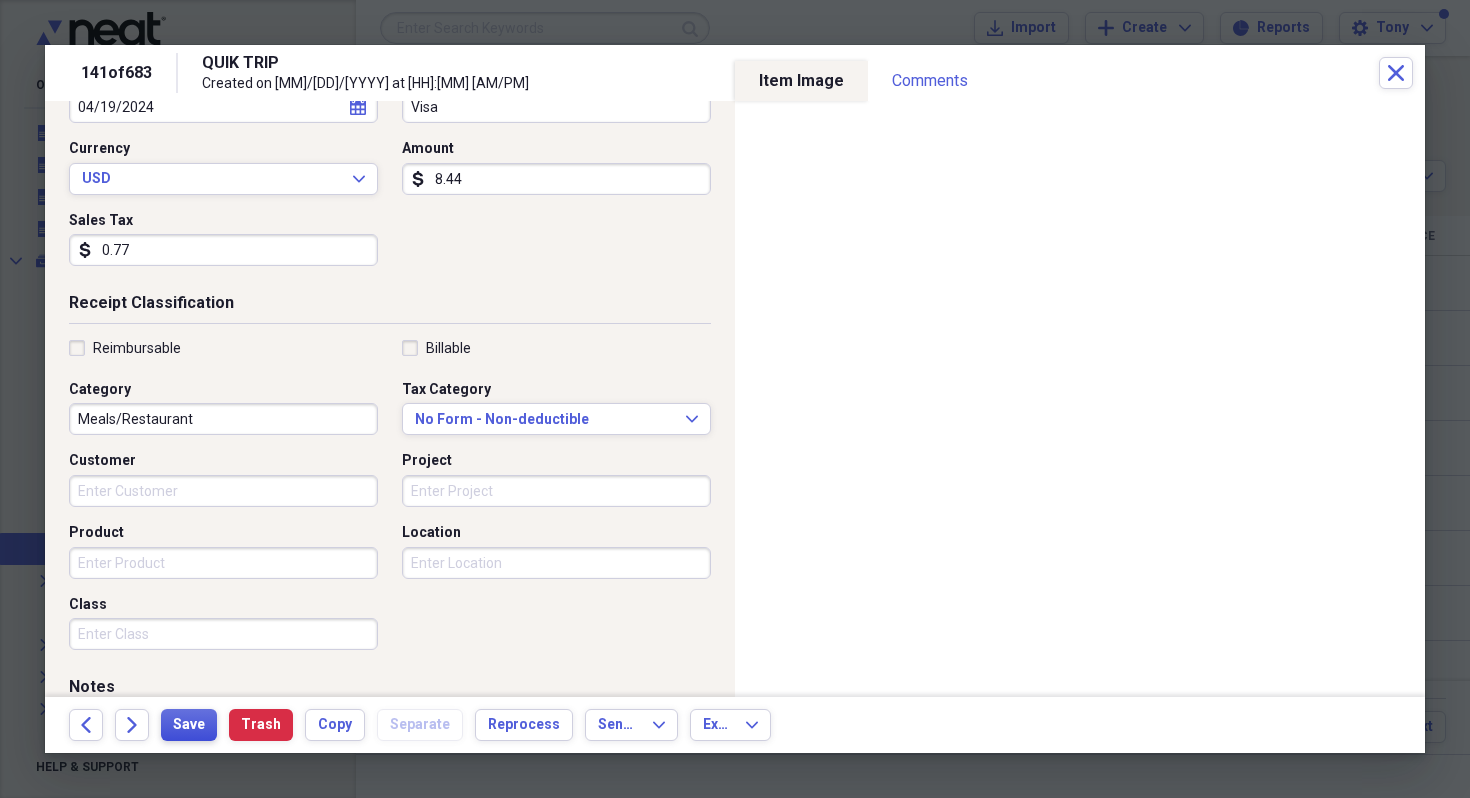 click on "Save" at bounding box center [189, 725] 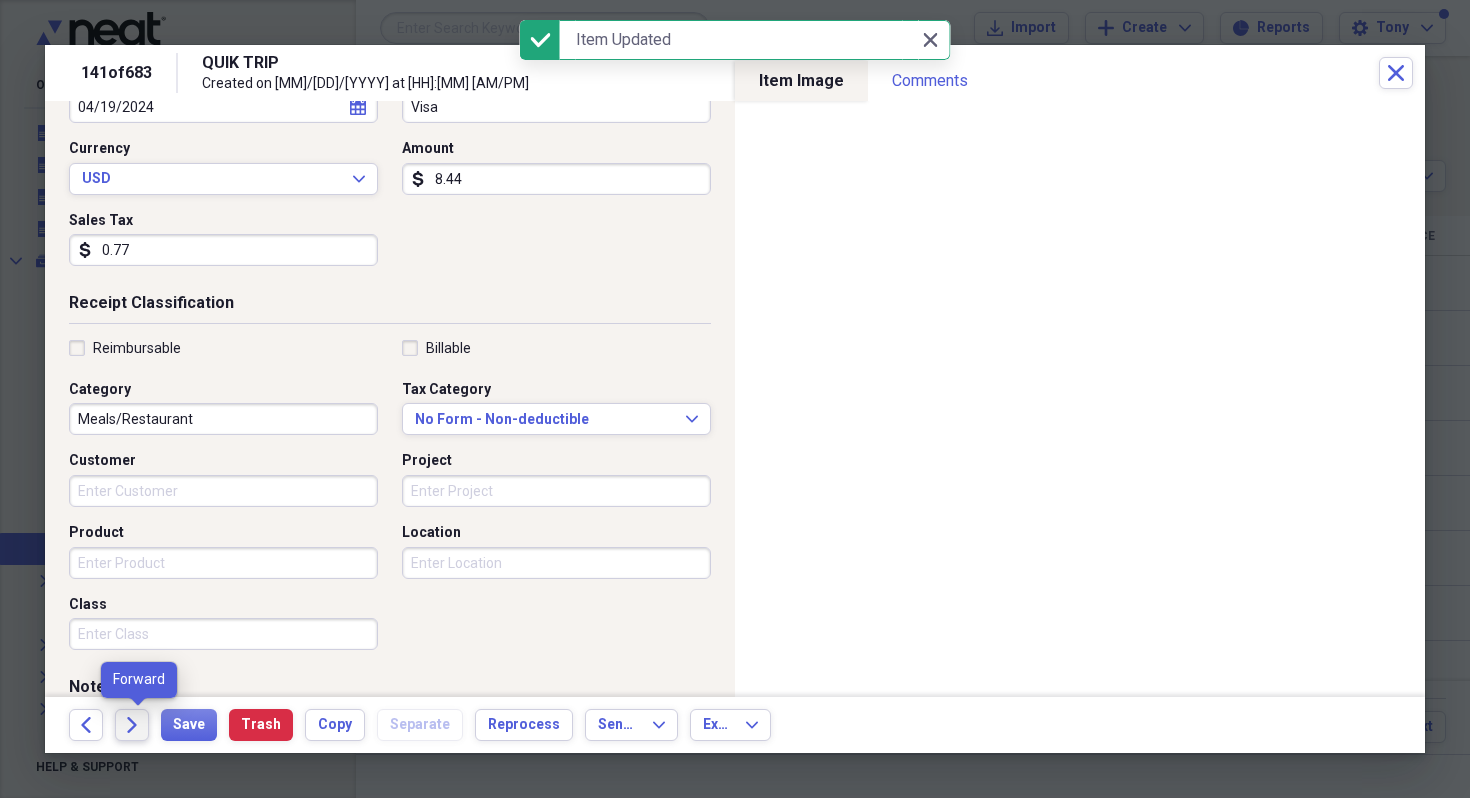 click 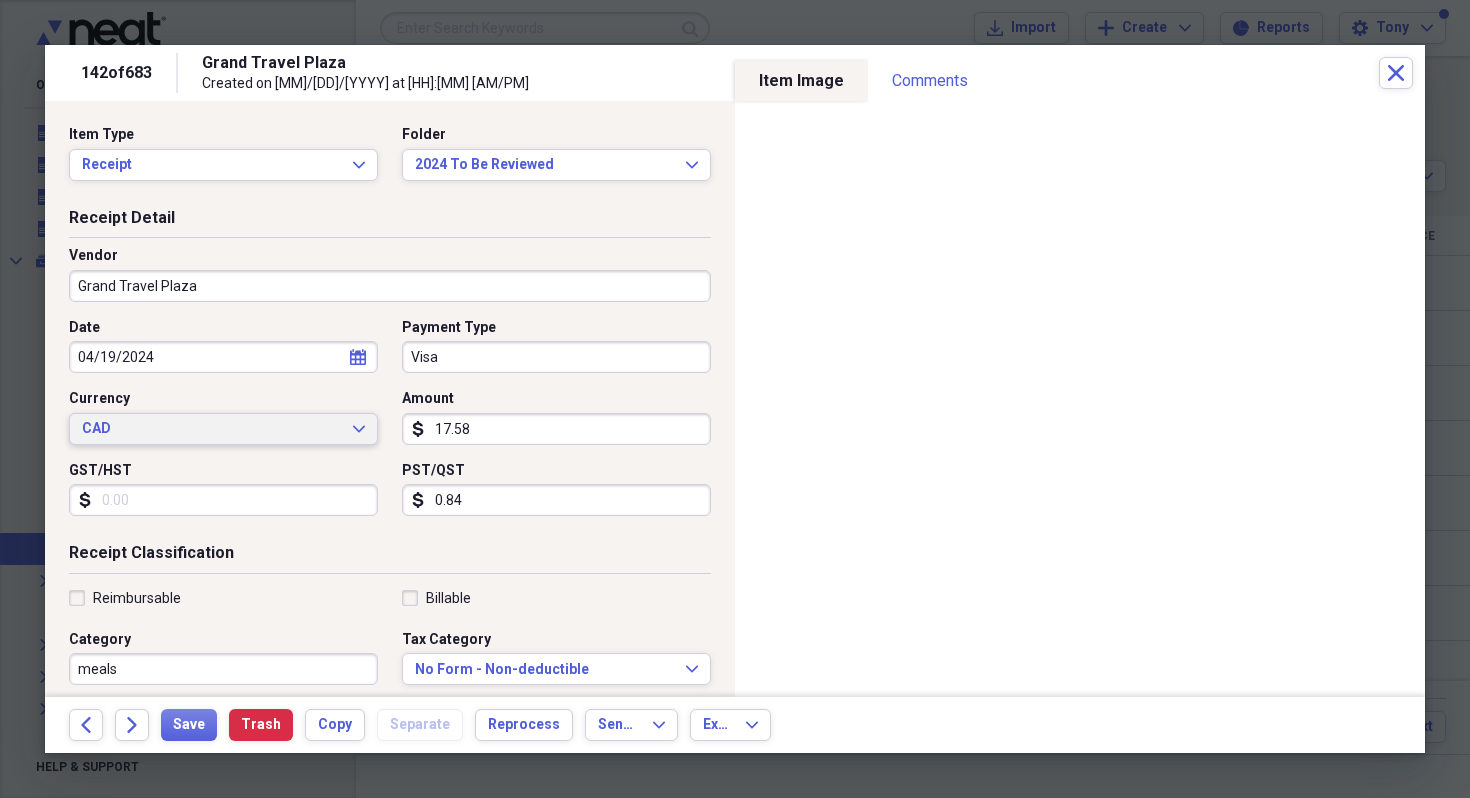 click on "Expand" 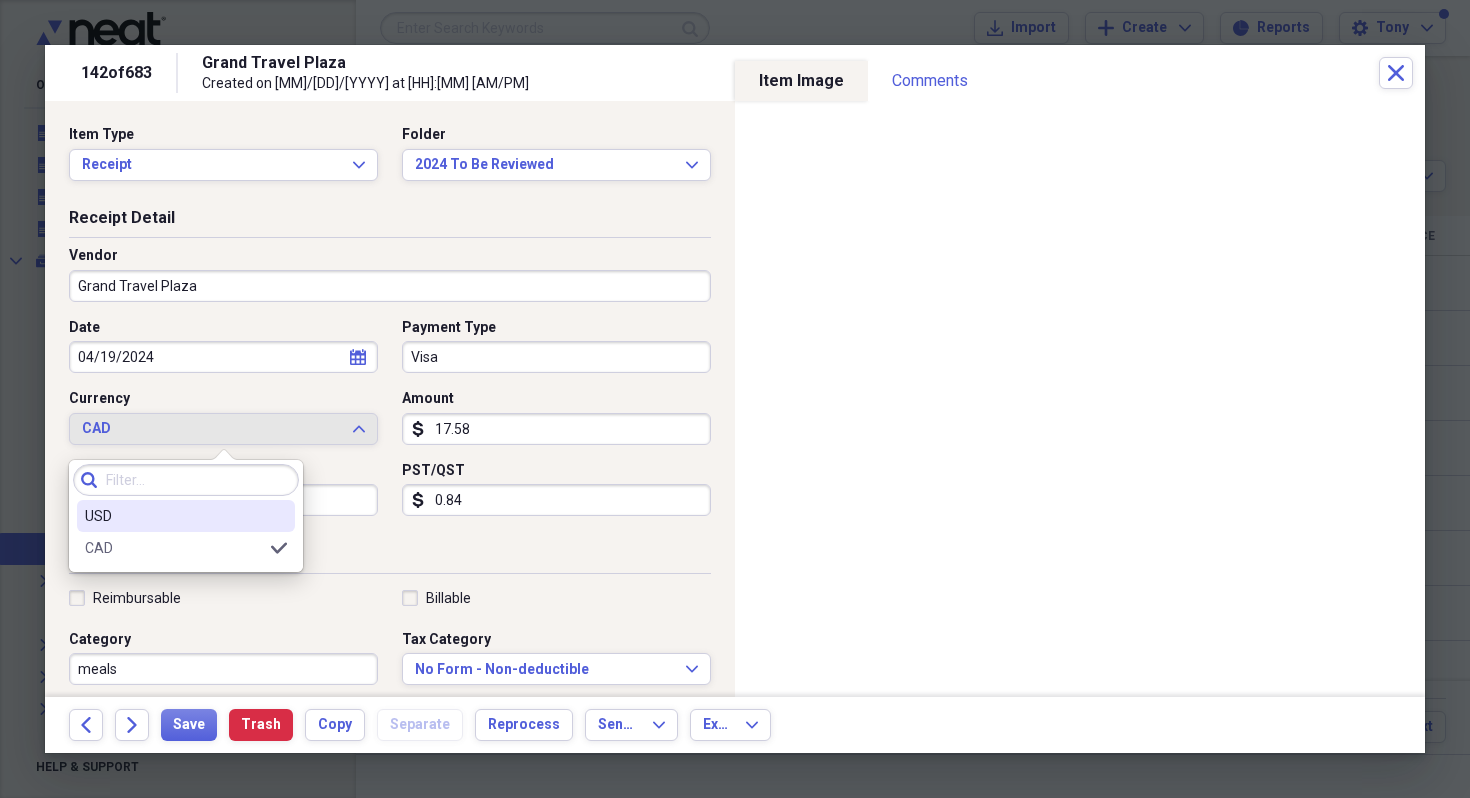click on "USD" at bounding box center [174, 516] 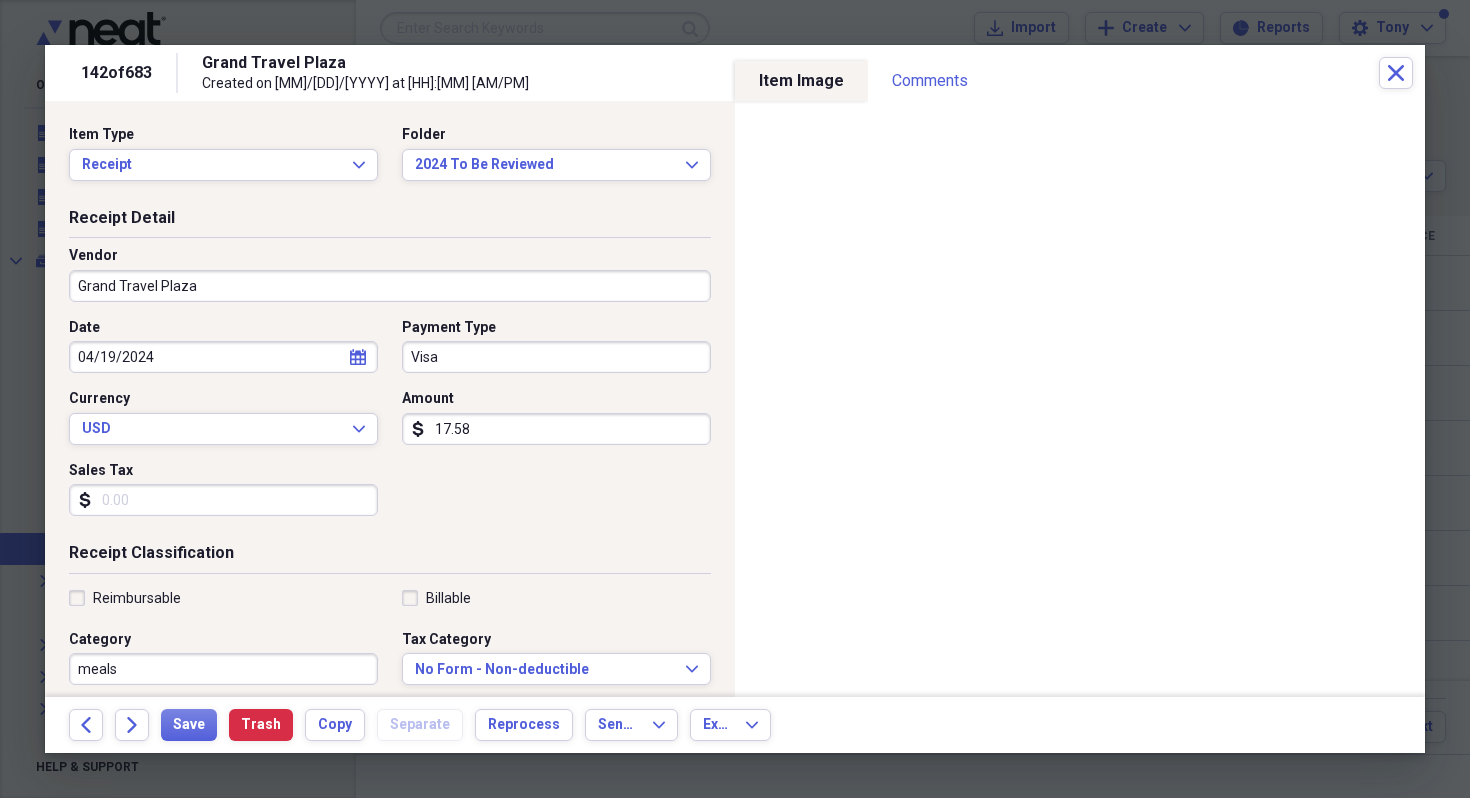 click on "Sales Tax" at bounding box center [223, 500] 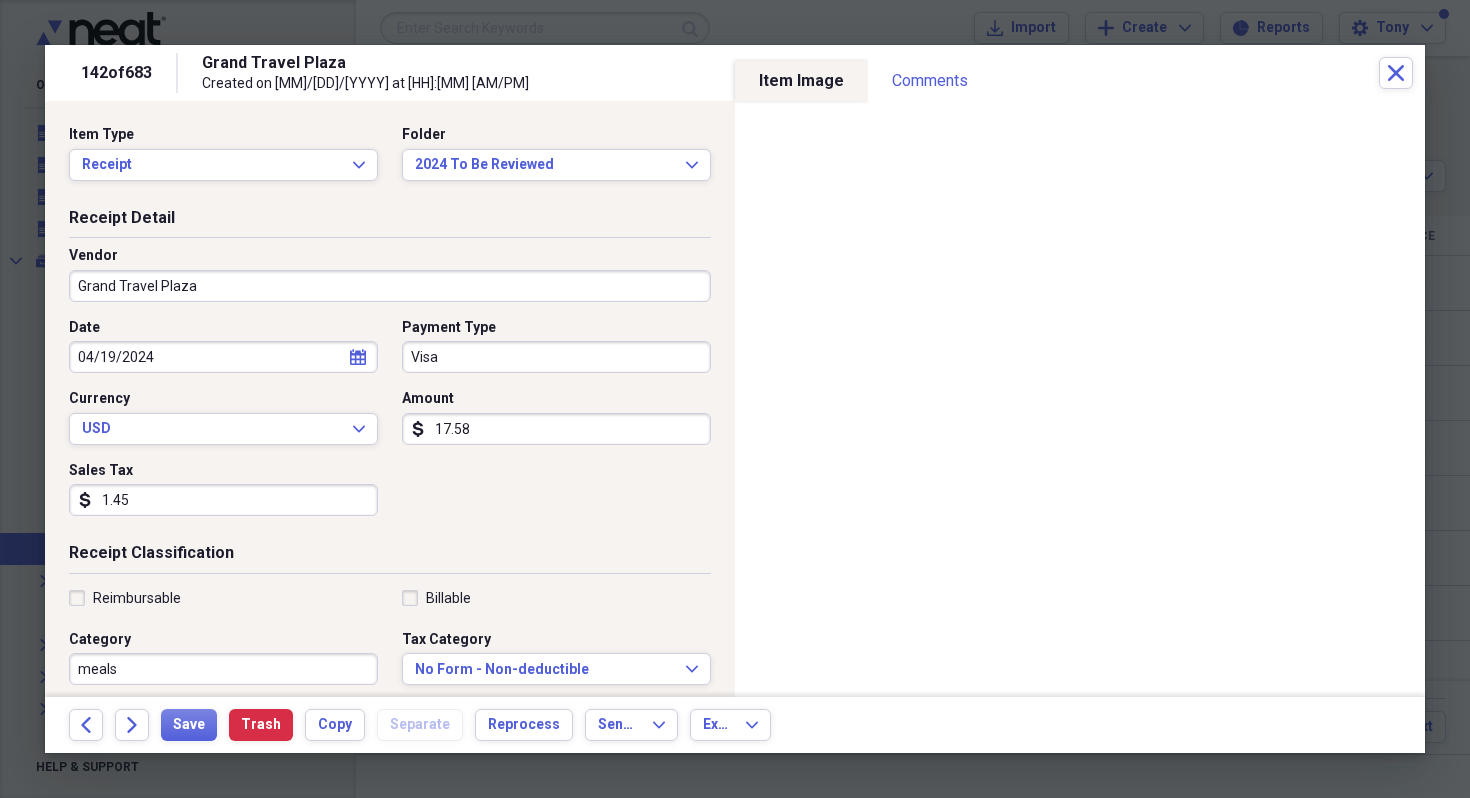 type on "1.45" 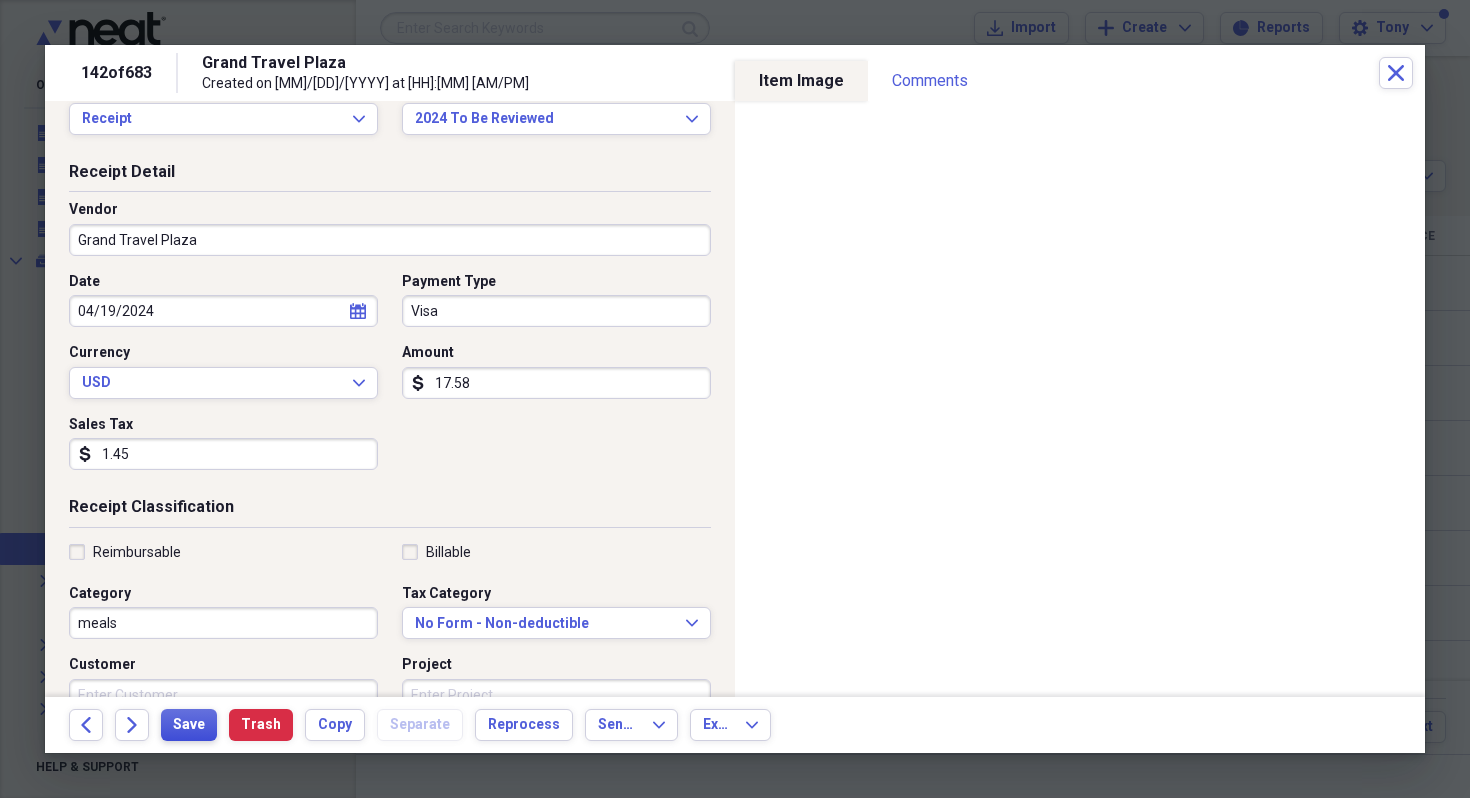 click on "Save" at bounding box center [189, 725] 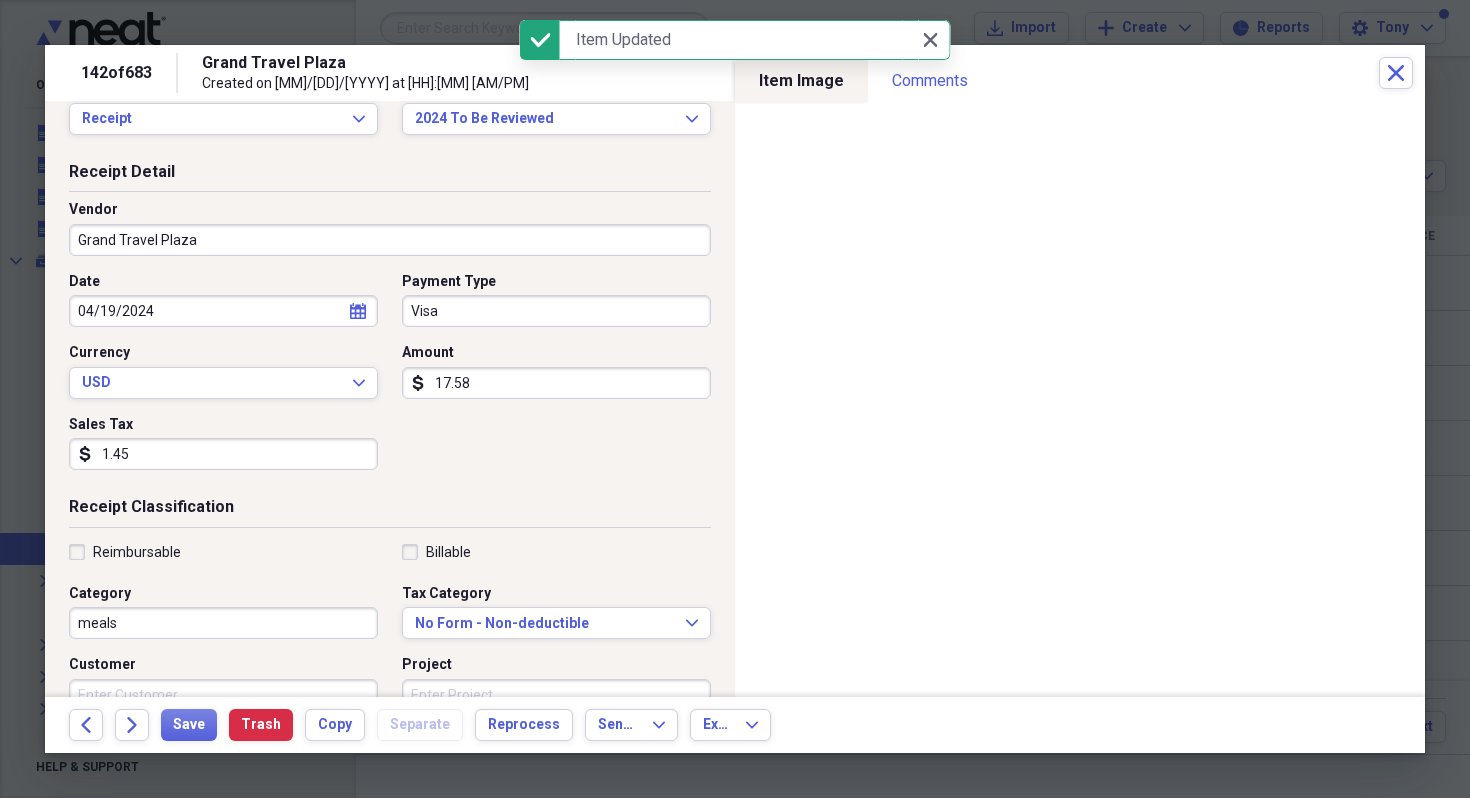 click on "Grand Travel Plaza" at bounding box center [390, 240] 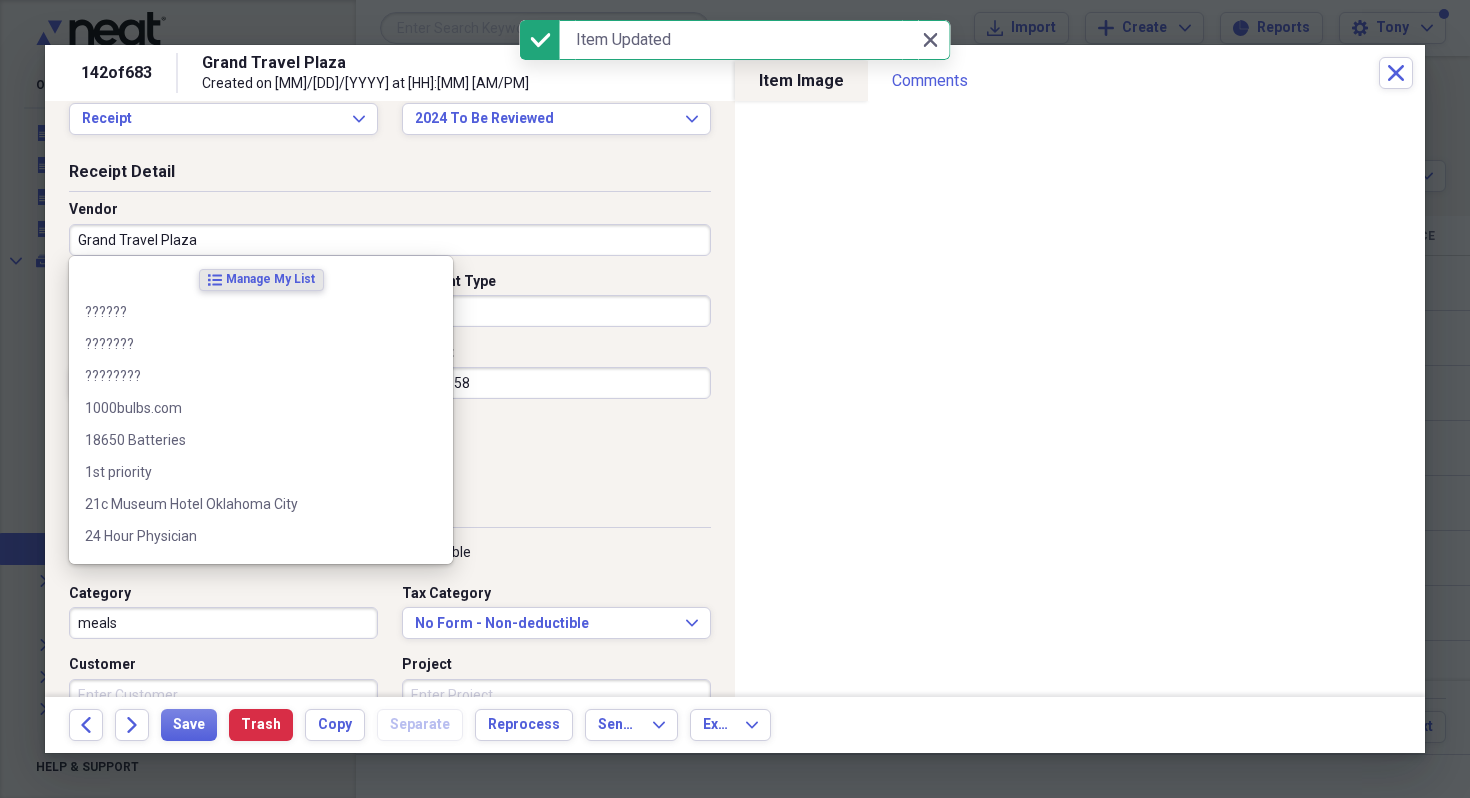 click on "Grand Travel Plaza" at bounding box center (390, 240) 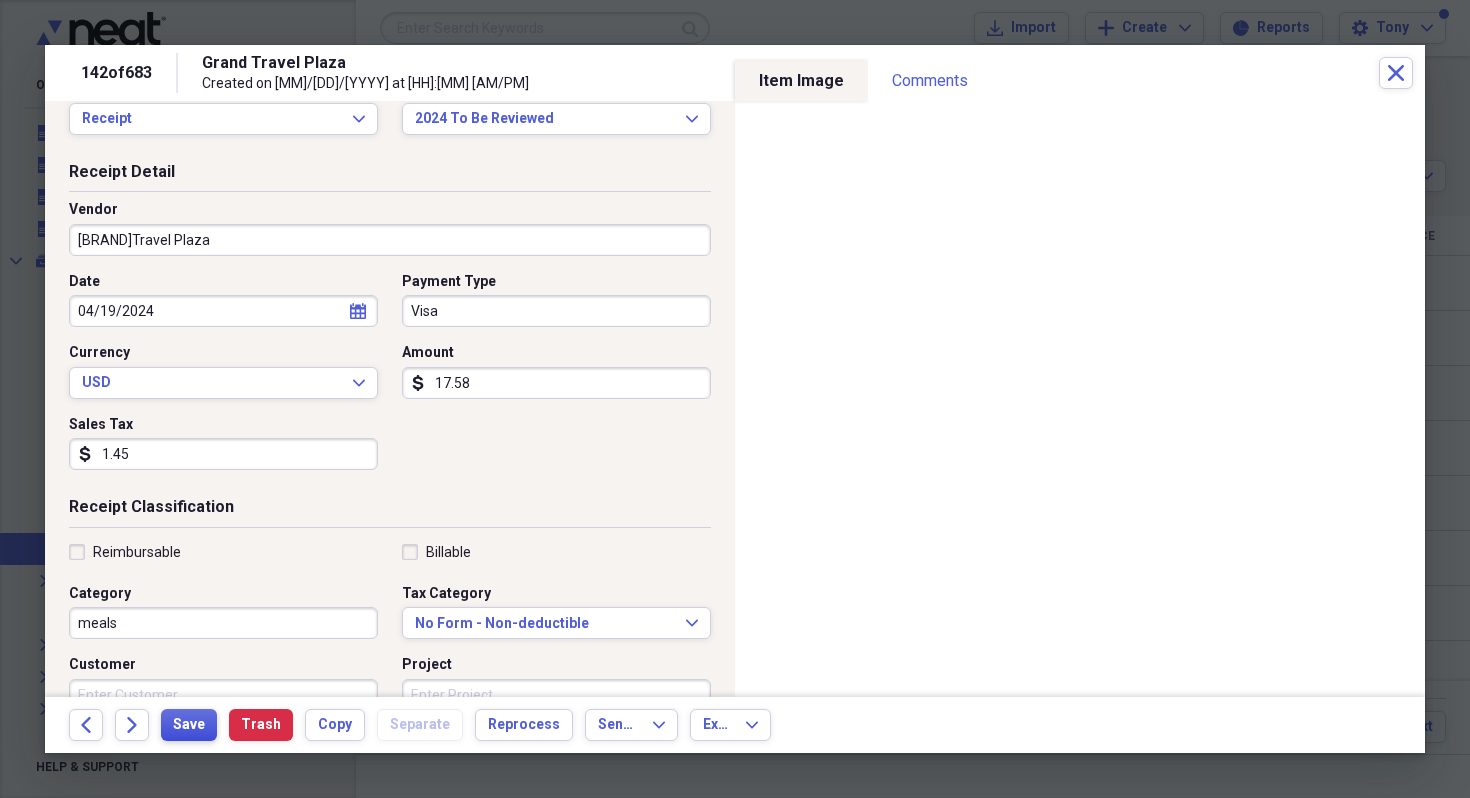 type on "[BRAND]Travel Plaza" 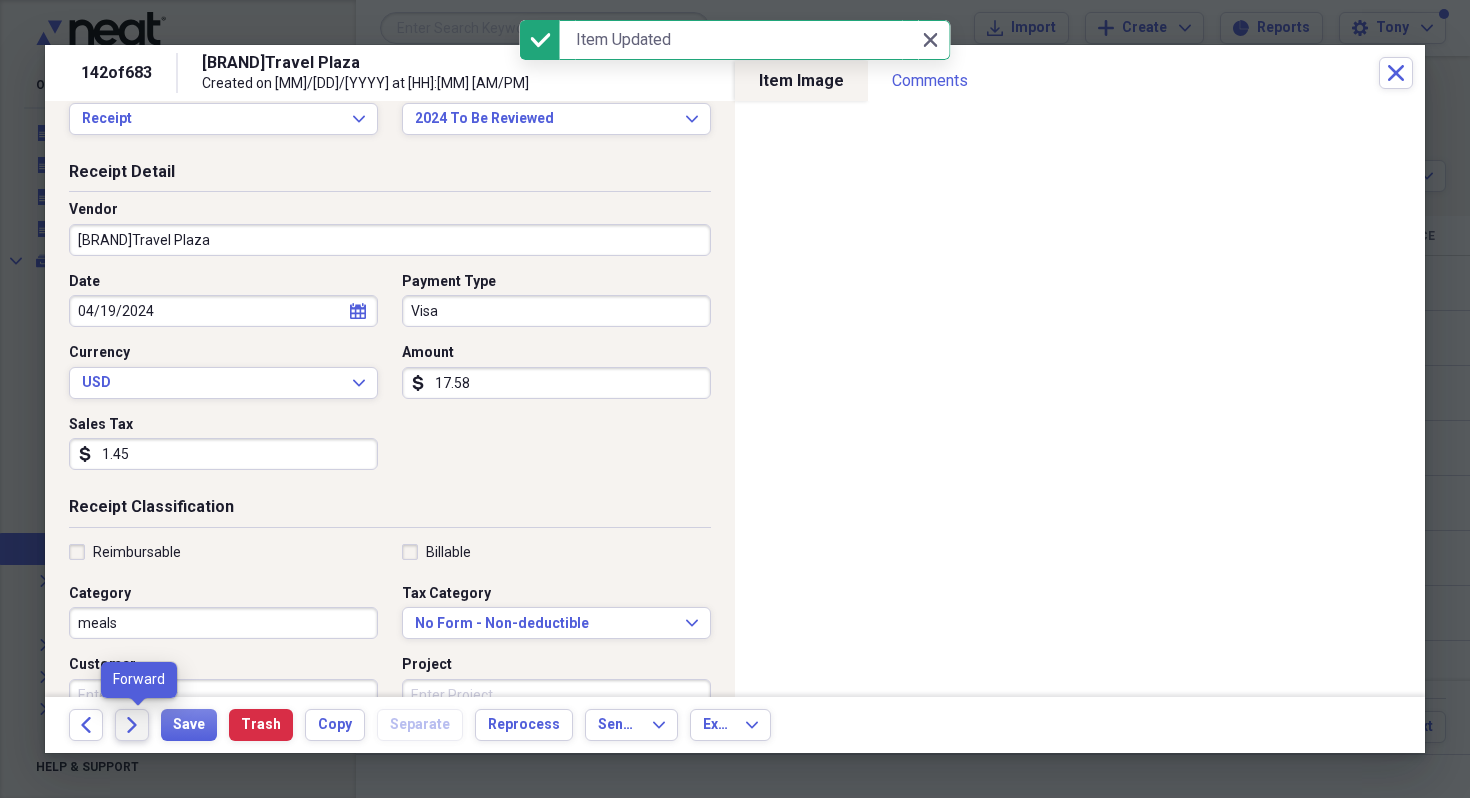 click on "Forward" 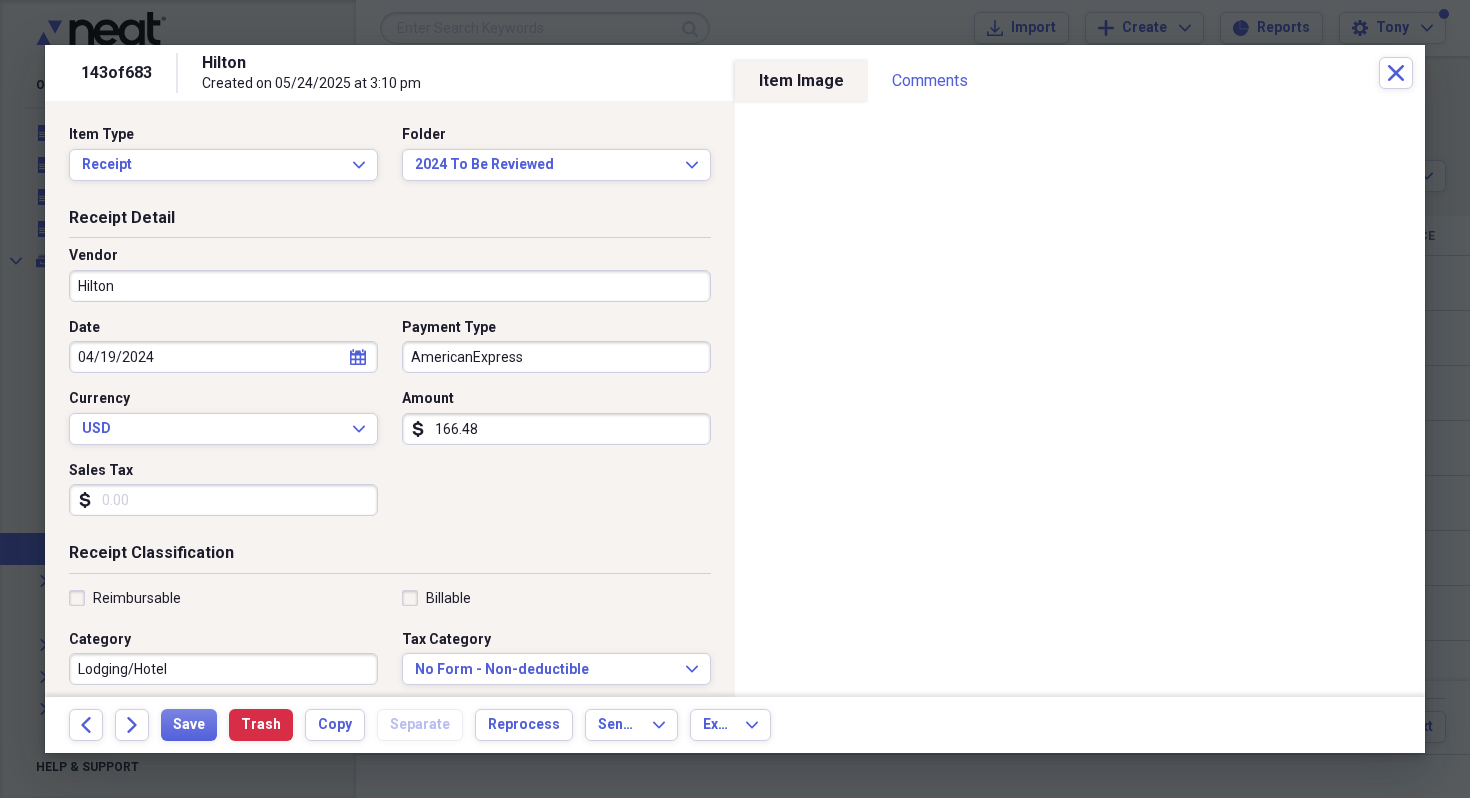 click on "AmericanExpress" at bounding box center [556, 357] 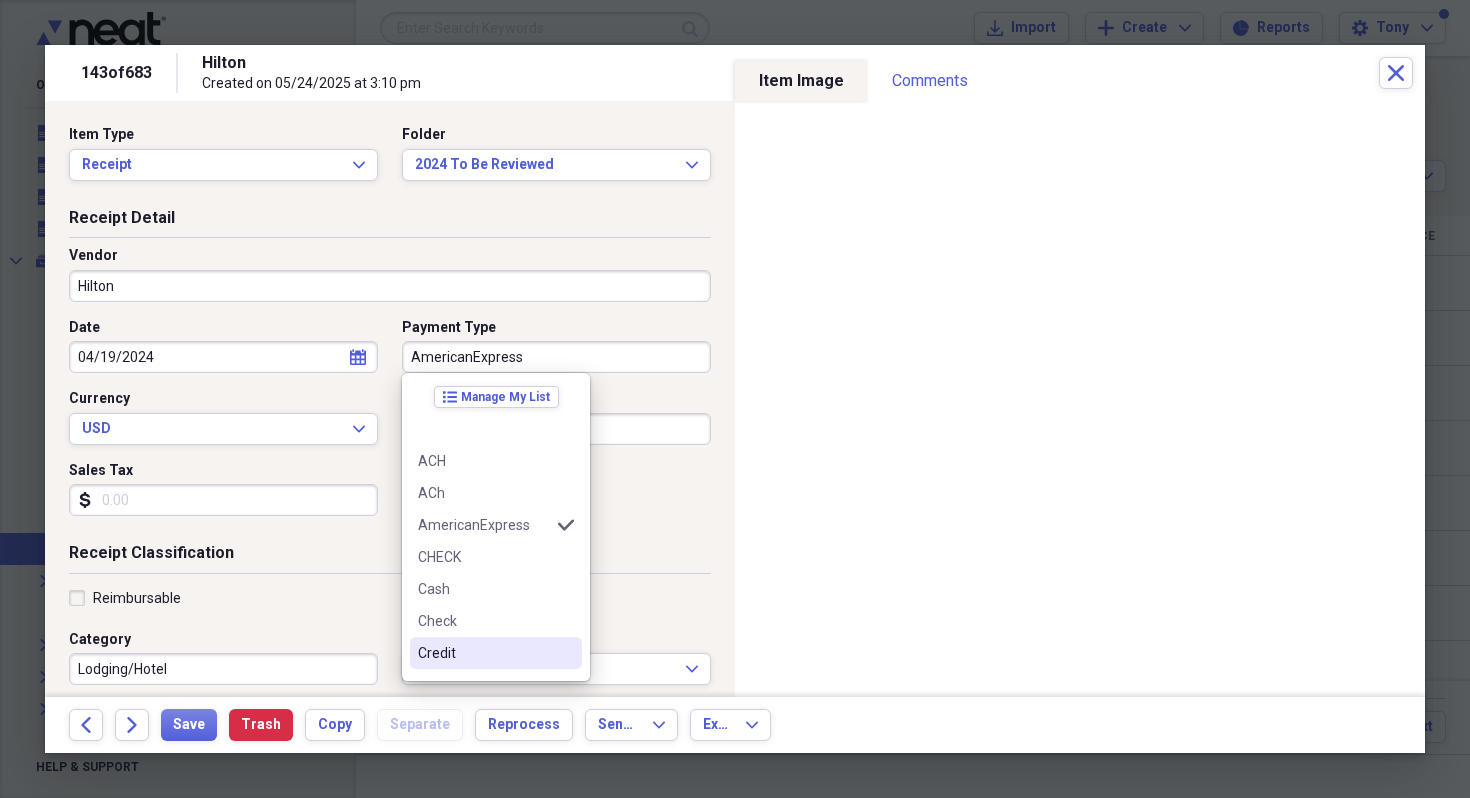 click on "Credit" at bounding box center (484, 653) 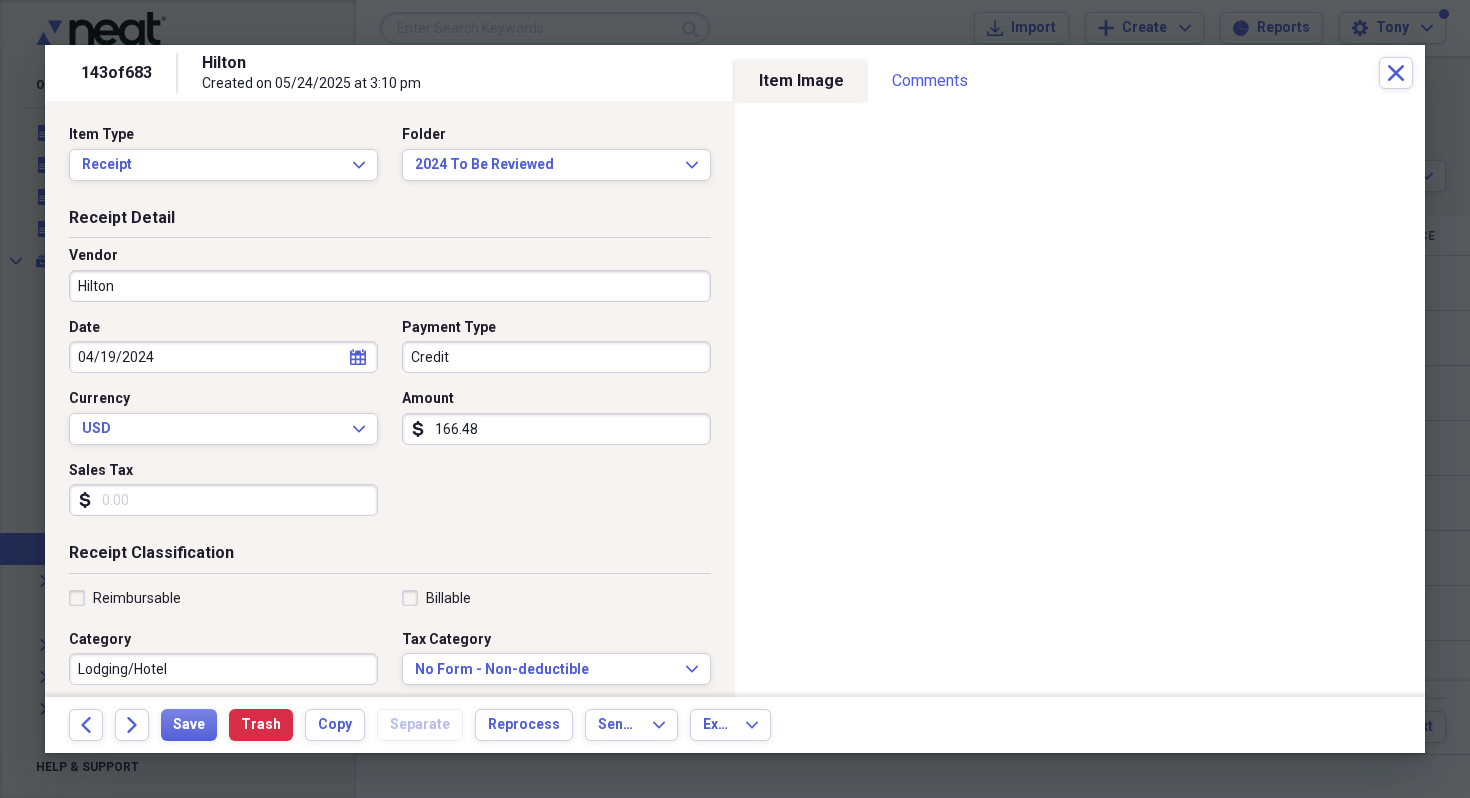 click on "Sales Tax" at bounding box center [223, 500] 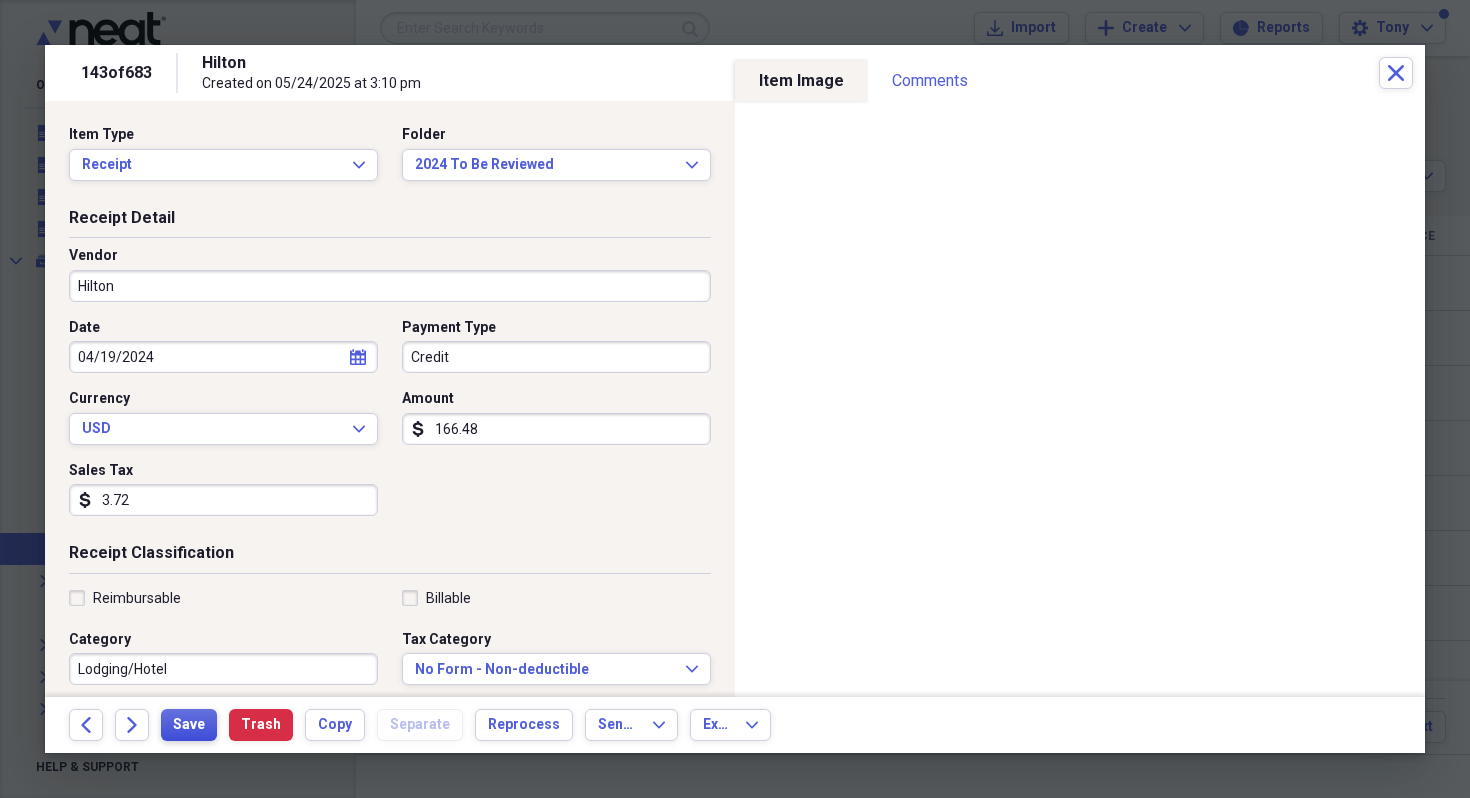 type on "3.72" 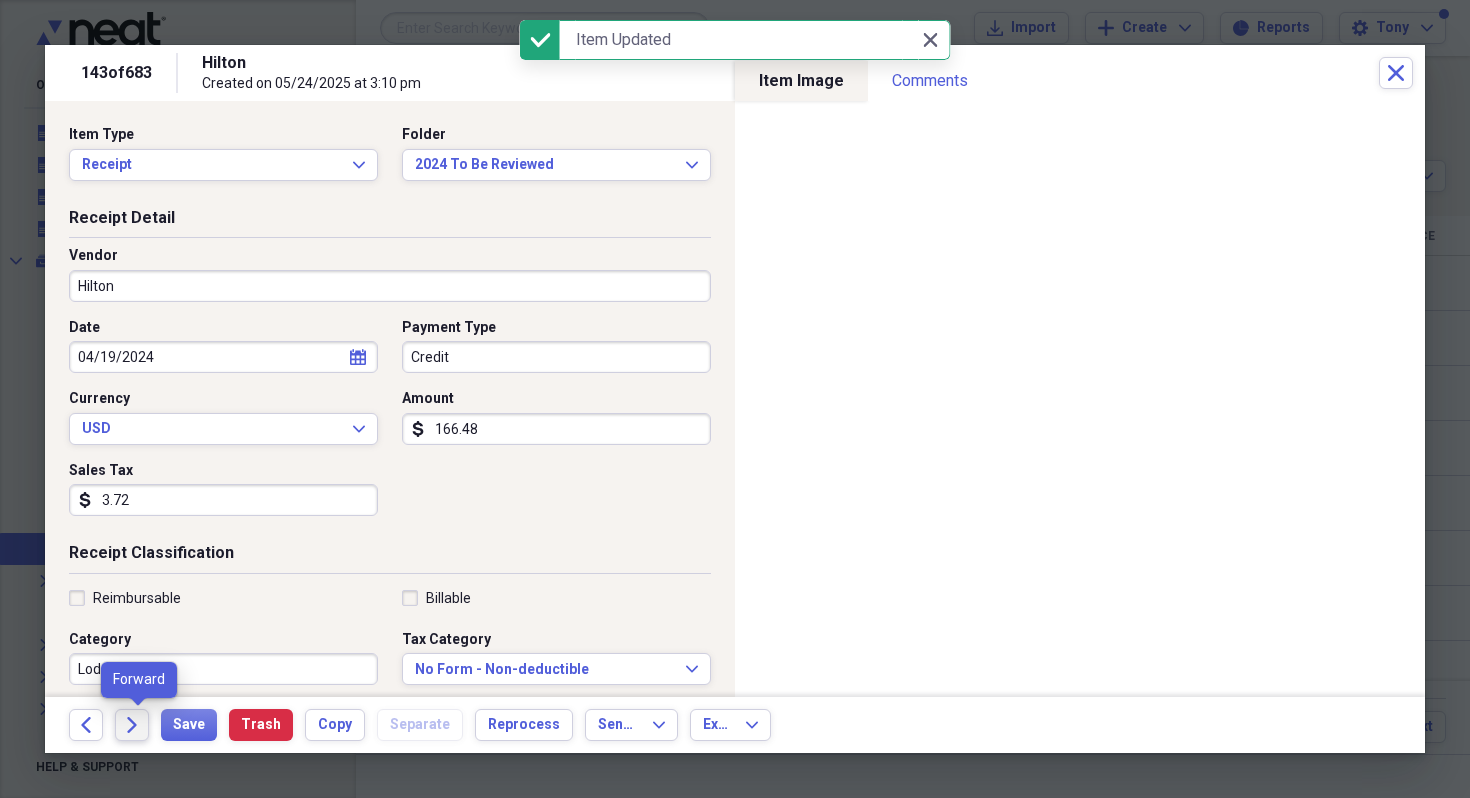 click on "Forward" 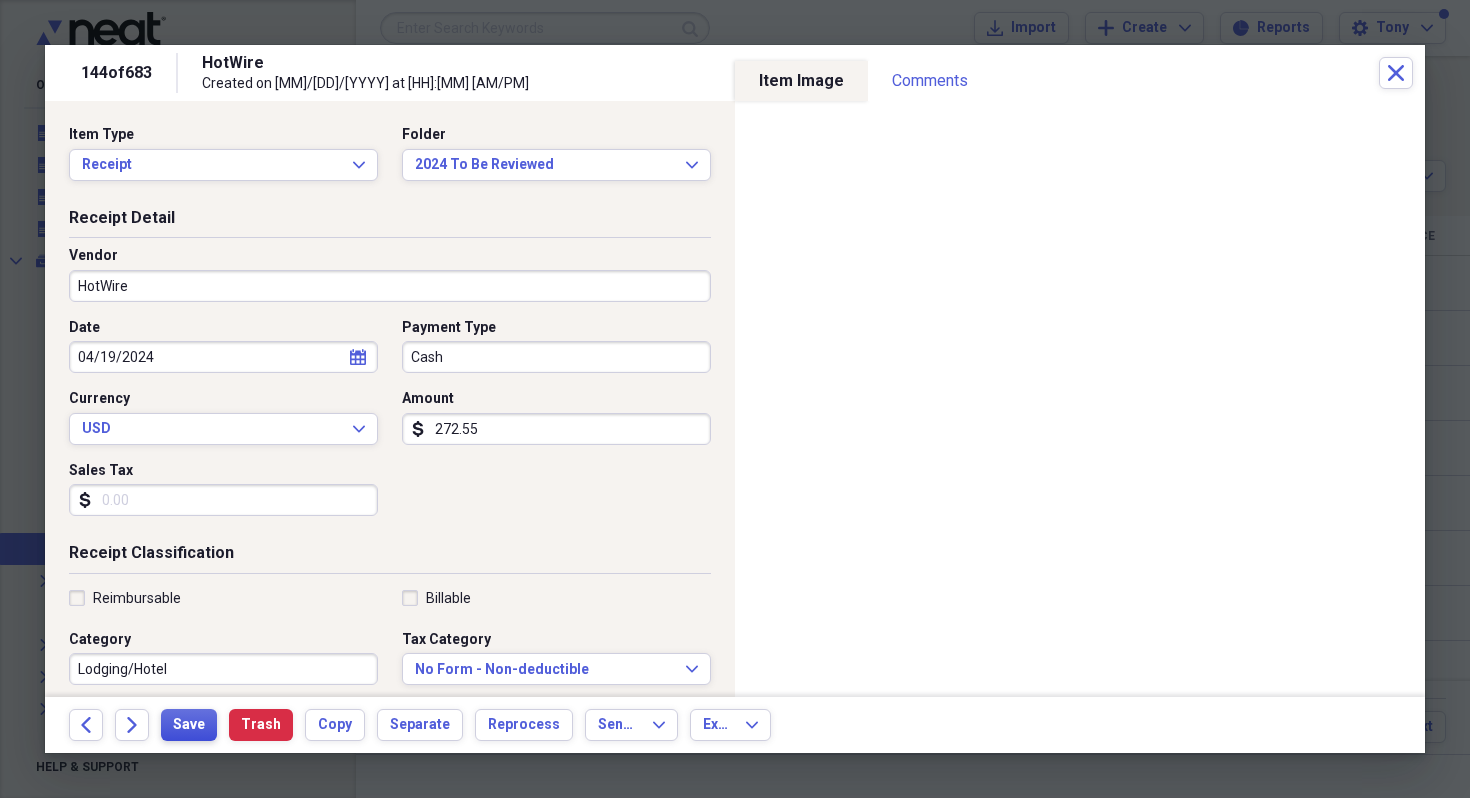 click on "Save" at bounding box center [189, 725] 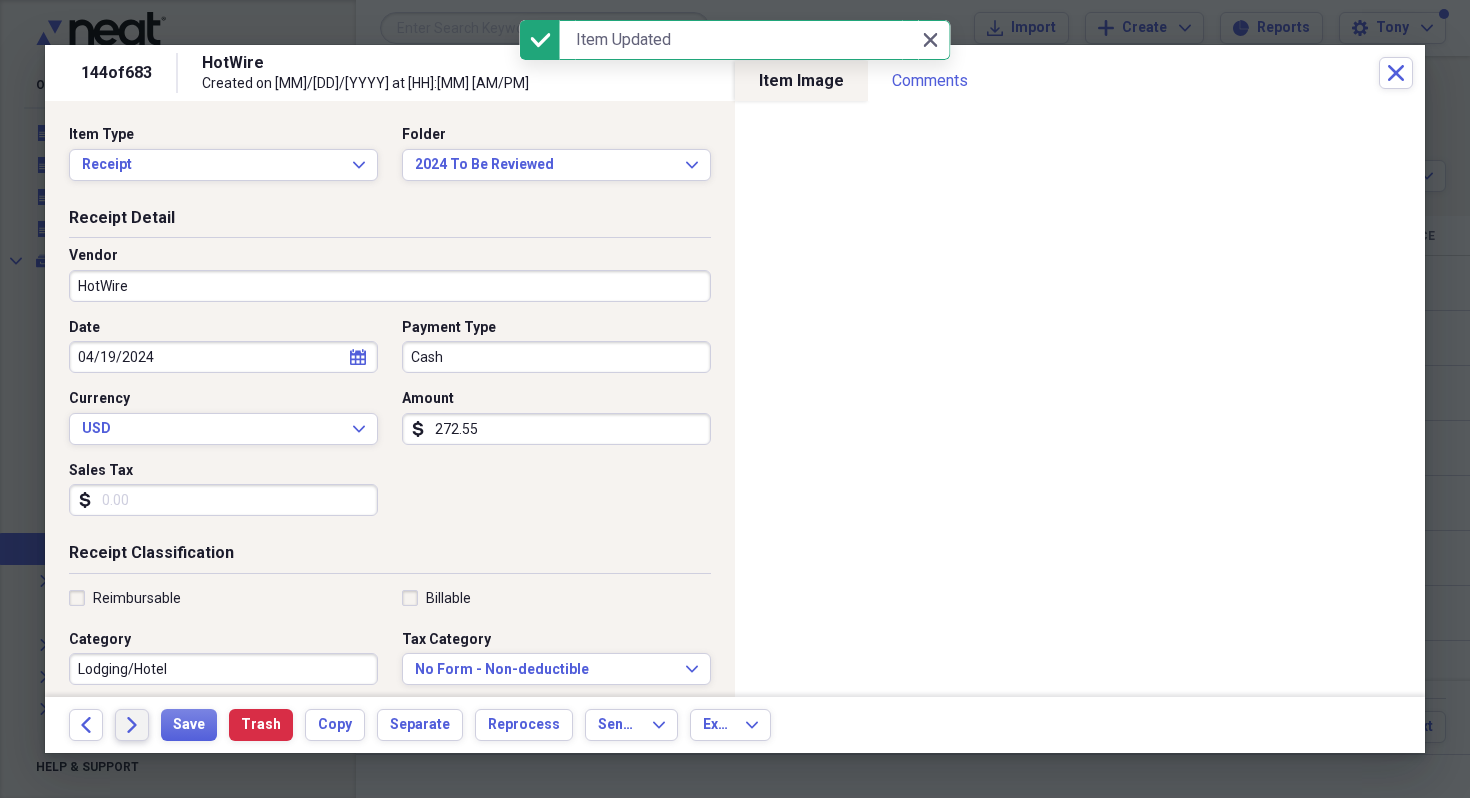 click on "Forward" 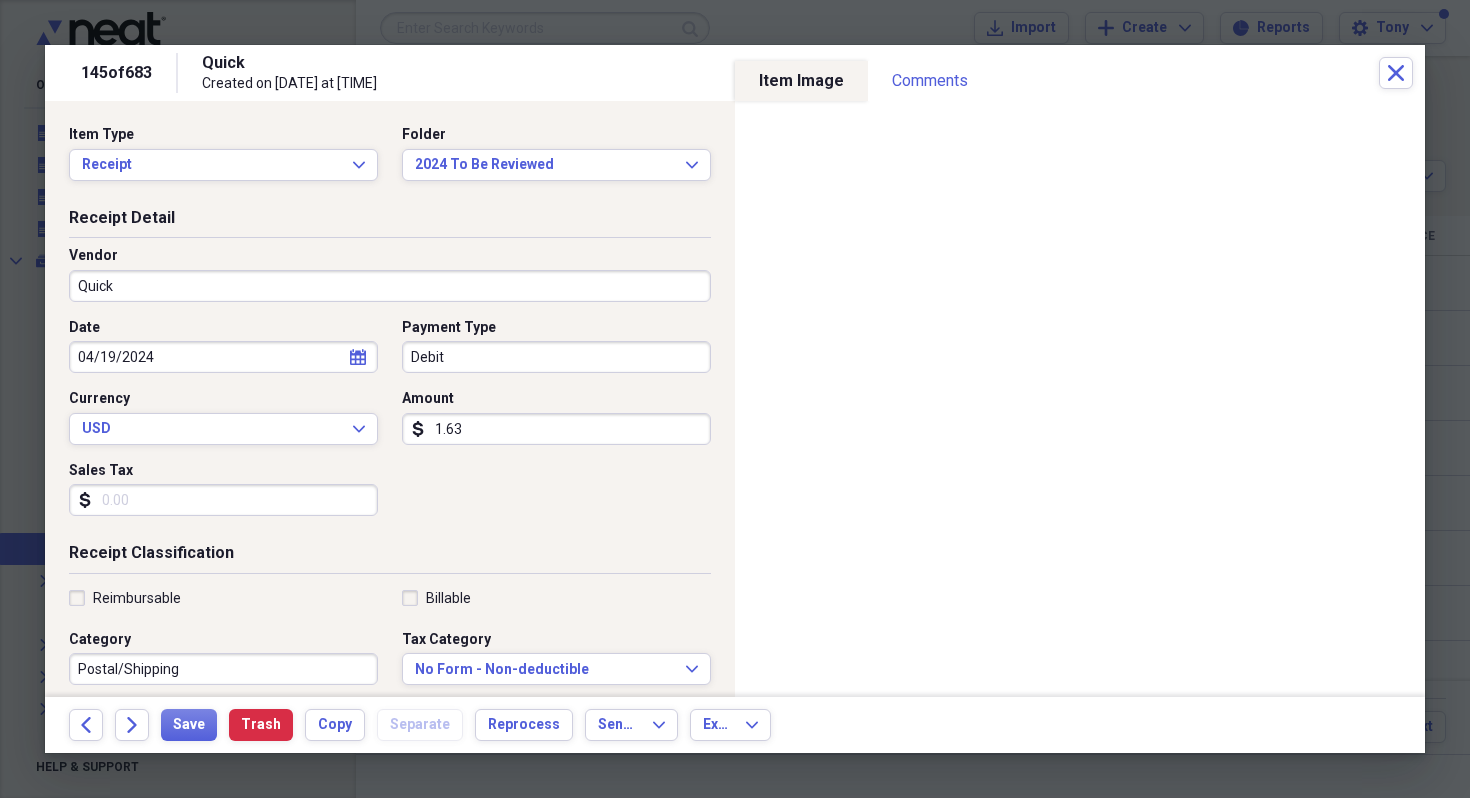 click on "Quick" at bounding box center [390, 286] 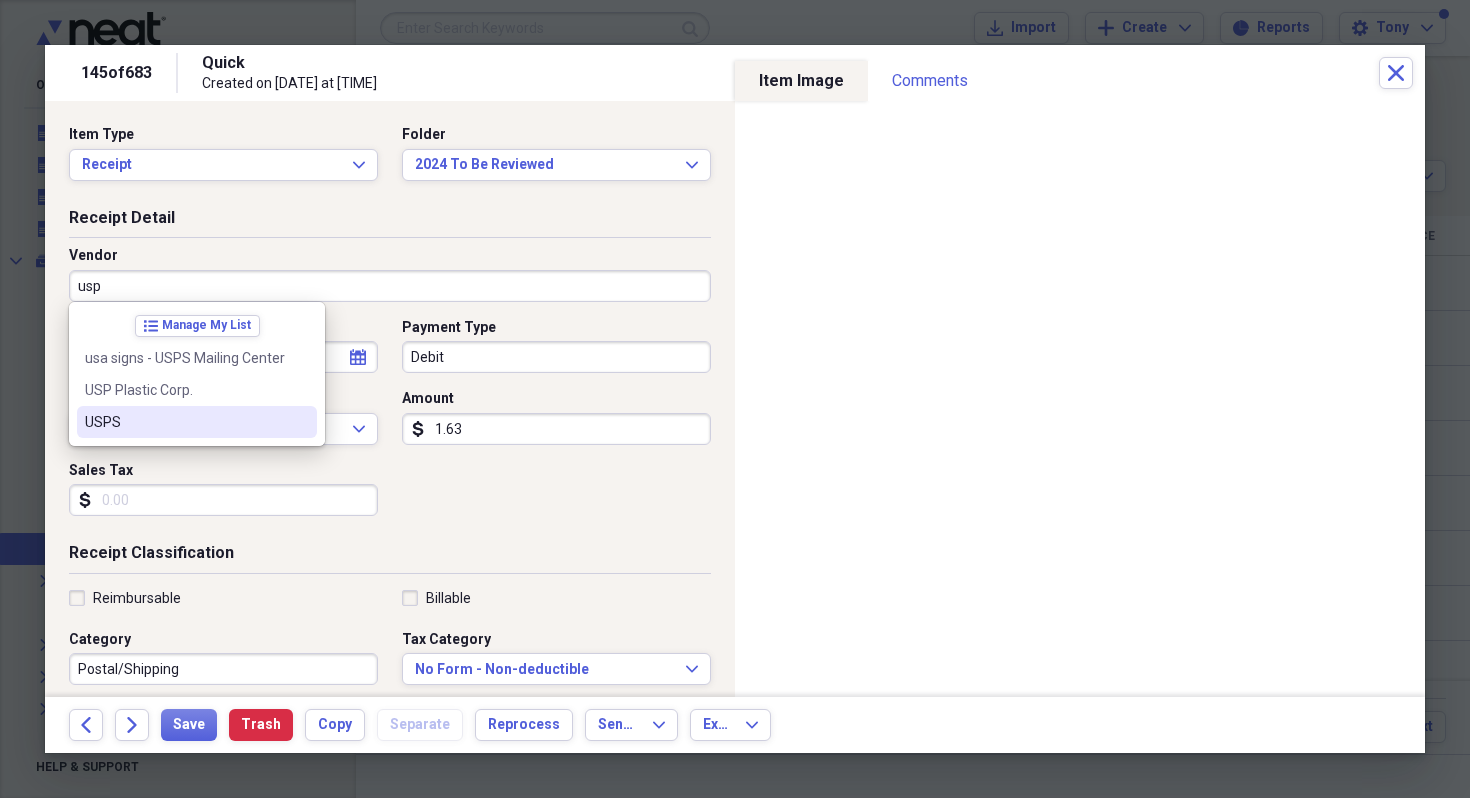 click on "USPS" at bounding box center [185, 422] 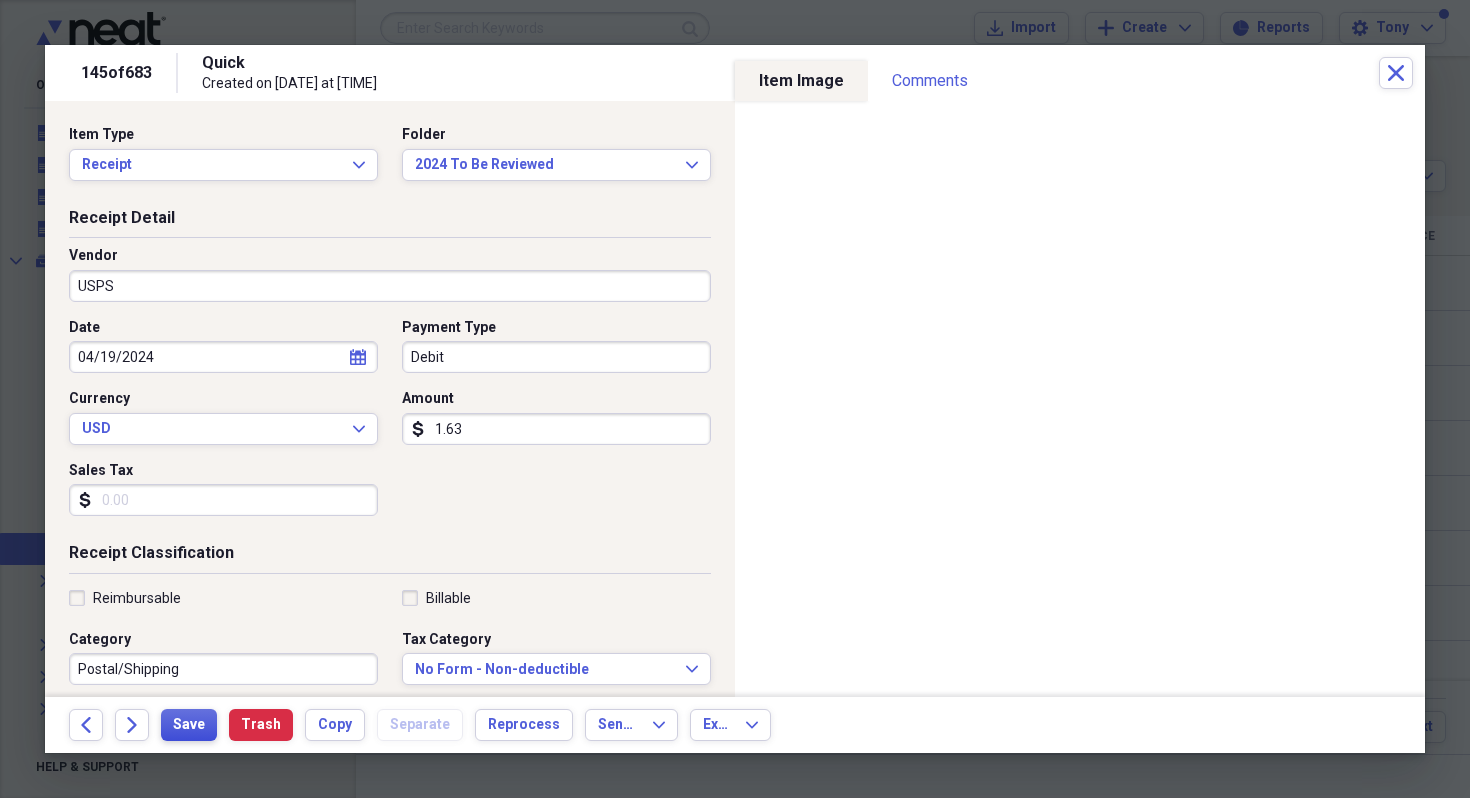 click on "Save" at bounding box center (189, 725) 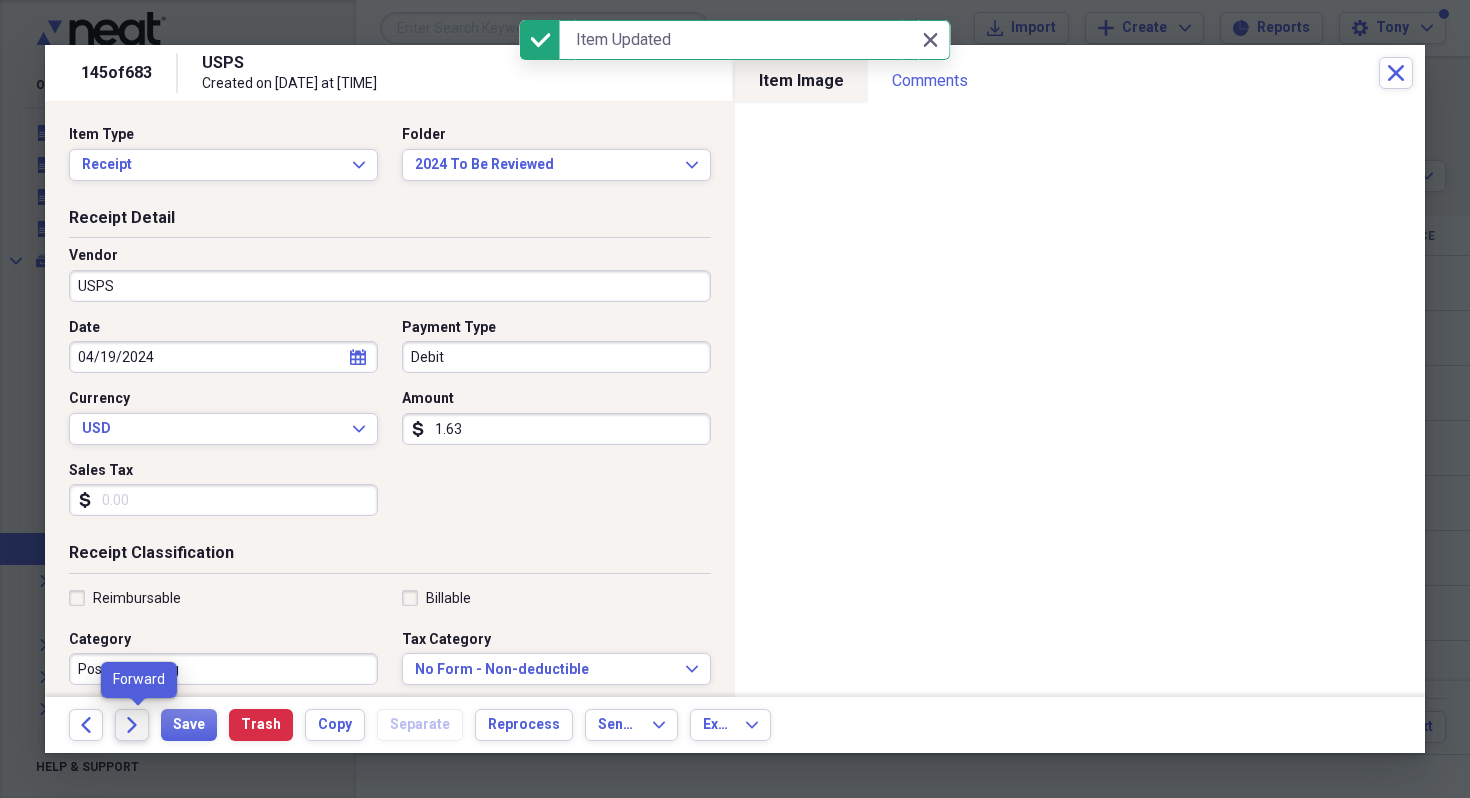 click on "Forward" 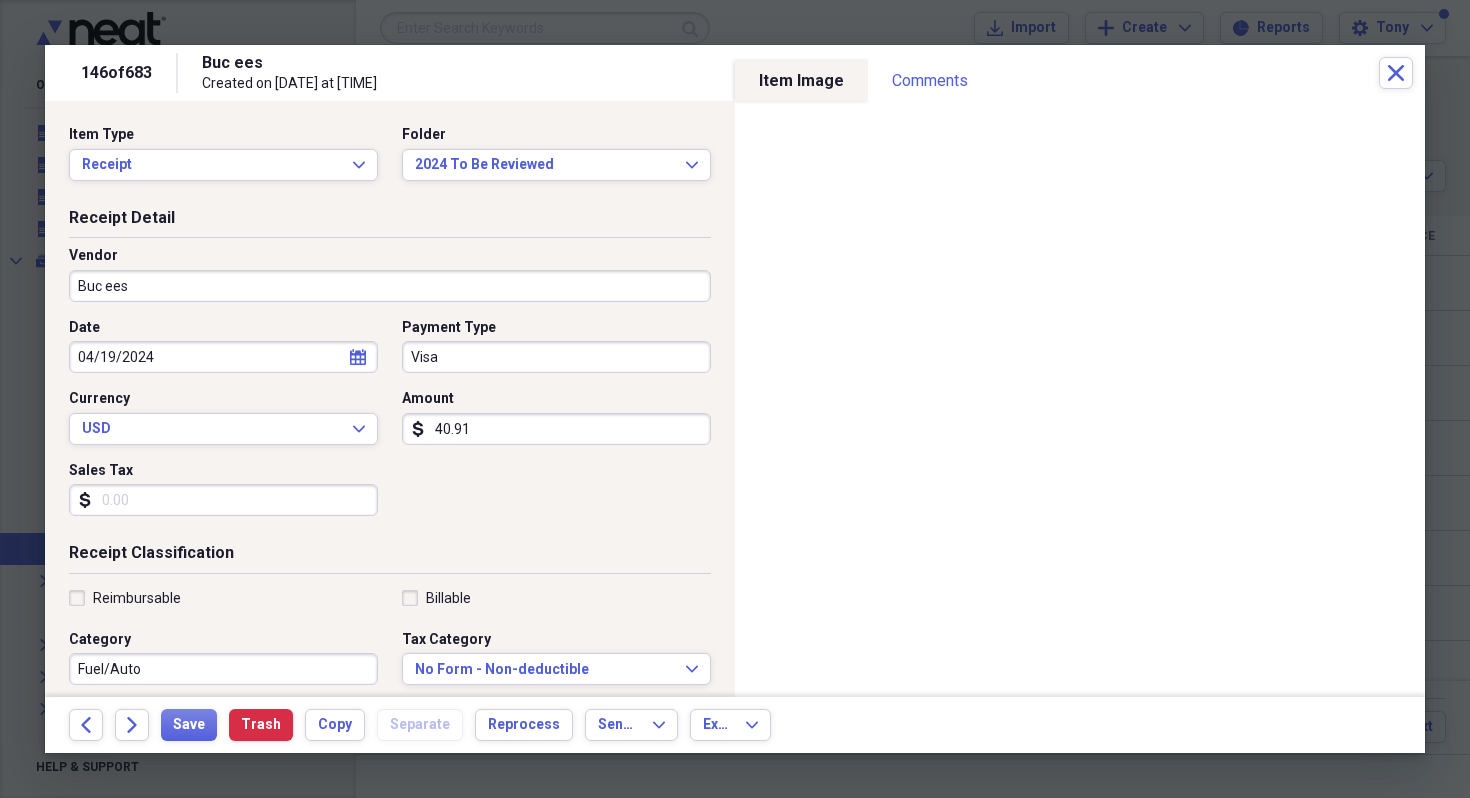 click on "40.91" at bounding box center [556, 429] 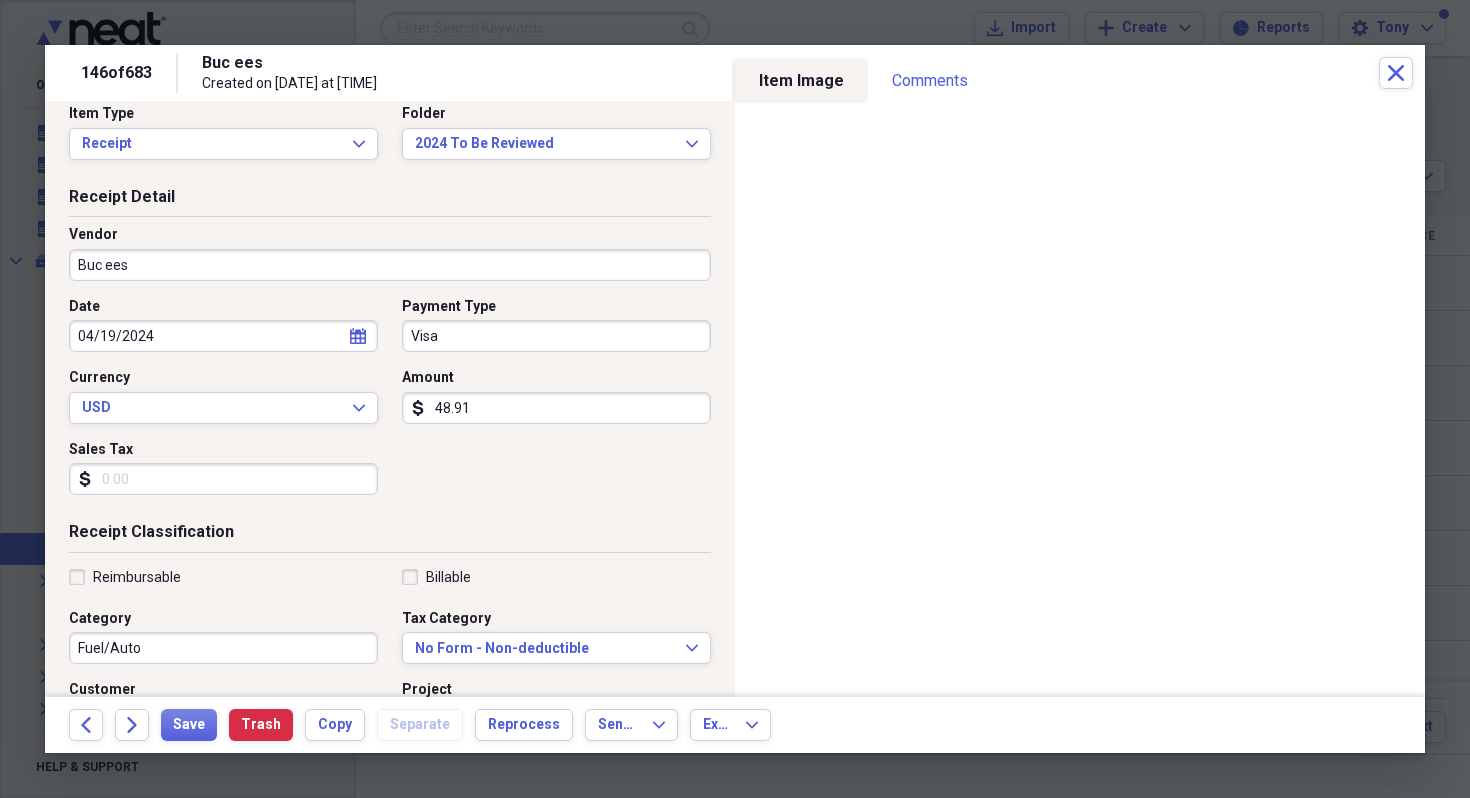 scroll, scrollTop: 36, scrollLeft: 0, axis: vertical 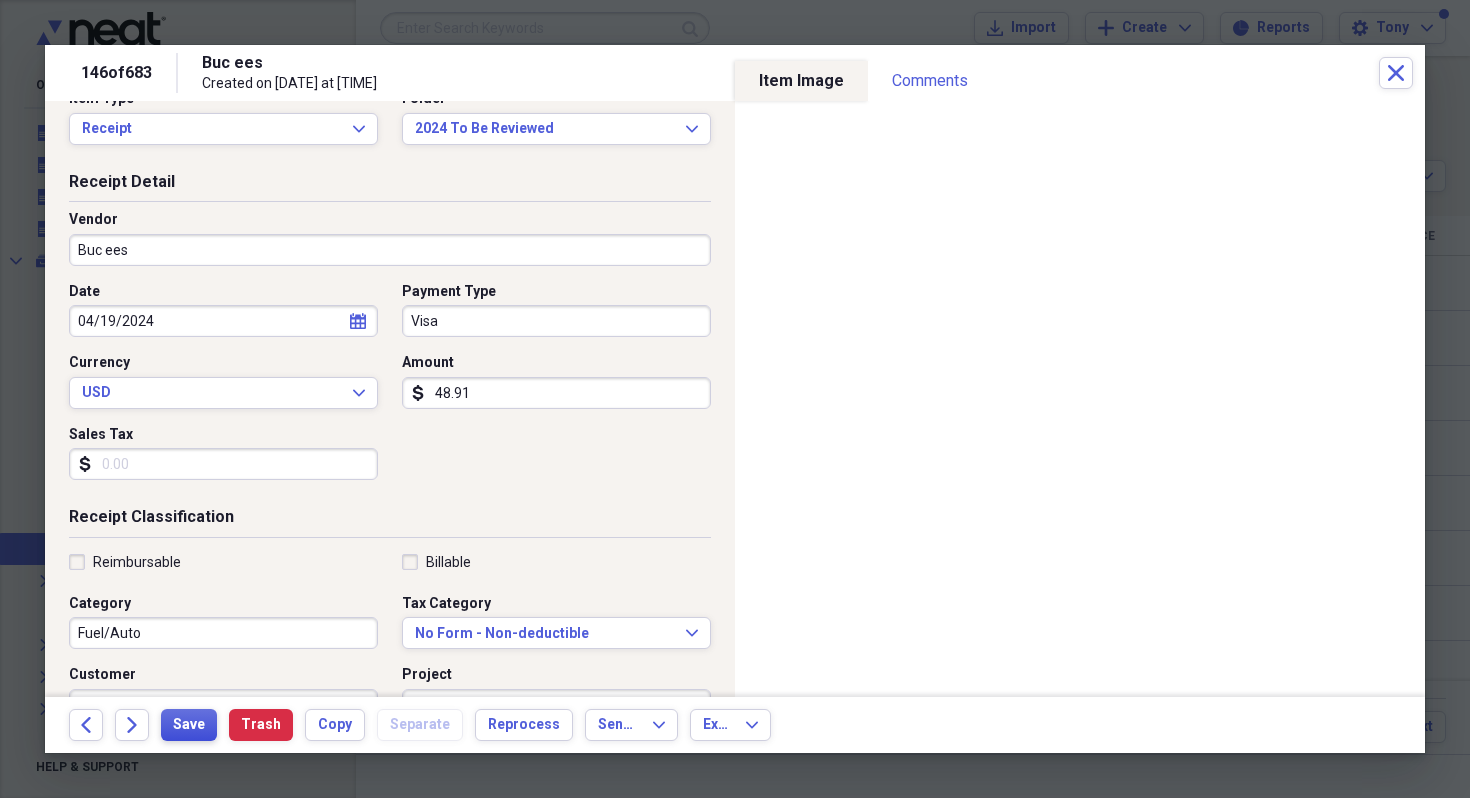 type on "48.91" 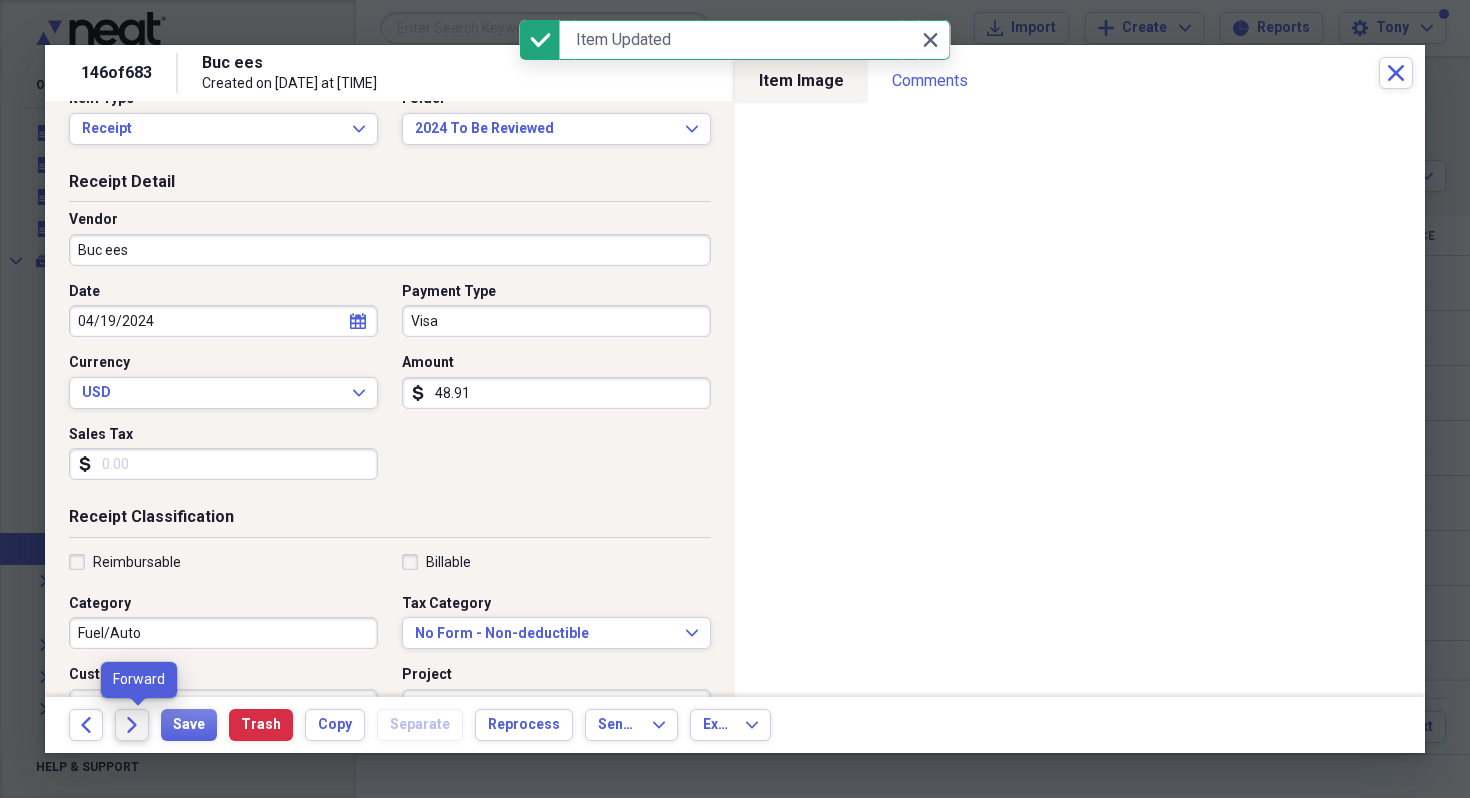 click on "Forward" 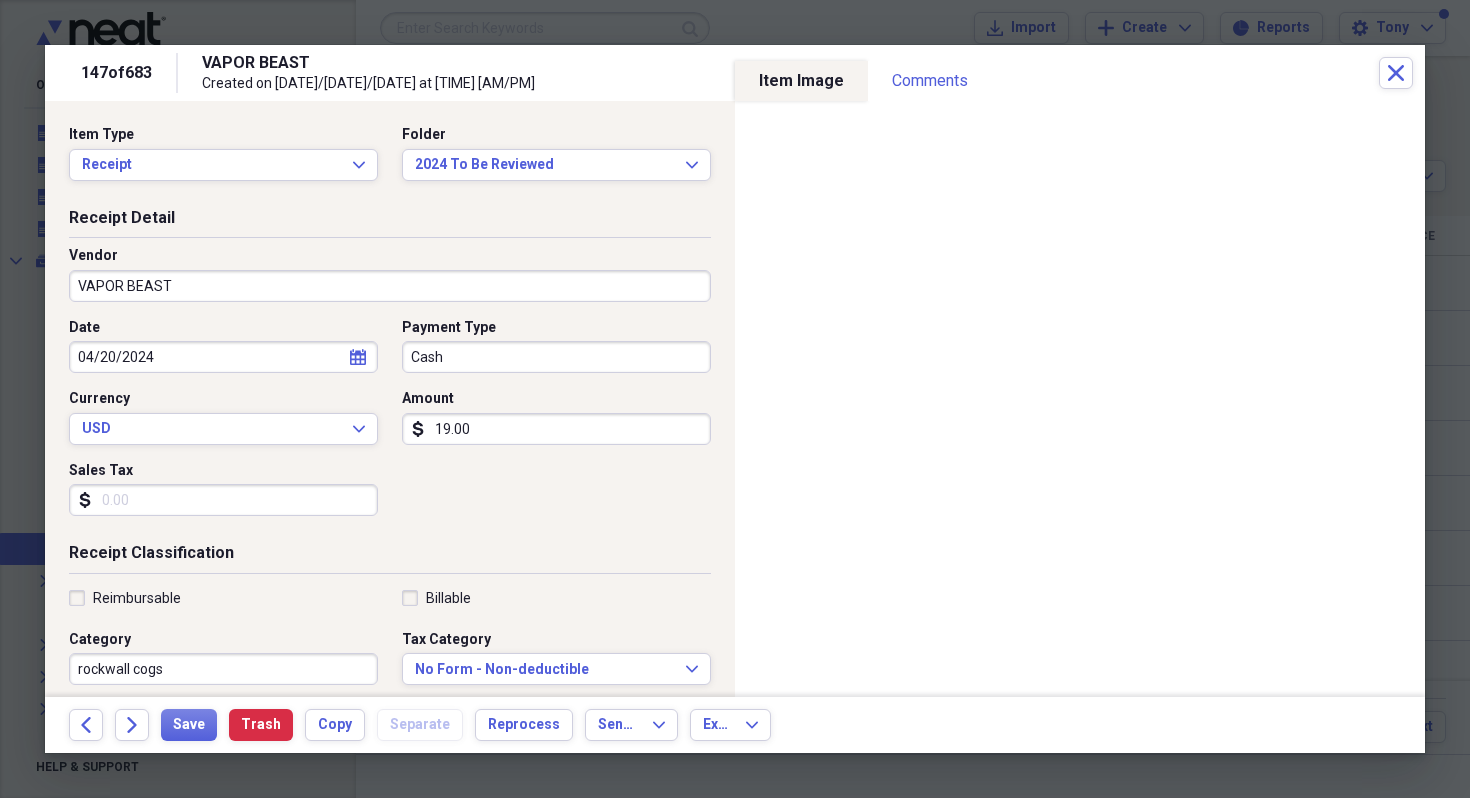 click on "Cash" at bounding box center [556, 357] 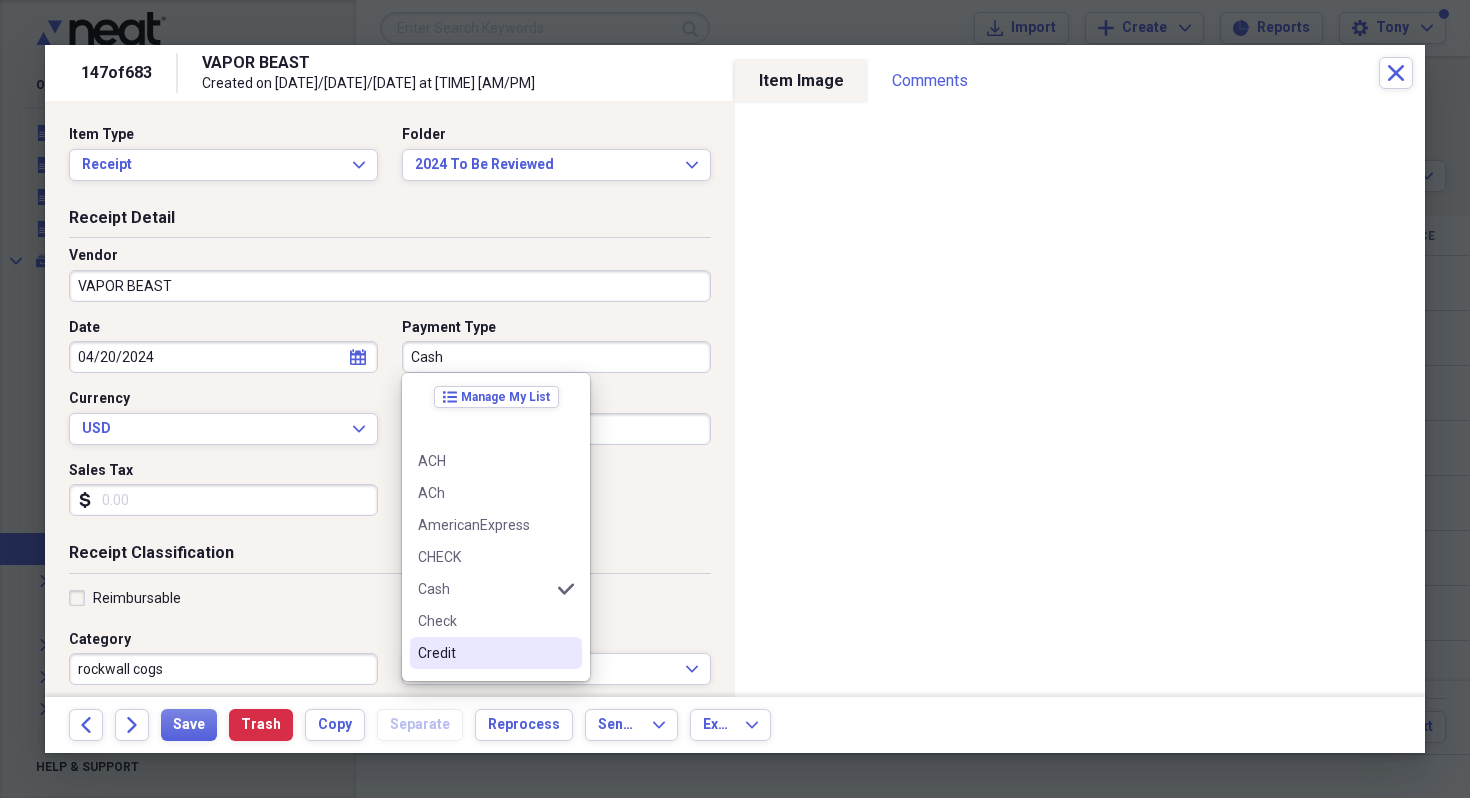 click on "Credit" at bounding box center [484, 653] 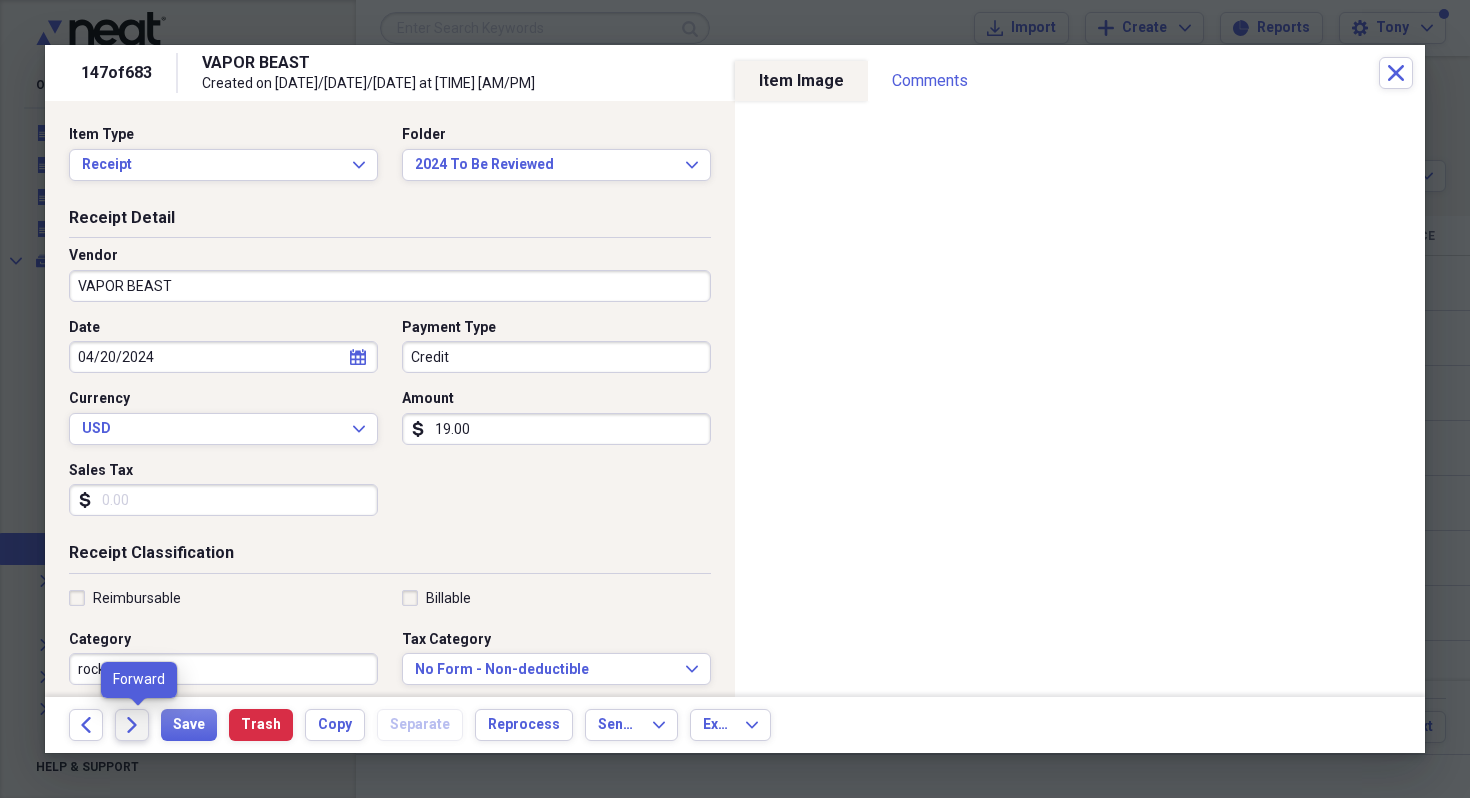 click on "Forward" 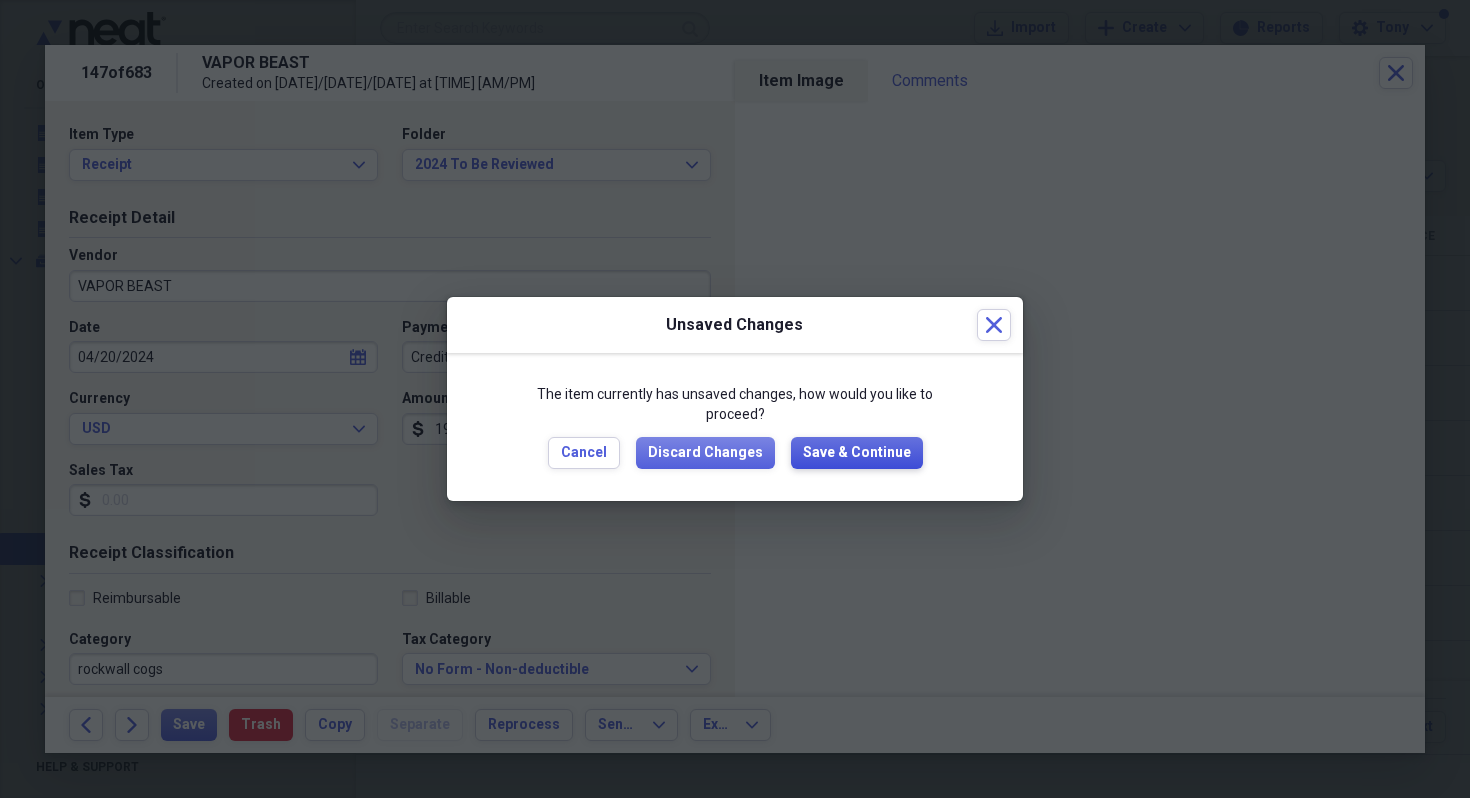 click on "Save & Continue" at bounding box center [857, 453] 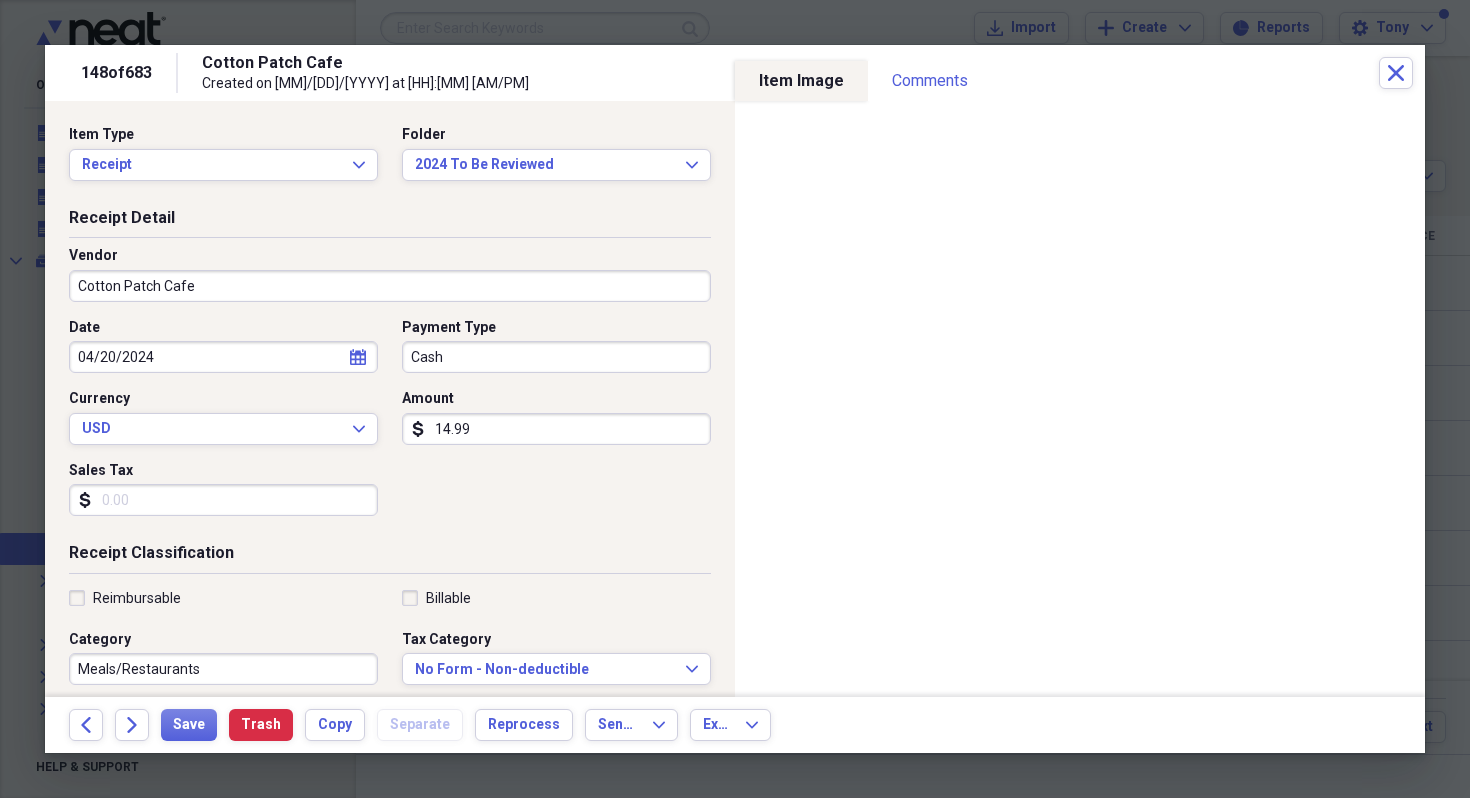 click on "14.99" at bounding box center [556, 429] 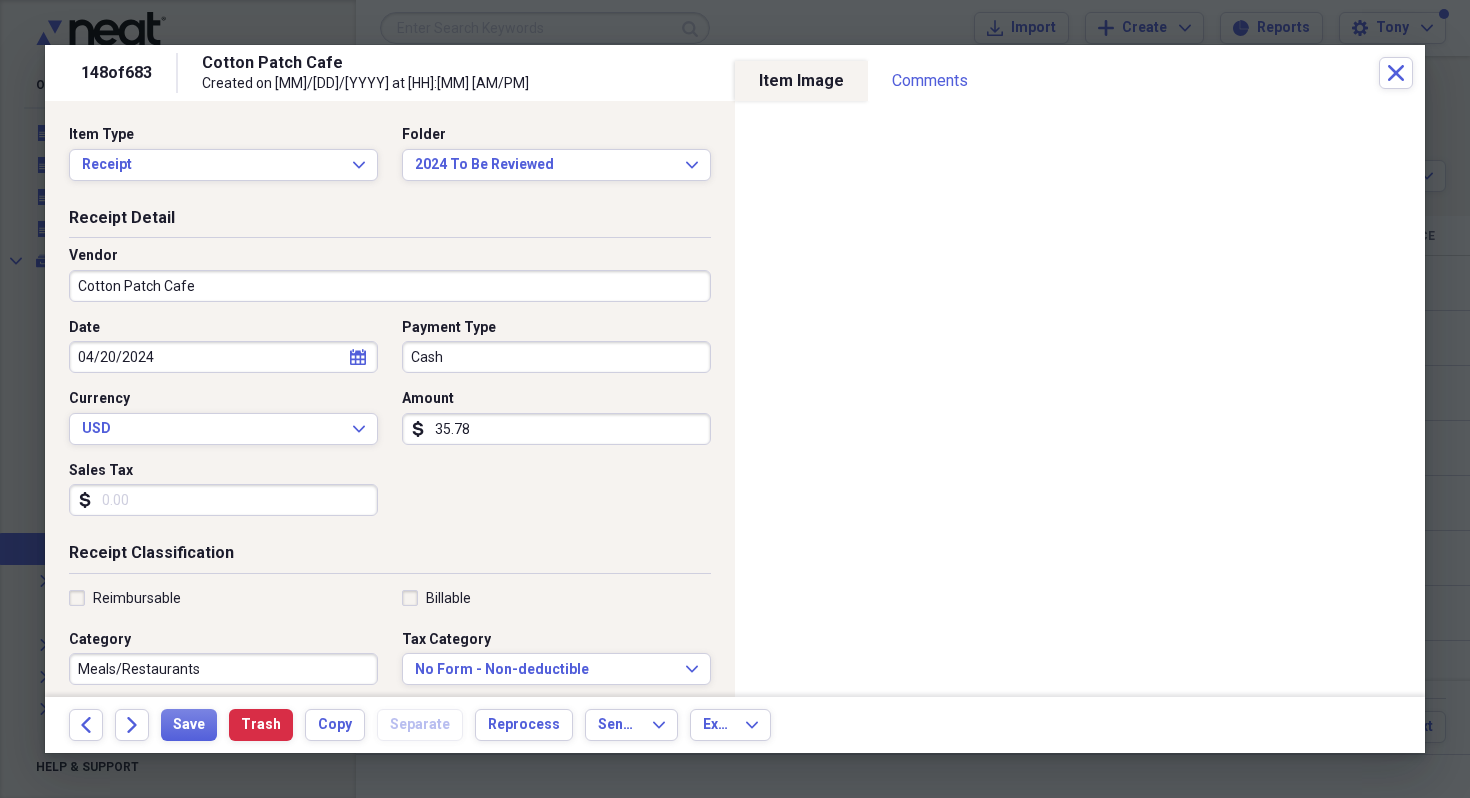 type on "35.78" 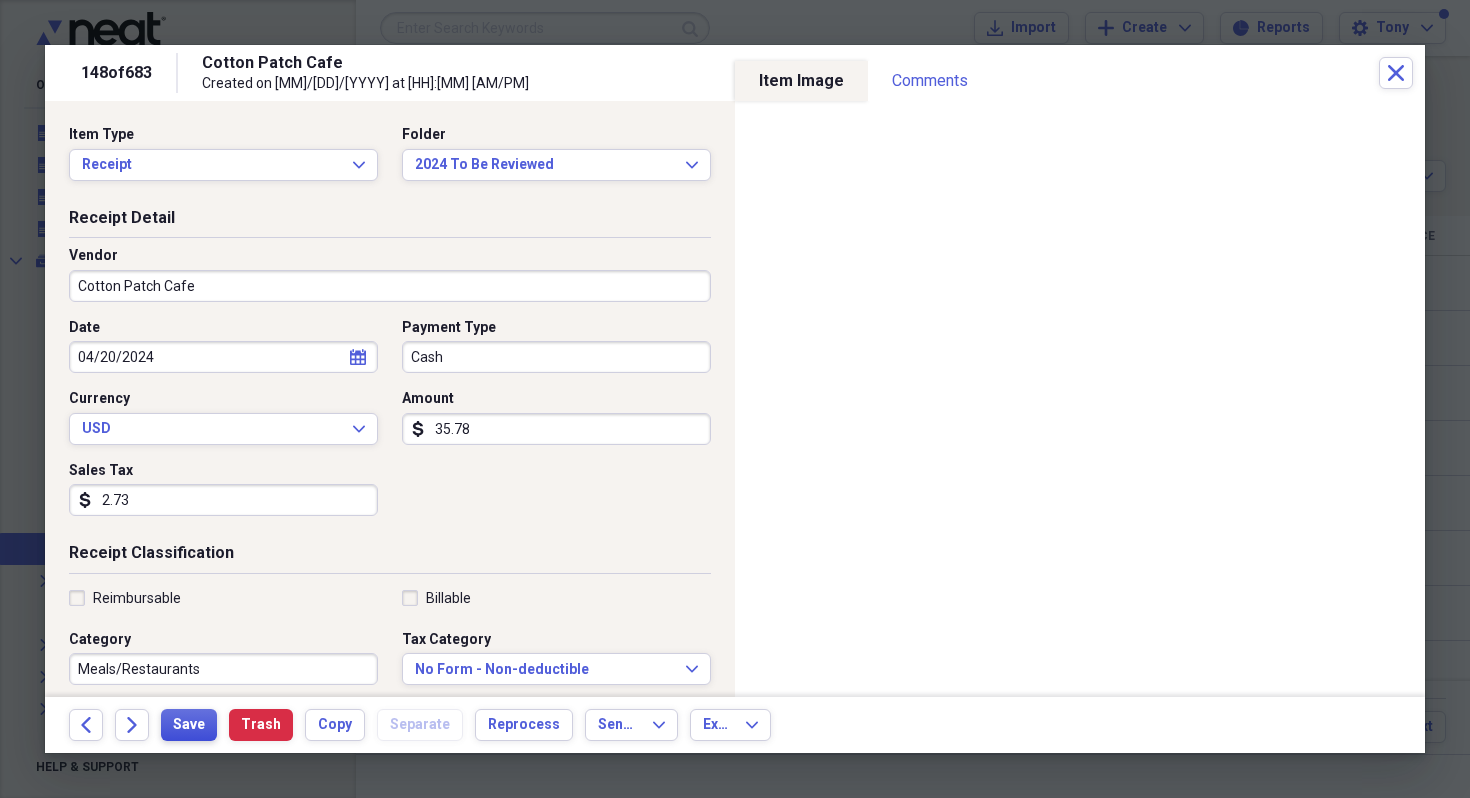 type on "2.73" 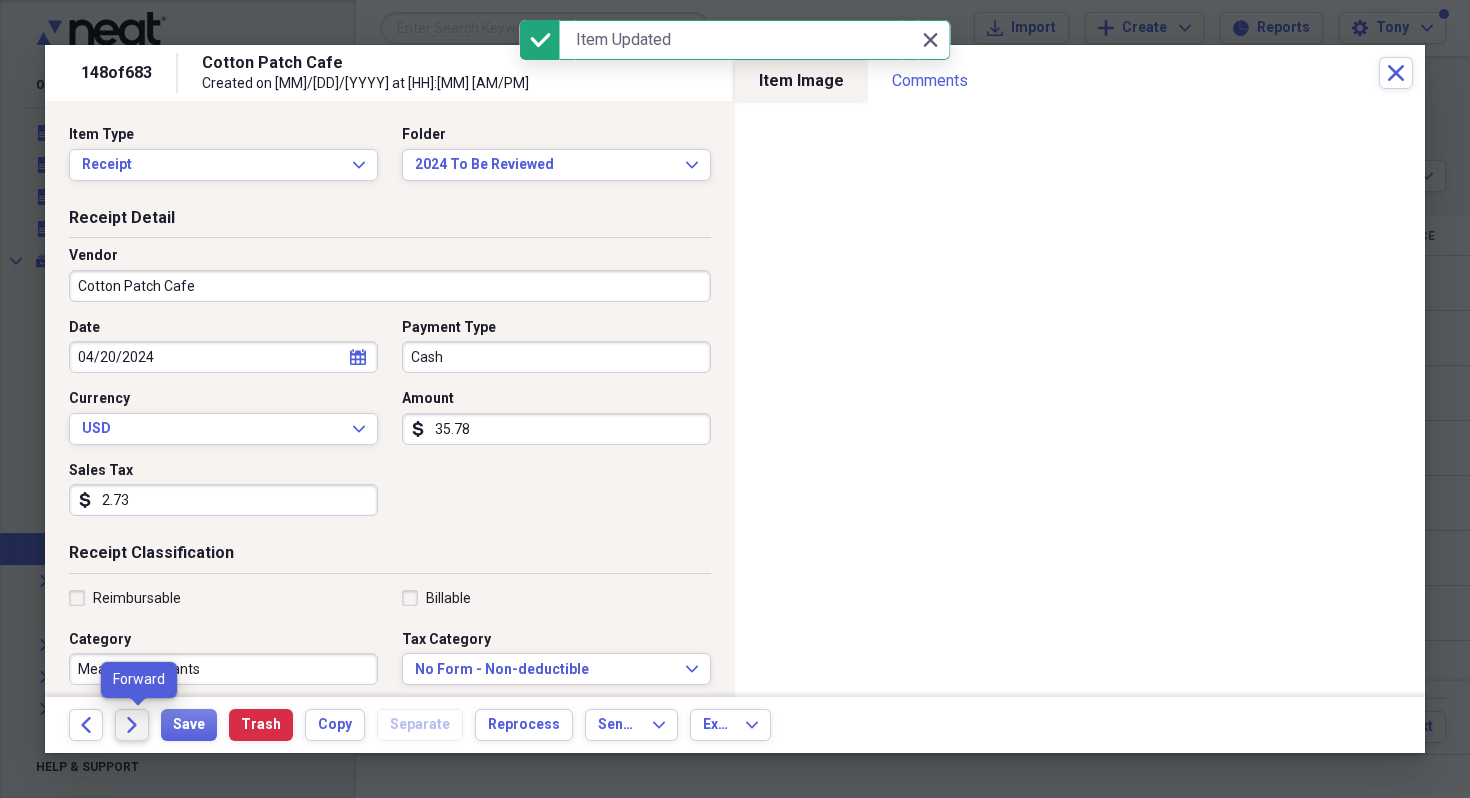 click on "Forward" 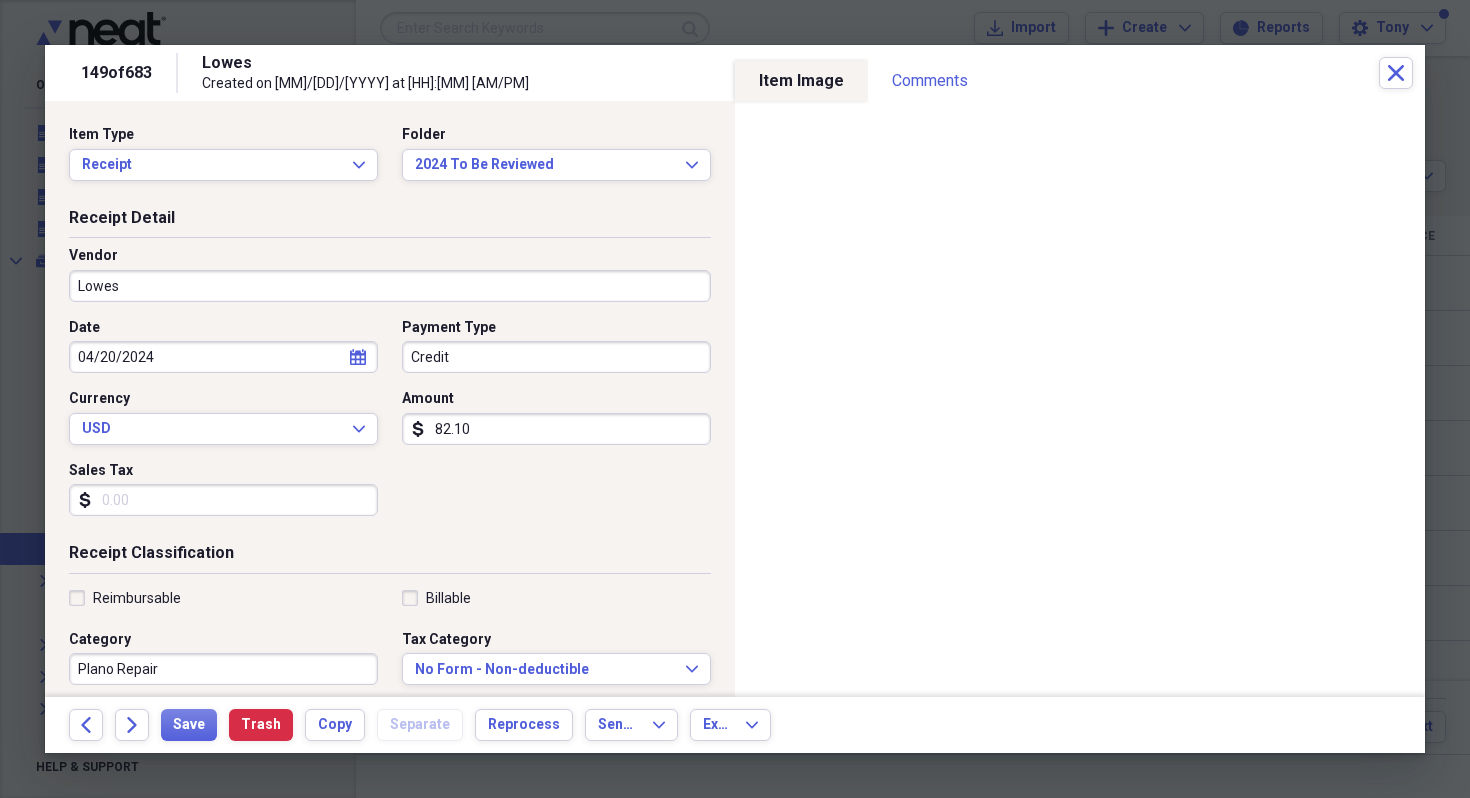 click on "Sales Tax" at bounding box center (223, 500) 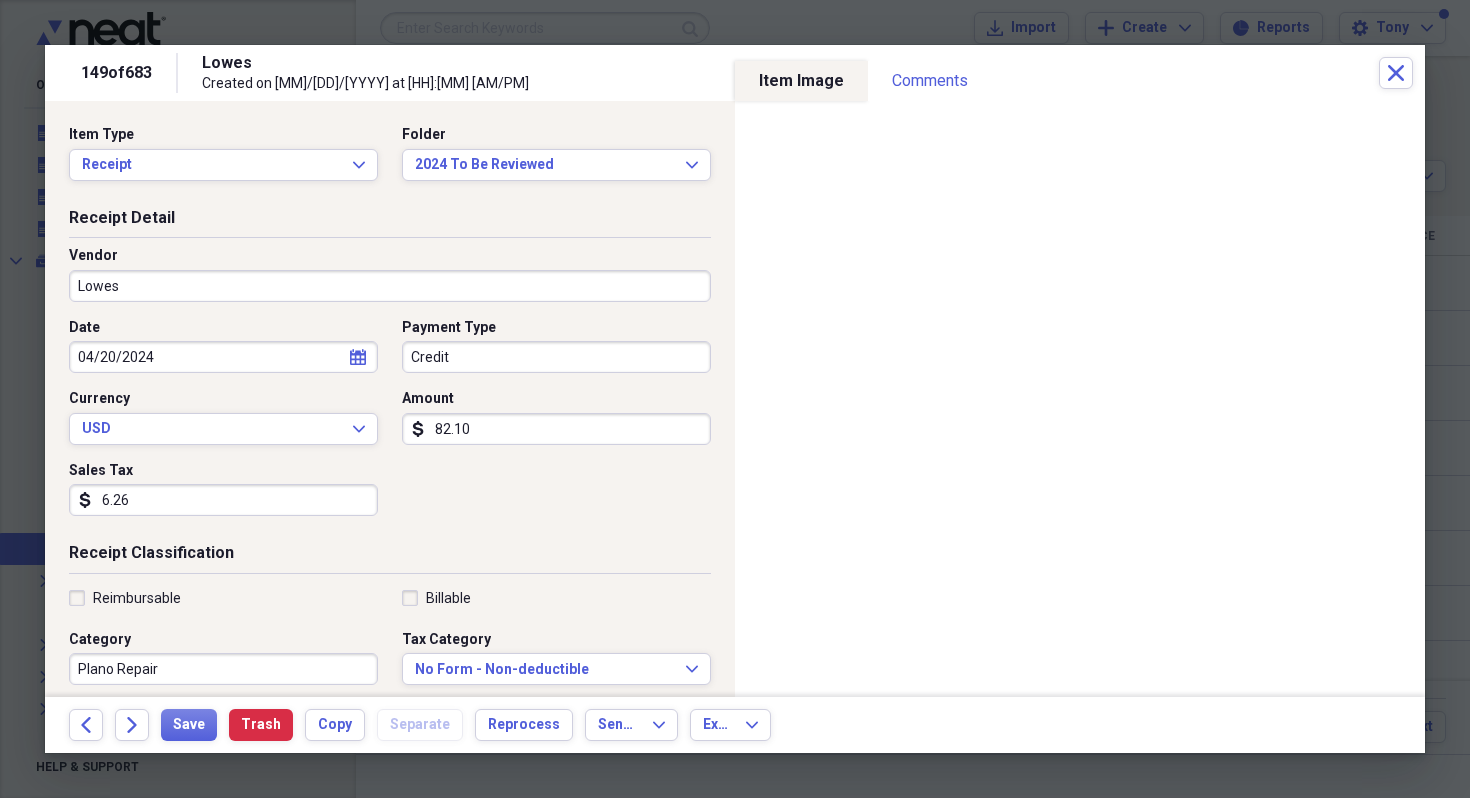 type on "6.26" 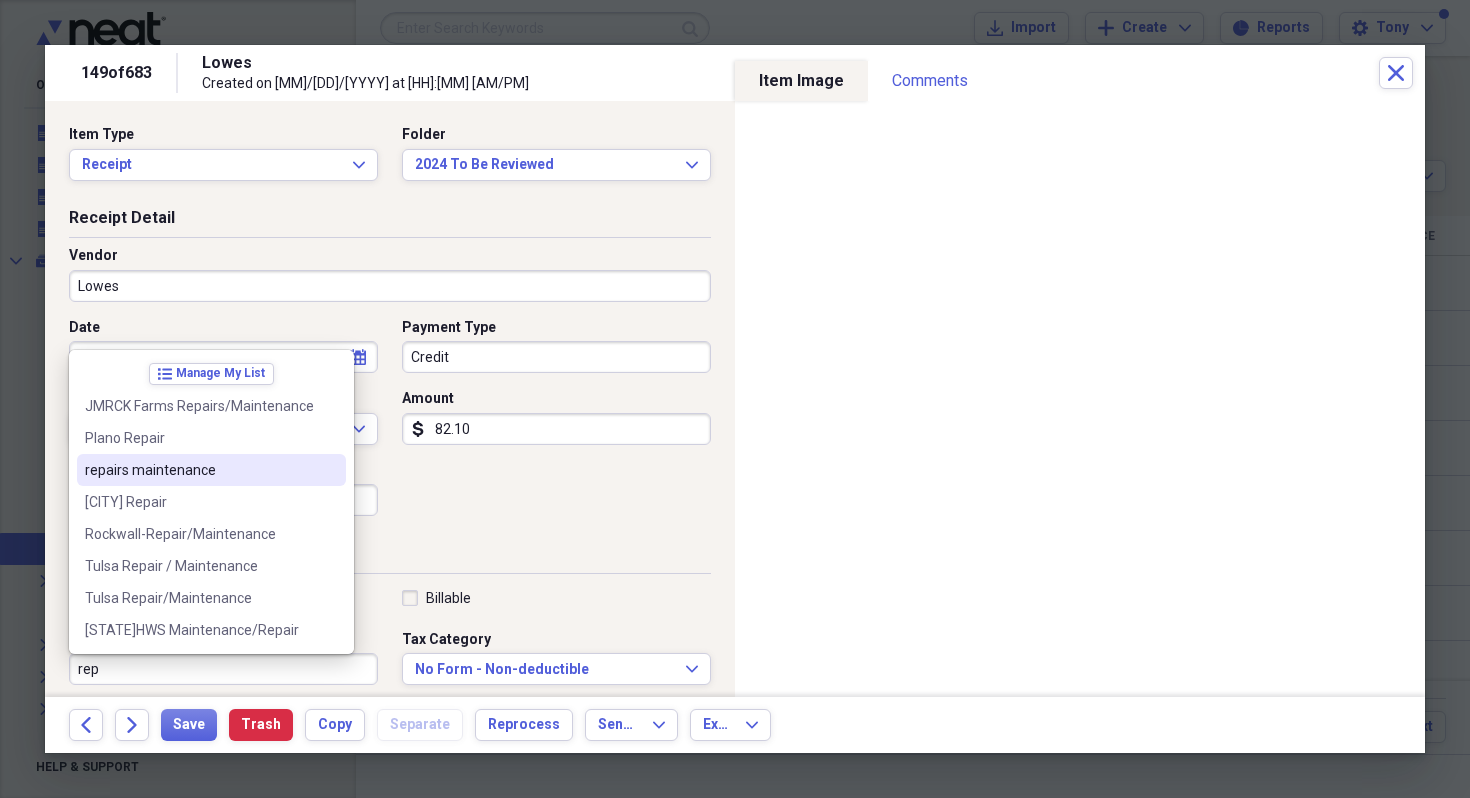 click on "repairs maintenance" at bounding box center [199, 470] 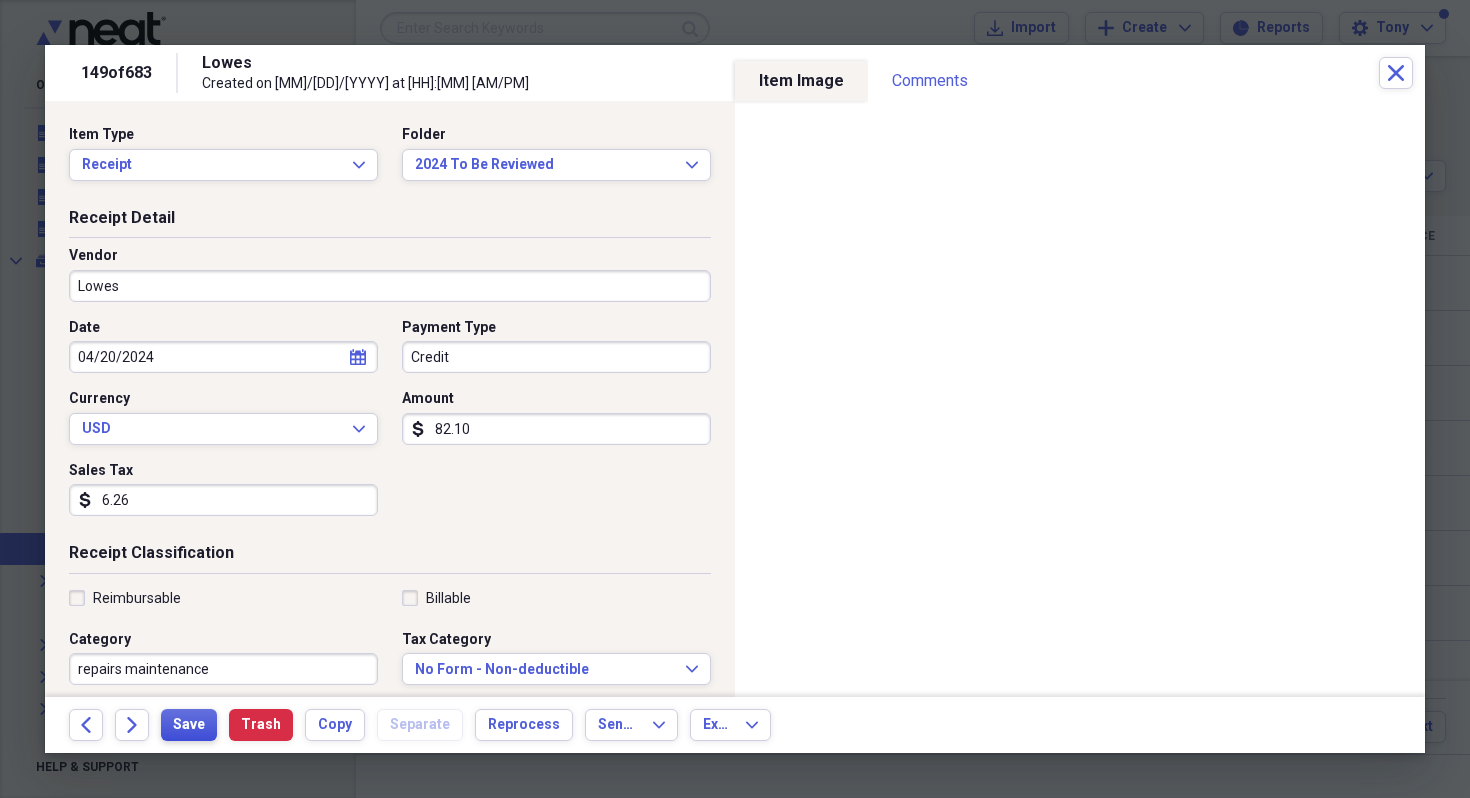click on "Save" at bounding box center [189, 725] 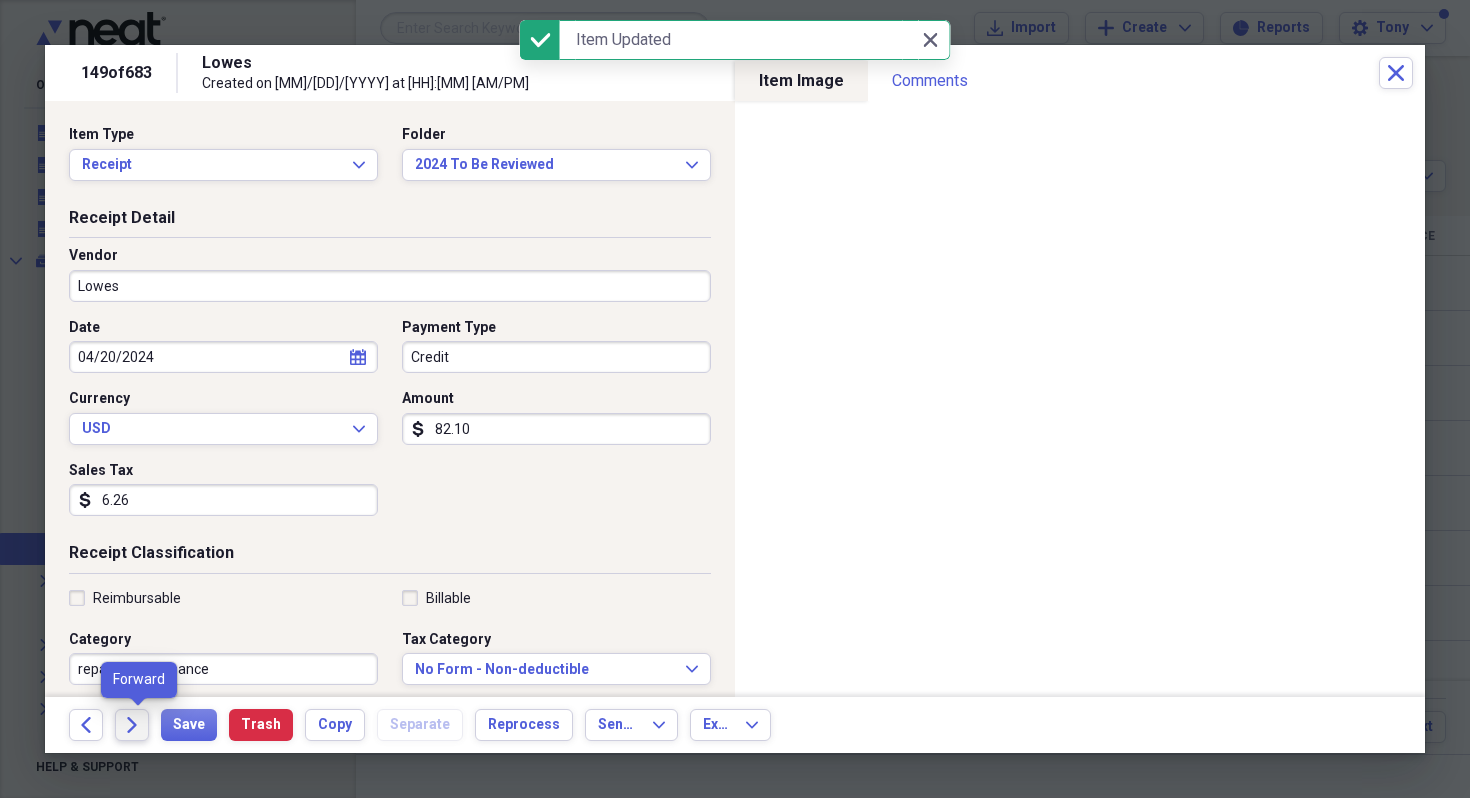 click on "Forward" 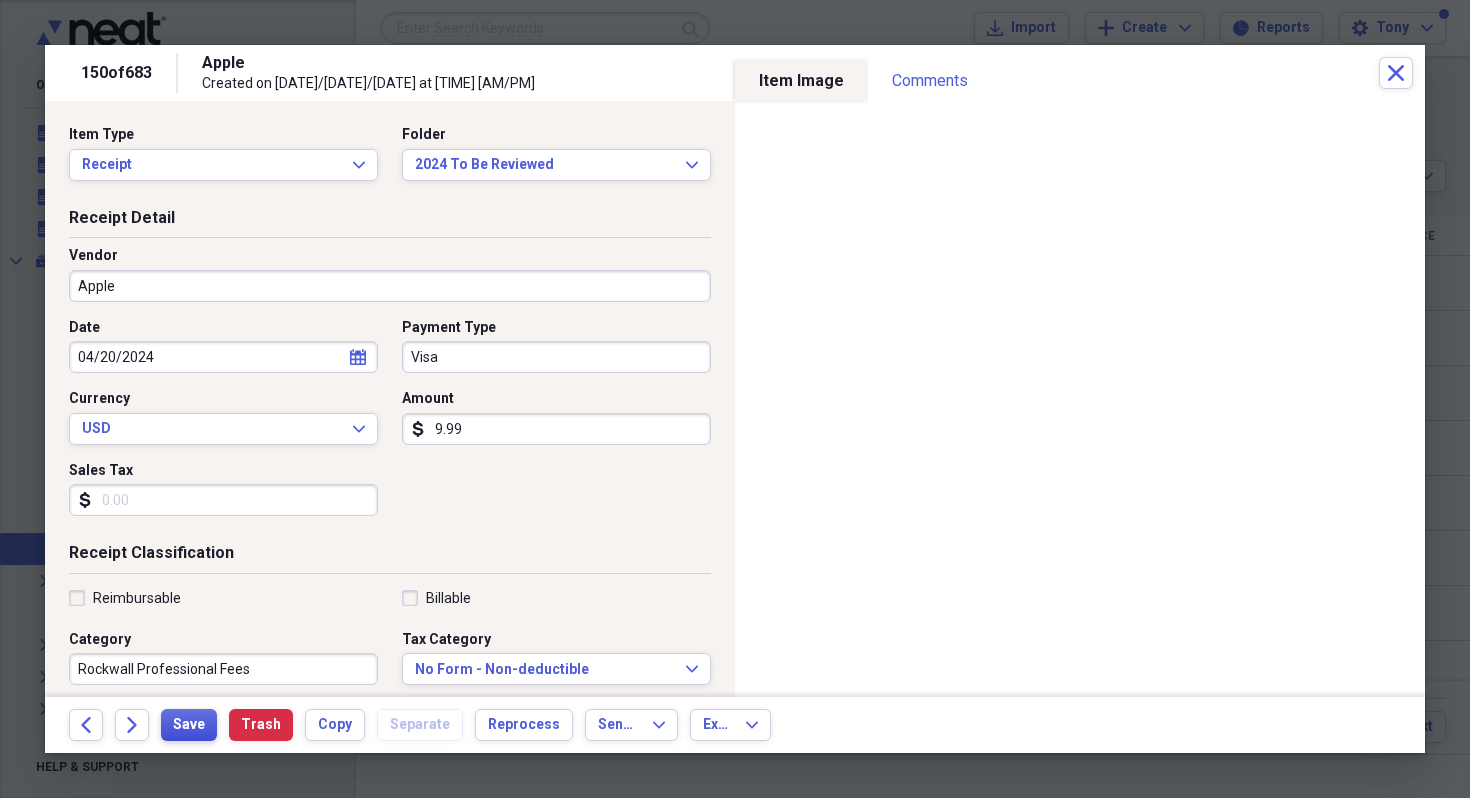click on "Save" at bounding box center [189, 725] 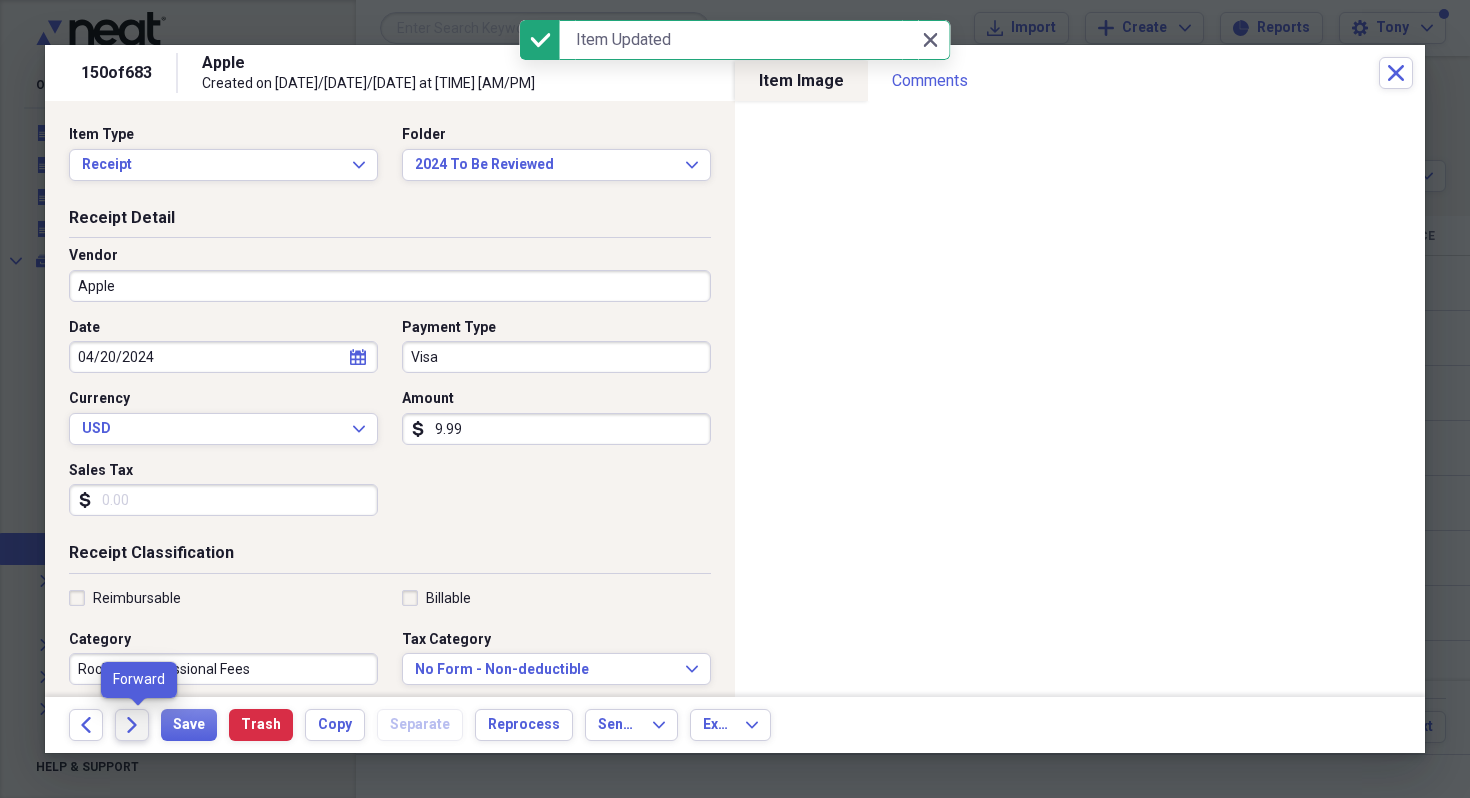 click on "Forward" 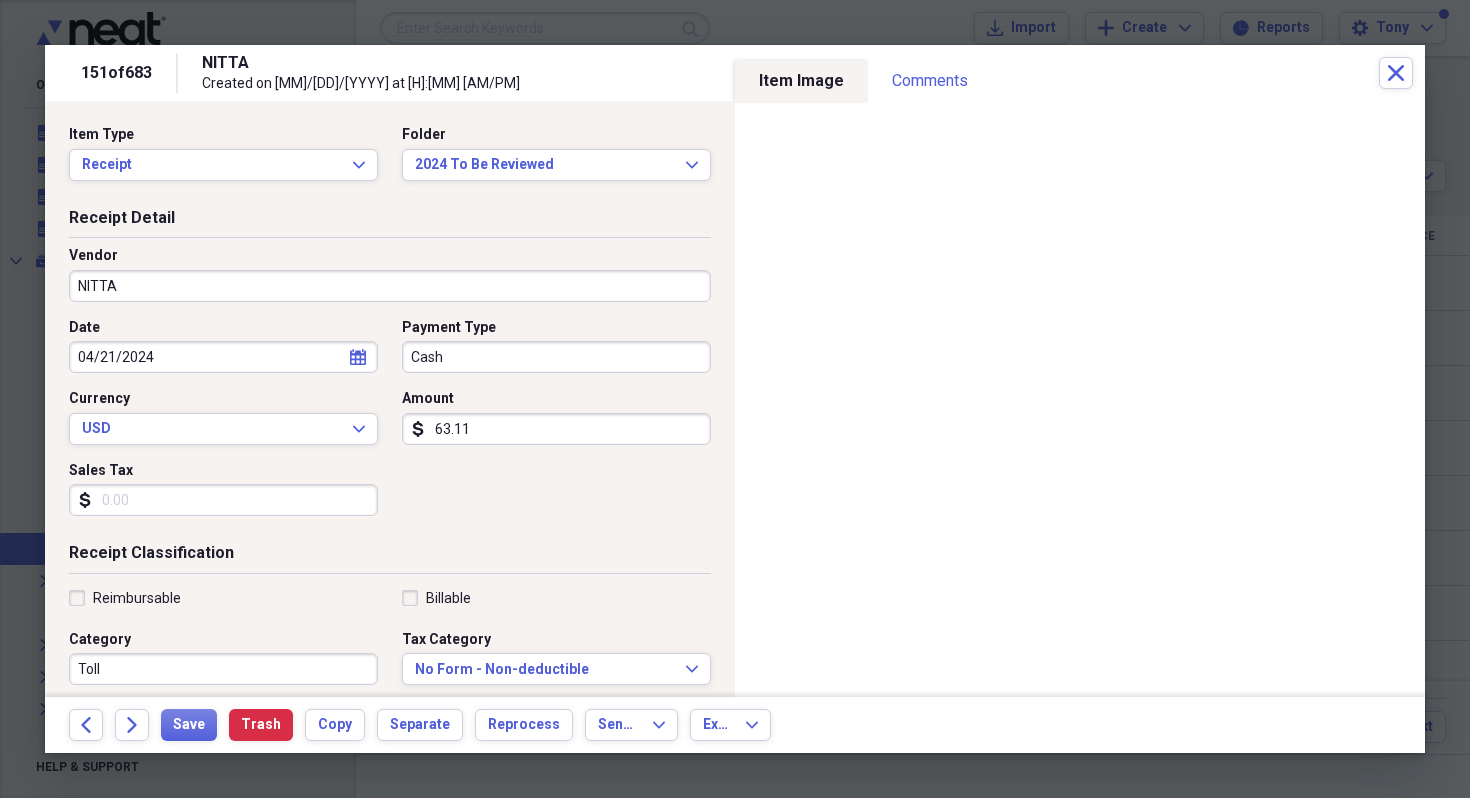 click on "63.11" at bounding box center (556, 429) 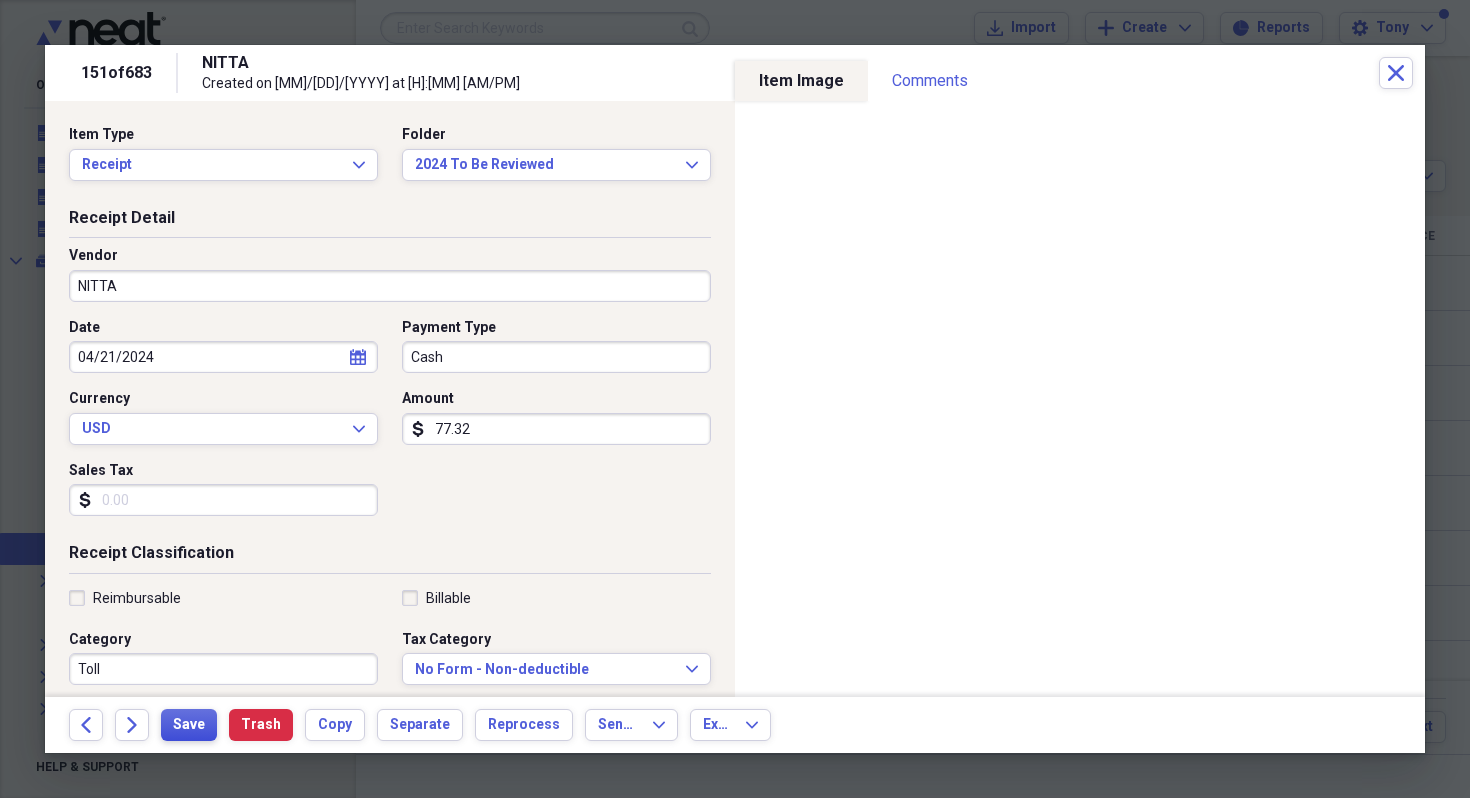 type on "77.32" 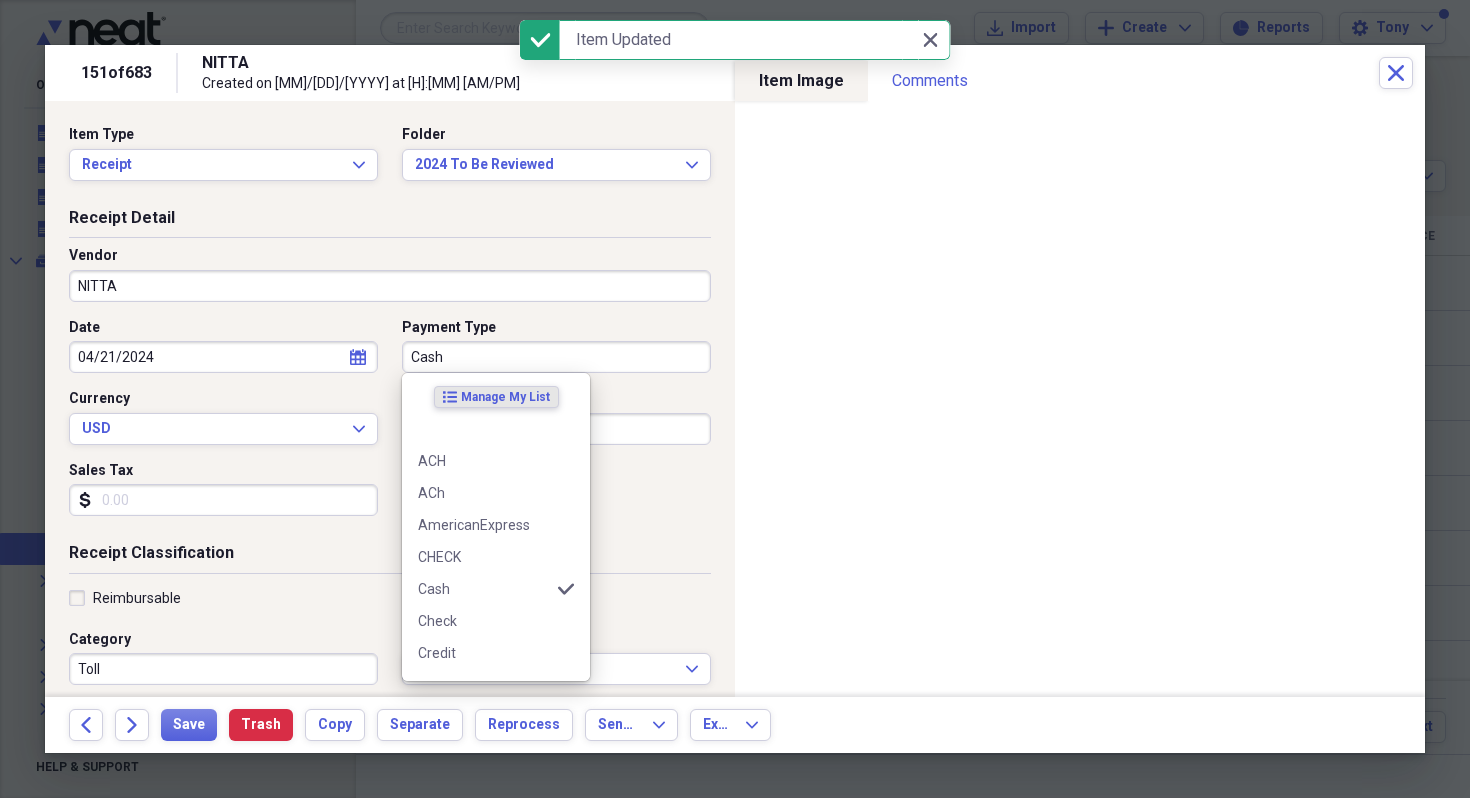 click on "Cash" at bounding box center [556, 357] 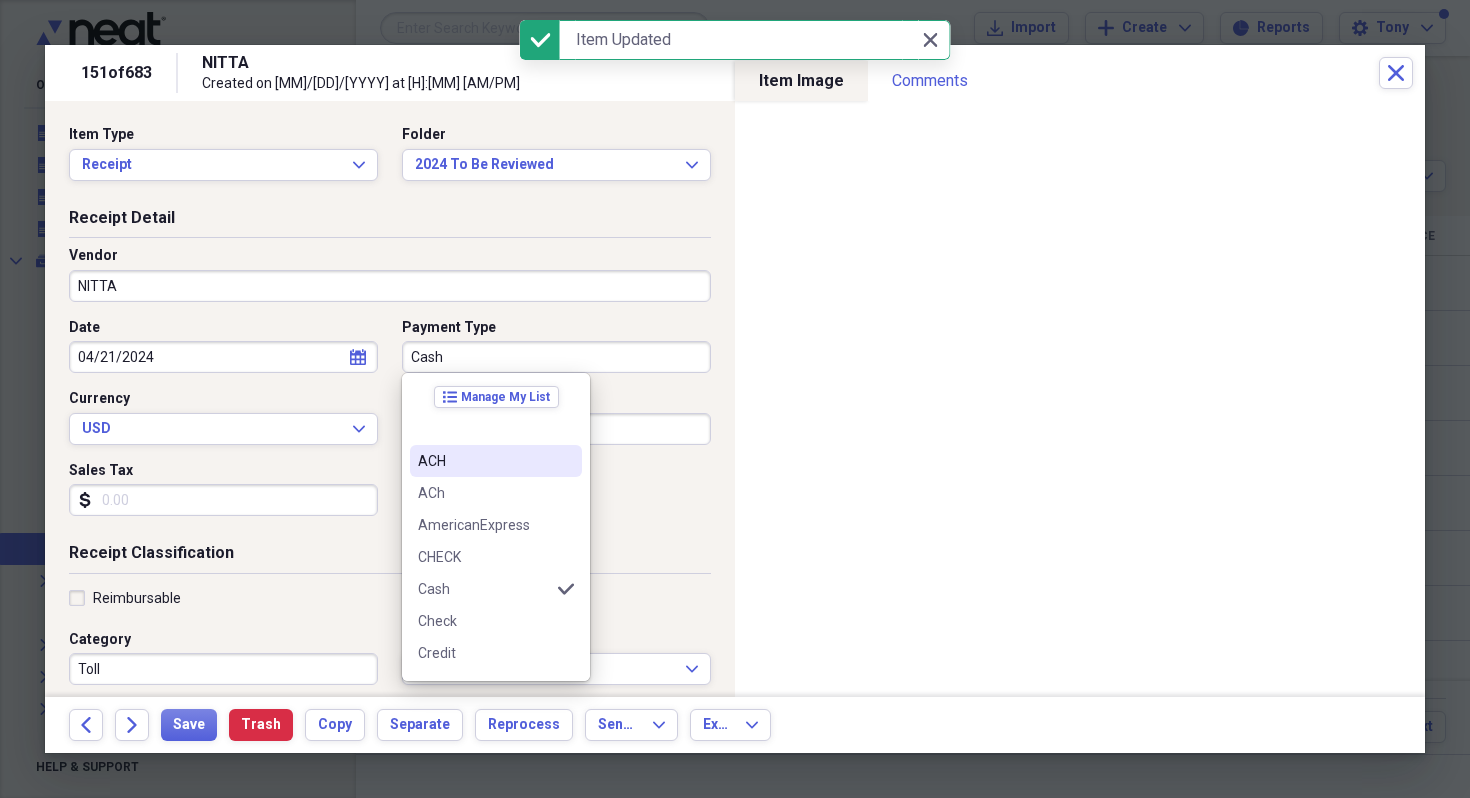 click on "ACH" at bounding box center [484, 461] 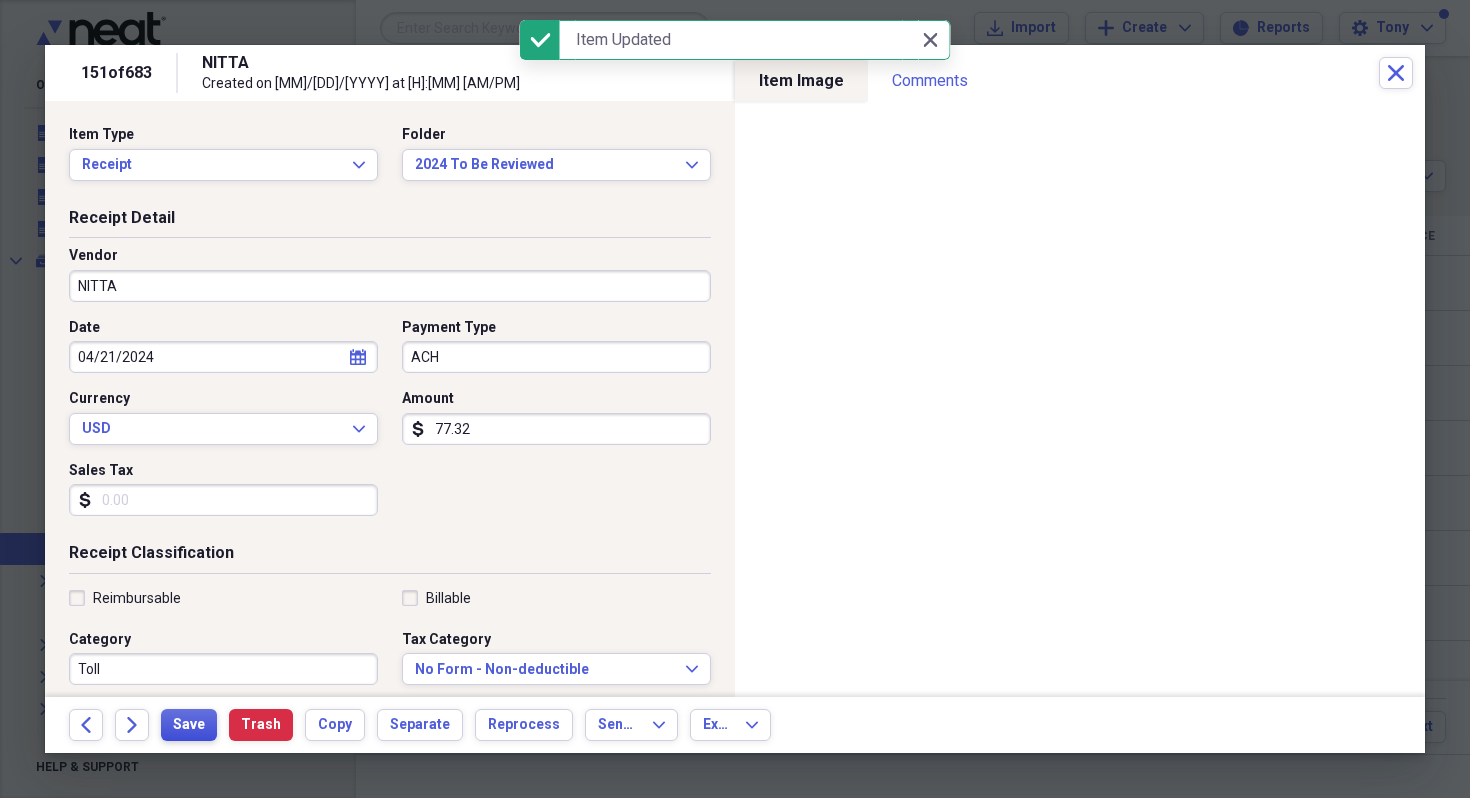click on "Save" at bounding box center [189, 725] 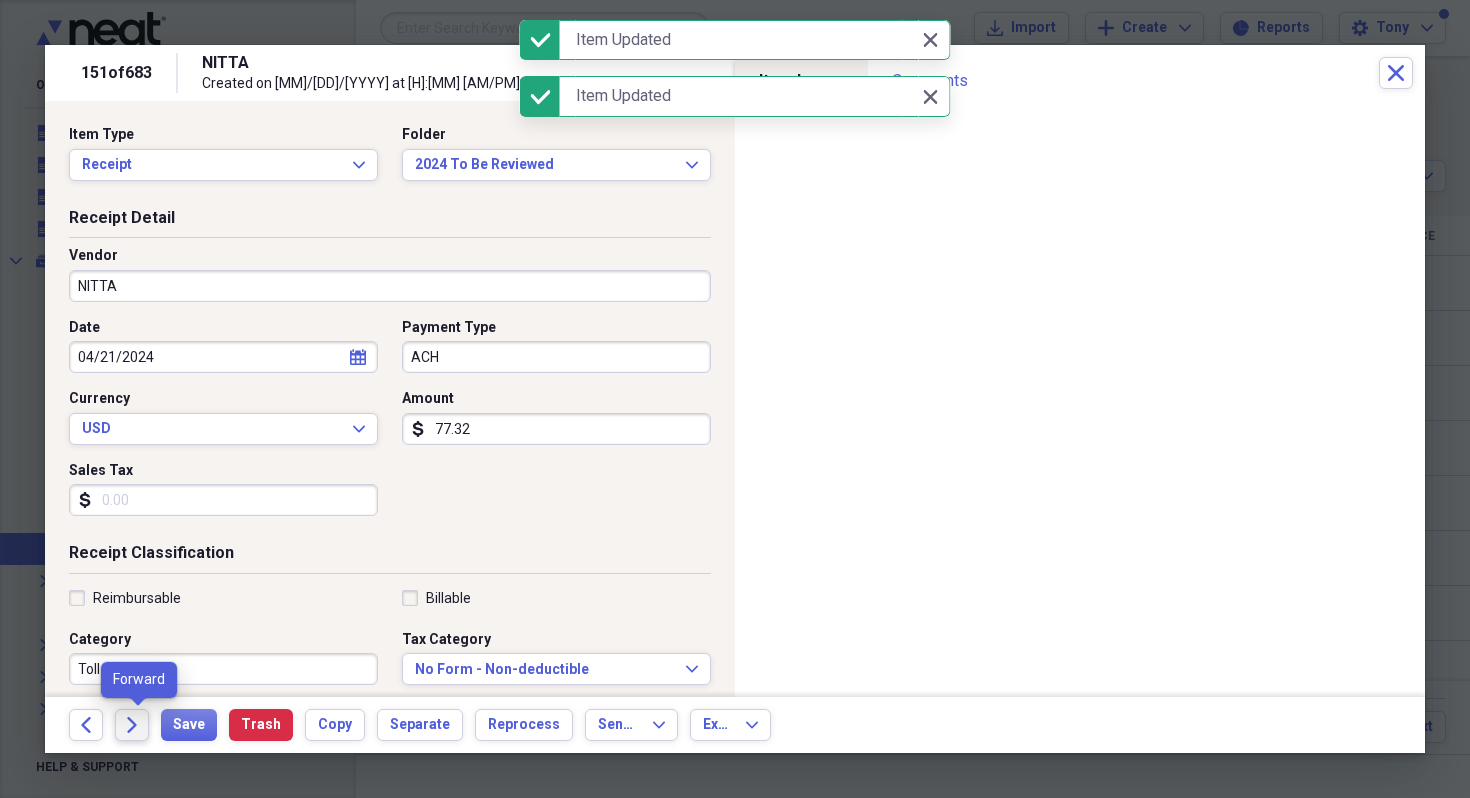 click on "Forward" at bounding box center (132, 725) 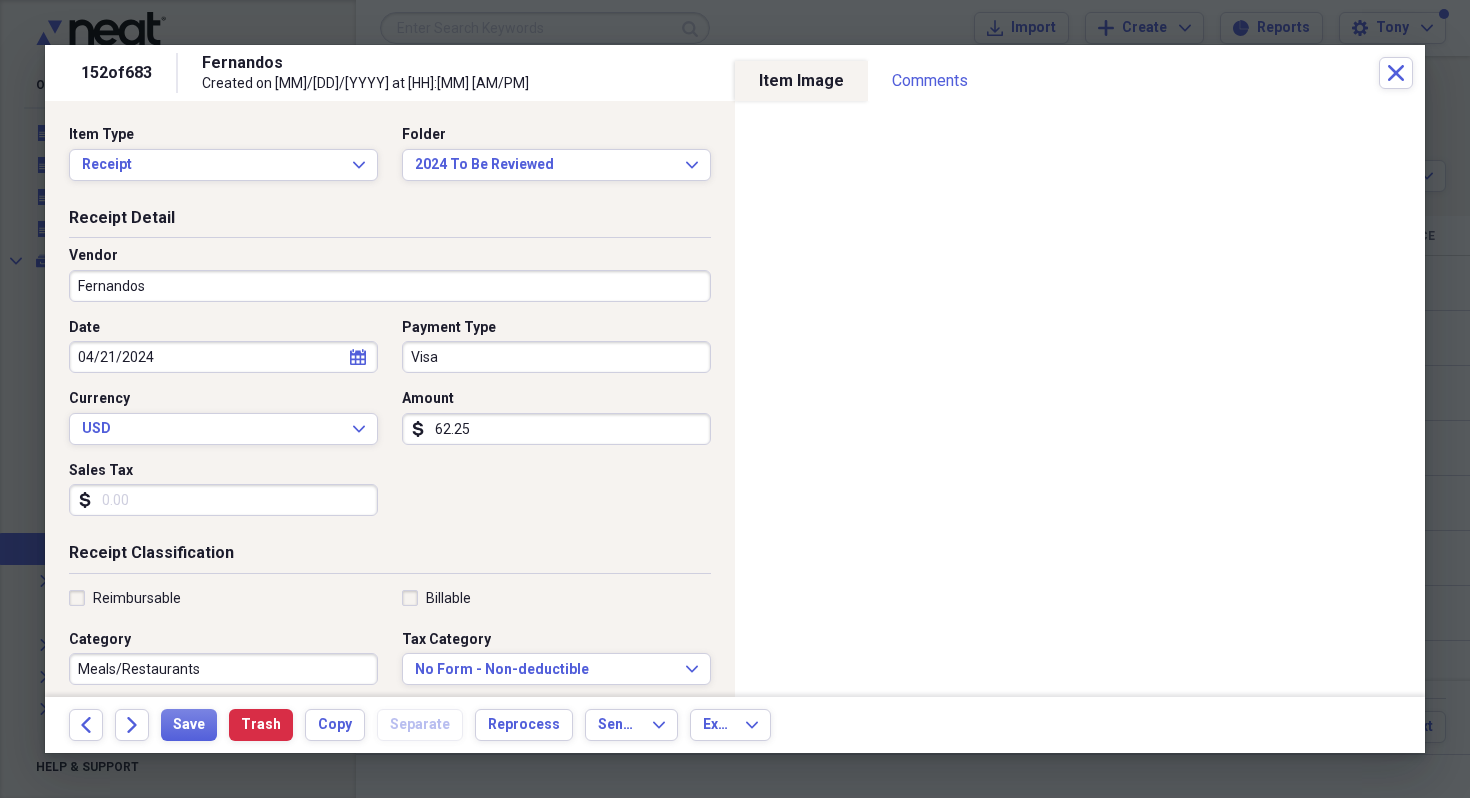click on "62.25" at bounding box center [556, 429] 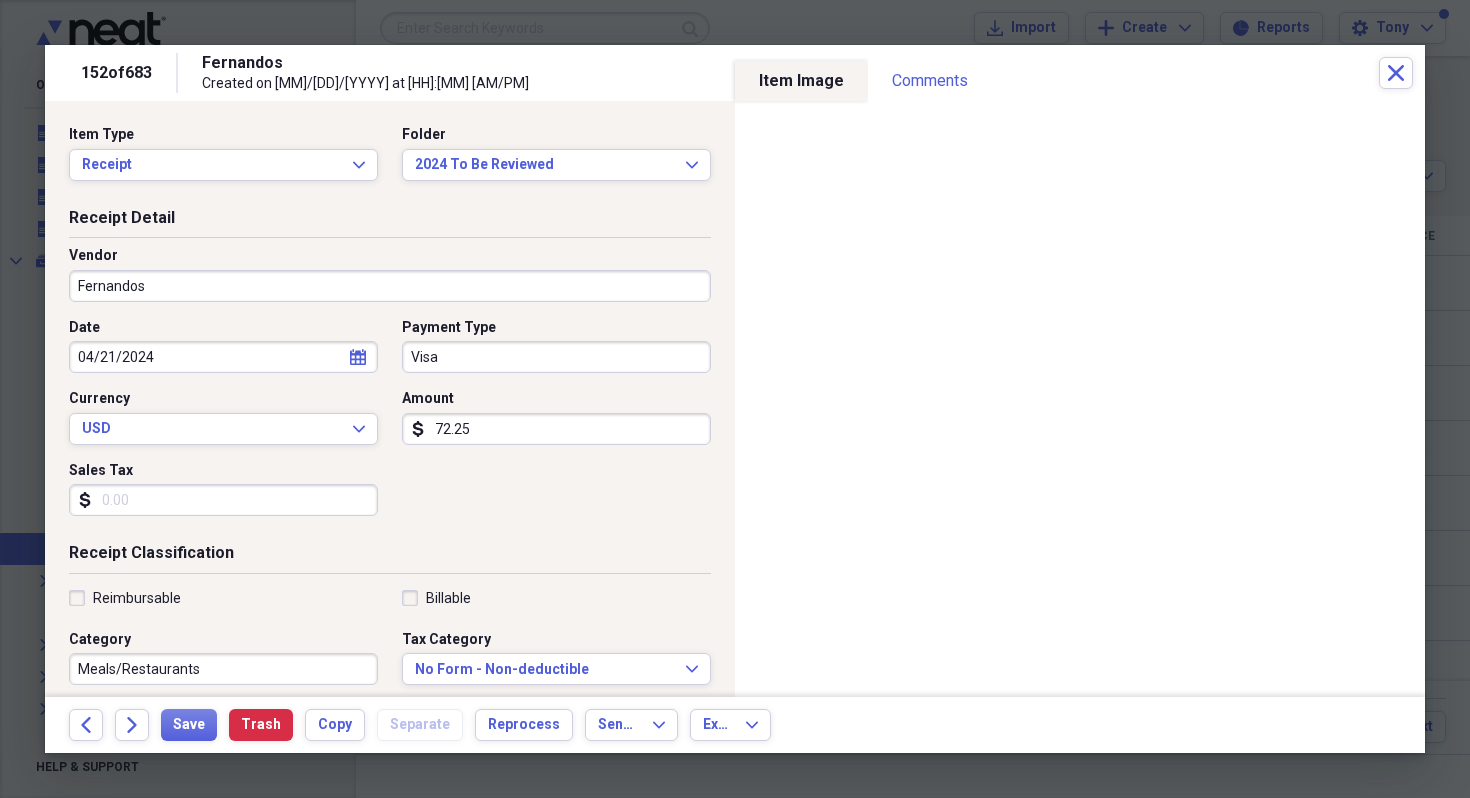type on "72.25" 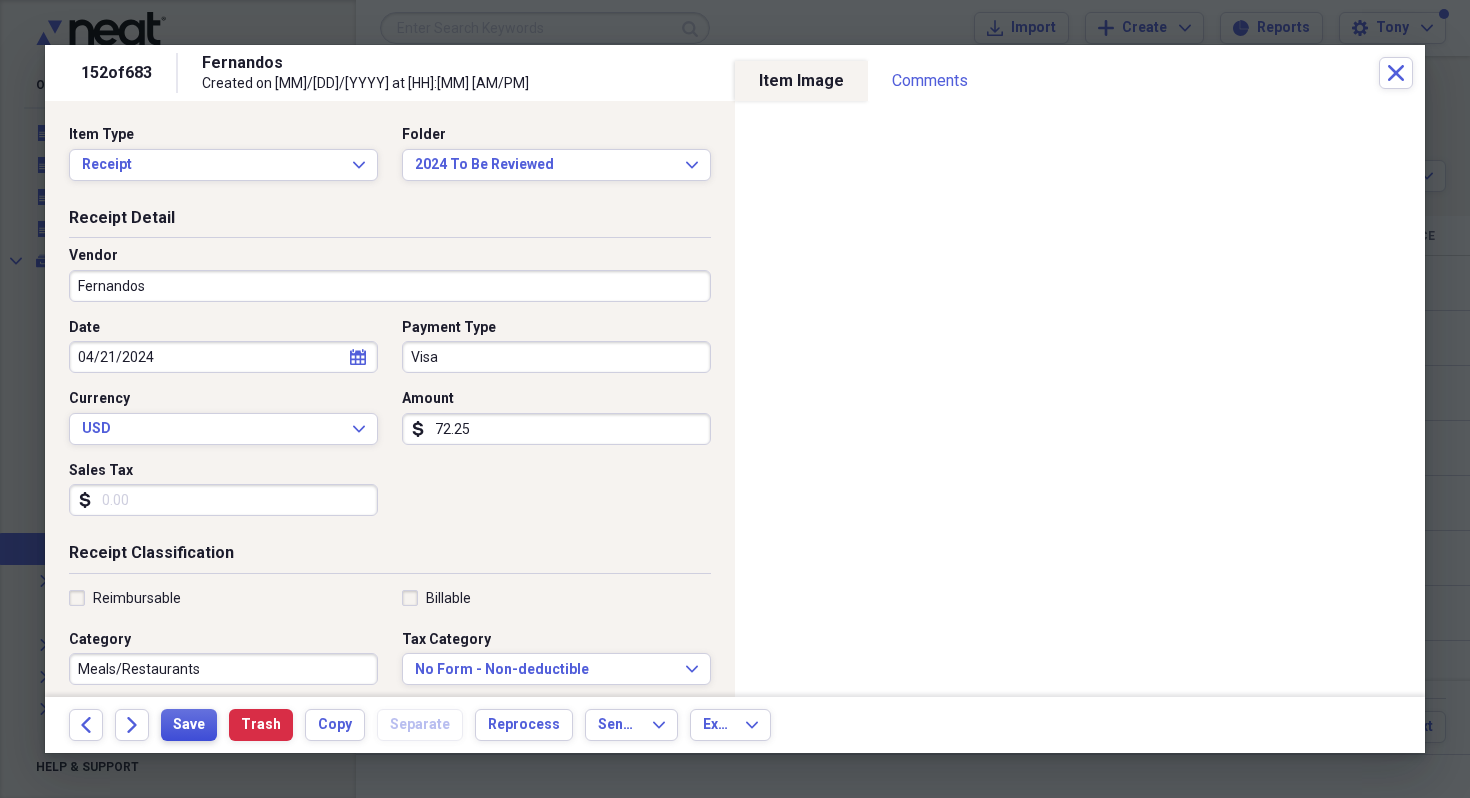 click on "Save" at bounding box center [189, 725] 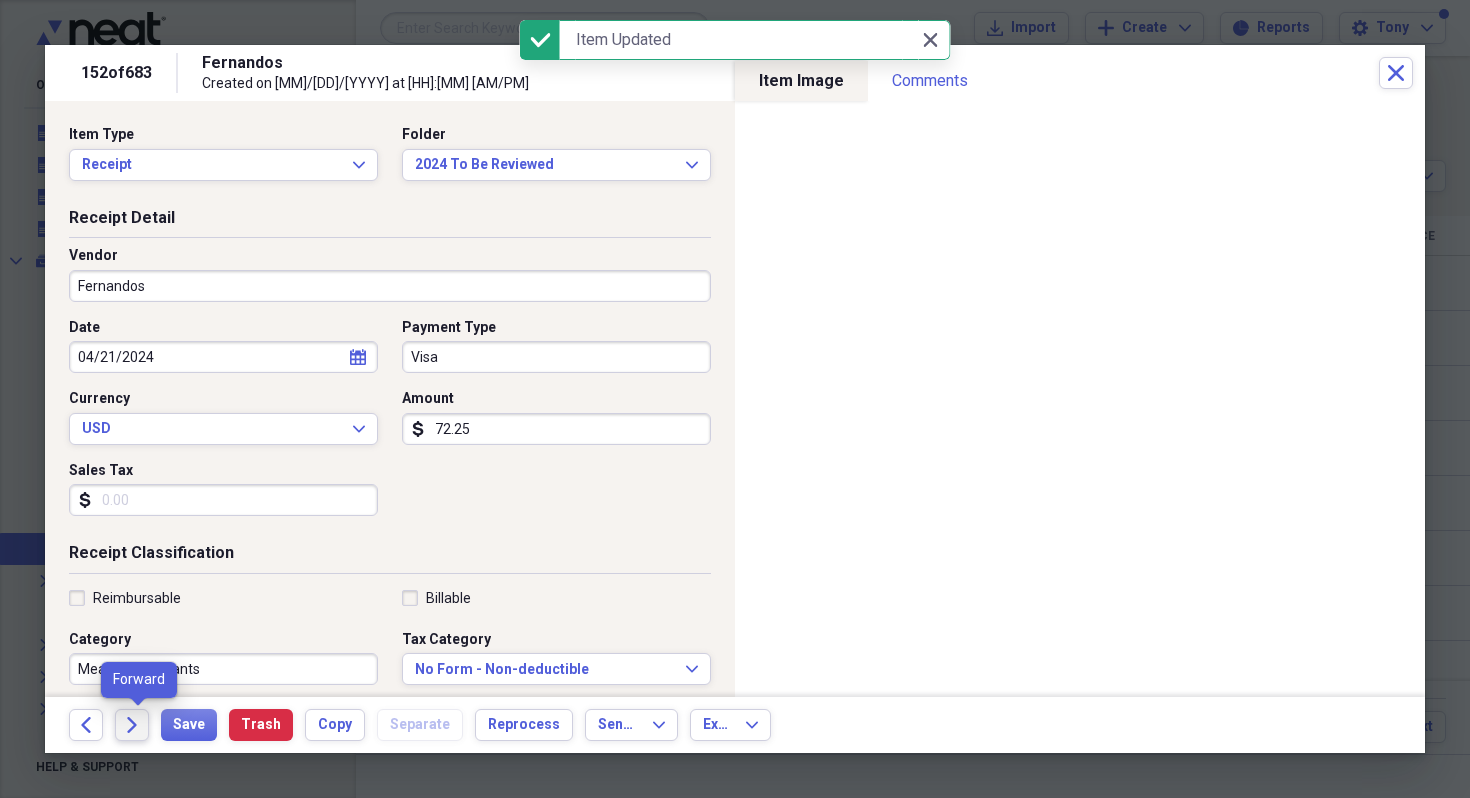 click on "Forward" 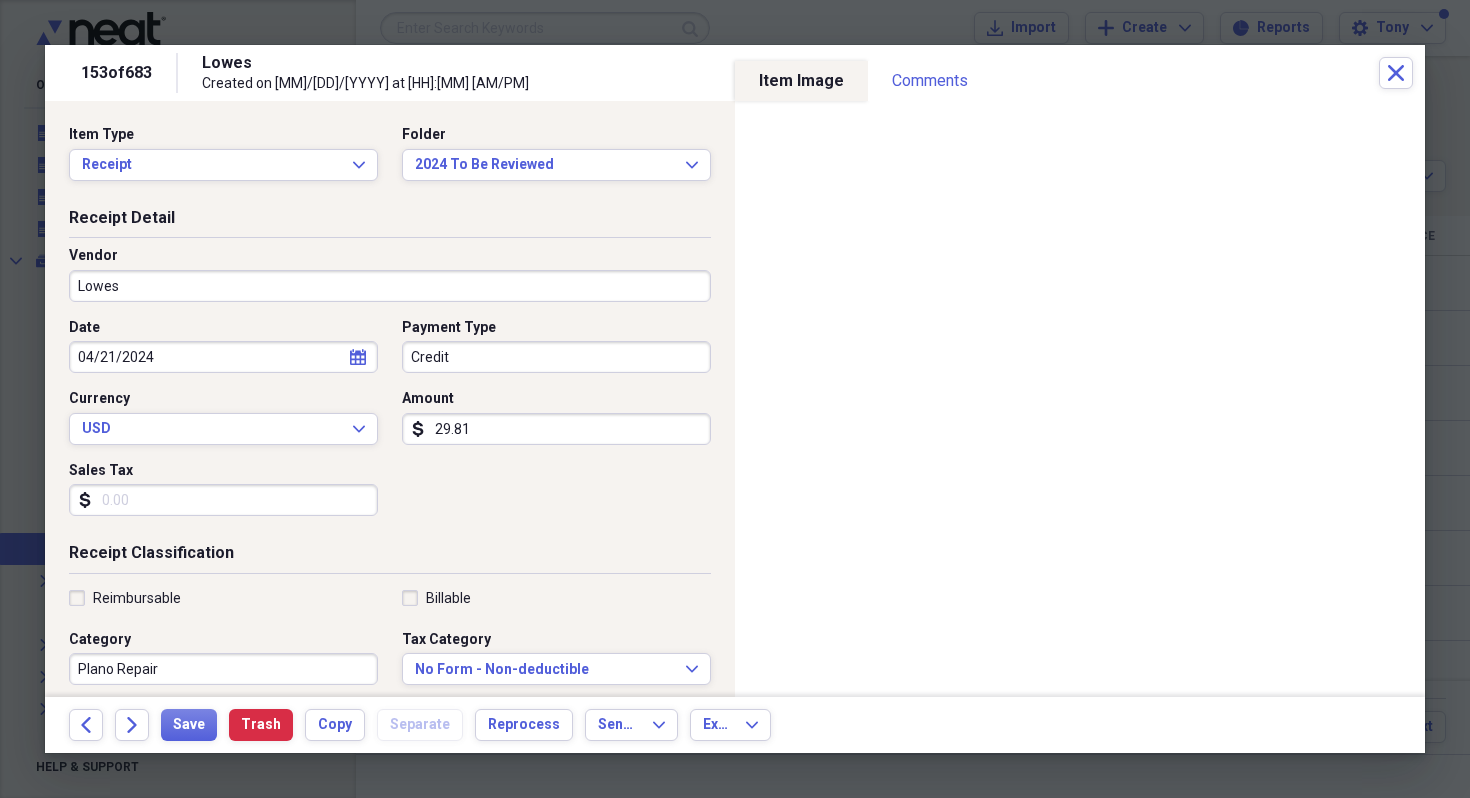 click on "Sales Tax" at bounding box center (223, 500) 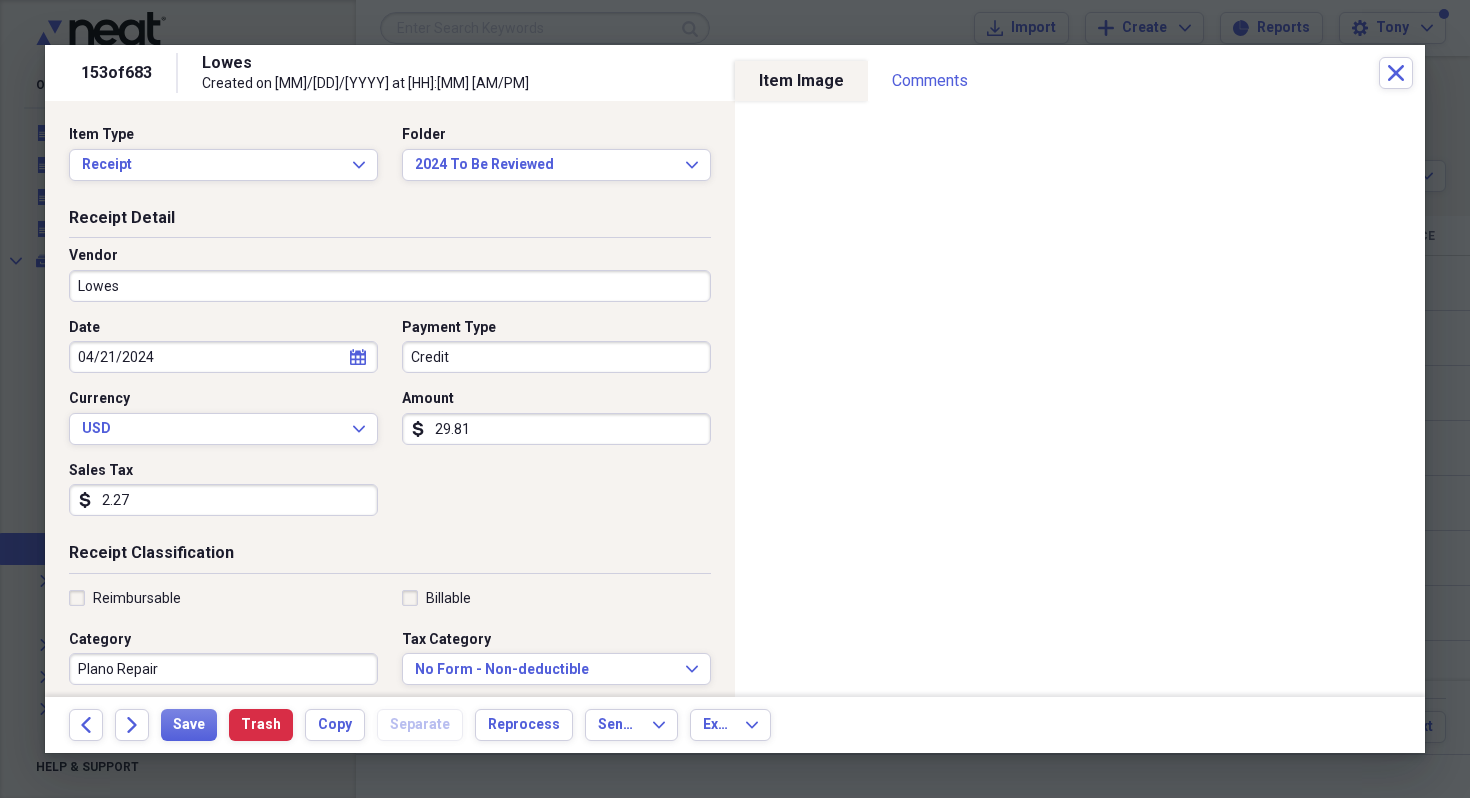 type on "2.27" 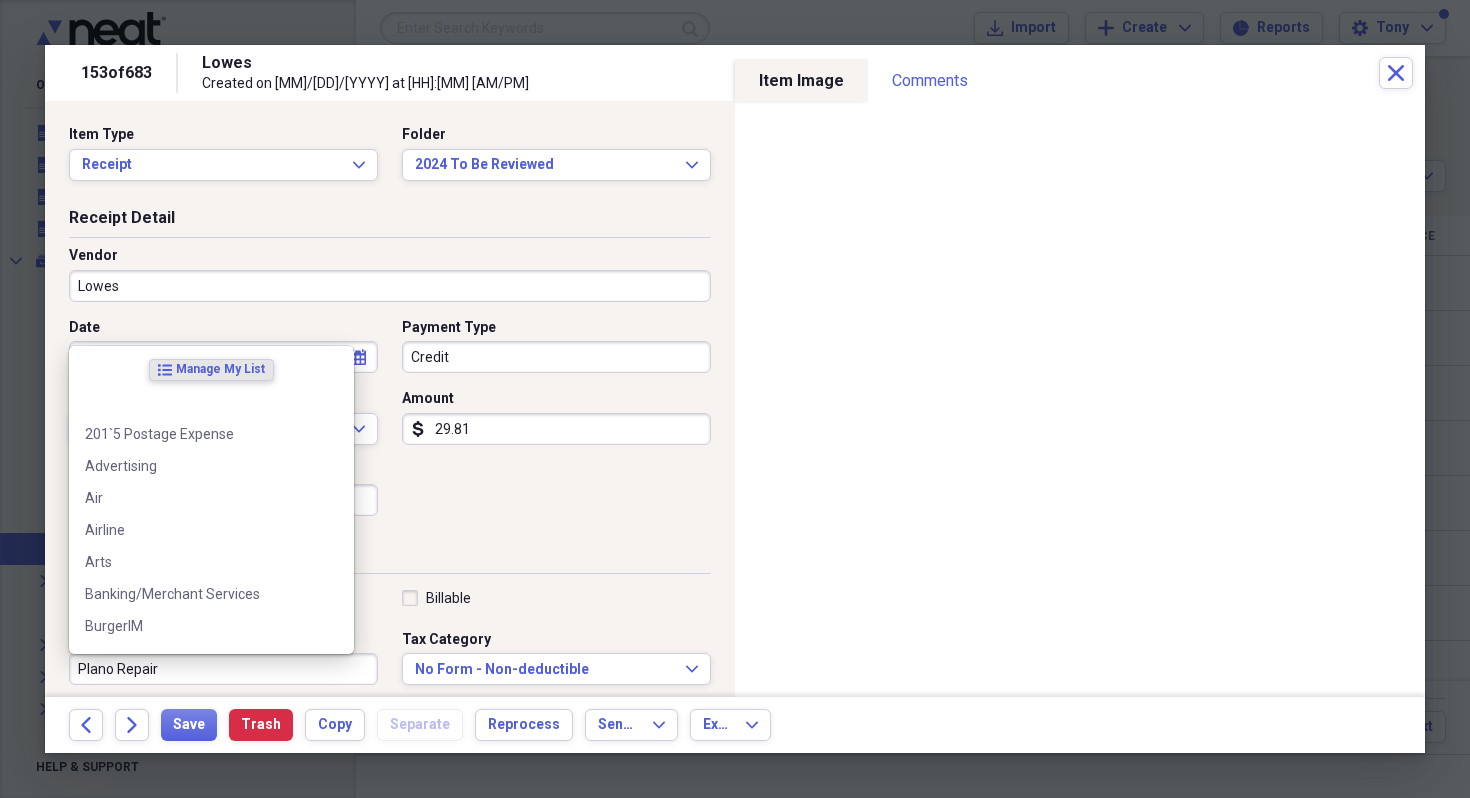 click on "Plano Repair" at bounding box center (223, 669) 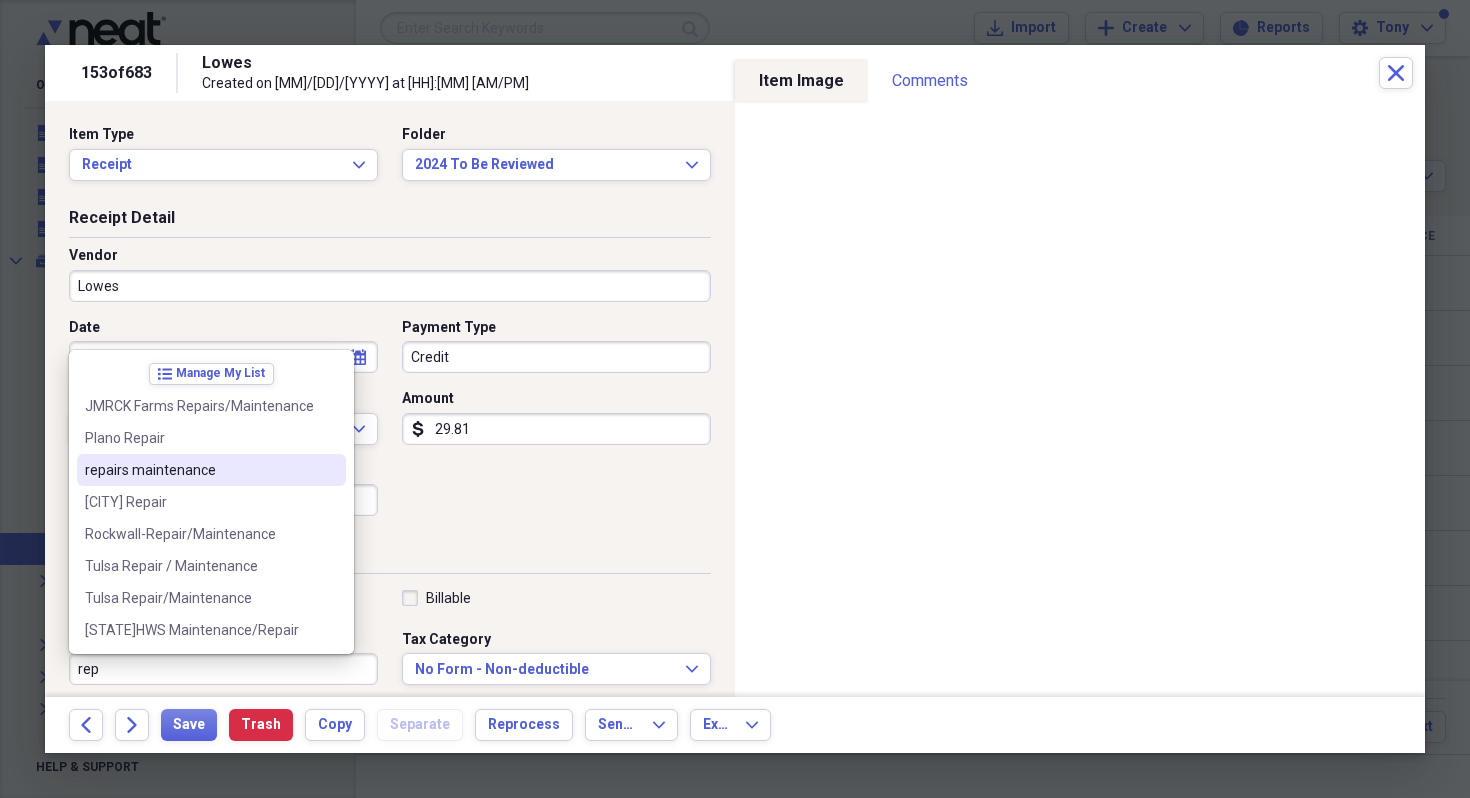 click on "repairs maintenance" at bounding box center [199, 470] 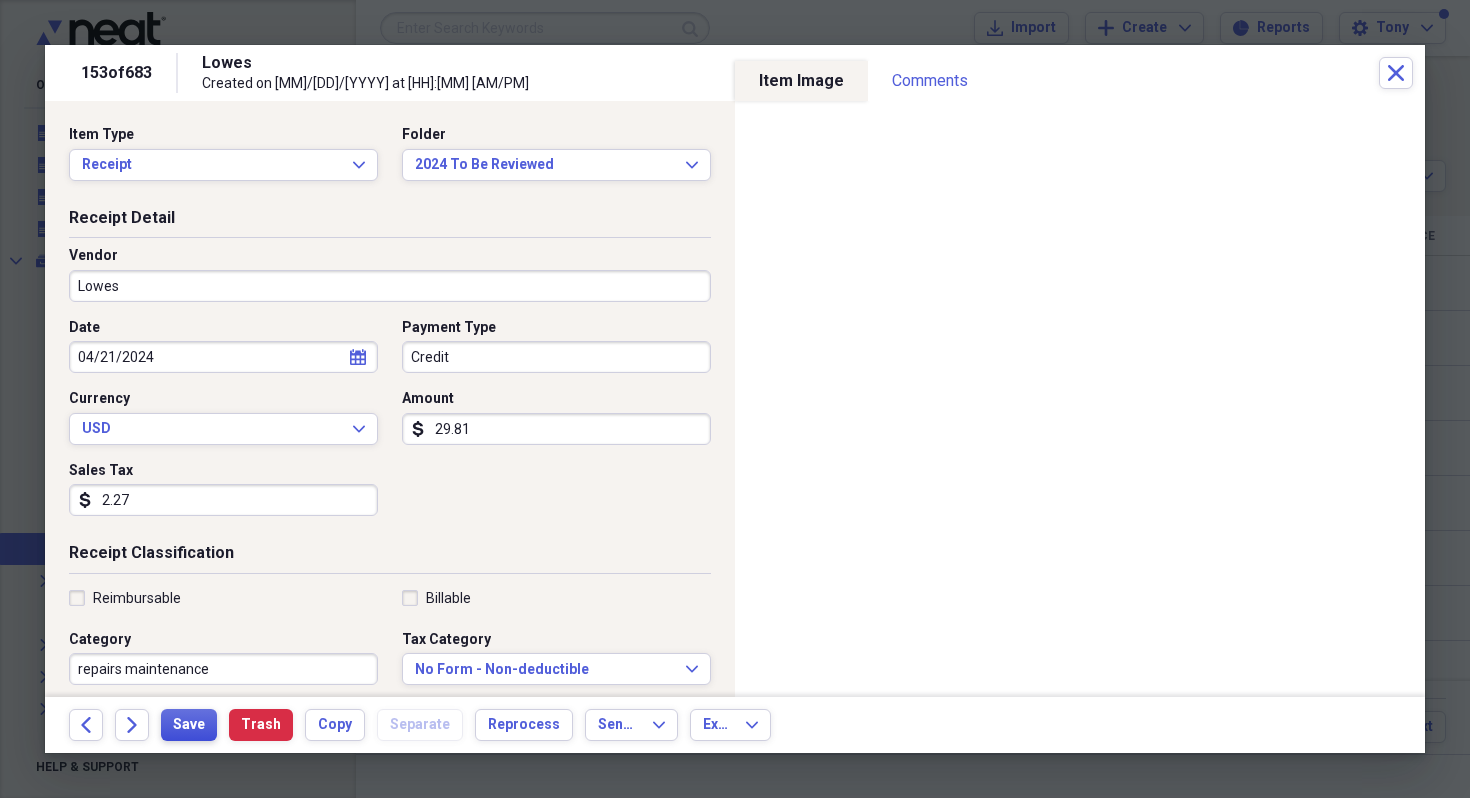 click on "Save" at bounding box center [189, 725] 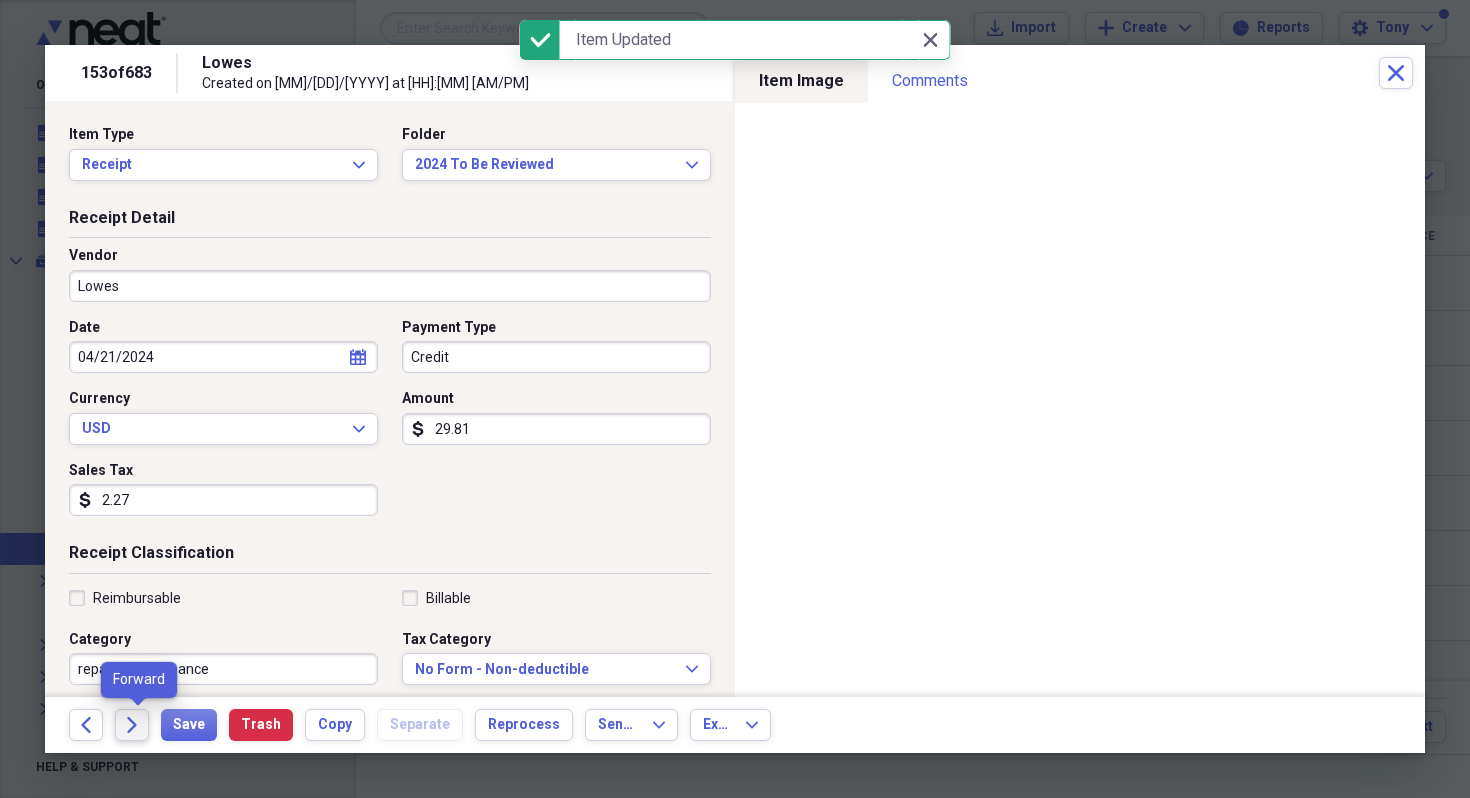 click on "Forward" 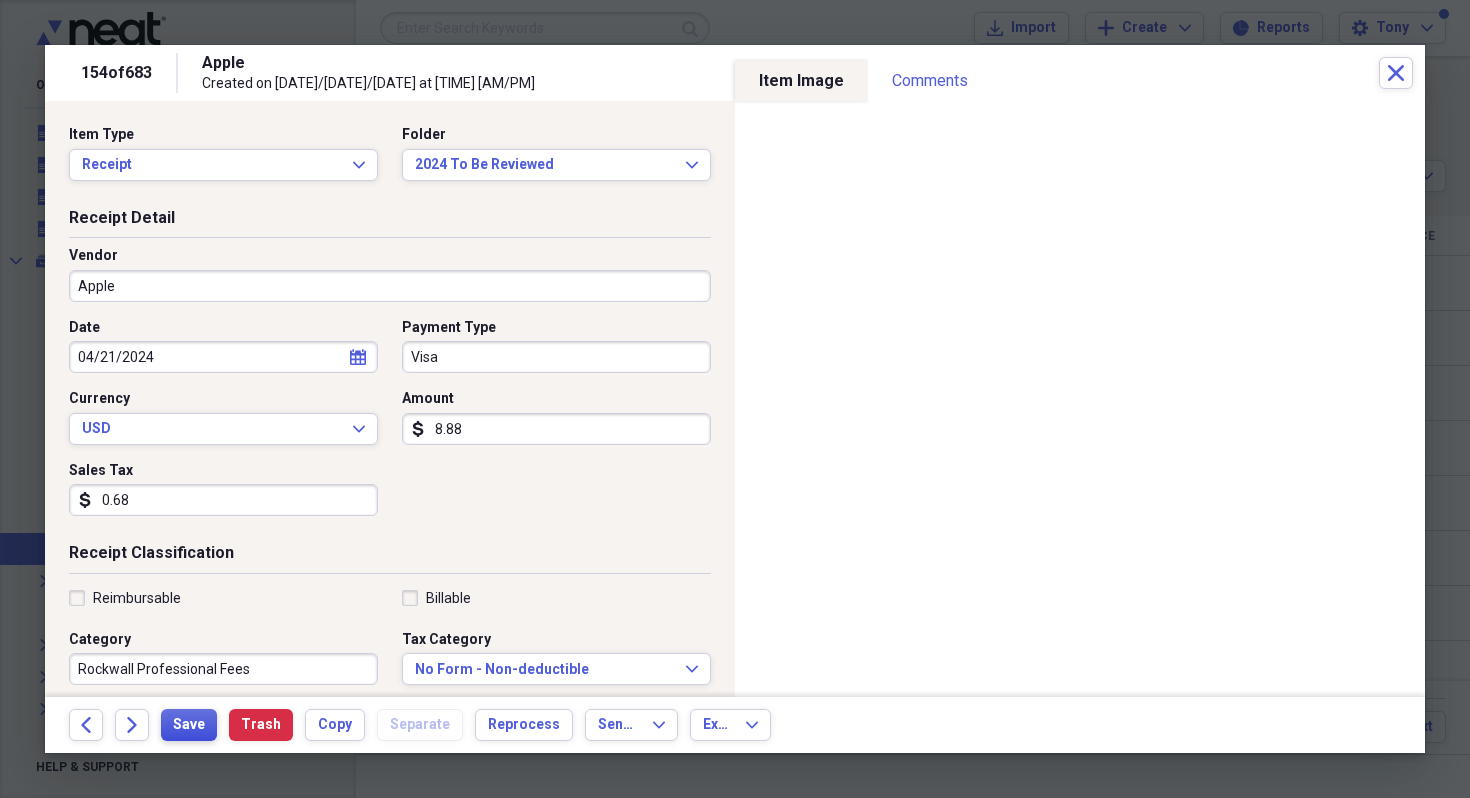 click on "Save" at bounding box center (189, 725) 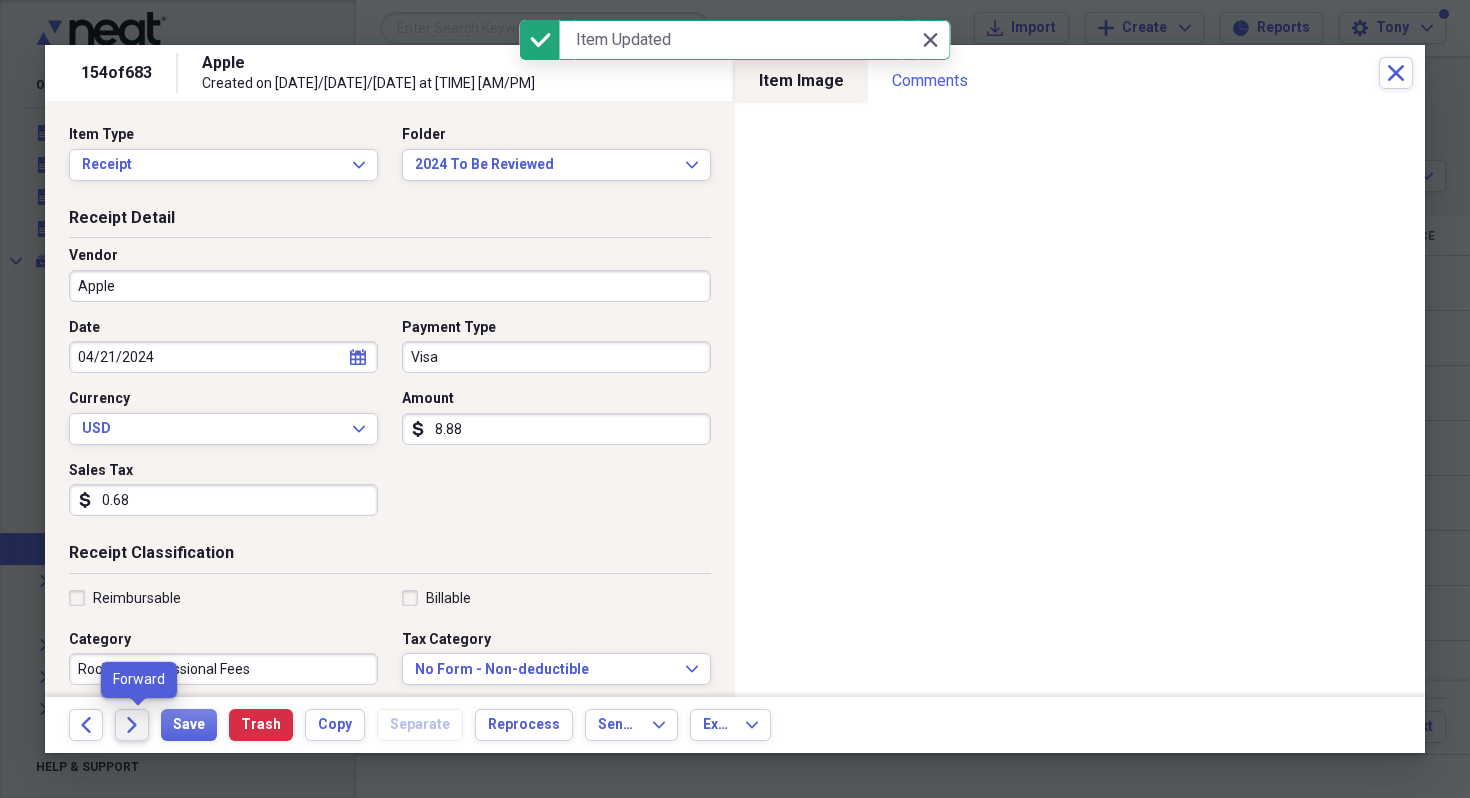 click on "Forward" 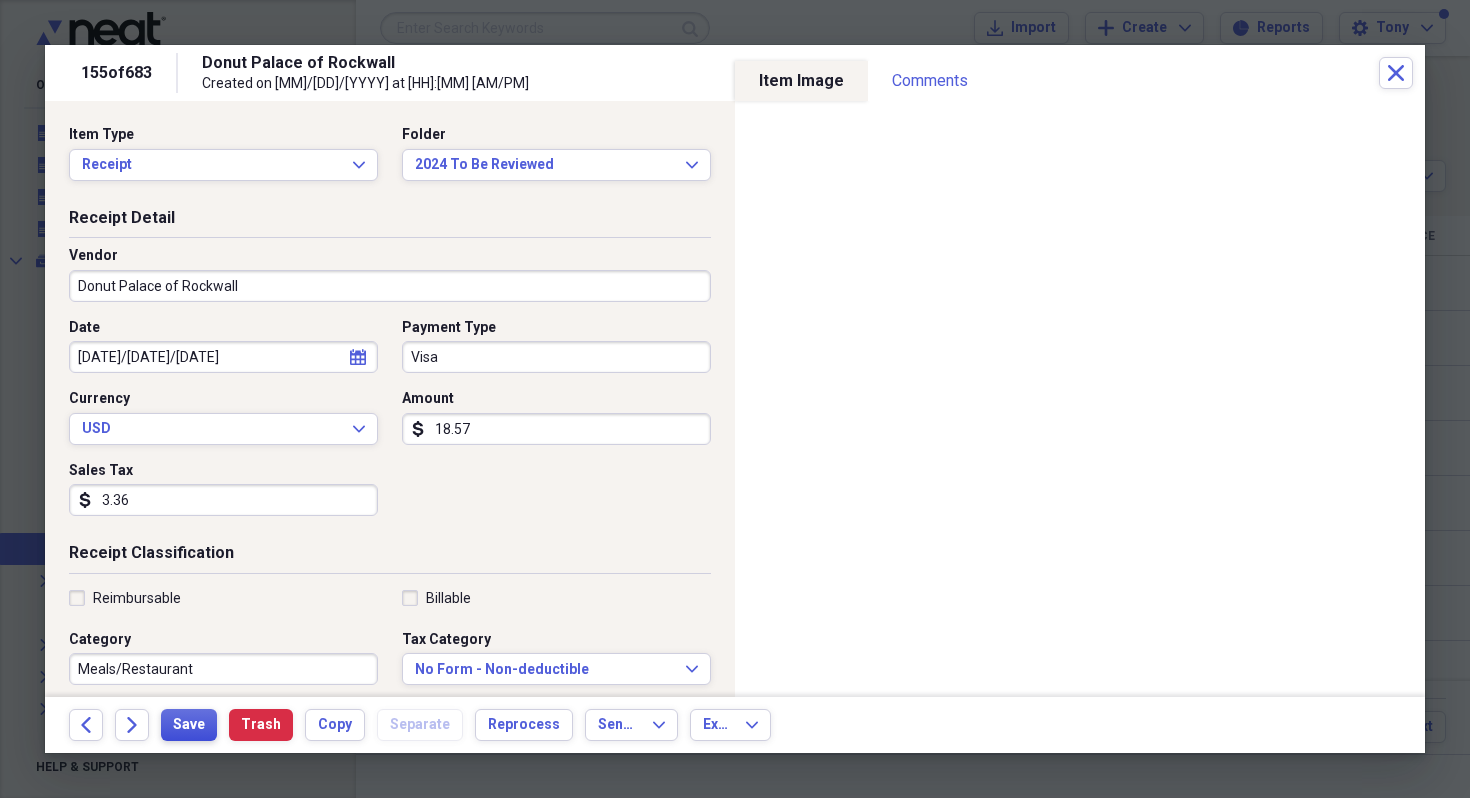 click on "Save" at bounding box center (189, 725) 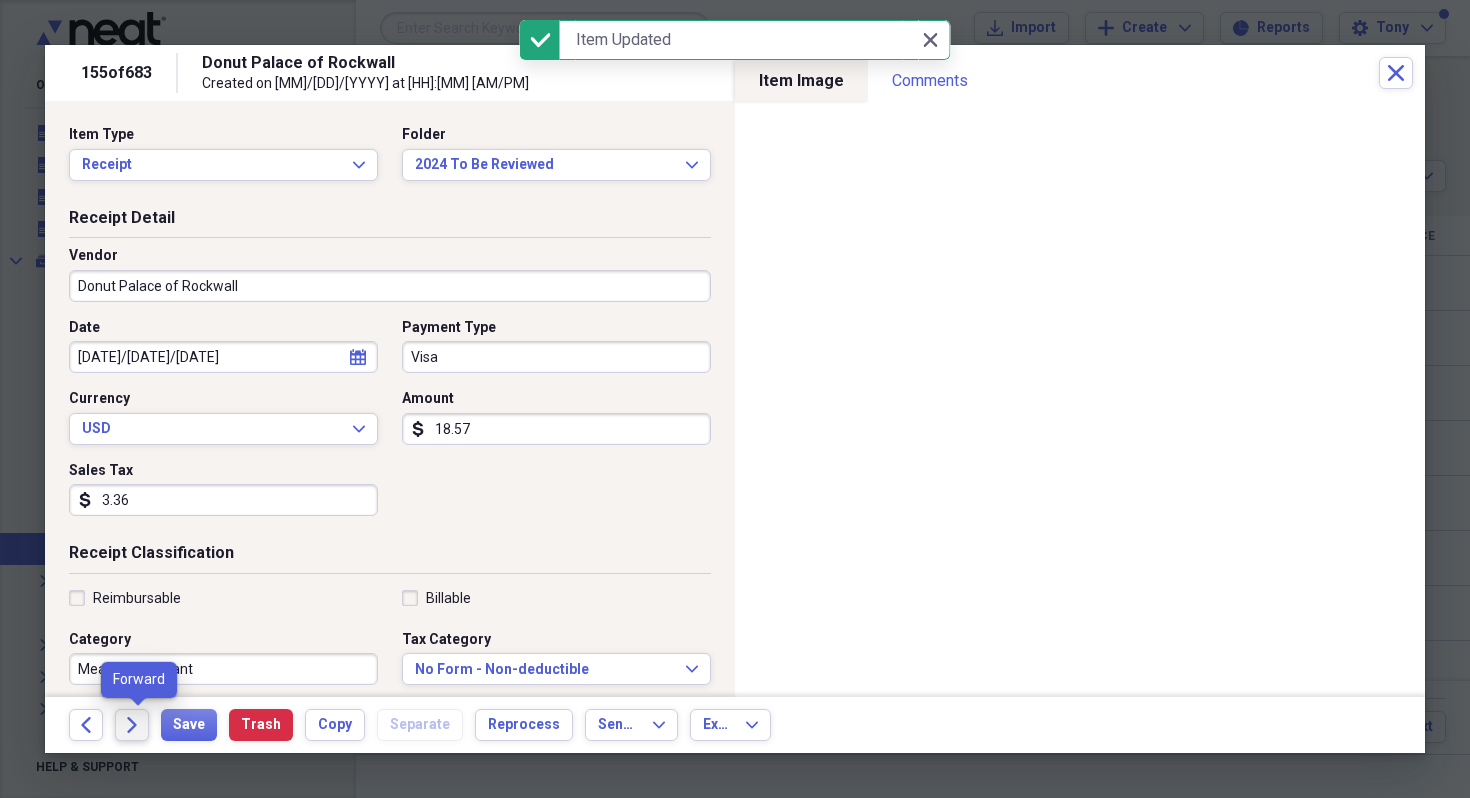 click on "Forward" 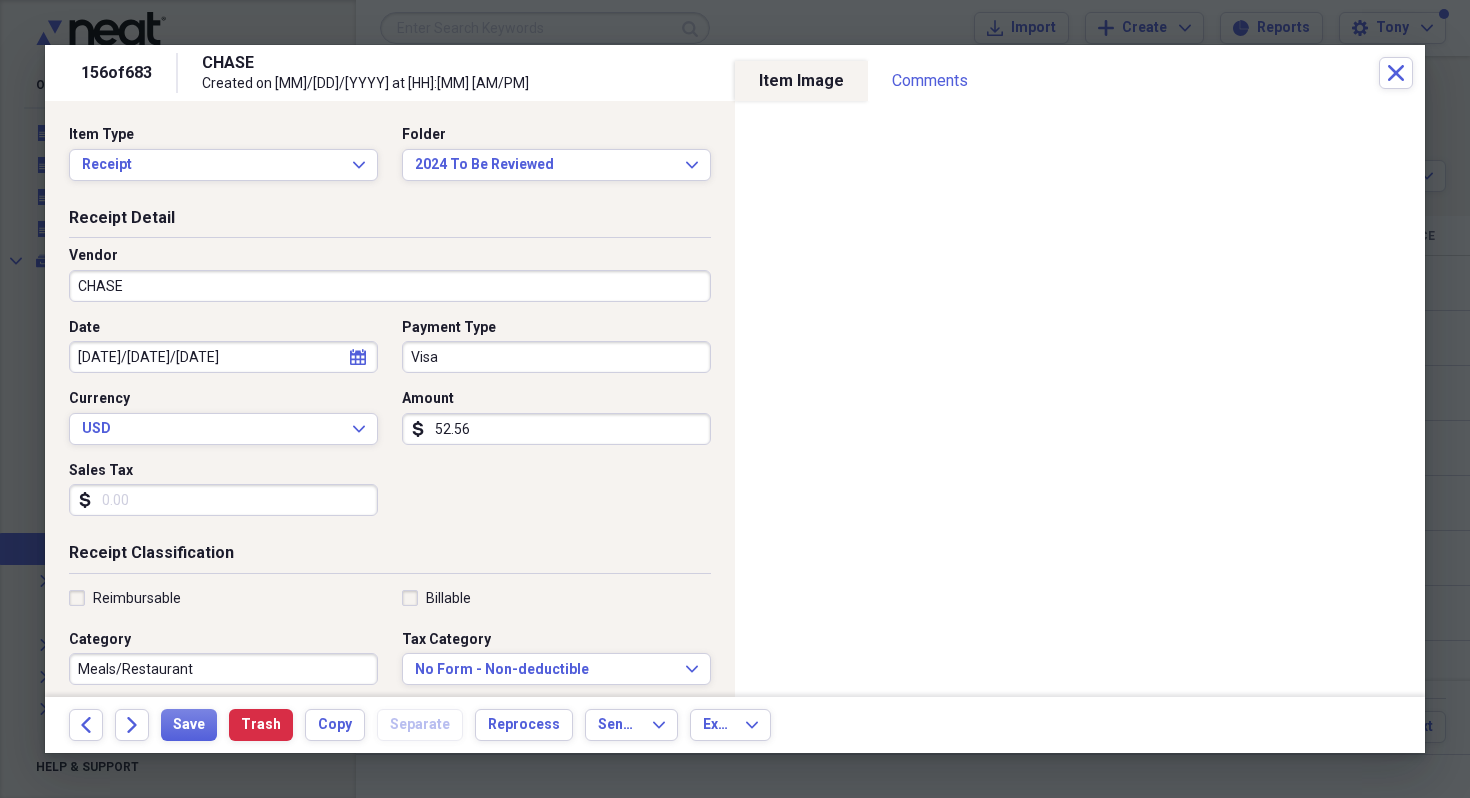 click on "CHASE" at bounding box center [390, 286] 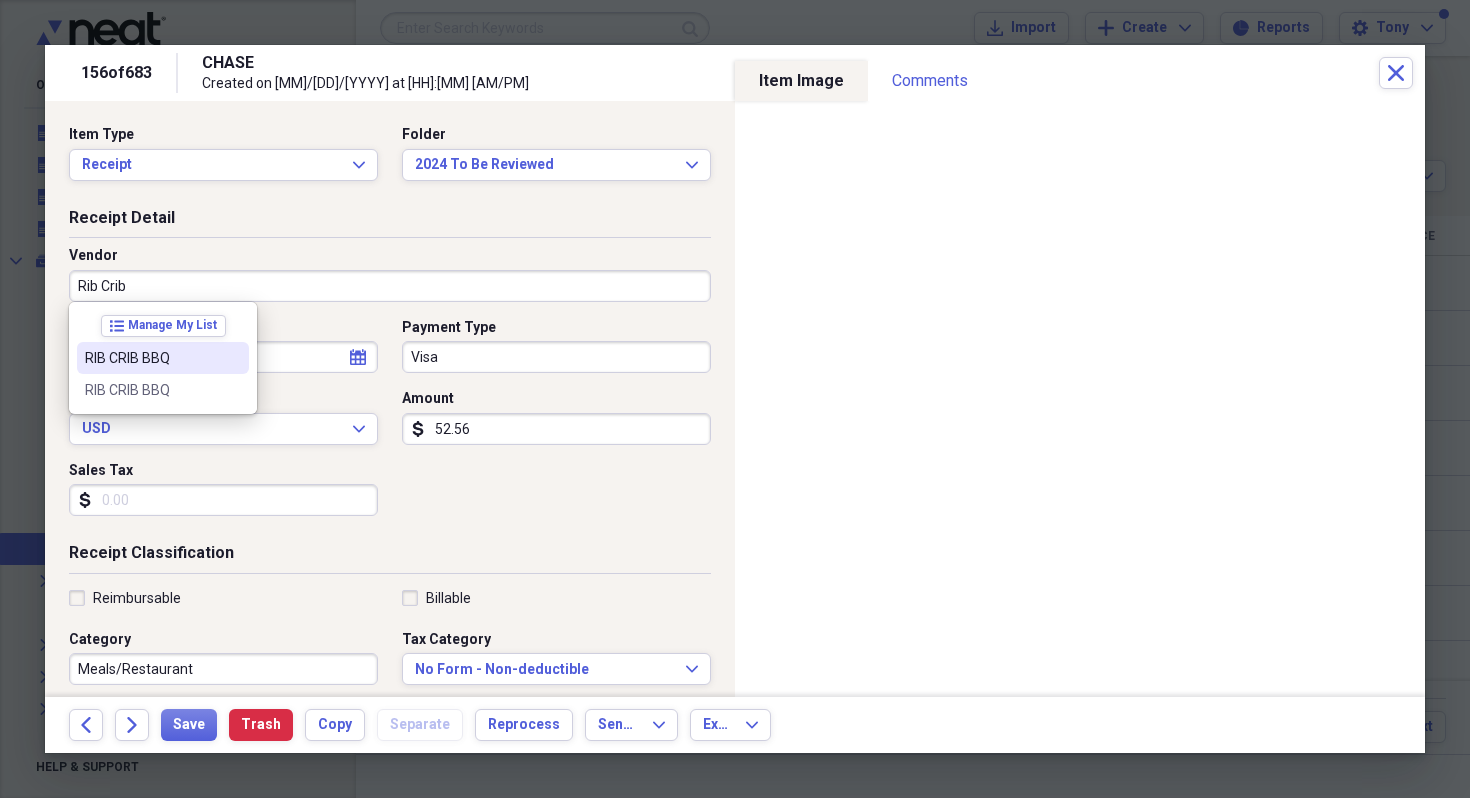 click on "RIB CRIB  BBQ" at bounding box center (151, 358) 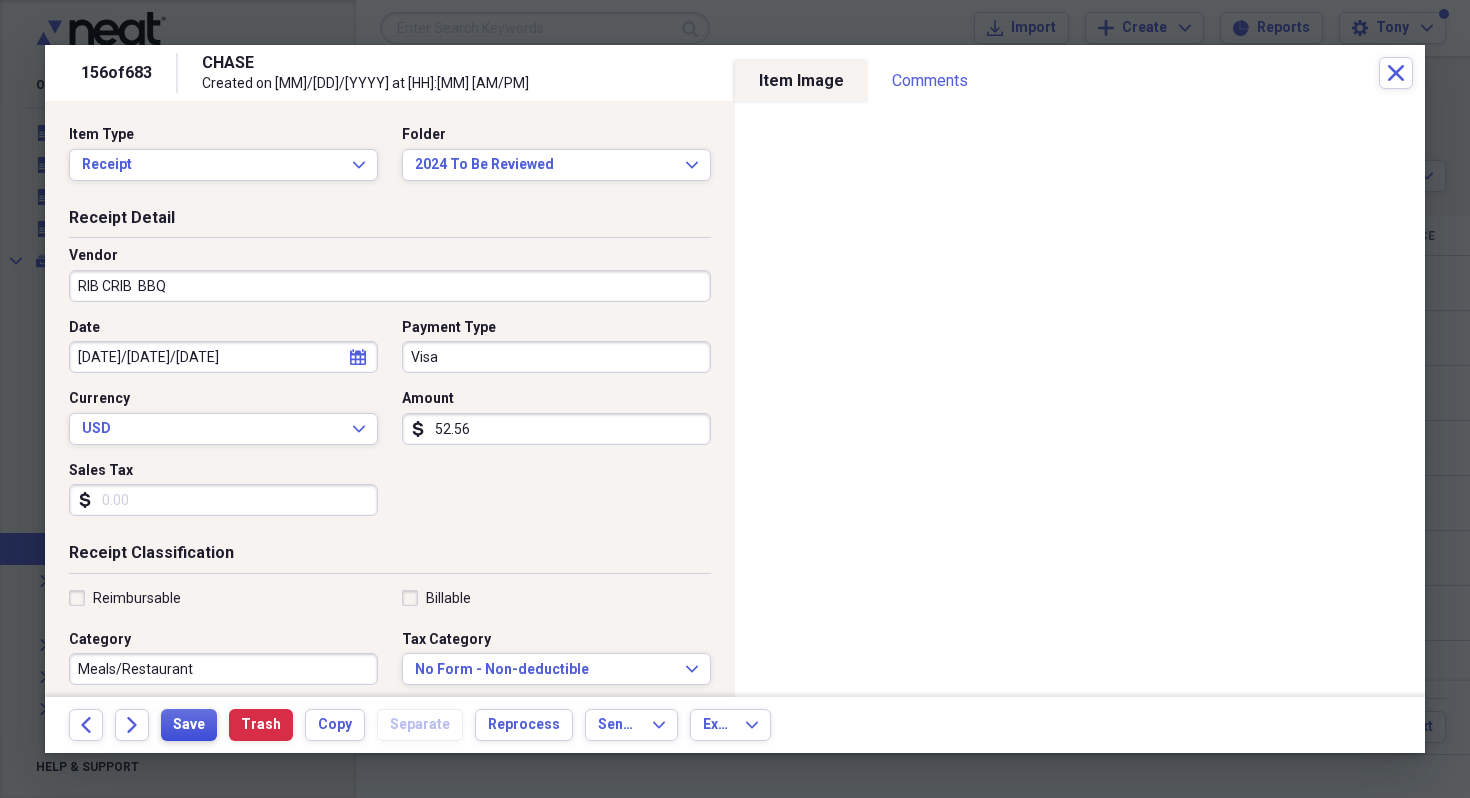 click on "Save" at bounding box center [189, 725] 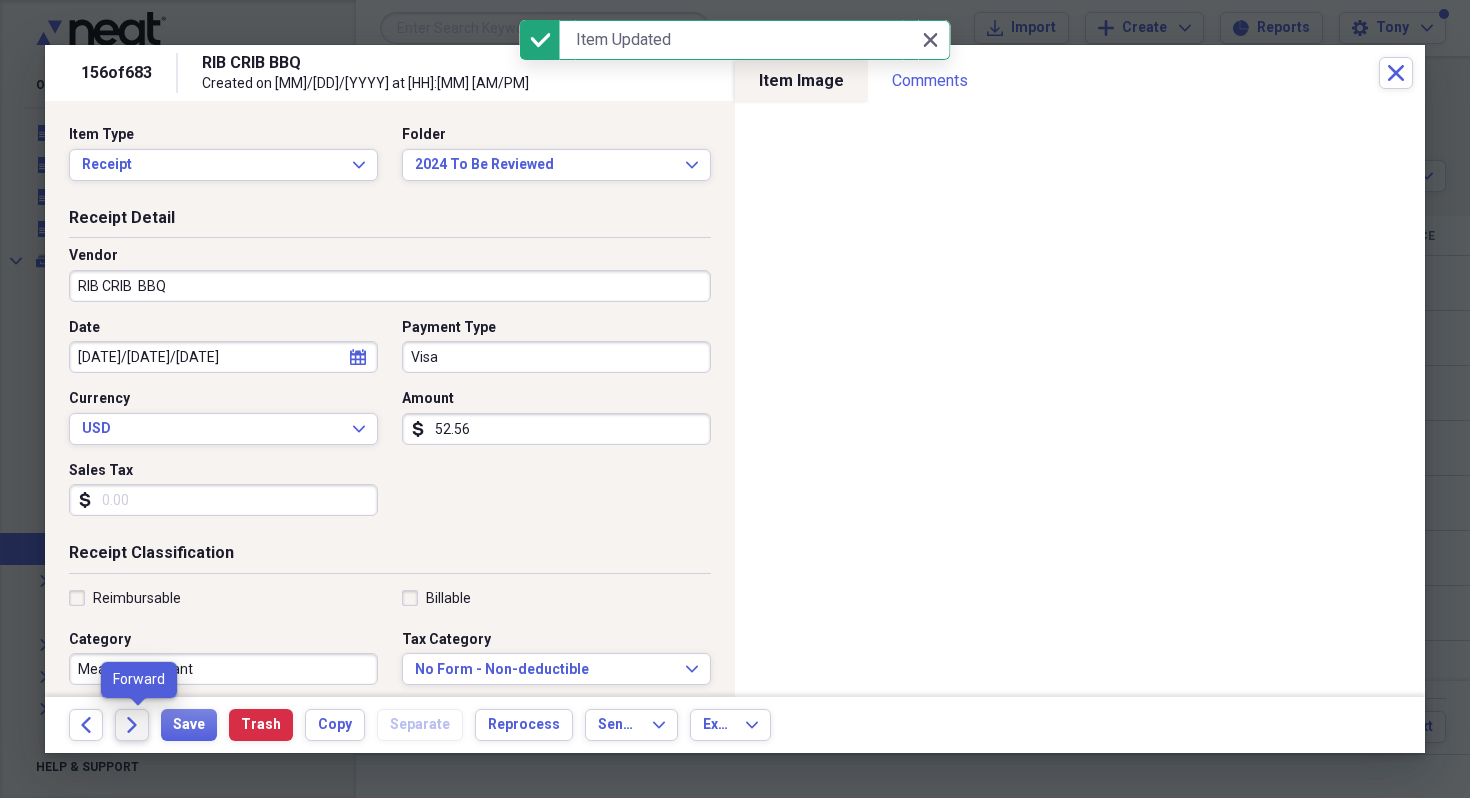 click on "Forward" 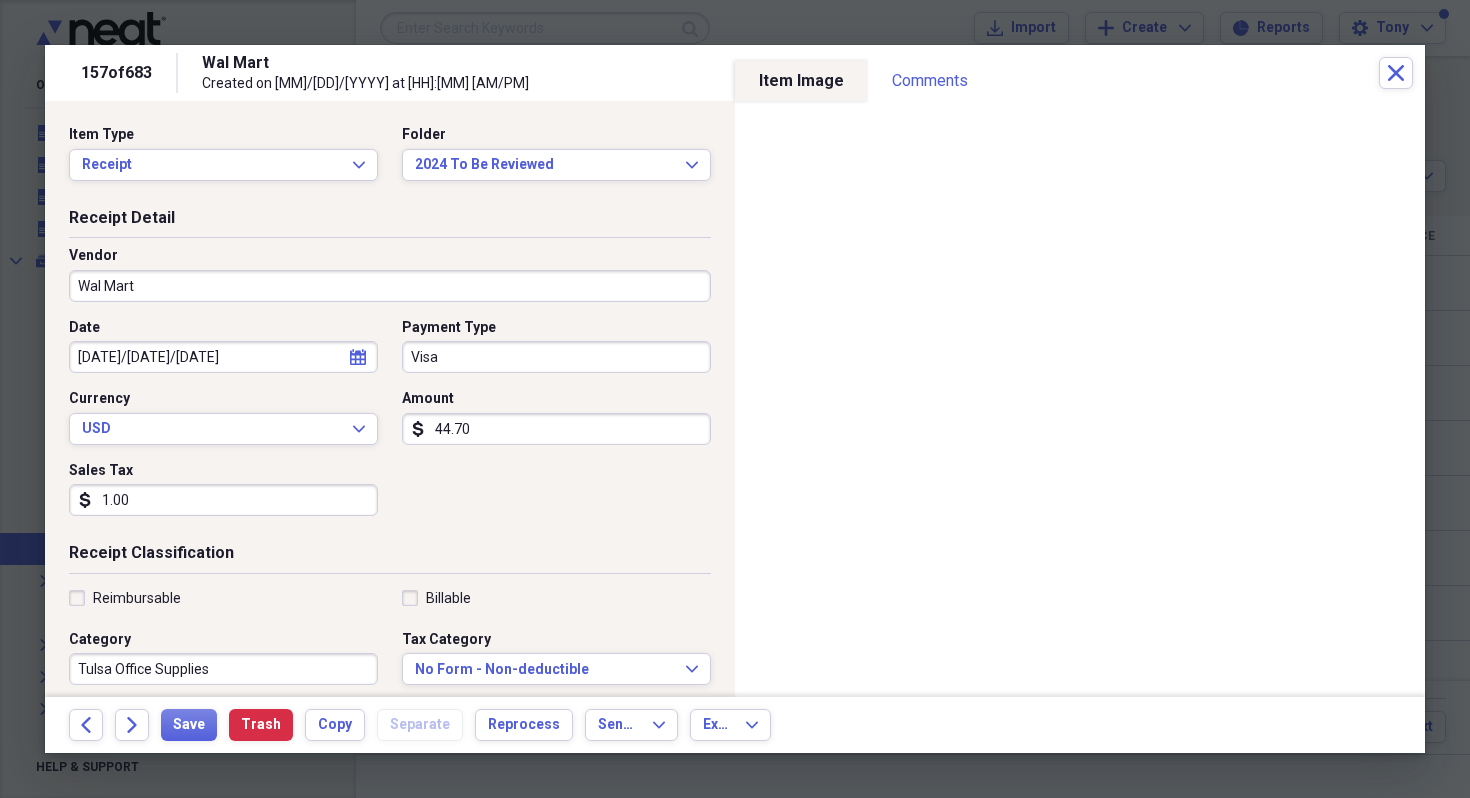 click on "1.00" at bounding box center (223, 500) 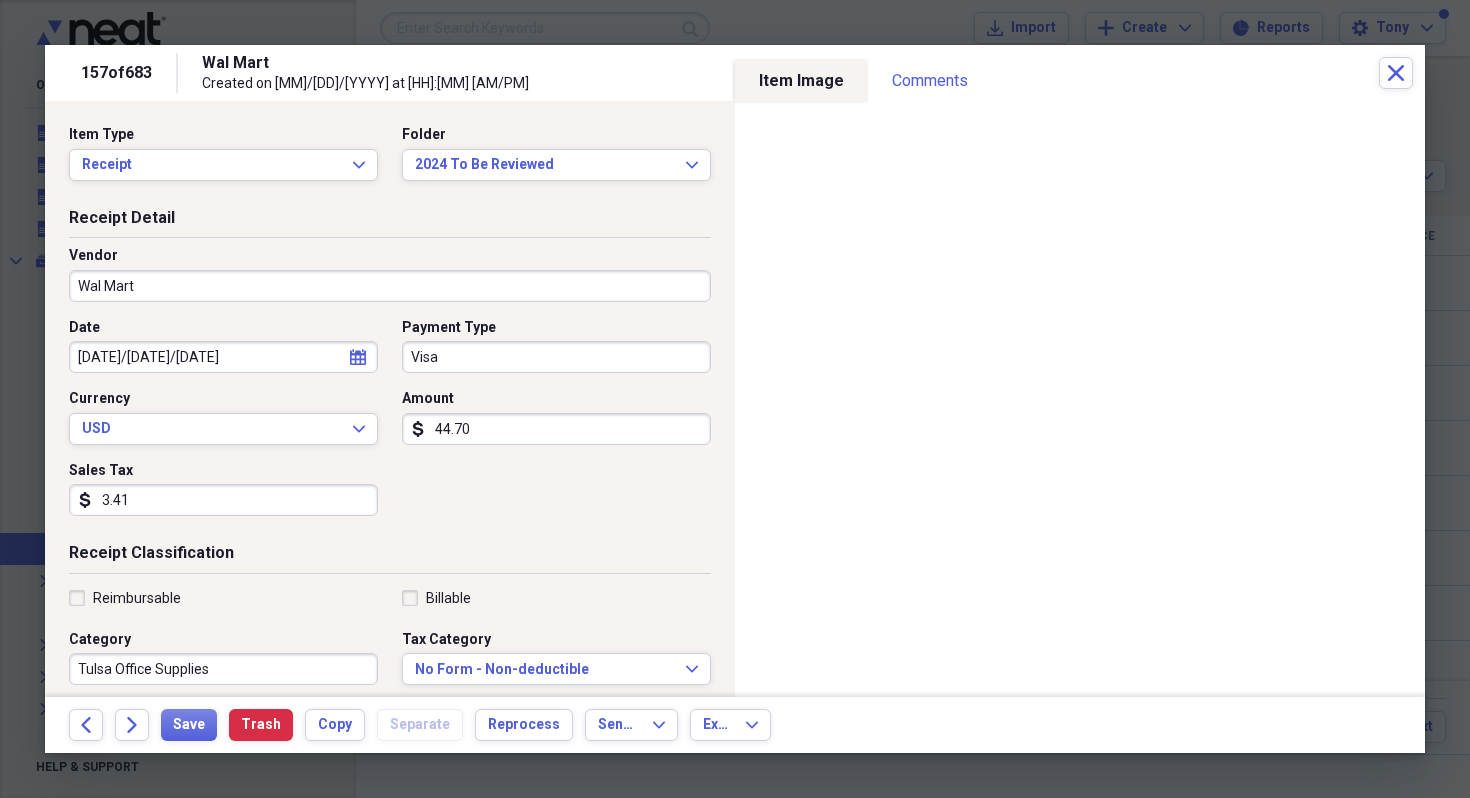 type on "3.41" 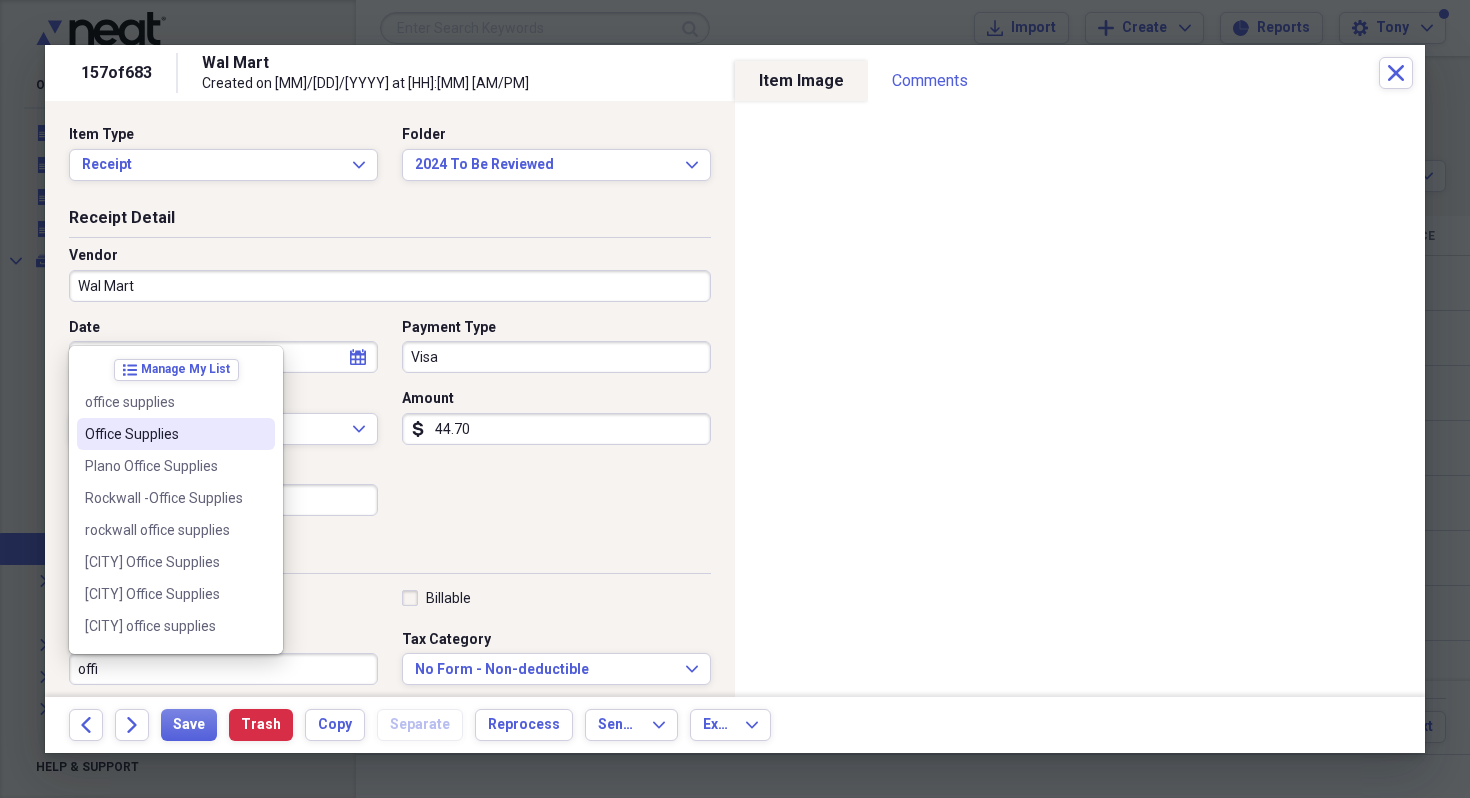 click on "Office Supplies" at bounding box center (164, 434) 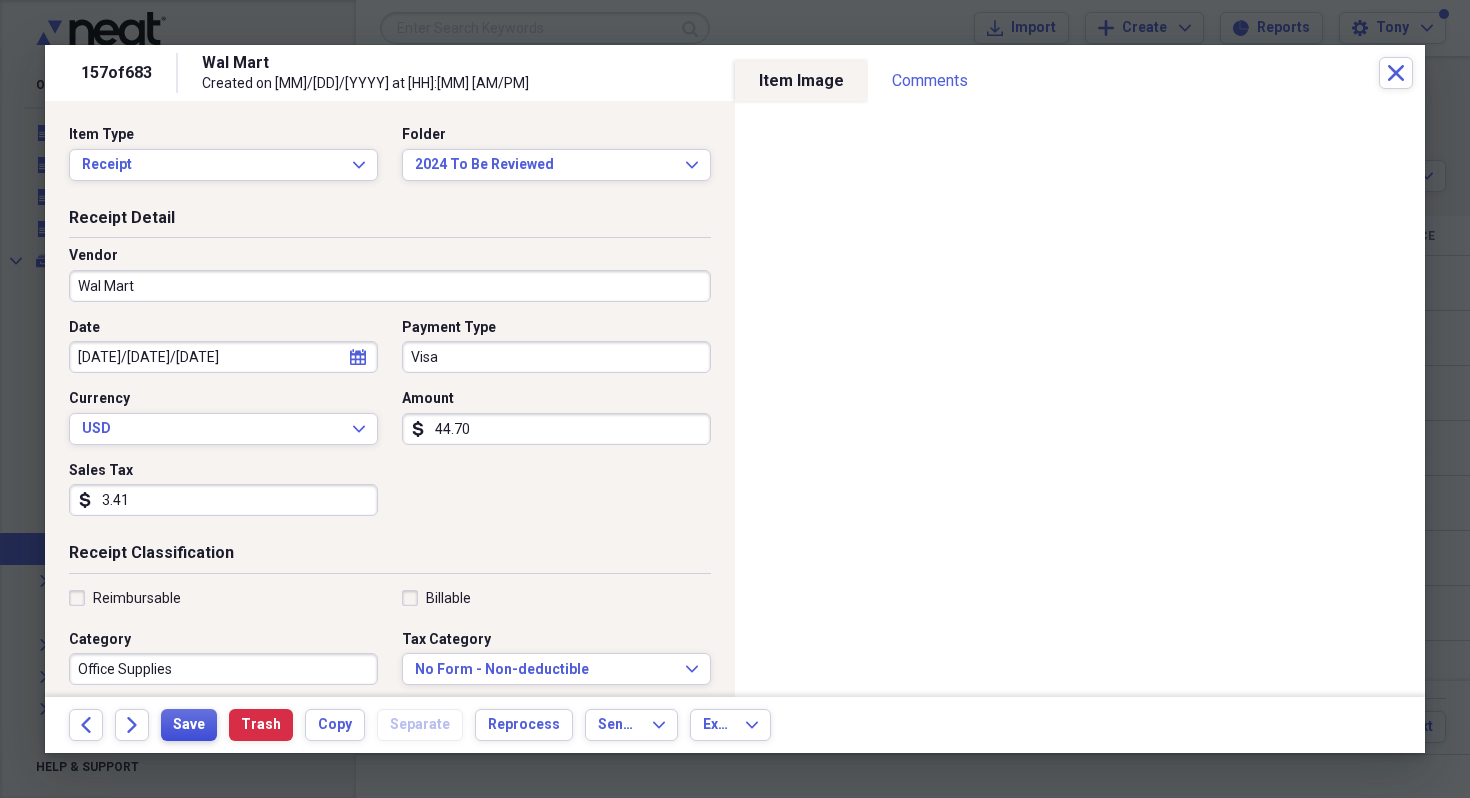 click on "Save" at bounding box center (189, 725) 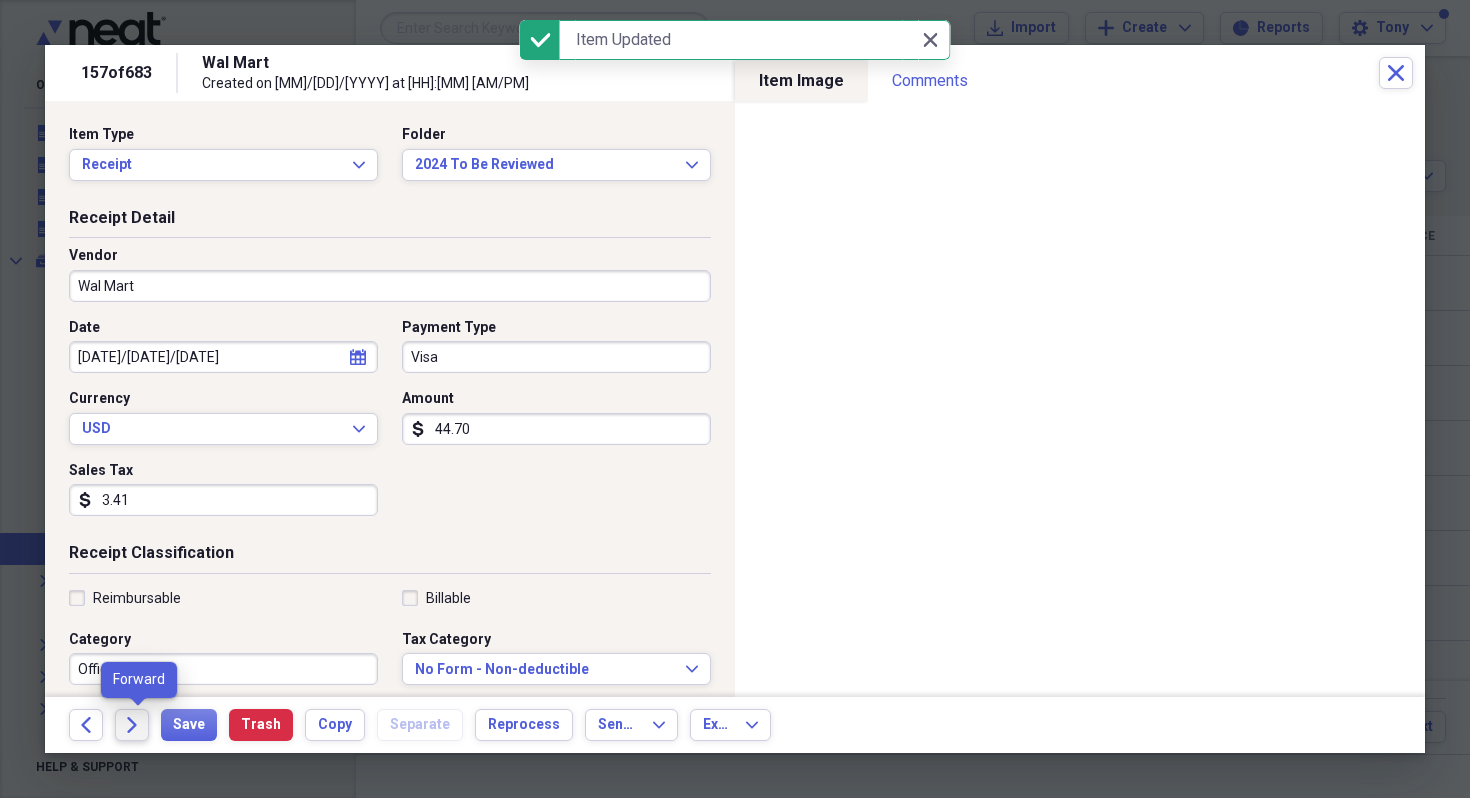 click on "Forward" 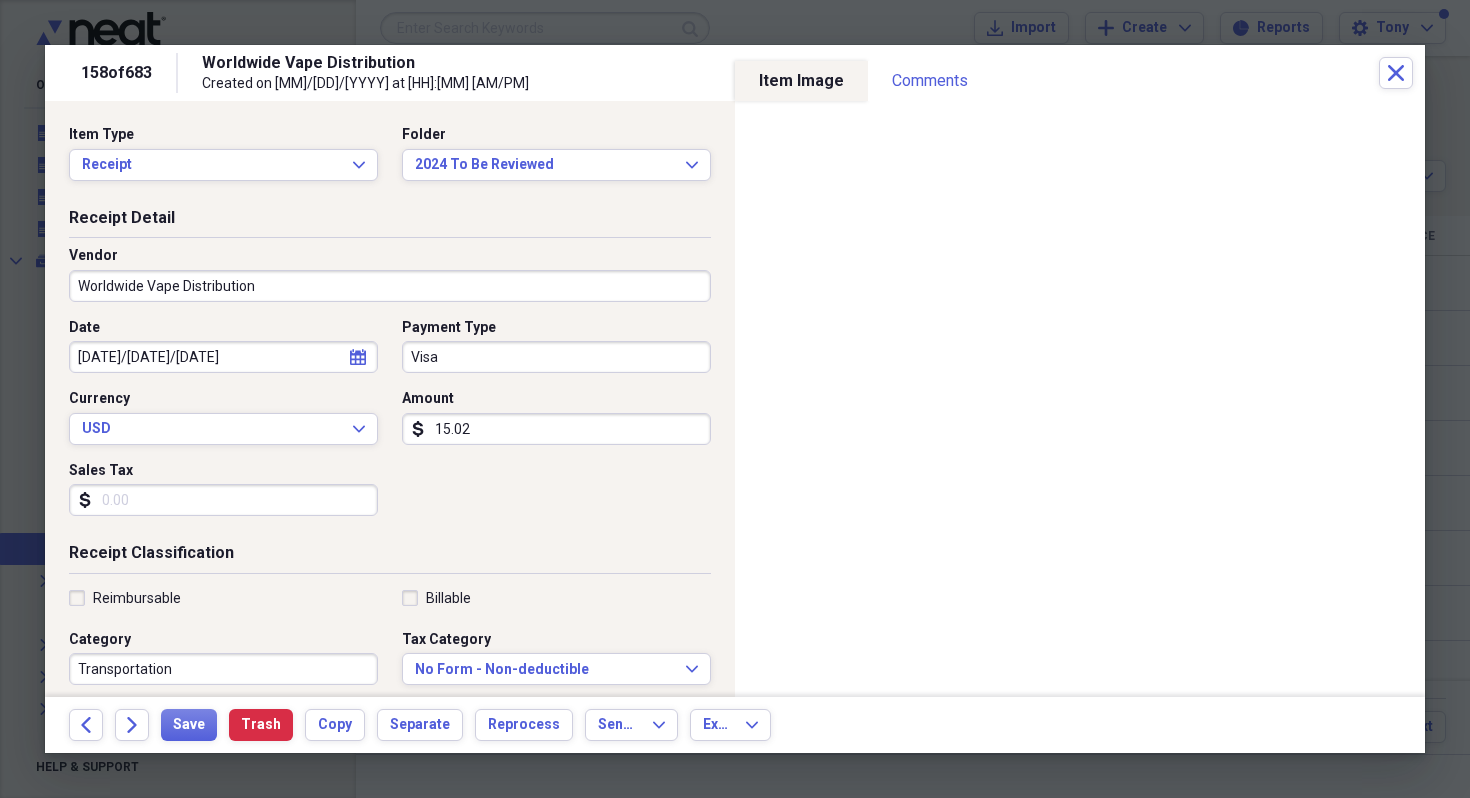 click on "15.02" at bounding box center (556, 429) 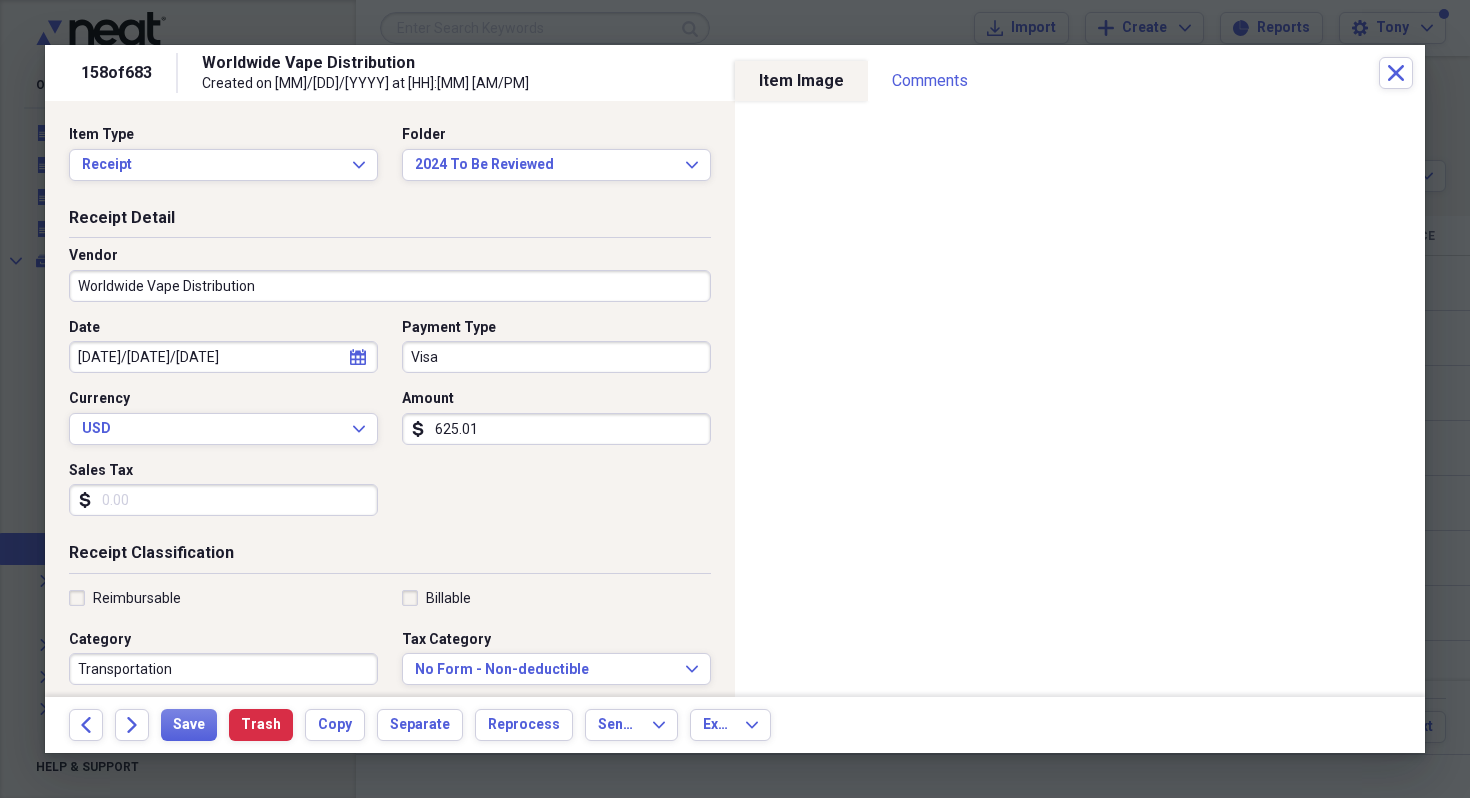 type on "625.01" 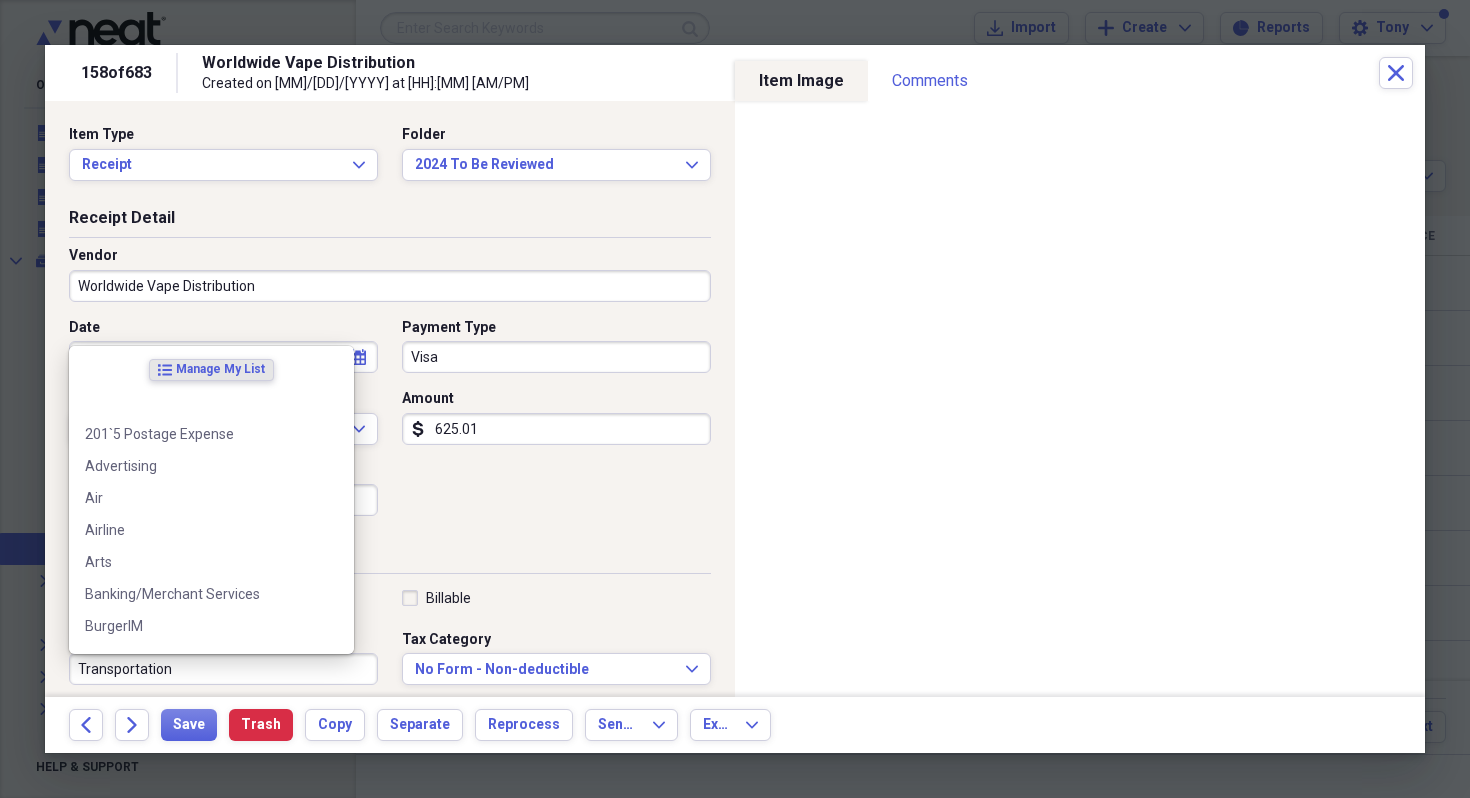 click on "Transportation" at bounding box center (223, 669) 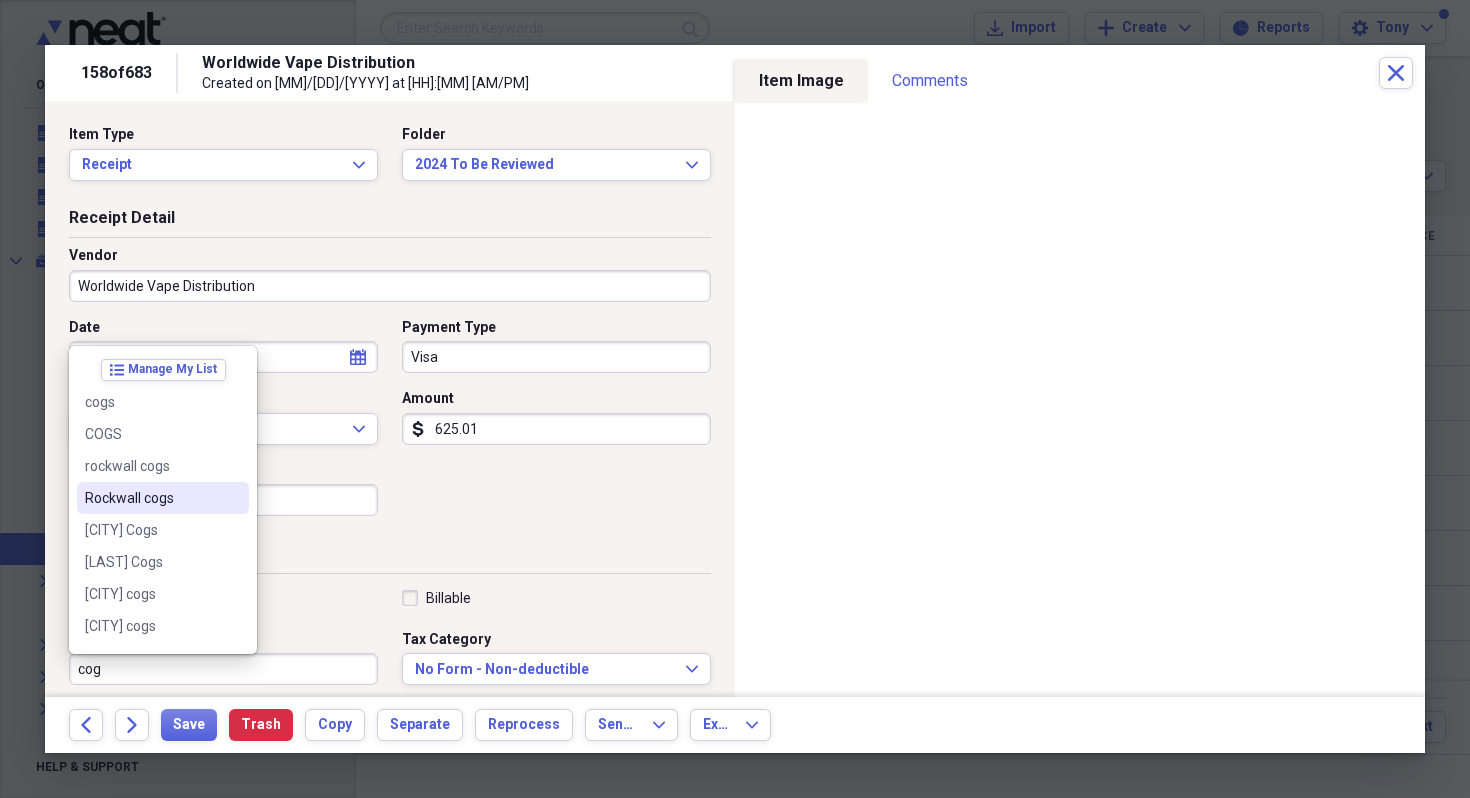 click on "Rockwall cogs" at bounding box center [151, 498] 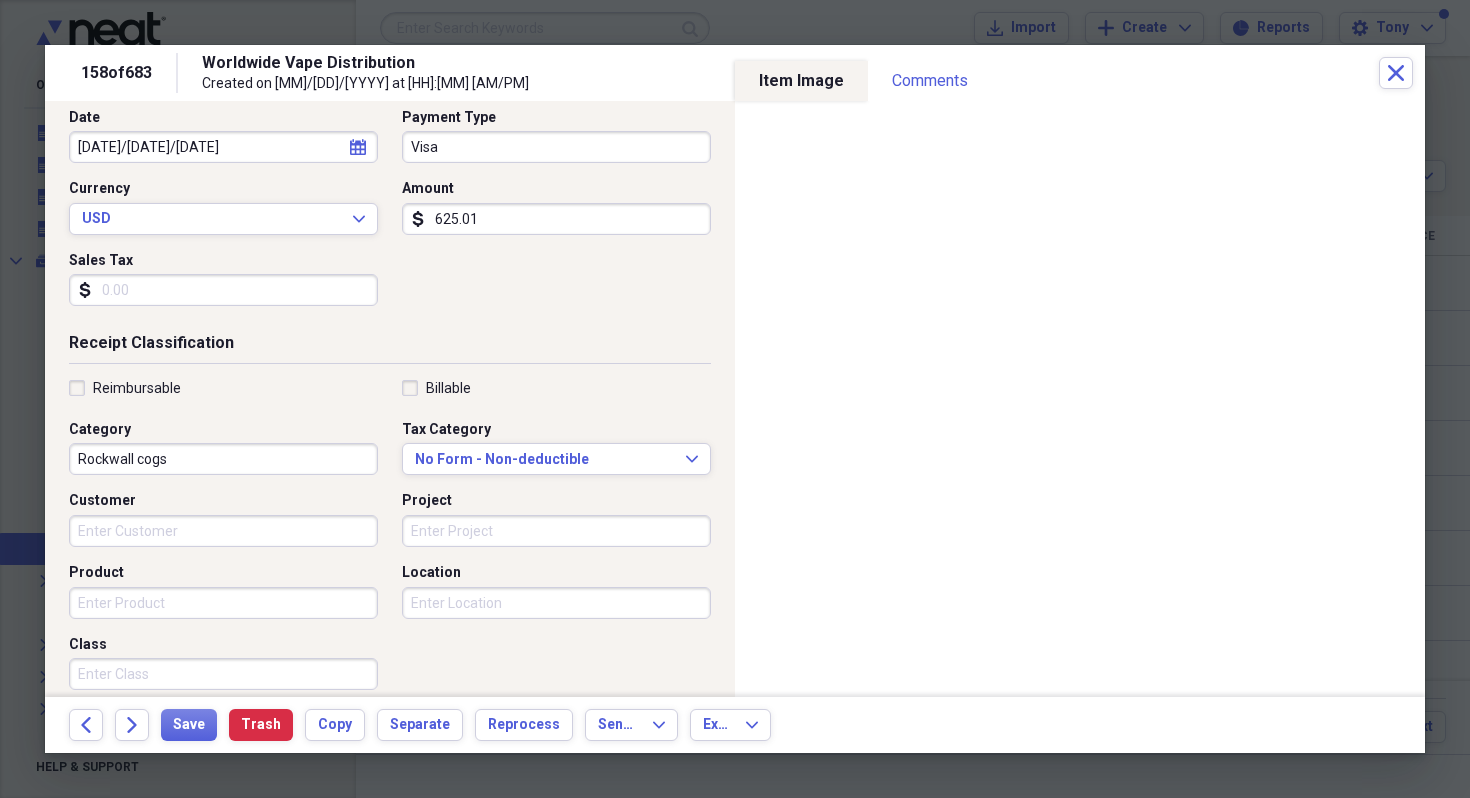 scroll, scrollTop: 284, scrollLeft: 0, axis: vertical 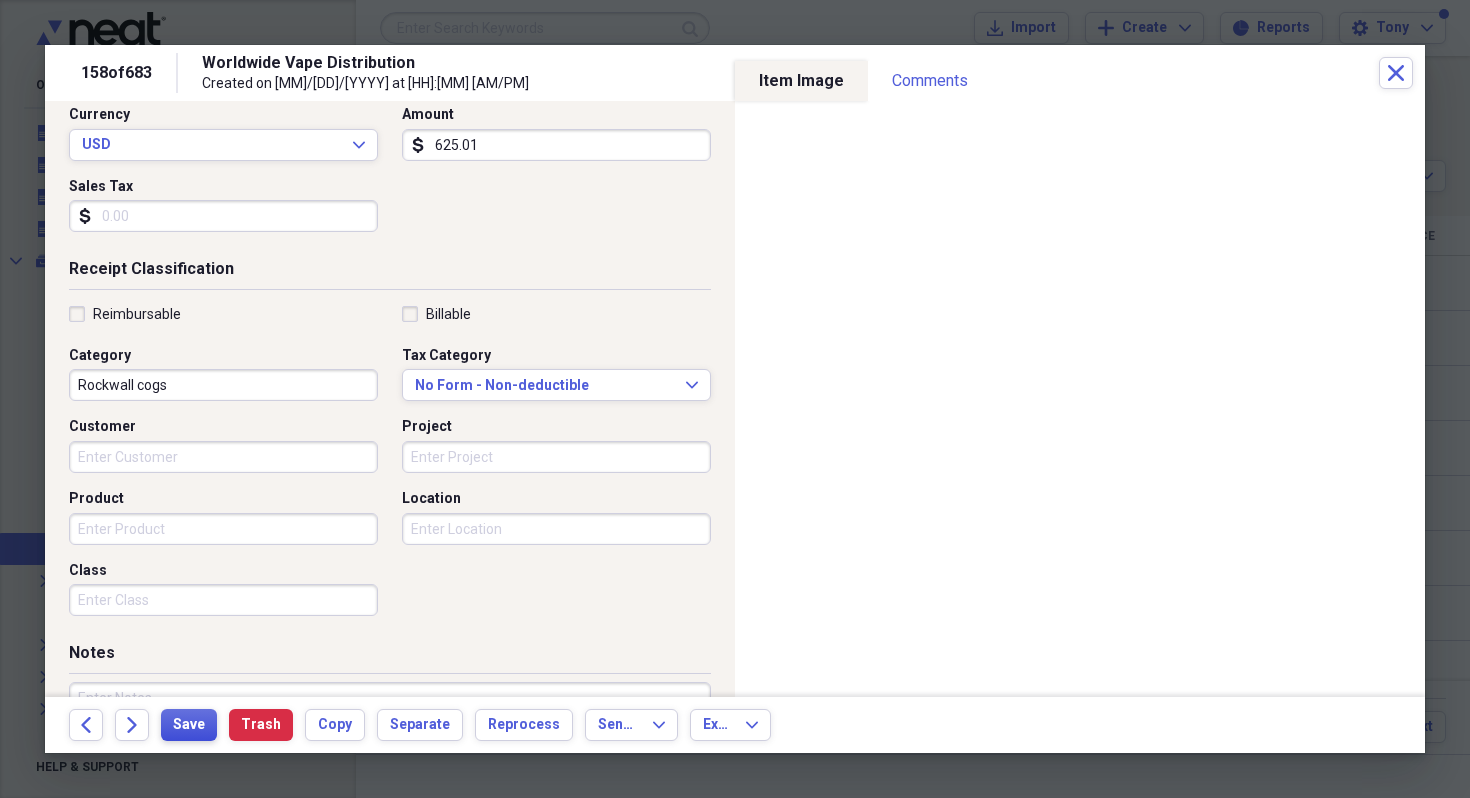 click on "Save" at bounding box center [189, 725] 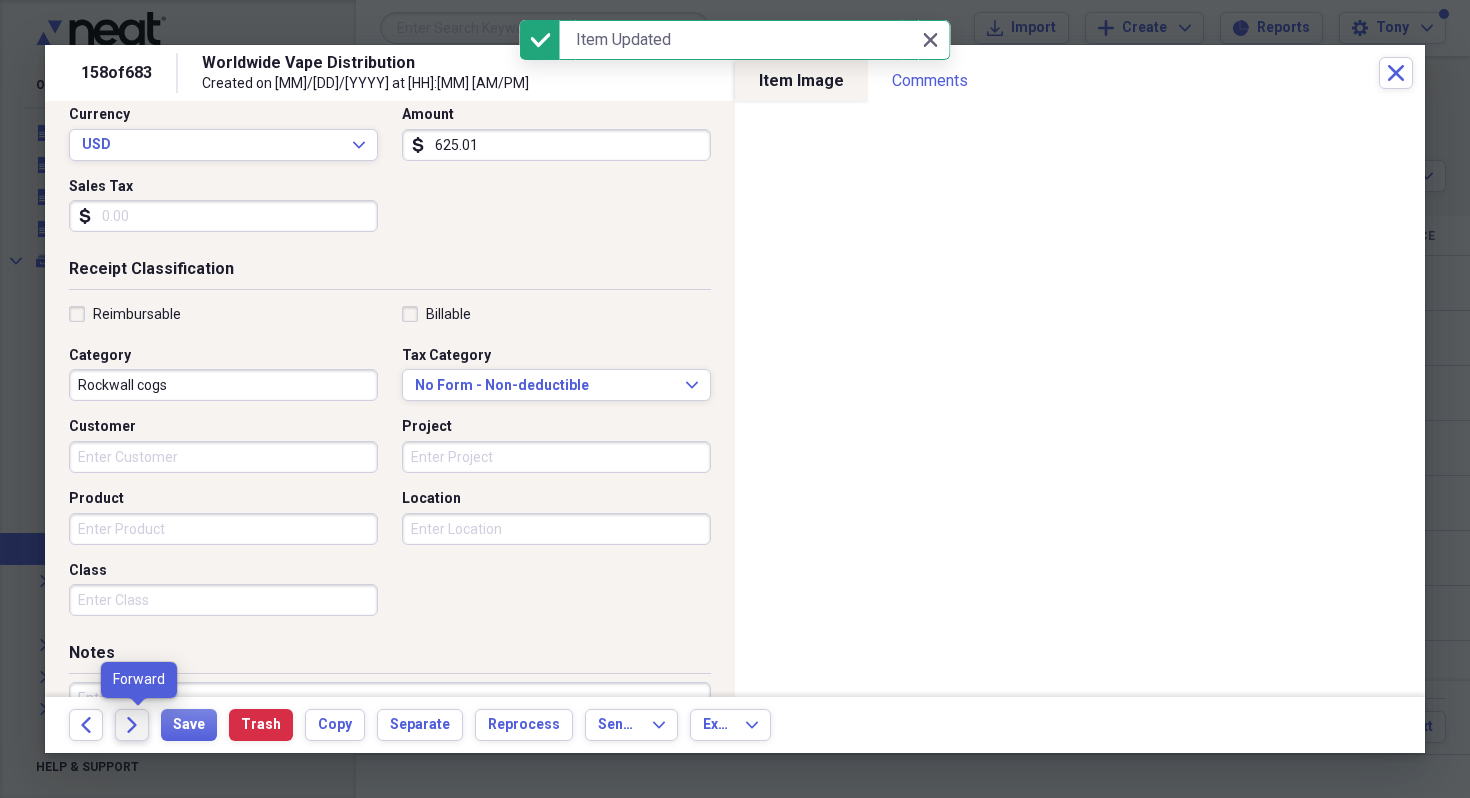 click on "Forward" 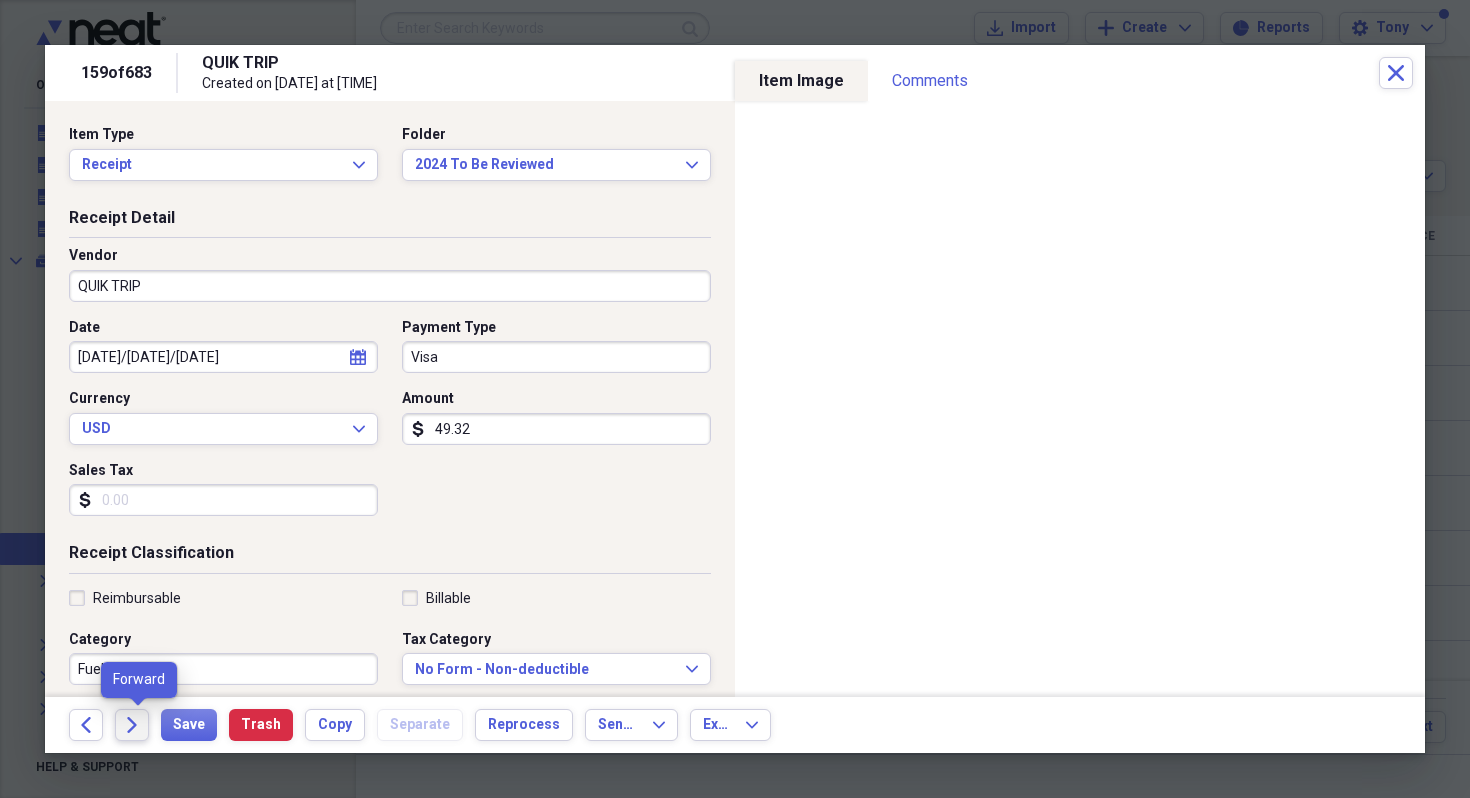 click 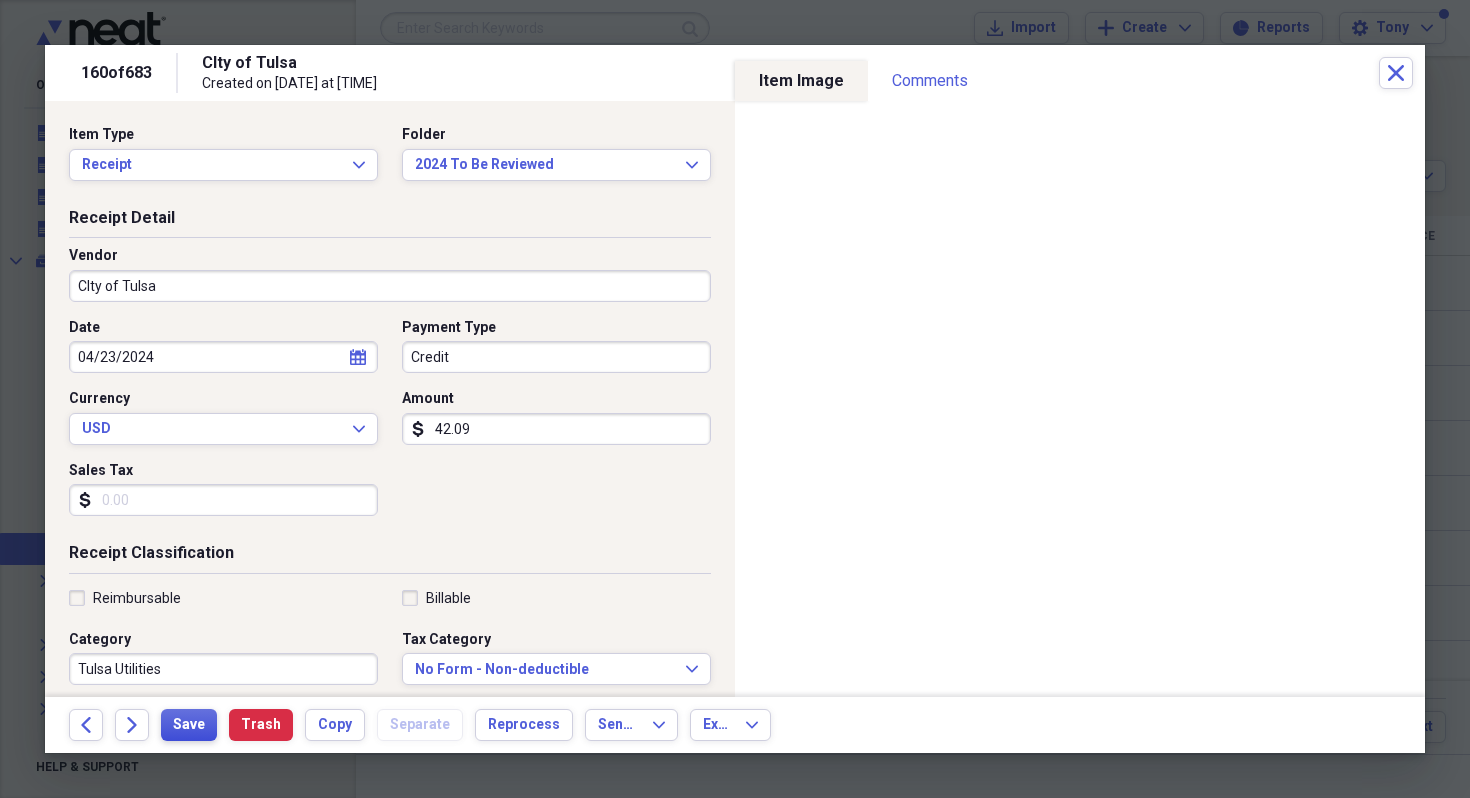 click on "Save" at bounding box center (189, 725) 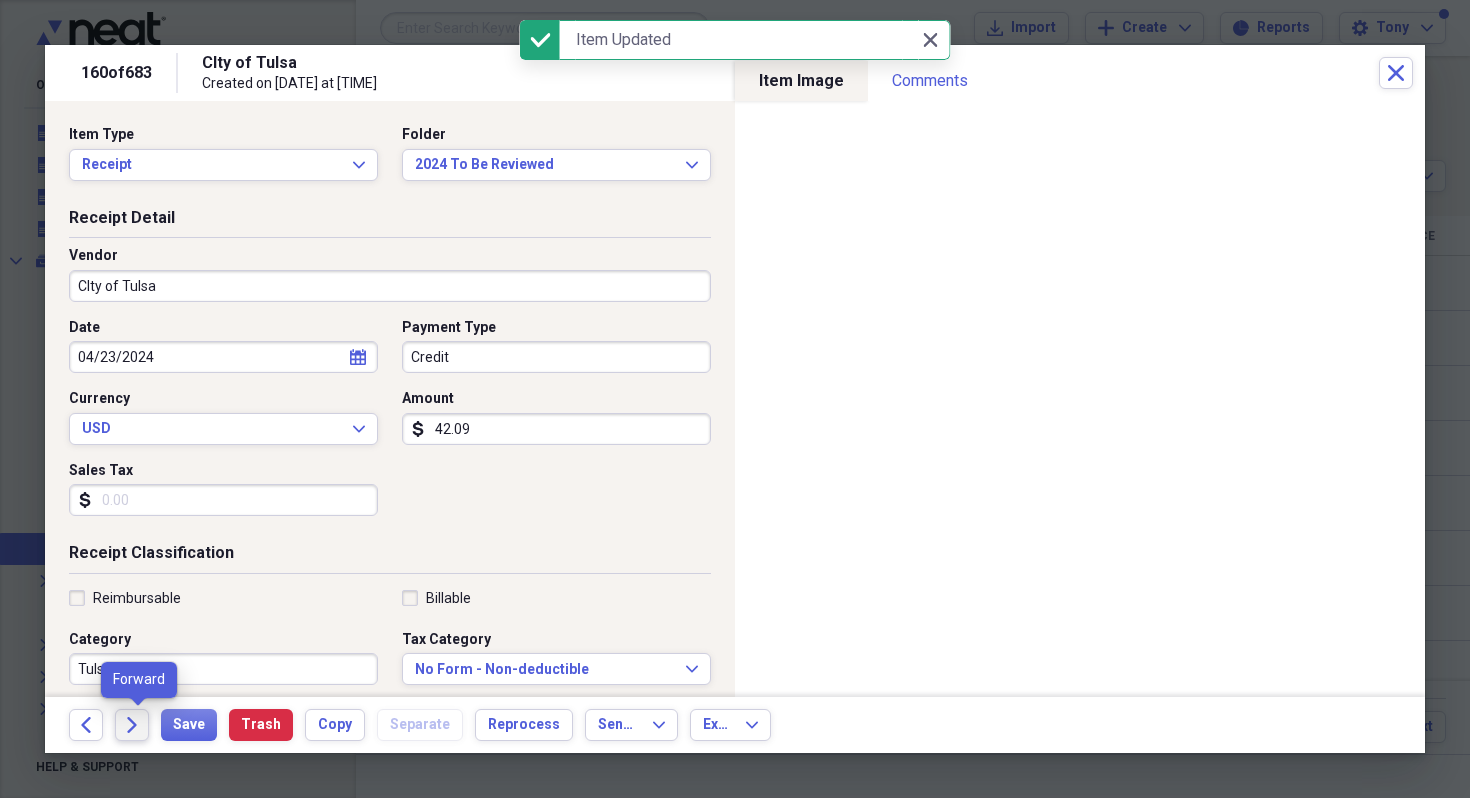 click 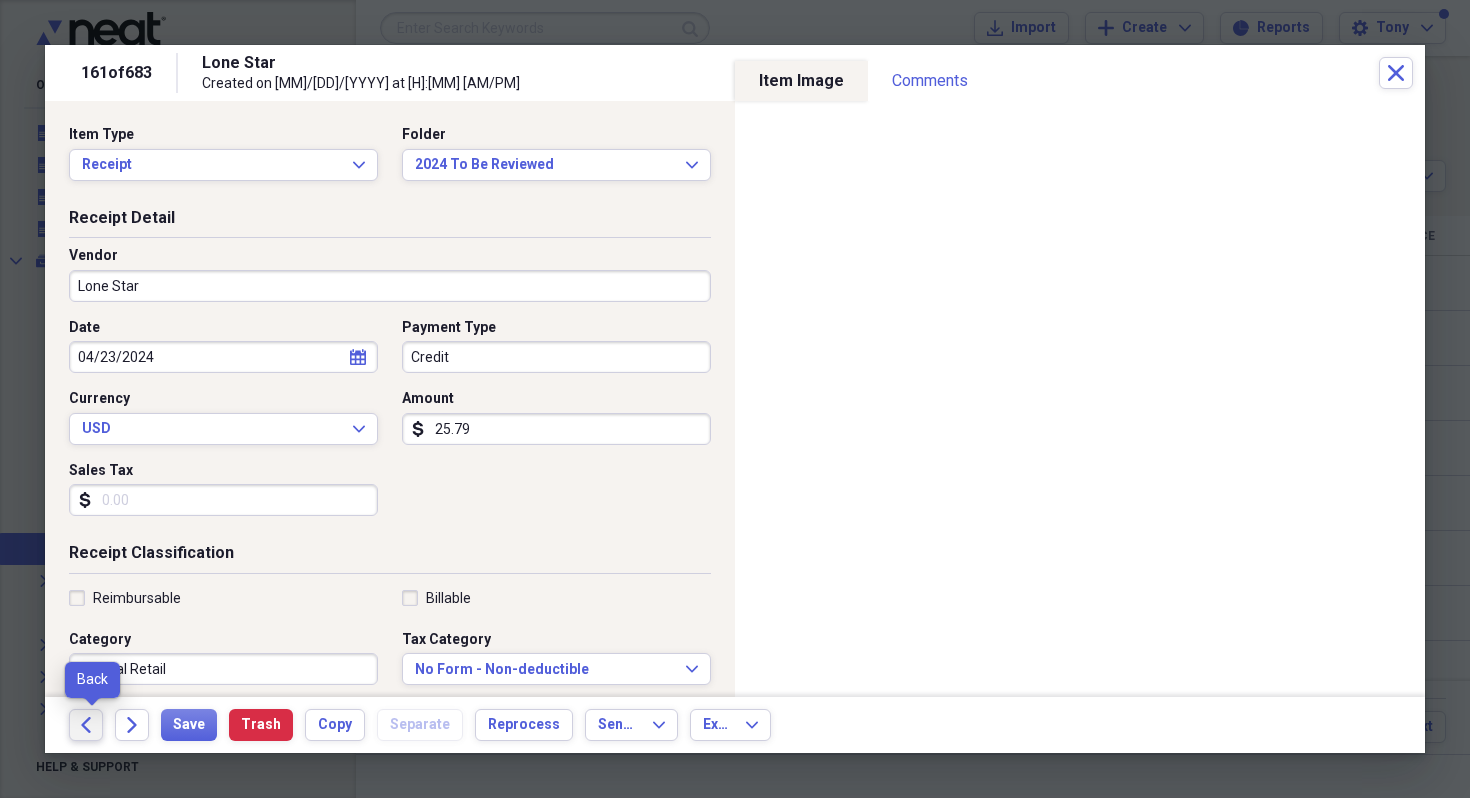 click on "Back" at bounding box center [86, 725] 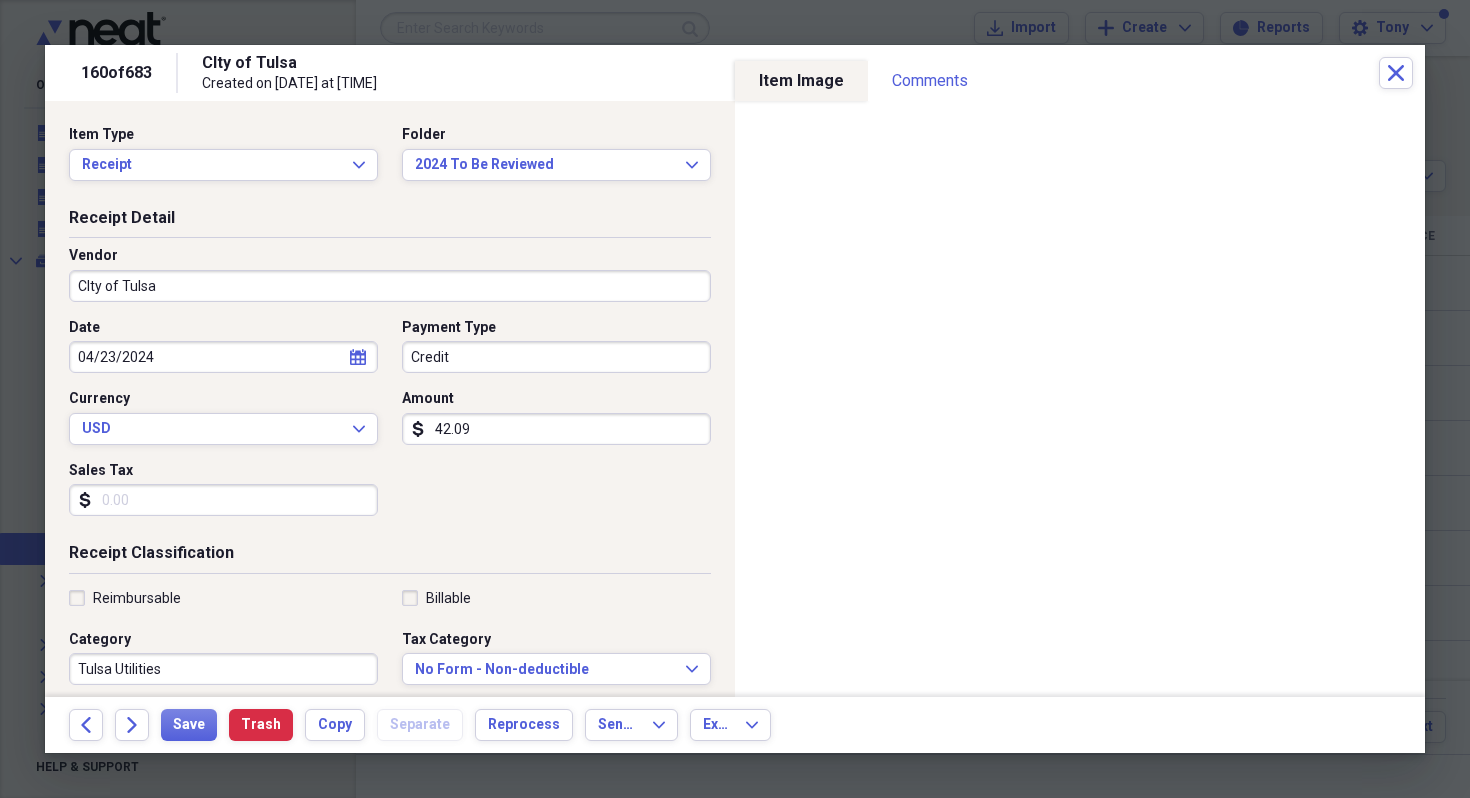 click on "Tulsa Utilities" at bounding box center [223, 669] 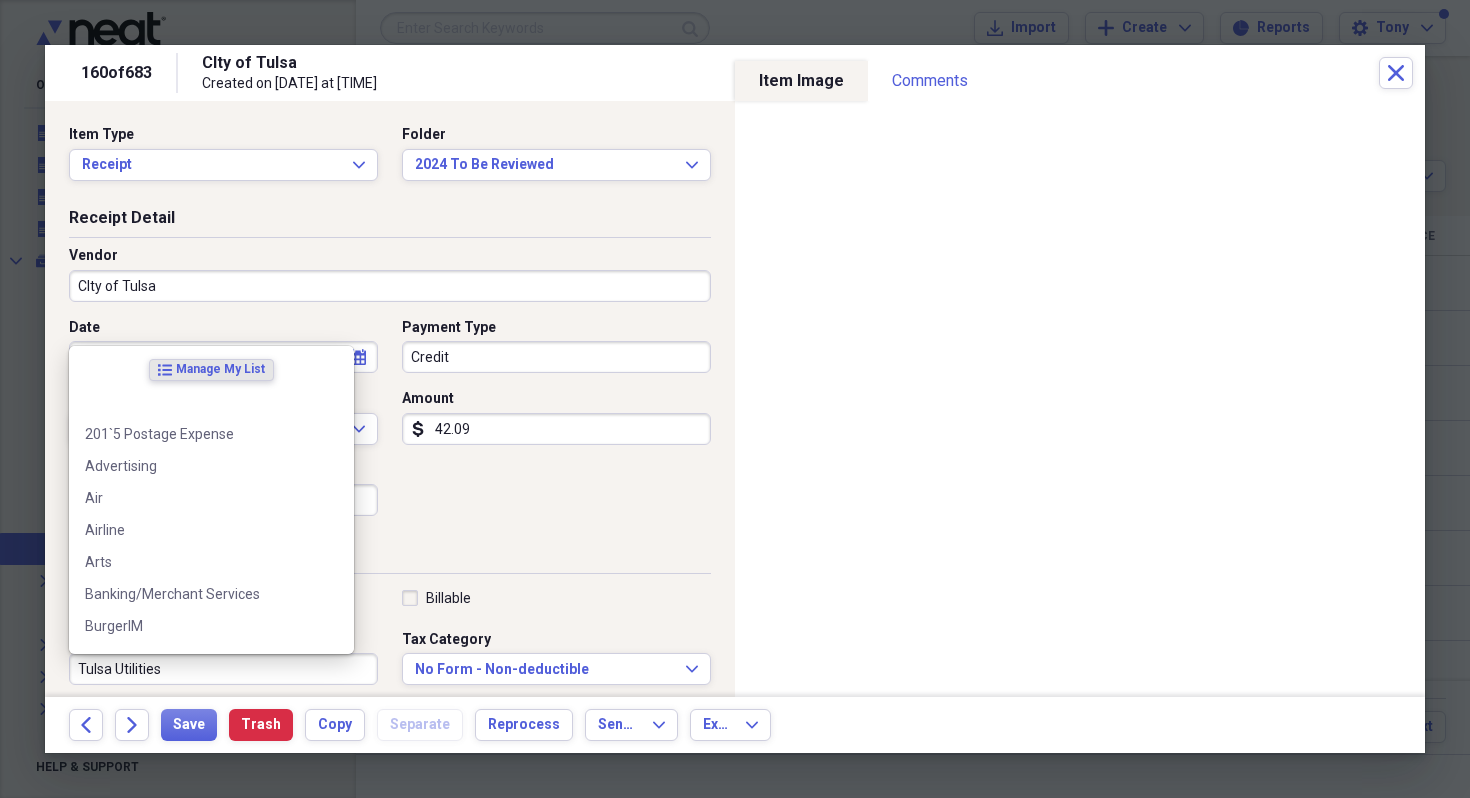 click on "Tulsa Utilities" at bounding box center [223, 669] 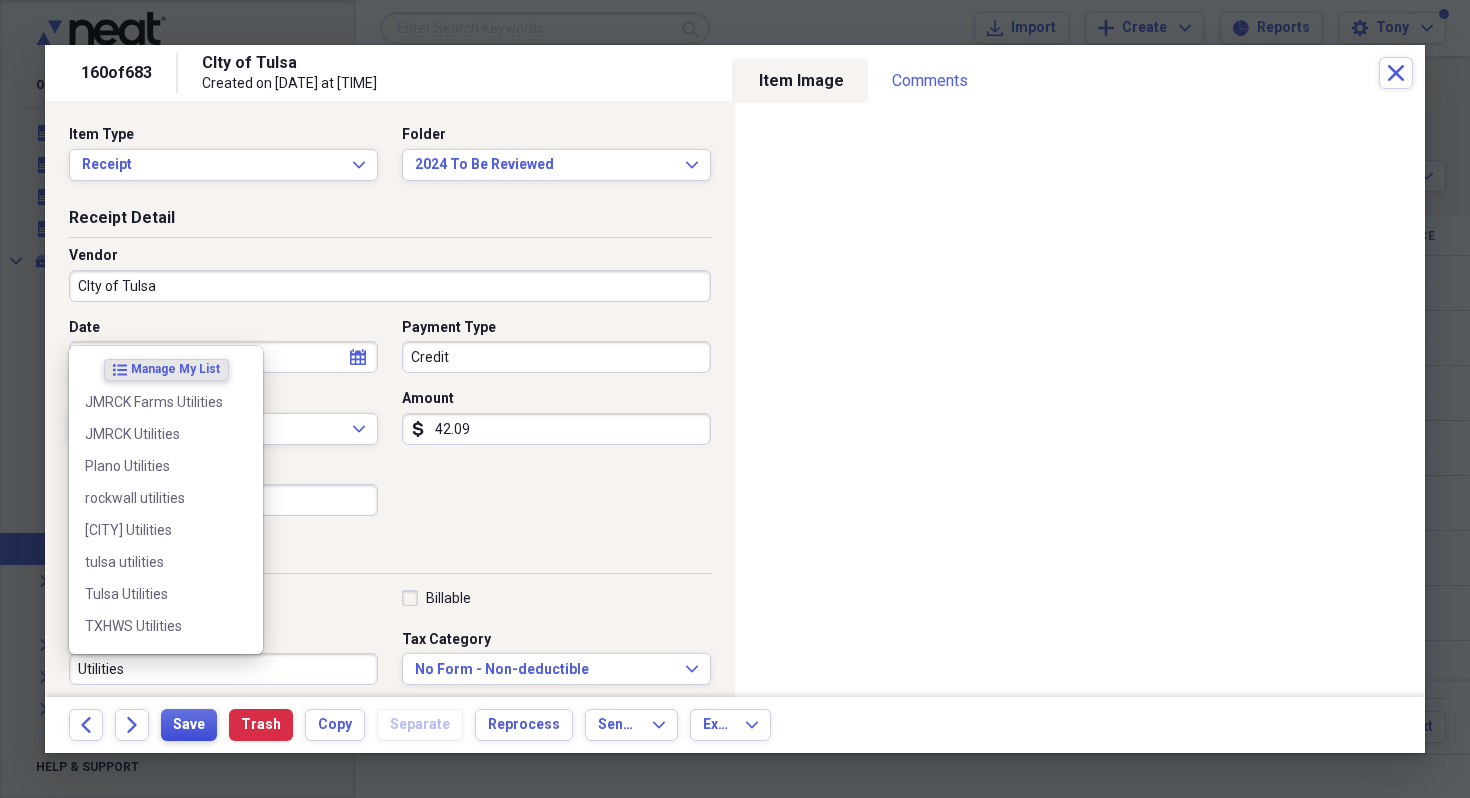type on "Utilities" 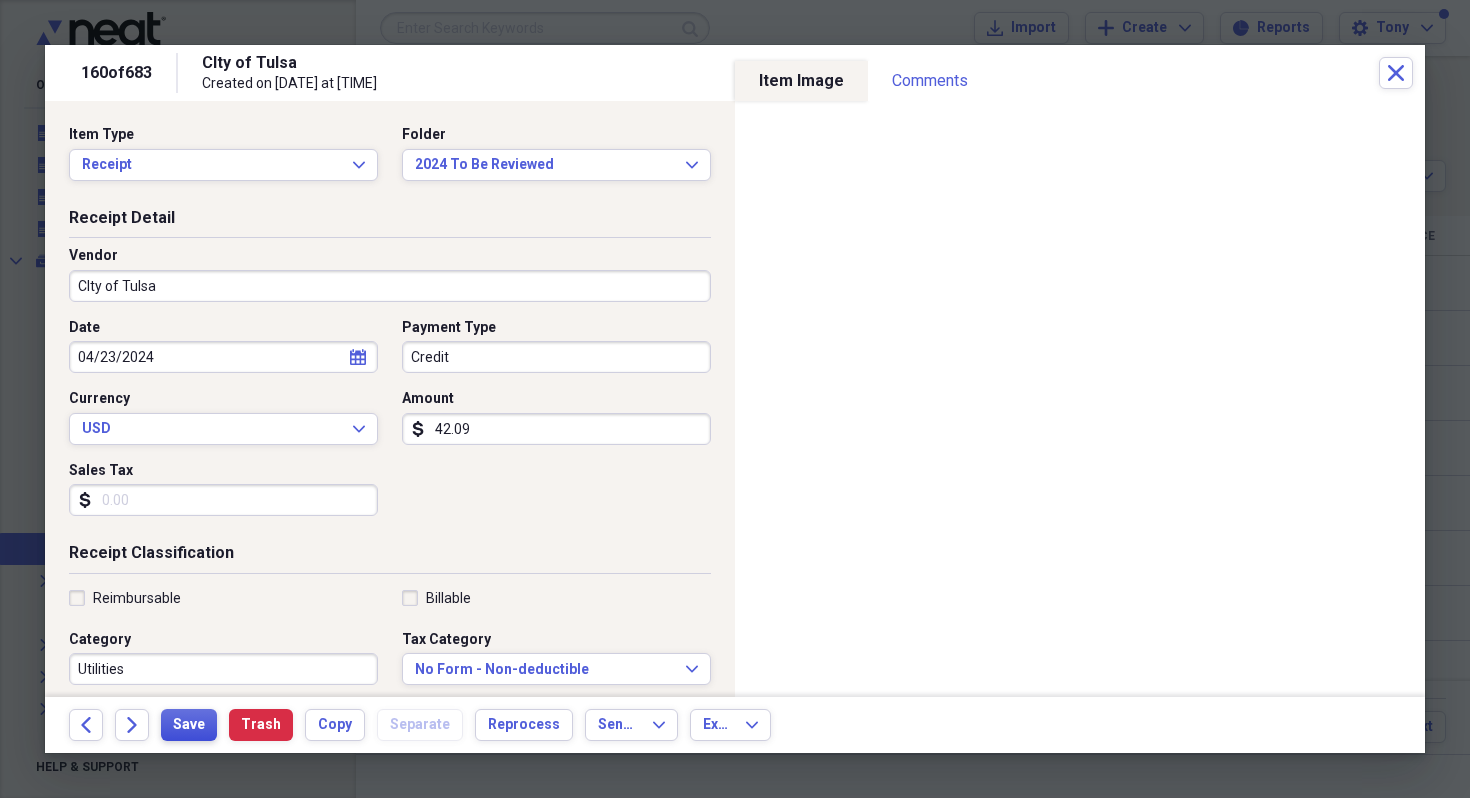 click on "Save" at bounding box center [189, 725] 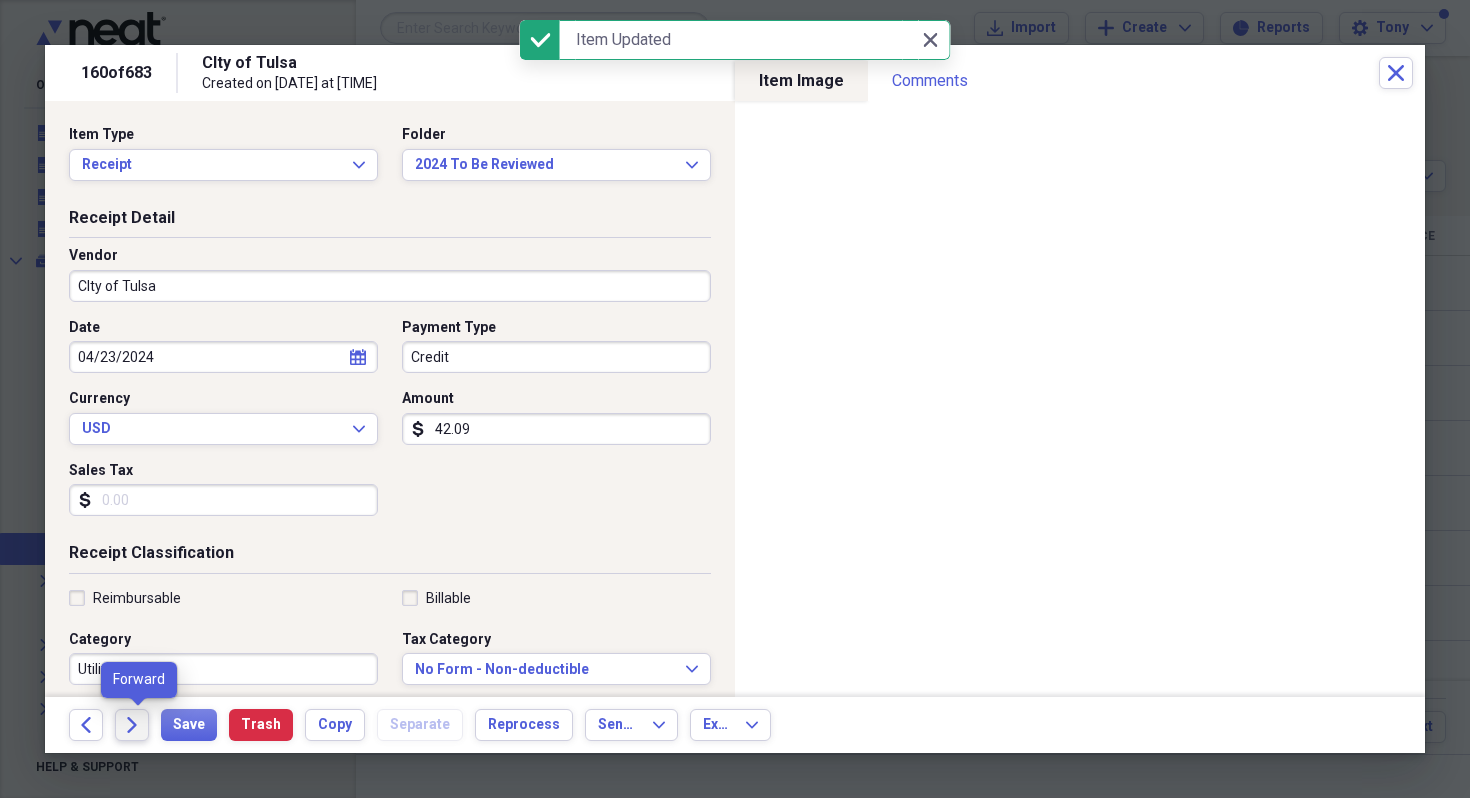 click on "Forward" 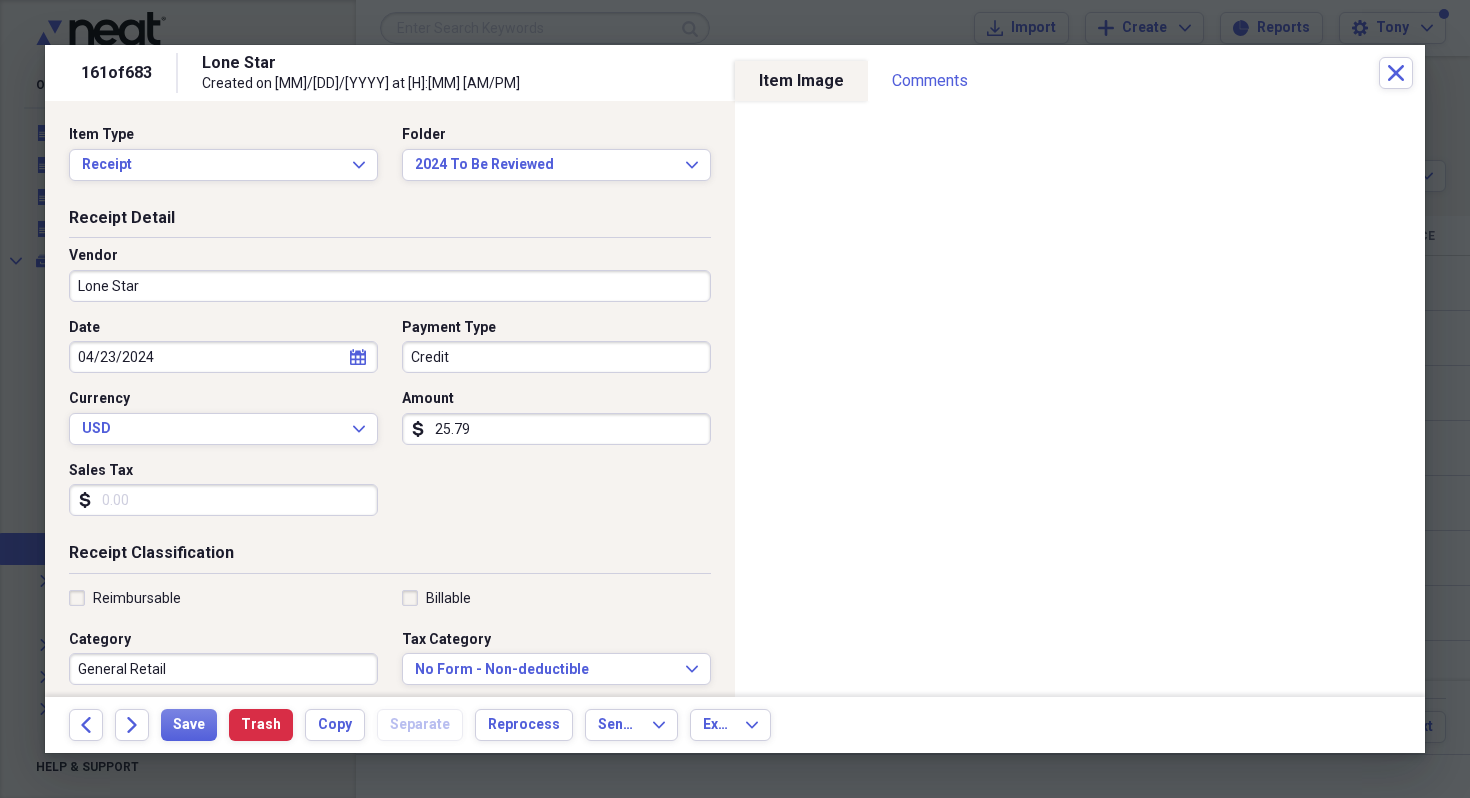 click on "Lone Star" at bounding box center (390, 286) 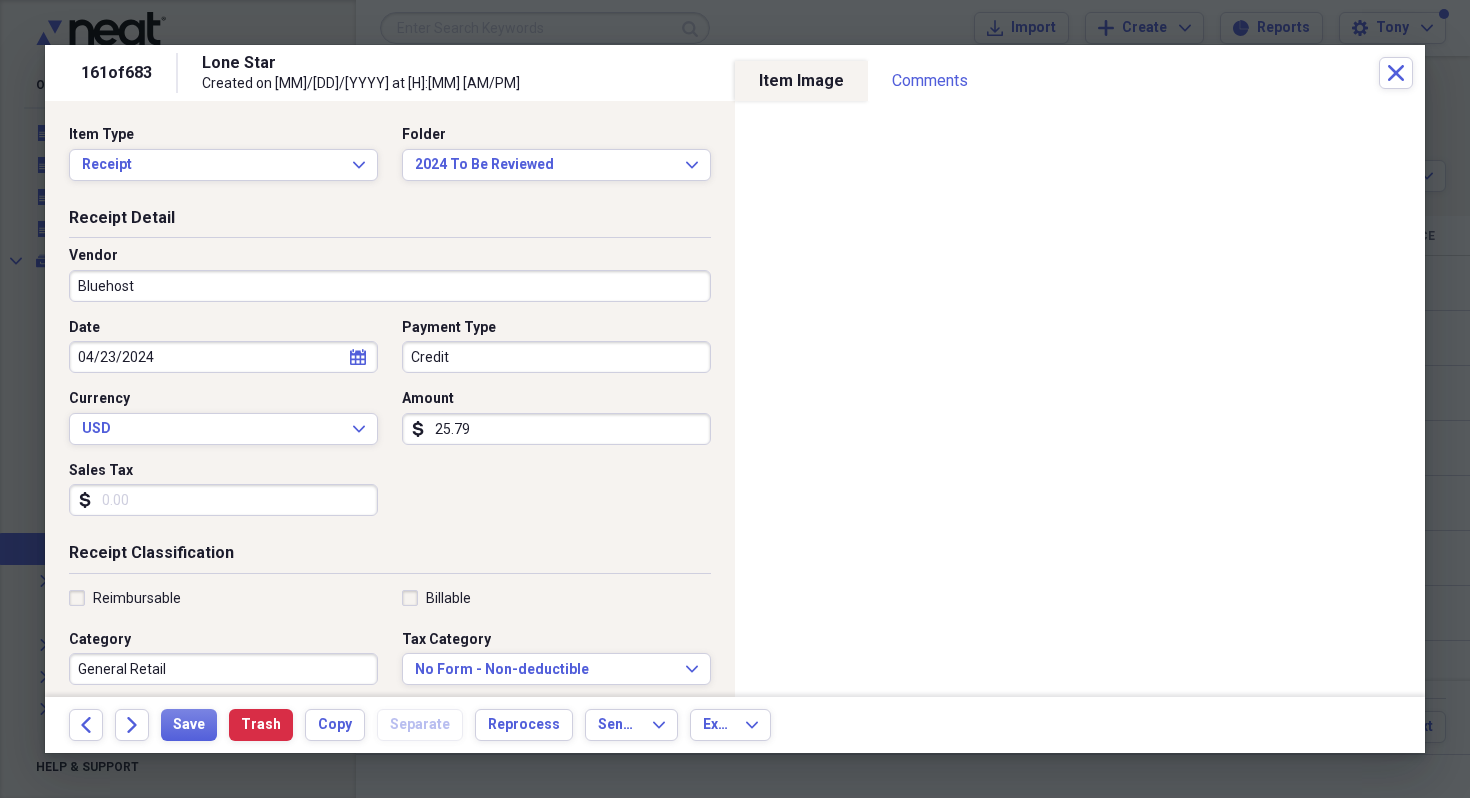 type on "Bluehost" 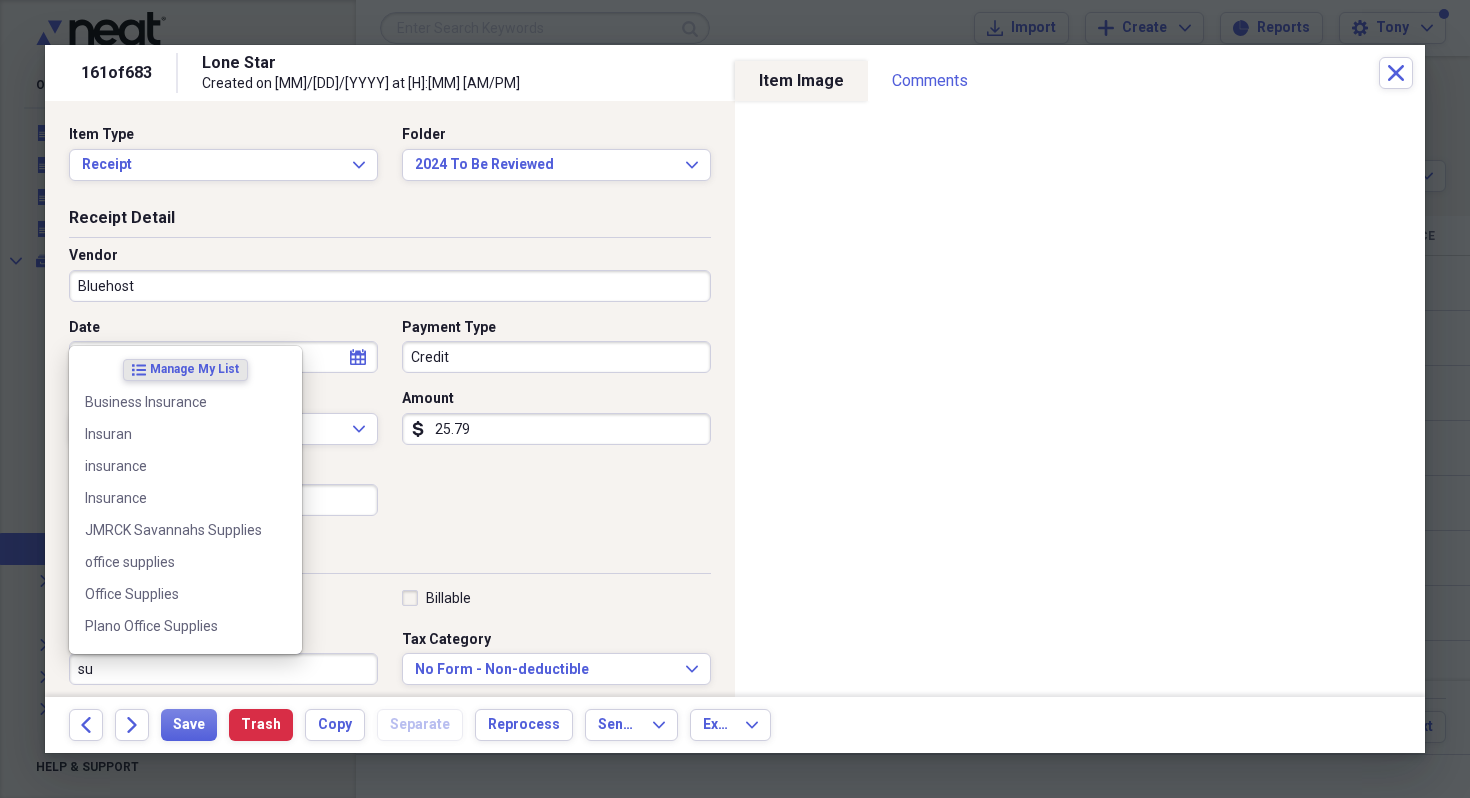 type on "s" 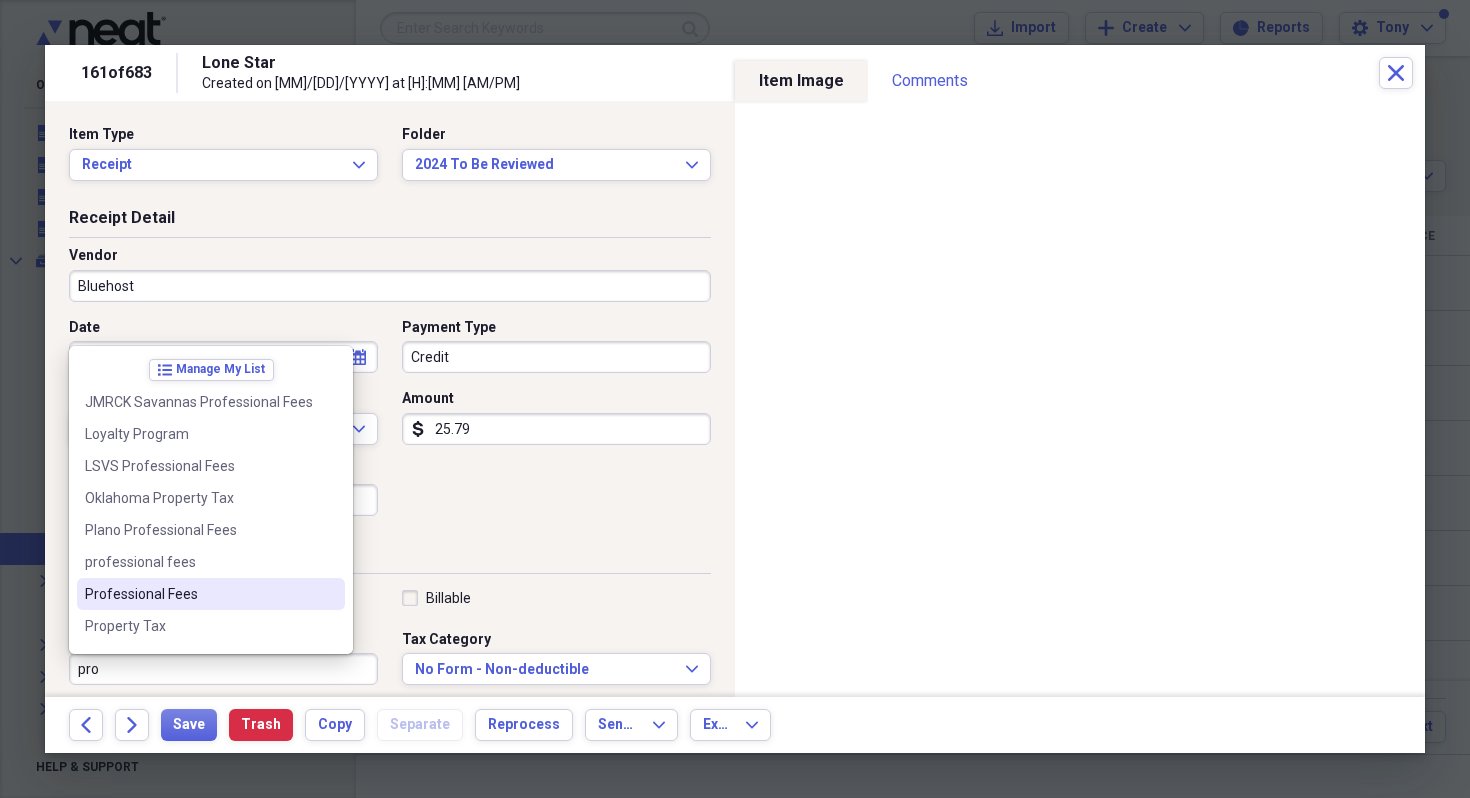 click on "Professional Fees" at bounding box center [199, 594] 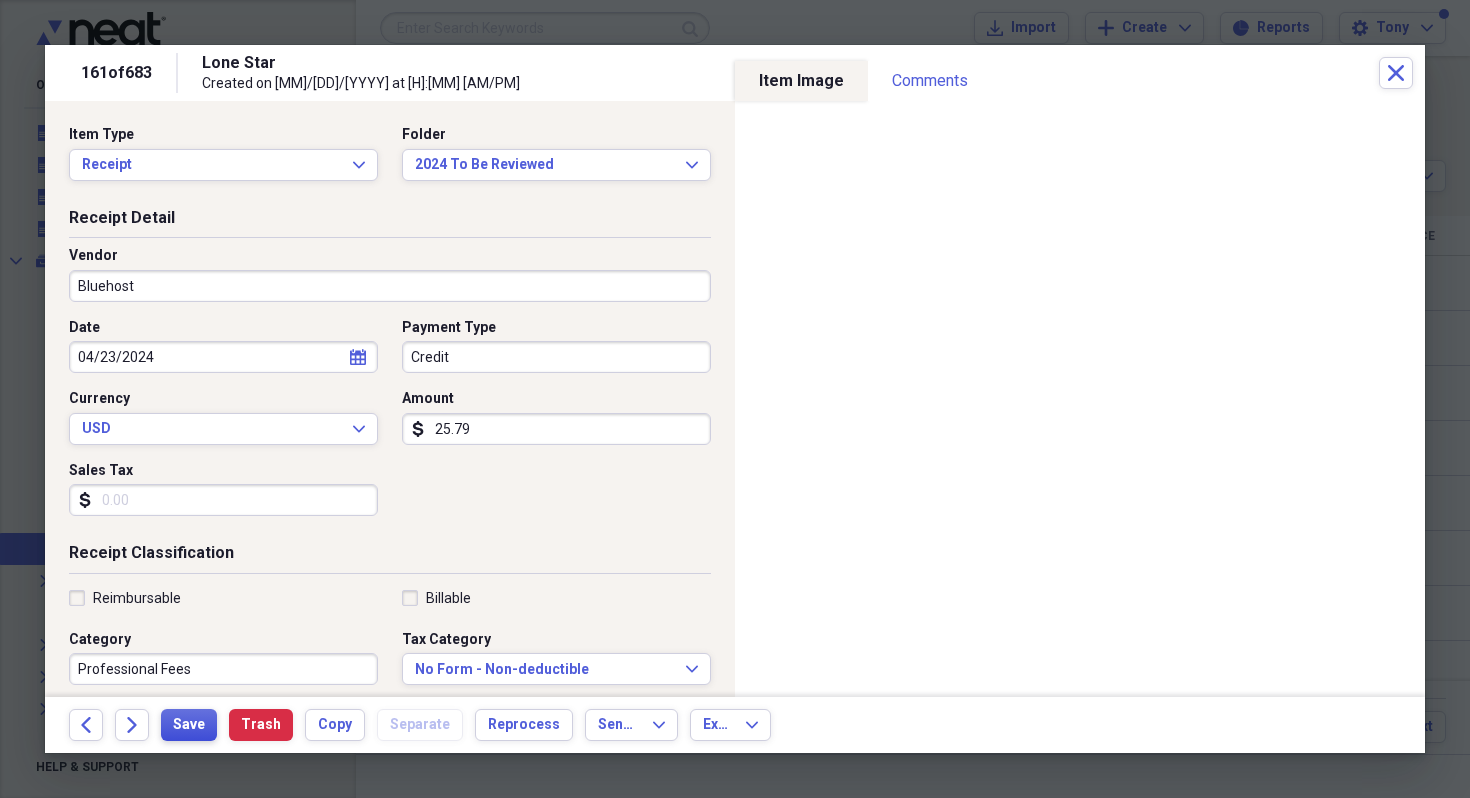 click on "Save" at bounding box center (189, 725) 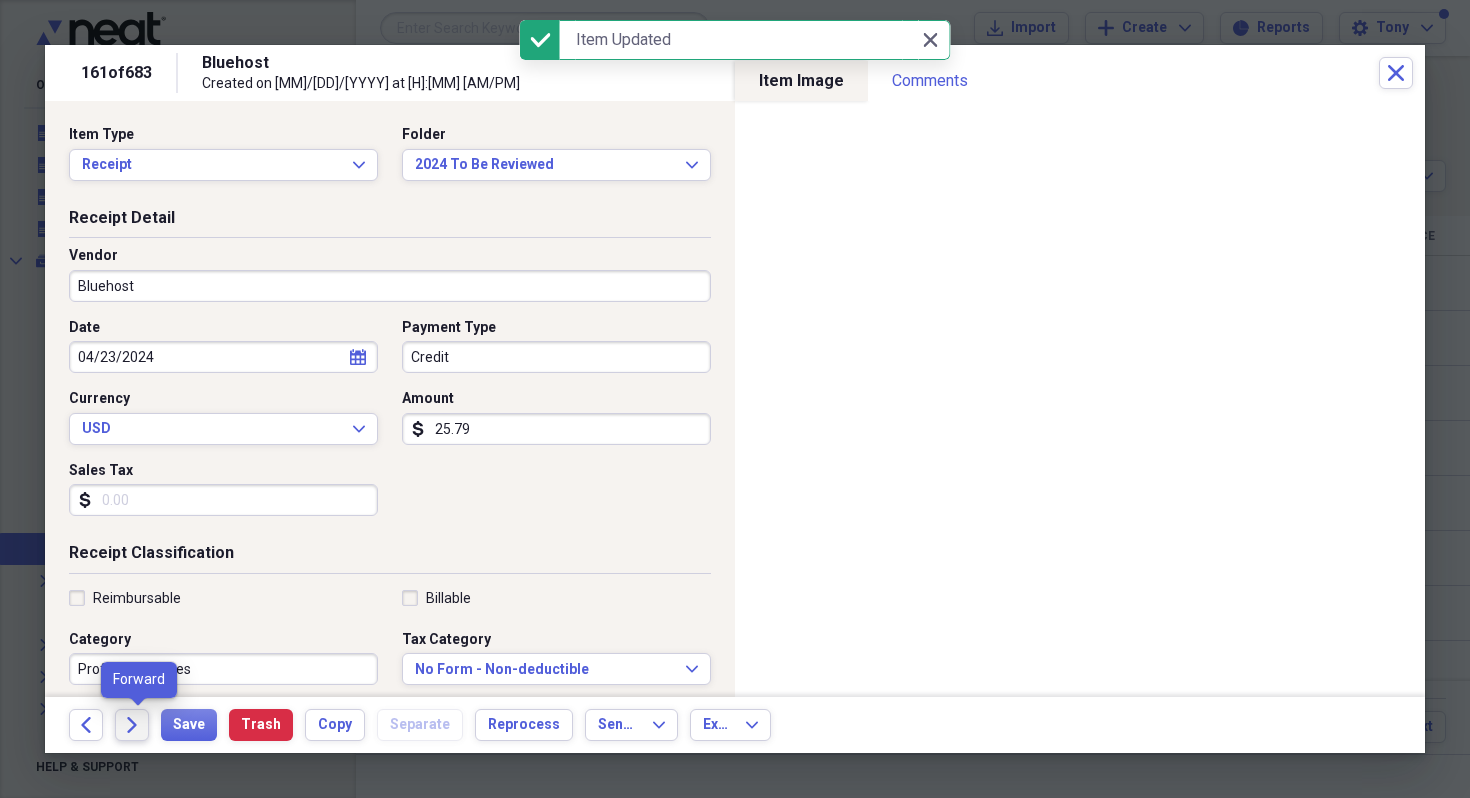 click 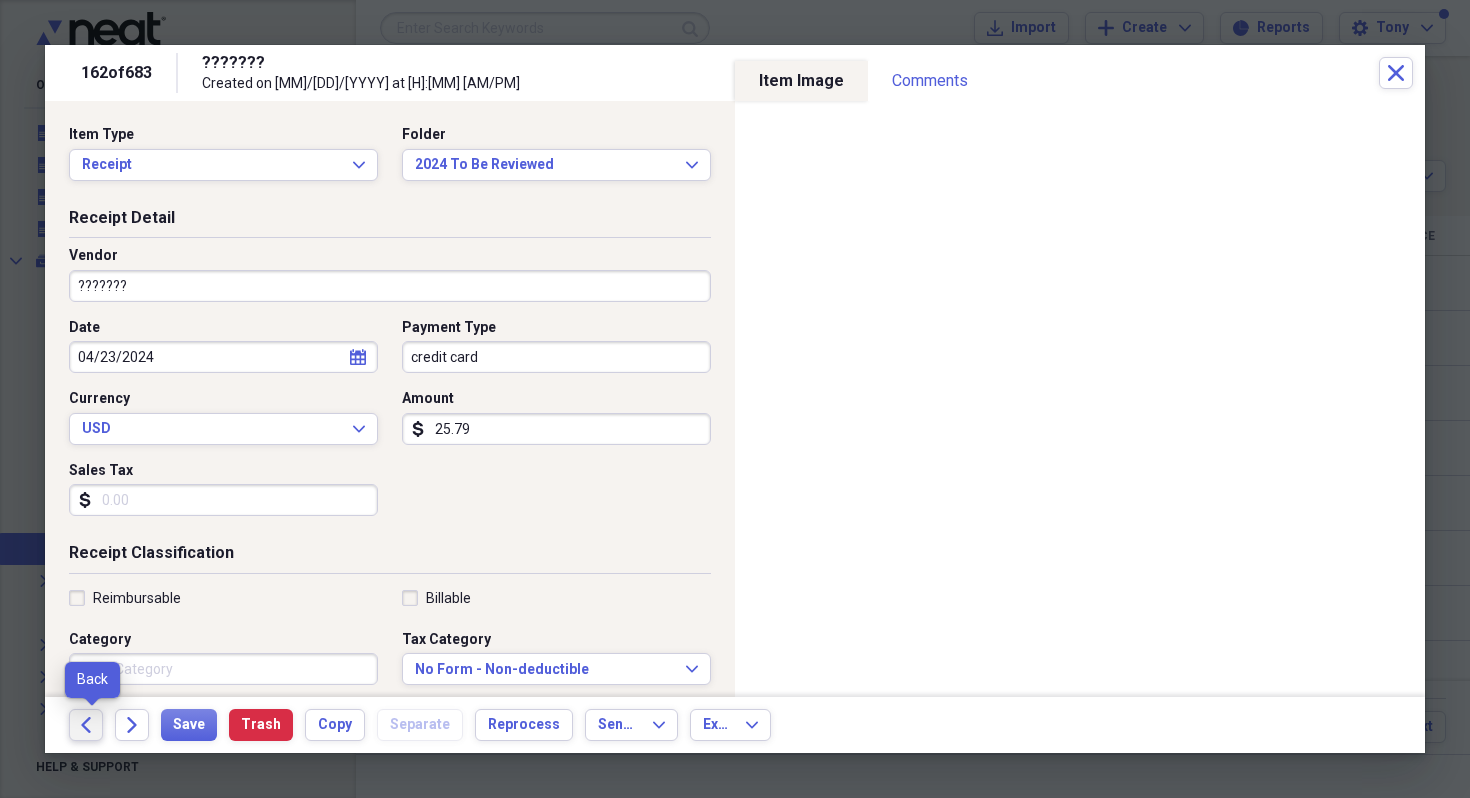 click on "Back" 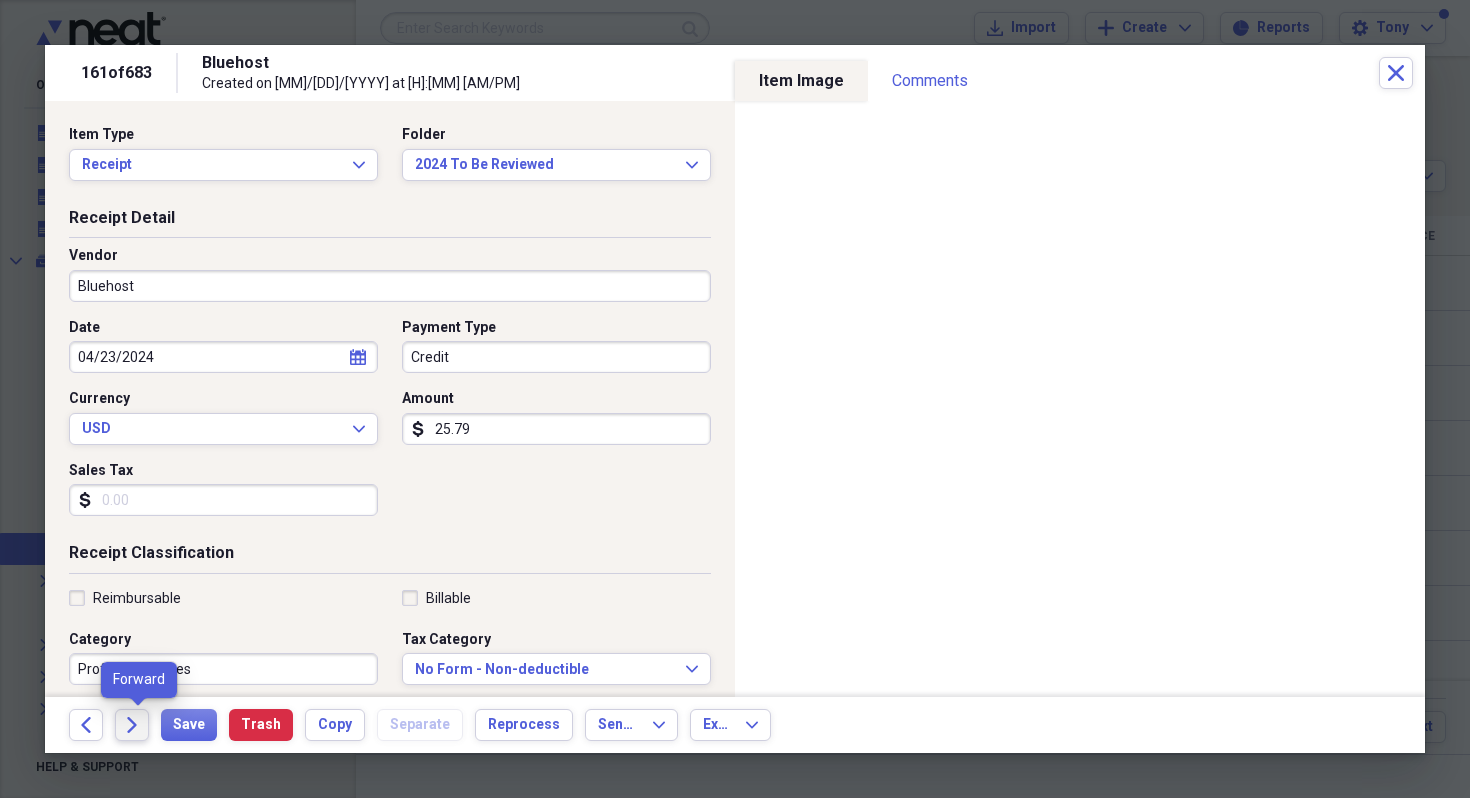 click on "Forward" 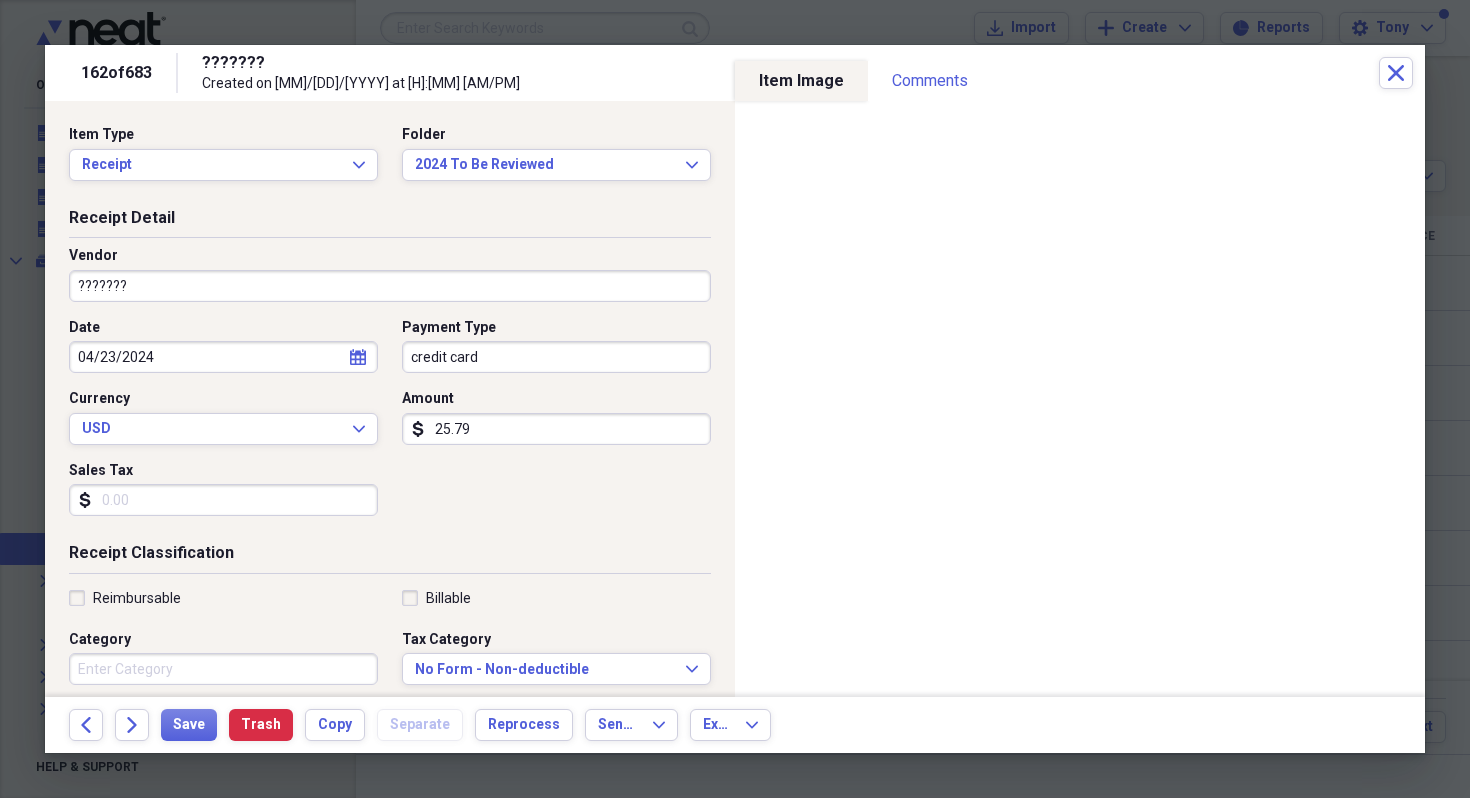 click on "???????" at bounding box center (390, 286) 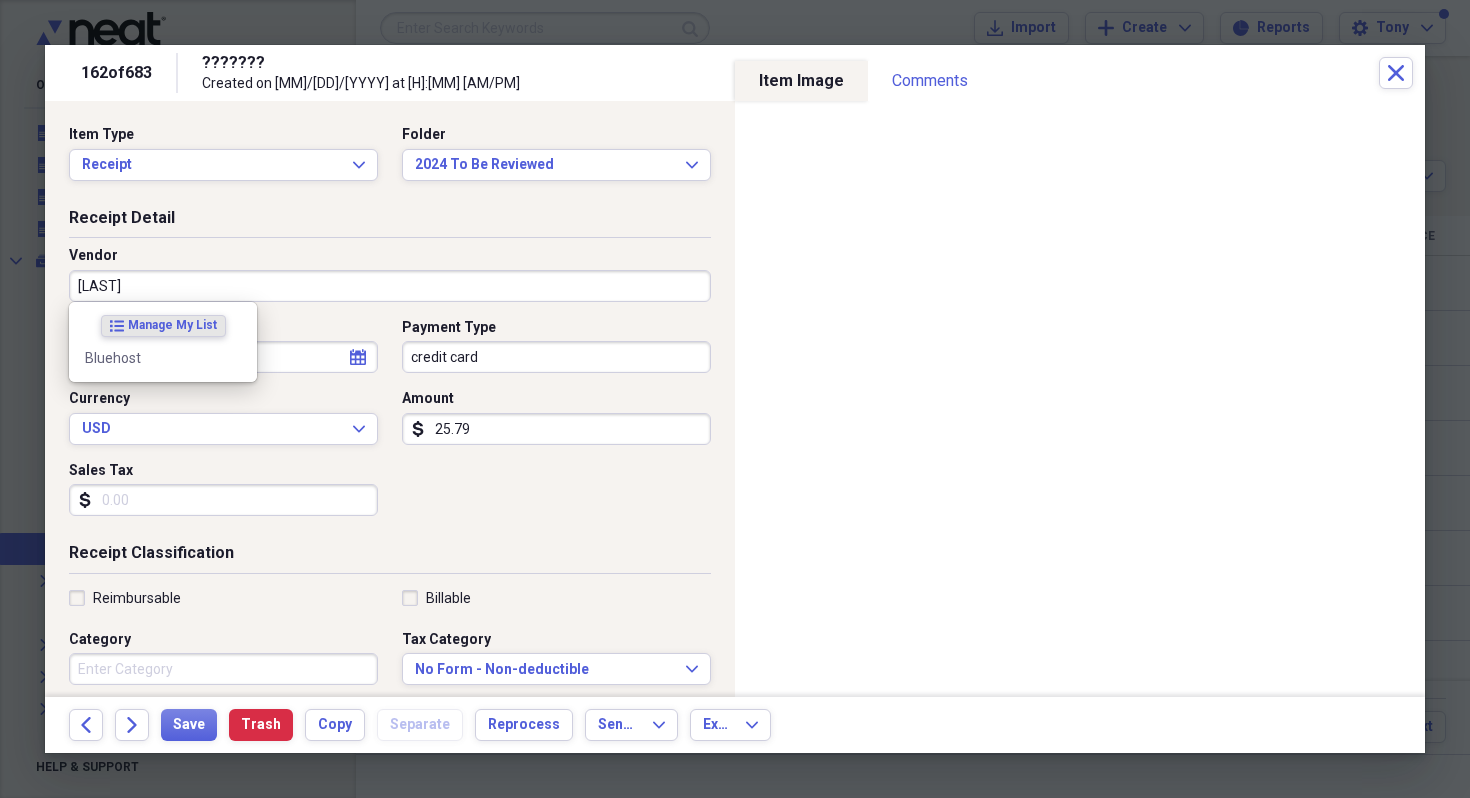 type on "Bluehost" 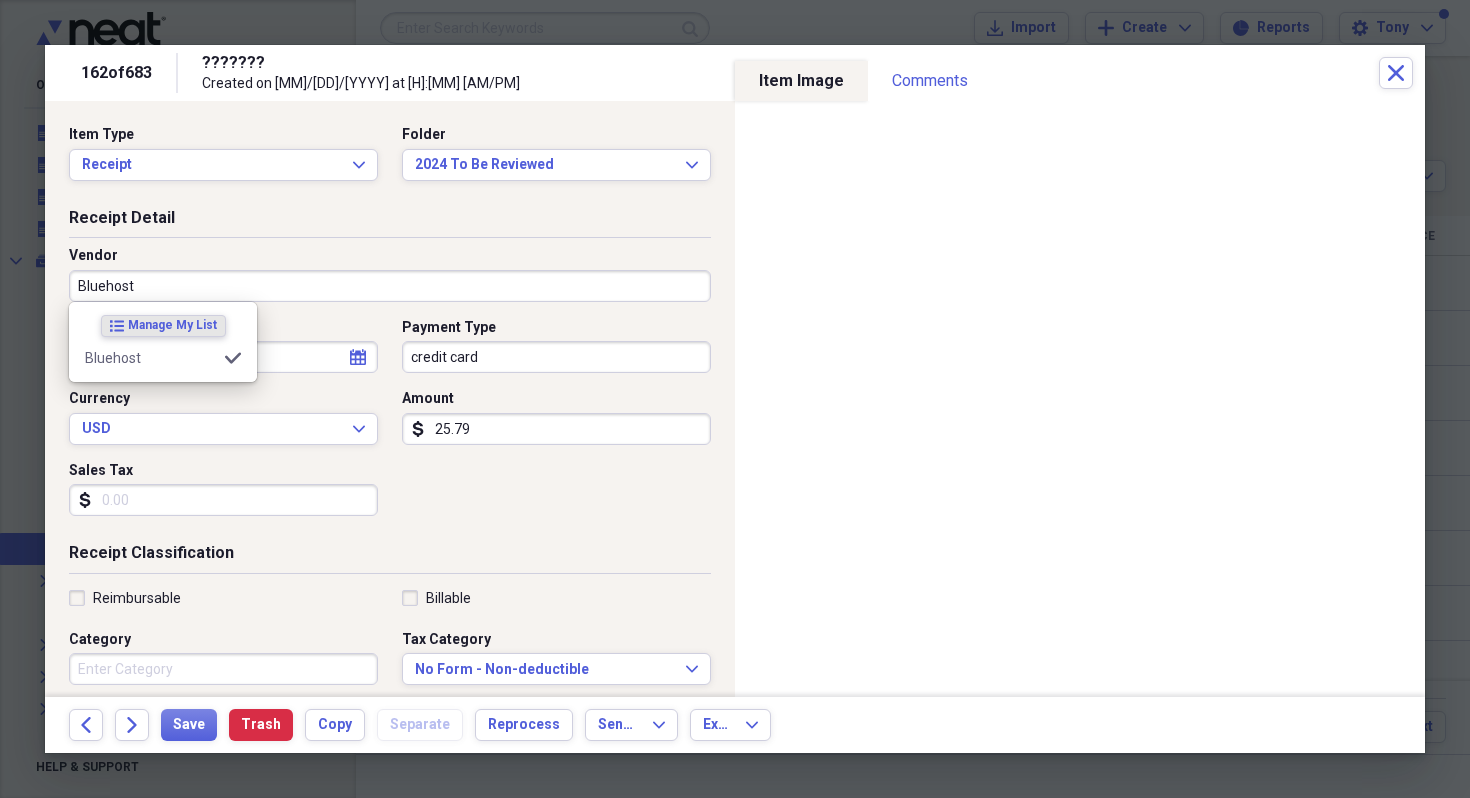 type on "Professional Fees" 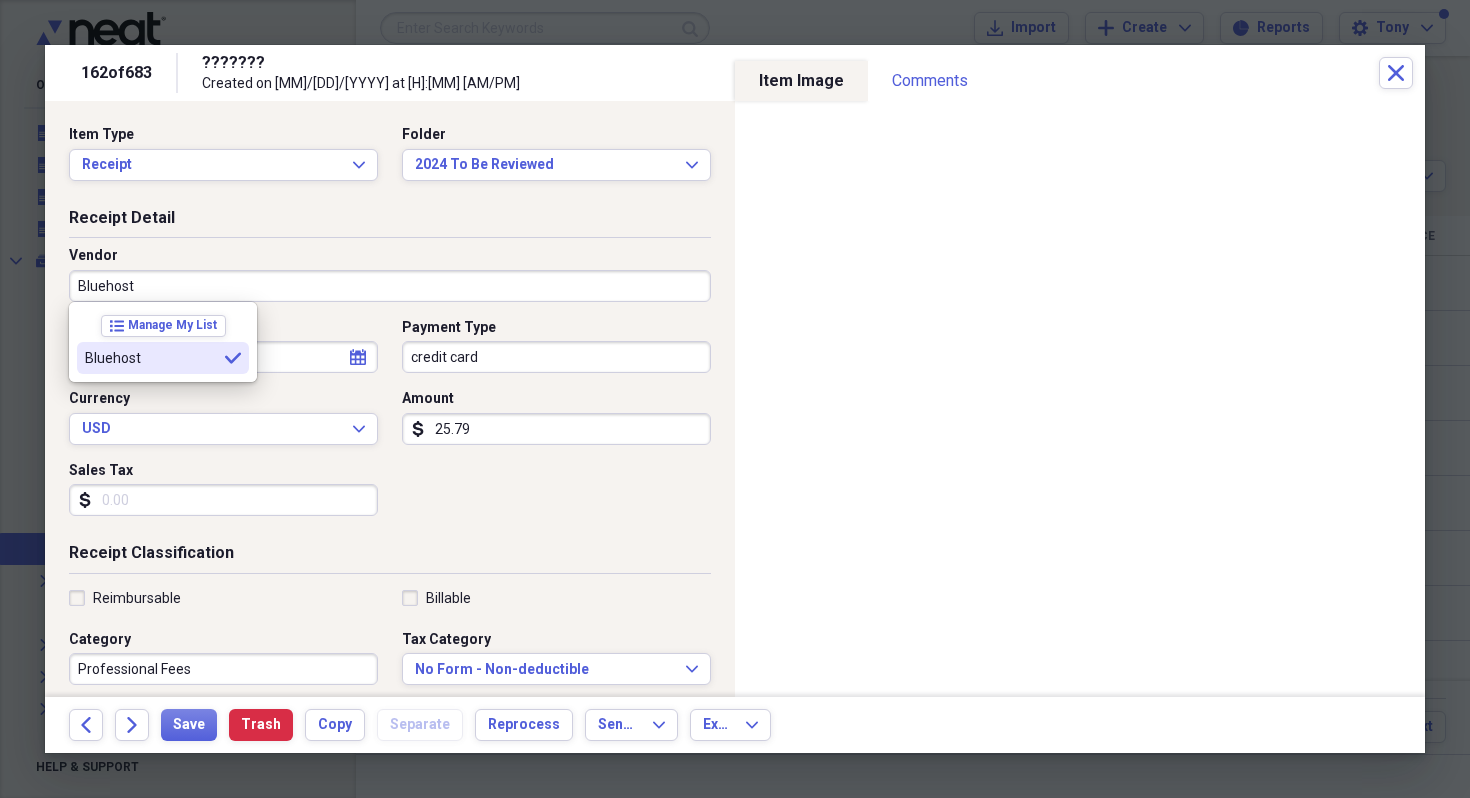 type on "Bluehost" 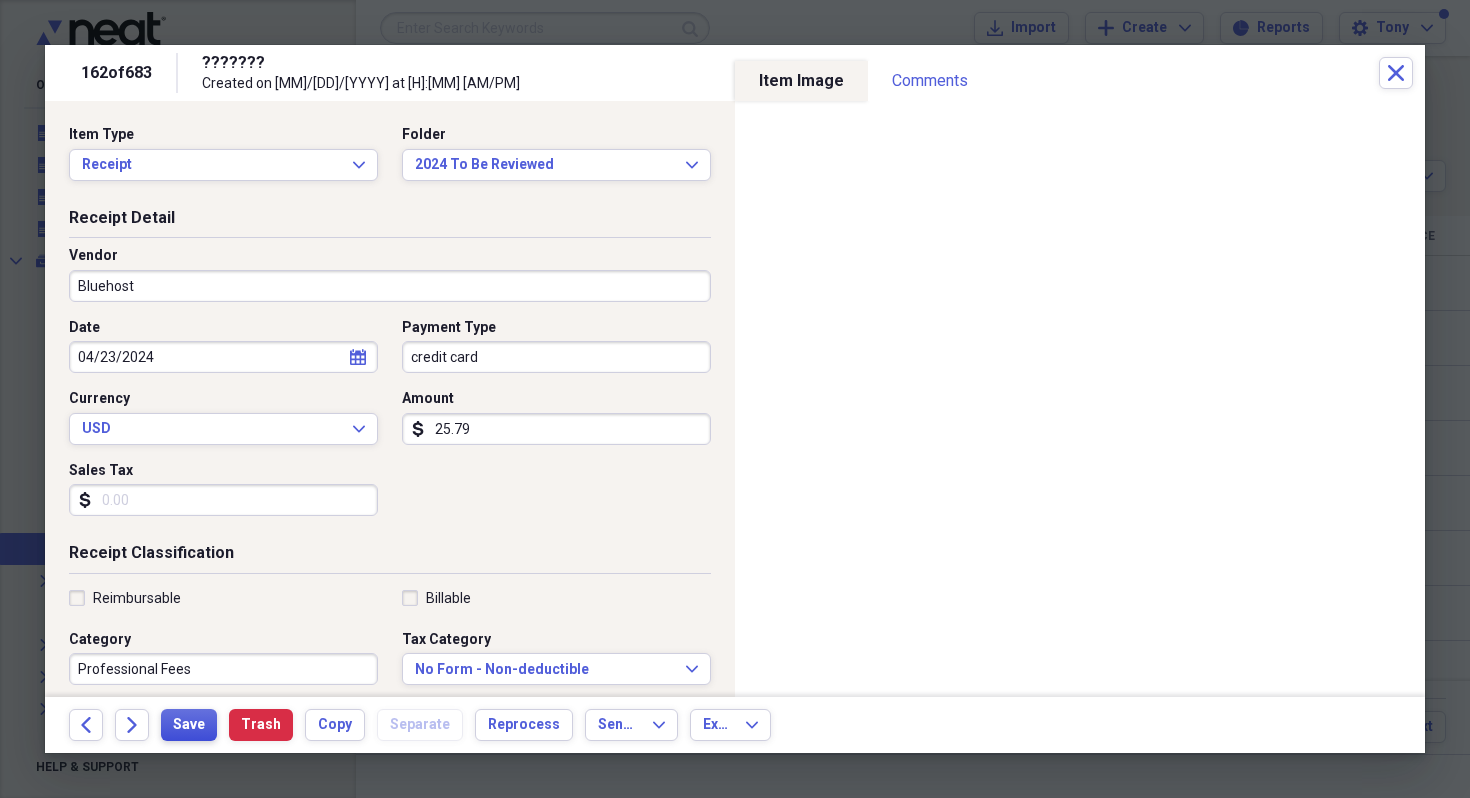 click on "Save" at bounding box center (189, 725) 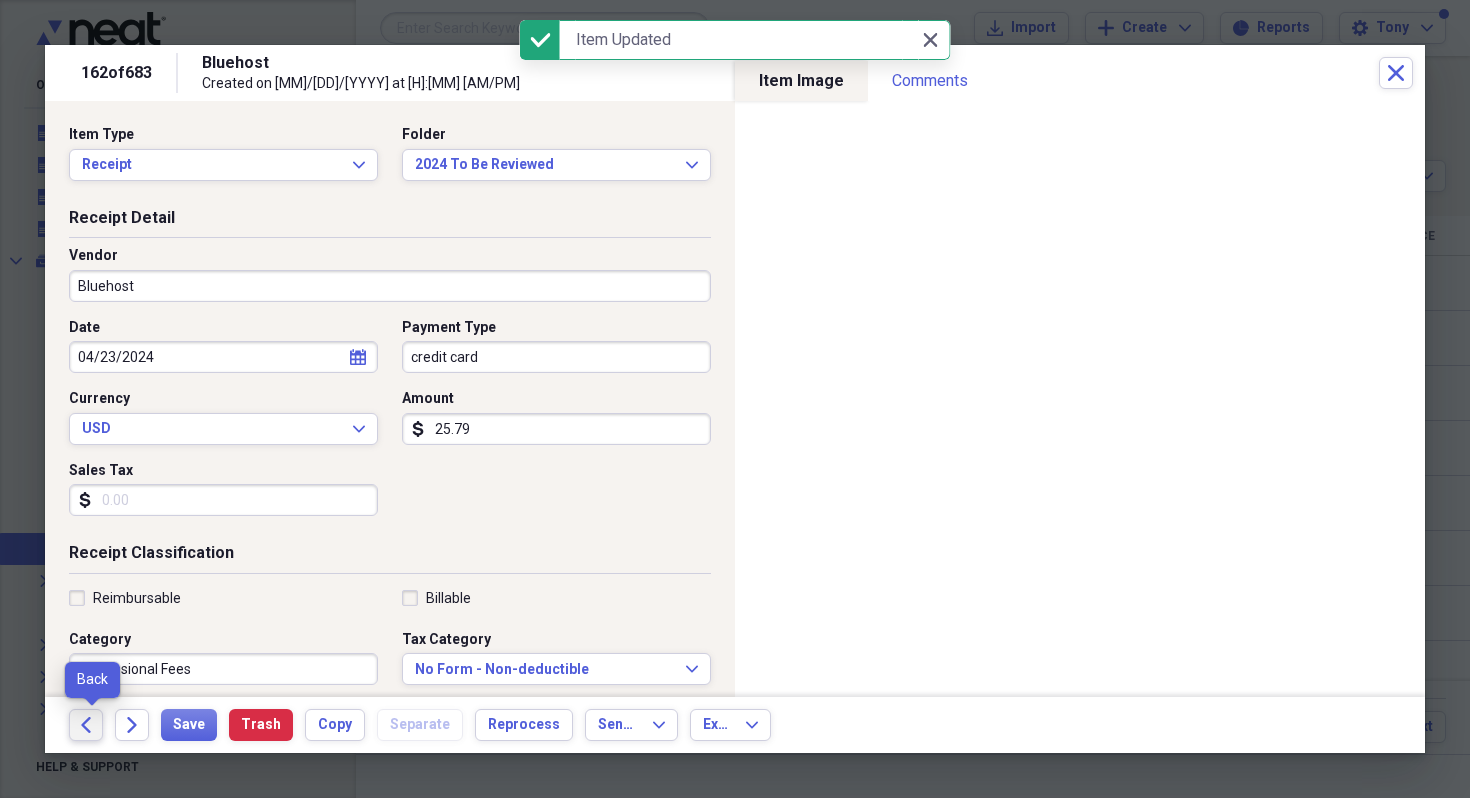click on "Back" 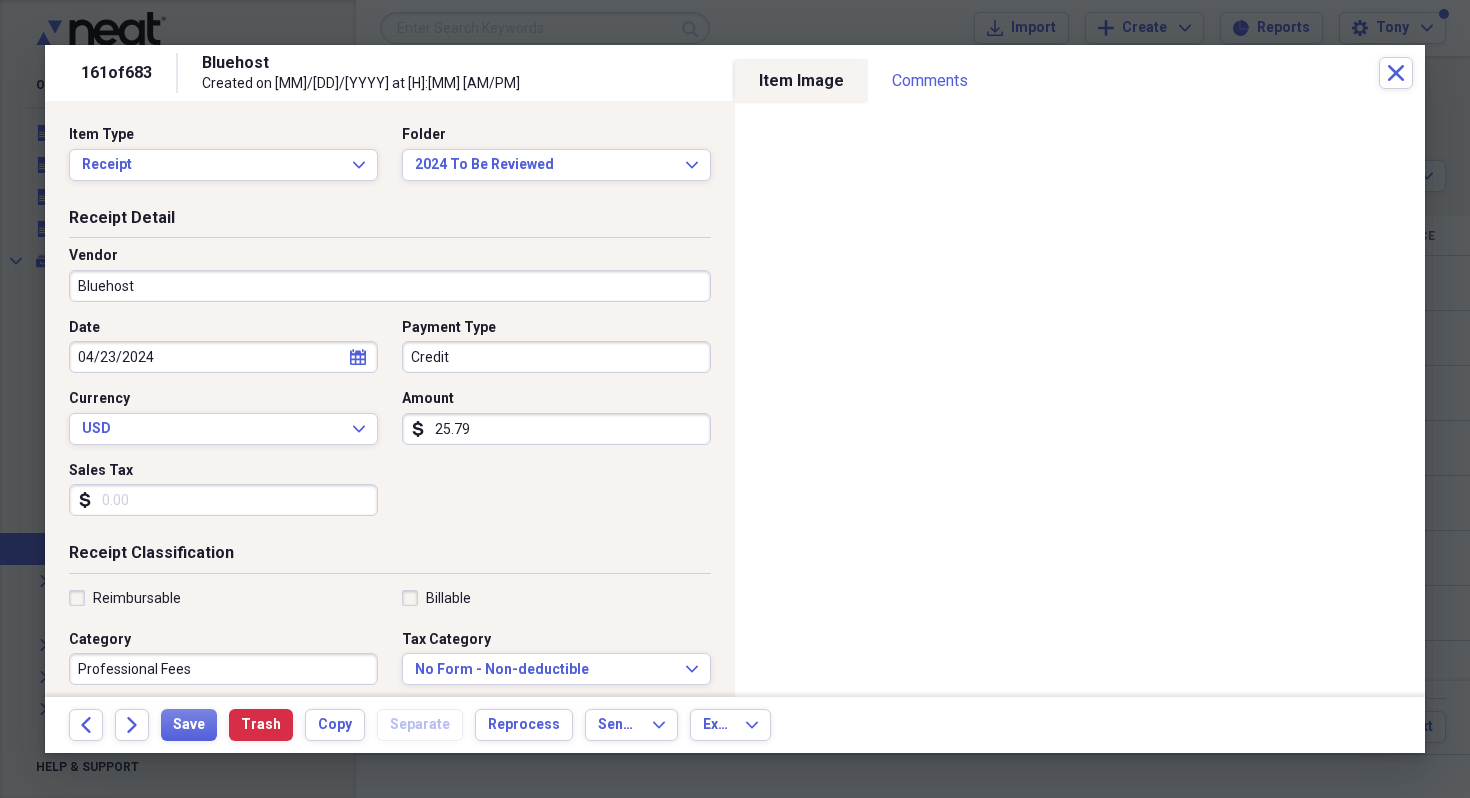 click on "04/23/2024" at bounding box center [223, 357] 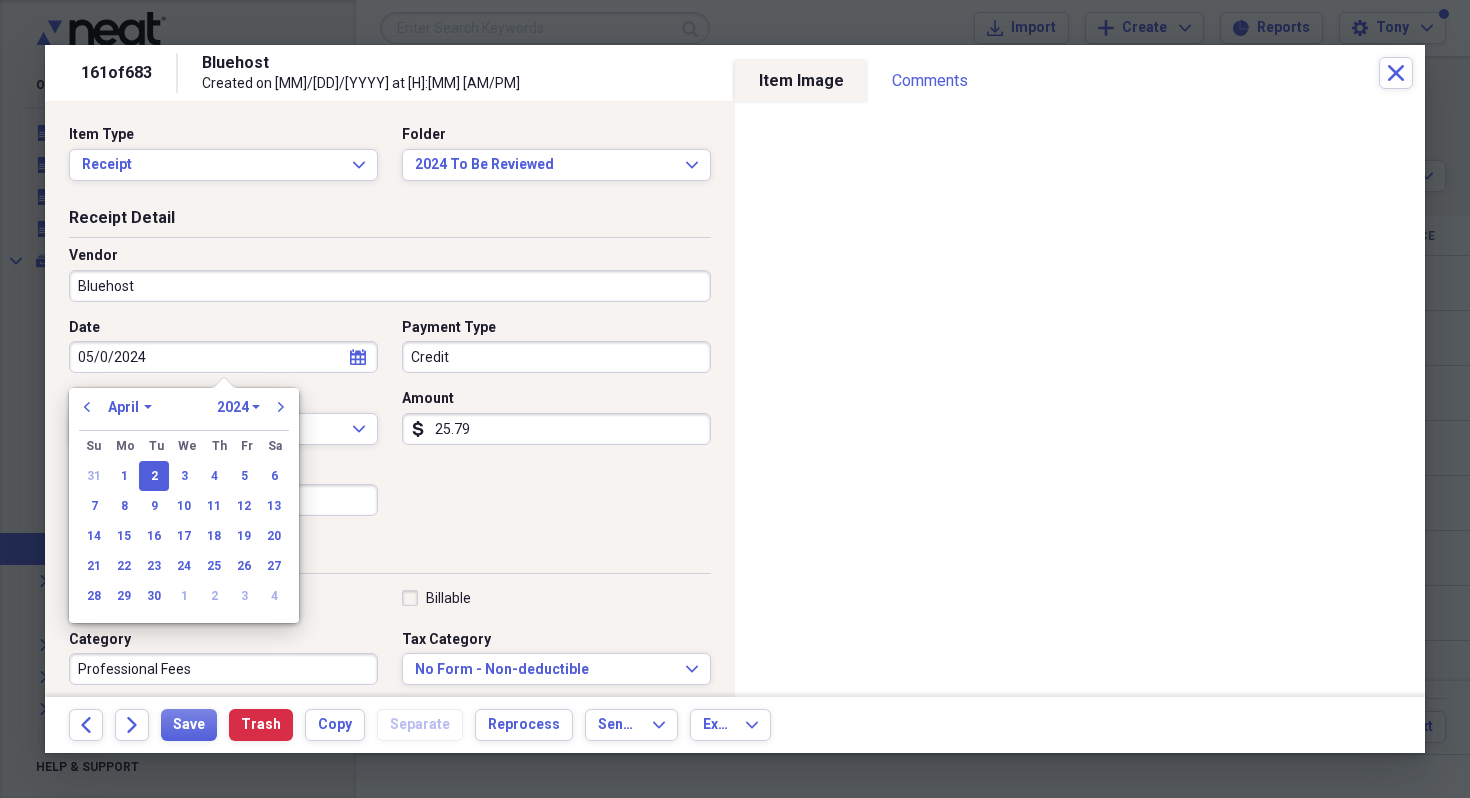 type on "05/01/2024" 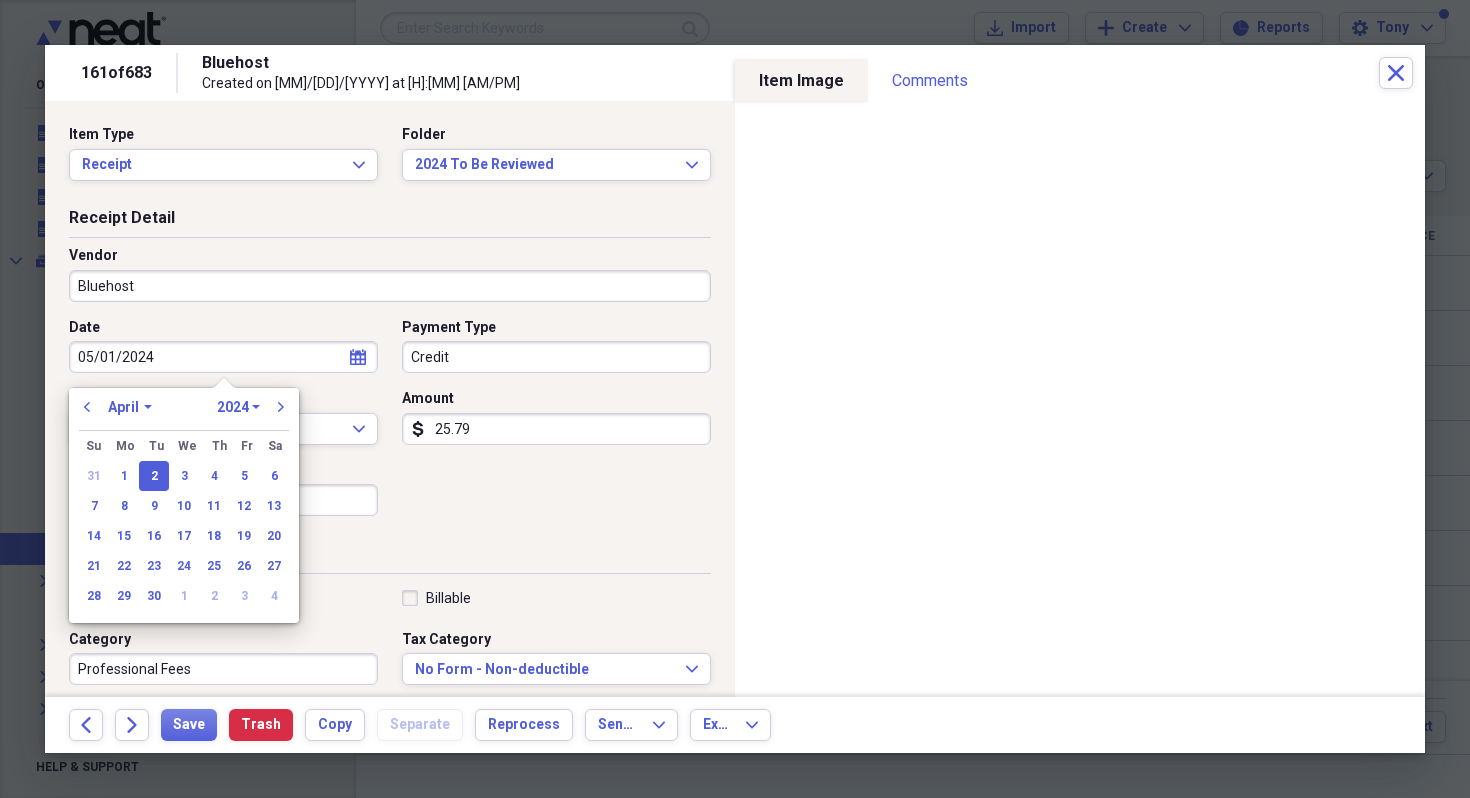 select on "4" 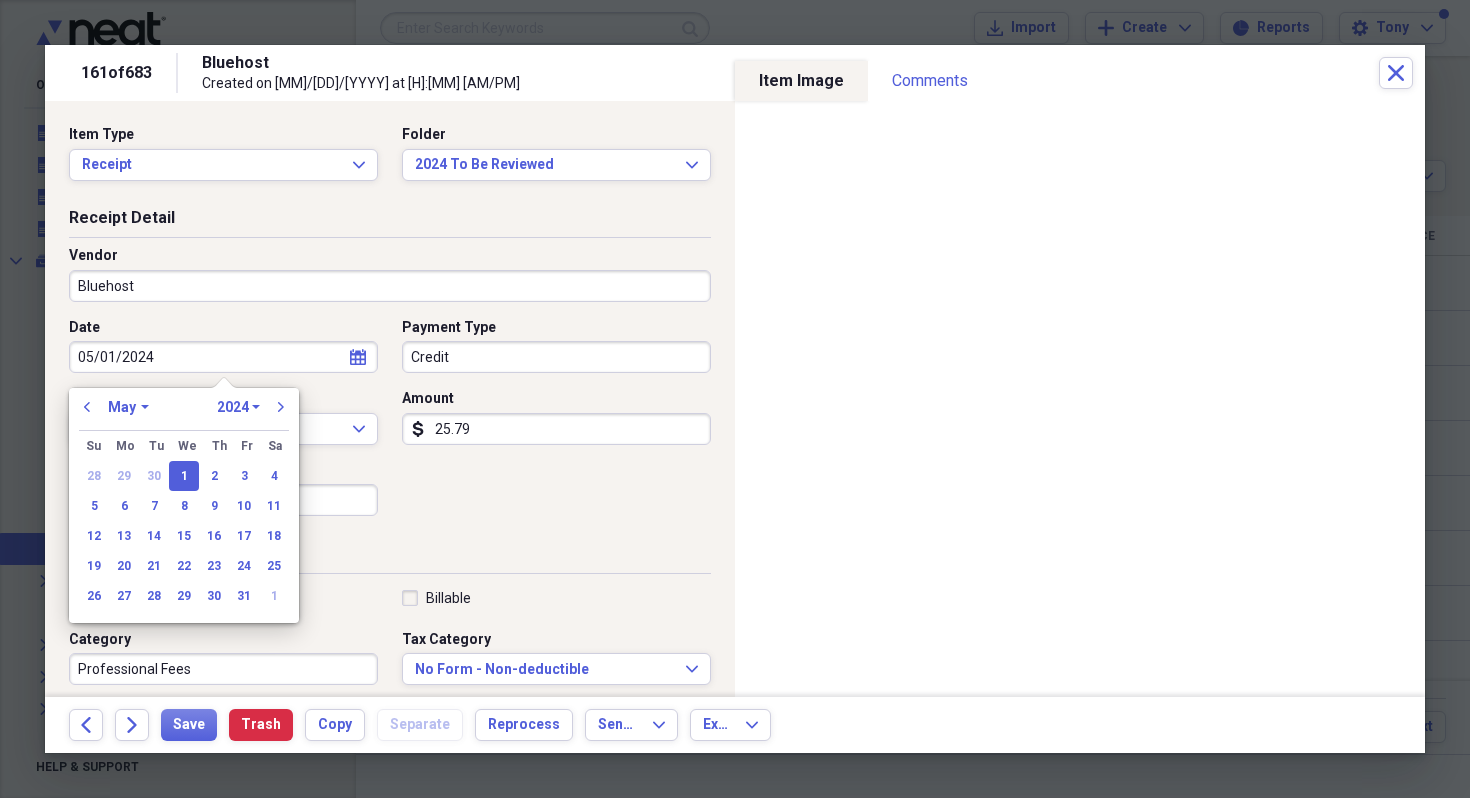 type on "05/01/2024" 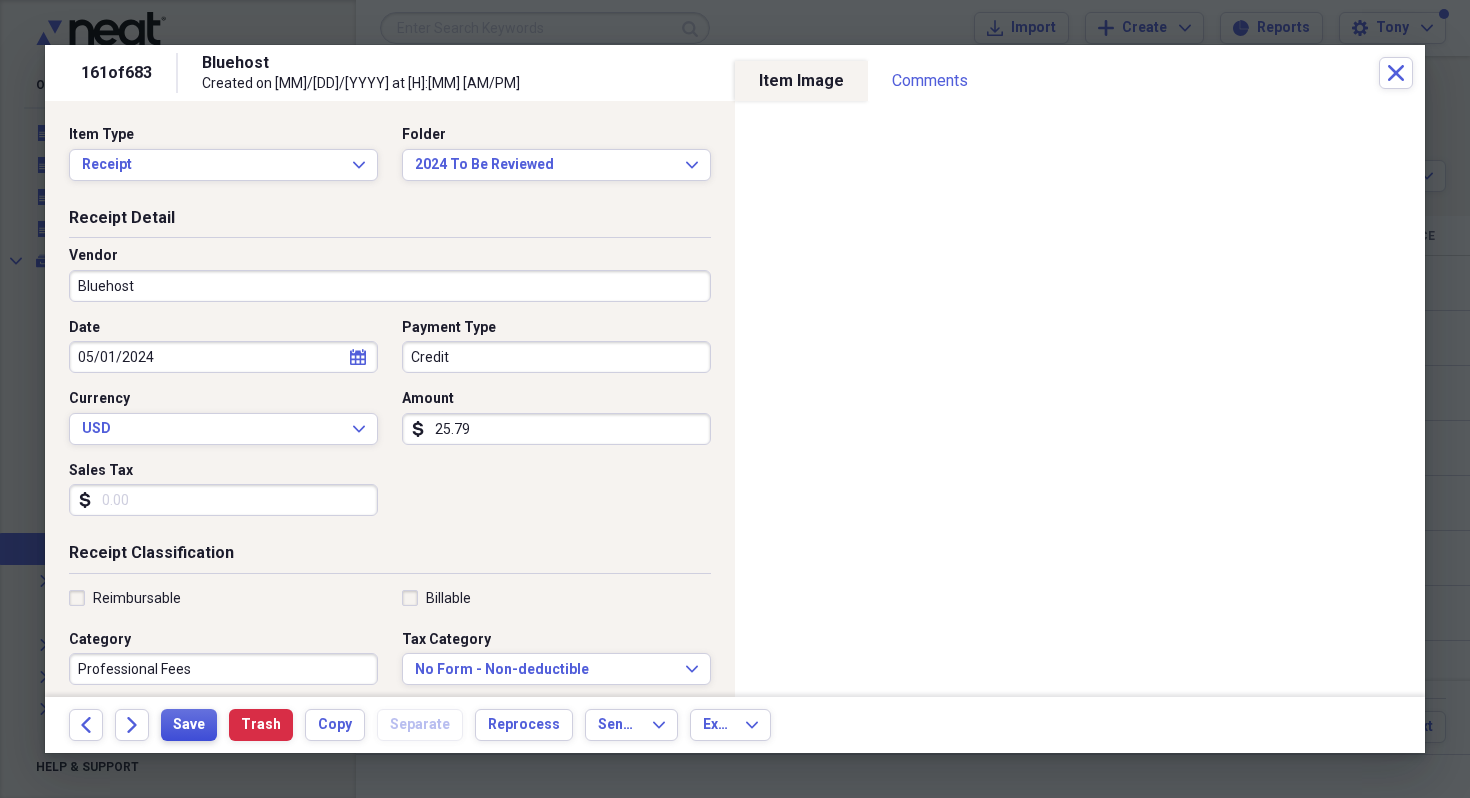 click on "Save" at bounding box center (189, 725) 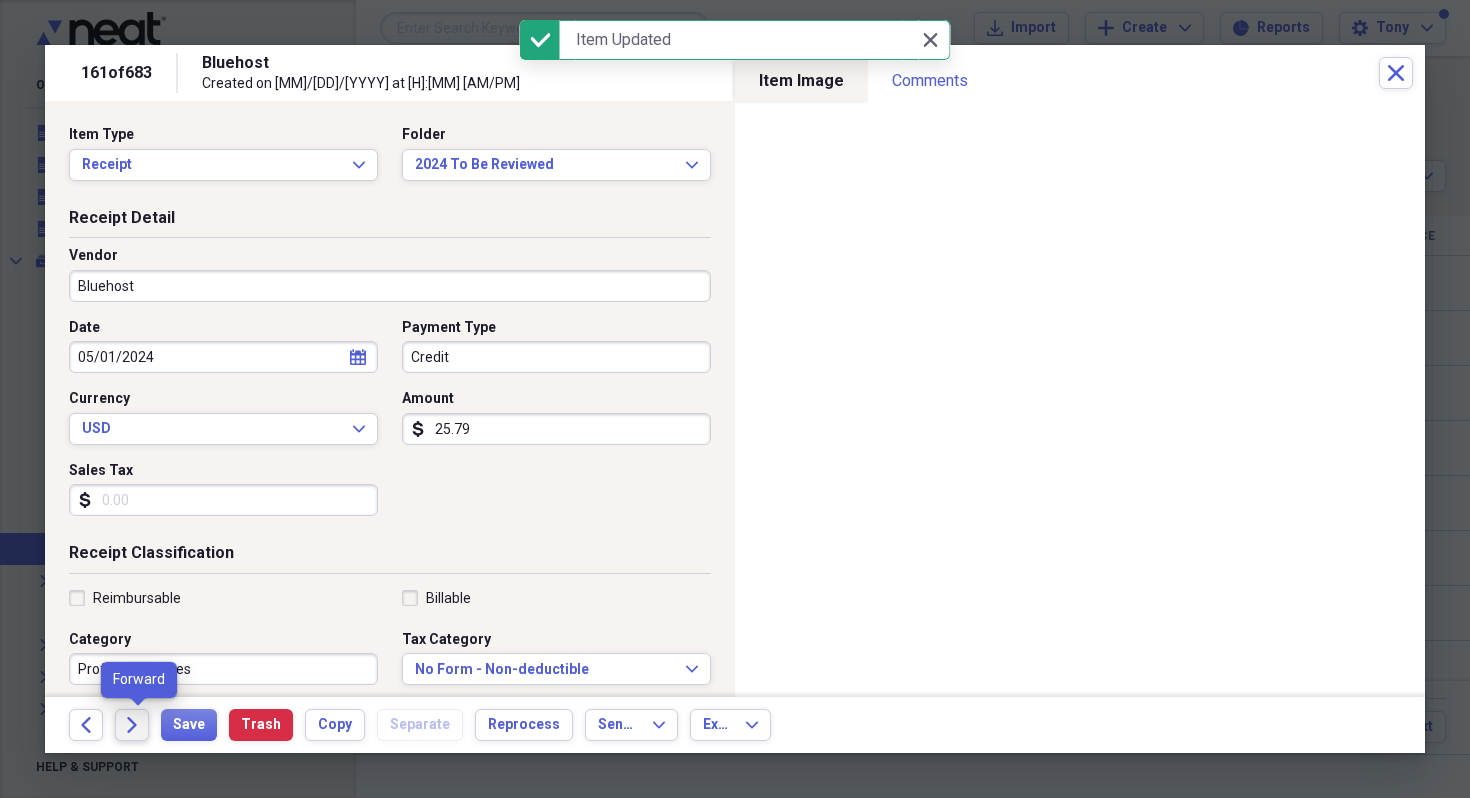 click on "Forward" 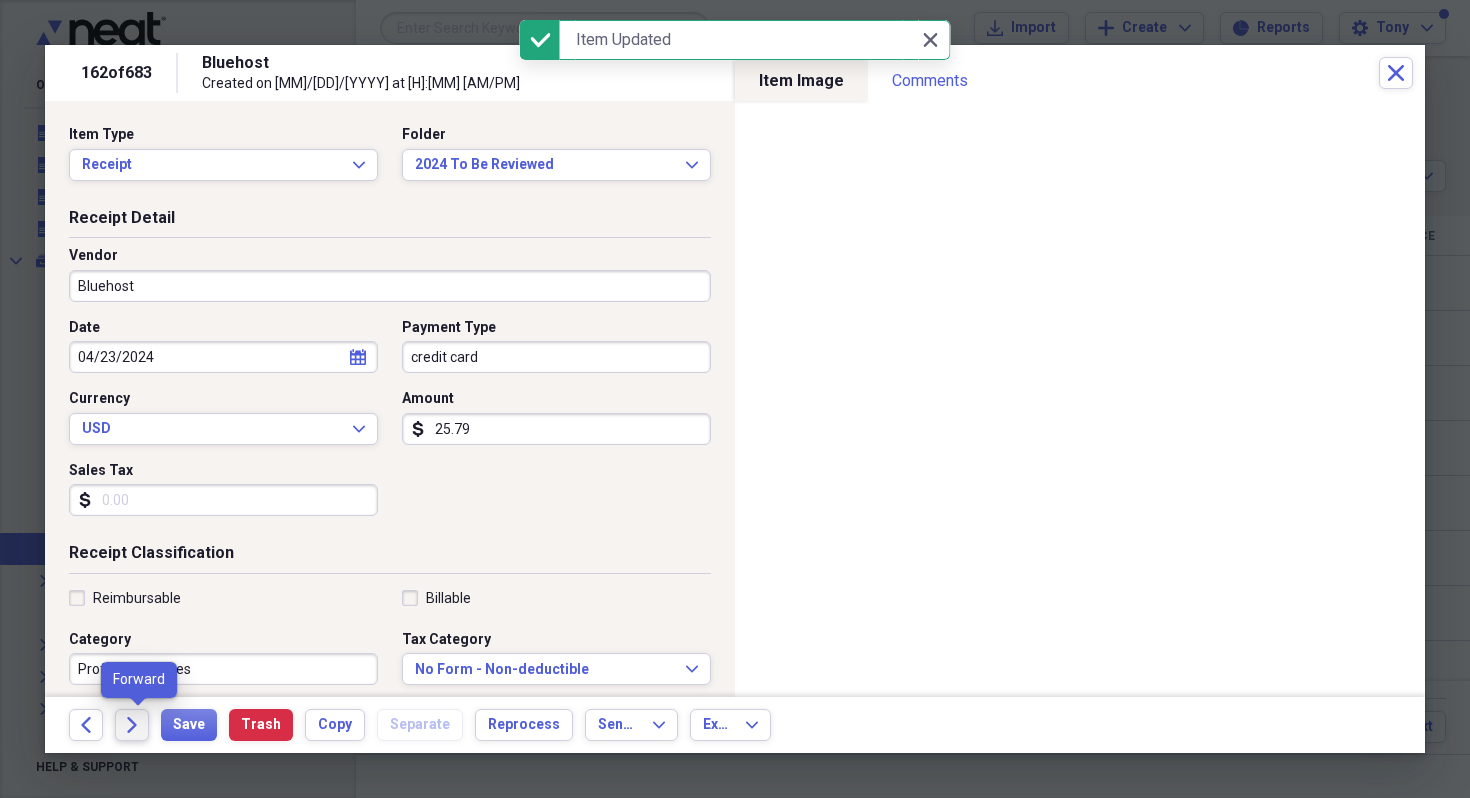 click 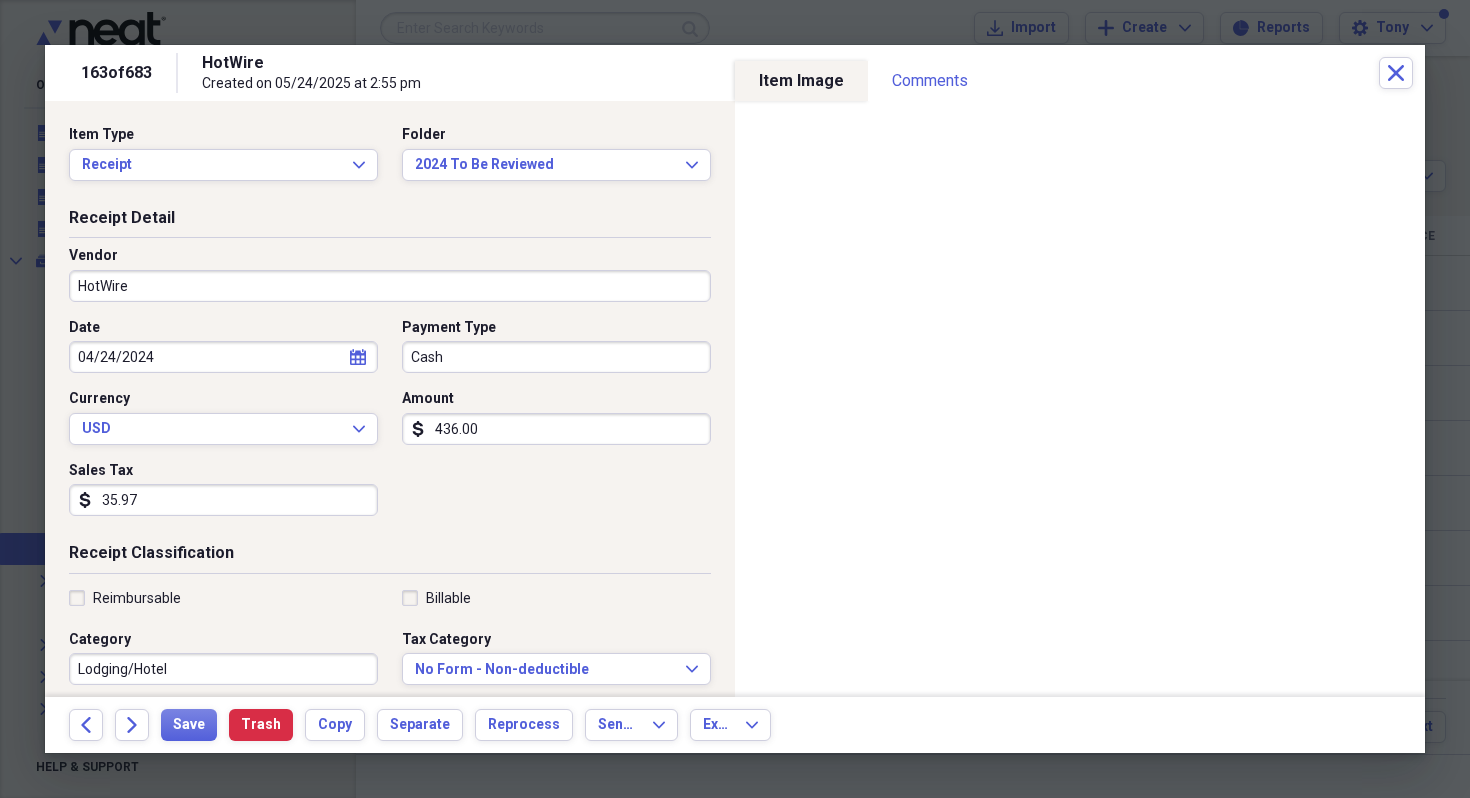 click on "Cash" at bounding box center [556, 357] 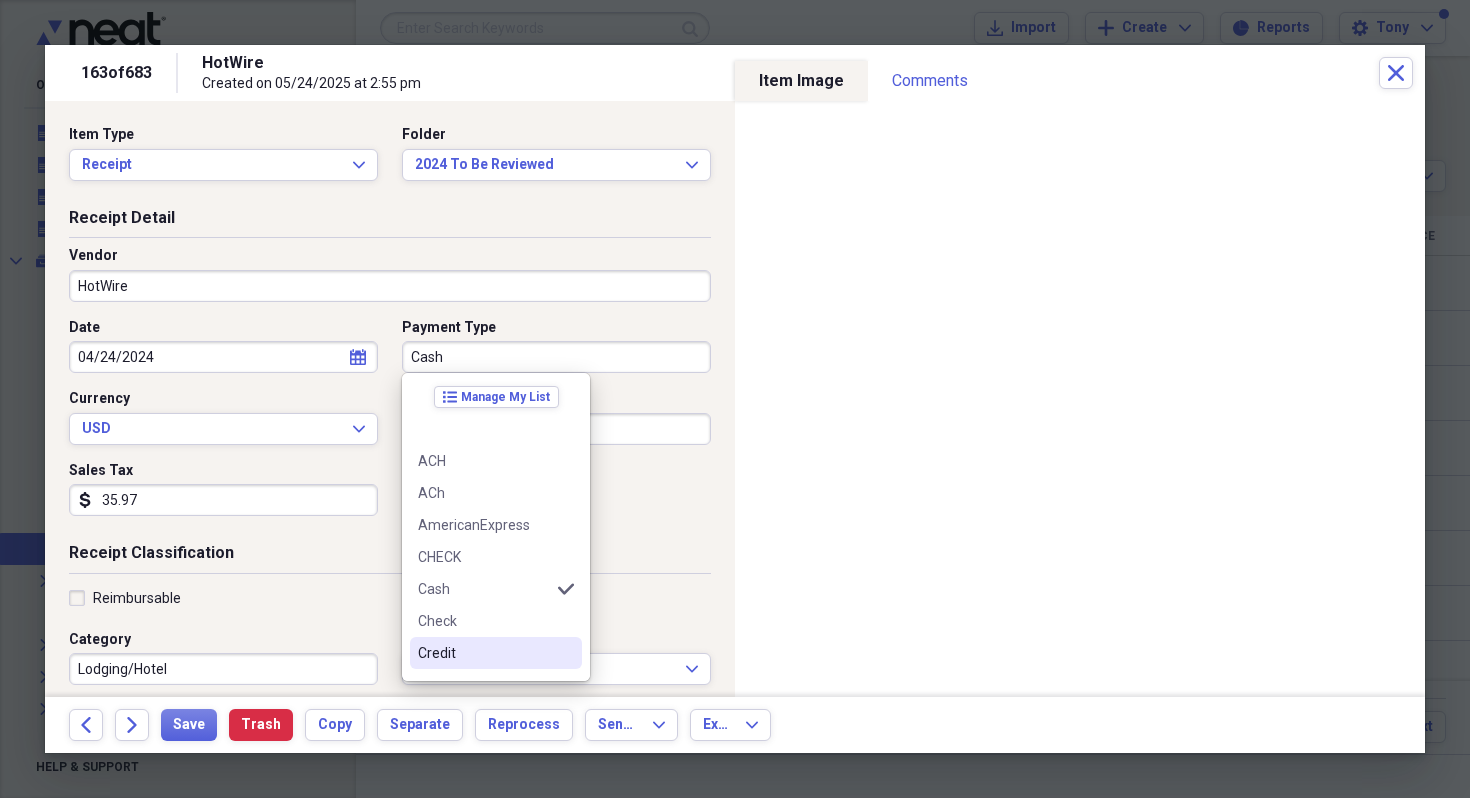 click on "Credit" at bounding box center (484, 653) 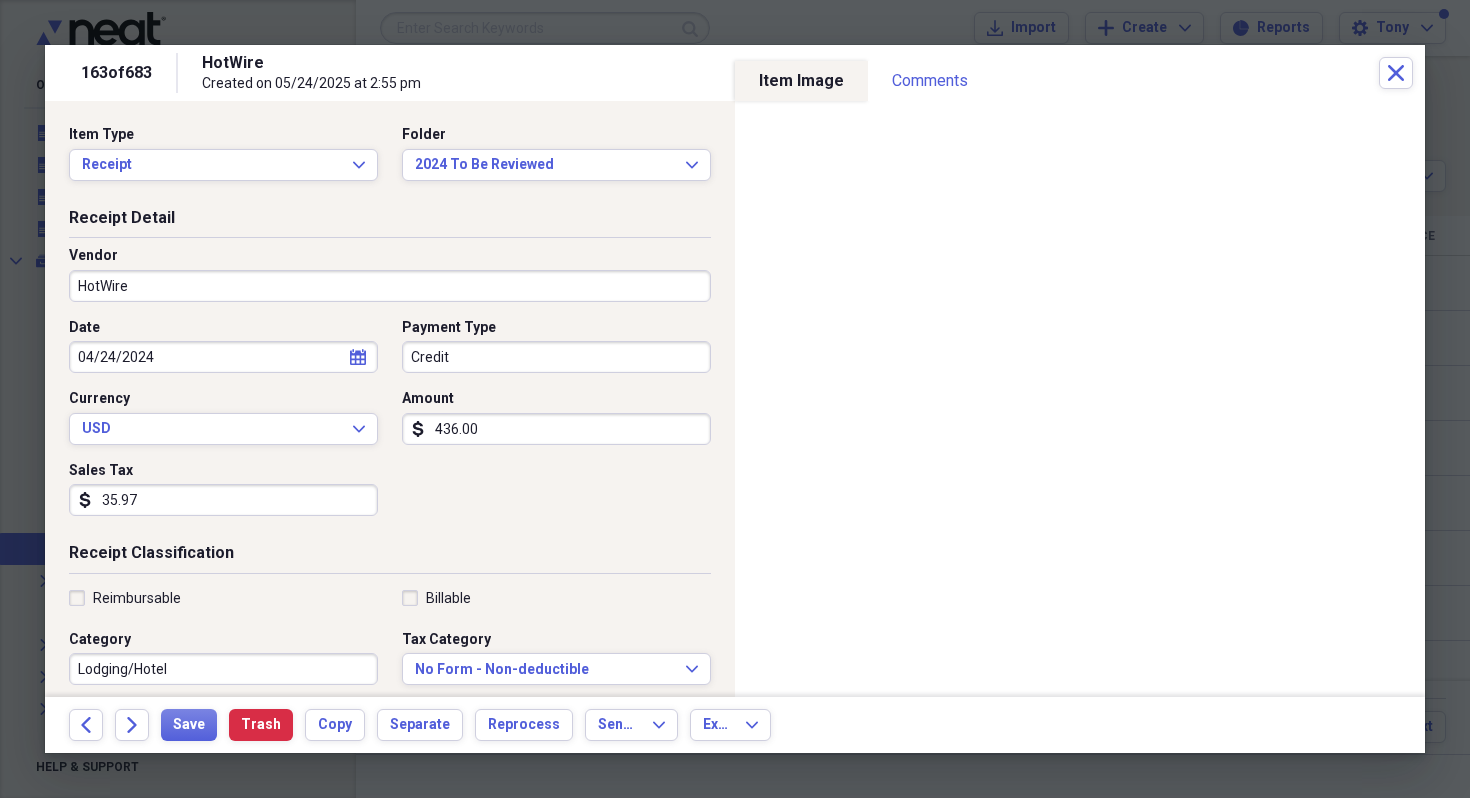 scroll, scrollTop: 17, scrollLeft: 0, axis: vertical 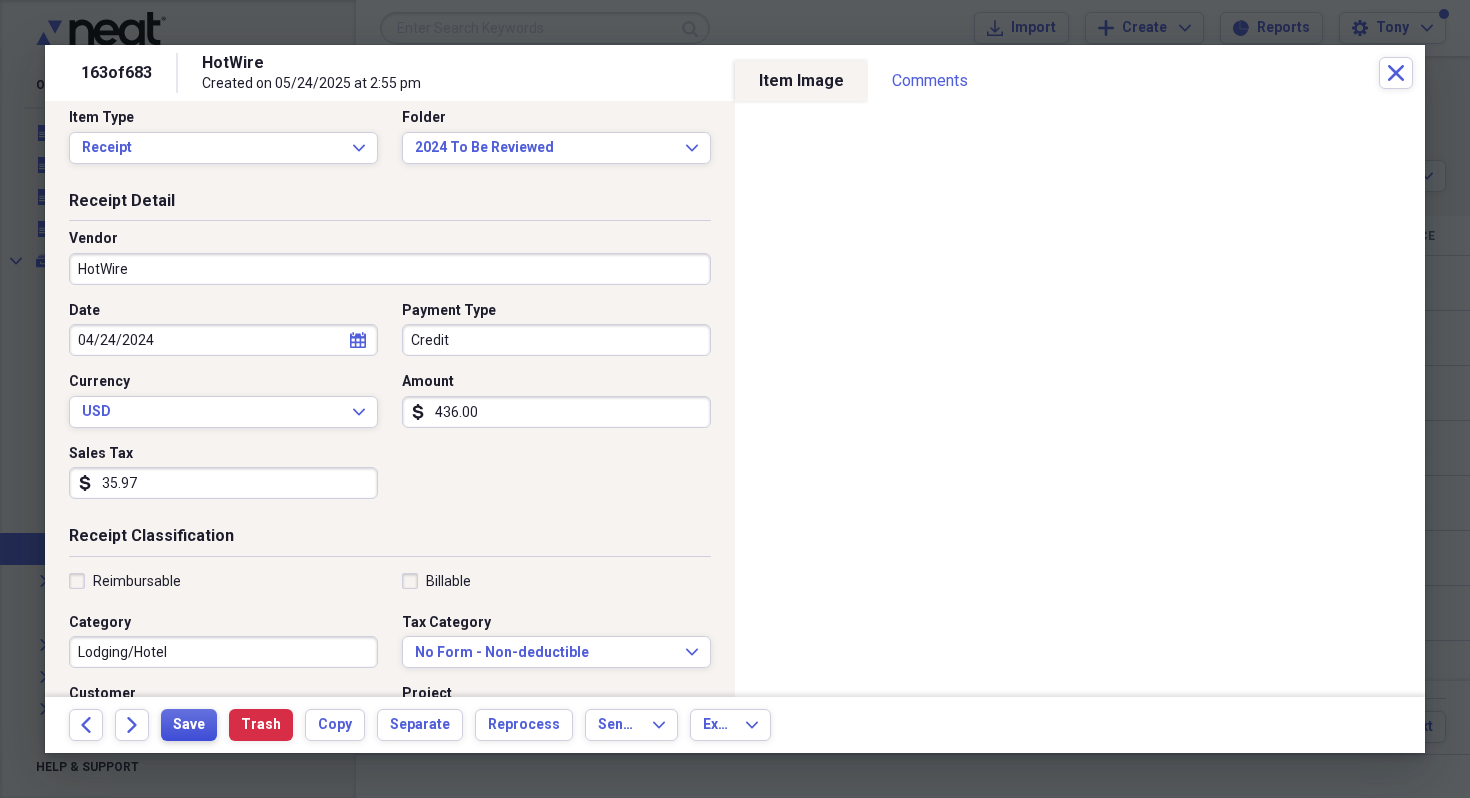 click on "Save" at bounding box center [189, 725] 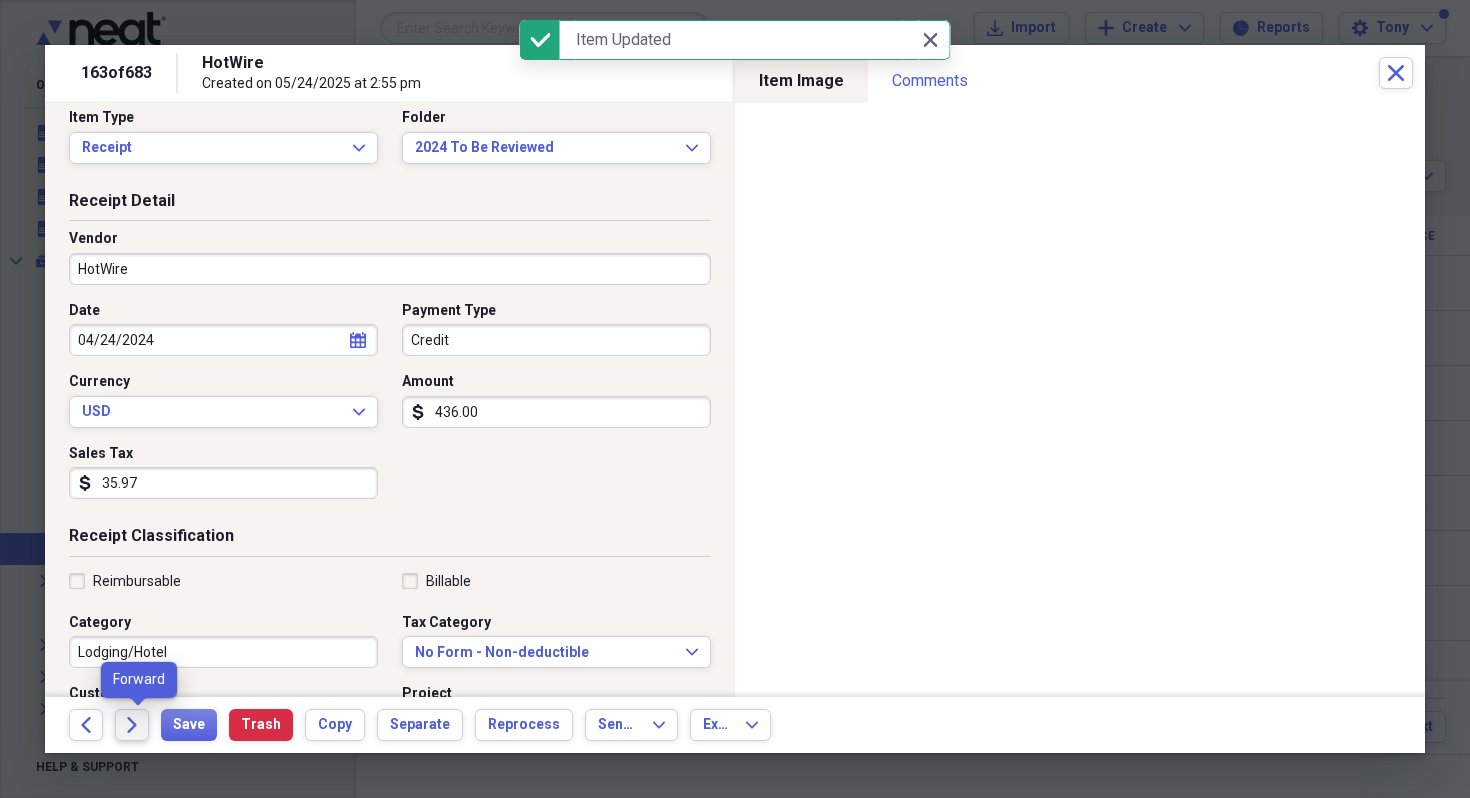 click on "Forward" 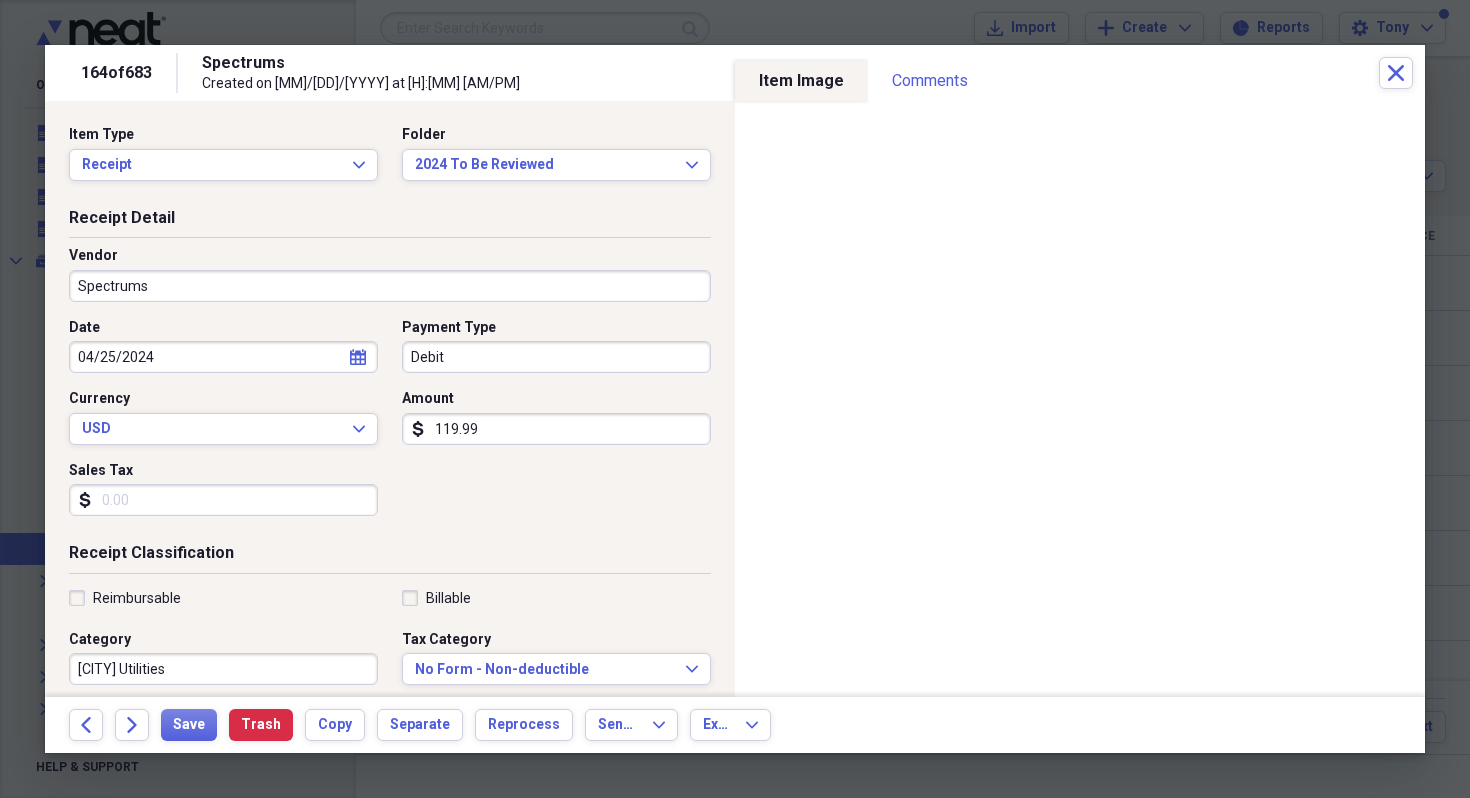 click on "Debit" at bounding box center (556, 357) 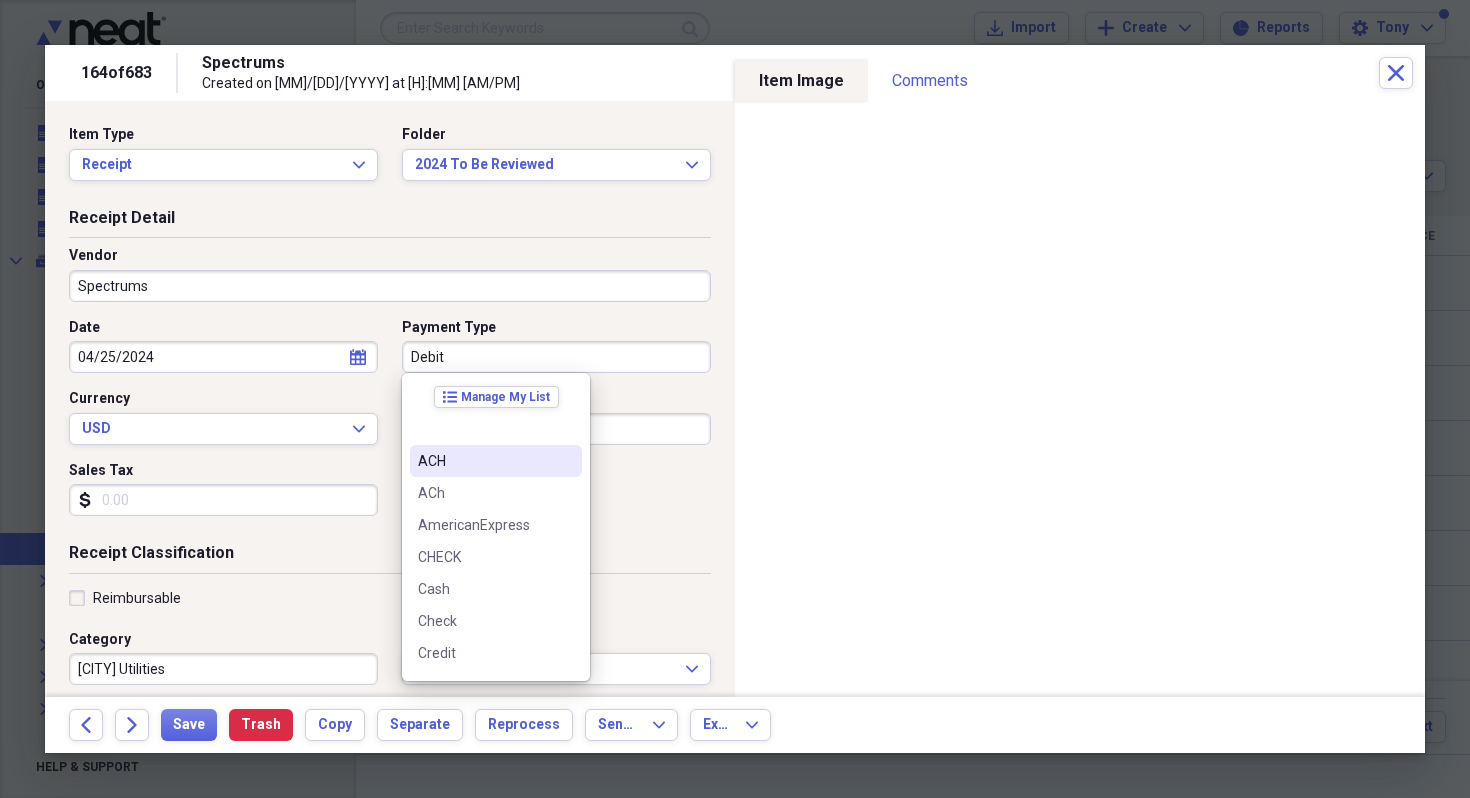 click on "ACH" at bounding box center (484, 461) 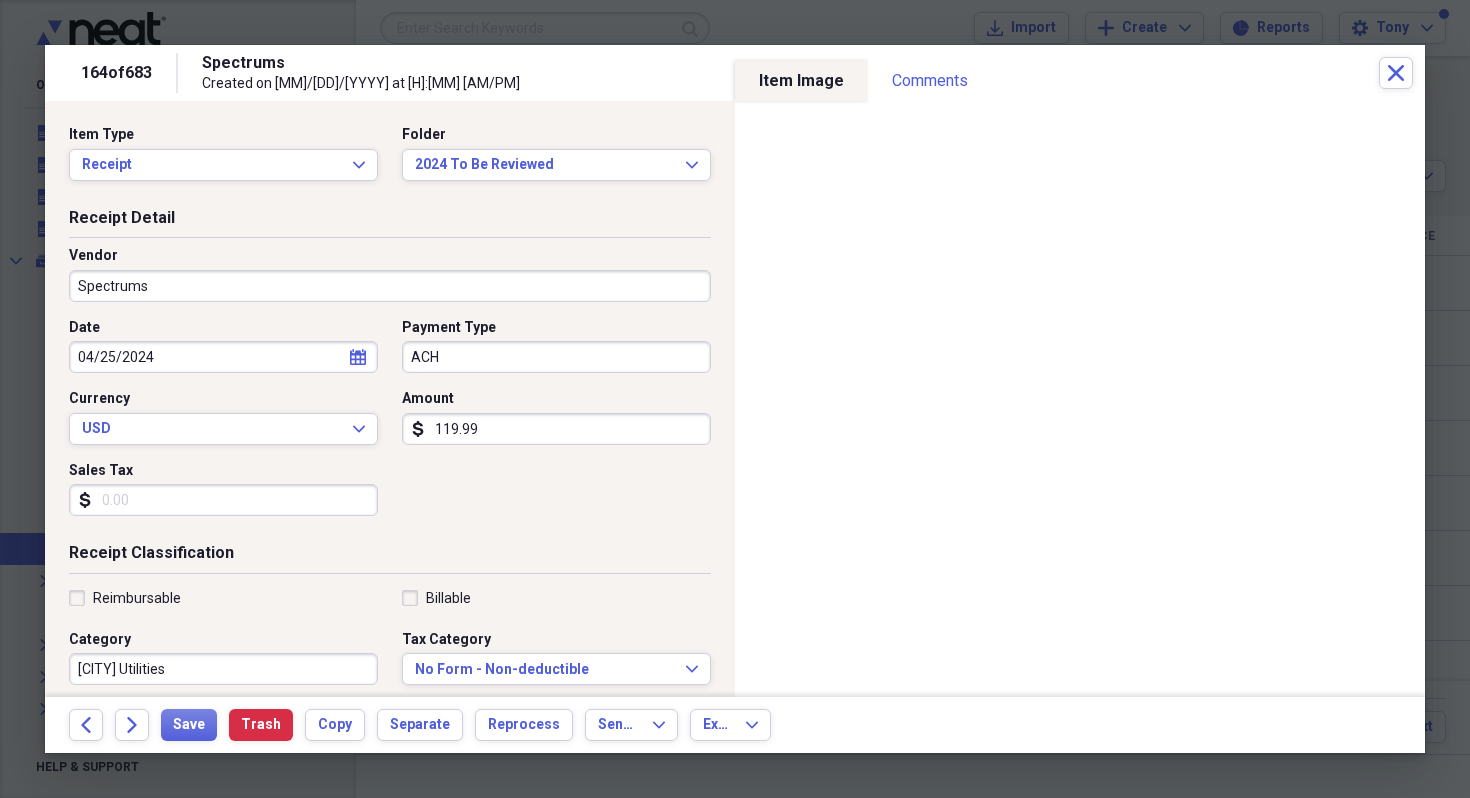 click on "ACH" at bounding box center (556, 357) 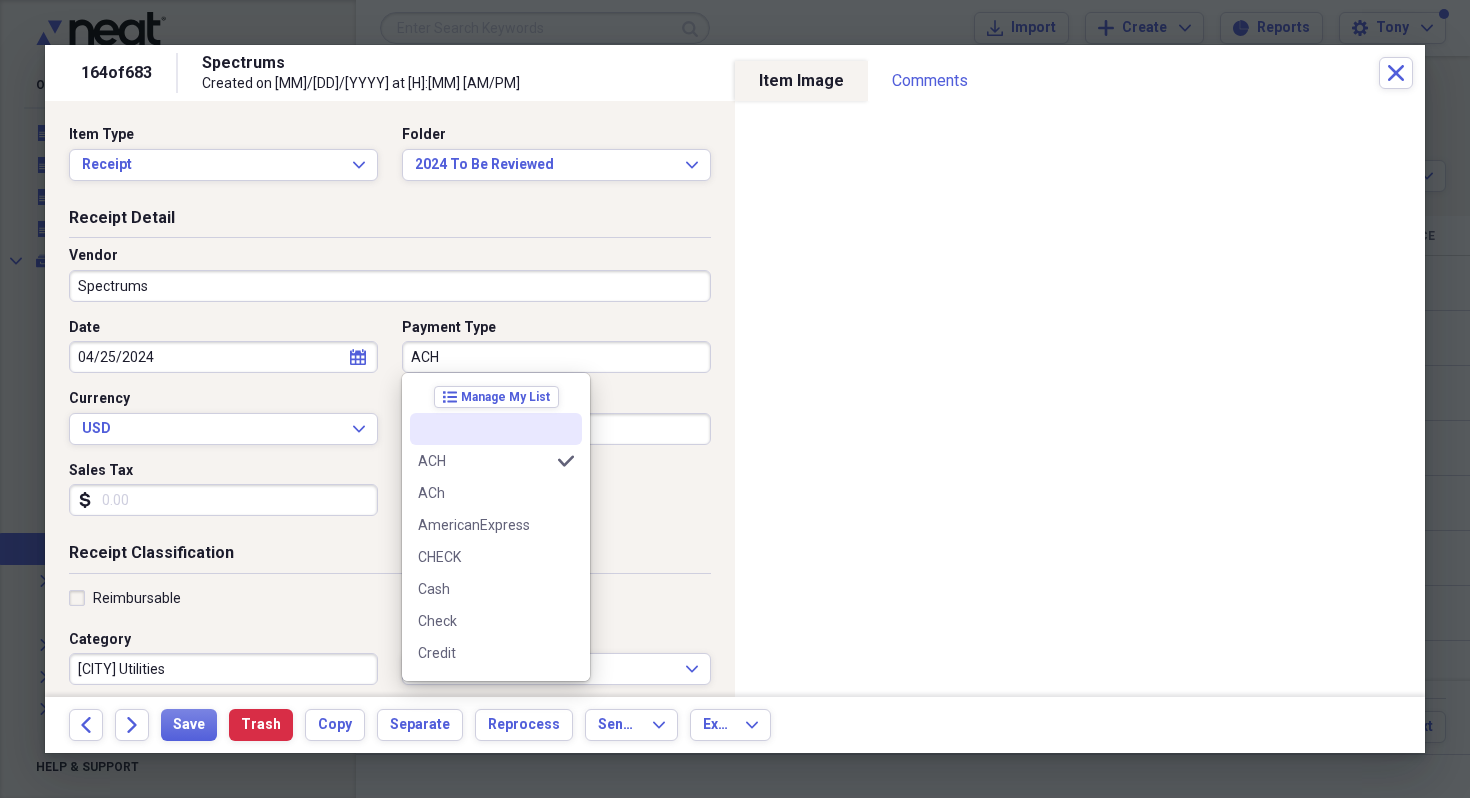 drag, startPoint x: 491, startPoint y: 353, endPoint x: 399, endPoint y: 359, distance: 92.19544 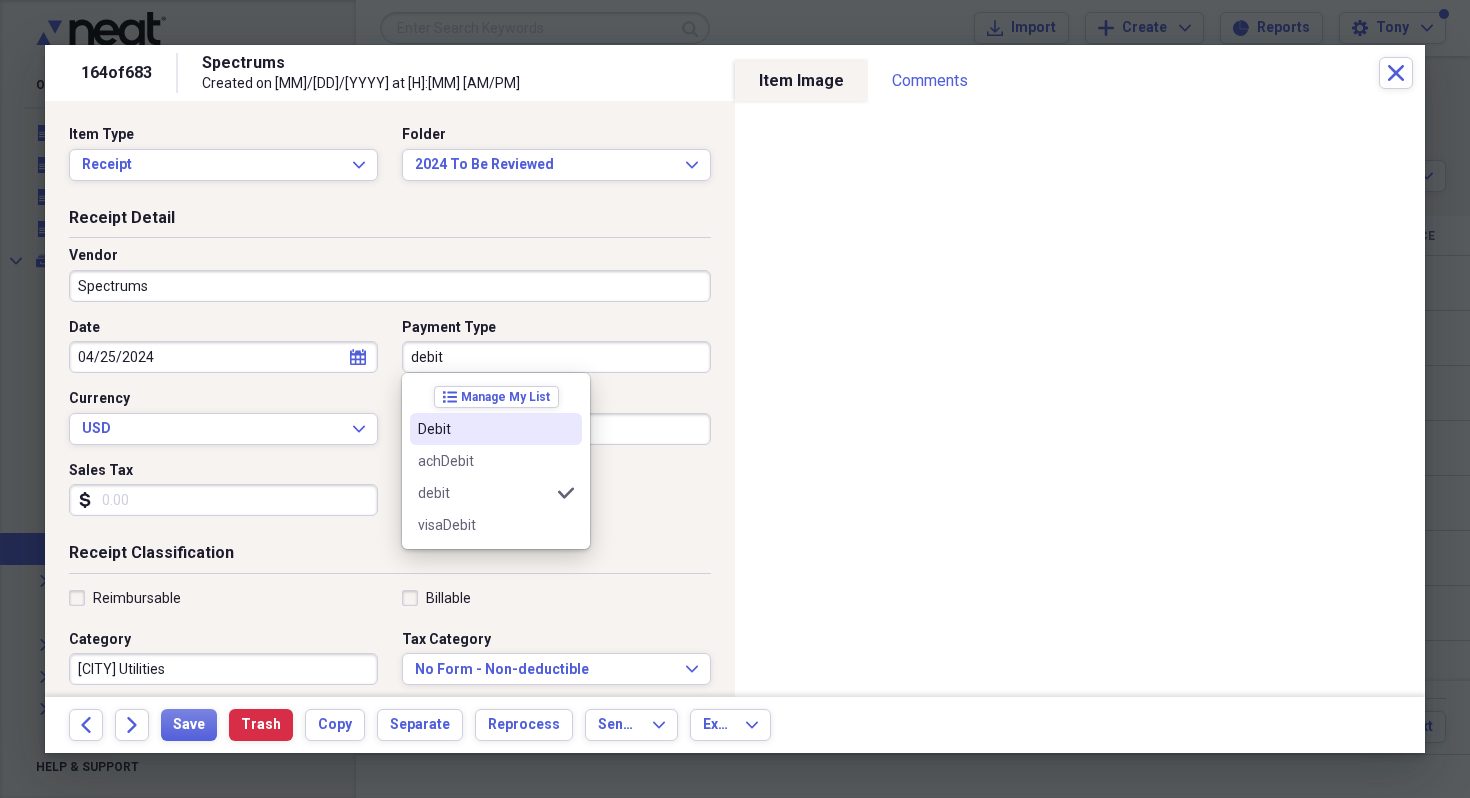 click on "Debit" at bounding box center [484, 429] 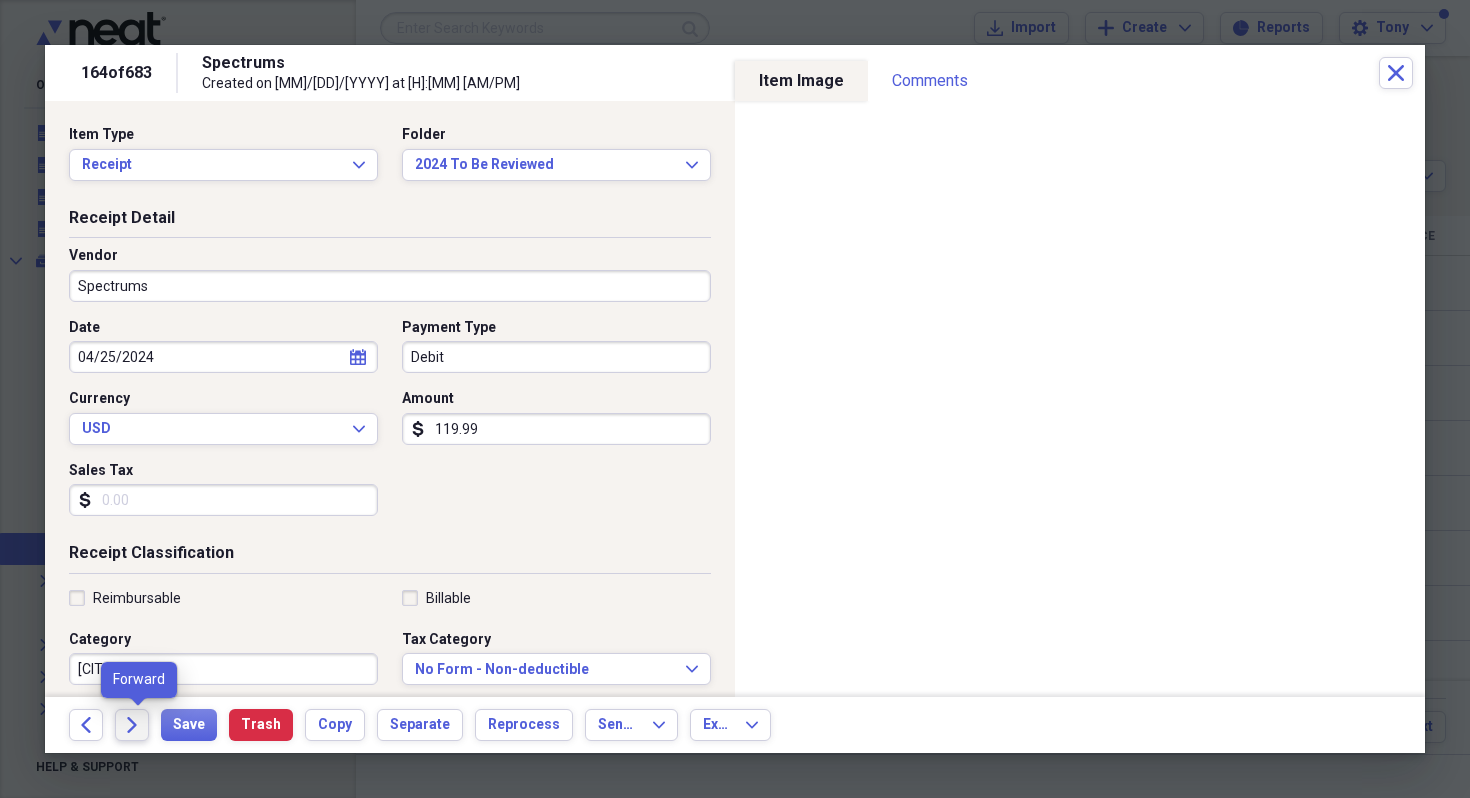 click on "Forward" 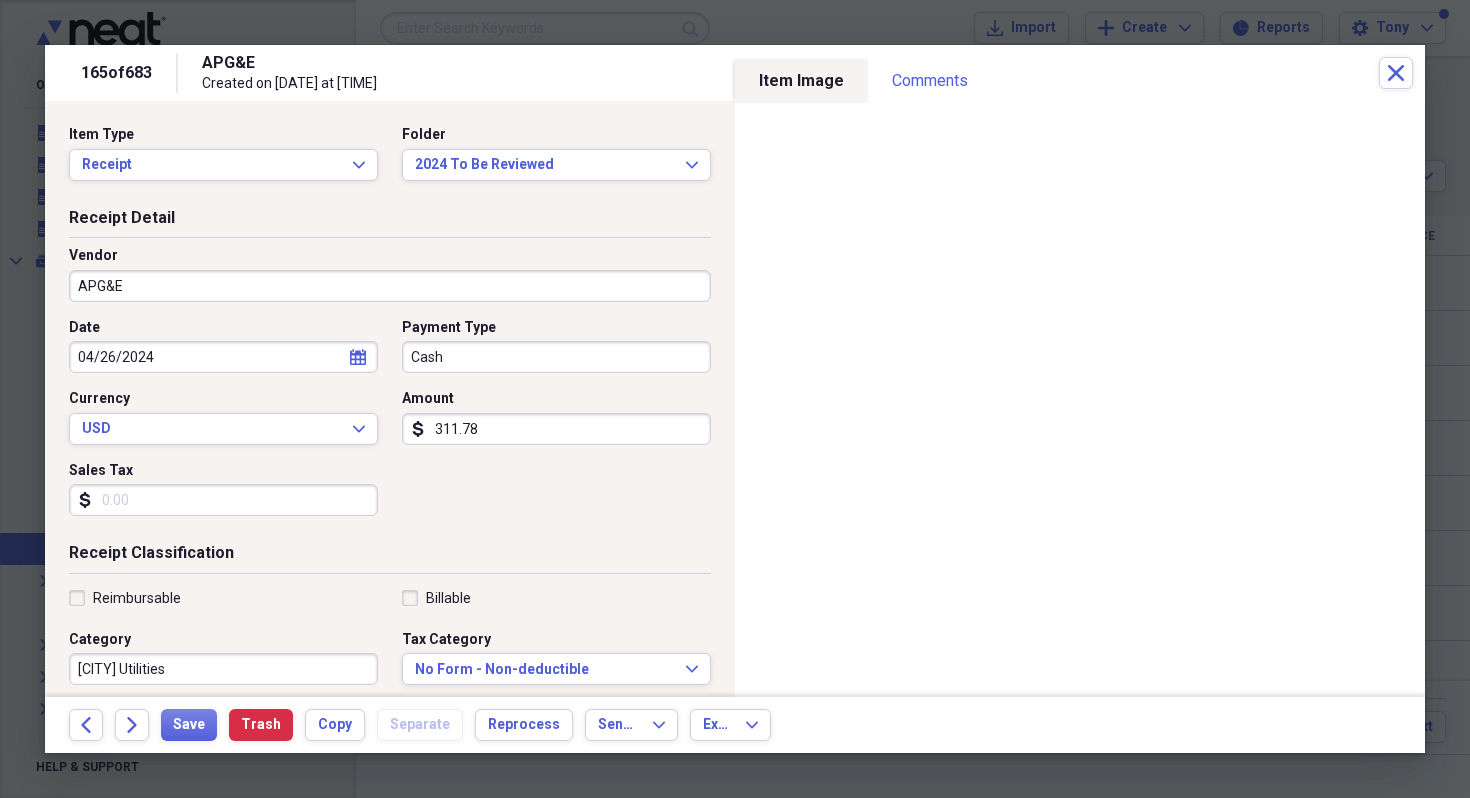 click on "311.78" at bounding box center (556, 429) 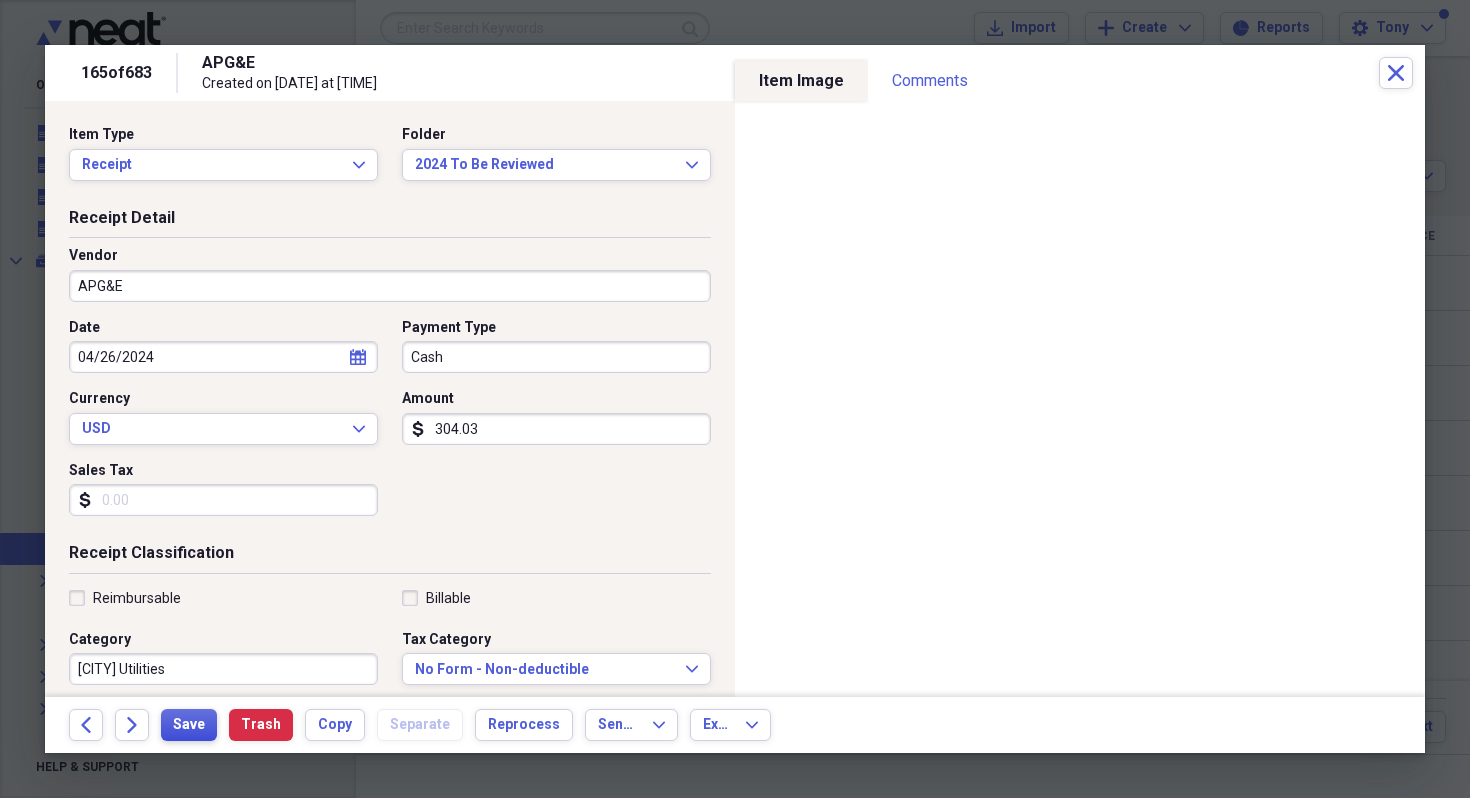 type on "304.03" 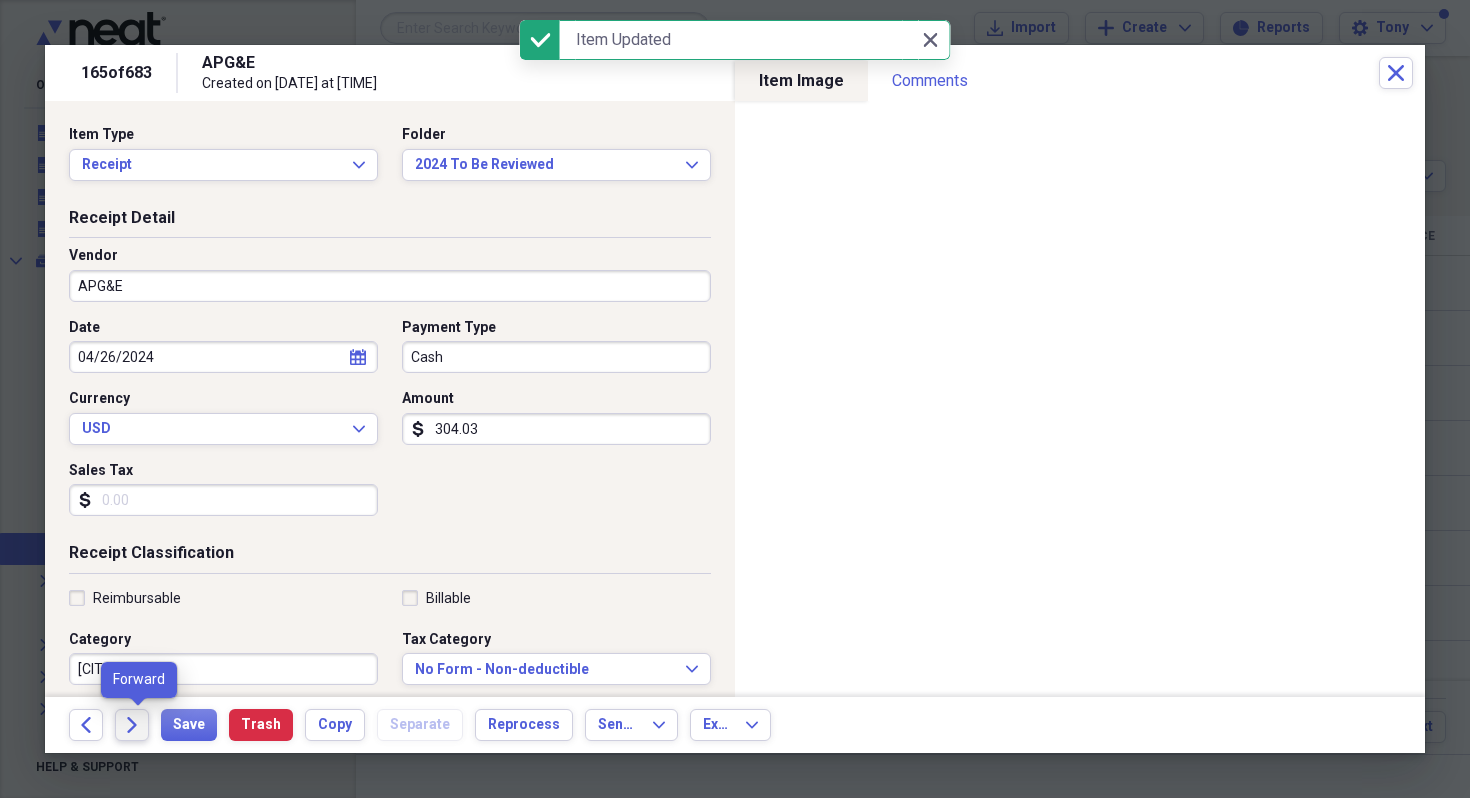 click on "Forward" 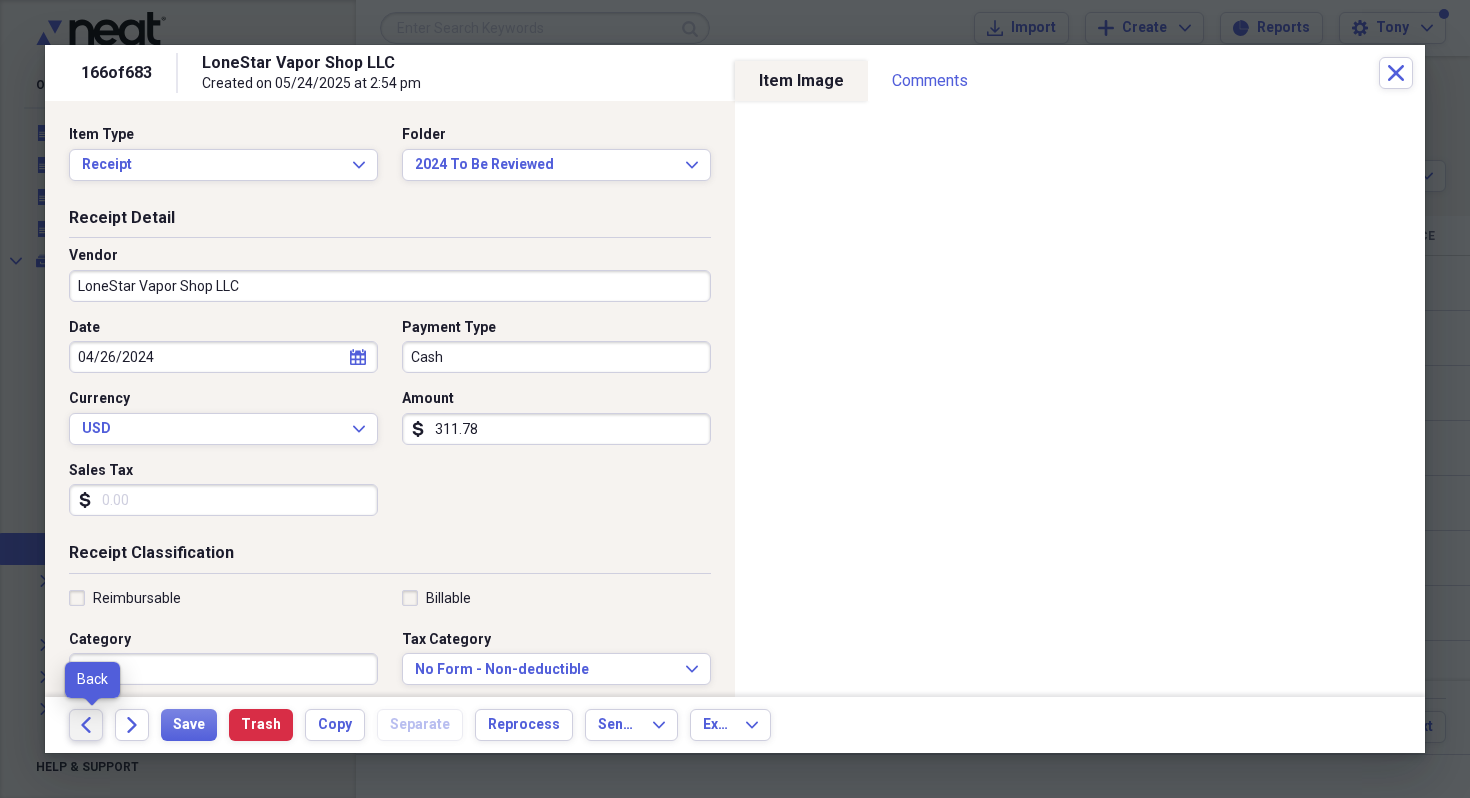 click on "Back" 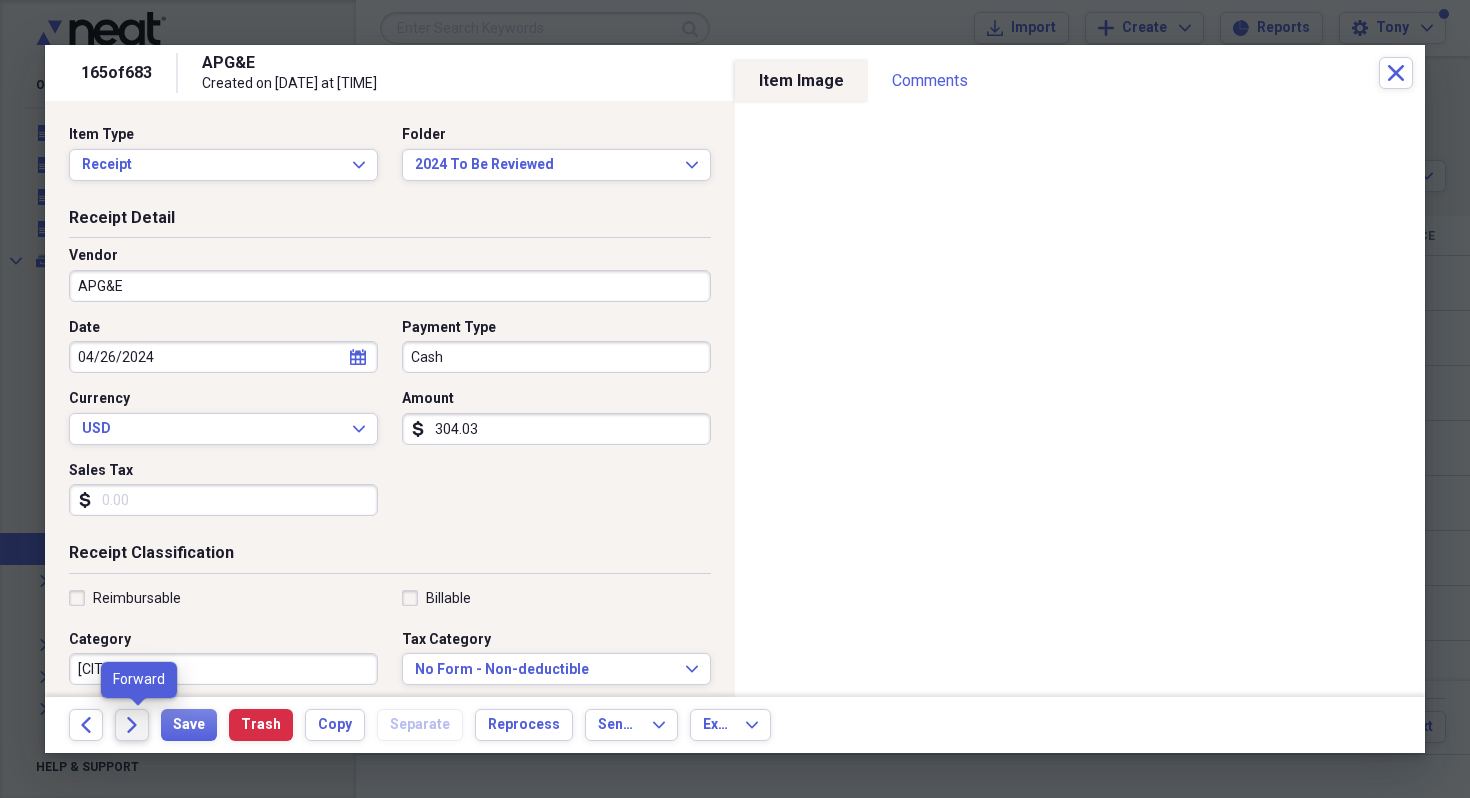 click on "Forward" at bounding box center (132, 725) 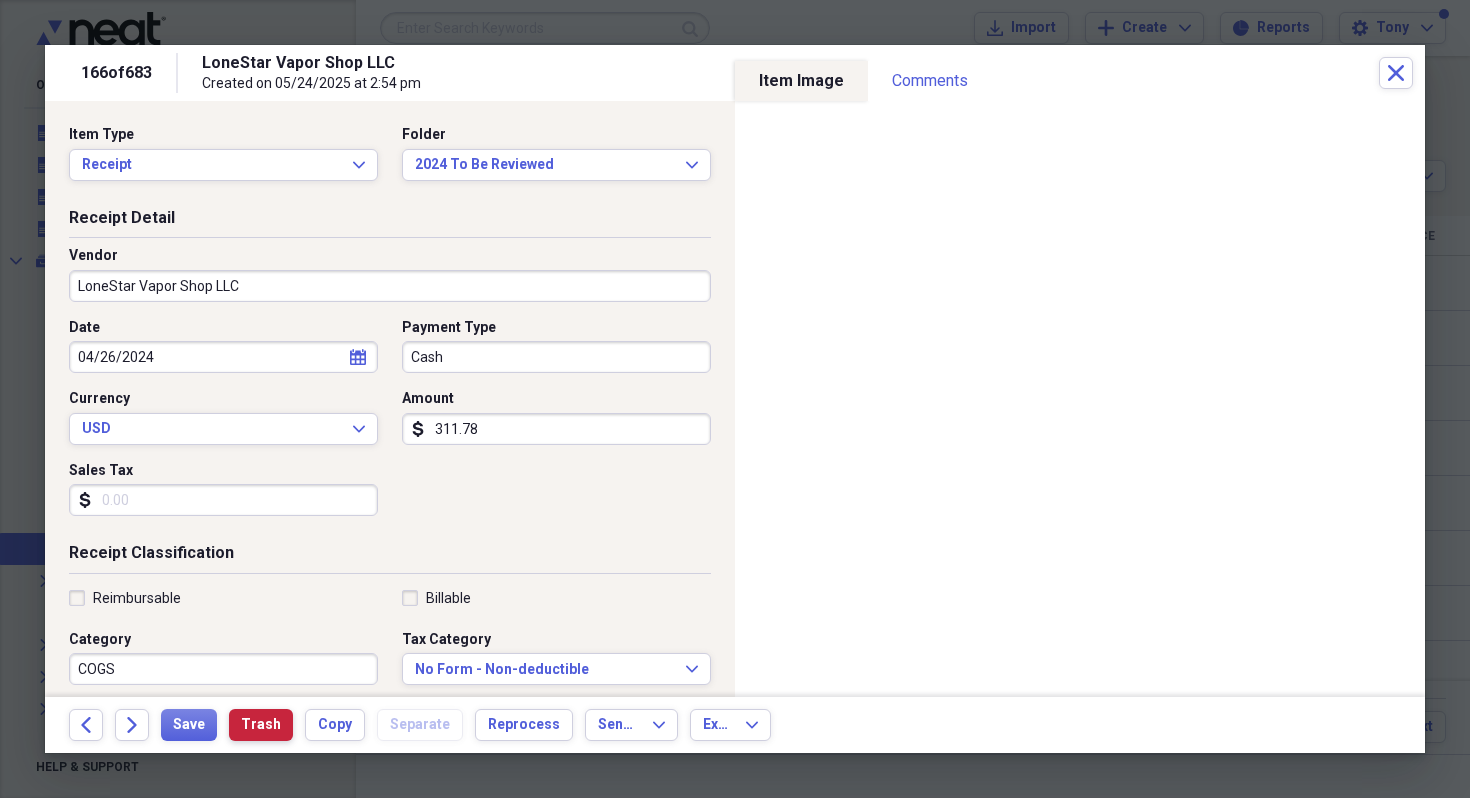 click on "Trash" at bounding box center (261, 725) 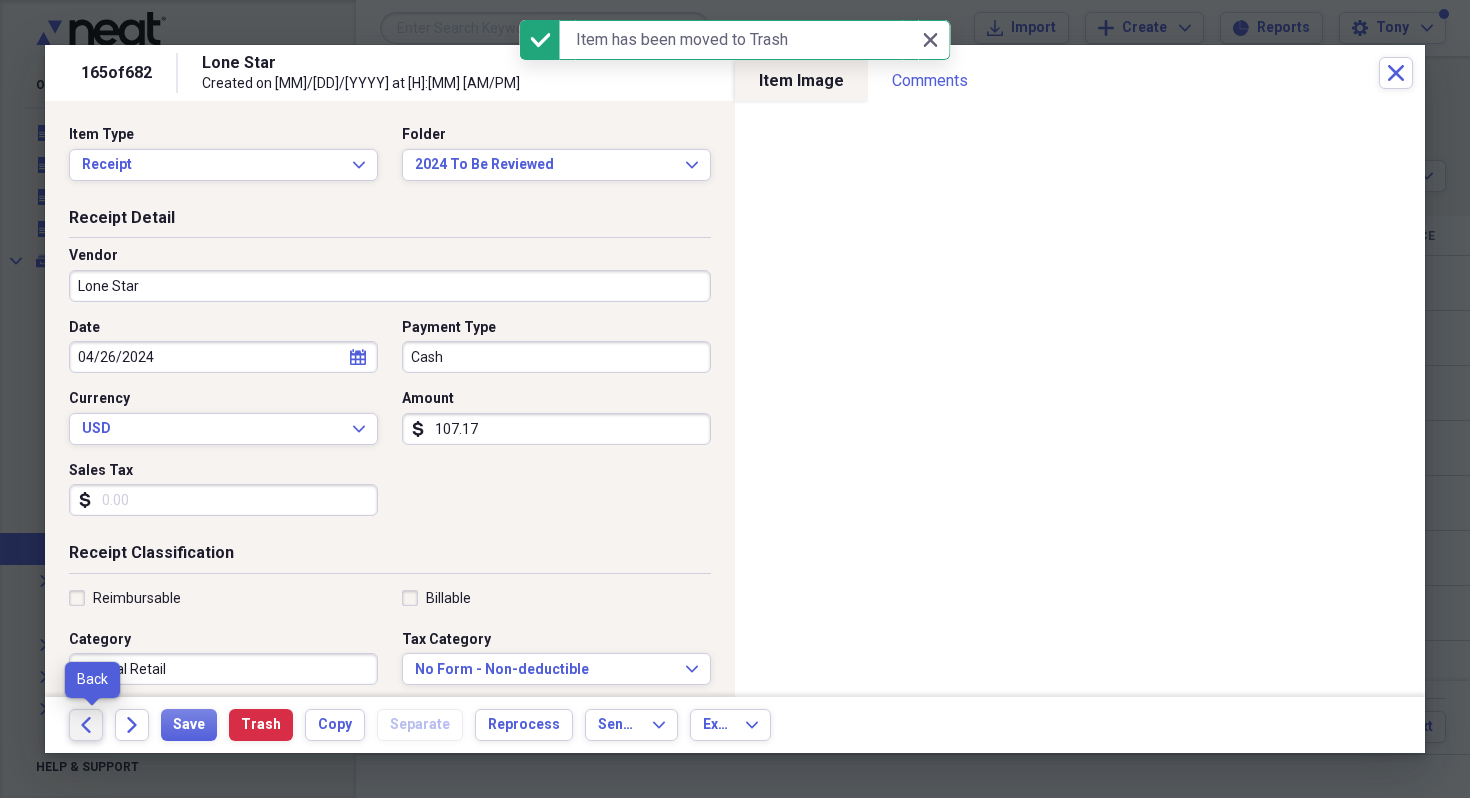 click 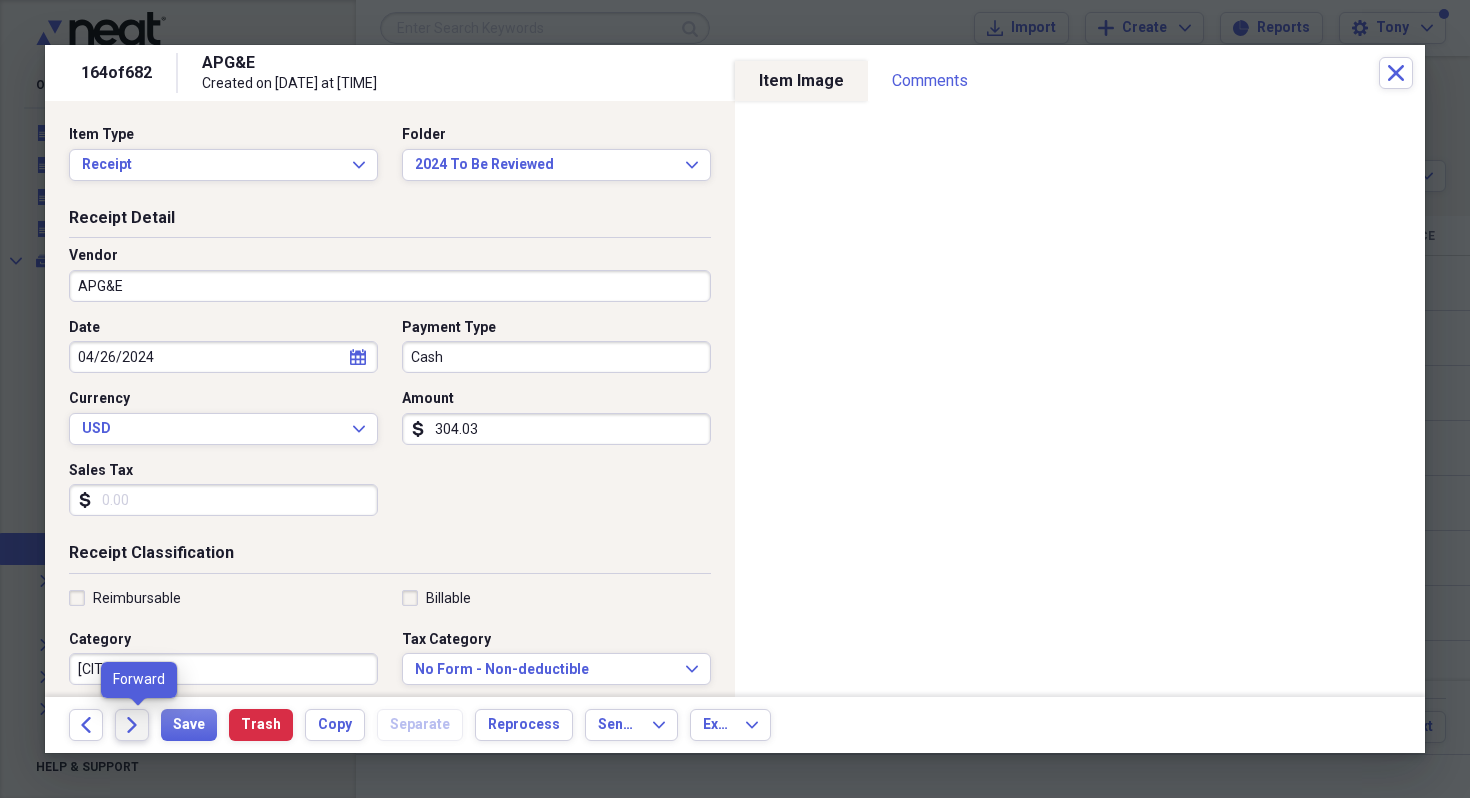 click on "Forward" 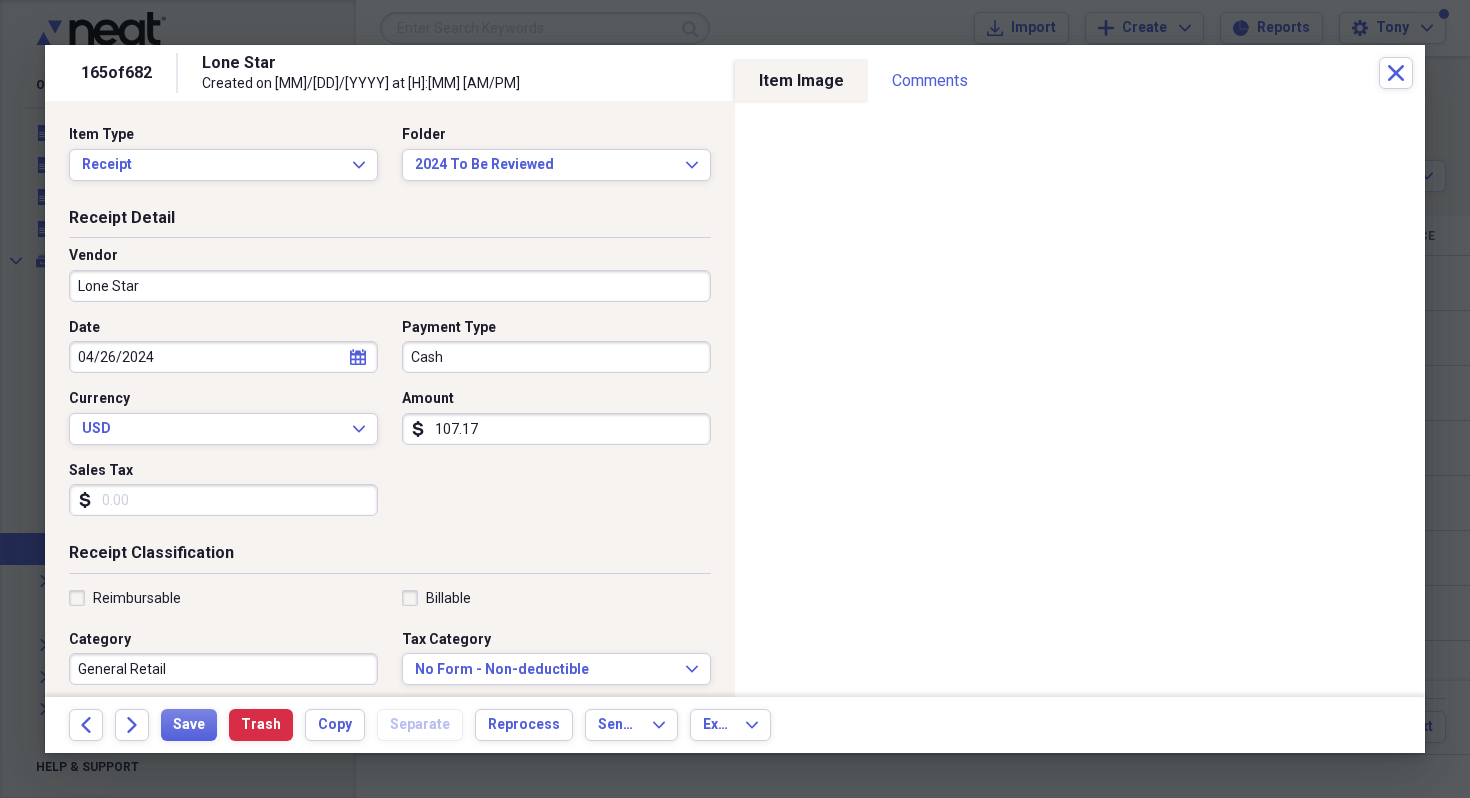 click on "Sales Tax" at bounding box center (223, 500) 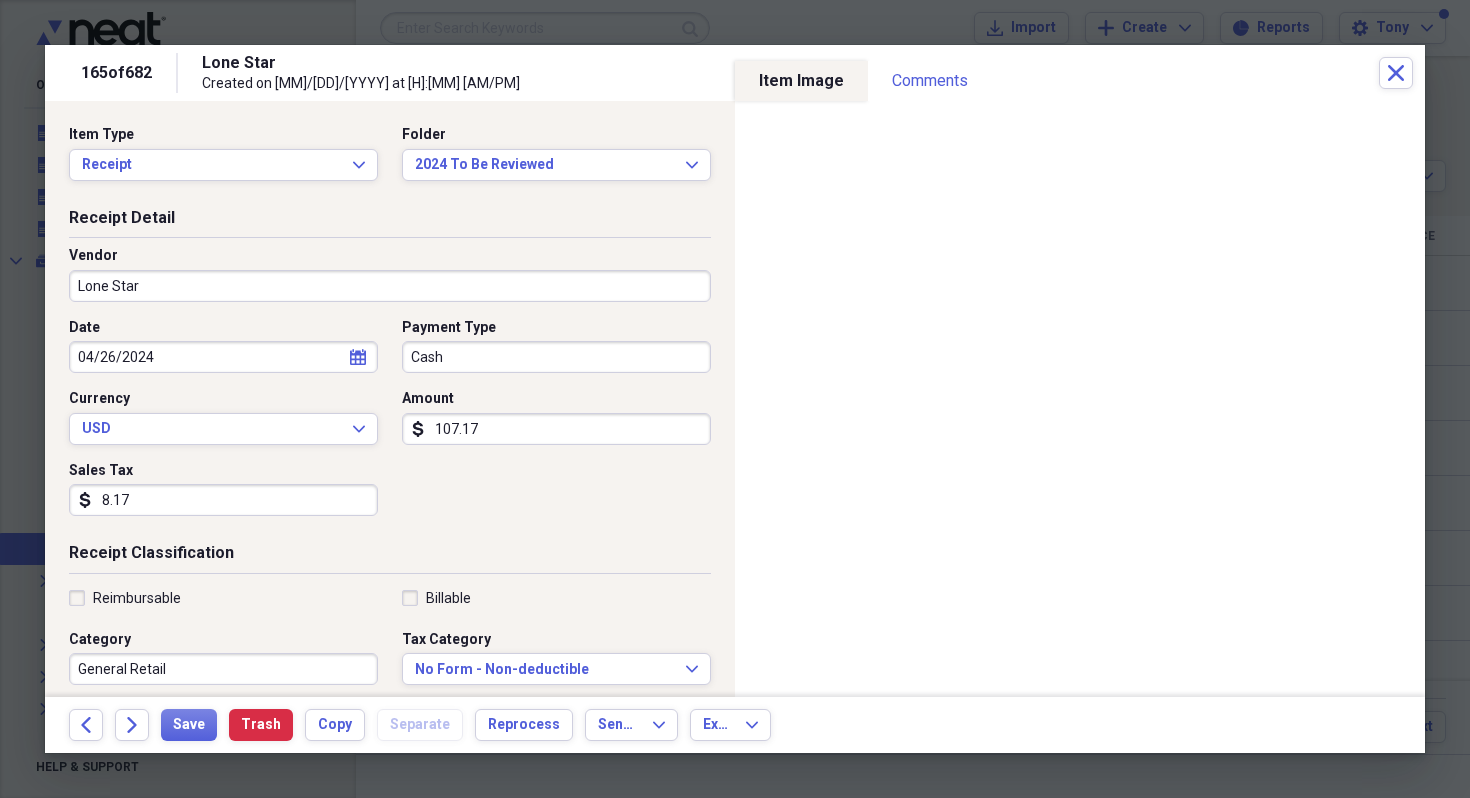 type on "8.17" 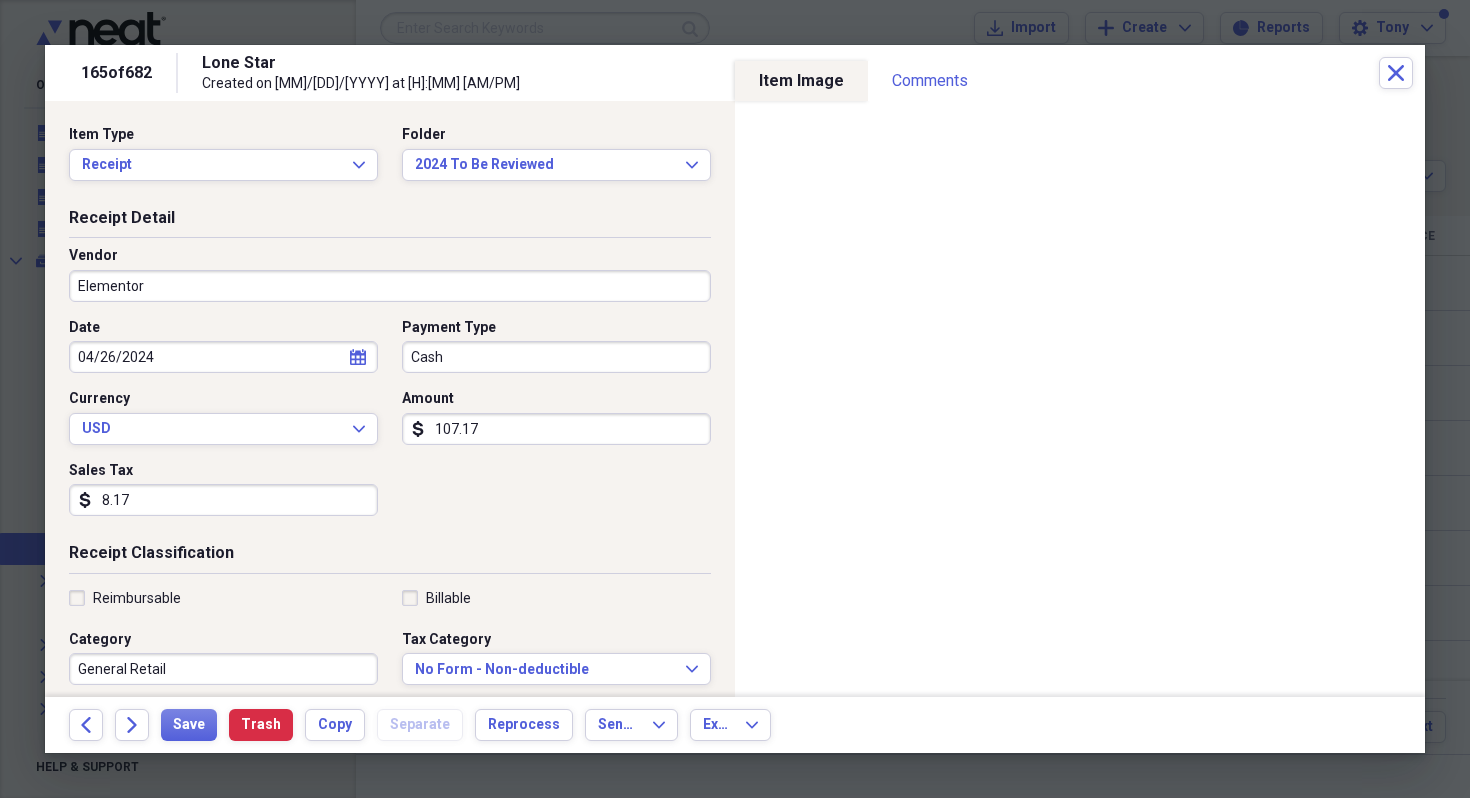 type on "Elementor" 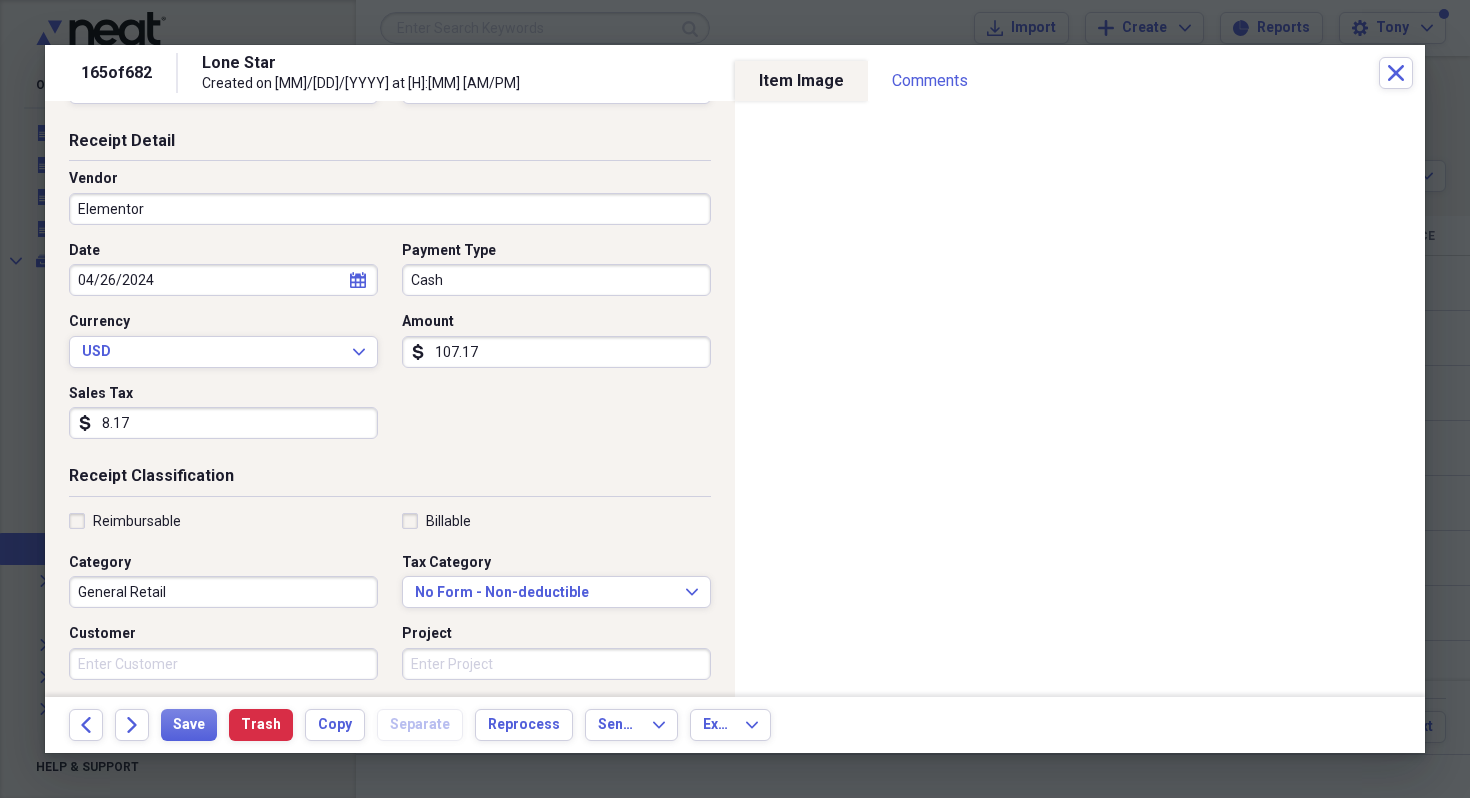 scroll, scrollTop: 81, scrollLeft: 0, axis: vertical 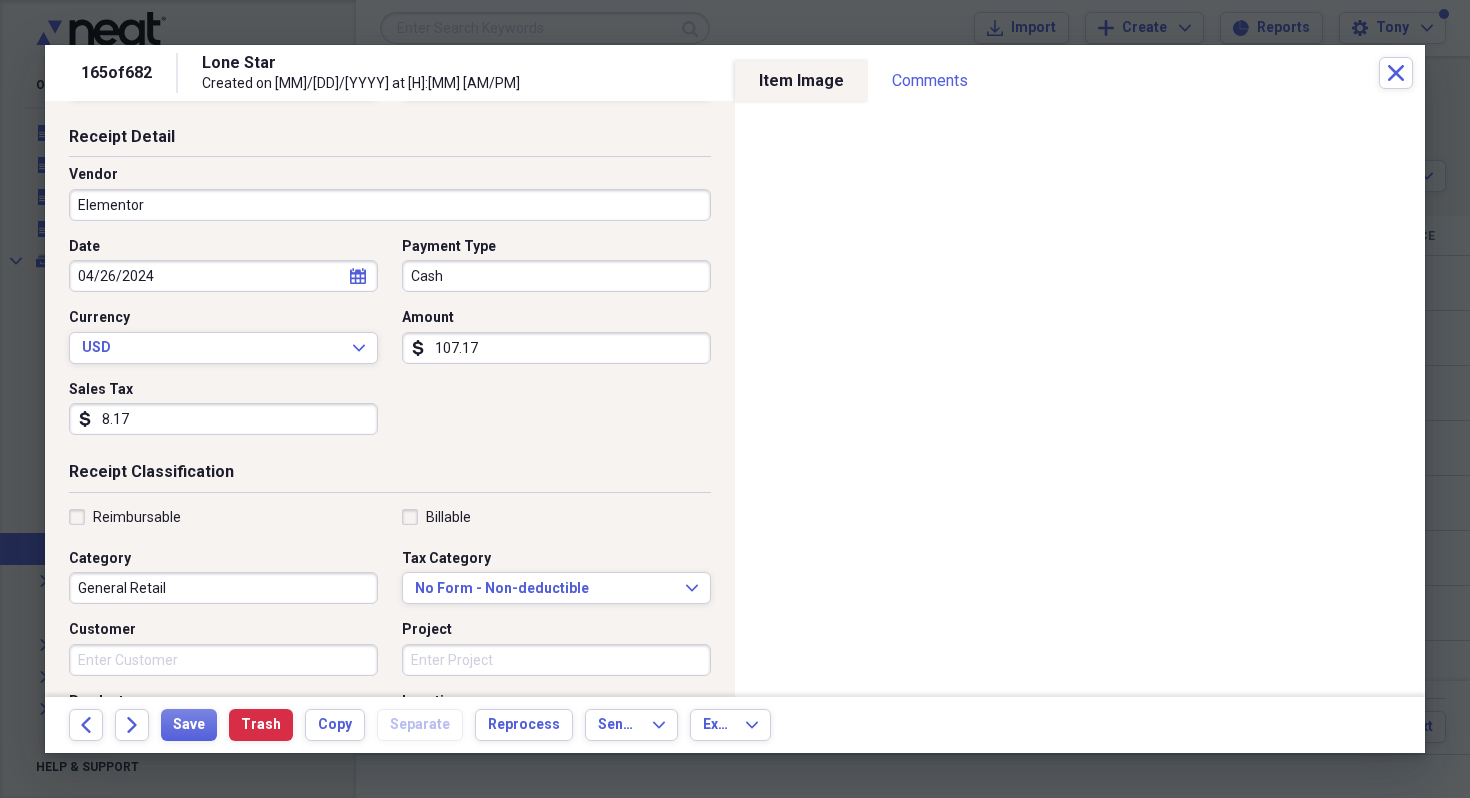 click on "General Retail" at bounding box center [223, 588] 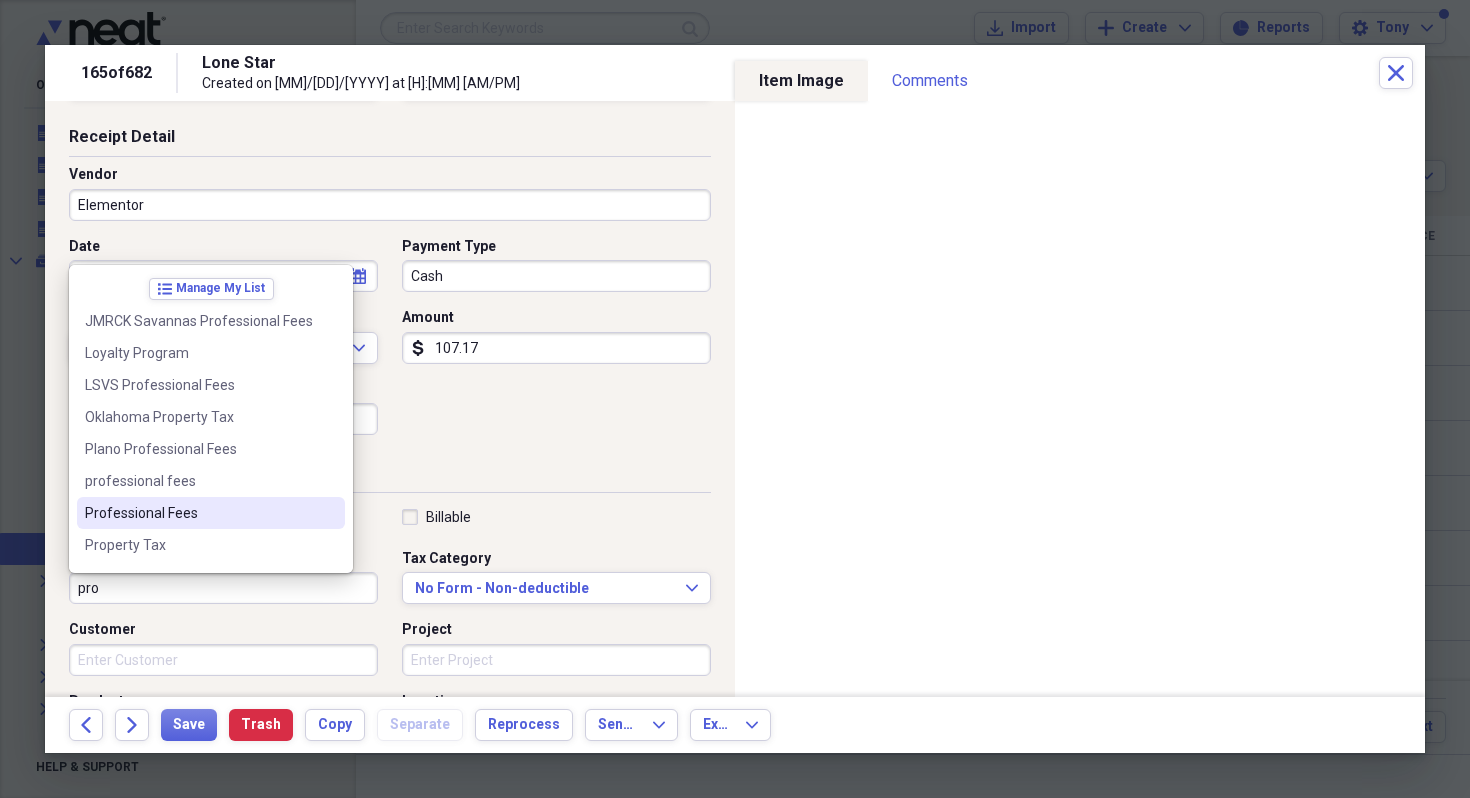 click on "Professional Fees" at bounding box center [199, 513] 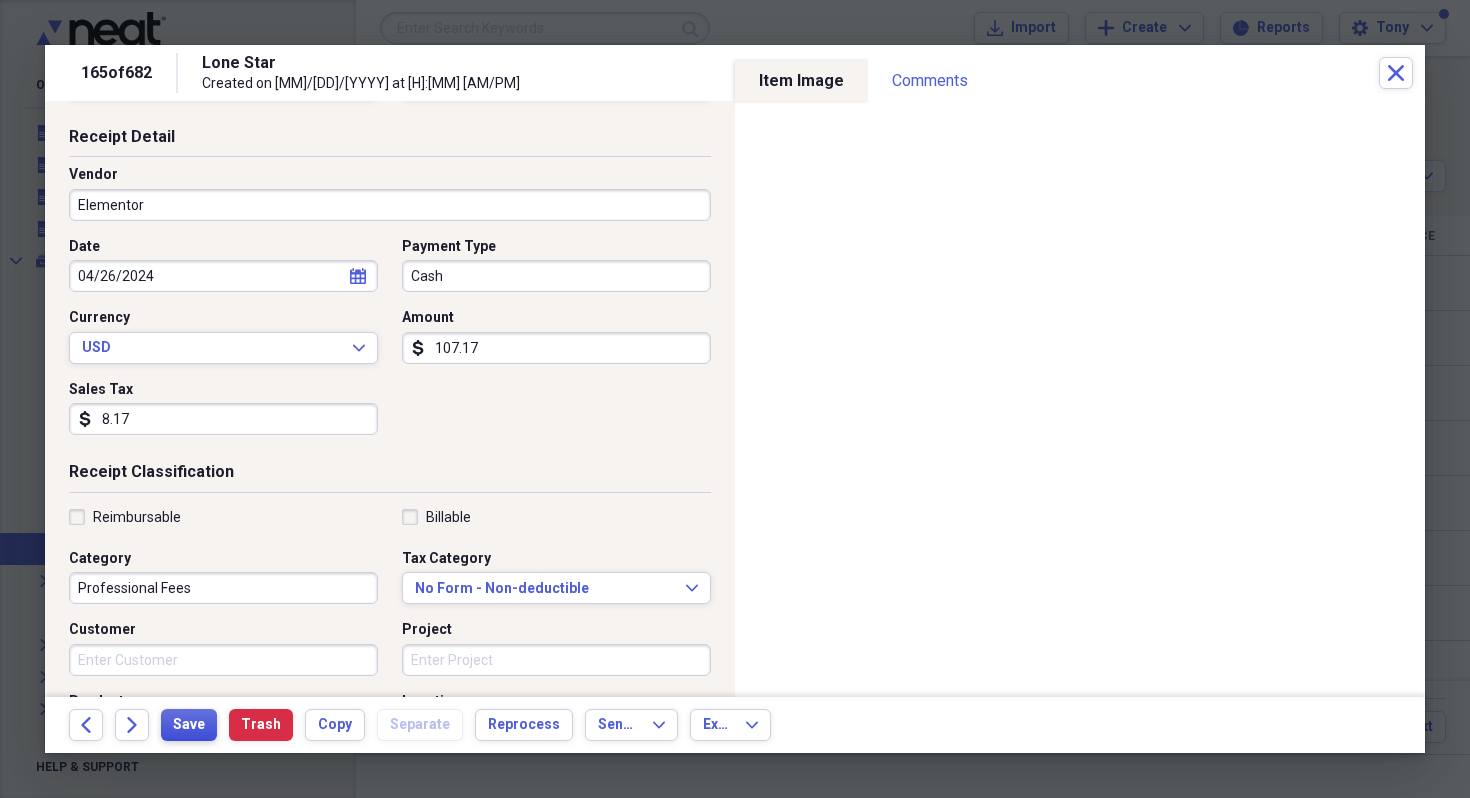 click on "Save" at bounding box center [189, 725] 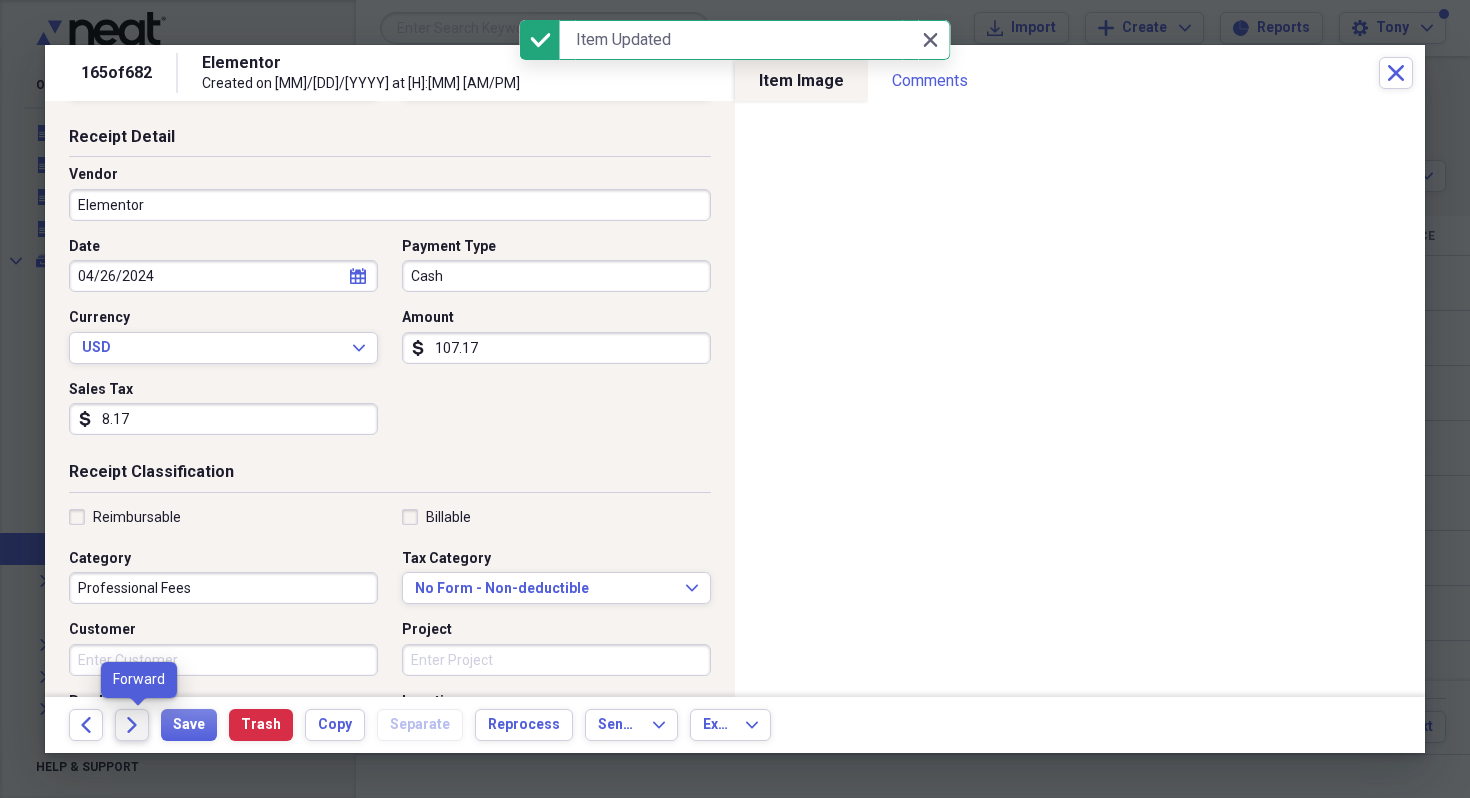 click on "Forward" 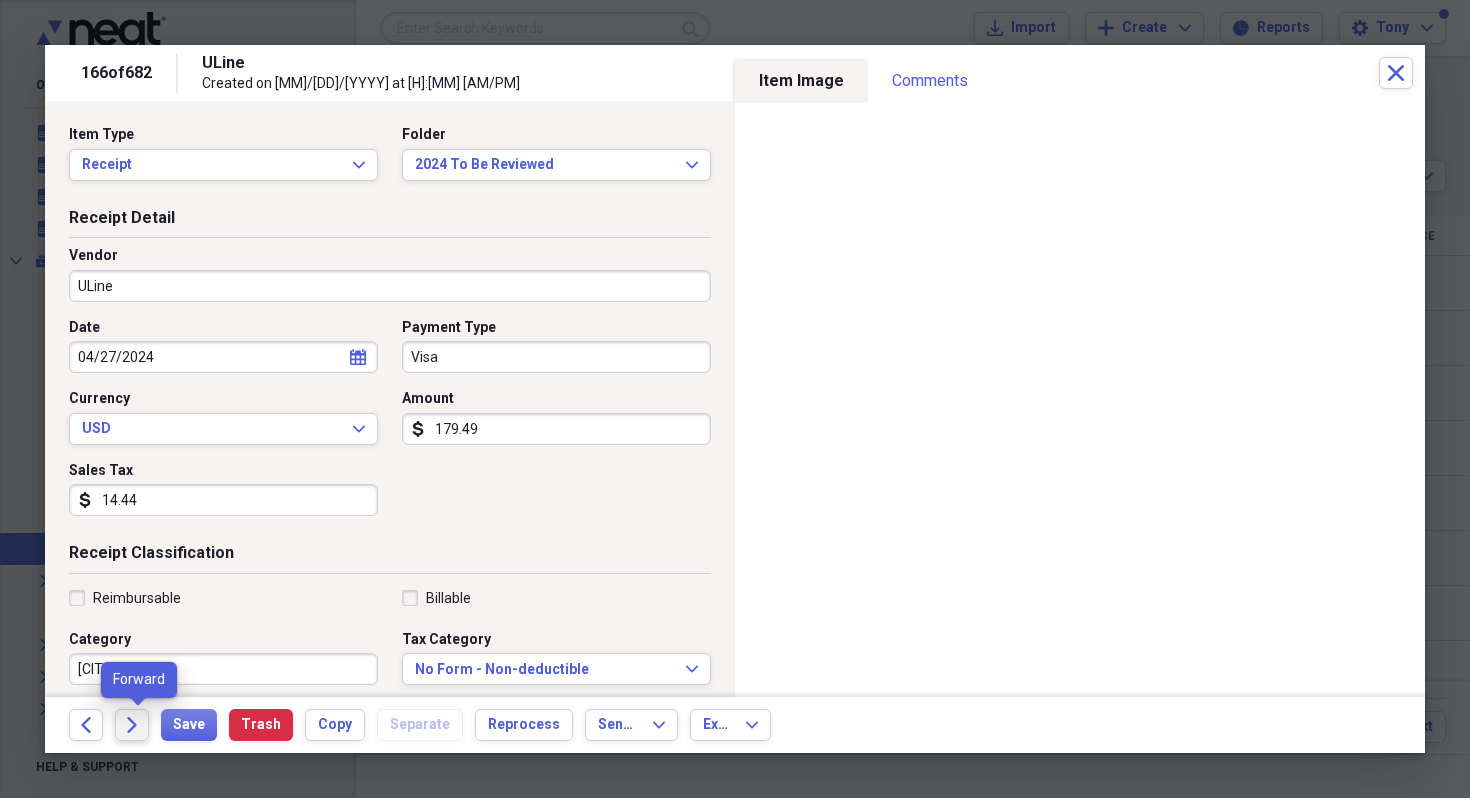 click on "Forward" 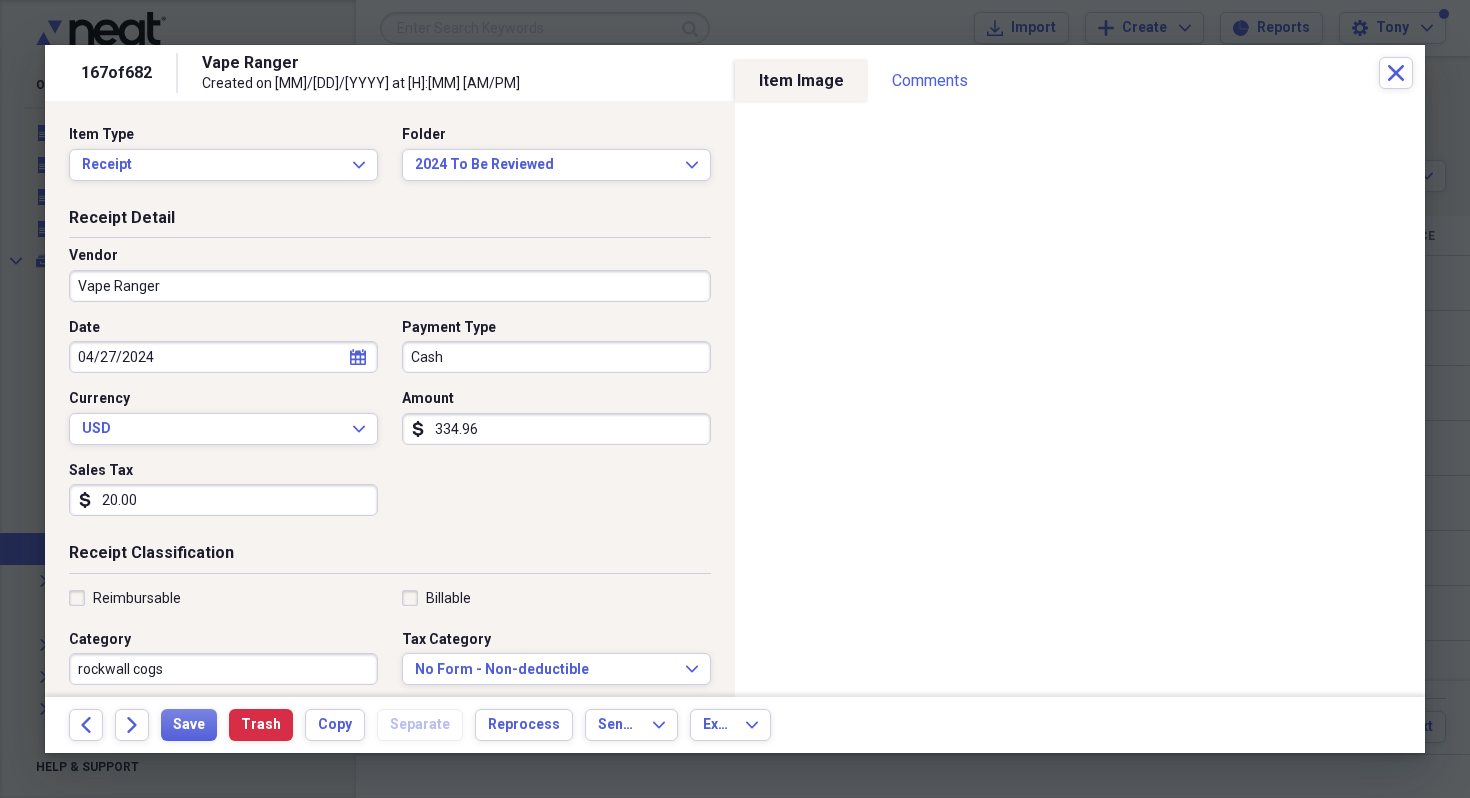 click on "20.00" at bounding box center (223, 500) 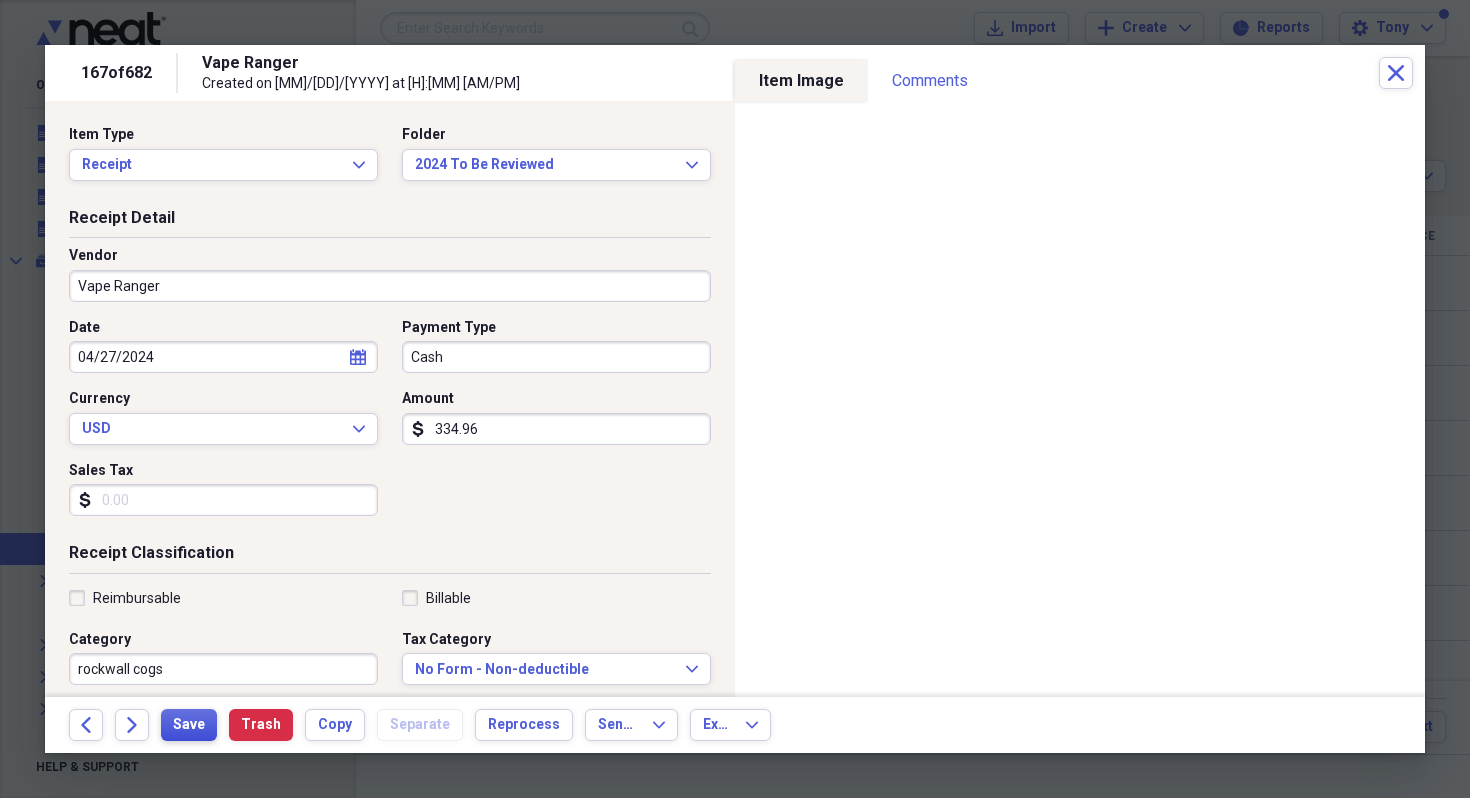 type 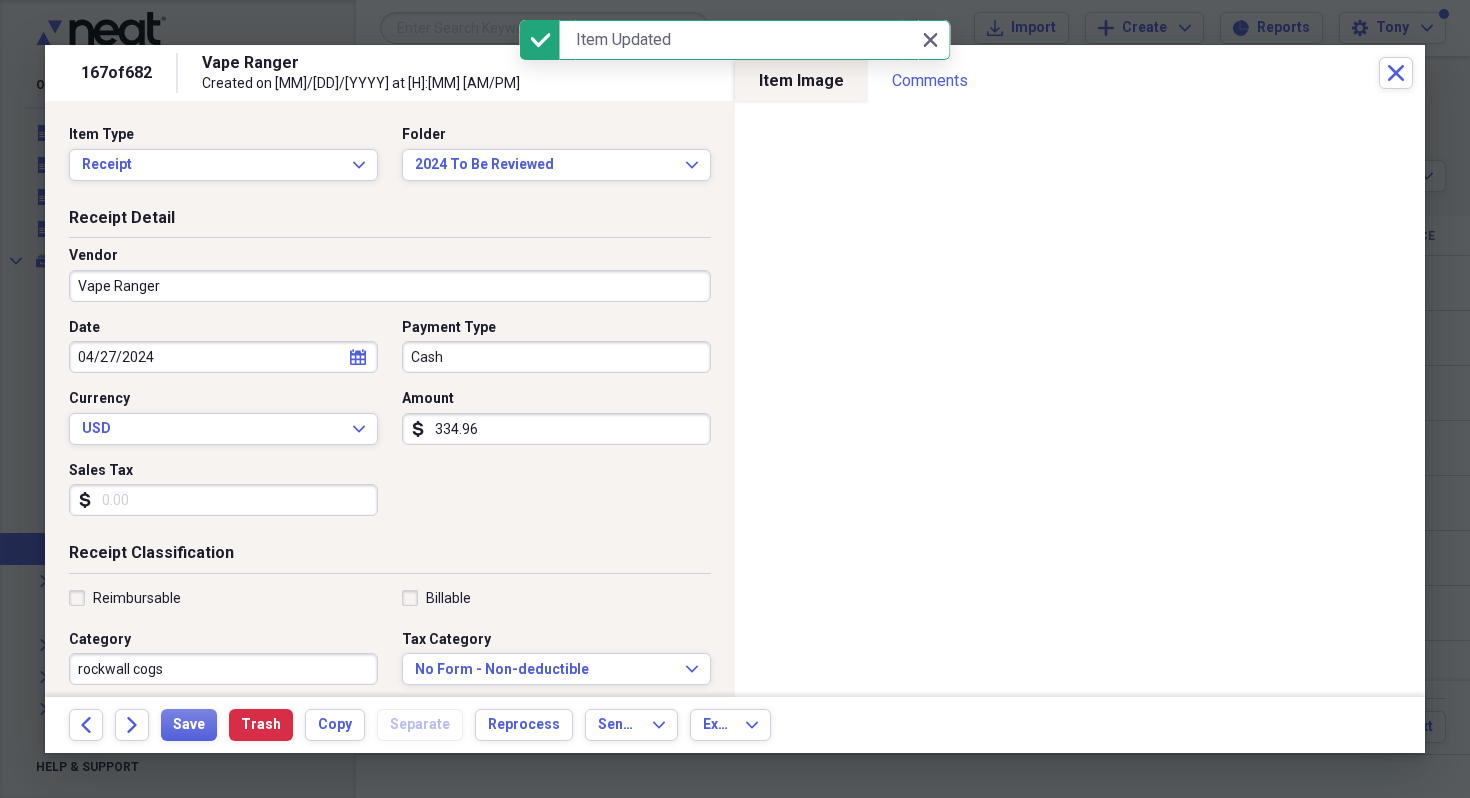 click on "Cash" at bounding box center [556, 357] 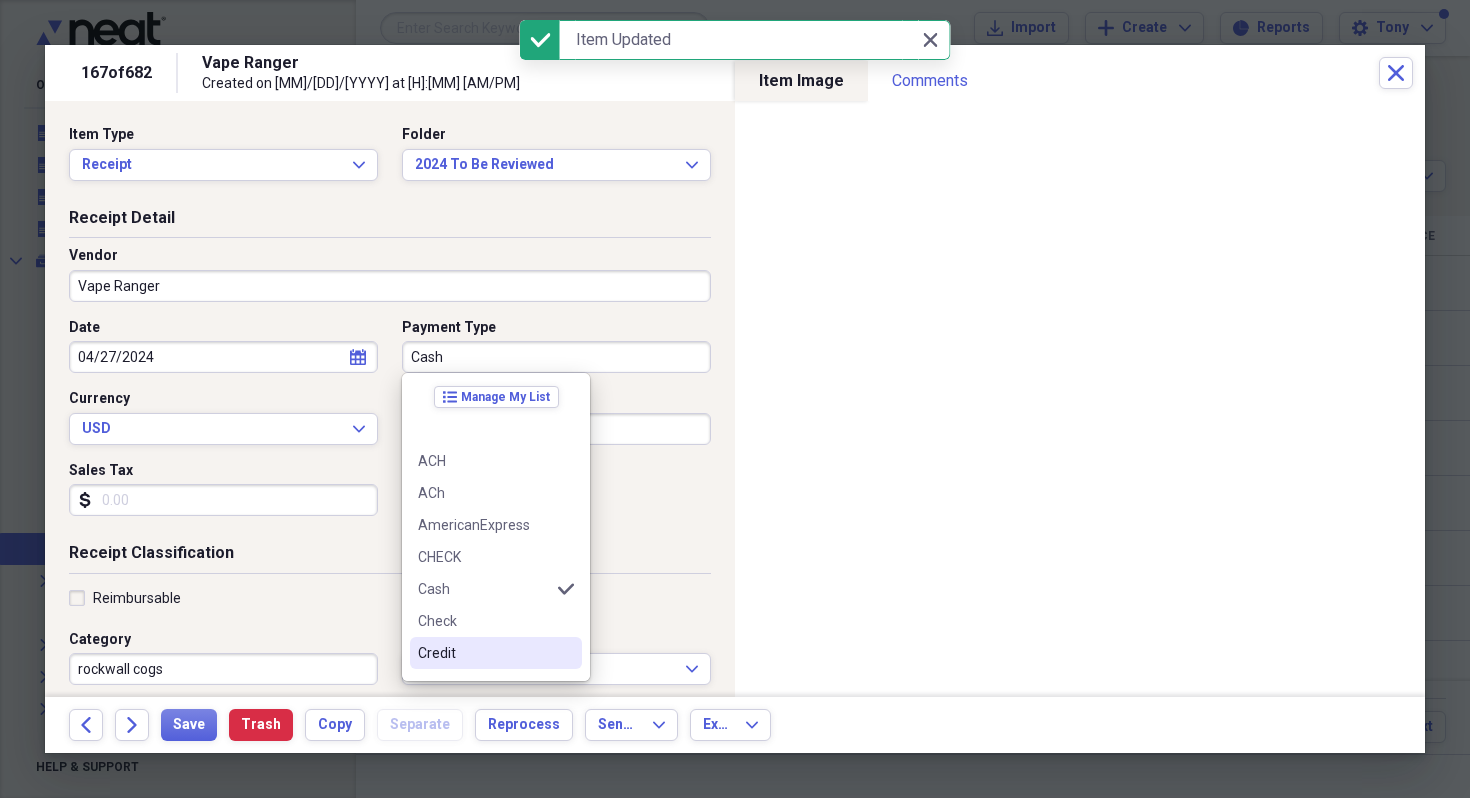 click on "Credit" at bounding box center [484, 653] 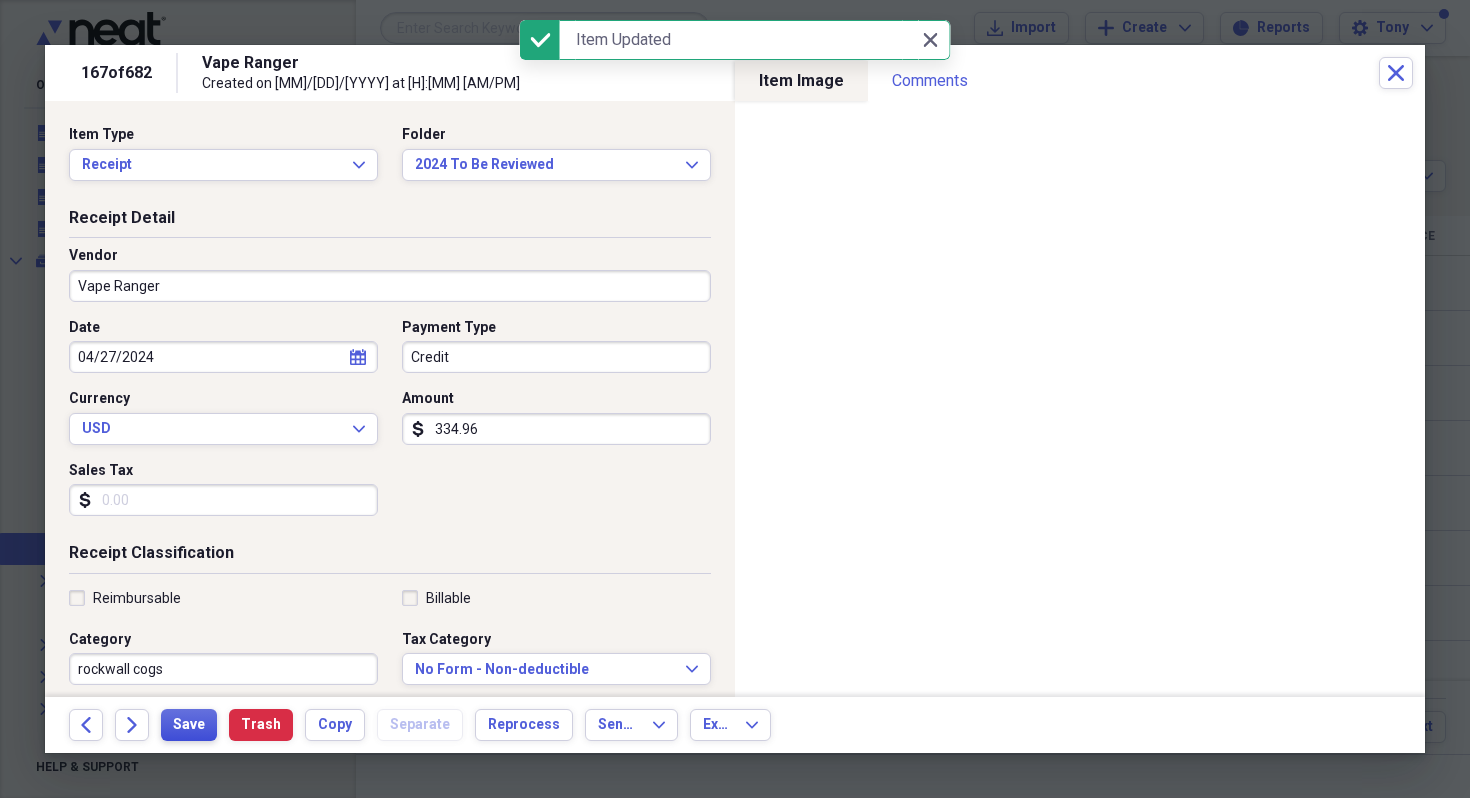 click on "Save" at bounding box center [189, 725] 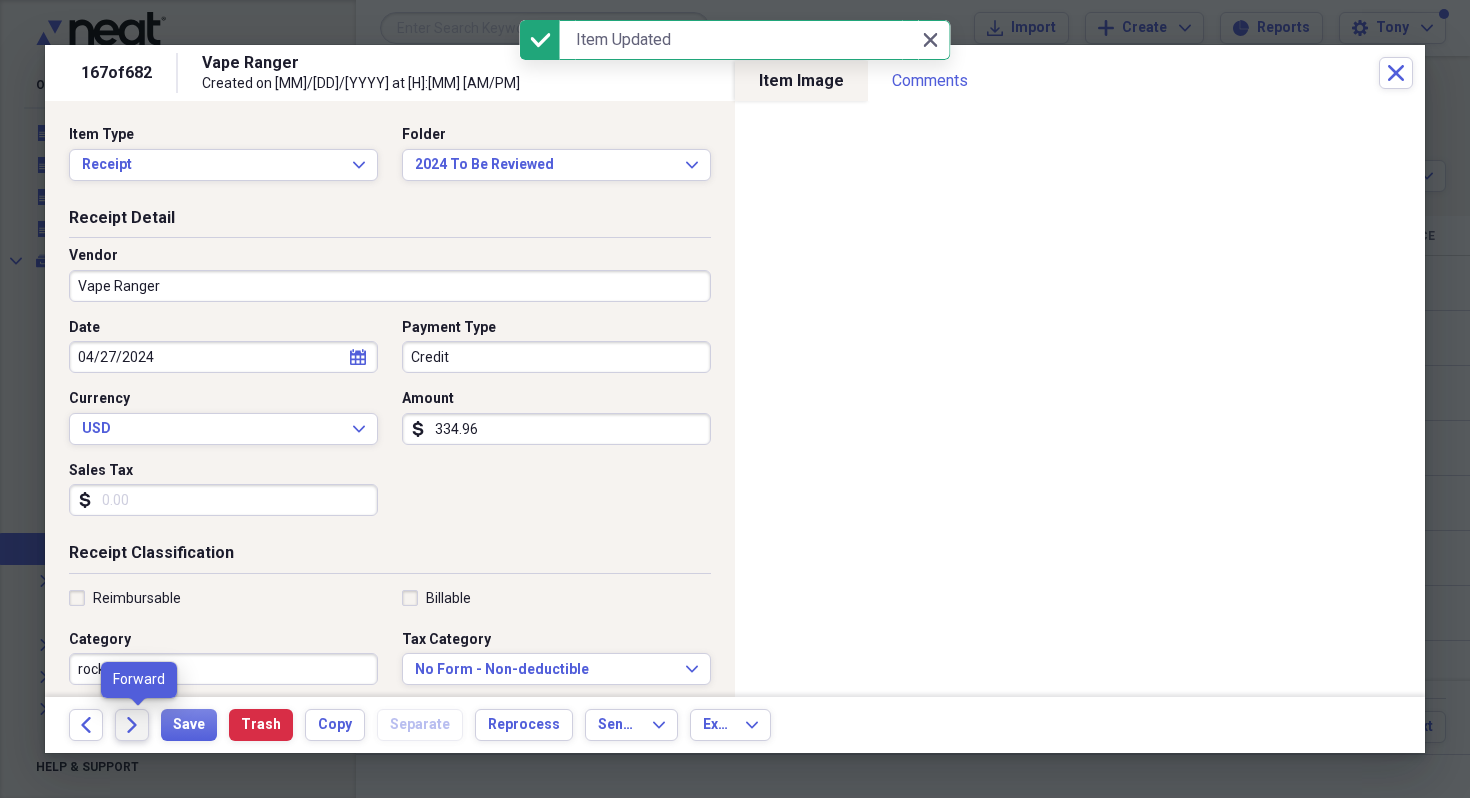 click on "Forward" 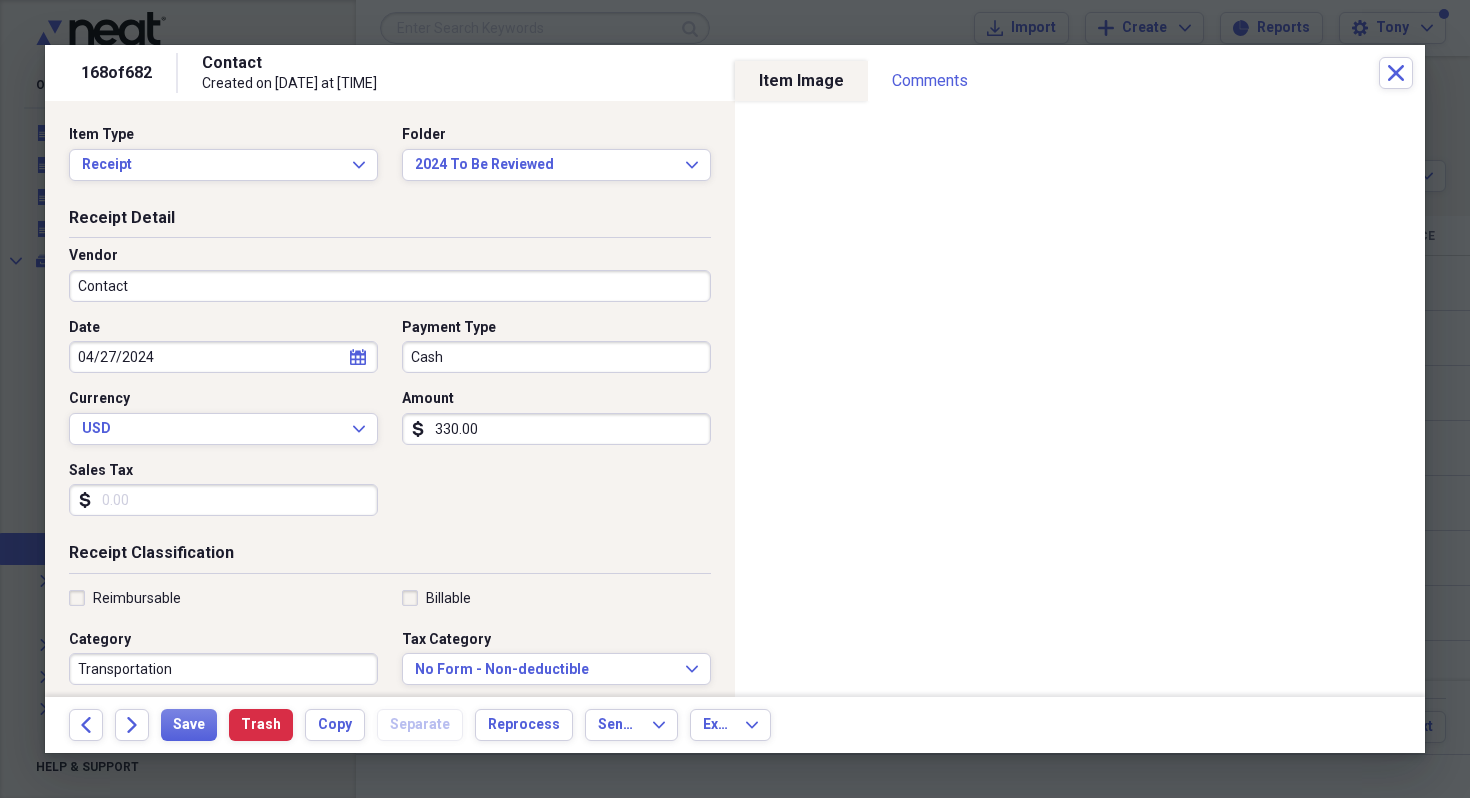 click on "Contact" at bounding box center [390, 286] 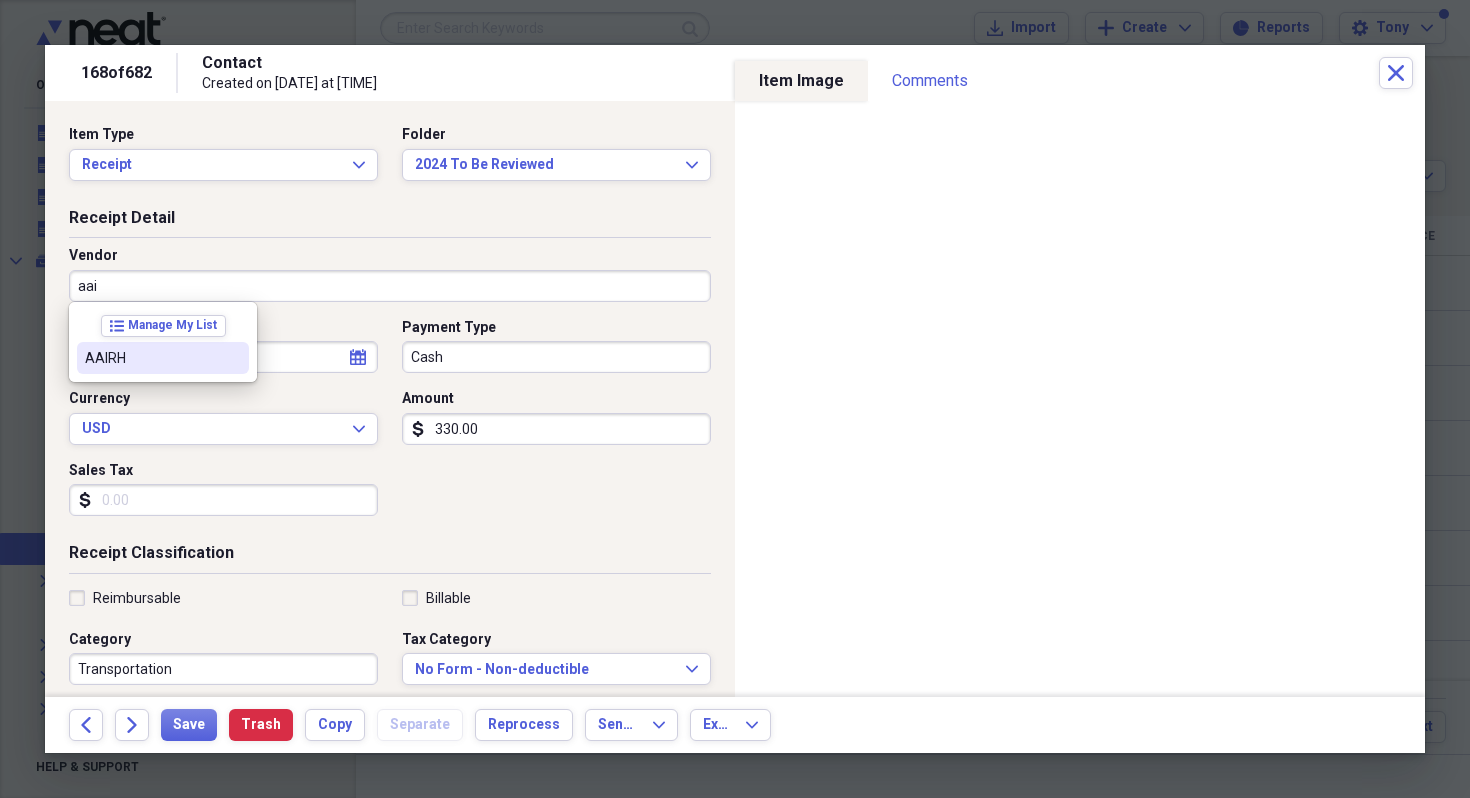 click on "AAIRH" at bounding box center [151, 358] 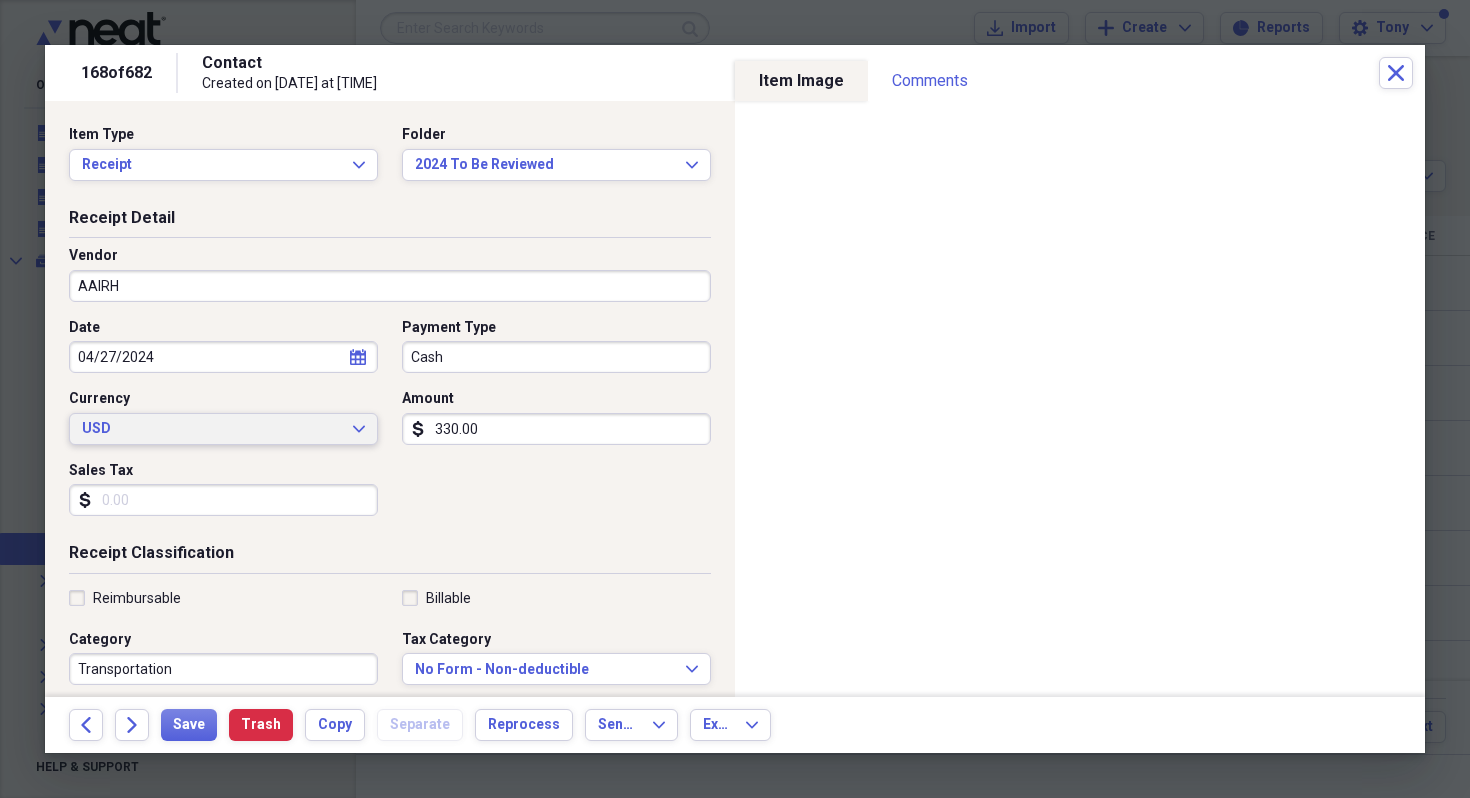 type on "[CITY] Cogs" 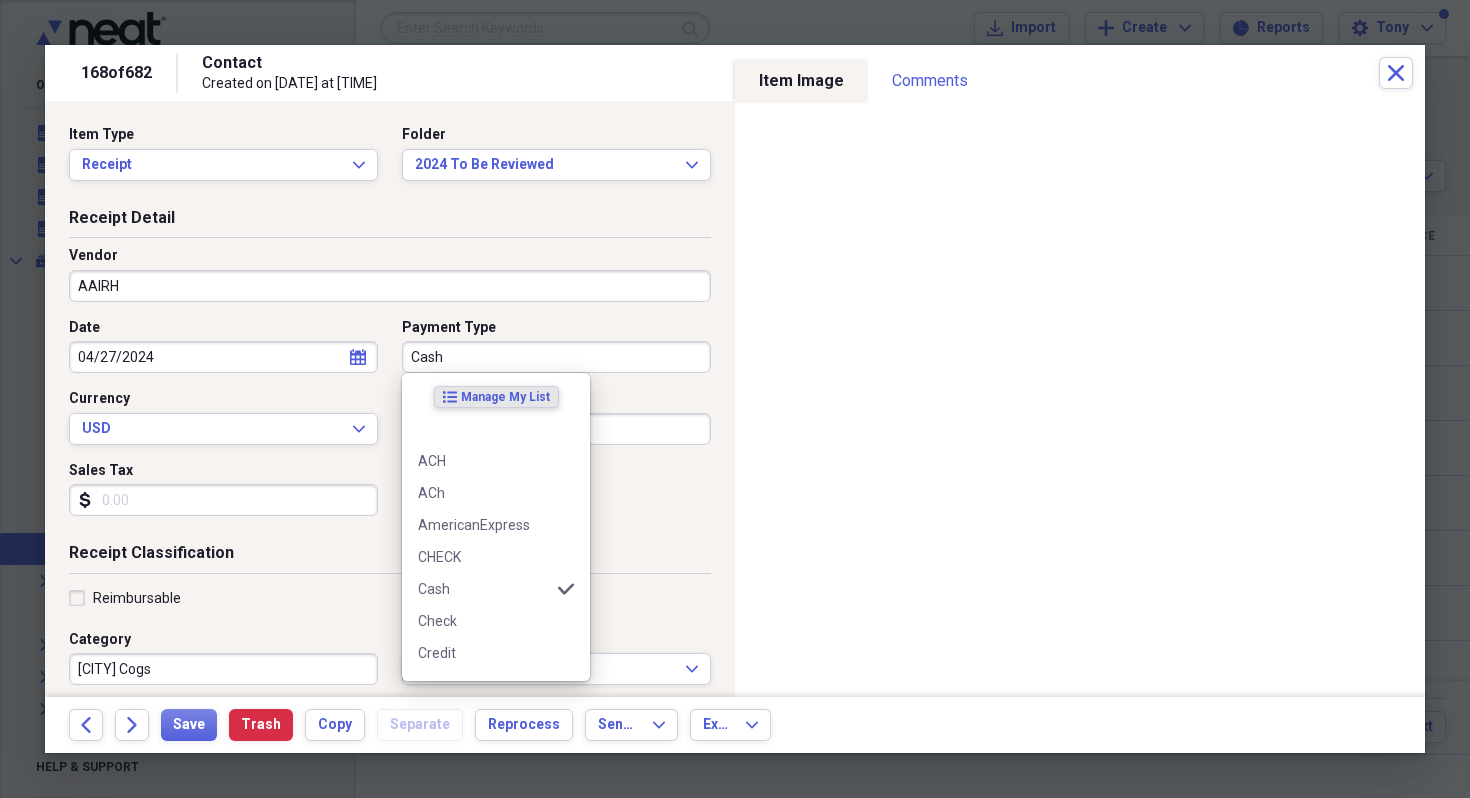 click on "Cash" at bounding box center (556, 357) 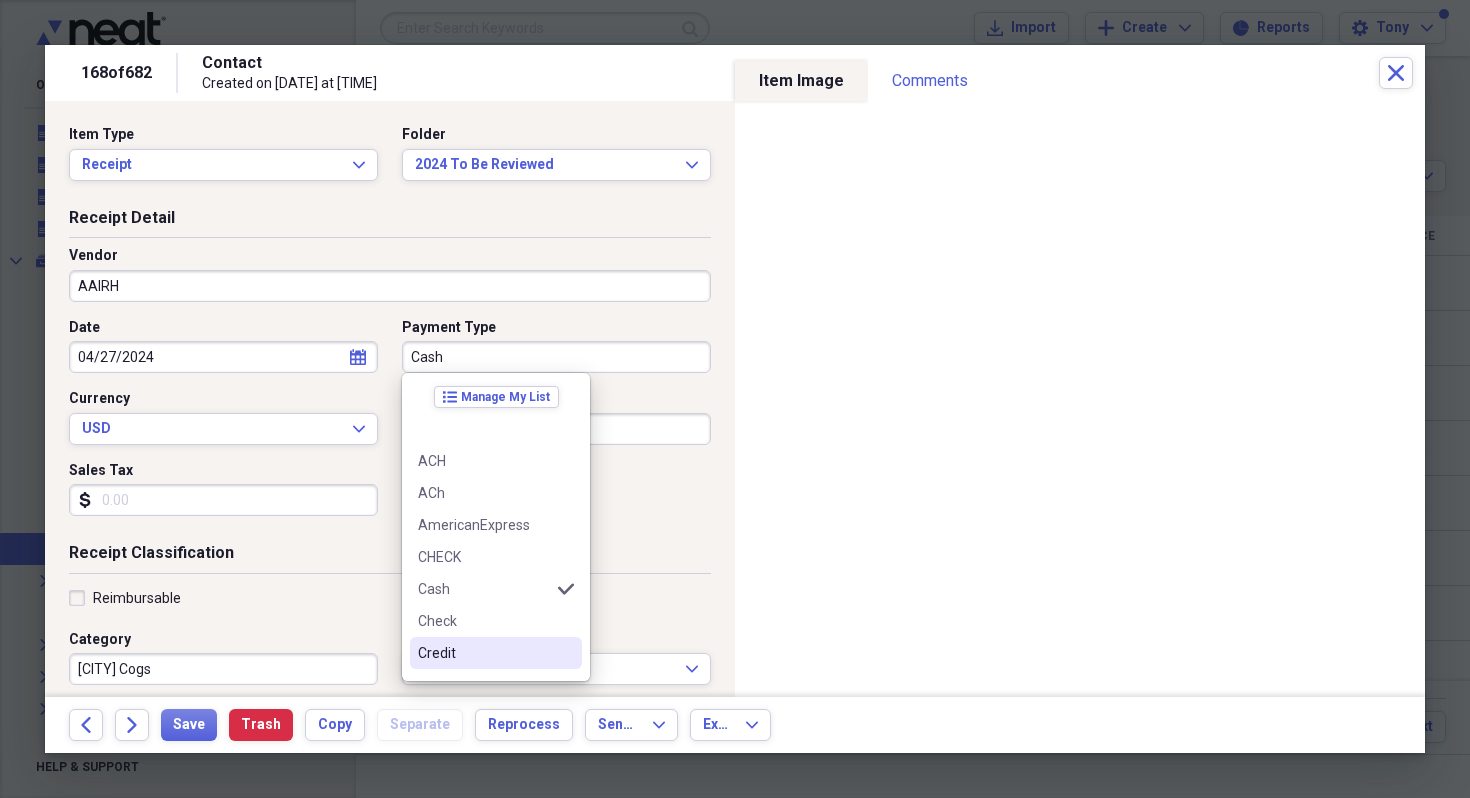 click on "Credit" at bounding box center [484, 653] 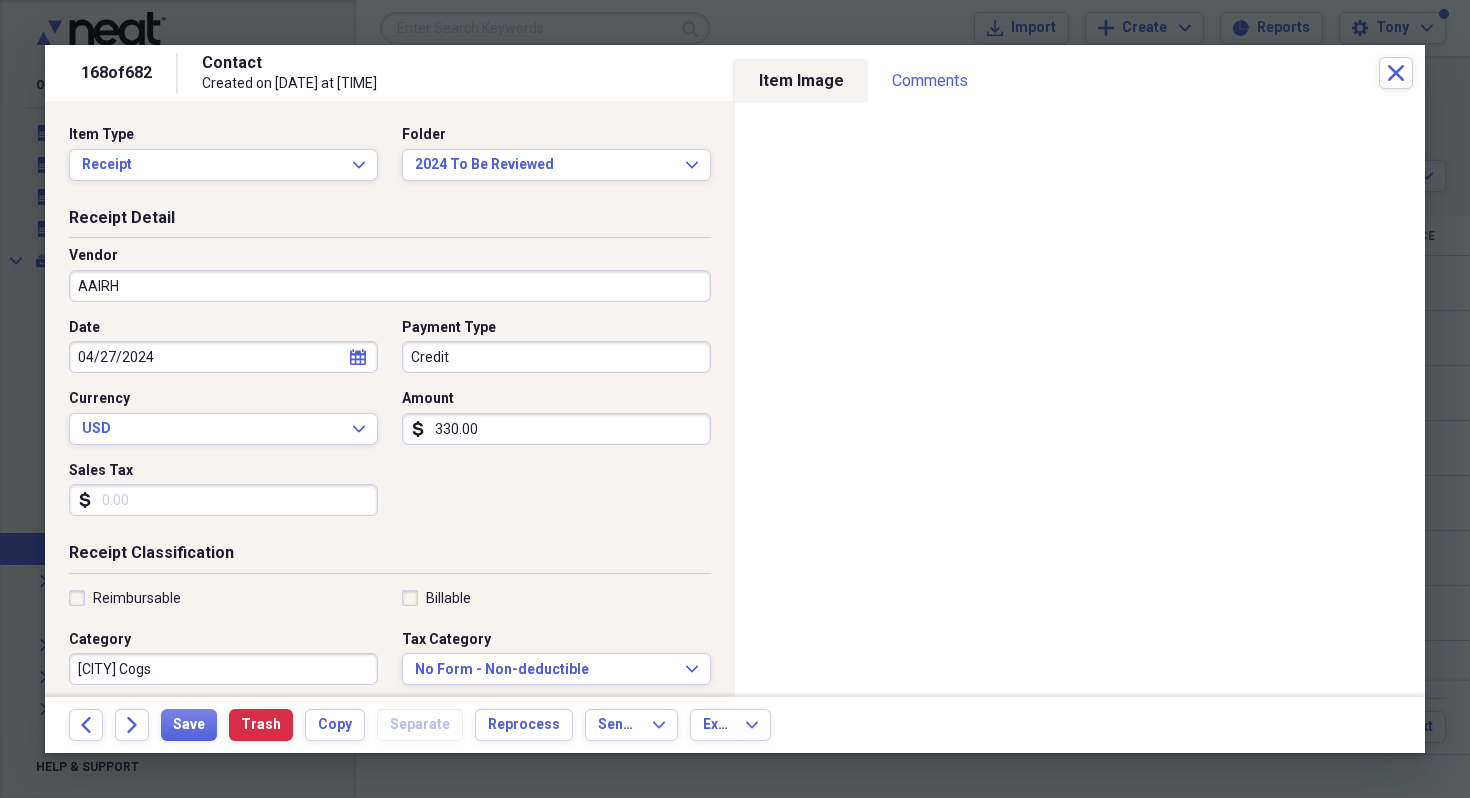 click on "330.00" at bounding box center (556, 429) 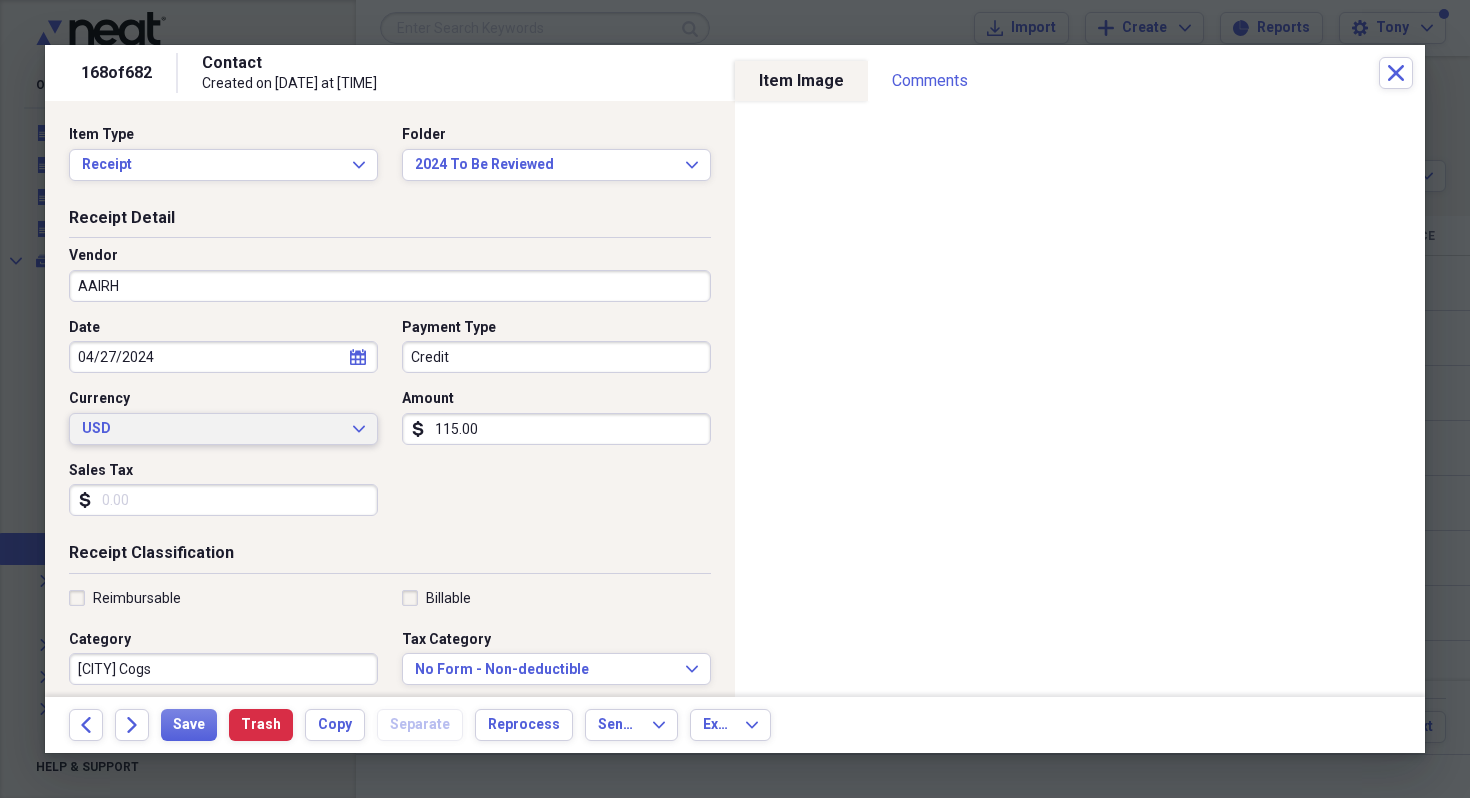 drag, startPoint x: 485, startPoint y: 430, endPoint x: 366, endPoint y: 424, distance: 119.15116 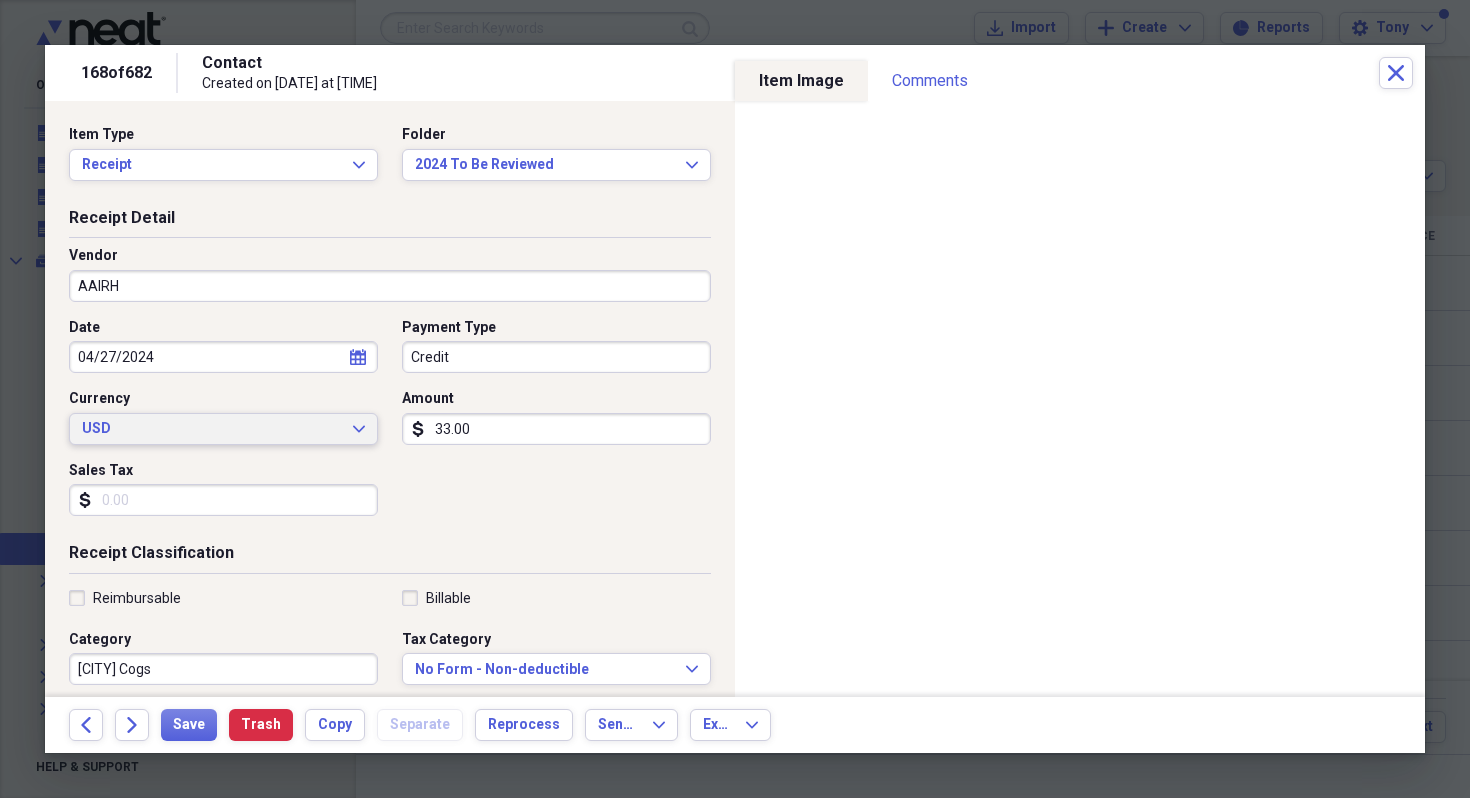 type on "330.00" 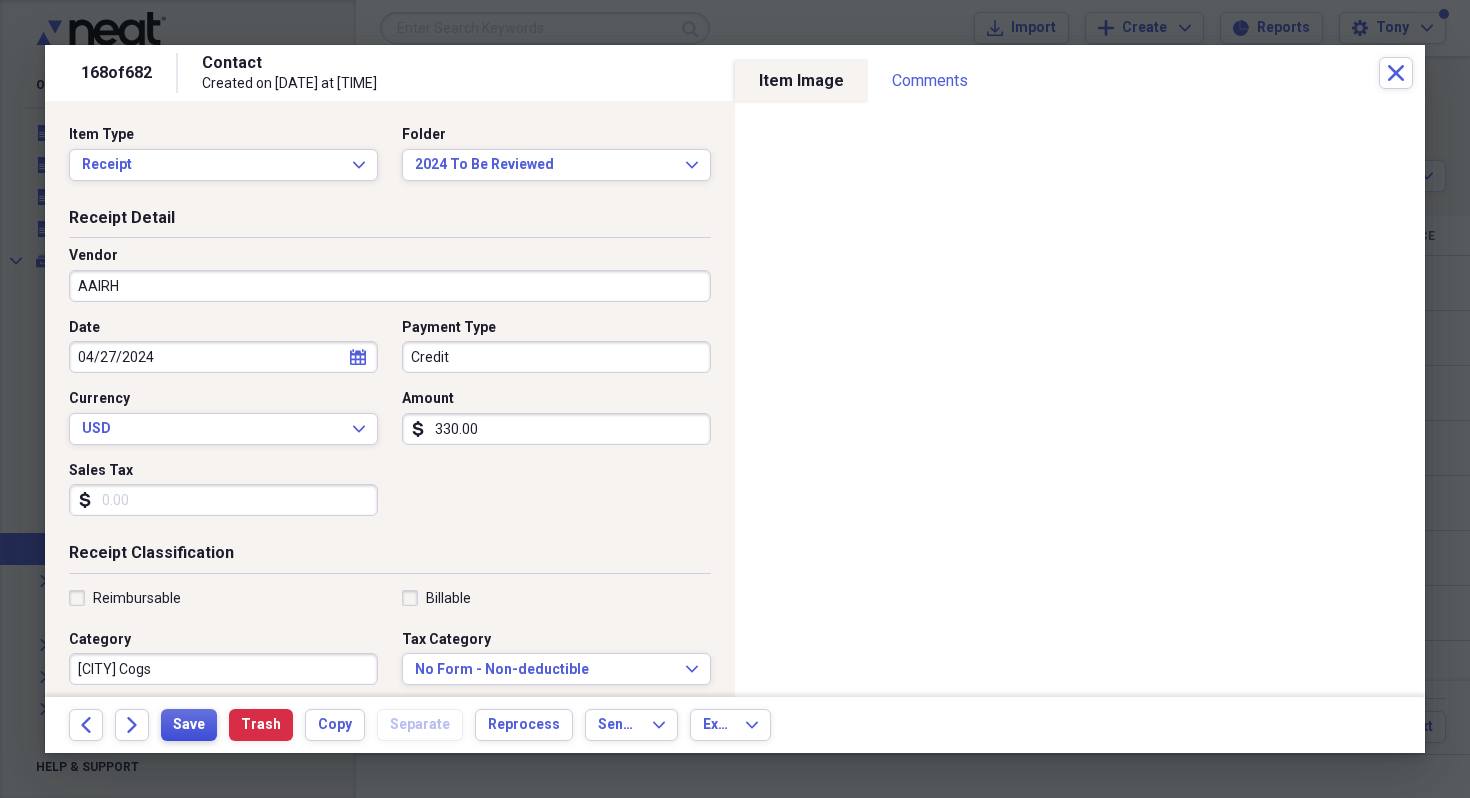 click on "Save" at bounding box center (189, 725) 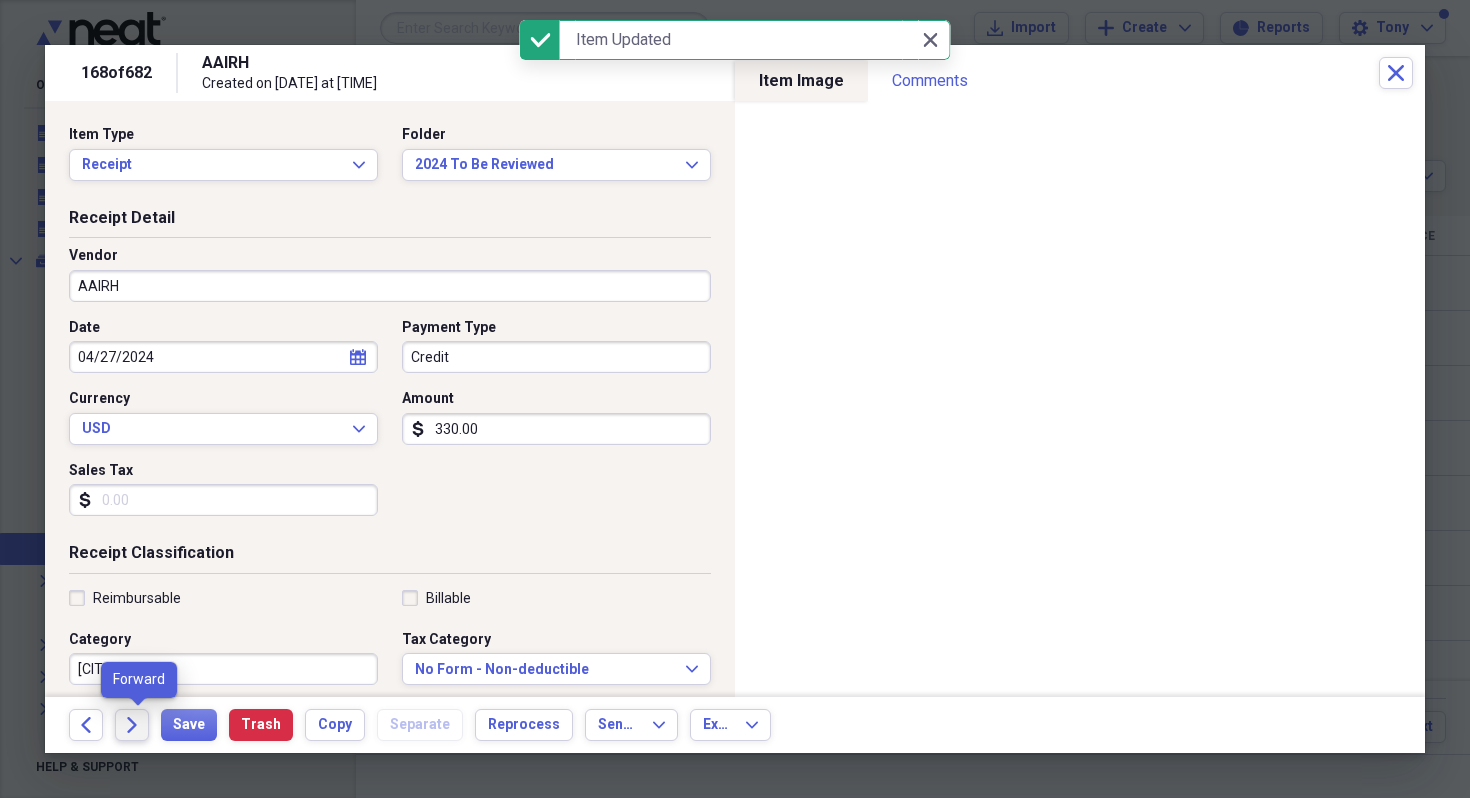 click 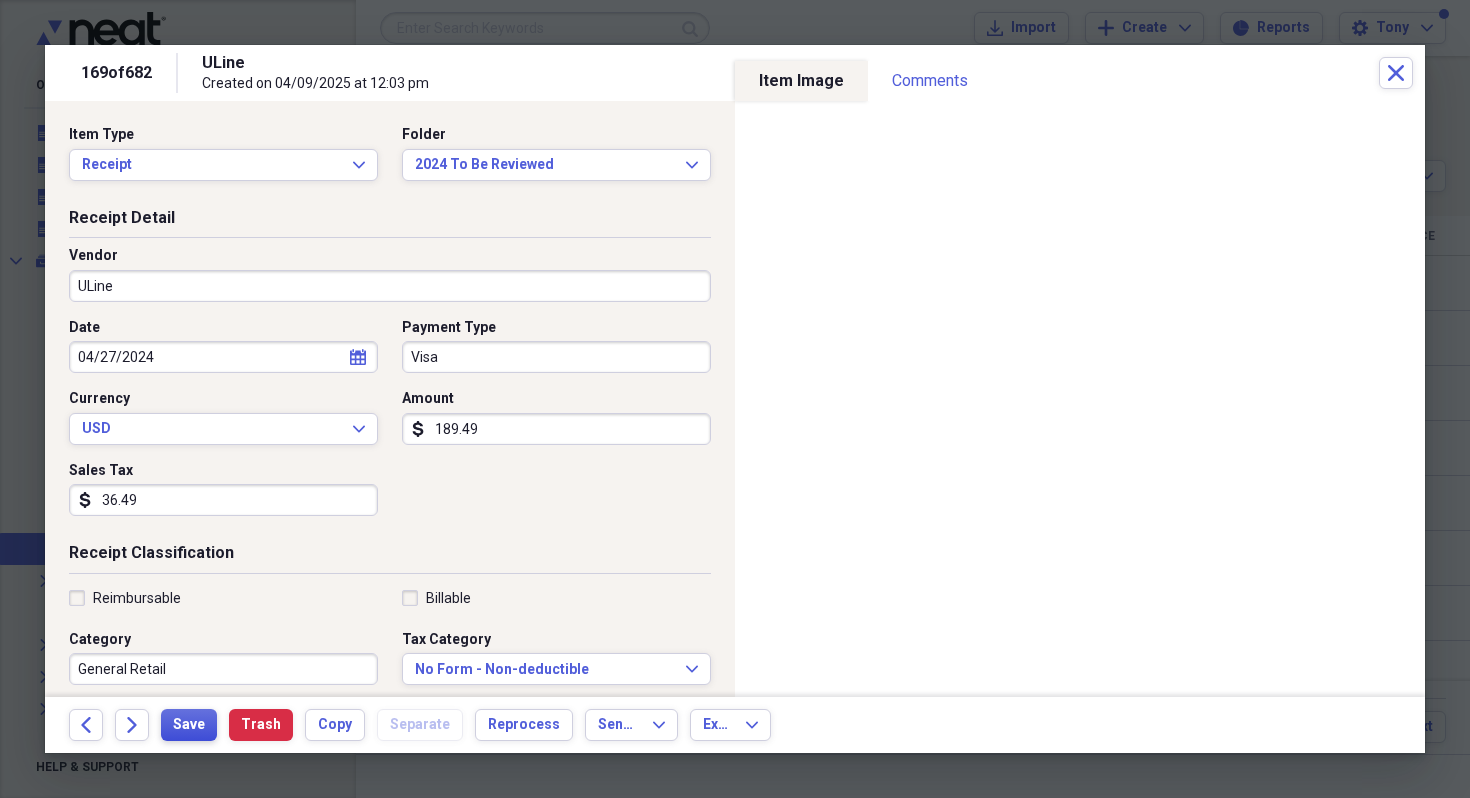 click on "Save" at bounding box center [189, 725] 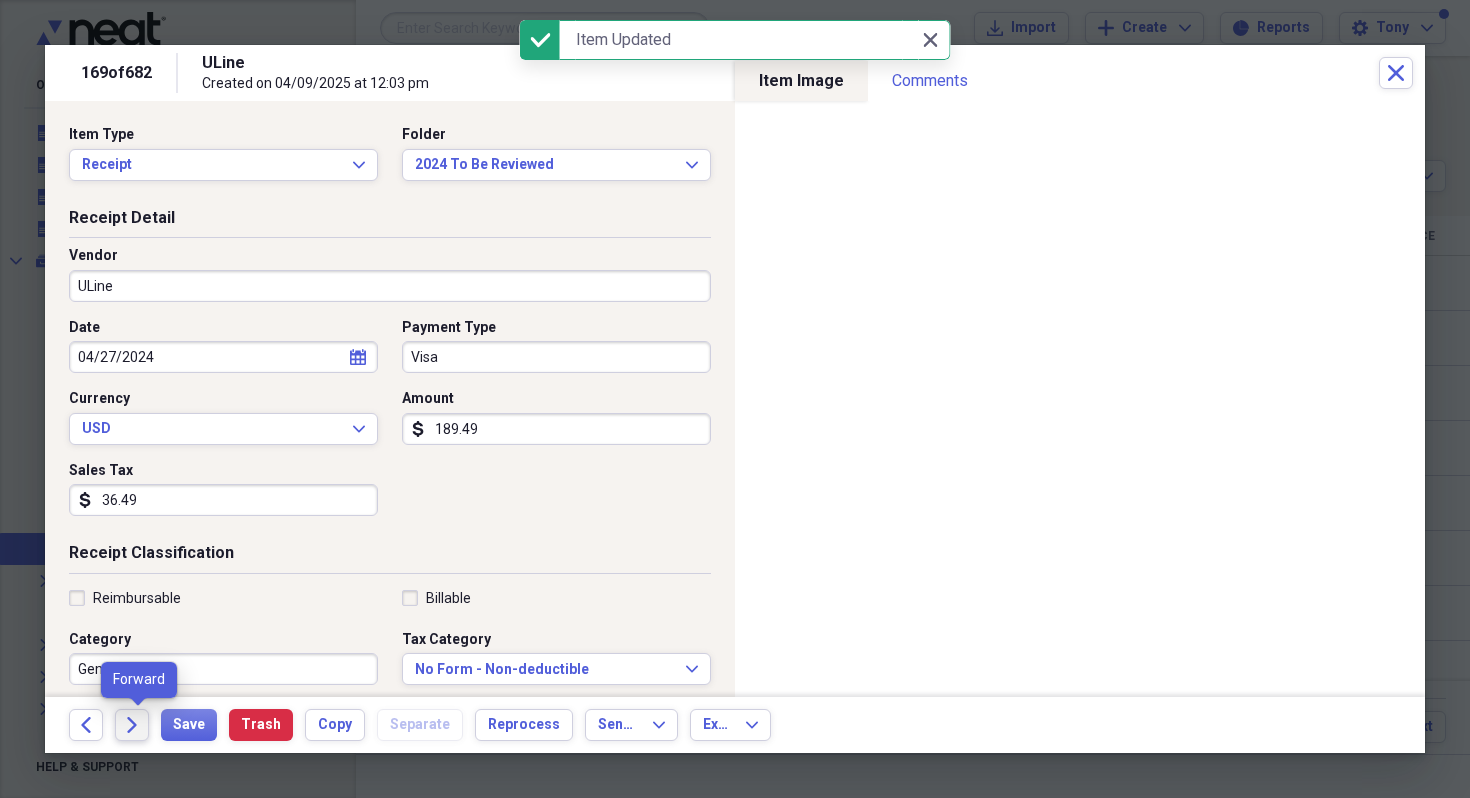 click 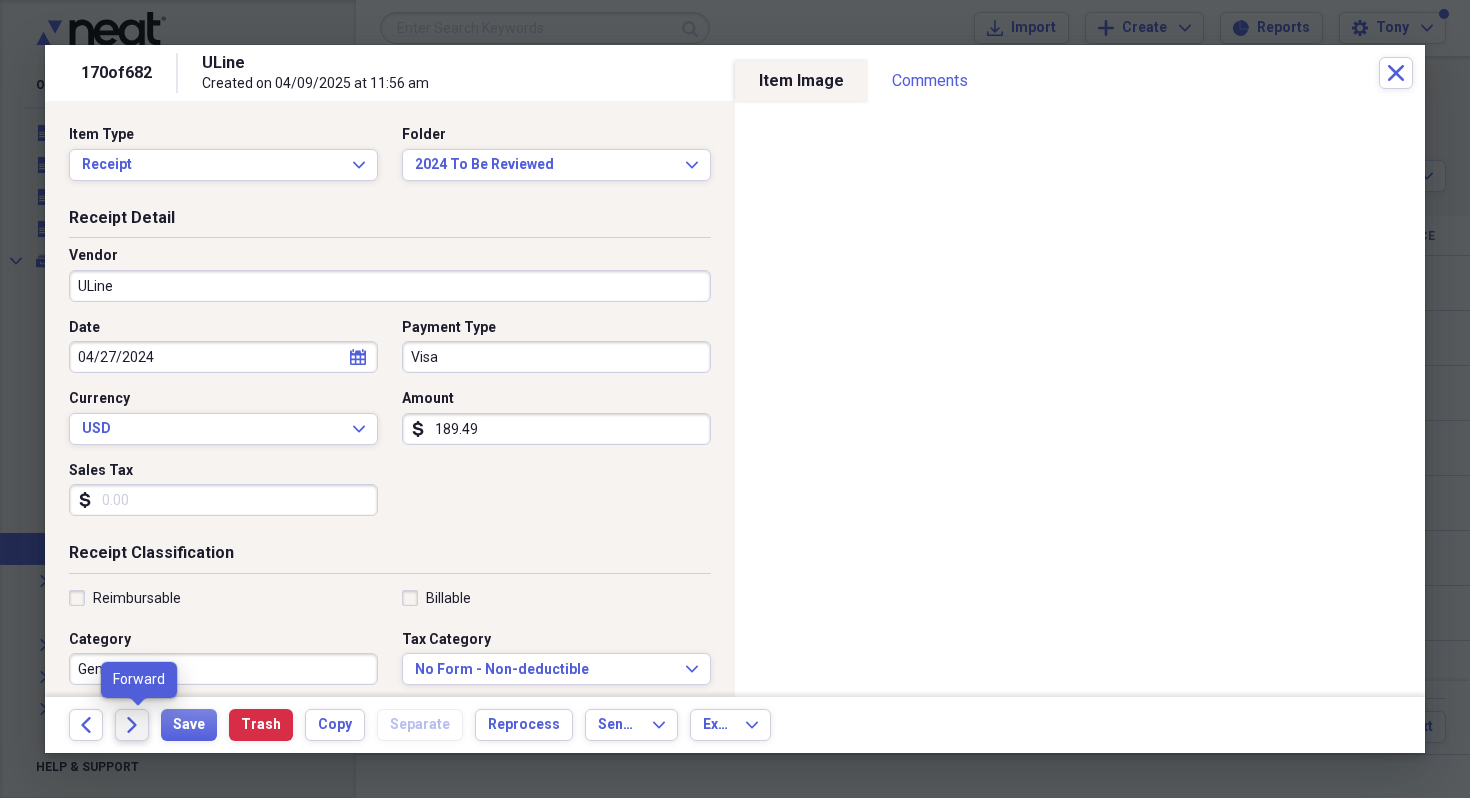click 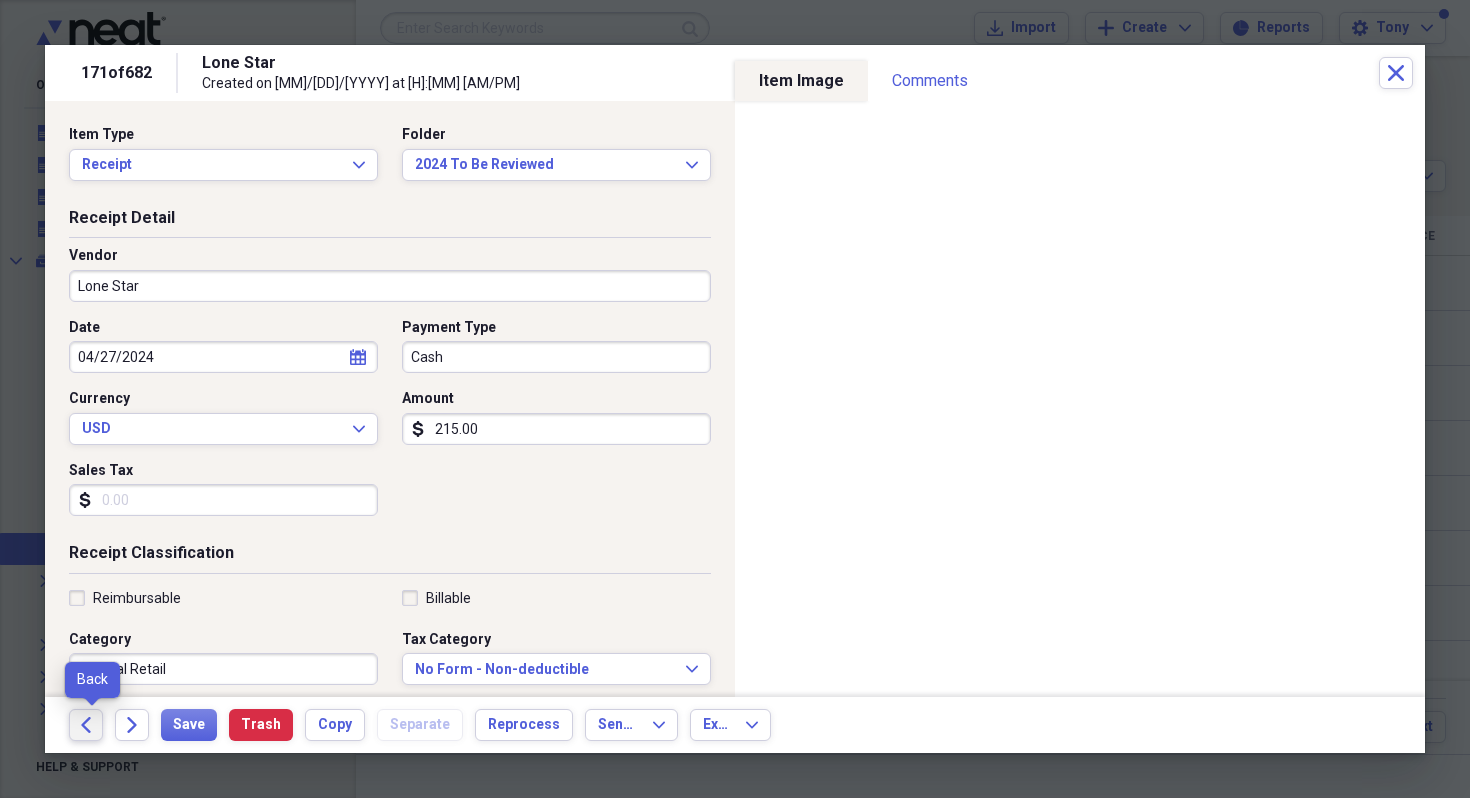 click 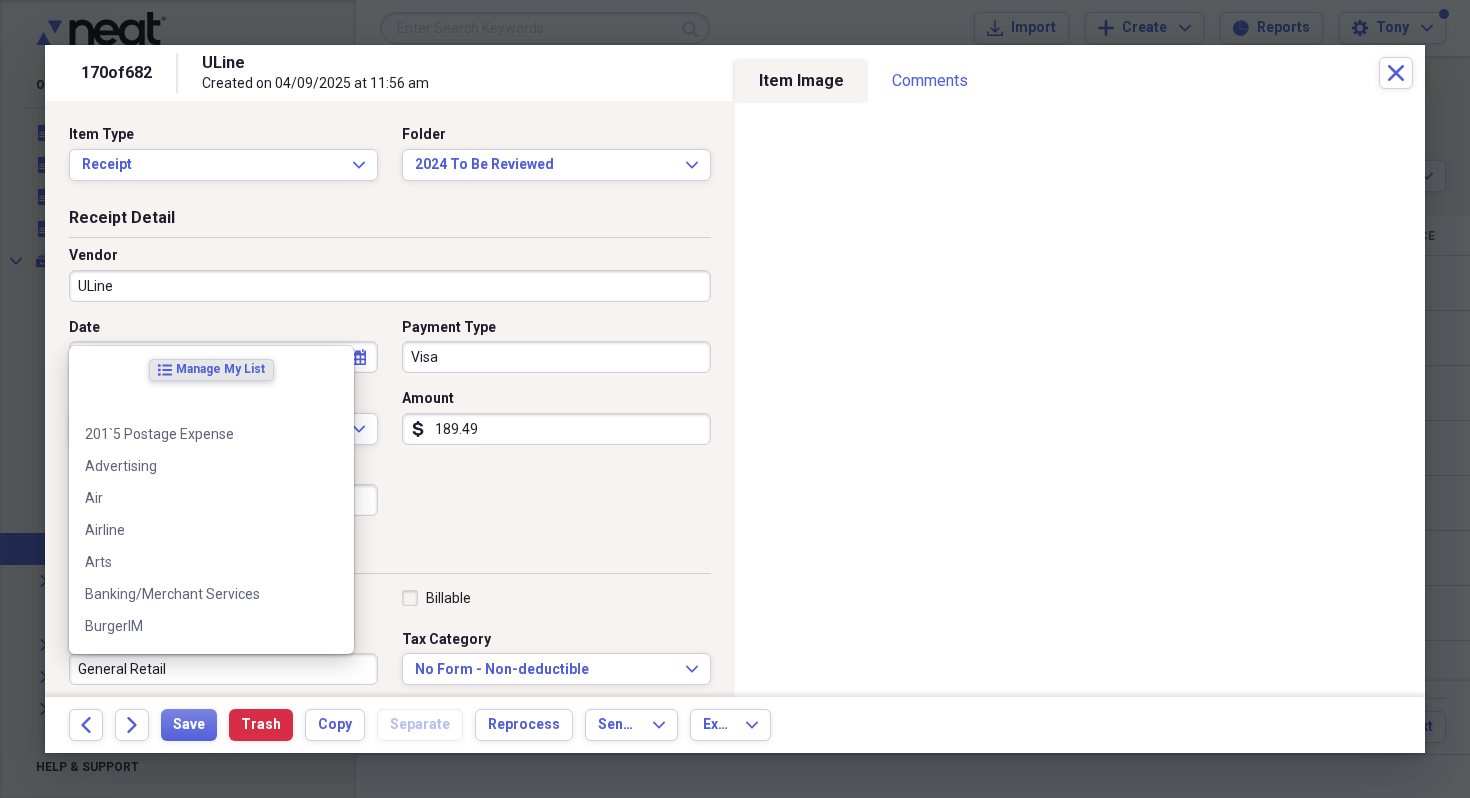 click on "General Retail" at bounding box center [223, 669] 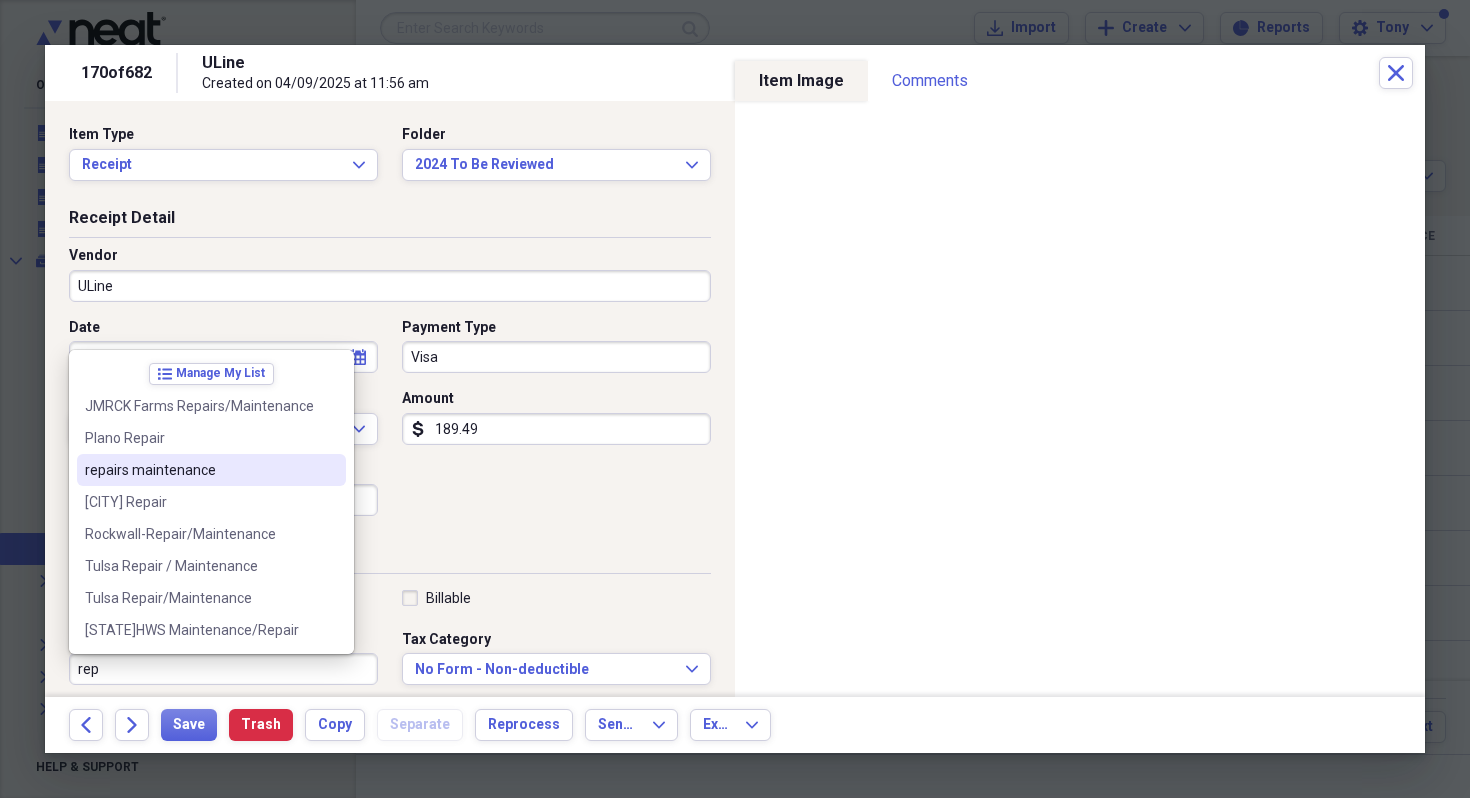 click on "repairs maintenance" at bounding box center (199, 470) 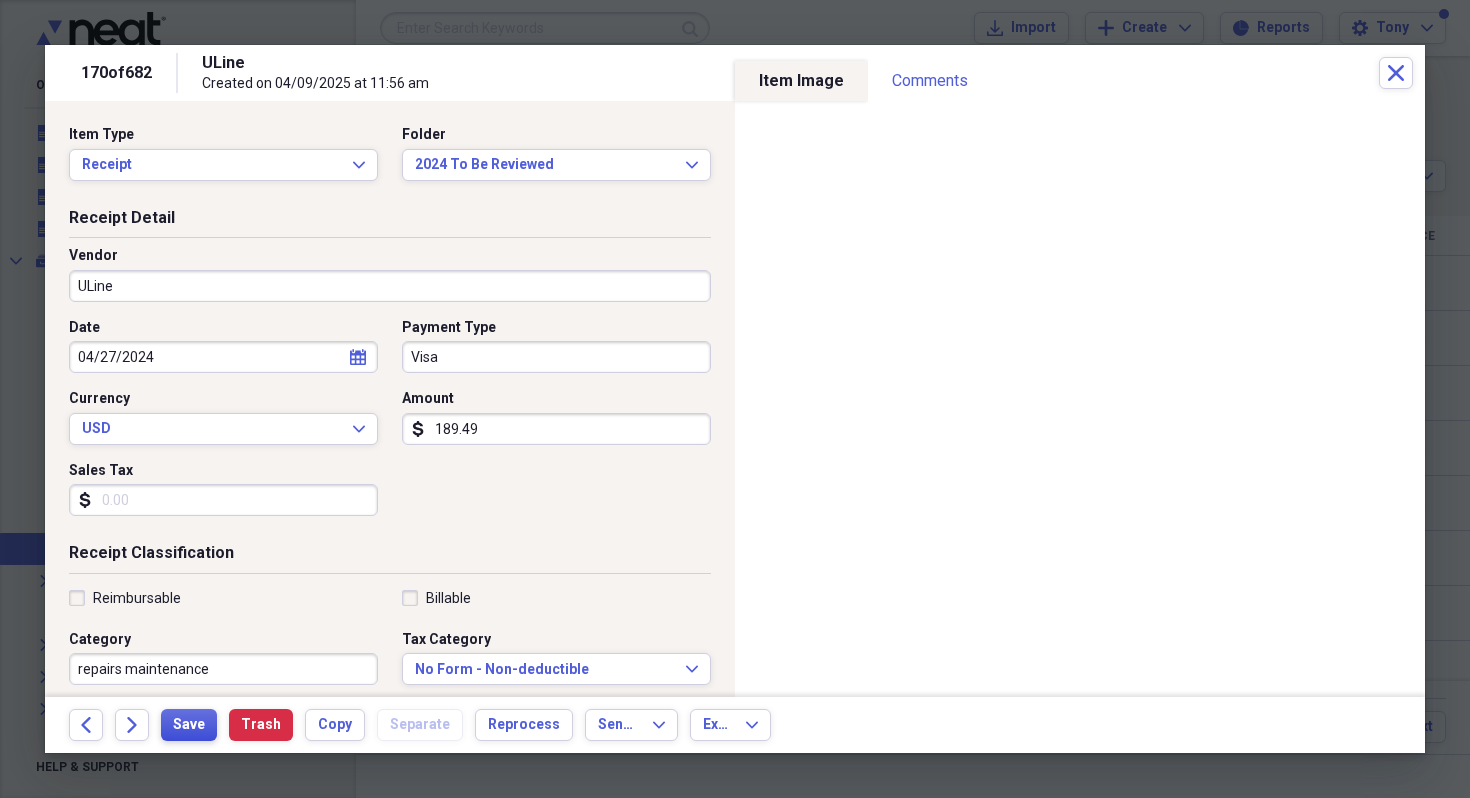 click on "Save" at bounding box center (189, 725) 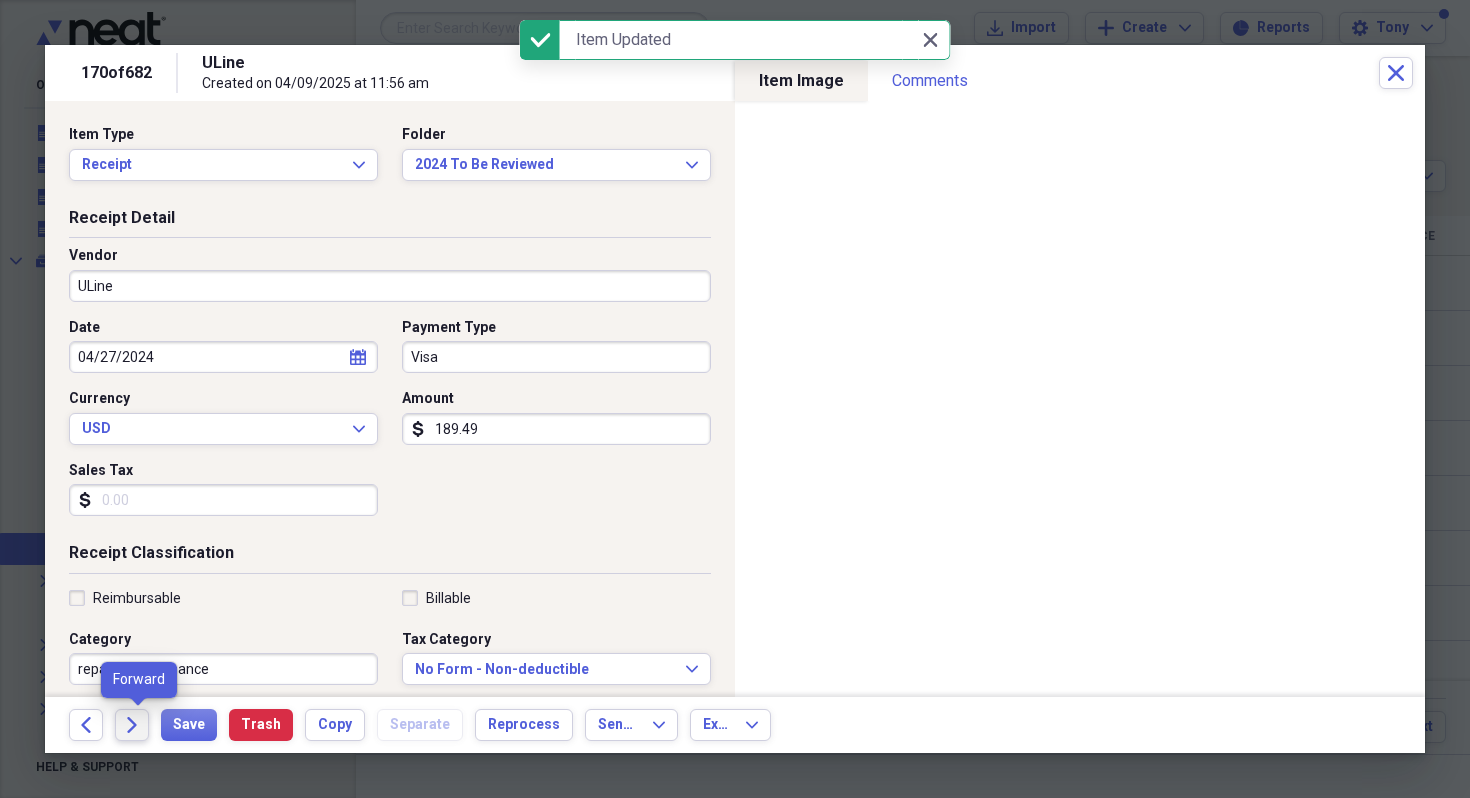 click on "Forward" 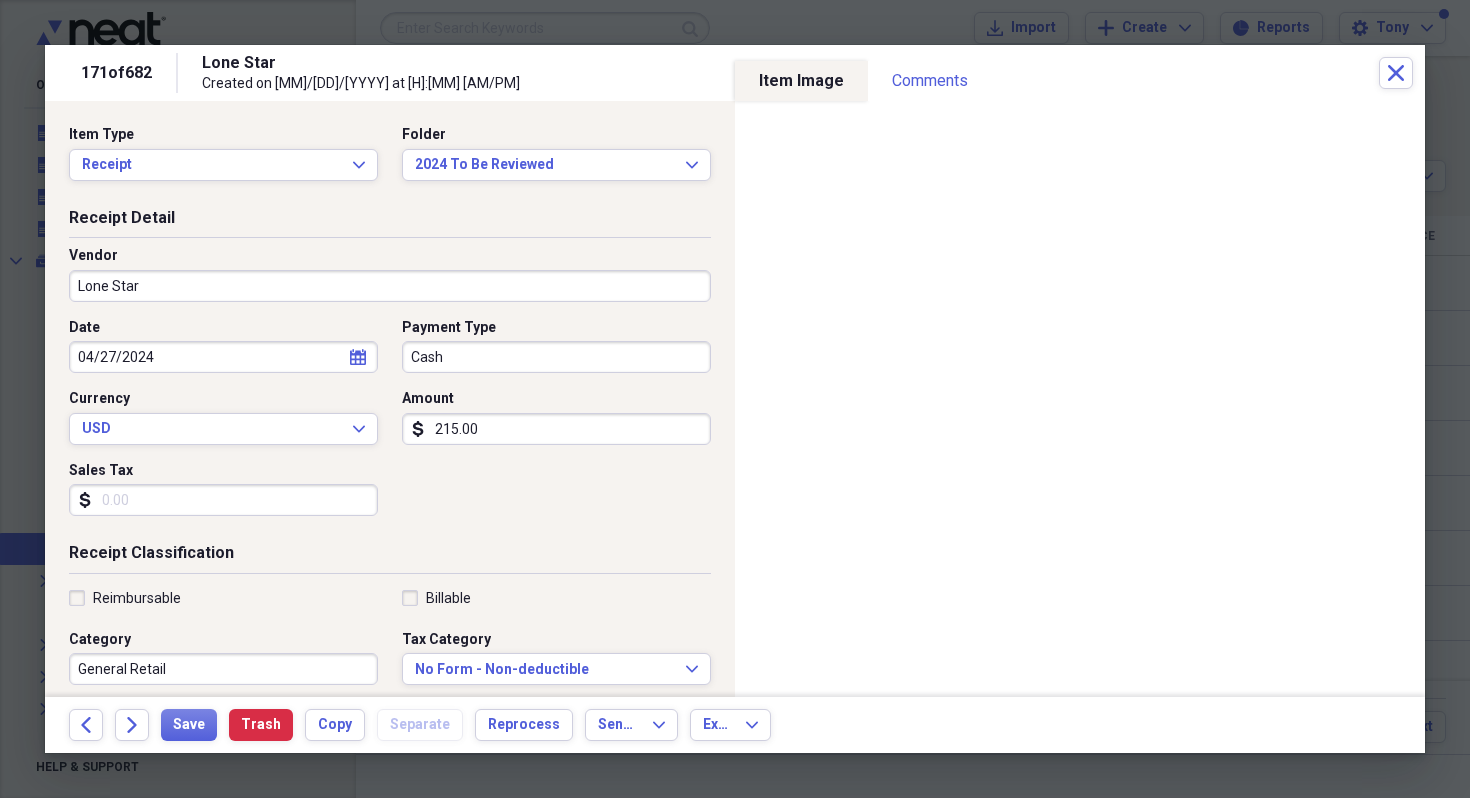 click on "Lone Star" at bounding box center (390, 286) 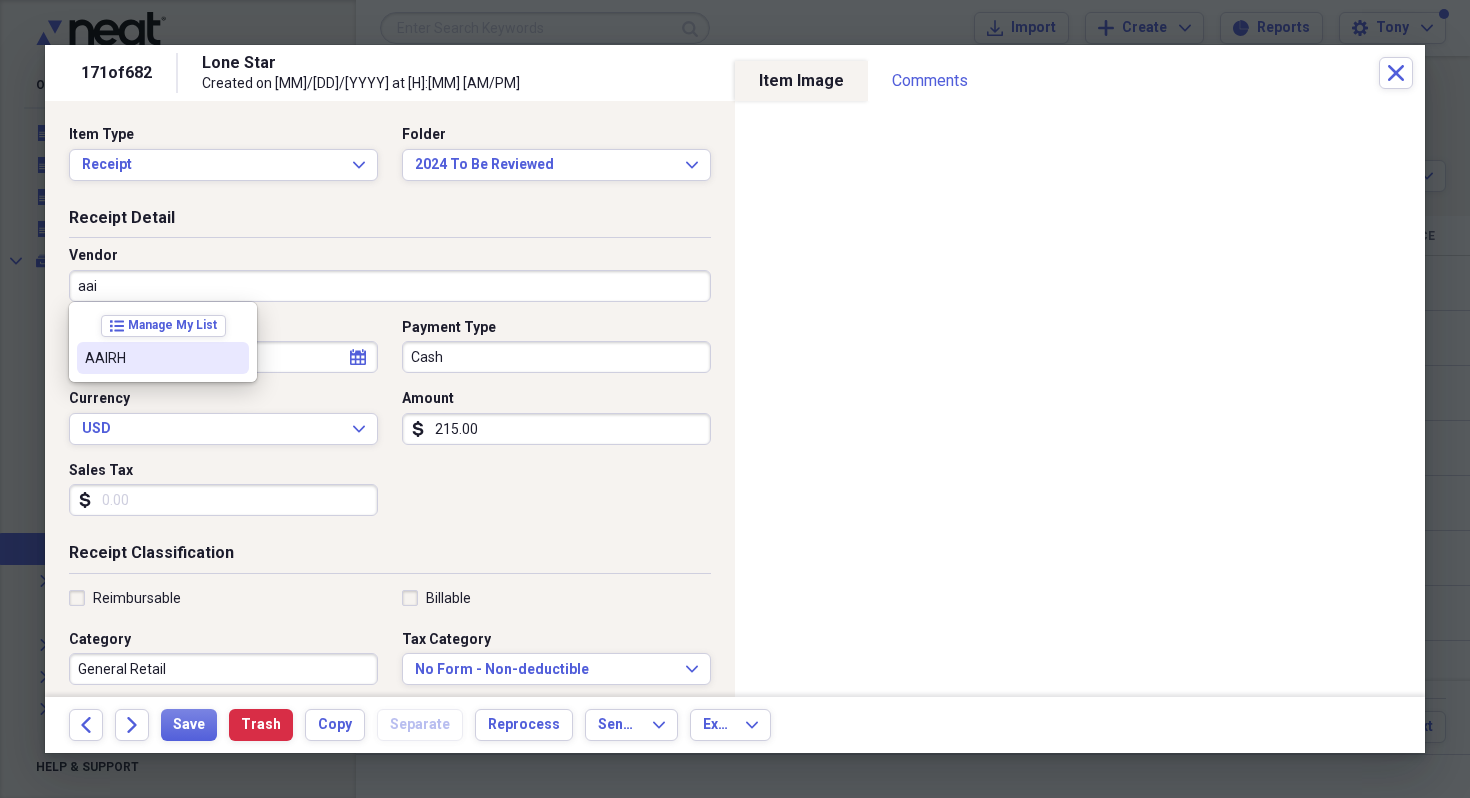 click on "AAIRH" at bounding box center [151, 358] 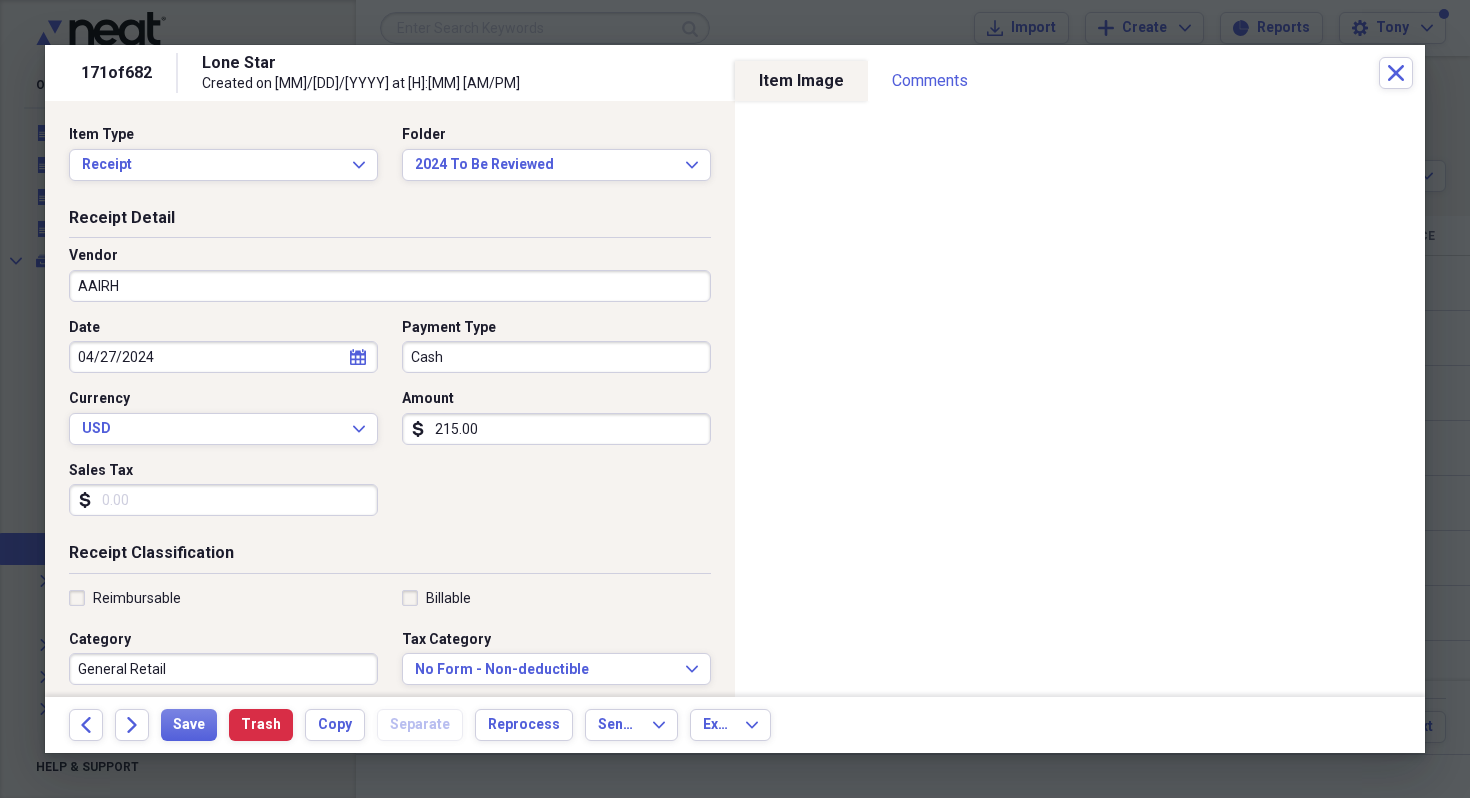 type on "[CITY] Cogs" 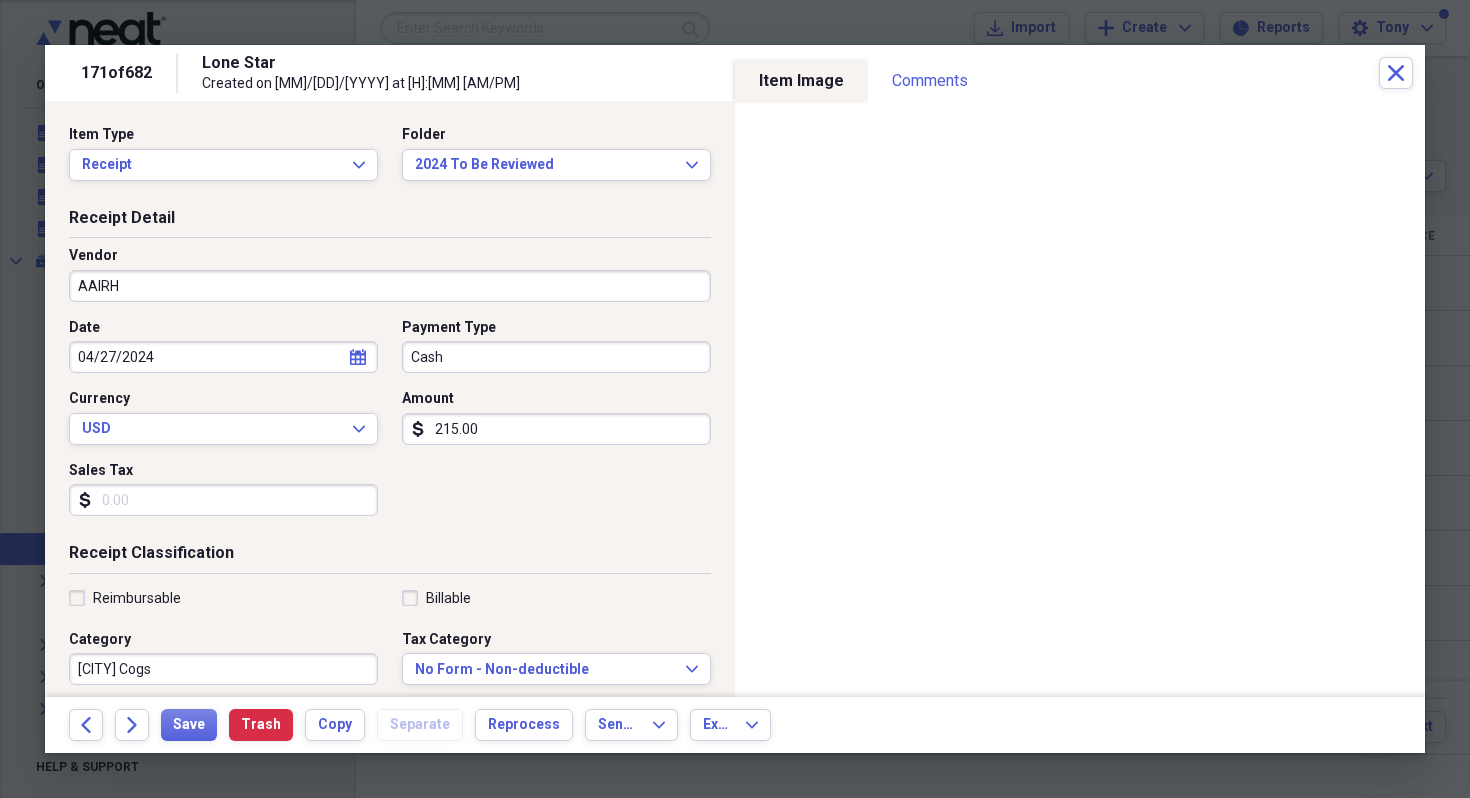 click on "Cash" at bounding box center (556, 357) 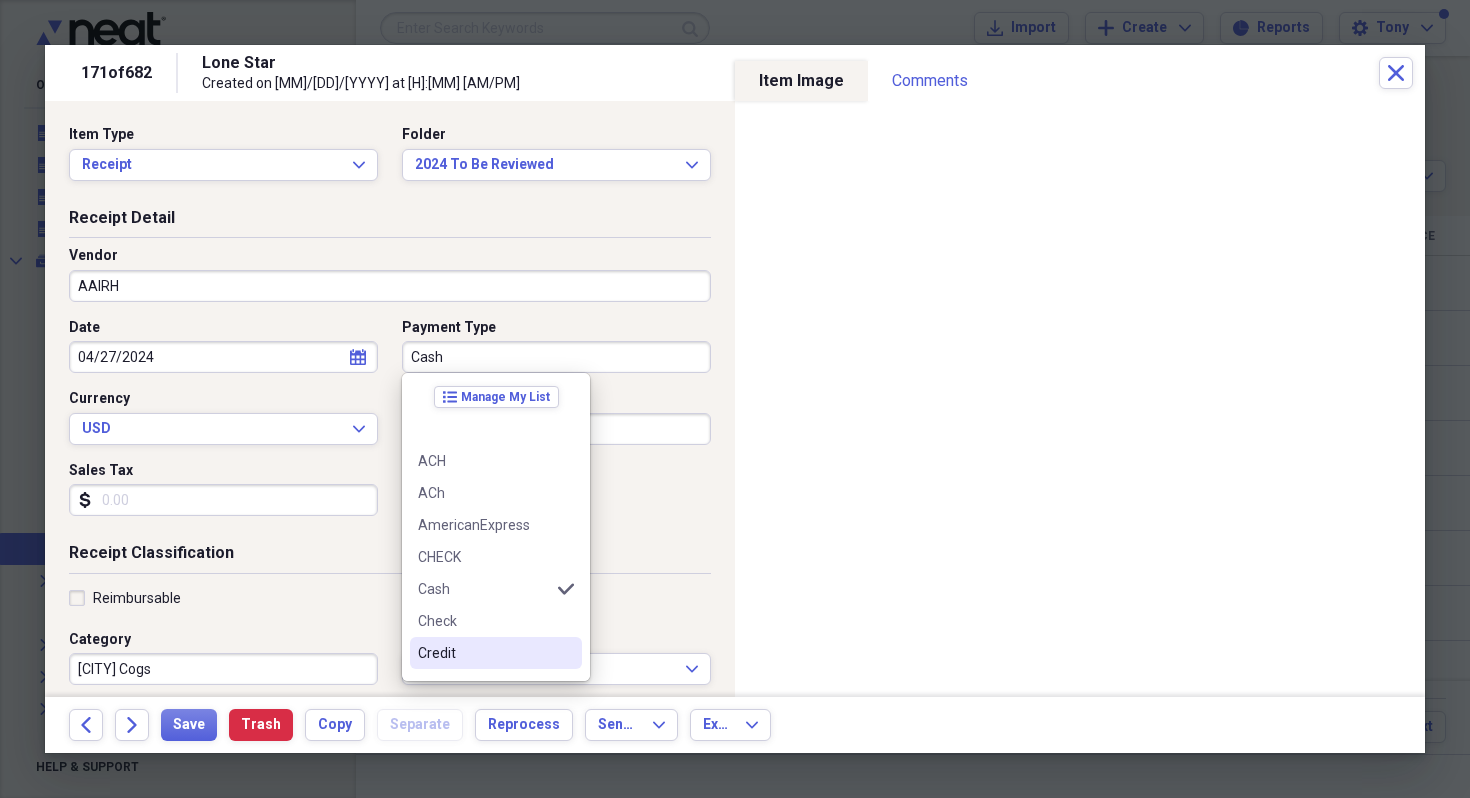 click on "Credit" at bounding box center (484, 653) 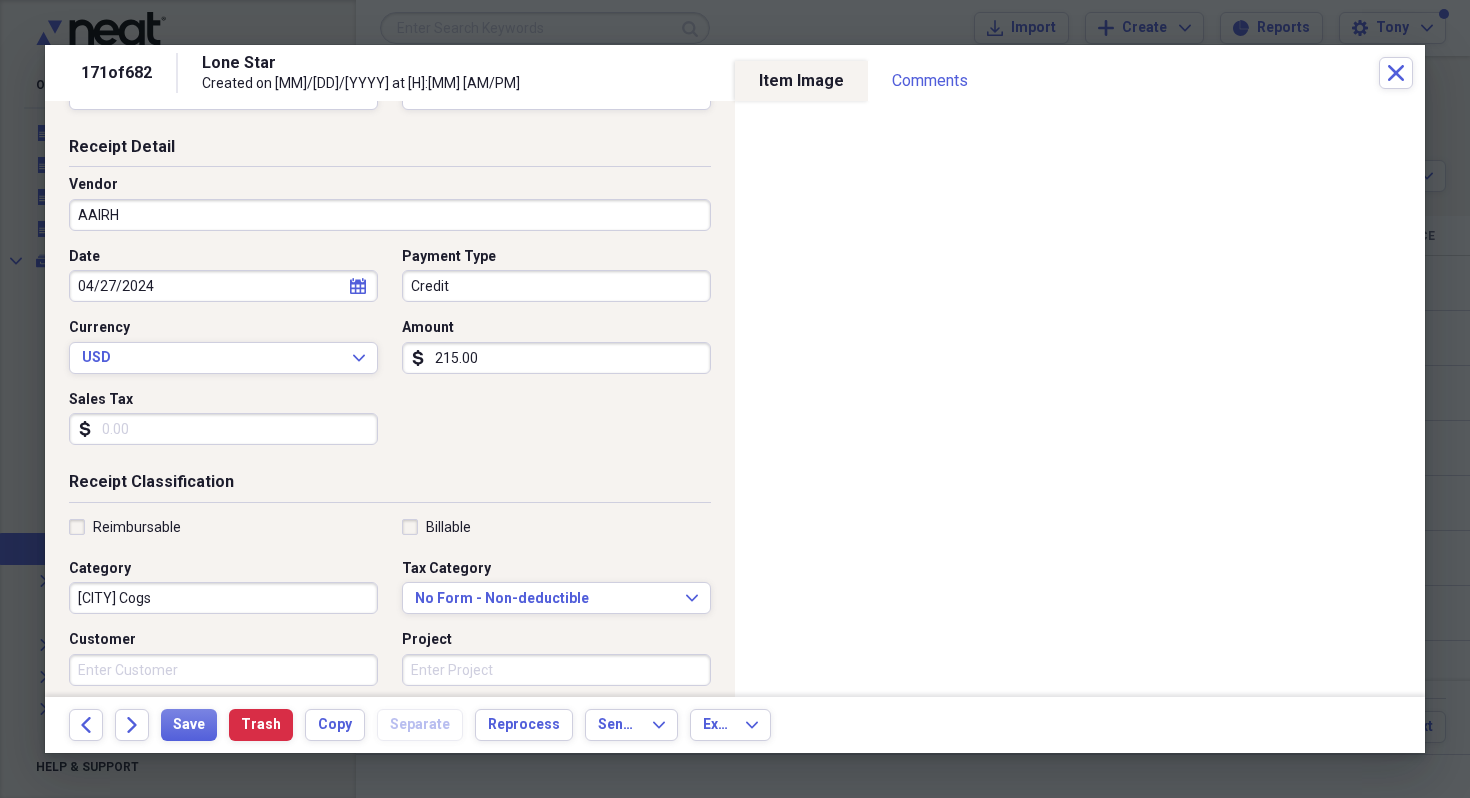scroll, scrollTop: 72, scrollLeft: 0, axis: vertical 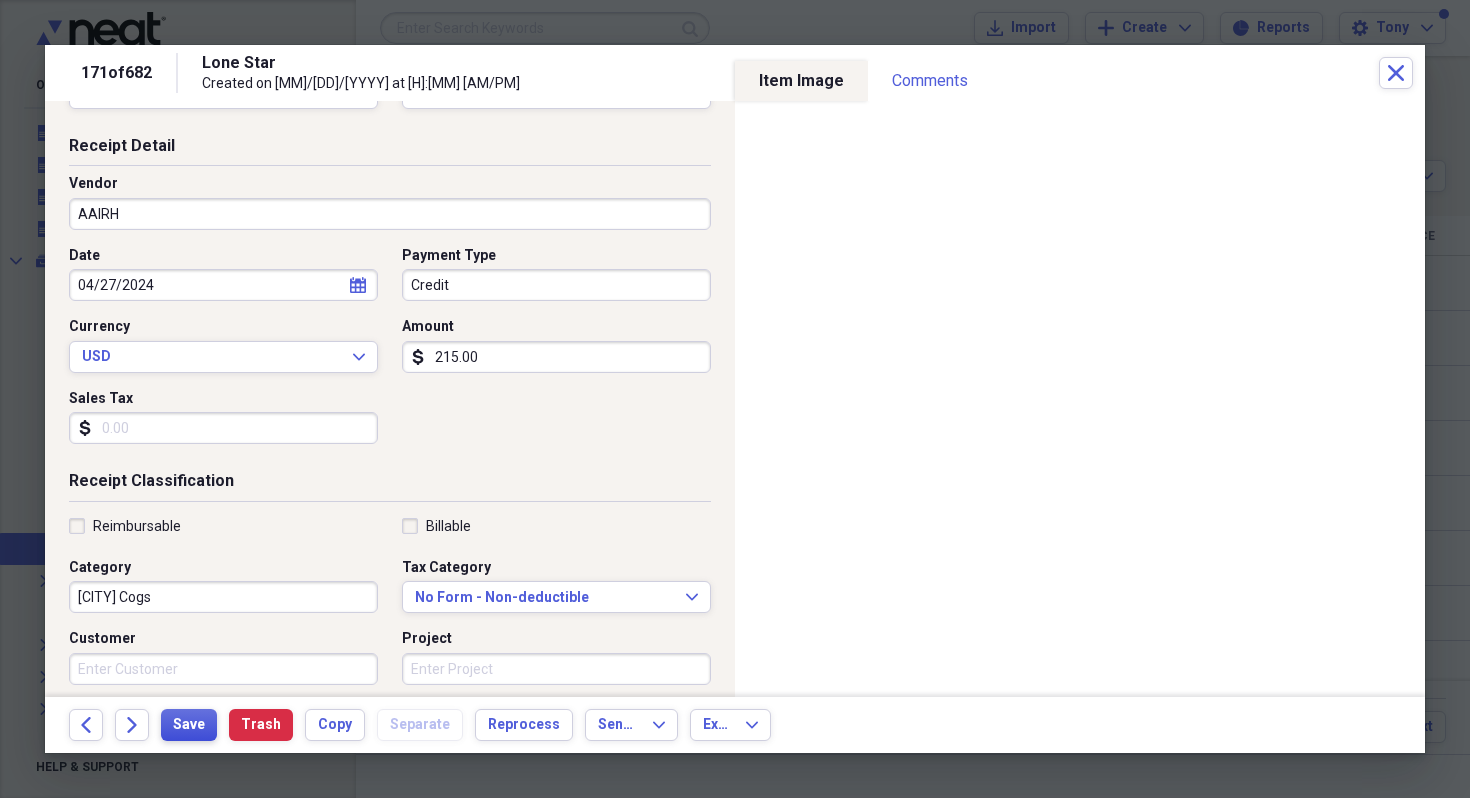 click on "Save" at bounding box center [189, 725] 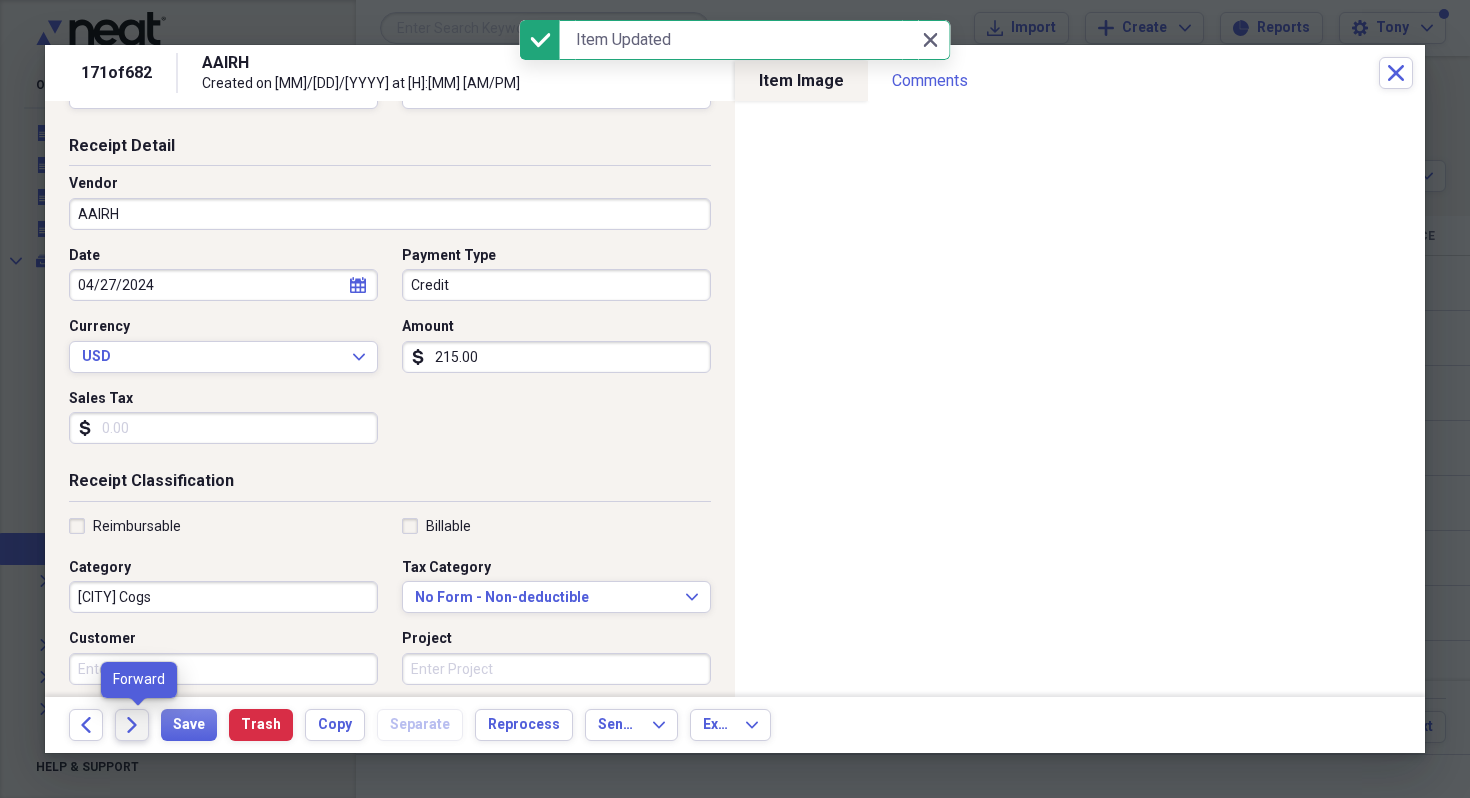 click 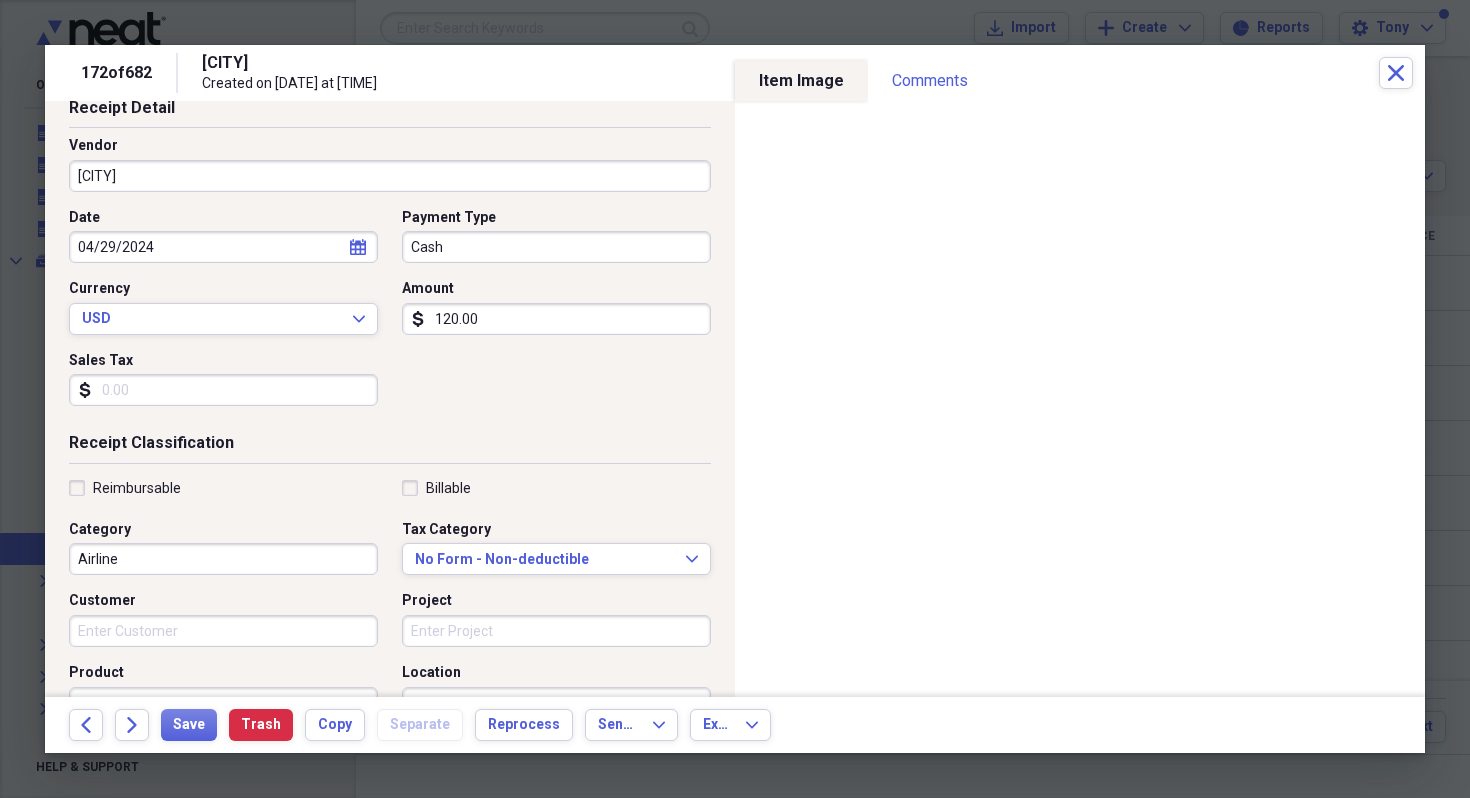scroll, scrollTop: 0, scrollLeft: 0, axis: both 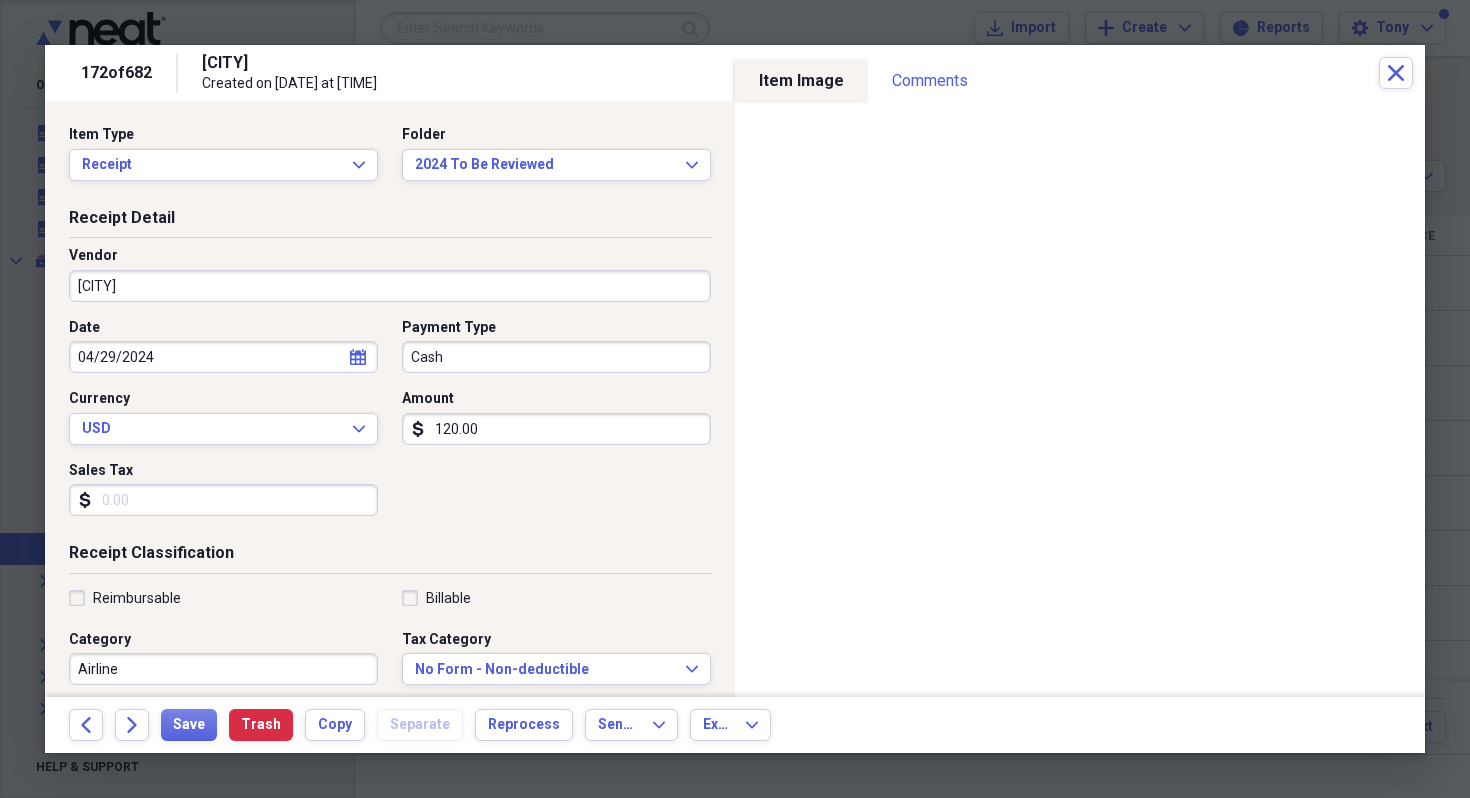 click on "[CITY]" at bounding box center (390, 286) 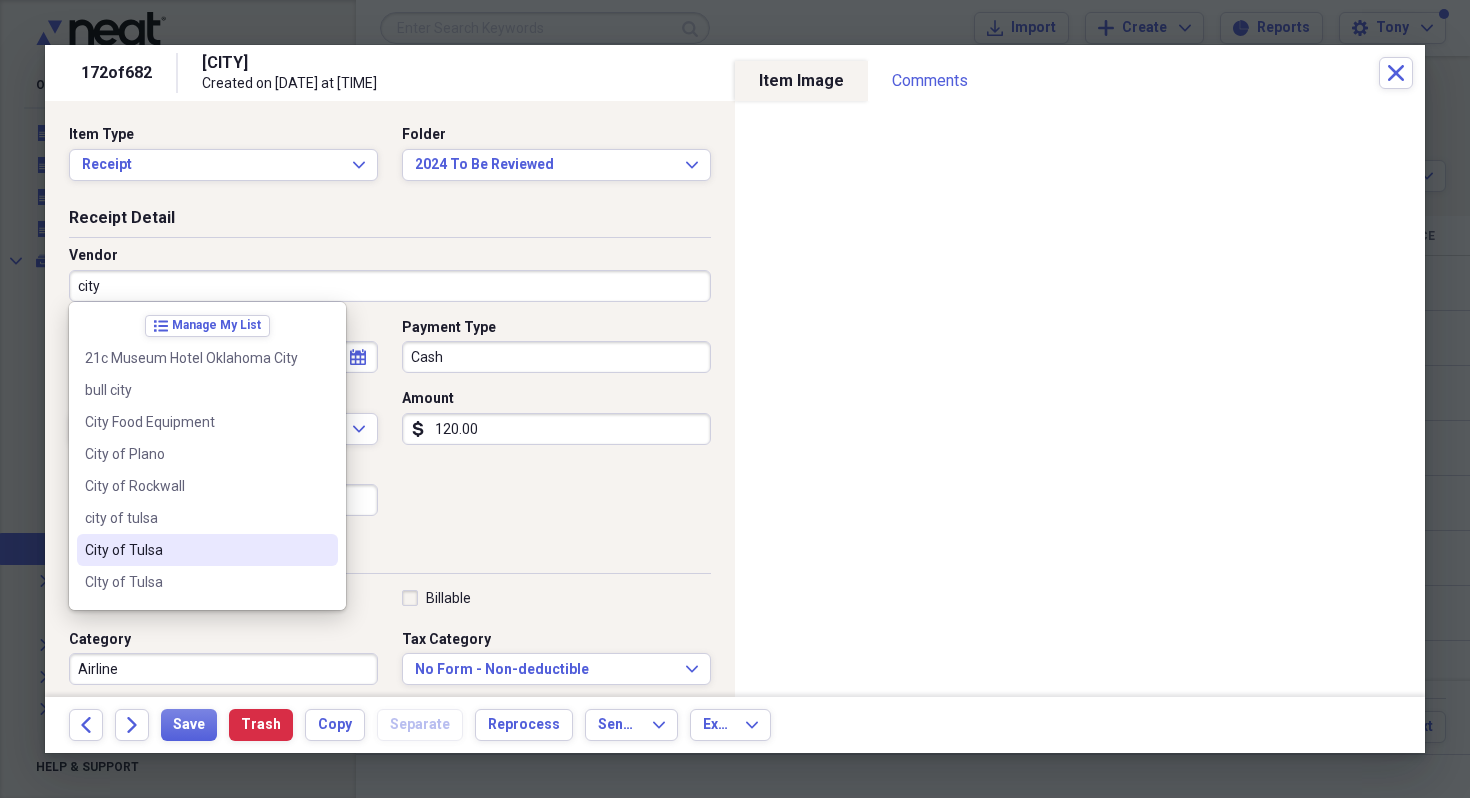 click on "City of Tulsa" at bounding box center (195, 550) 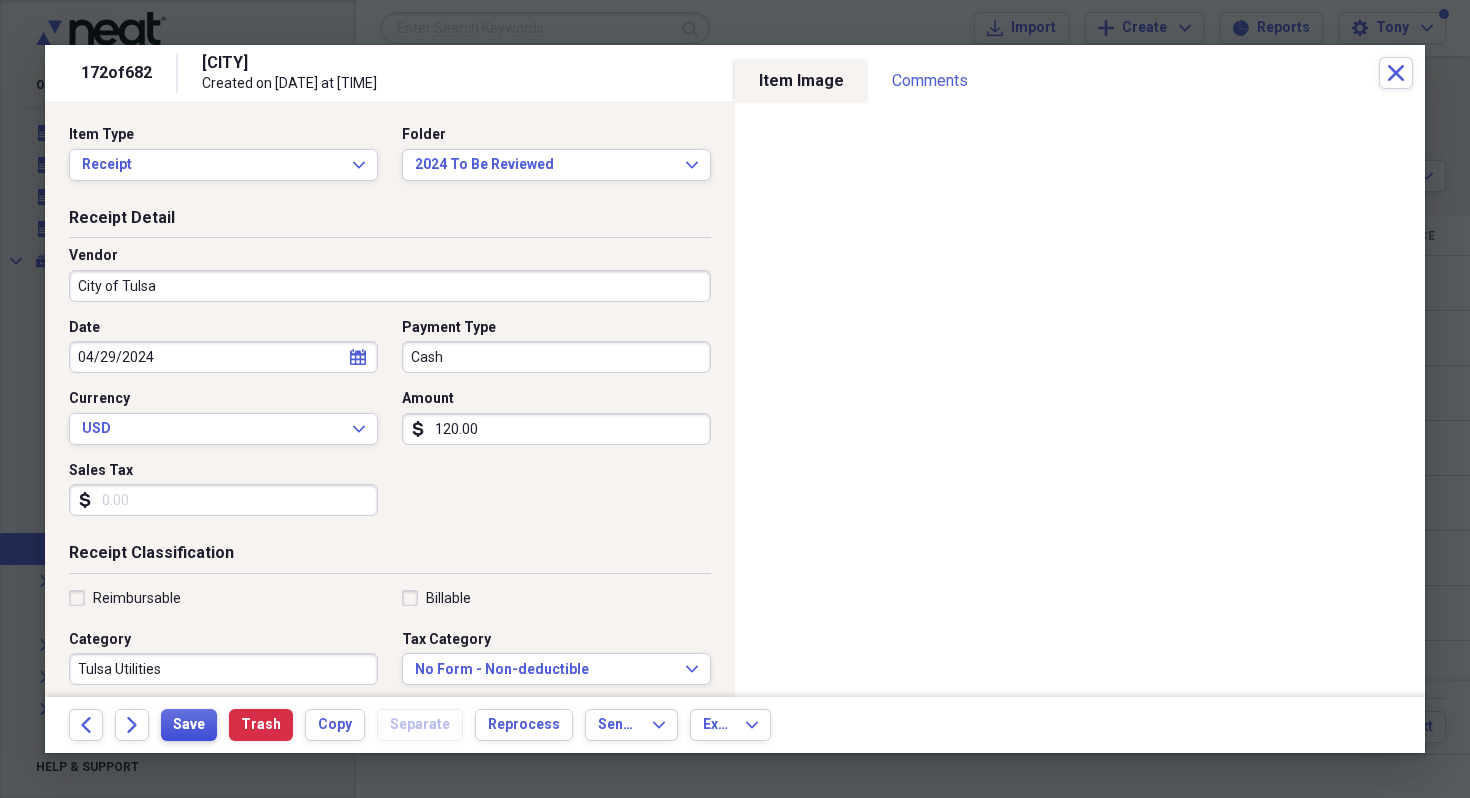 click on "Save" at bounding box center [189, 725] 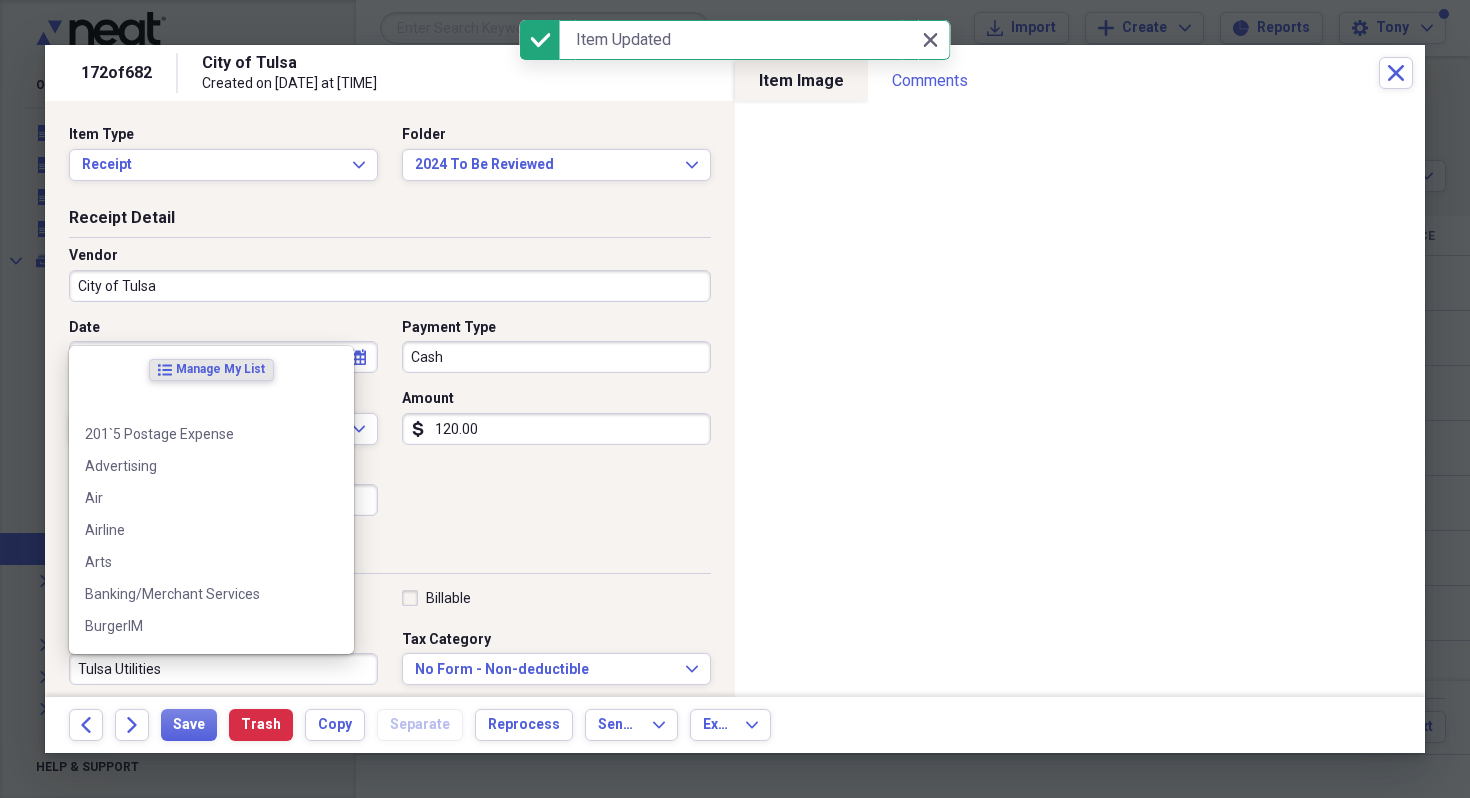 click on "Tulsa Utilities" at bounding box center [223, 669] 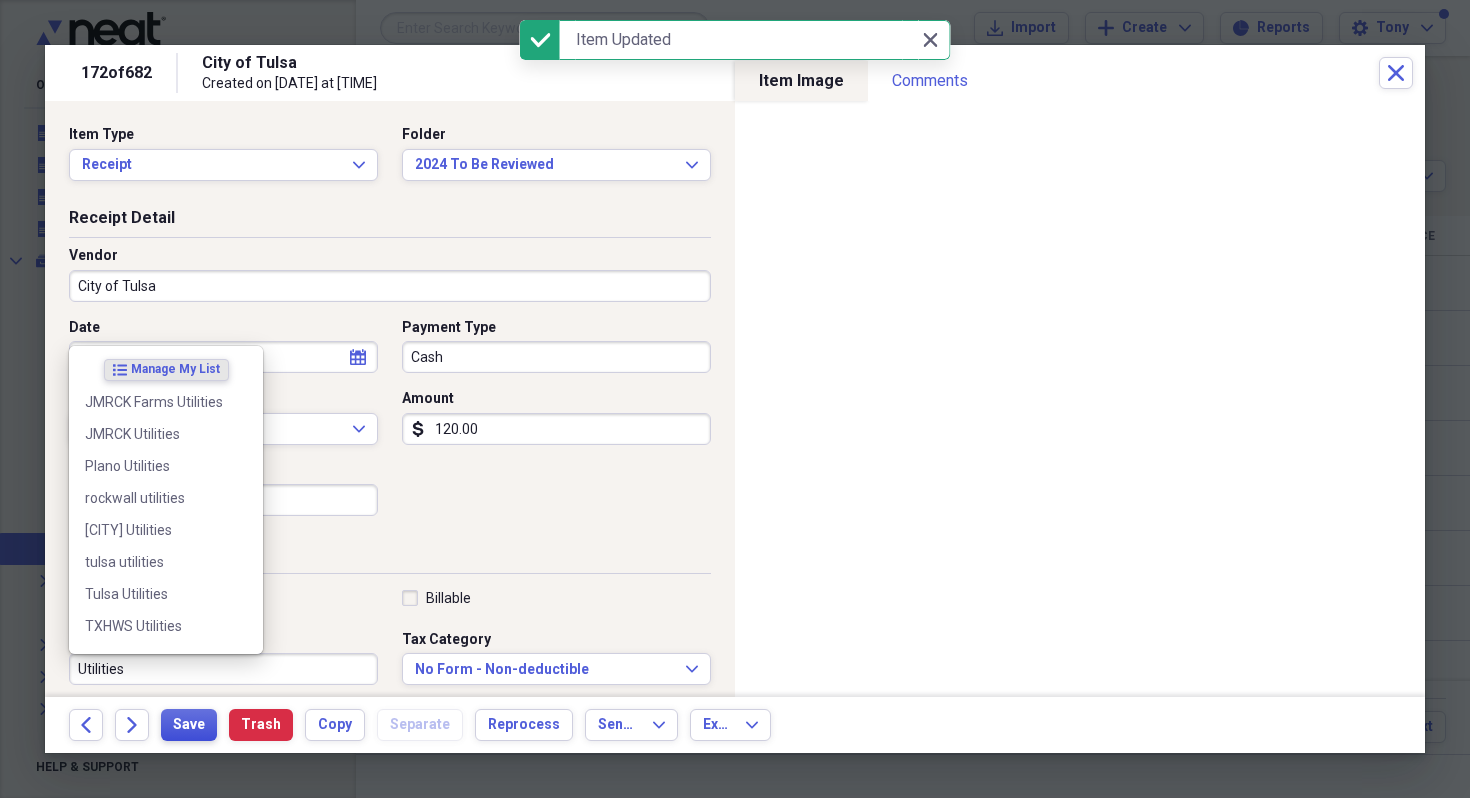 type on "Utilities" 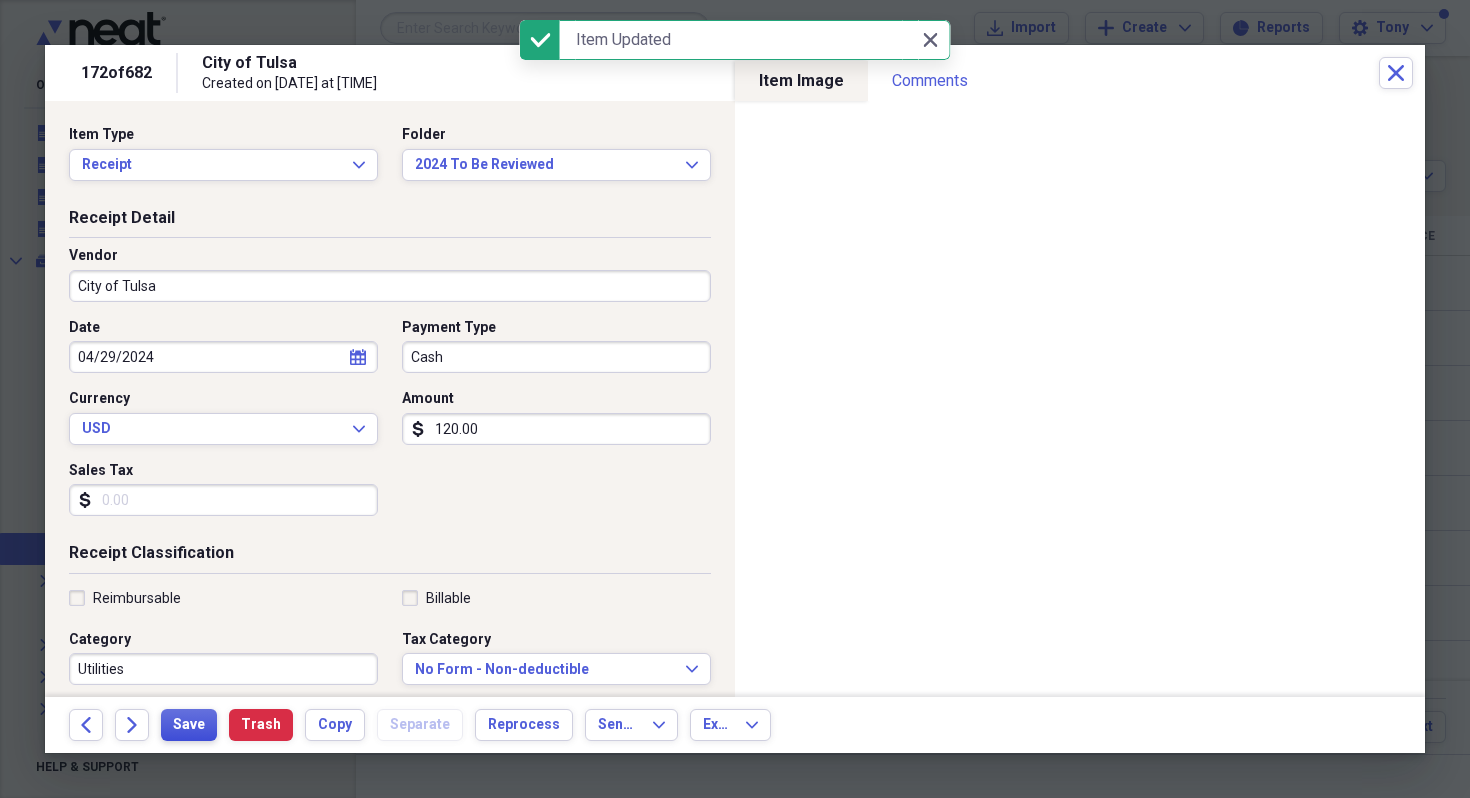 click on "Save" at bounding box center [189, 725] 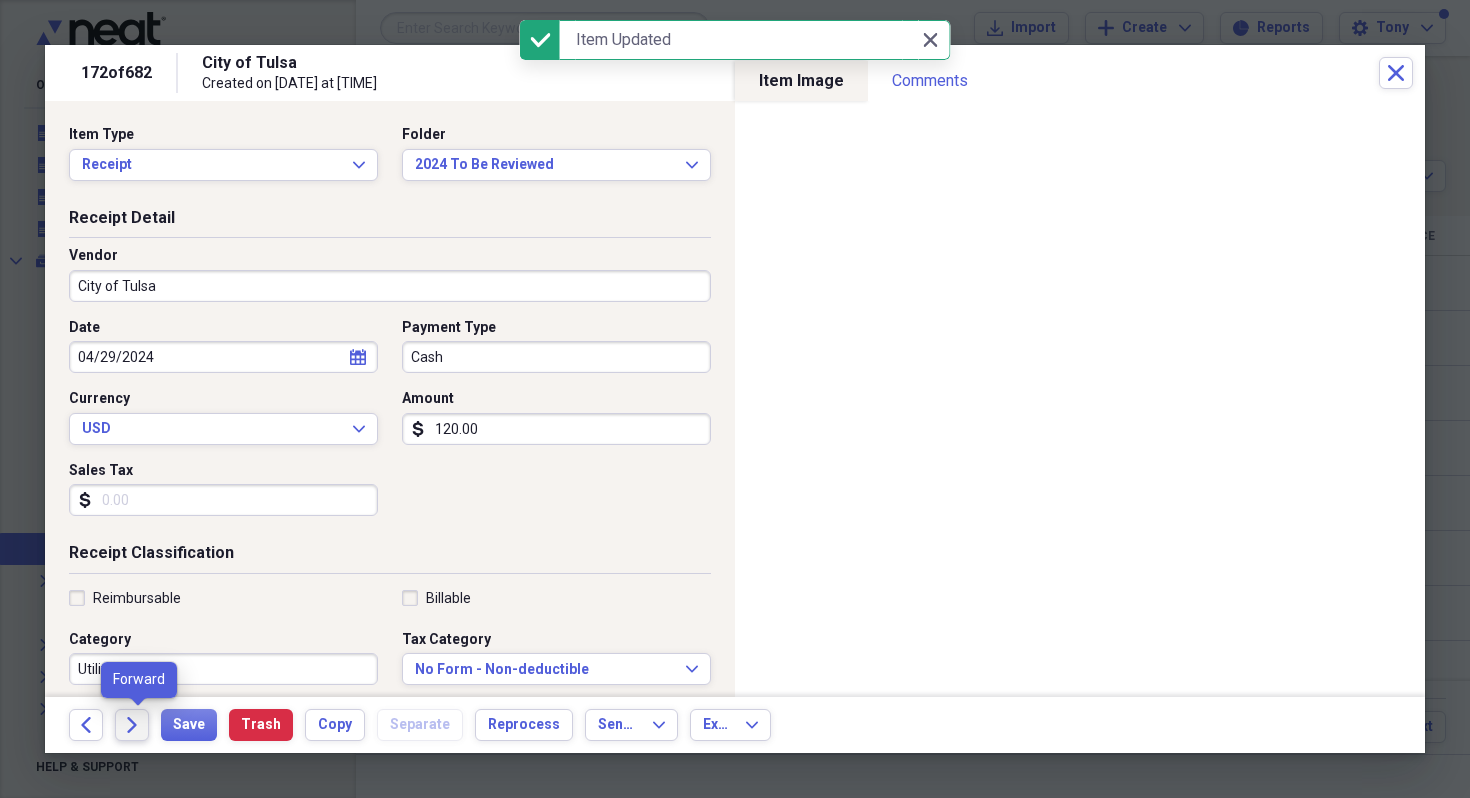 click 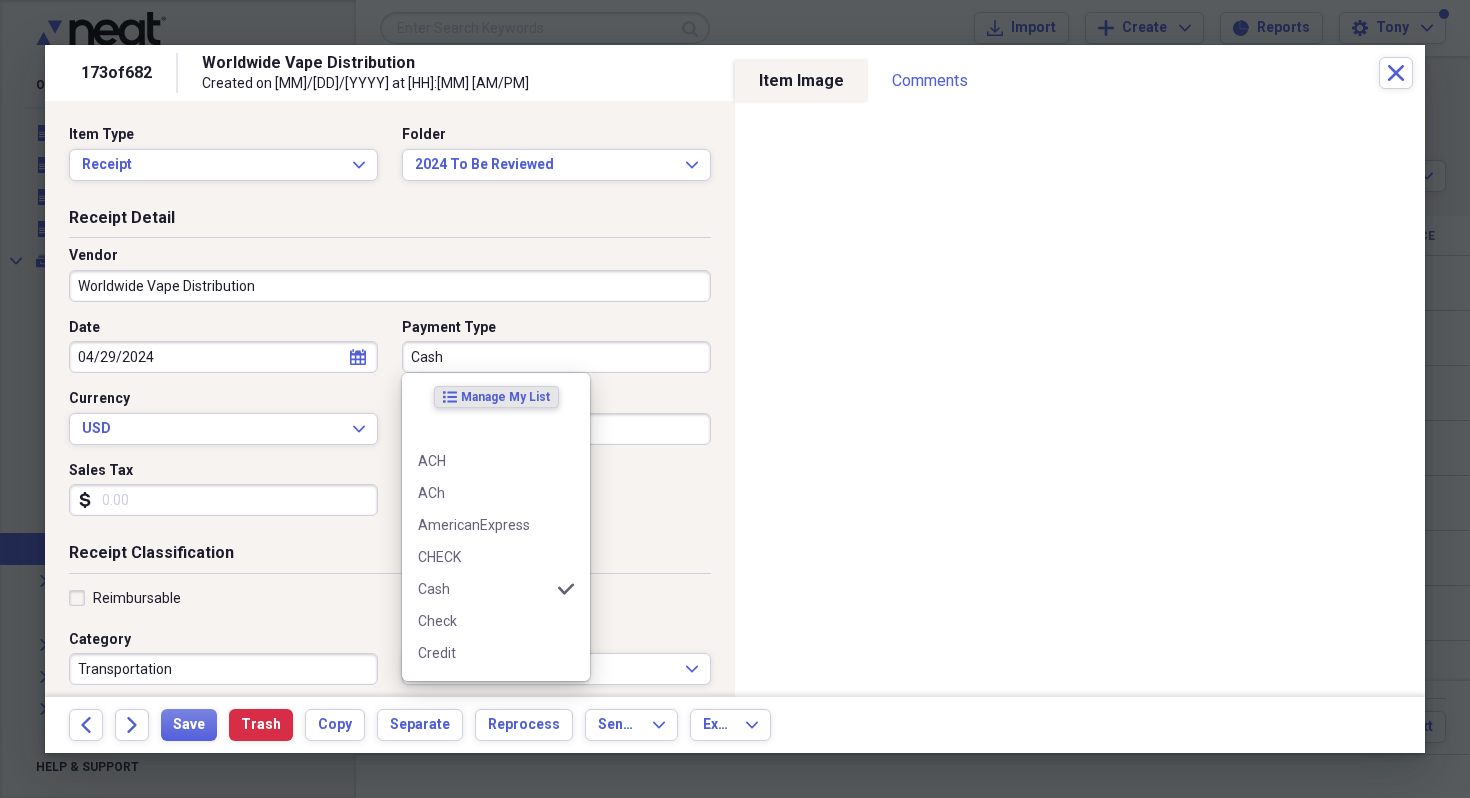 click on "Cash" at bounding box center (556, 357) 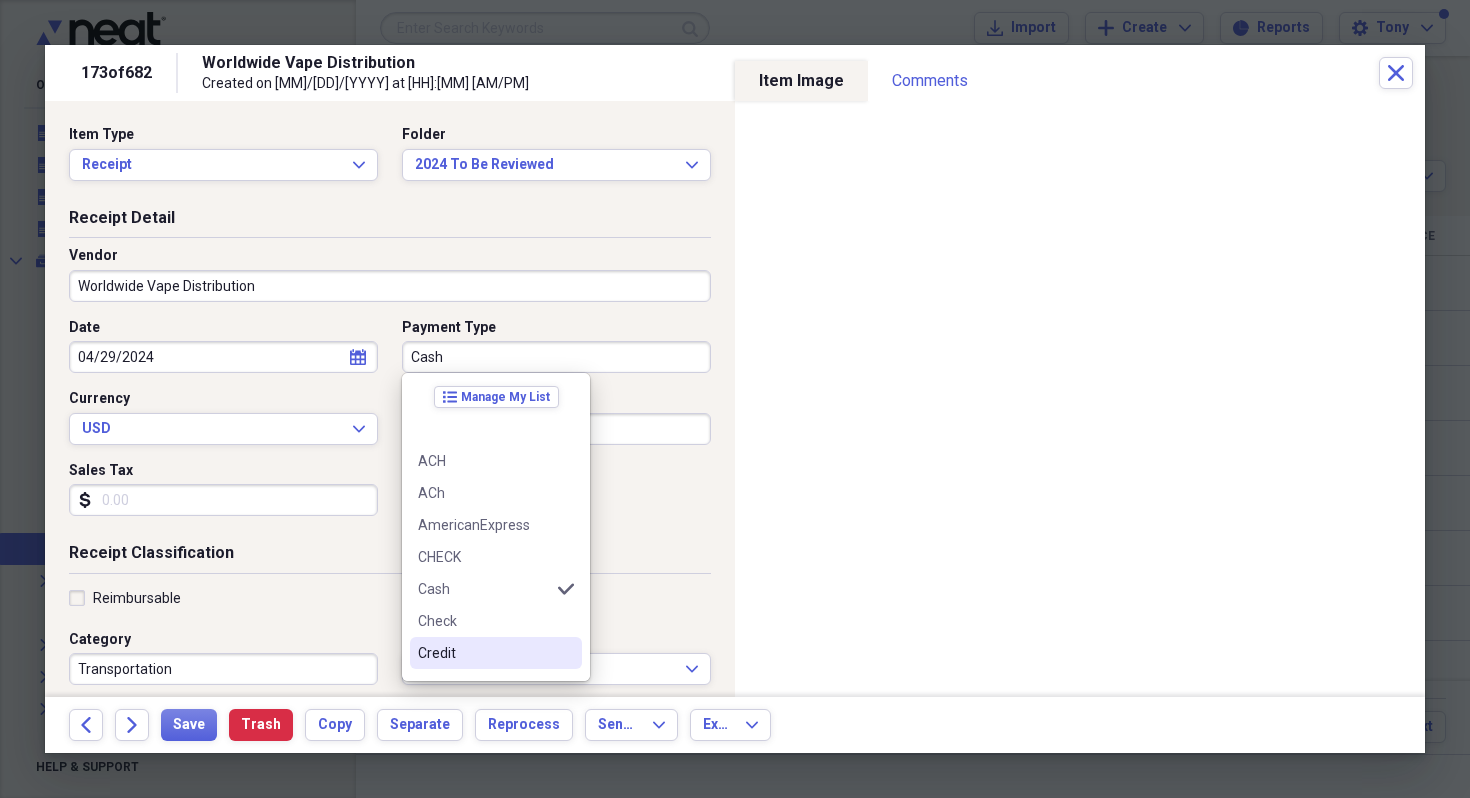 click on "Credit" at bounding box center (484, 653) 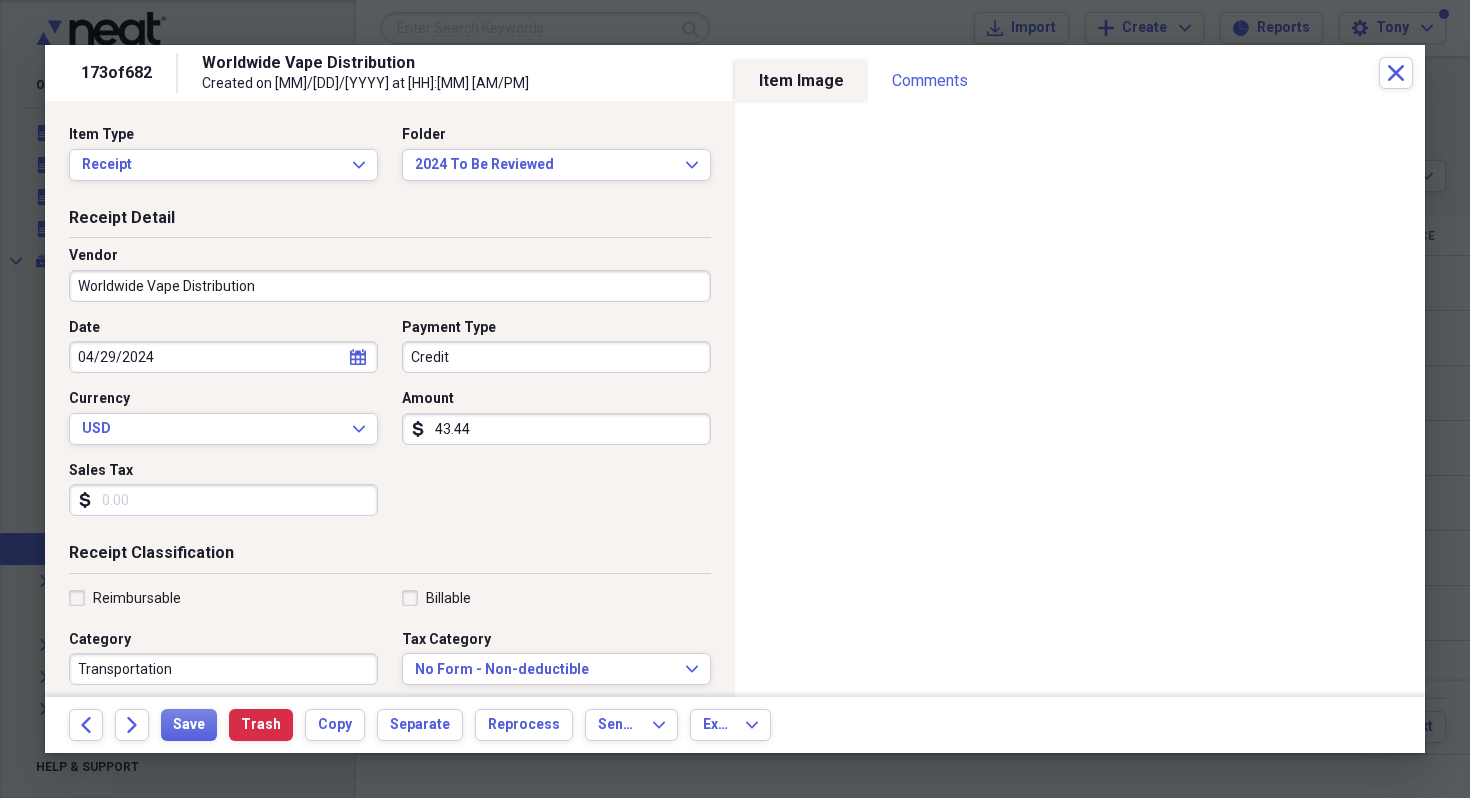 click on "43.44" at bounding box center [556, 429] 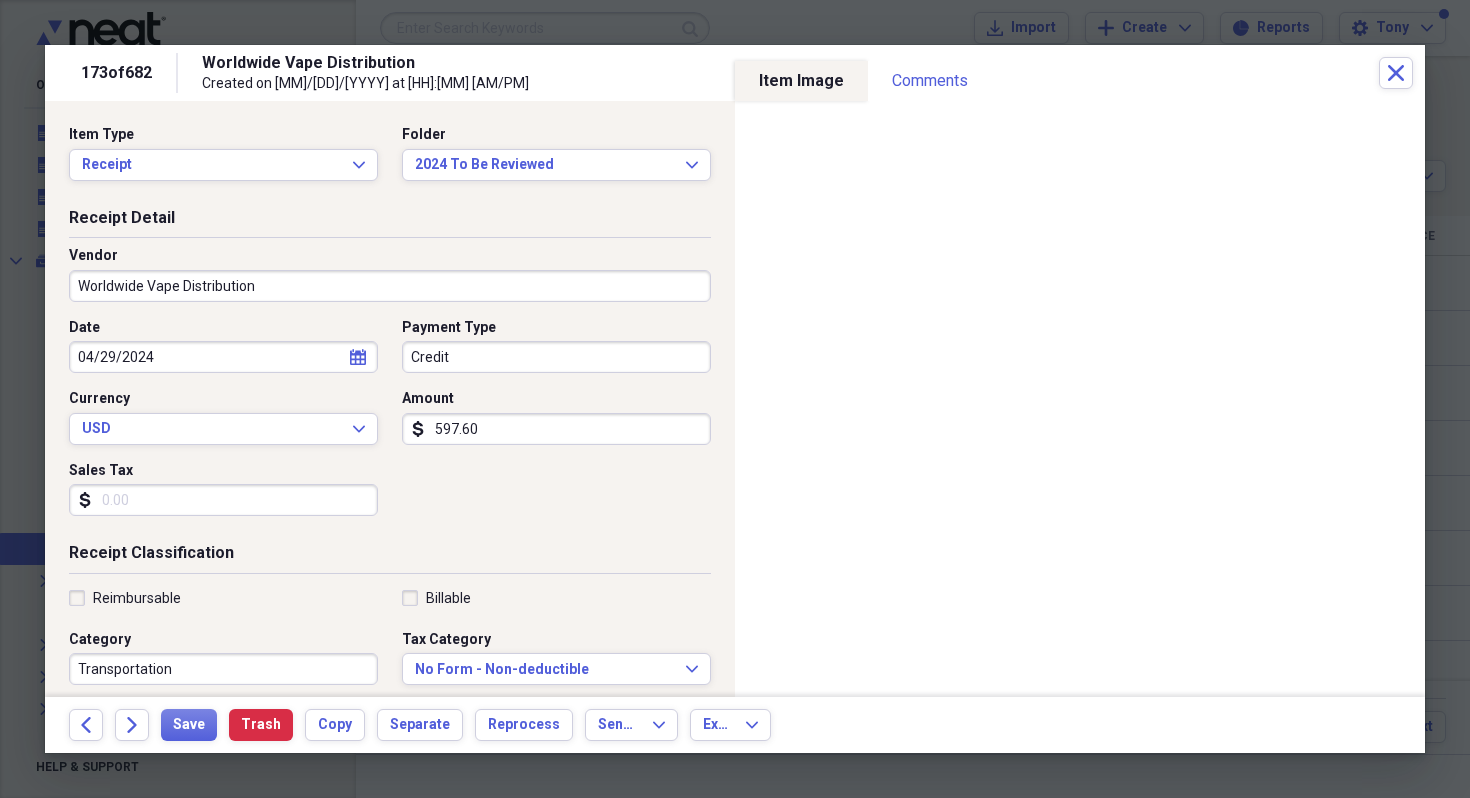 type on "597.60" 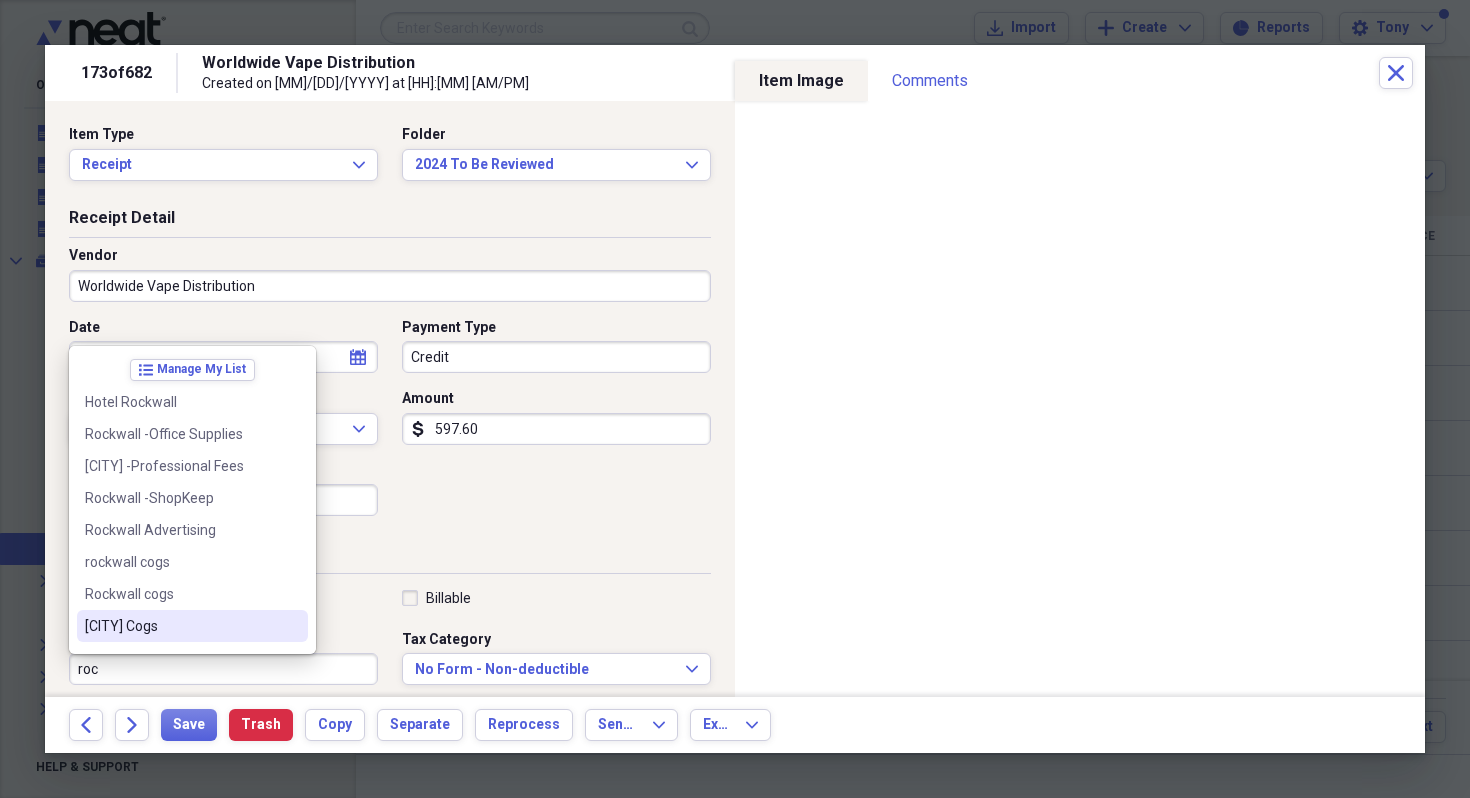 click on "[CITY] Cogs" at bounding box center (180, 626) 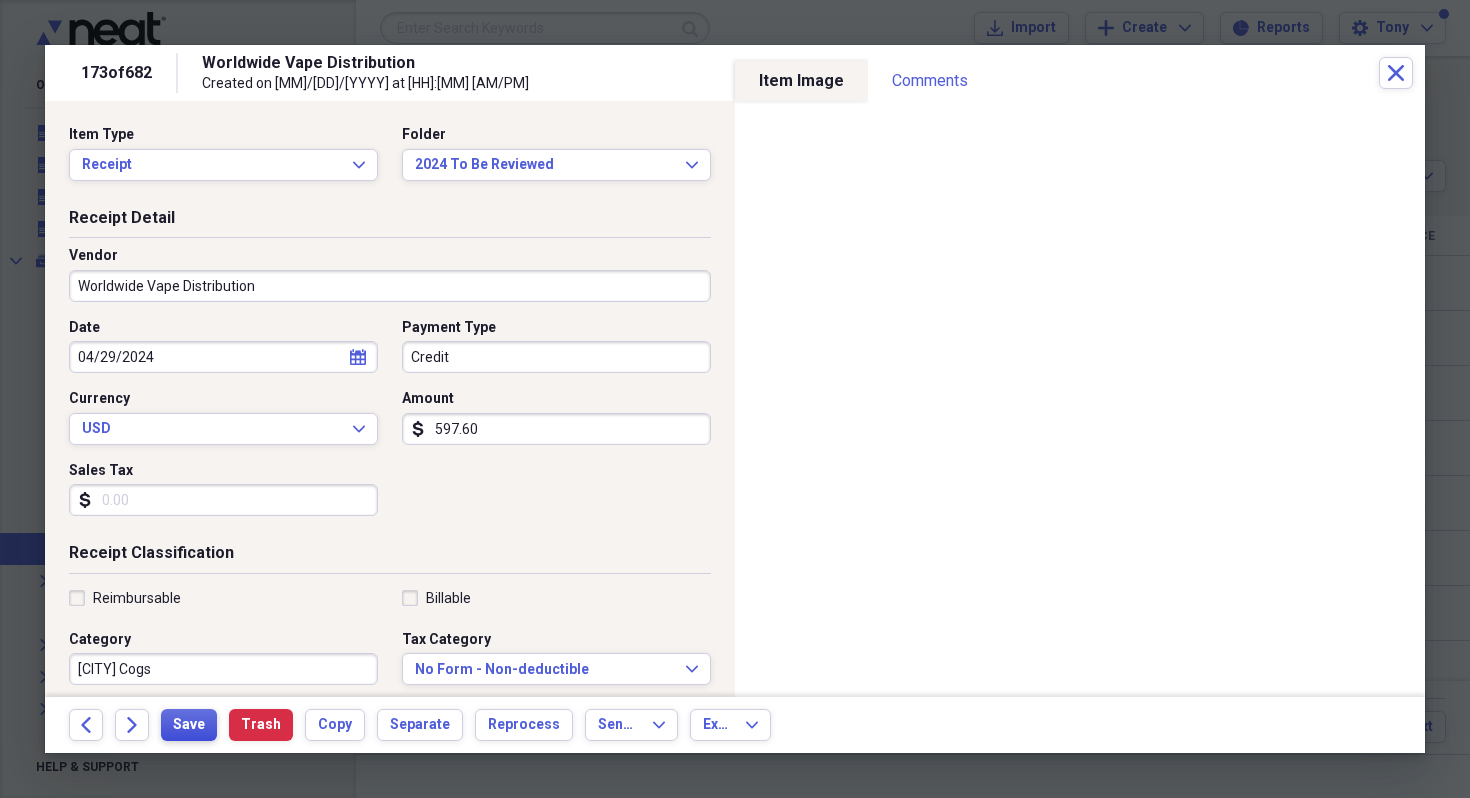 click on "Save" at bounding box center (189, 725) 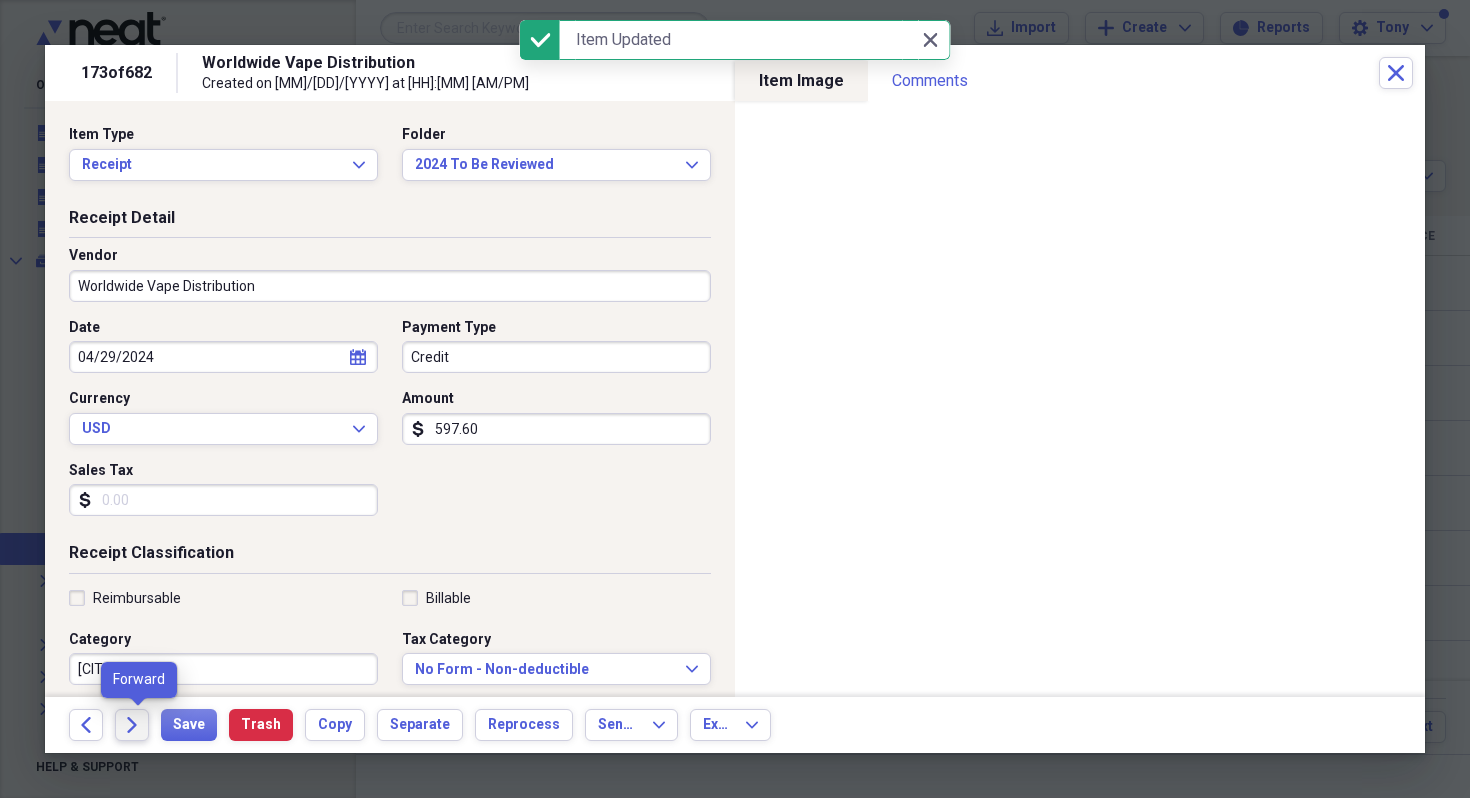 click on "Forward" 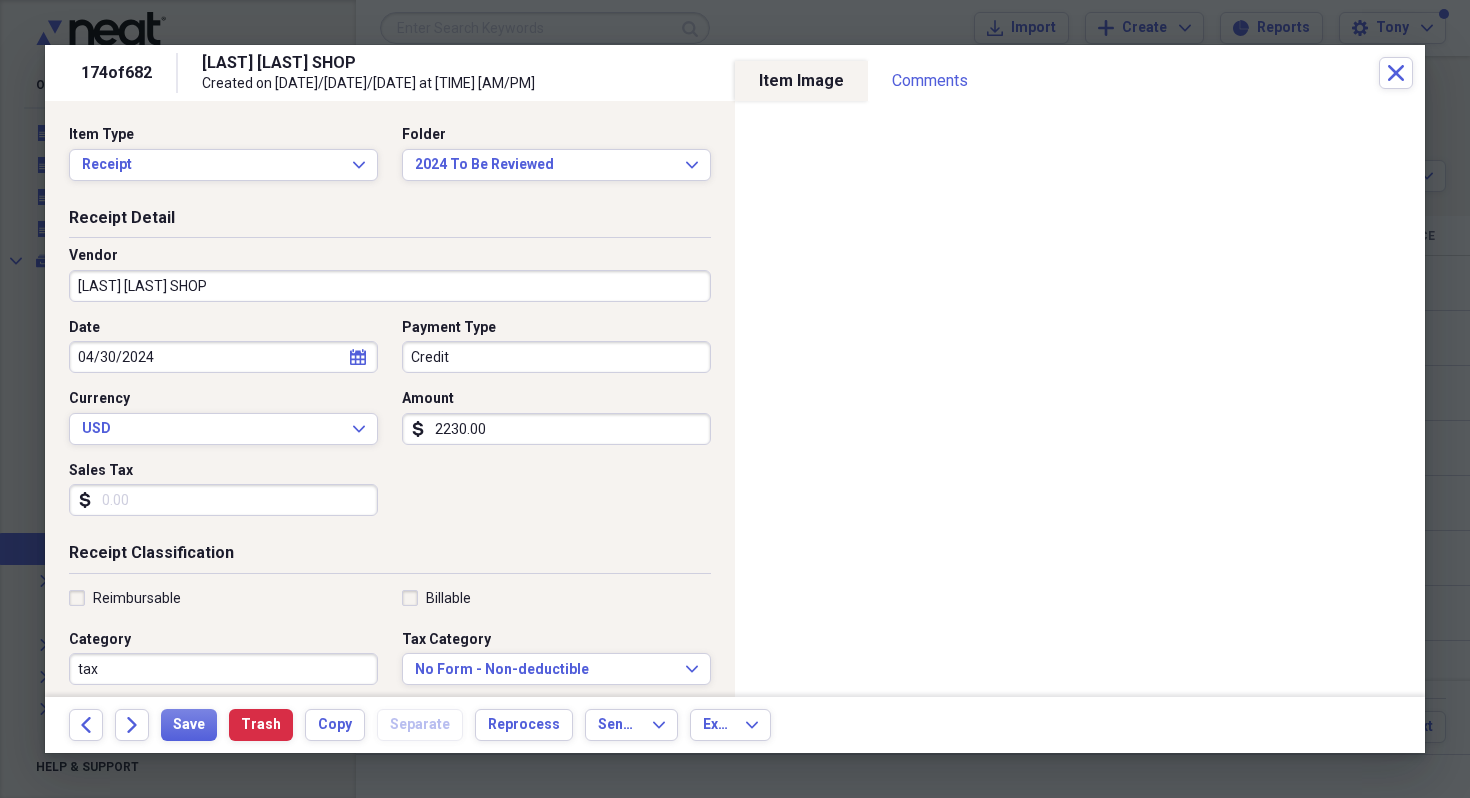 click on "[LAST] [LAST] SHOP" at bounding box center [390, 286] 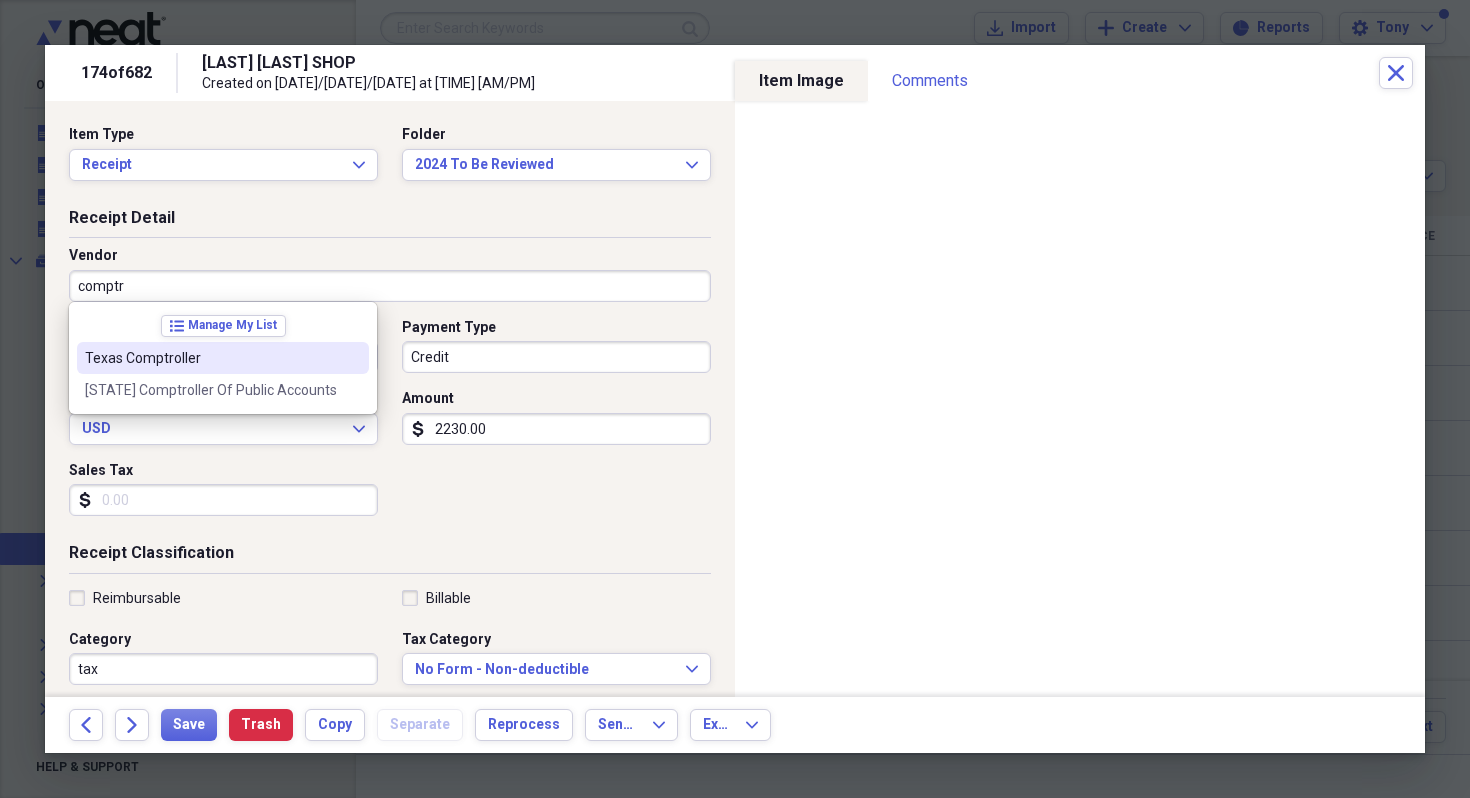 click on "Texas Comptroller" at bounding box center (211, 358) 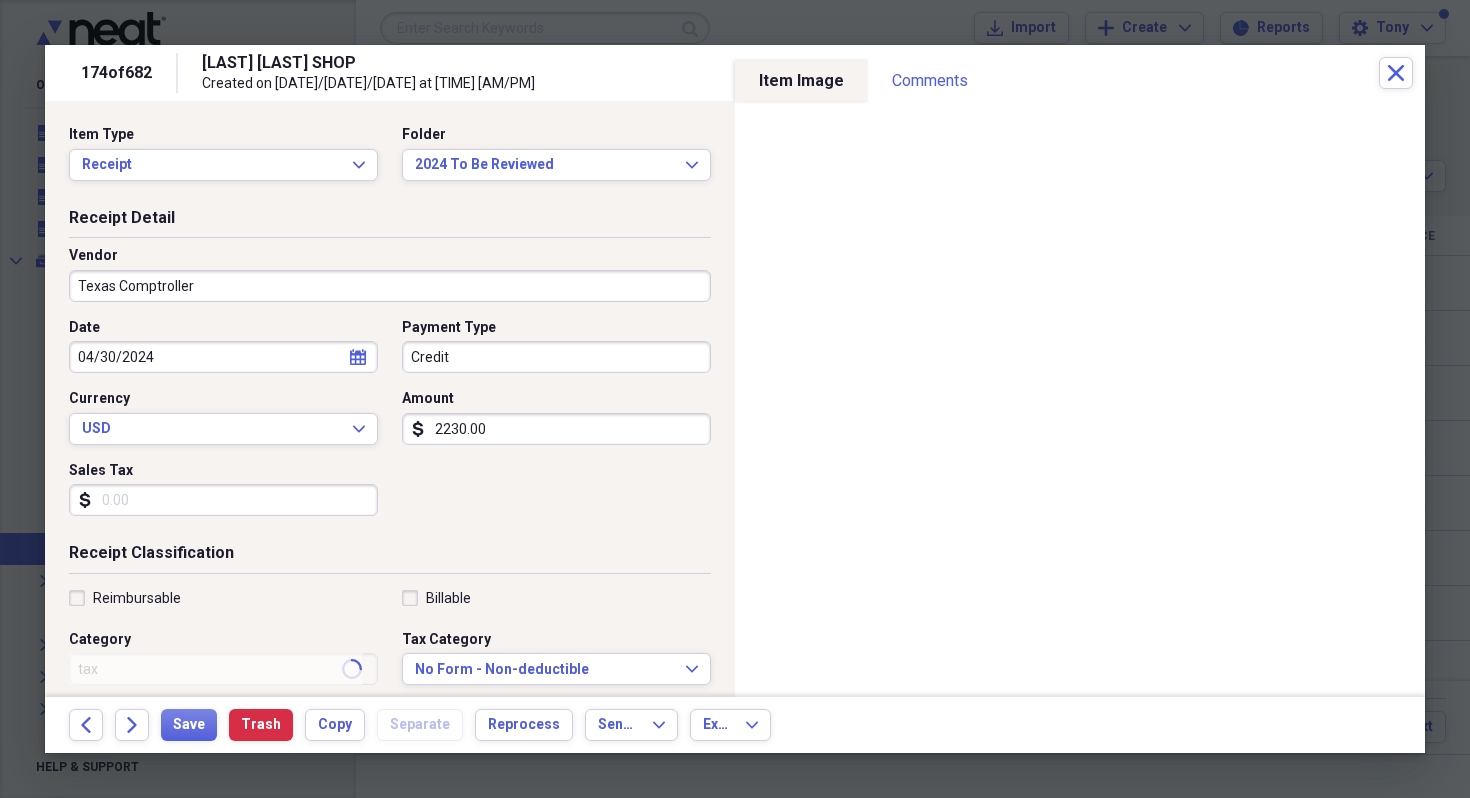 type on "Texas Sales Tax" 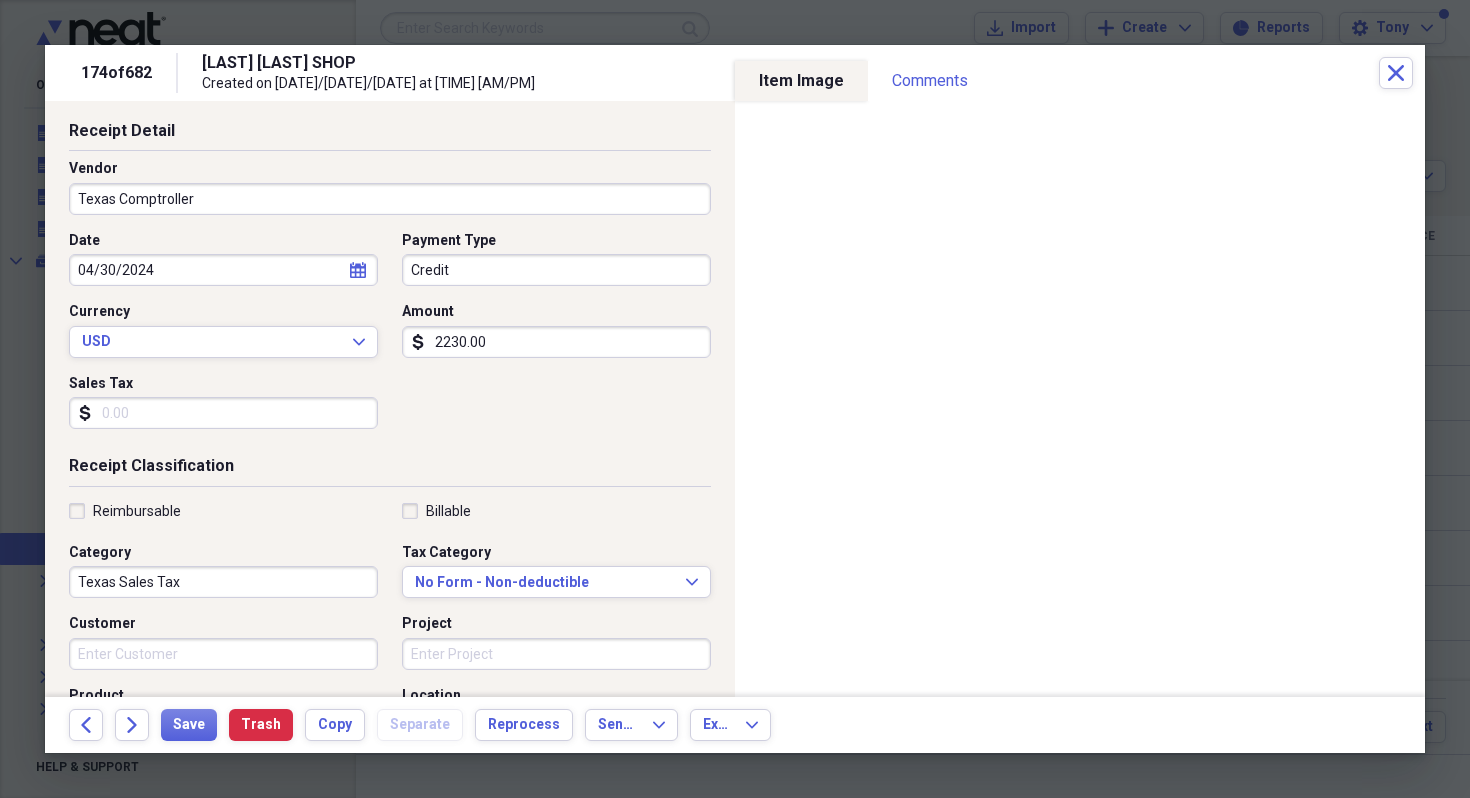 scroll, scrollTop: 89, scrollLeft: 0, axis: vertical 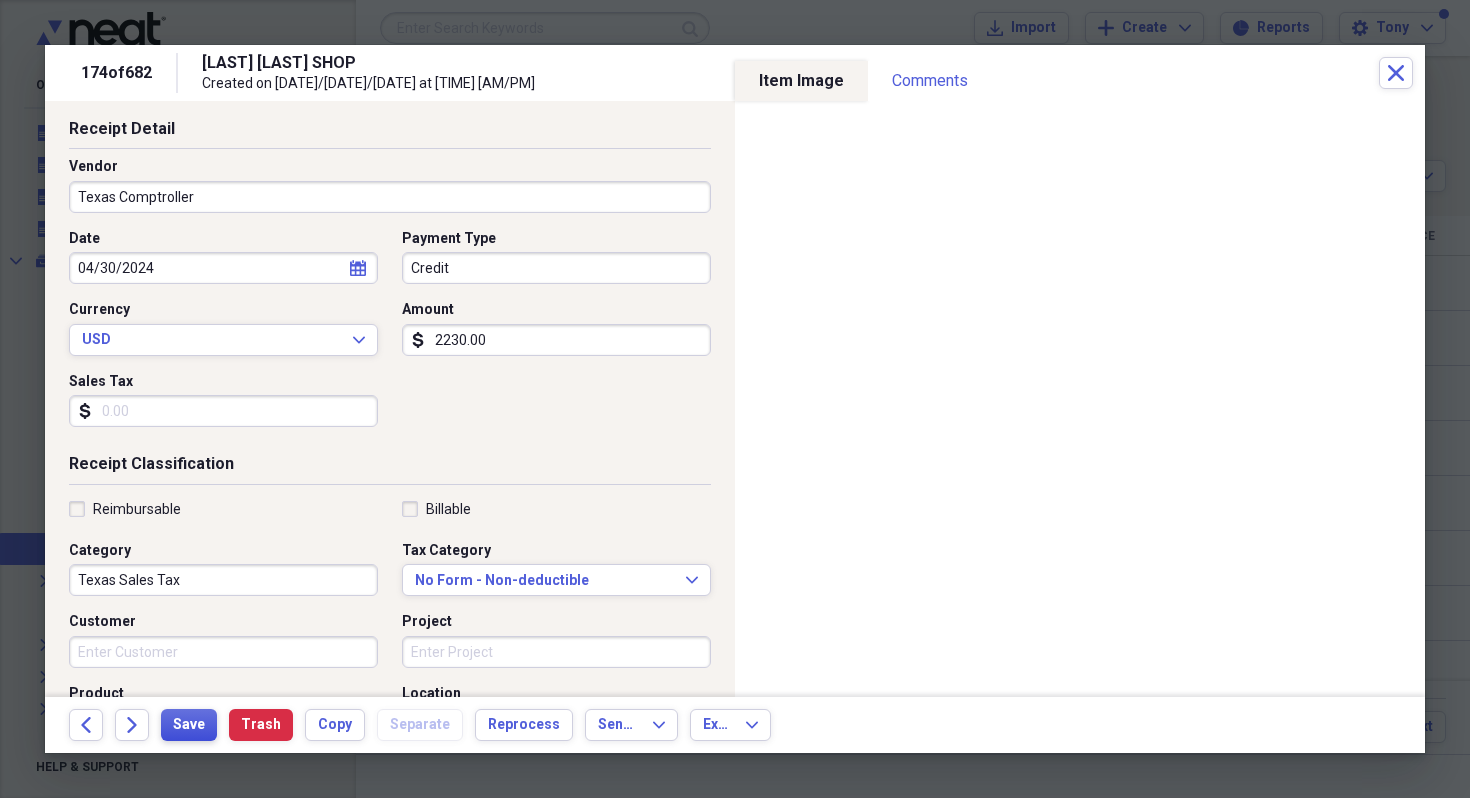 click on "Save" at bounding box center [189, 725] 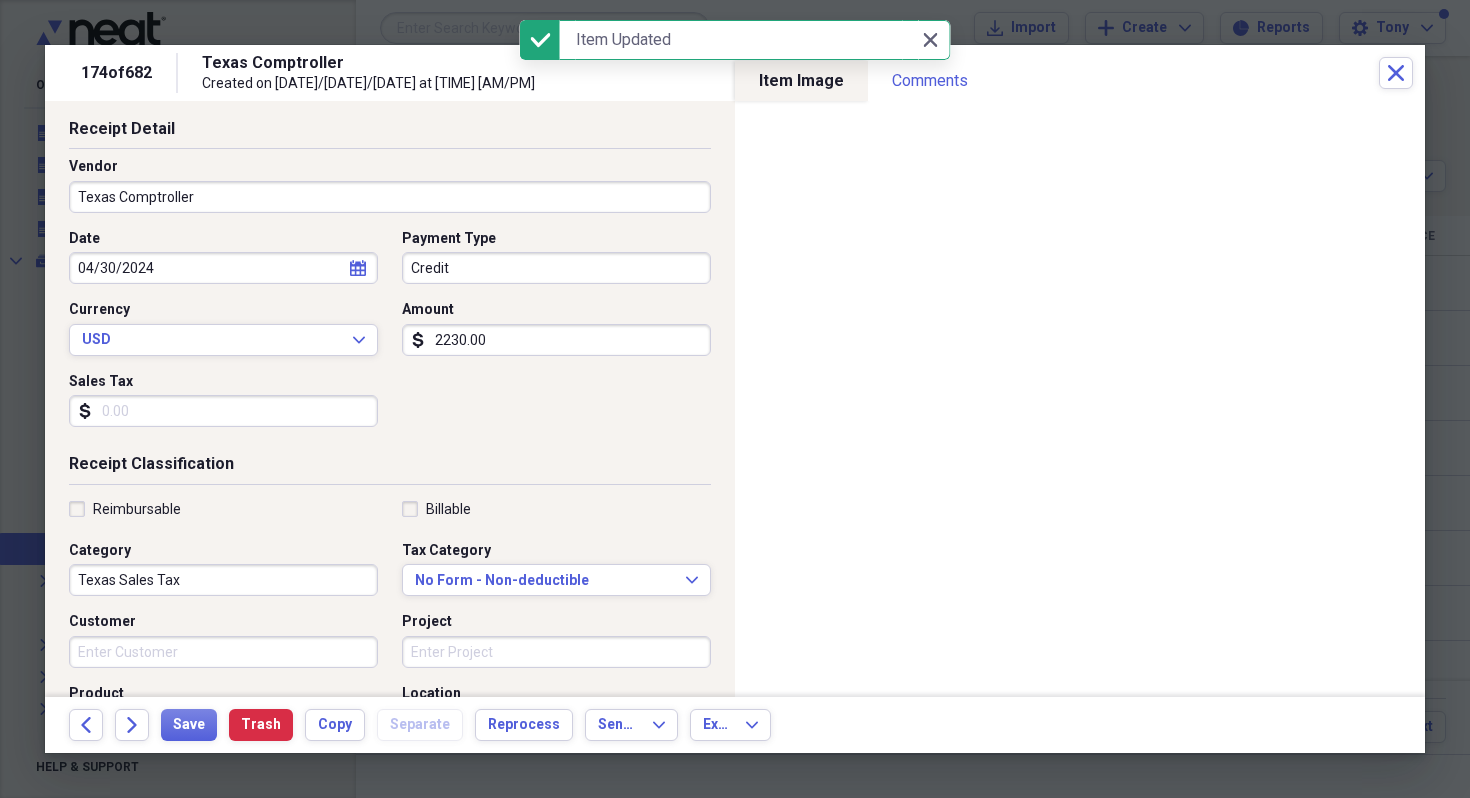 click on "Credit" at bounding box center (556, 268) 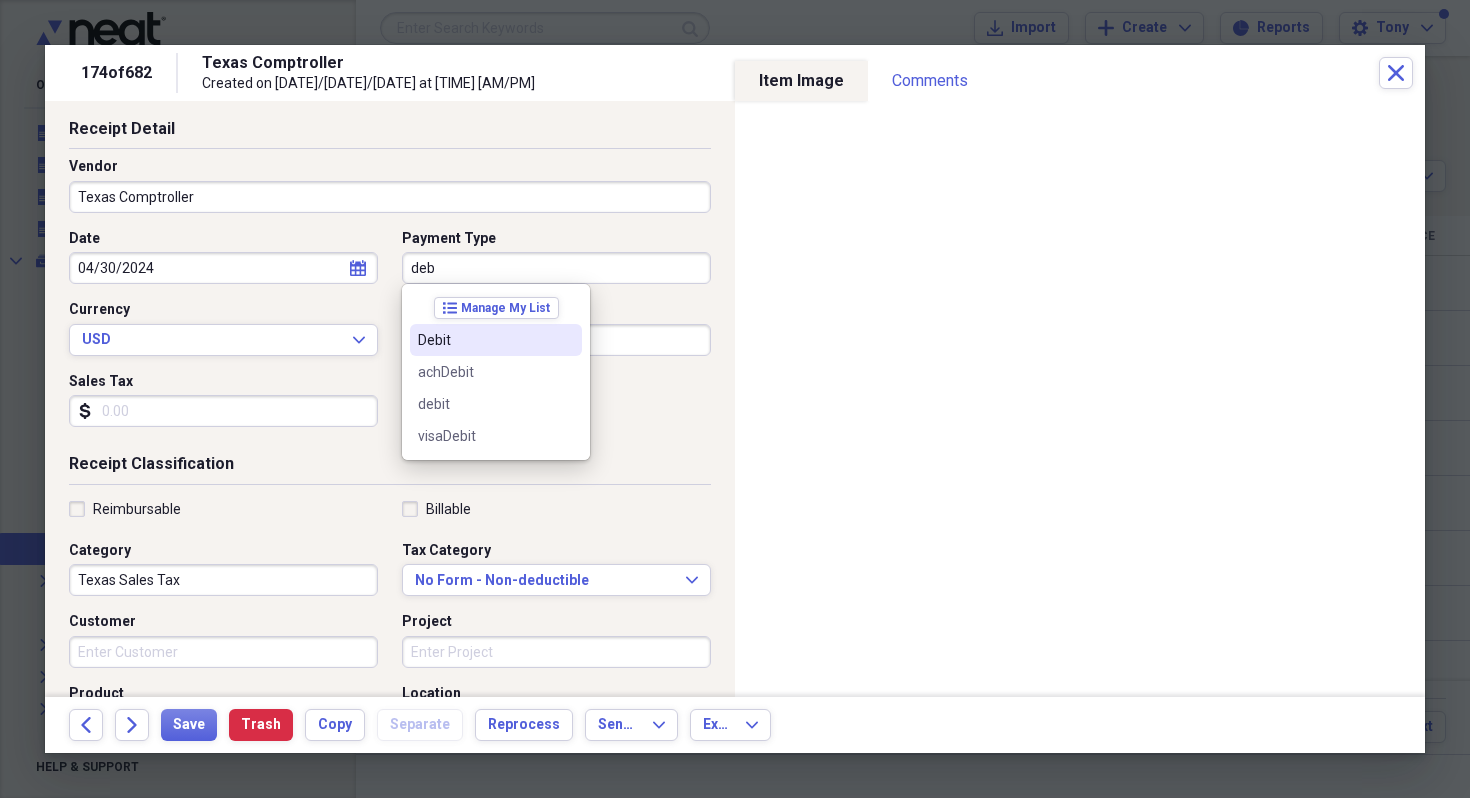 click on "Debit" at bounding box center [484, 340] 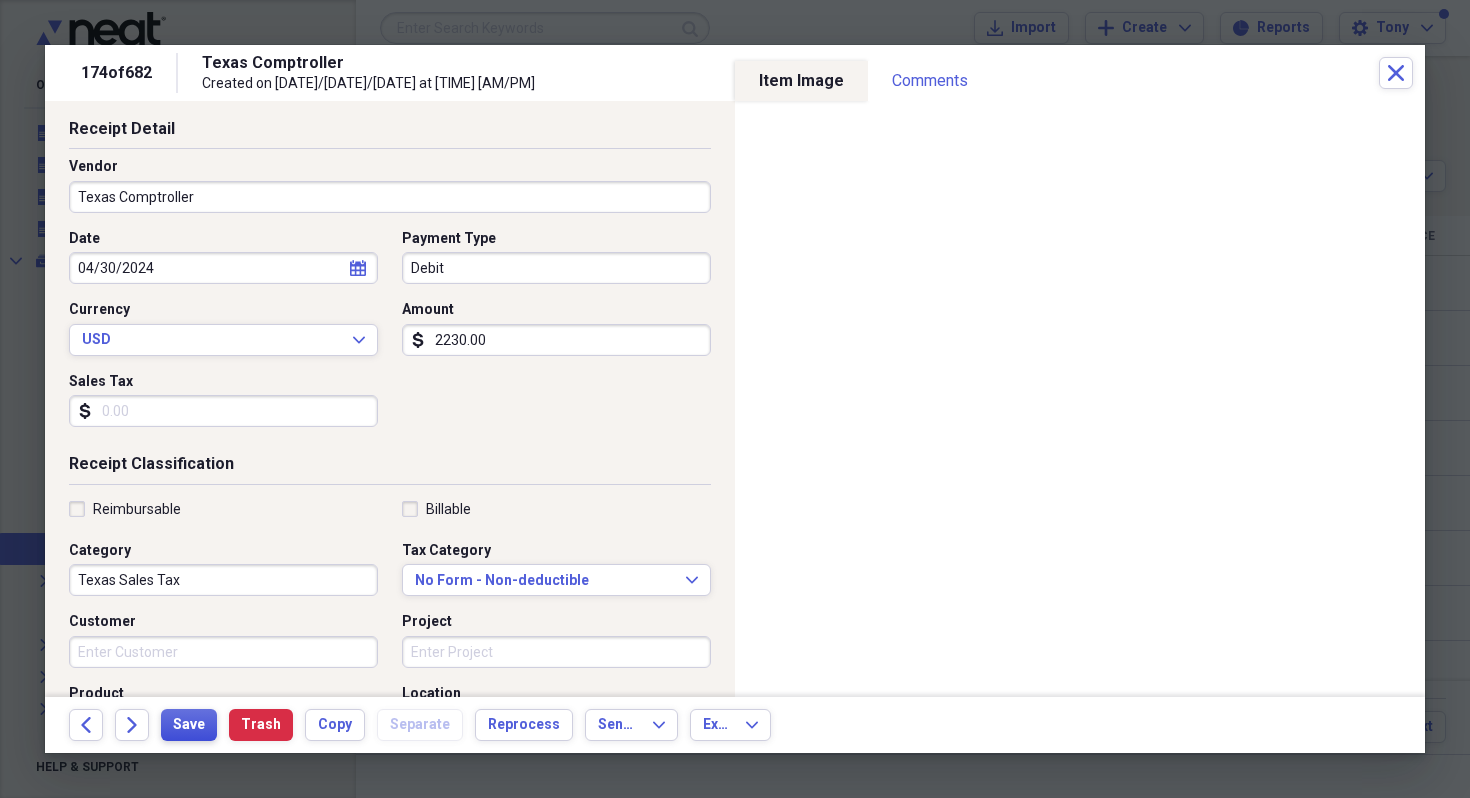 click on "Save" at bounding box center (189, 725) 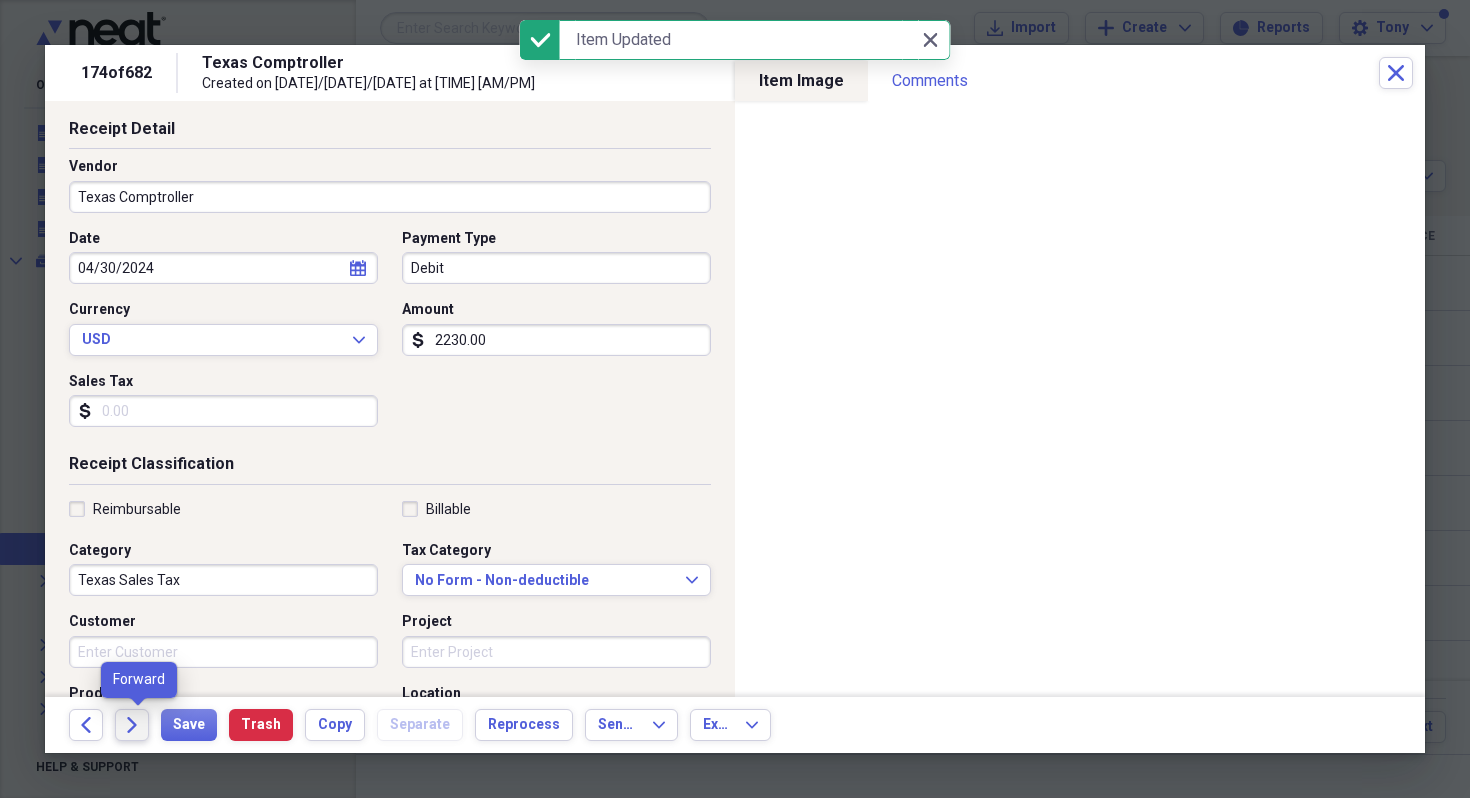 click on "Forward" 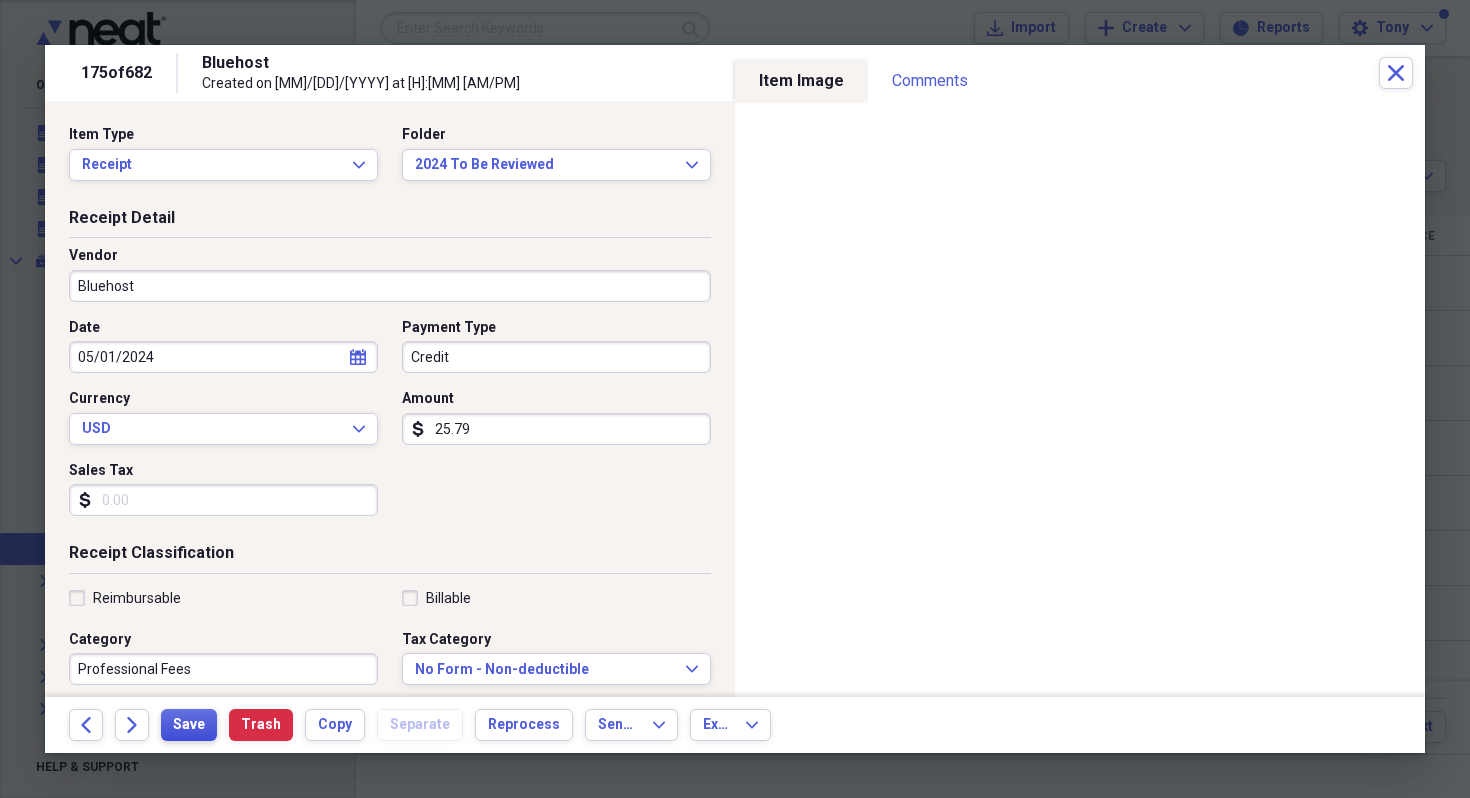 click on "Save" at bounding box center (189, 725) 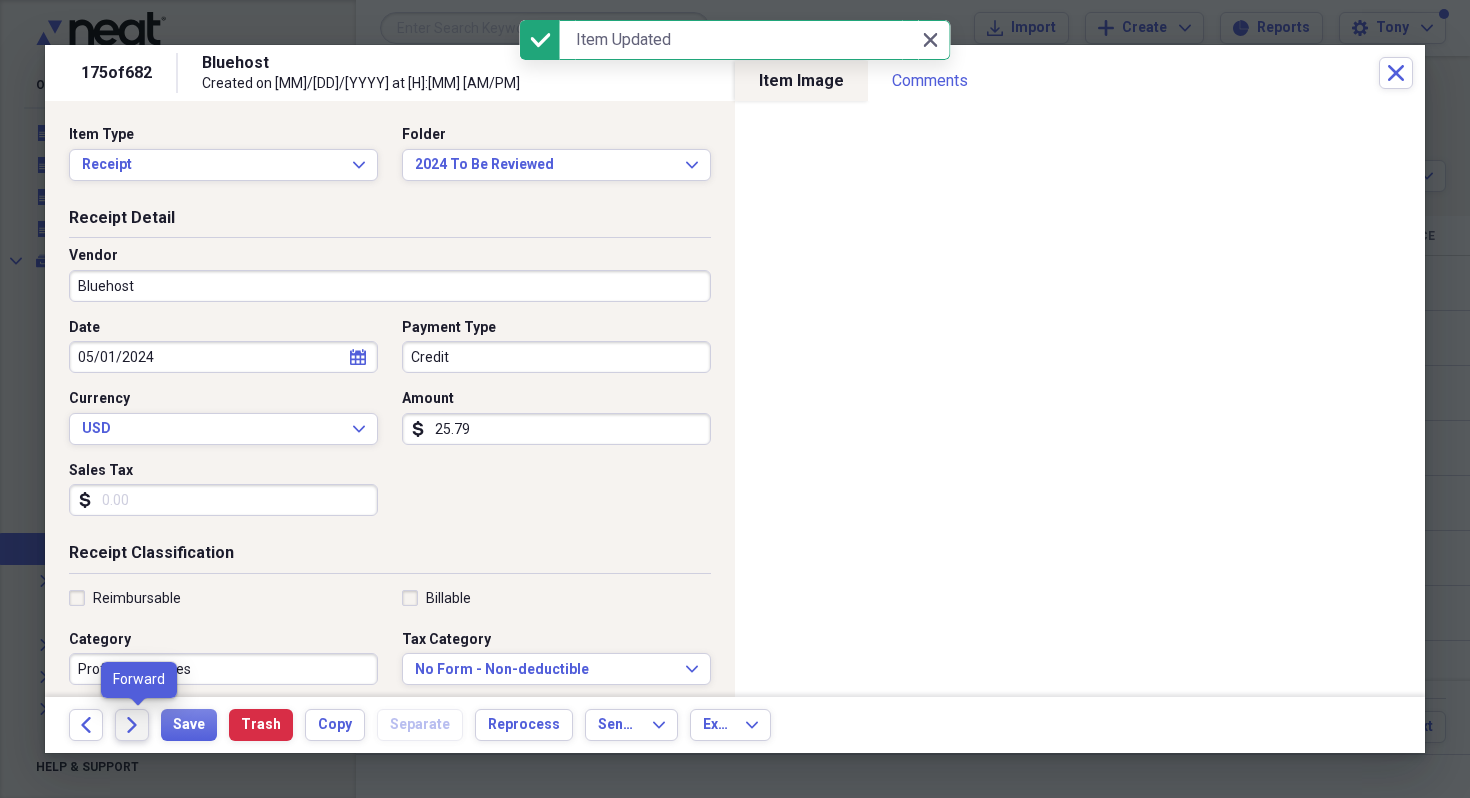 click 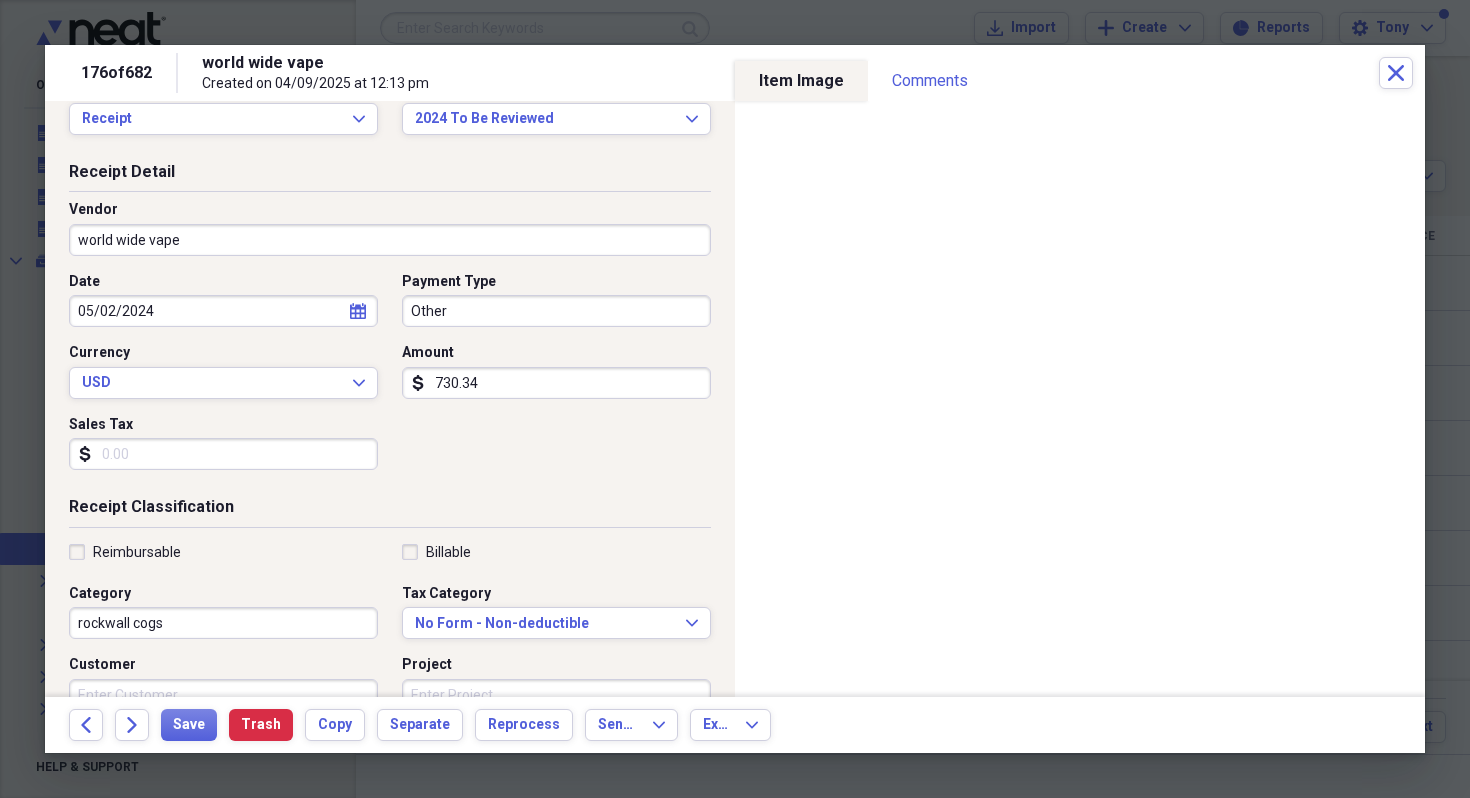 scroll, scrollTop: 56, scrollLeft: 0, axis: vertical 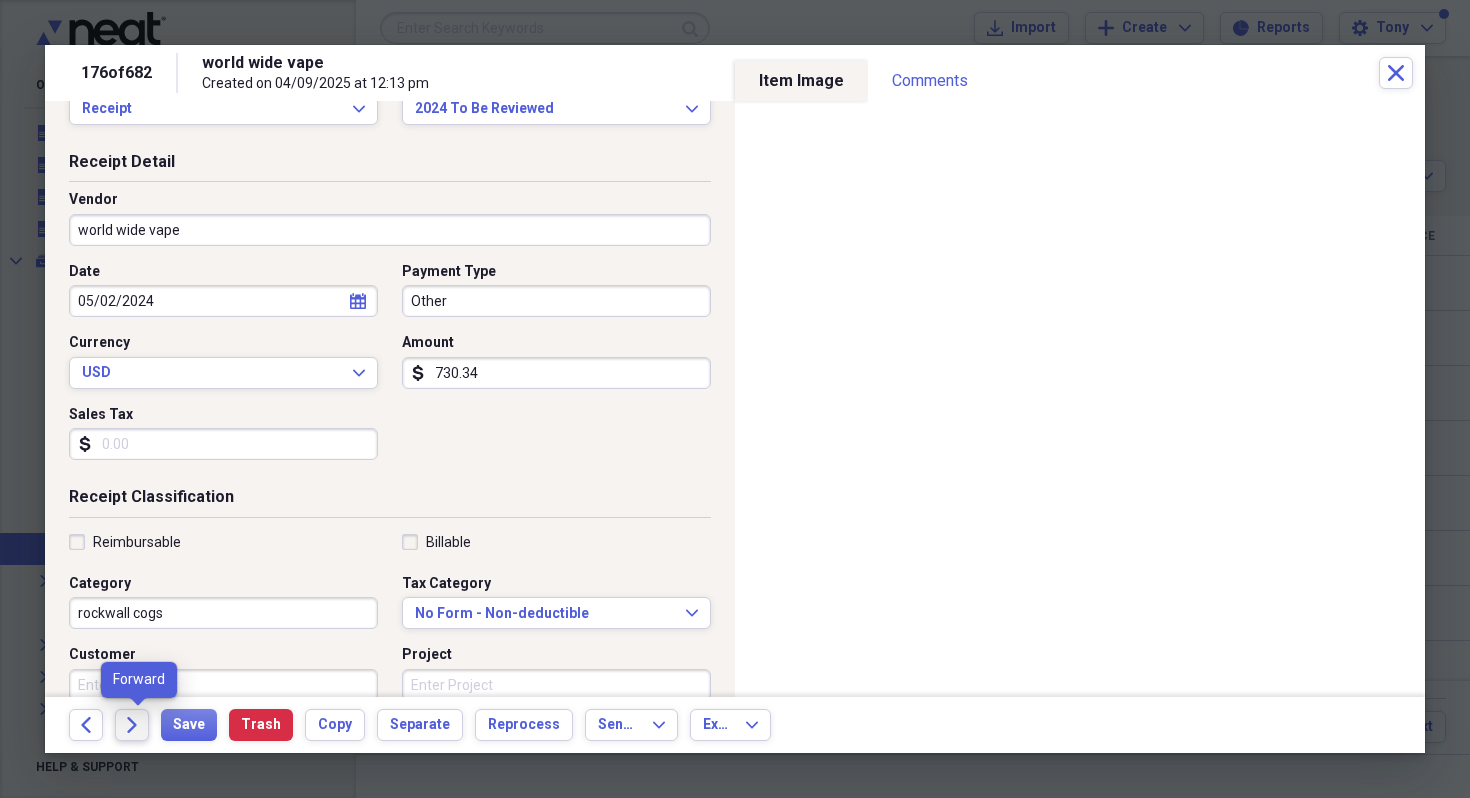 click 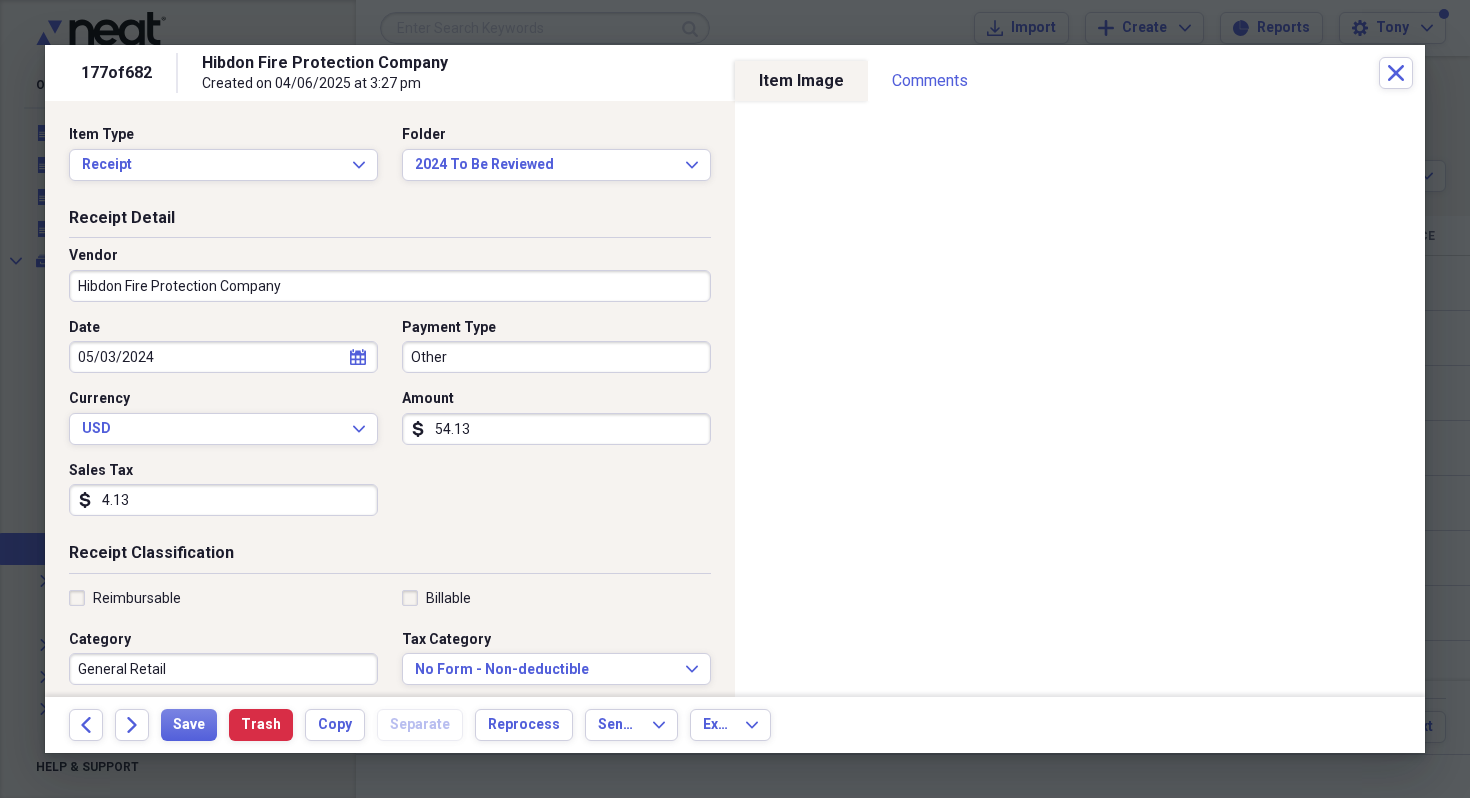 click on "Other" at bounding box center [556, 357] 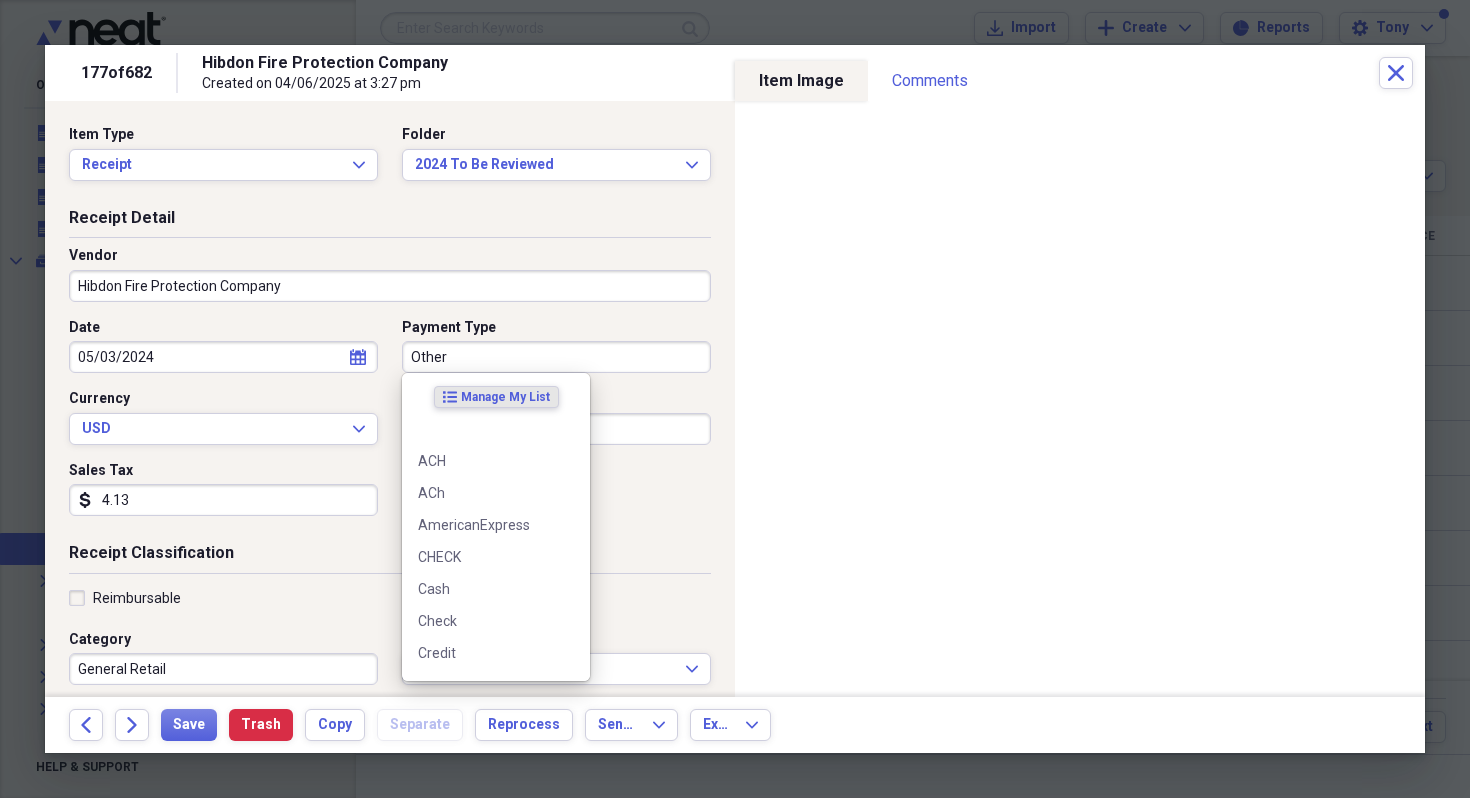 click on "Other" at bounding box center (556, 357) 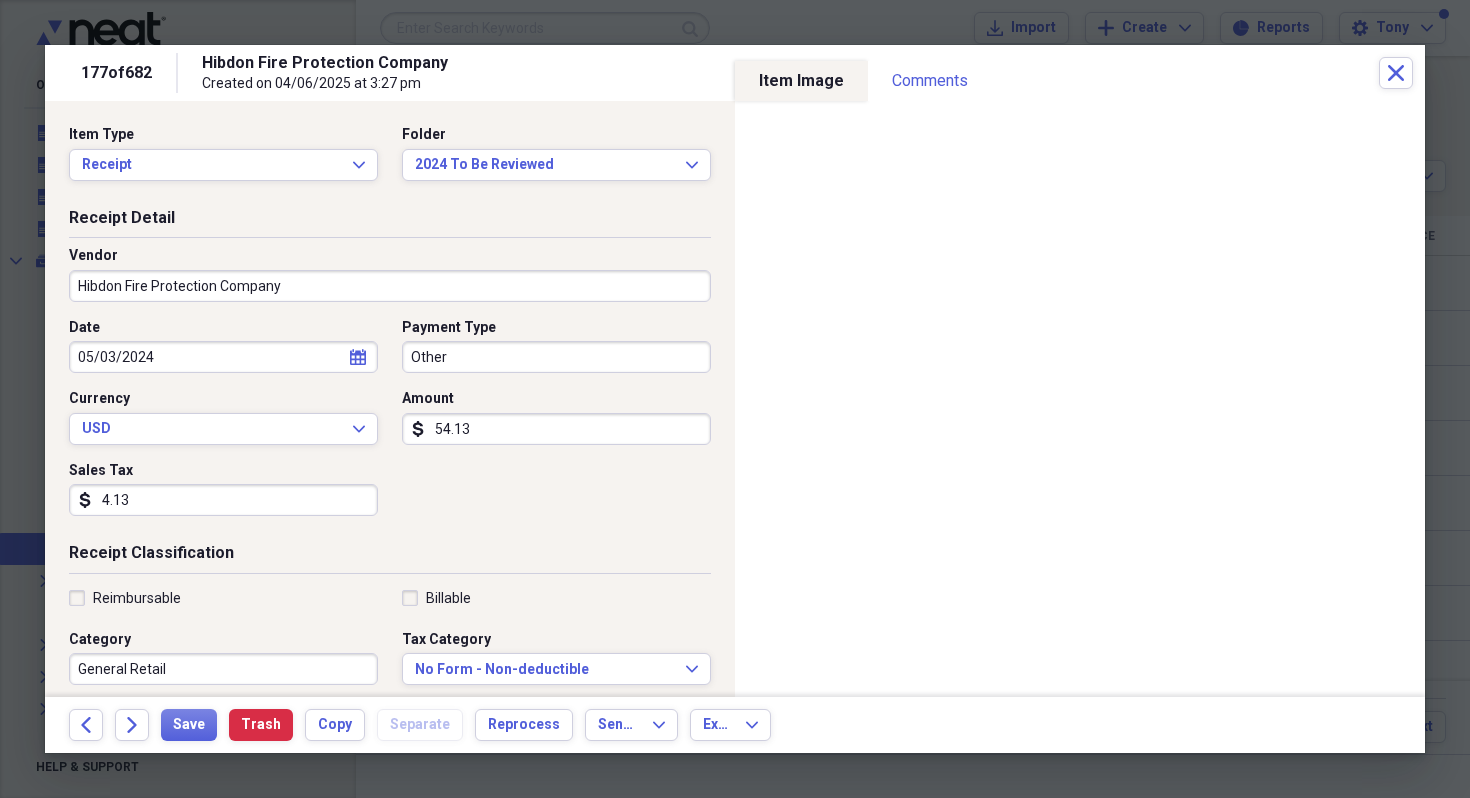 click on "General Retail" at bounding box center [223, 669] 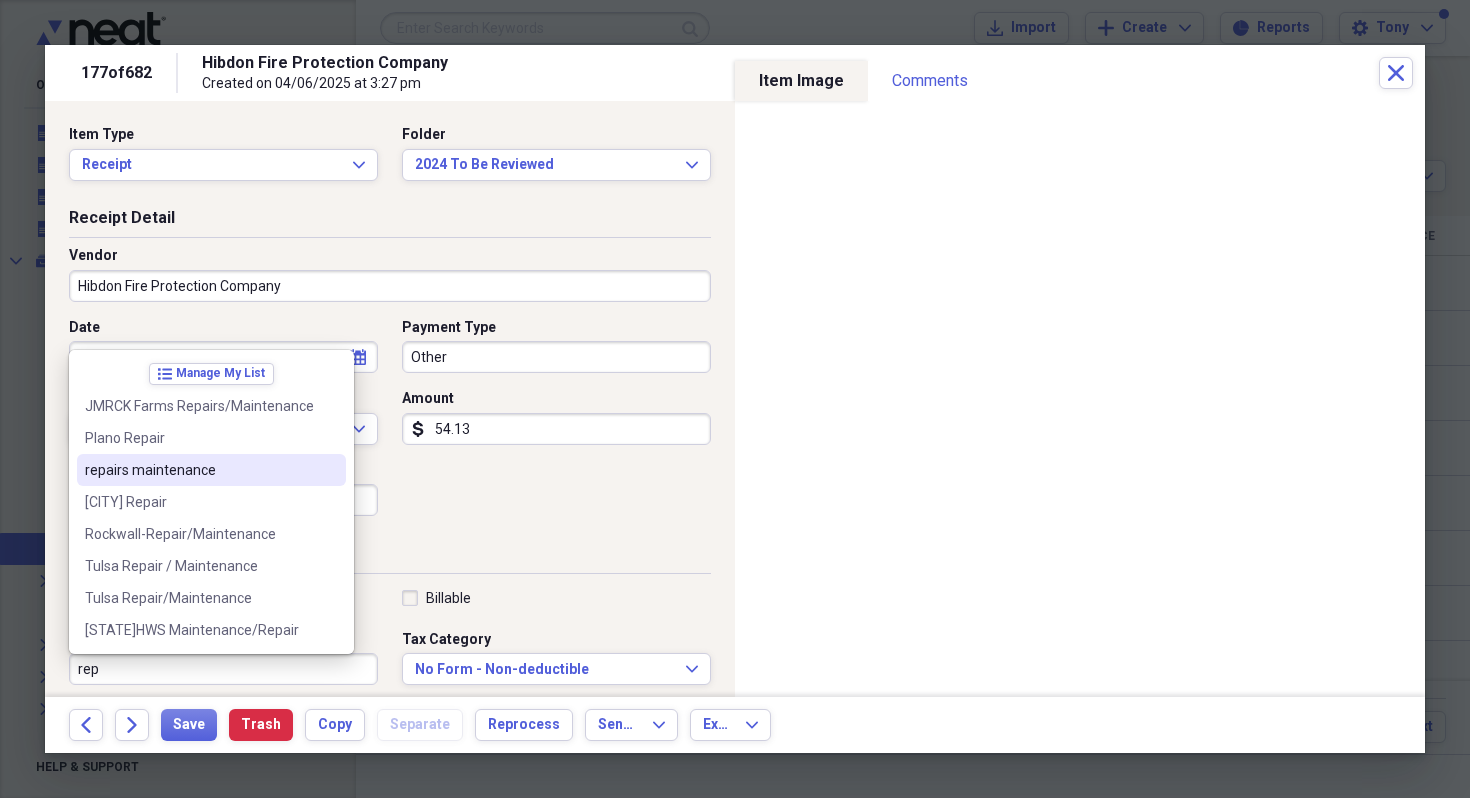 click on "repairs maintenance" at bounding box center [199, 470] 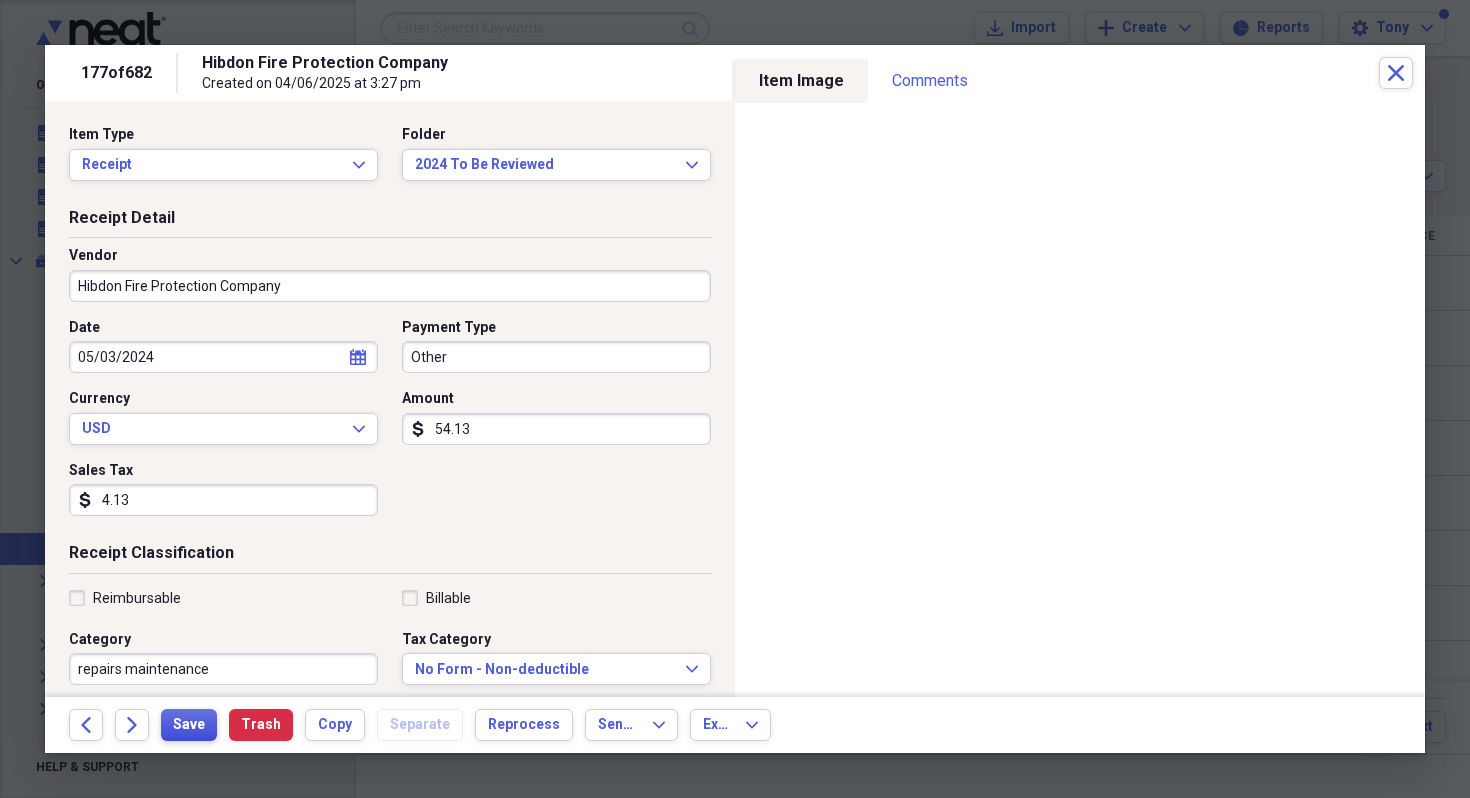 click on "Save" at bounding box center [189, 725] 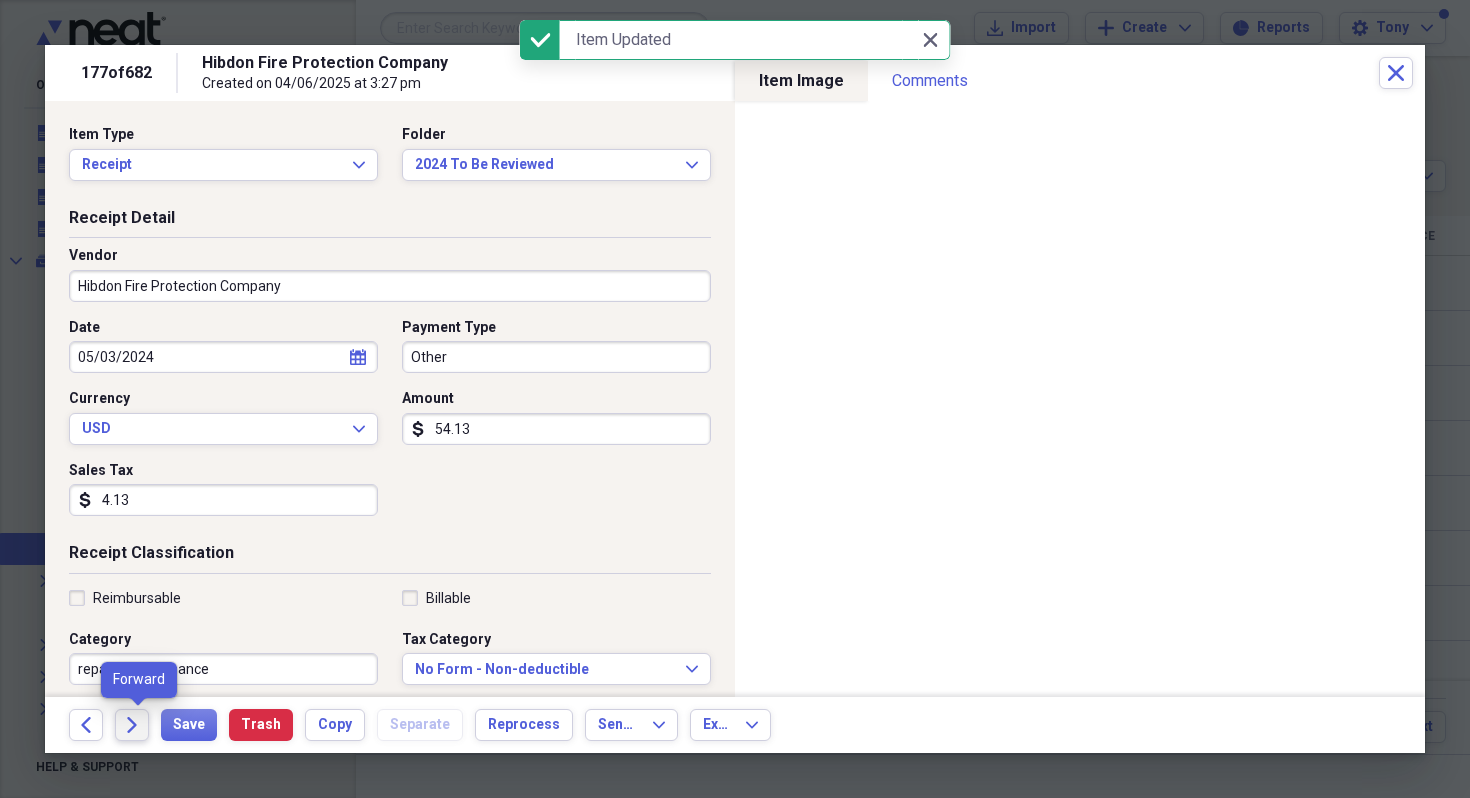 click on "Forward" 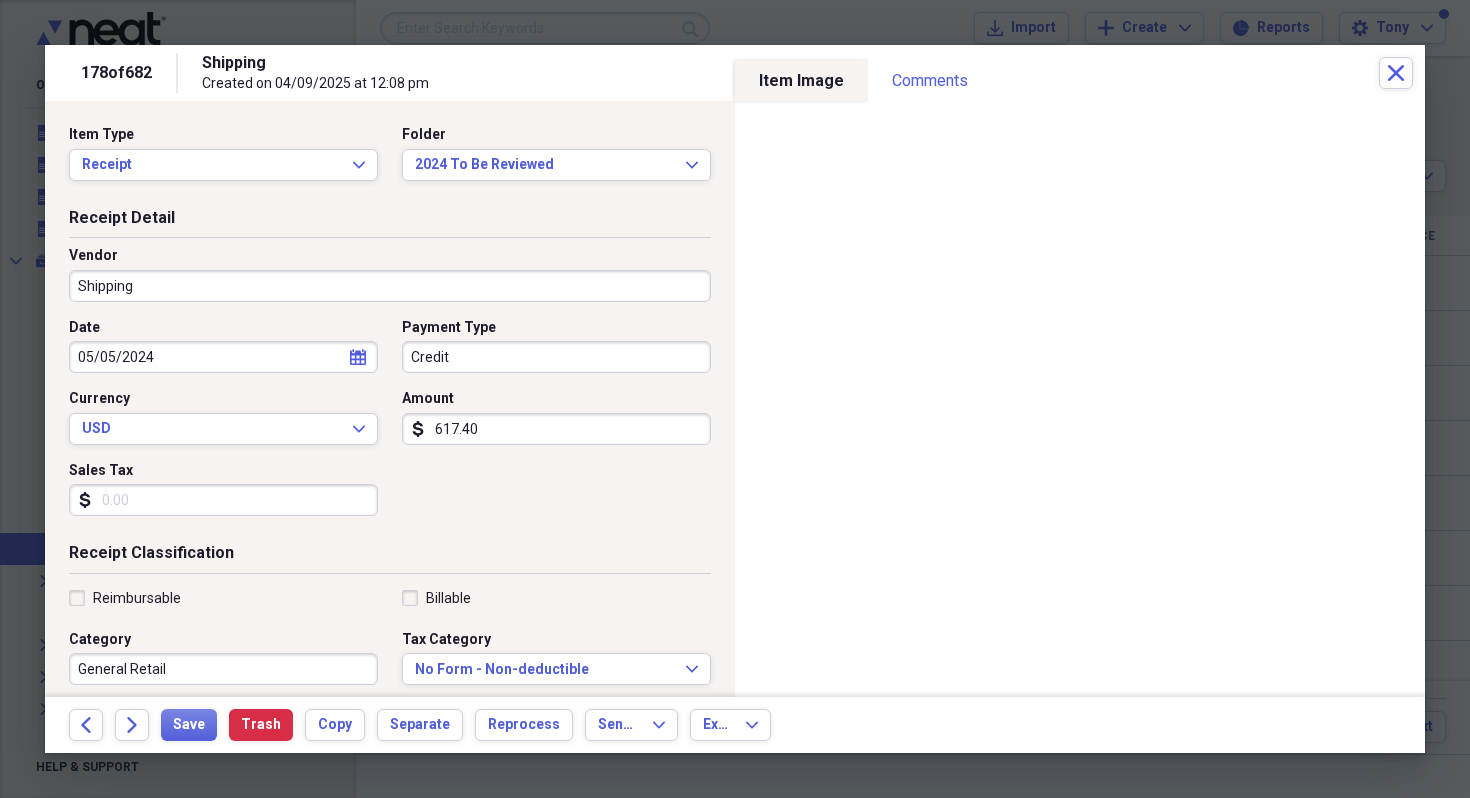 click on "Shipping" at bounding box center (390, 286) 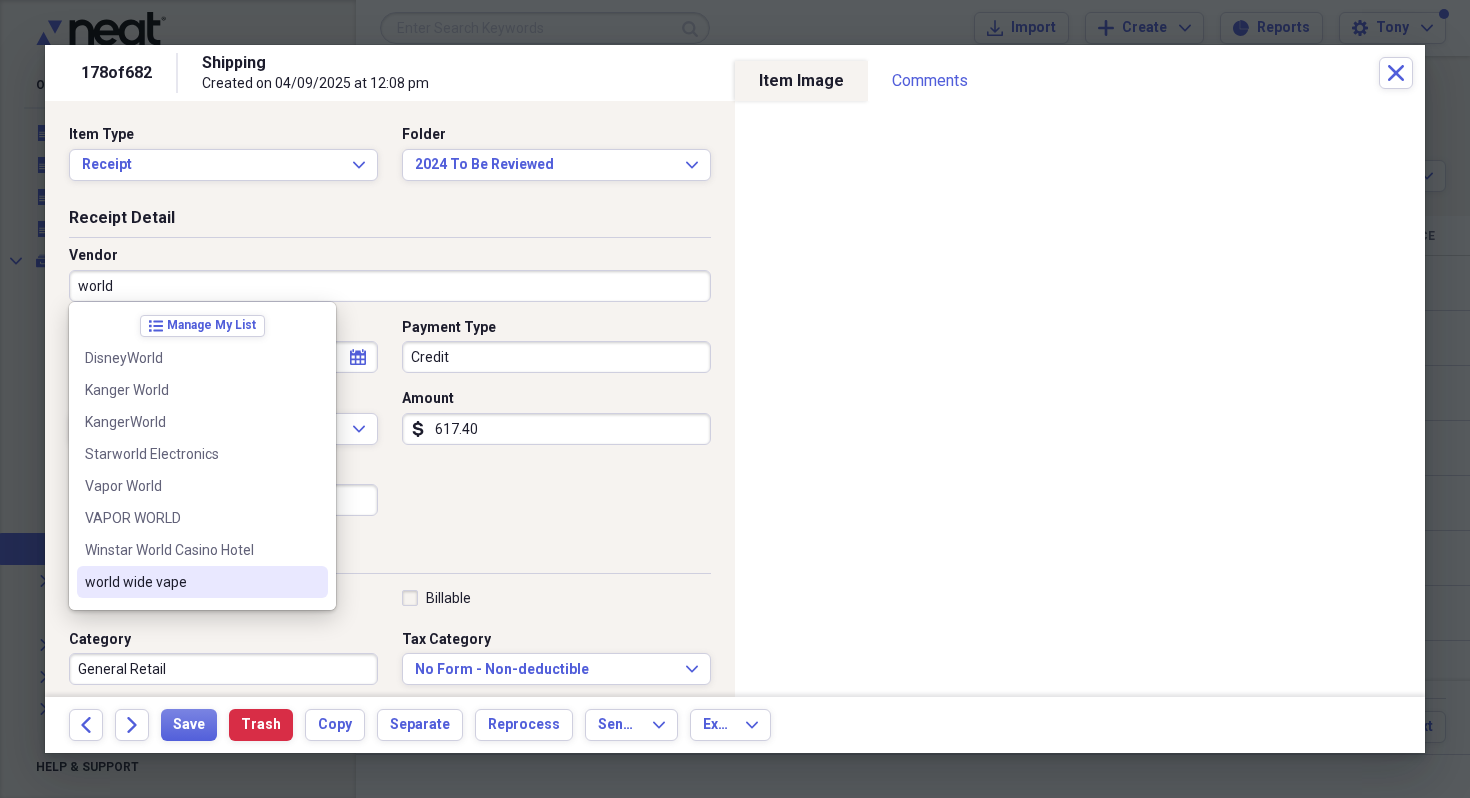 click on "world wide vape" at bounding box center [190, 582] 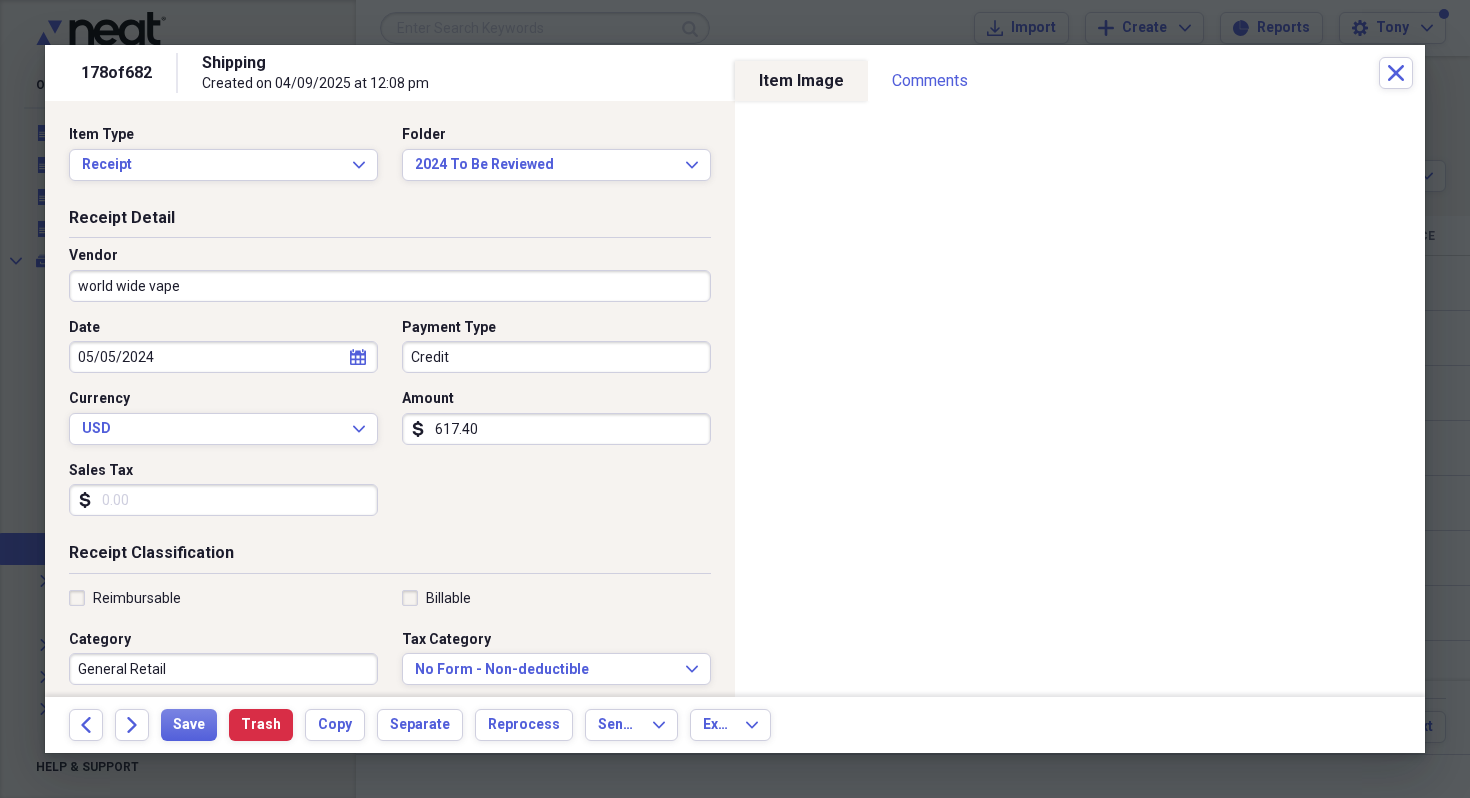 type on "rockwall cogs" 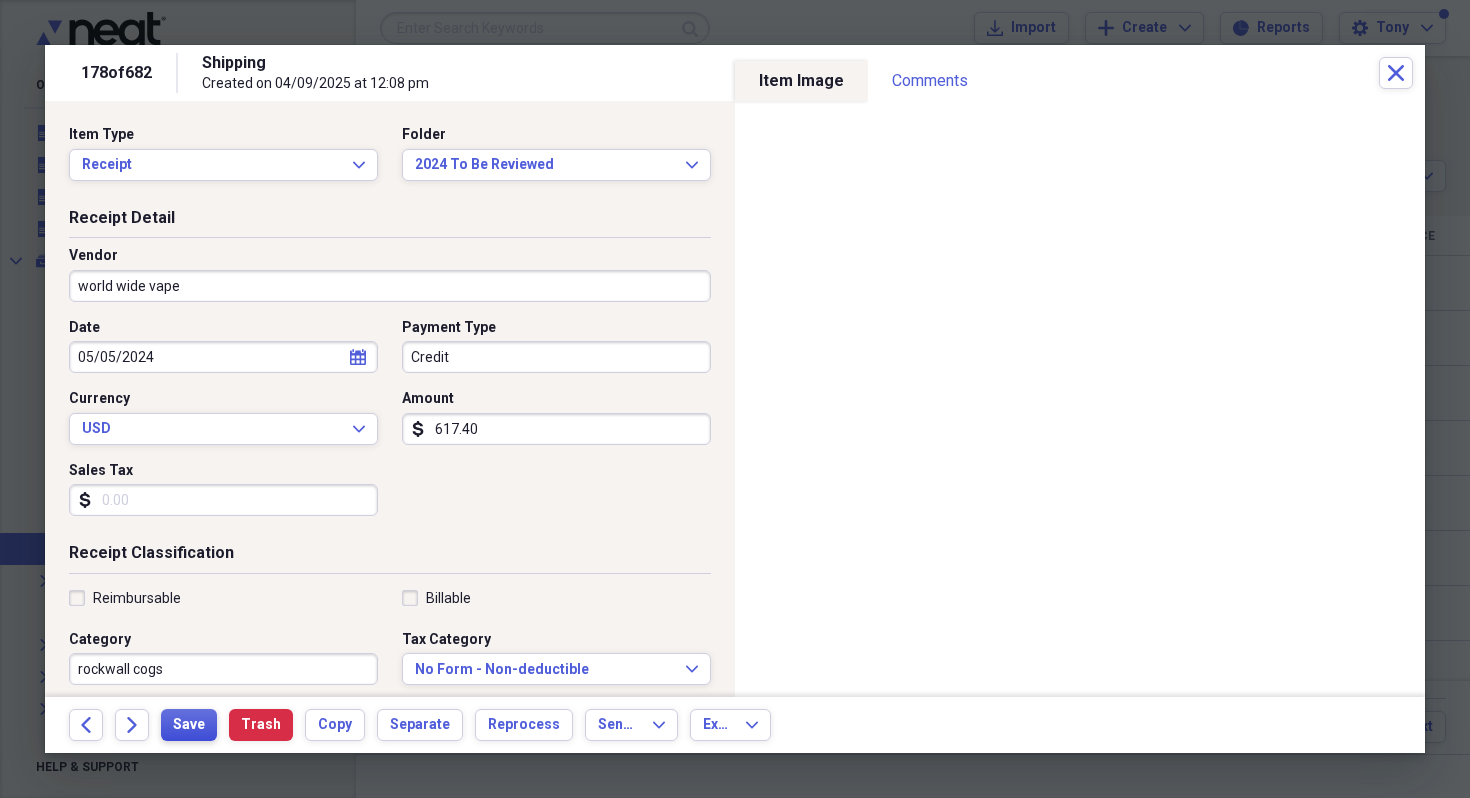 click on "Save" at bounding box center [189, 725] 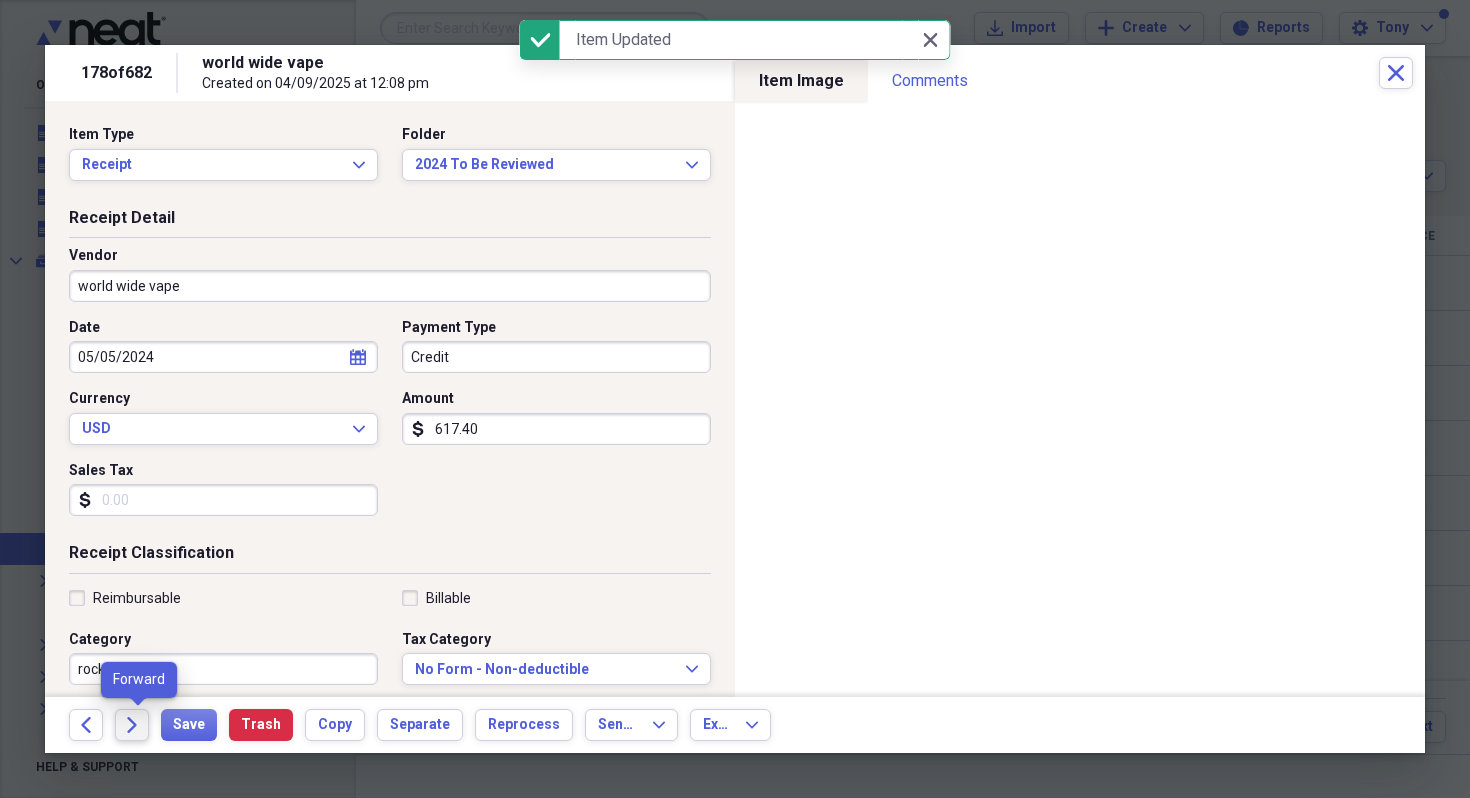 click on "Forward" 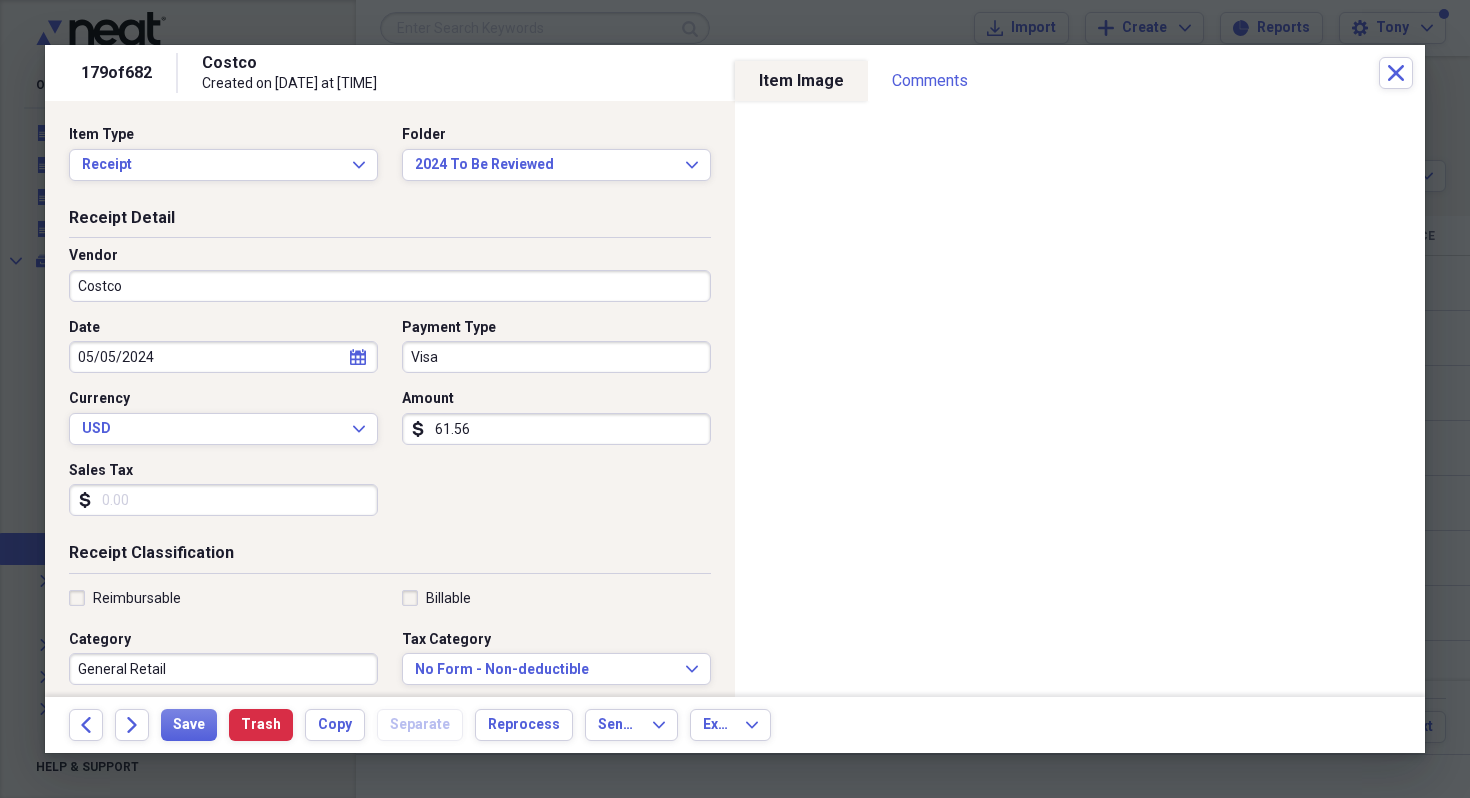 click on "Sales Tax" at bounding box center [223, 500] 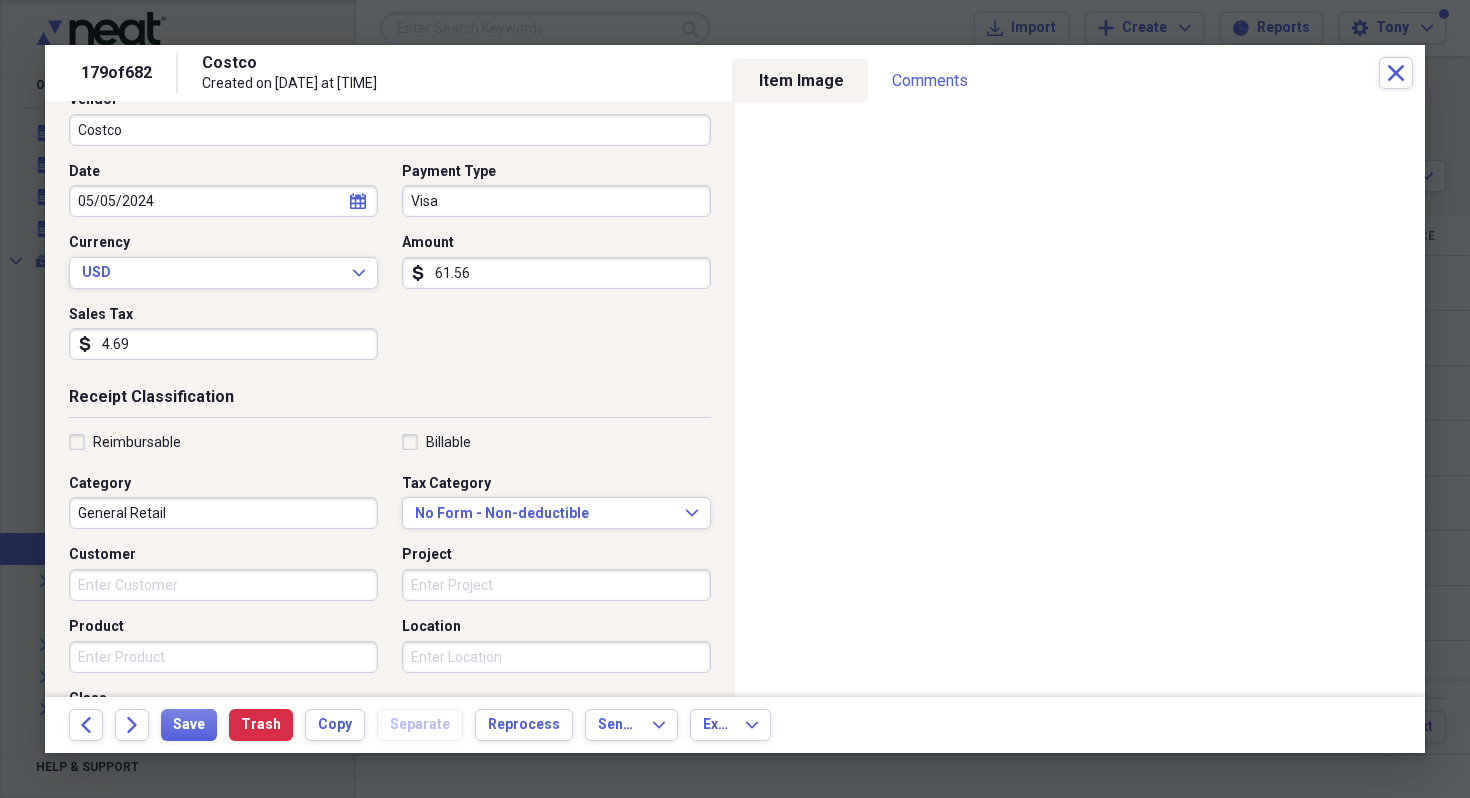 scroll, scrollTop: 253, scrollLeft: 0, axis: vertical 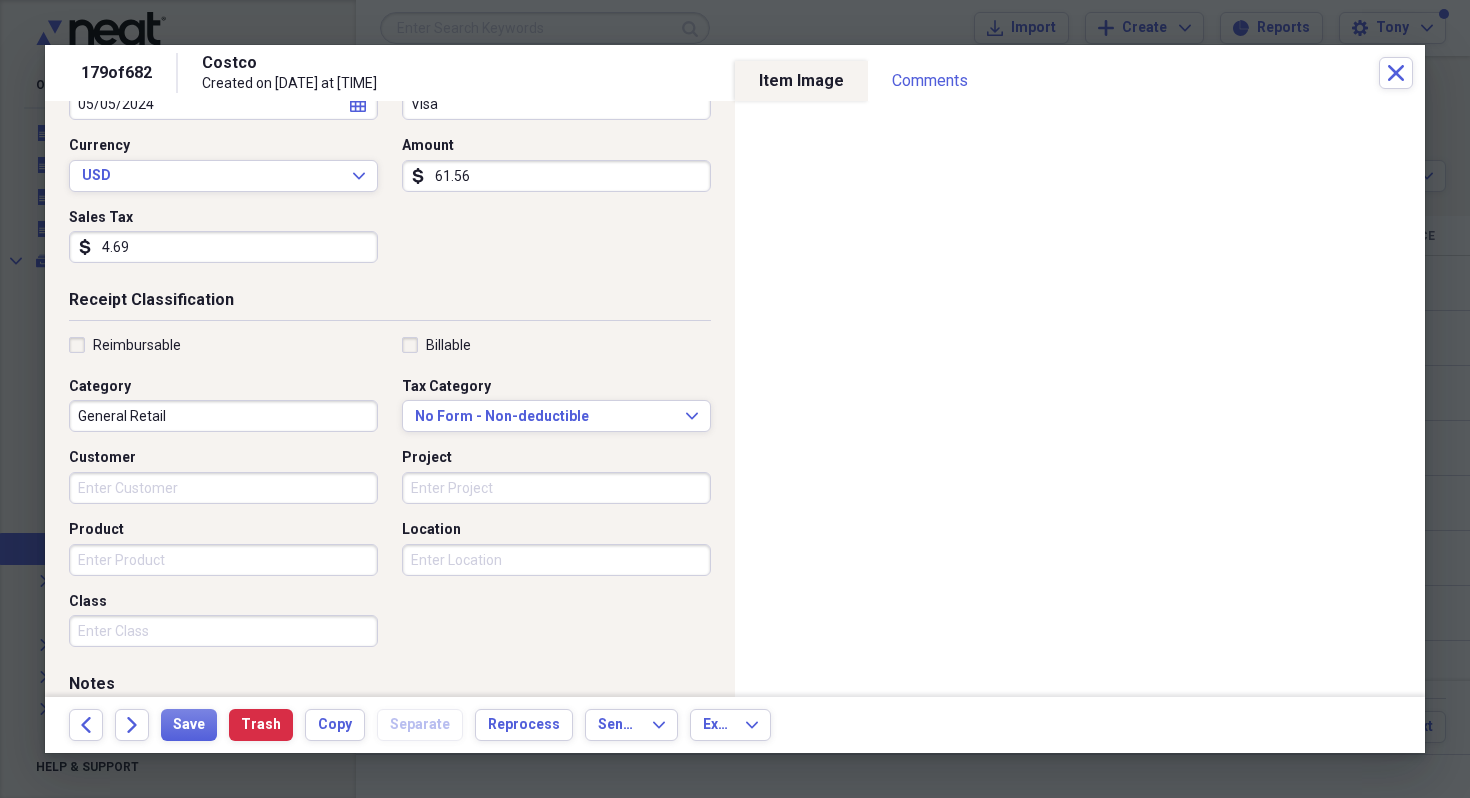 type on "4.69" 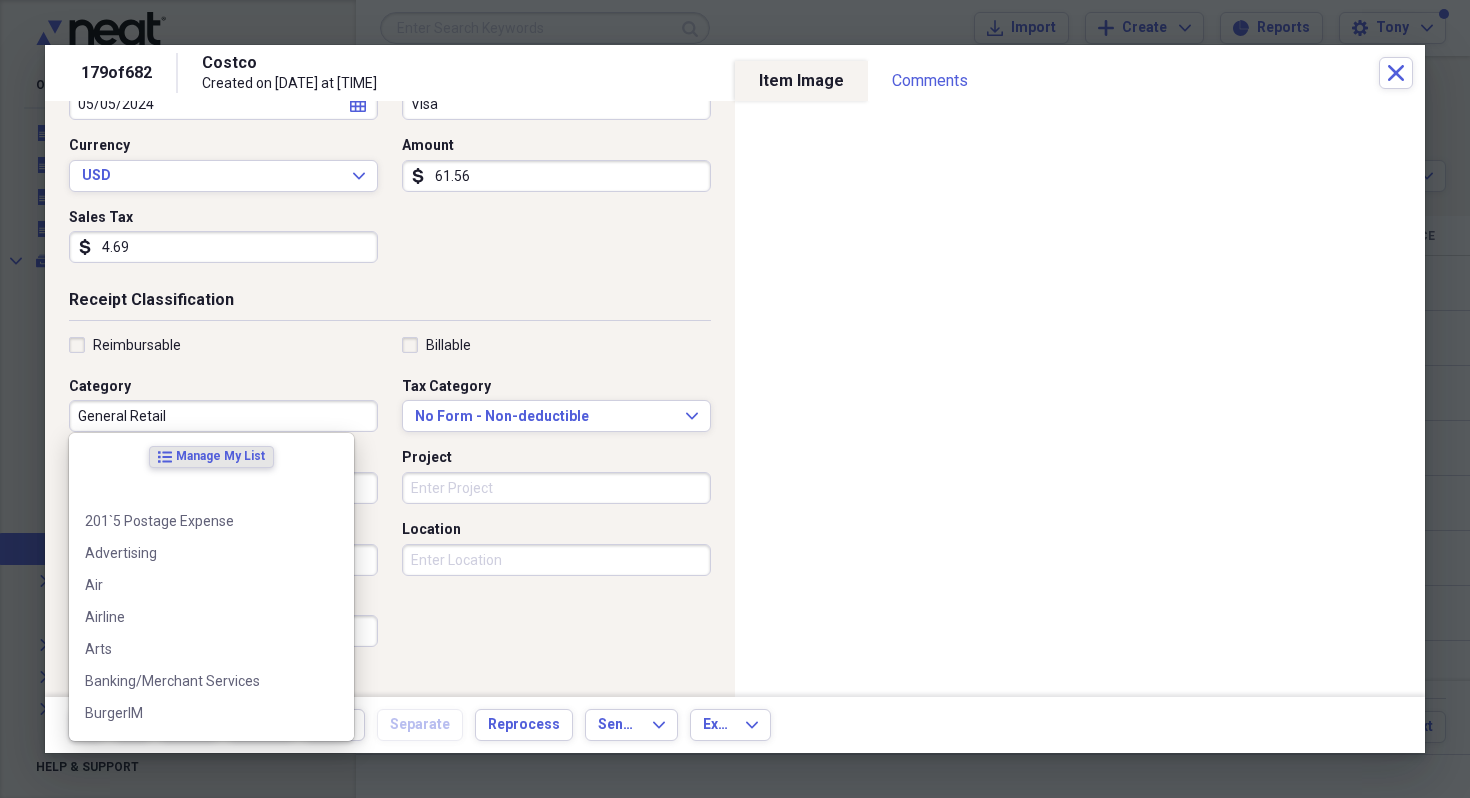 click on "General Retail" at bounding box center (223, 416) 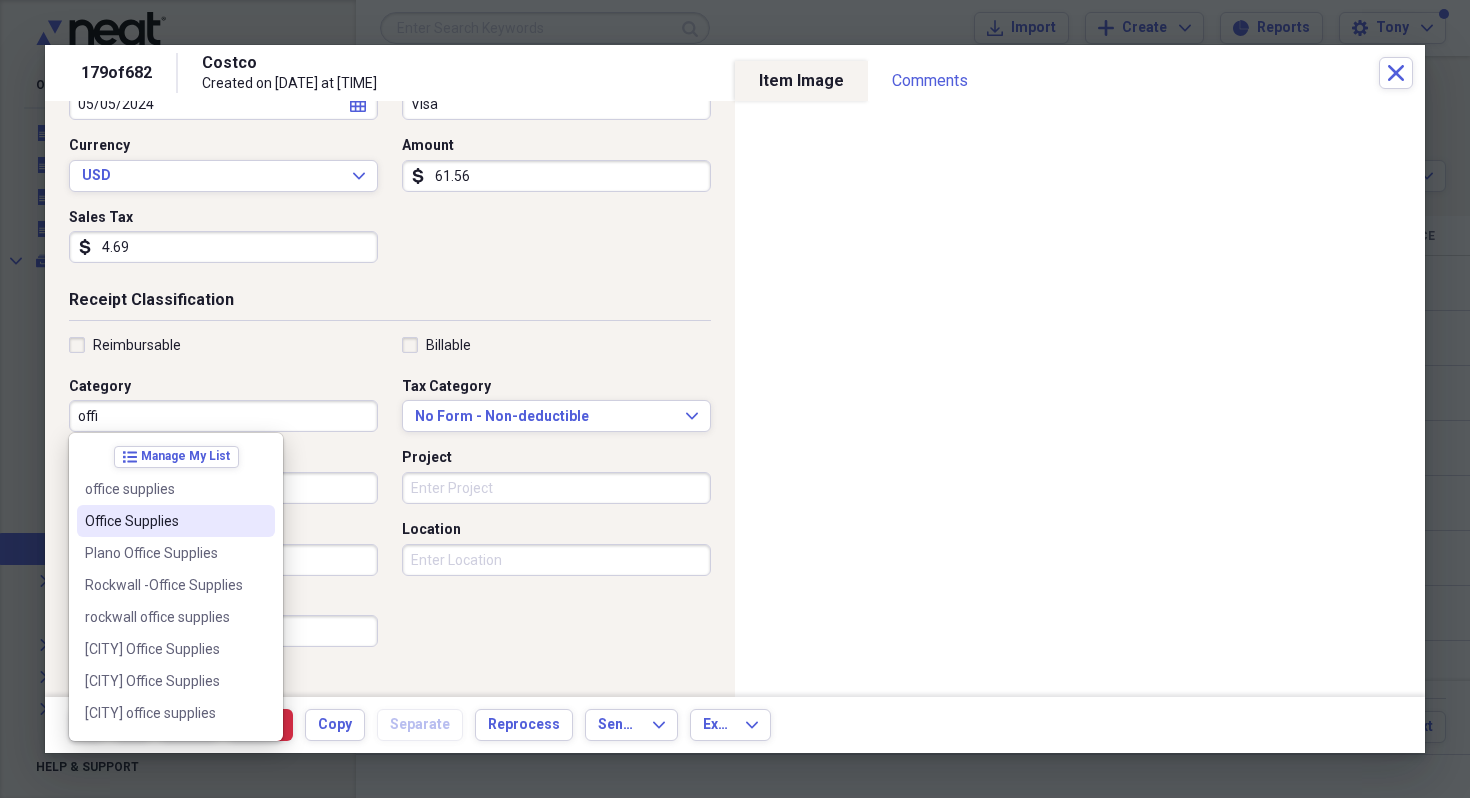 click on "Office Supplies" at bounding box center (164, 521) 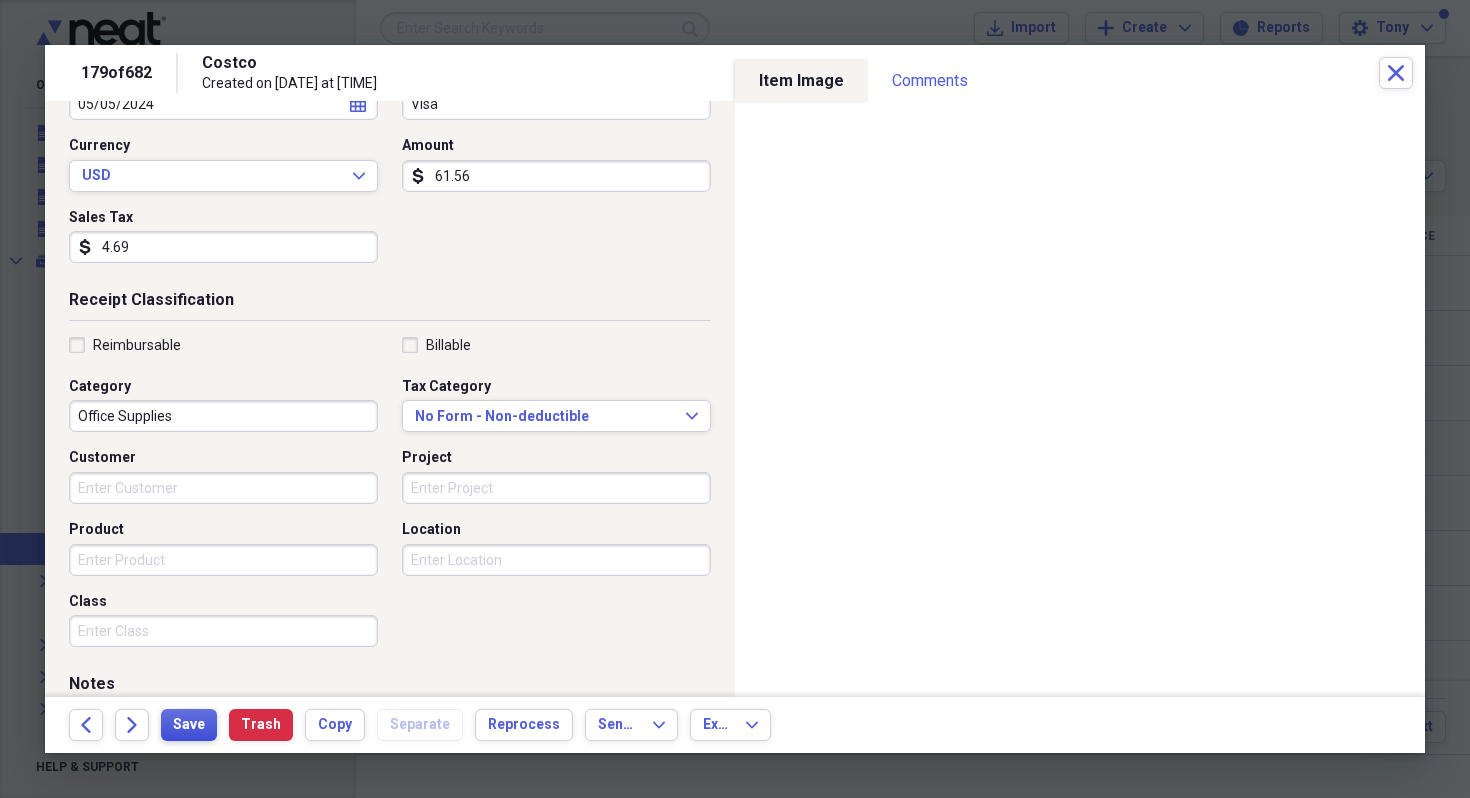 click on "Save" at bounding box center (189, 725) 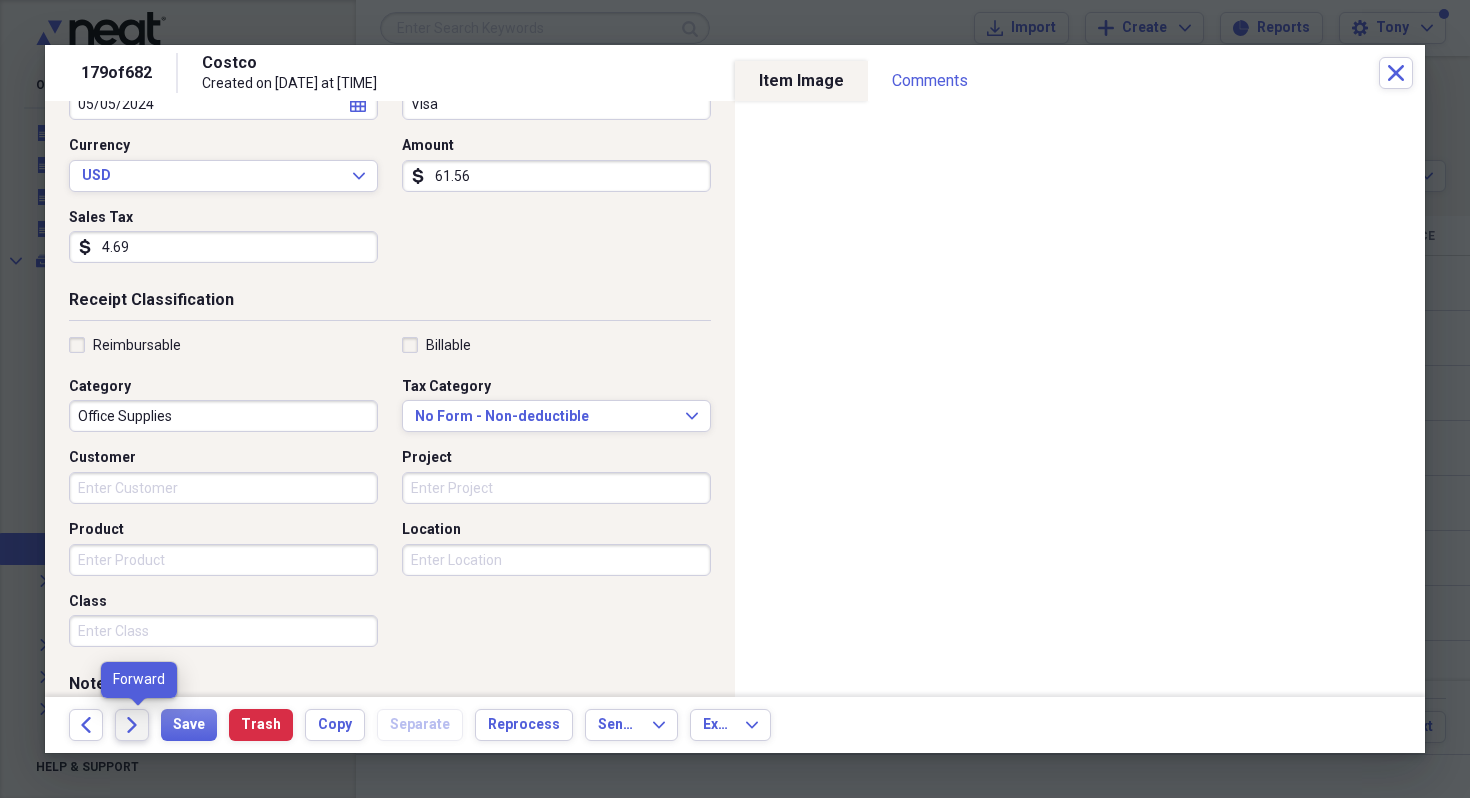 click on "Forward" 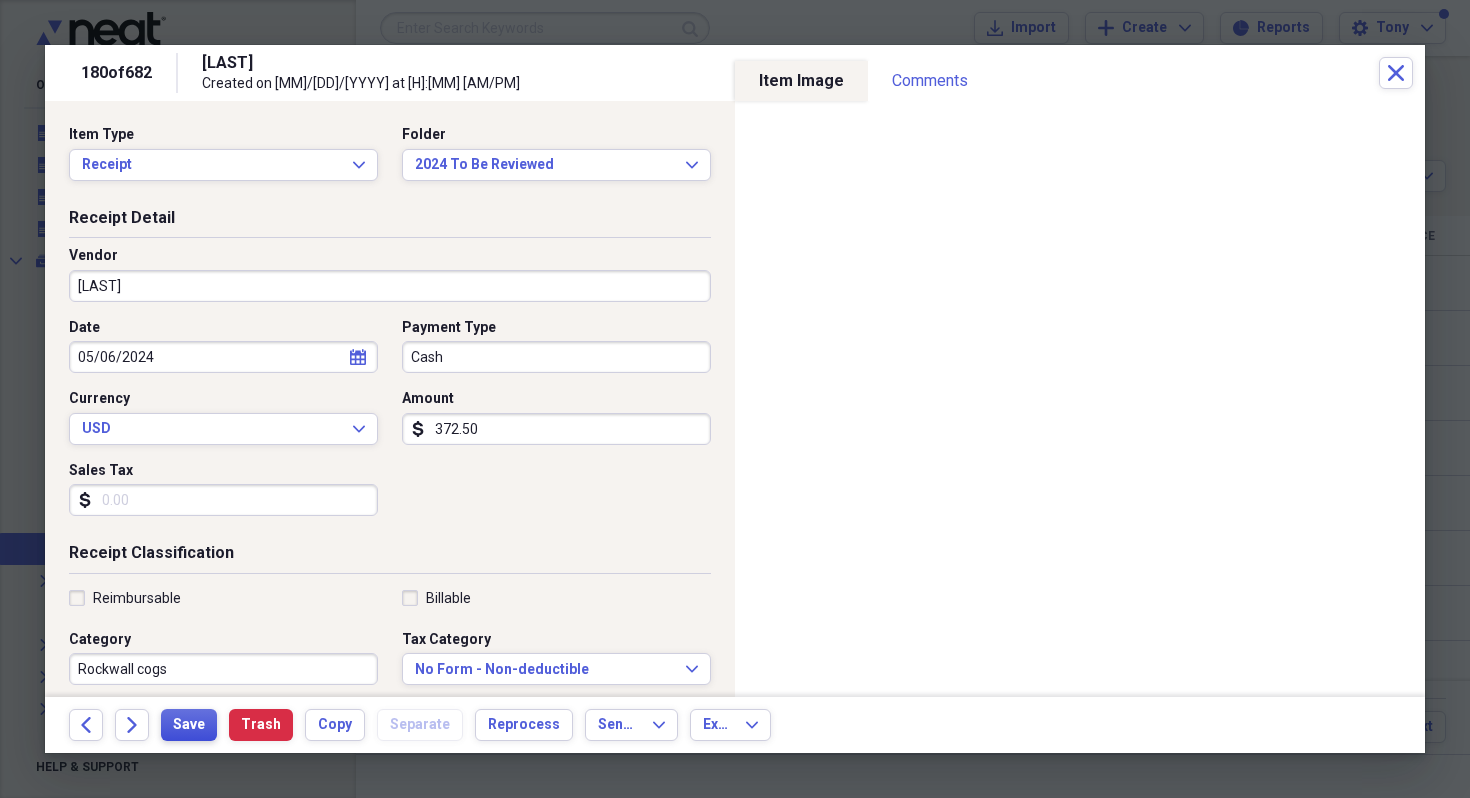 click on "Save" at bounding box center [189, 725] 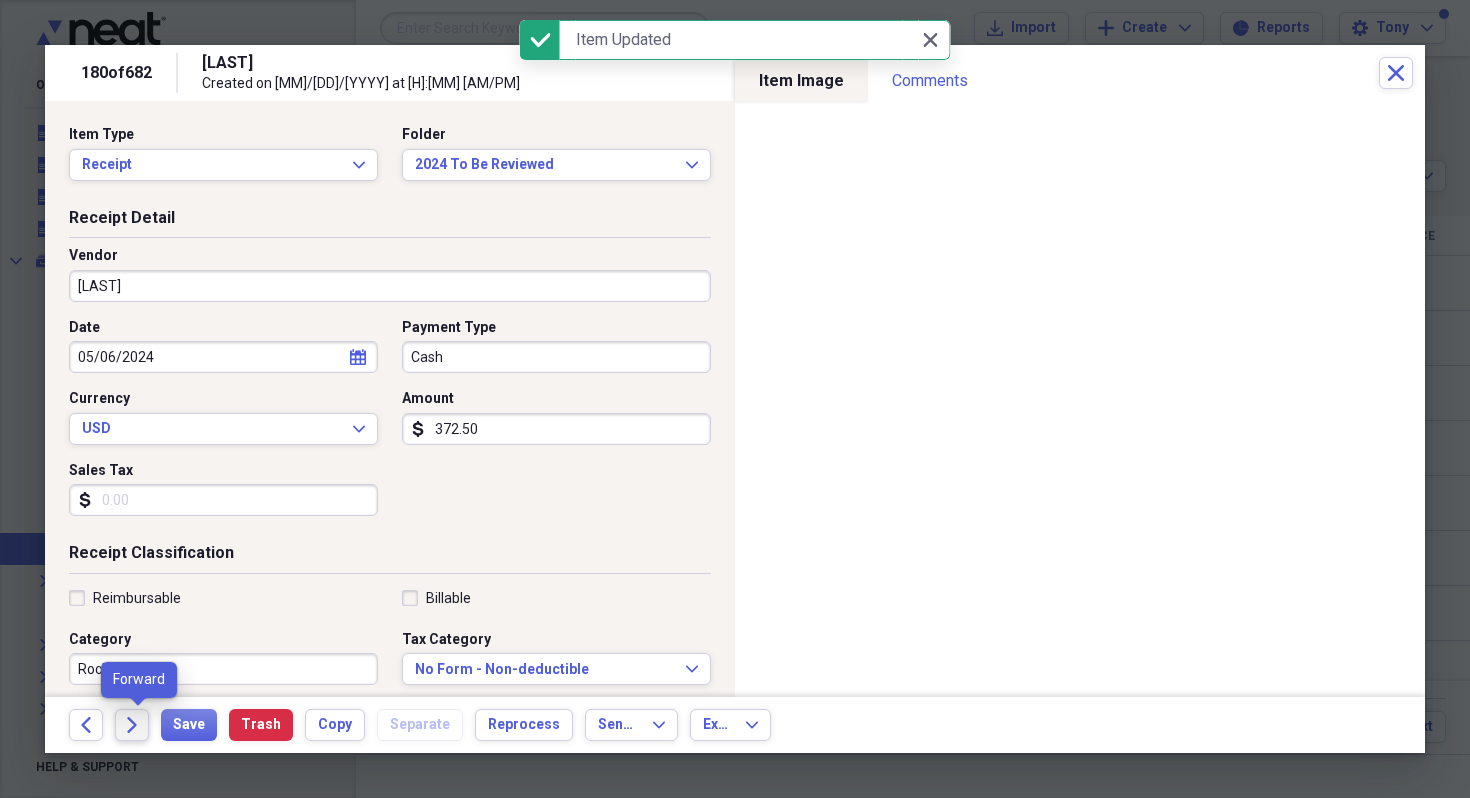 click 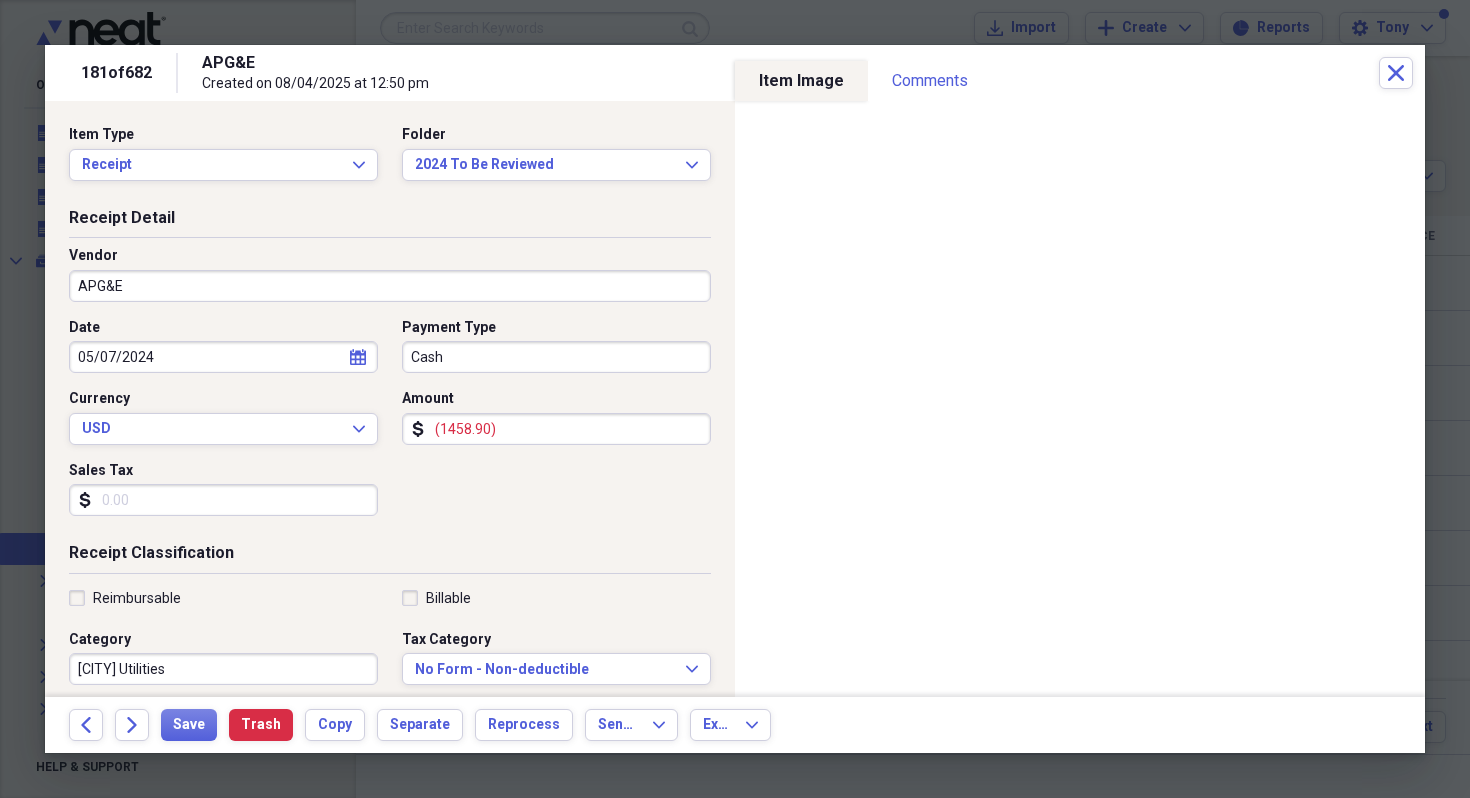 click on "(1458.90)" at bounding box center (556, 429) 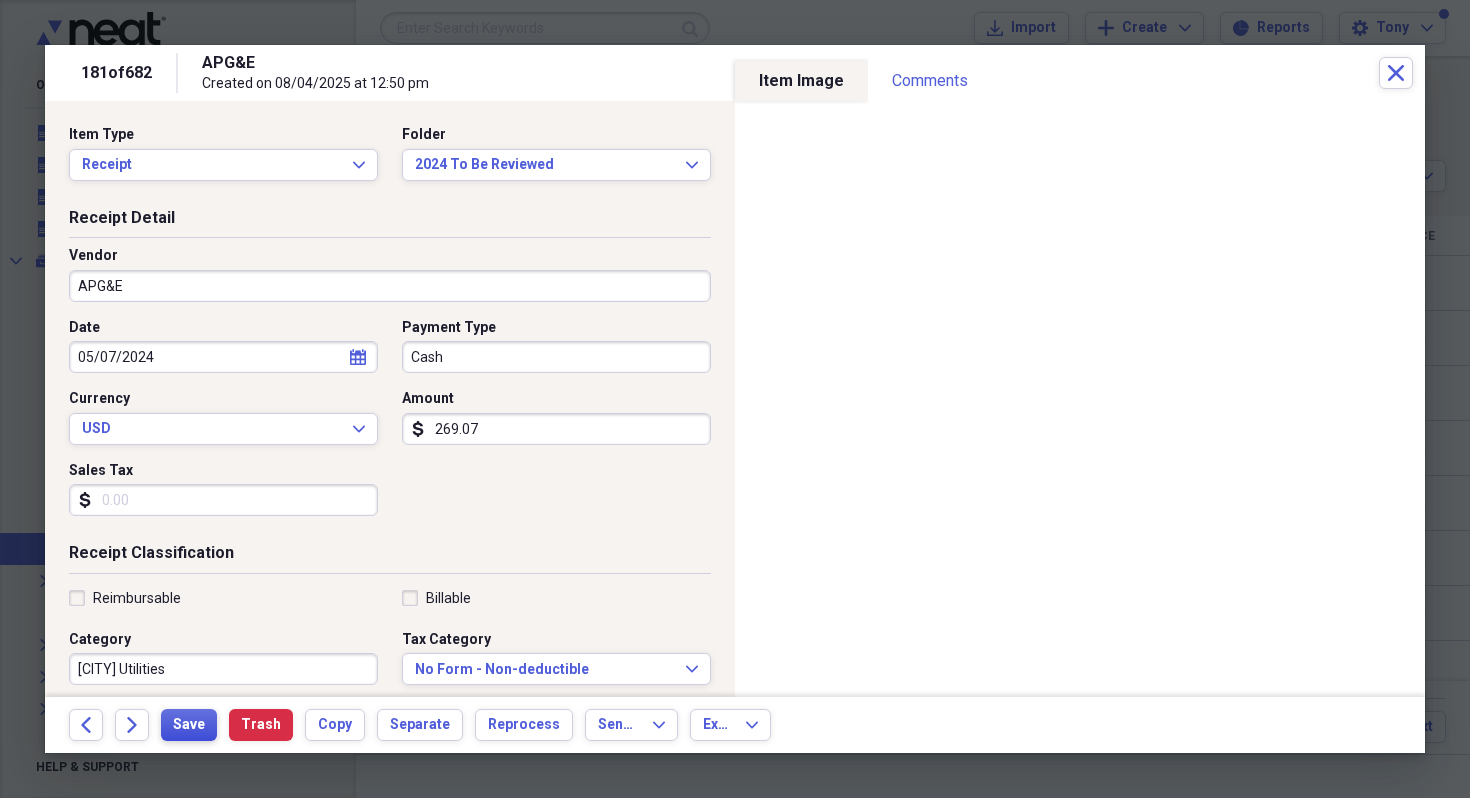 type on "269.07" 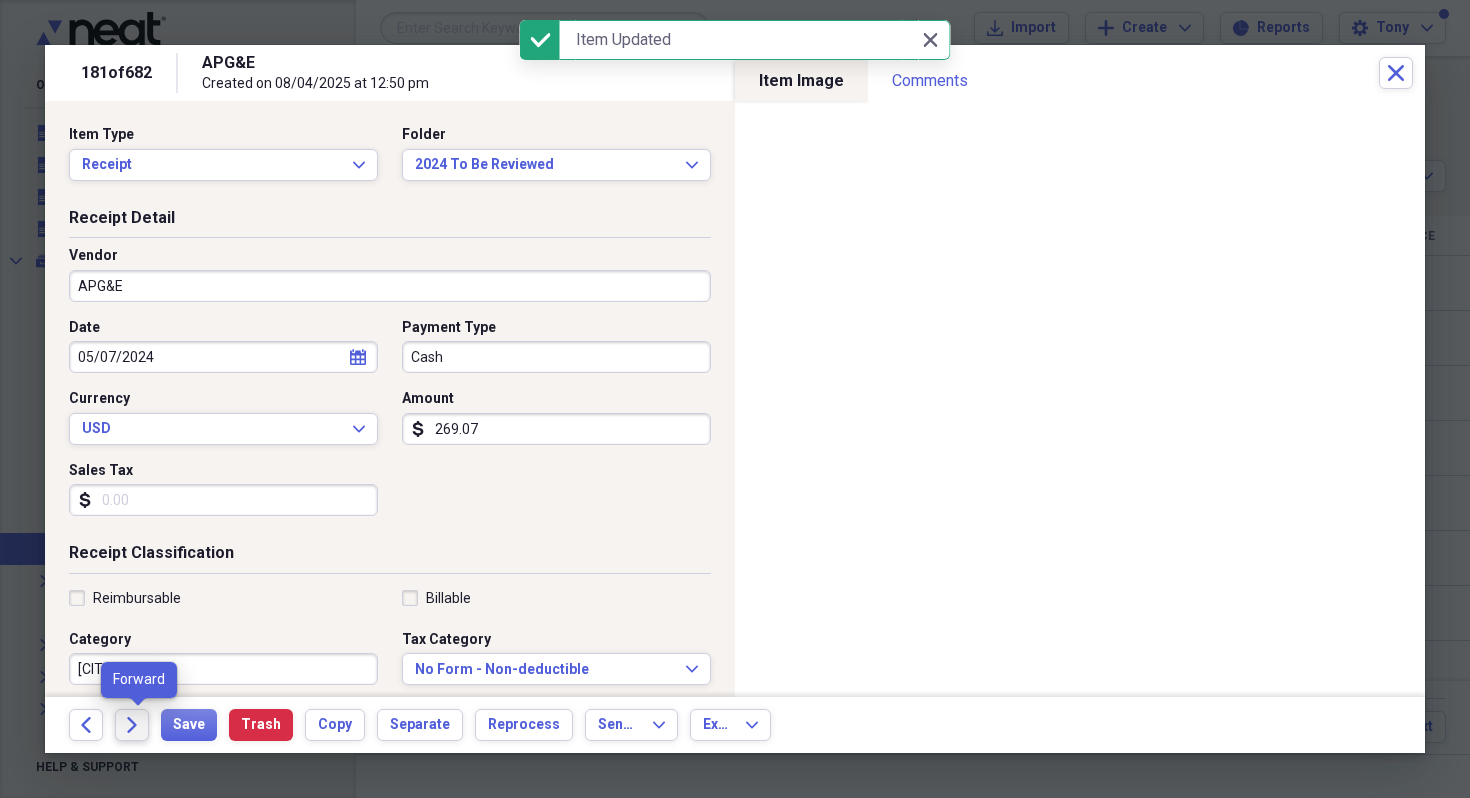click on "Forward" 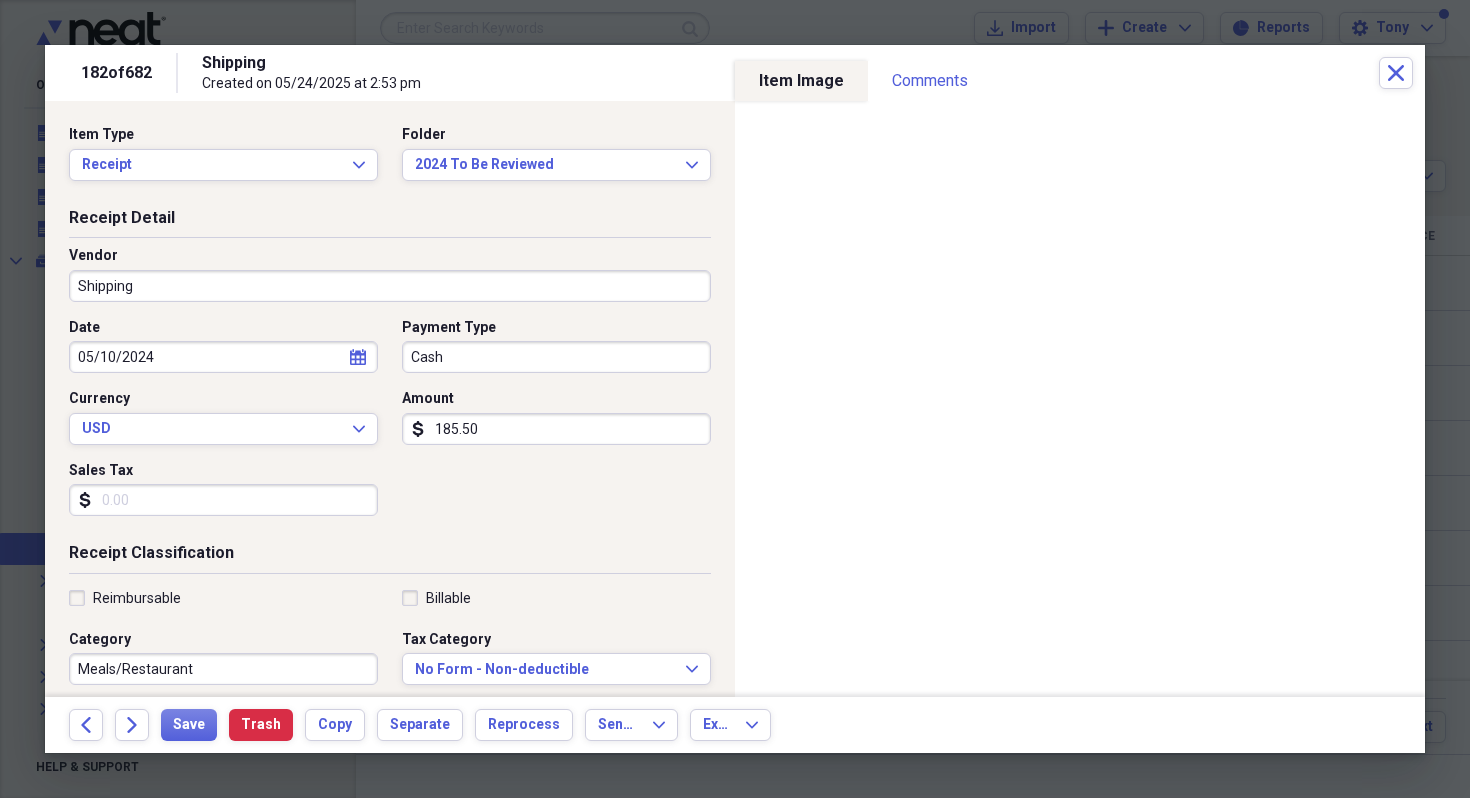 click on "Shipping" at bounding box center [390, 286] 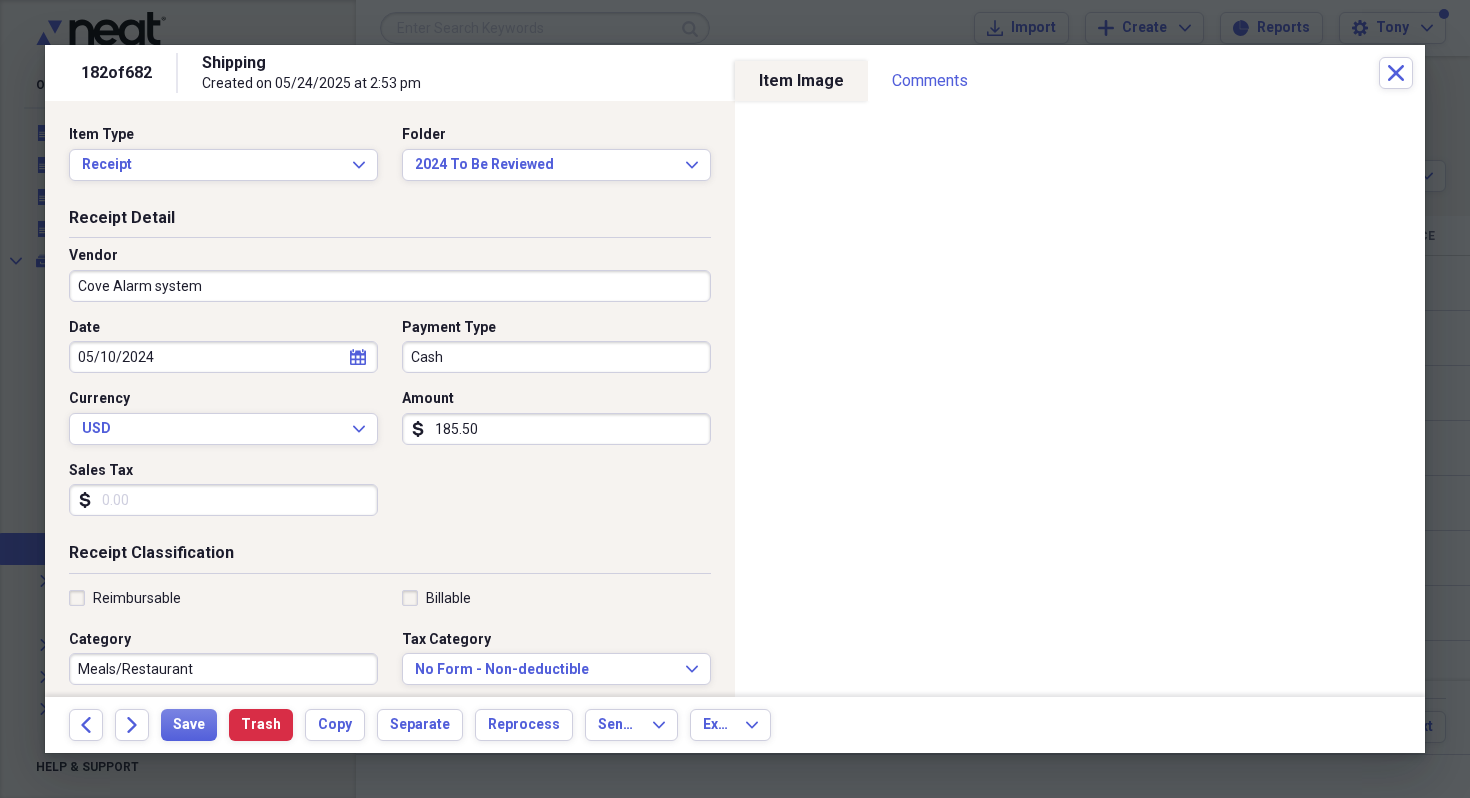type on "Cove Alarm system" 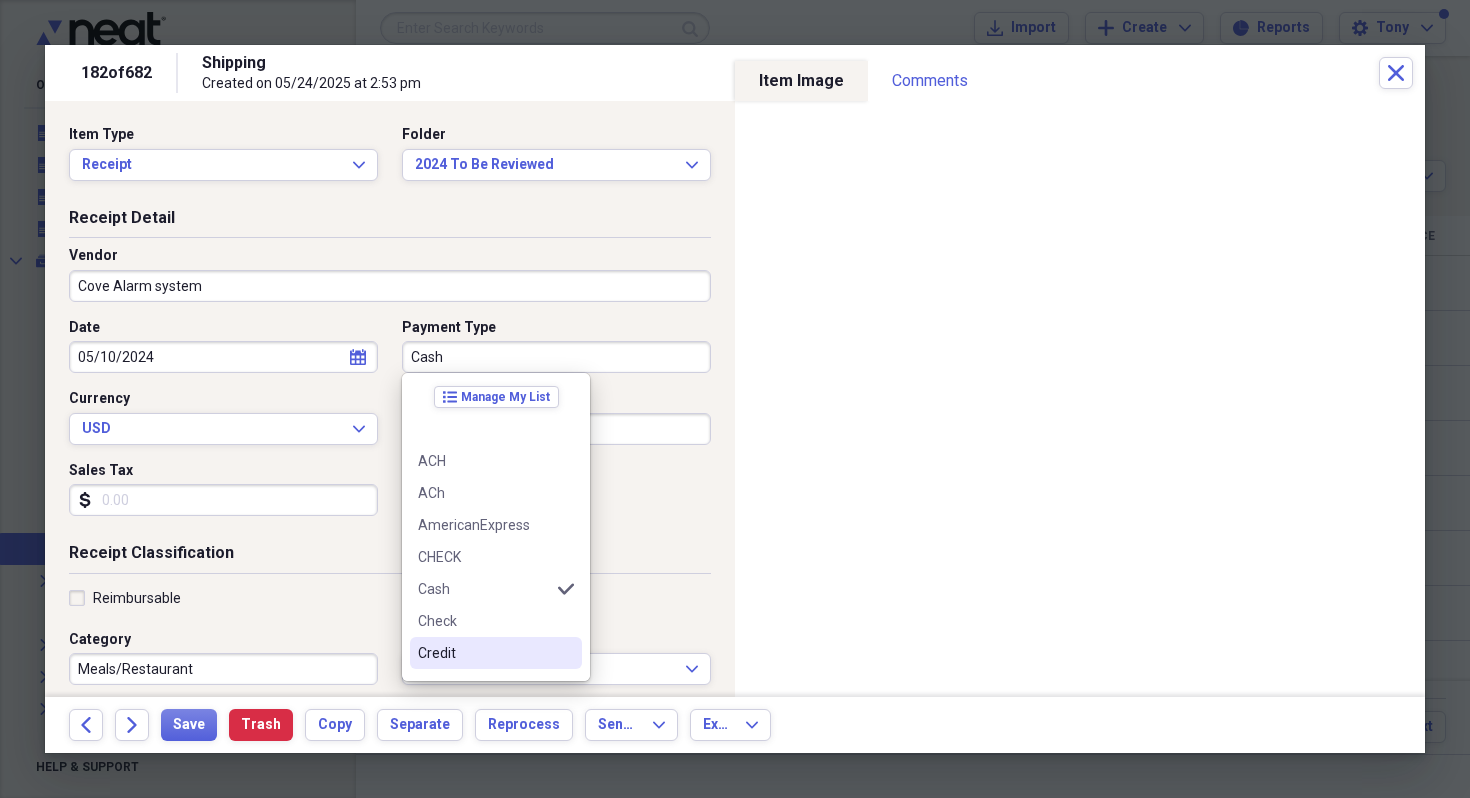 click on "Credit" at bounding box center [484, 653] 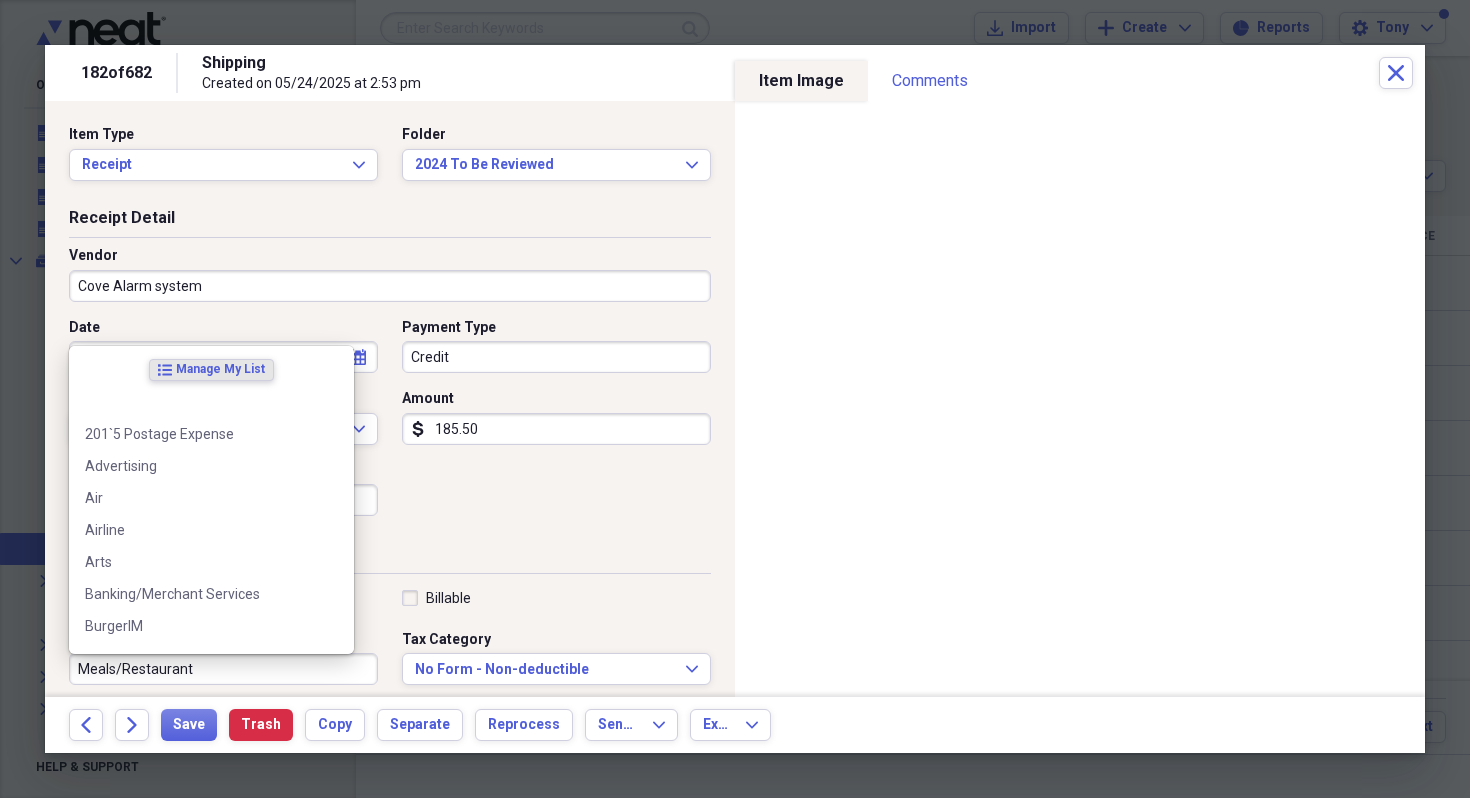 click on "Meals/Restaurant" at bounding box center (223, 669) 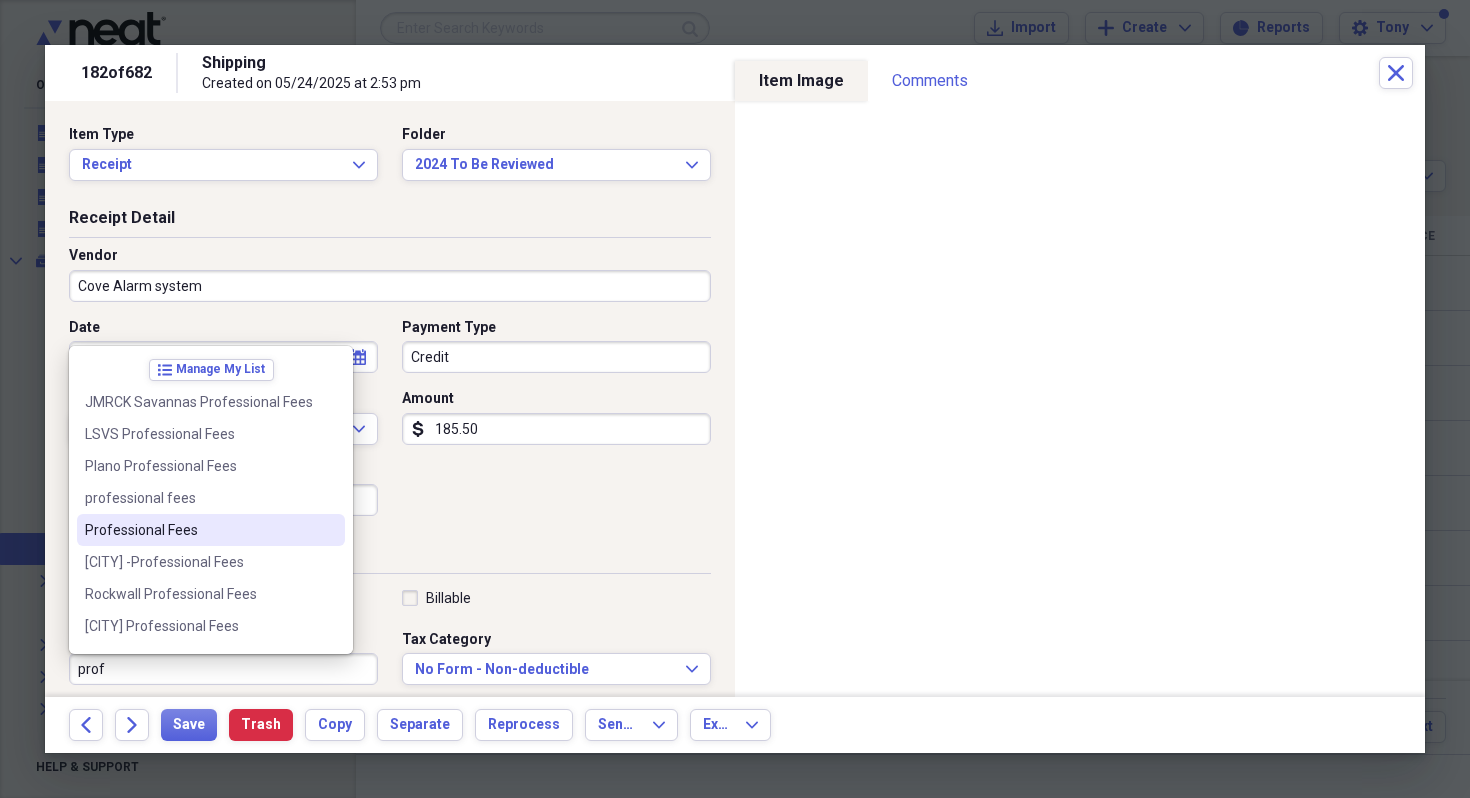 click on "Professional Fees" at bounding box center (199, 530) 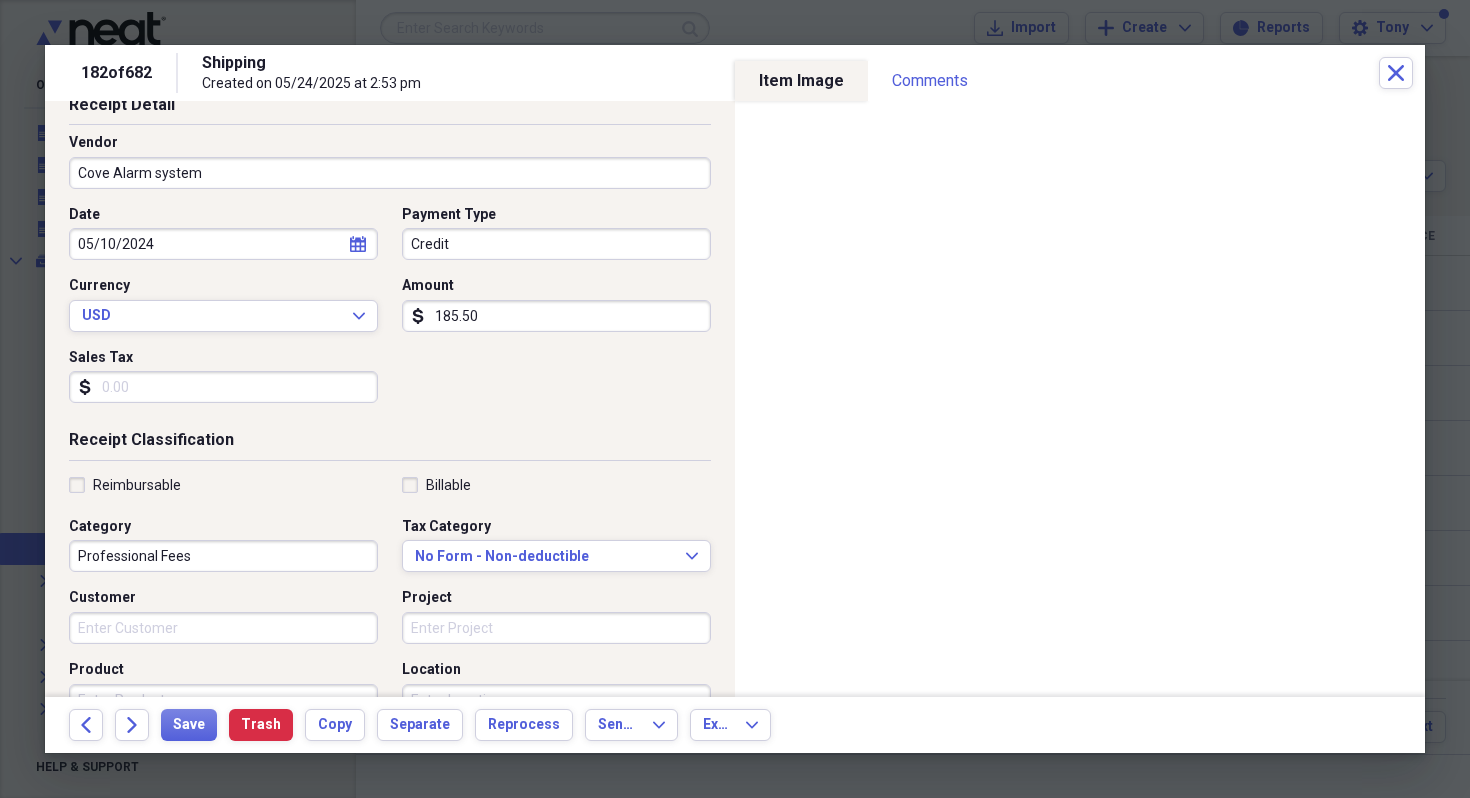 scroll, scrollTop: 116, scrollLeft: 0, axis: vertical 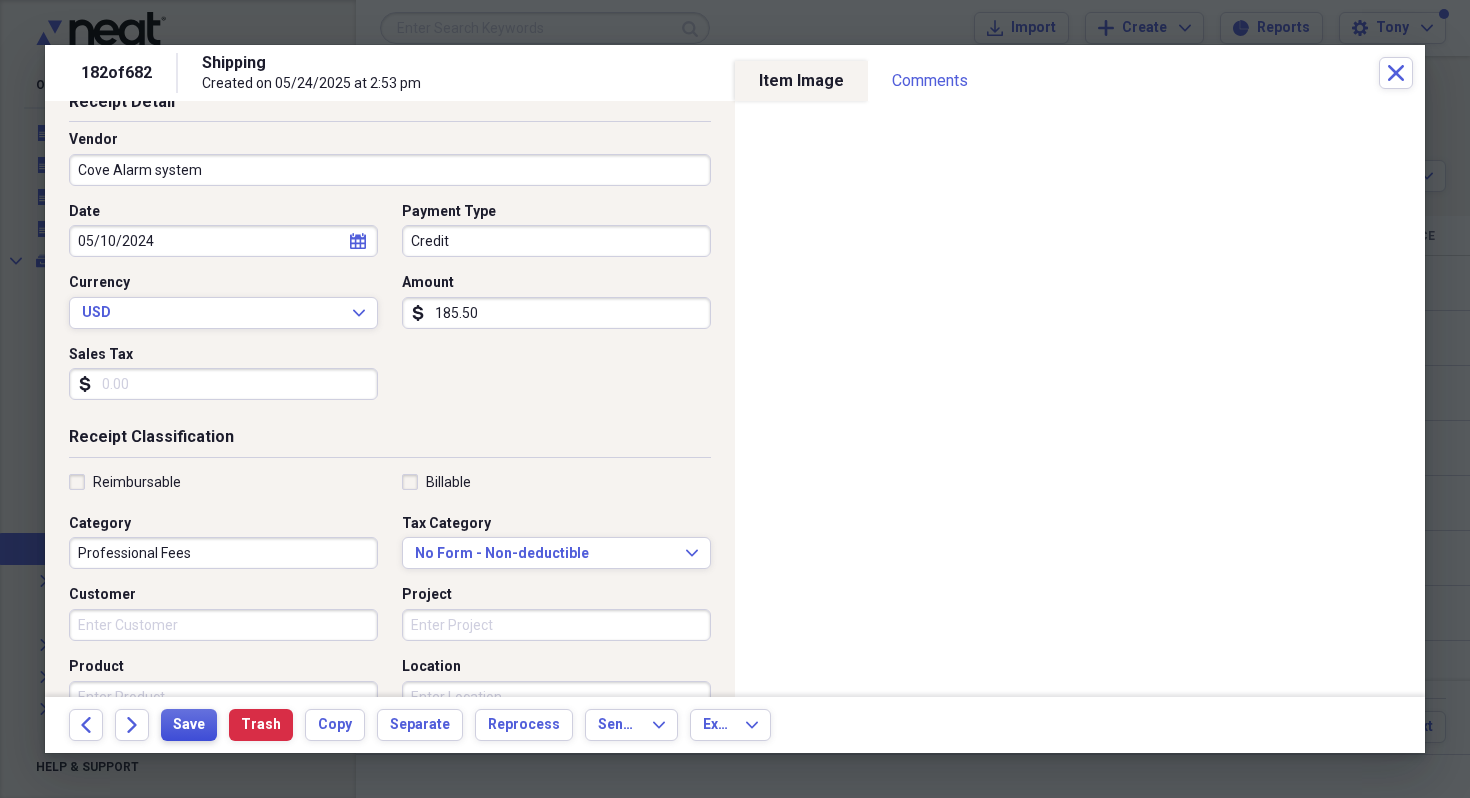 click on "Save" at bounding box center [189, 725] 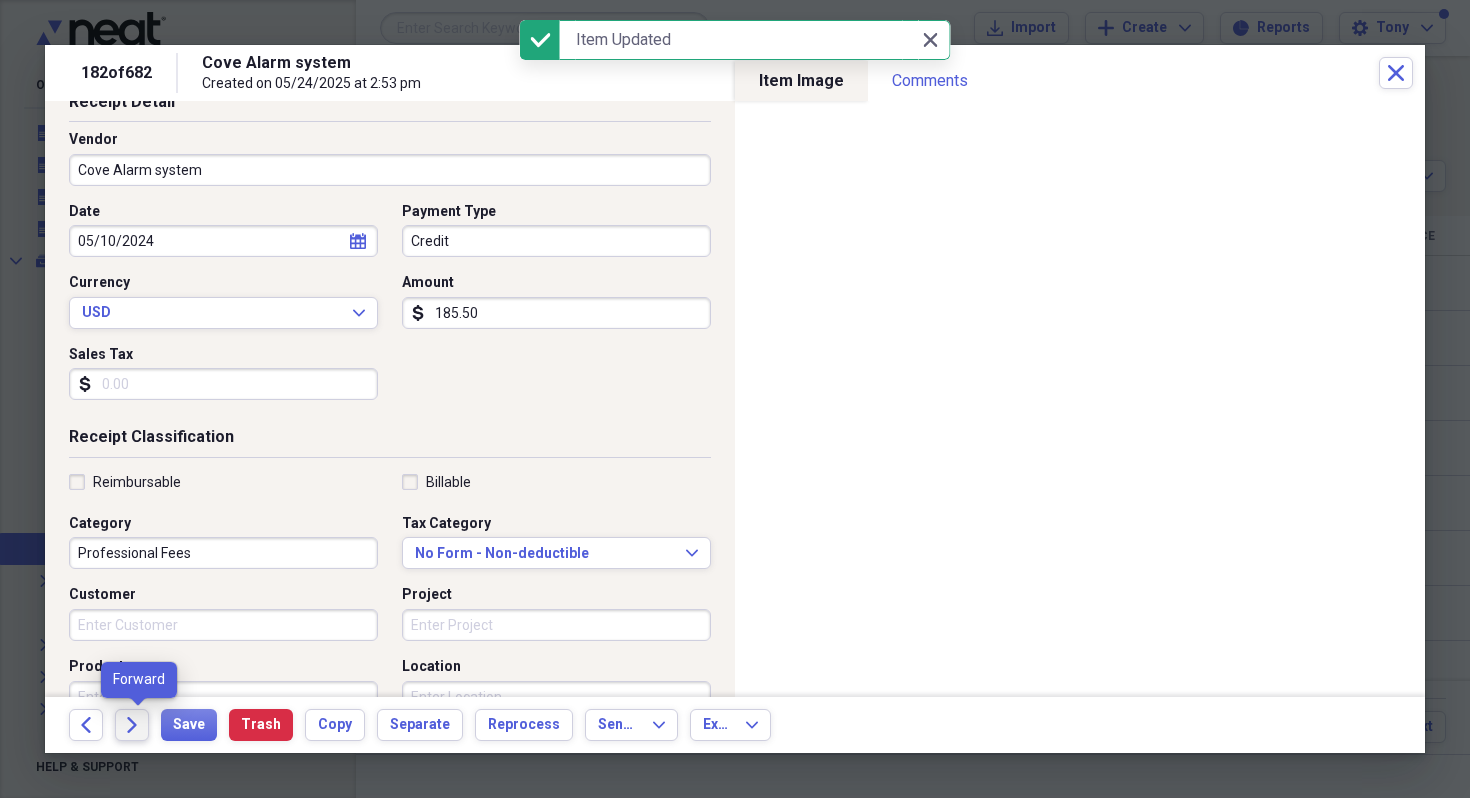click on "Forward" 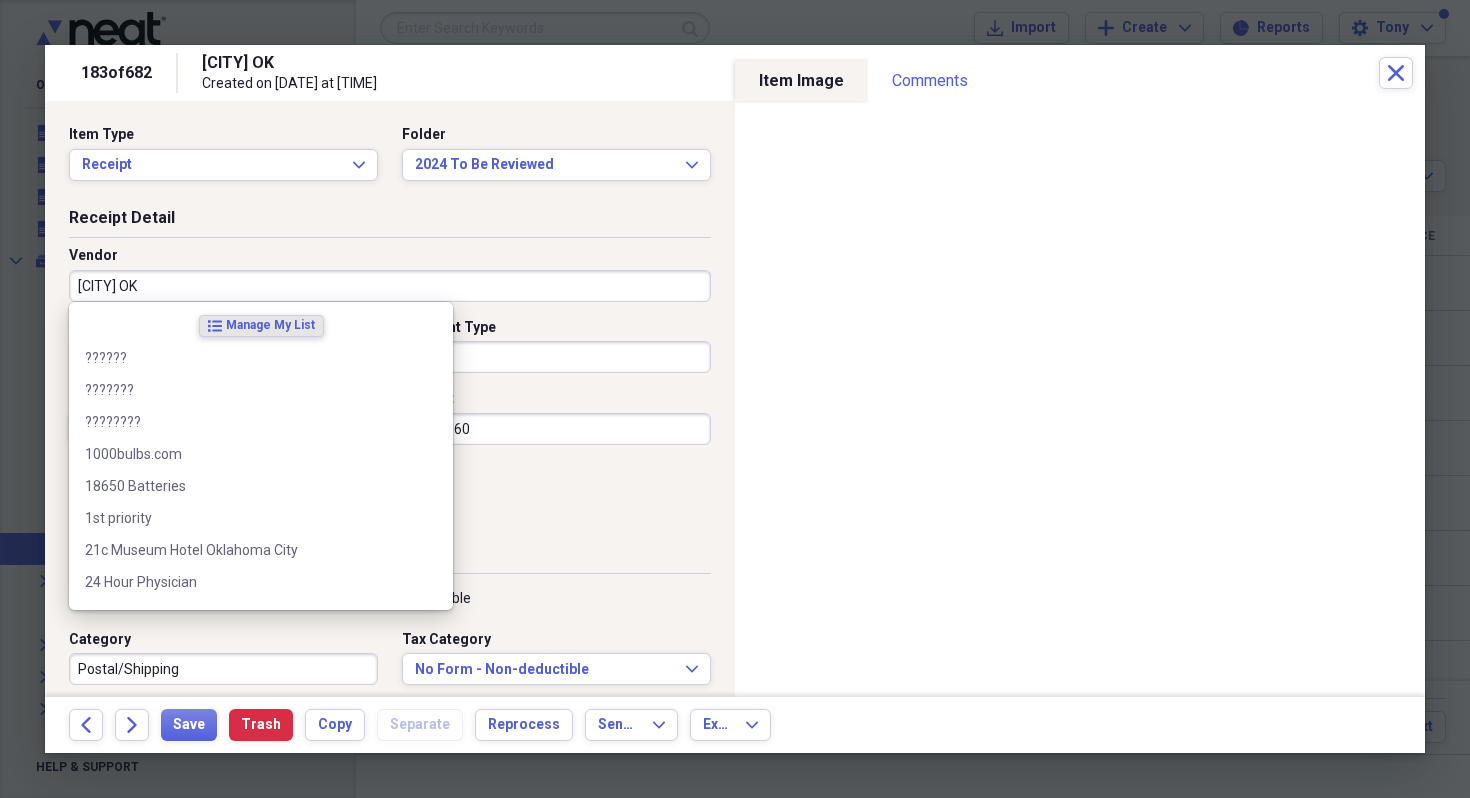 click on "[CITY] OK" at bounding box center (390, 286) 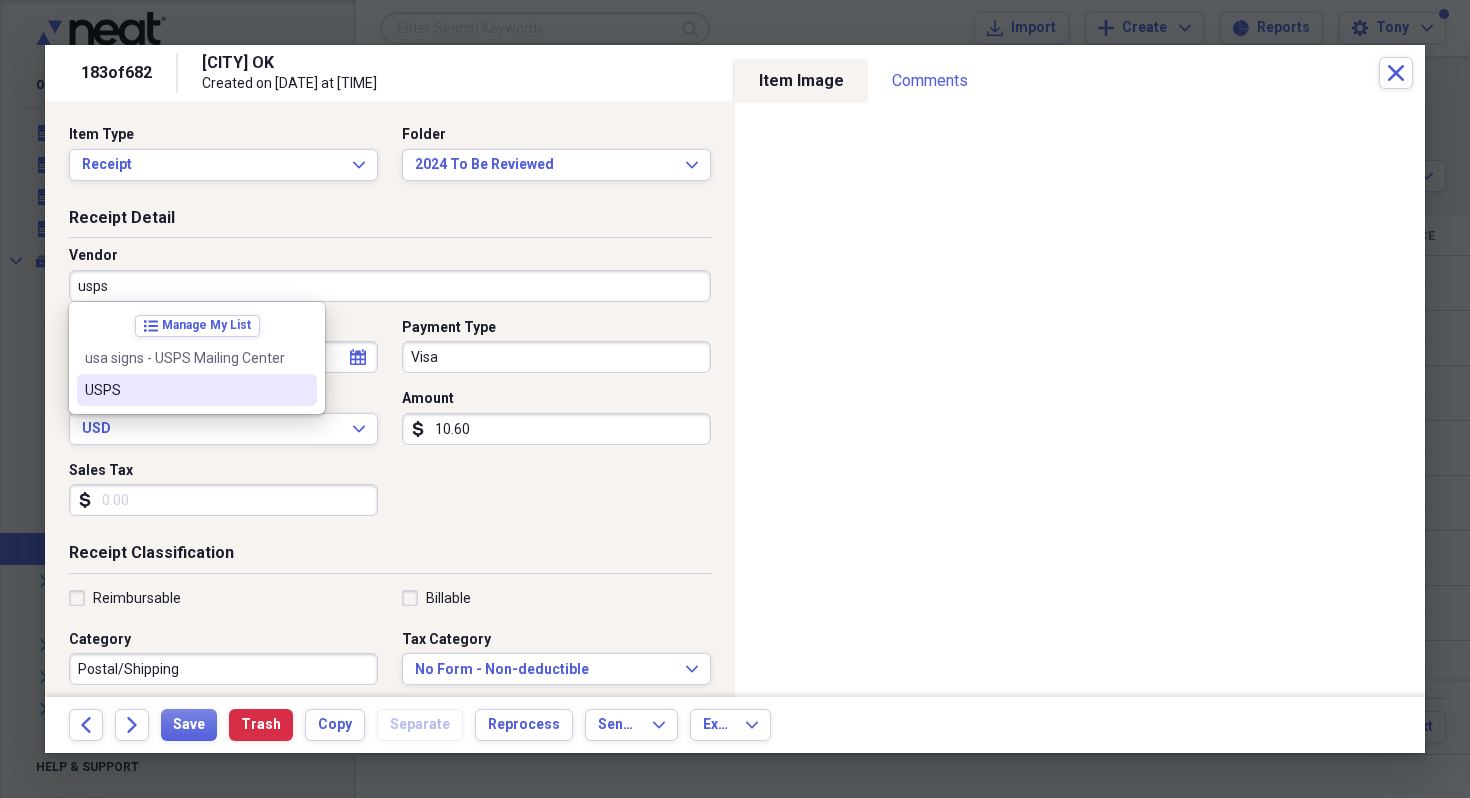 click on "USPS" at bounding box center (185, 390) 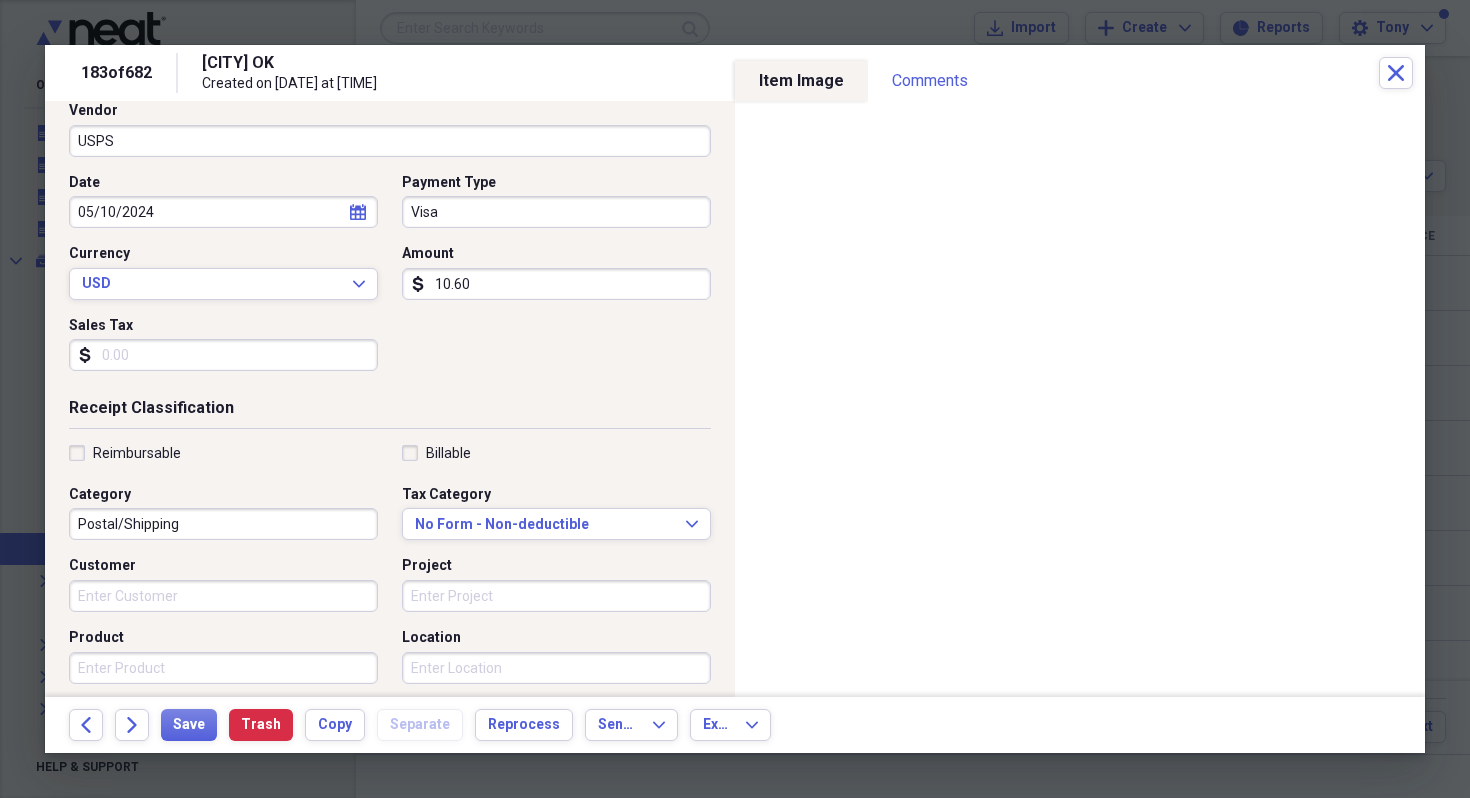 scroll, scrollTop: 154, scrollLeft: 0, axis: vertical 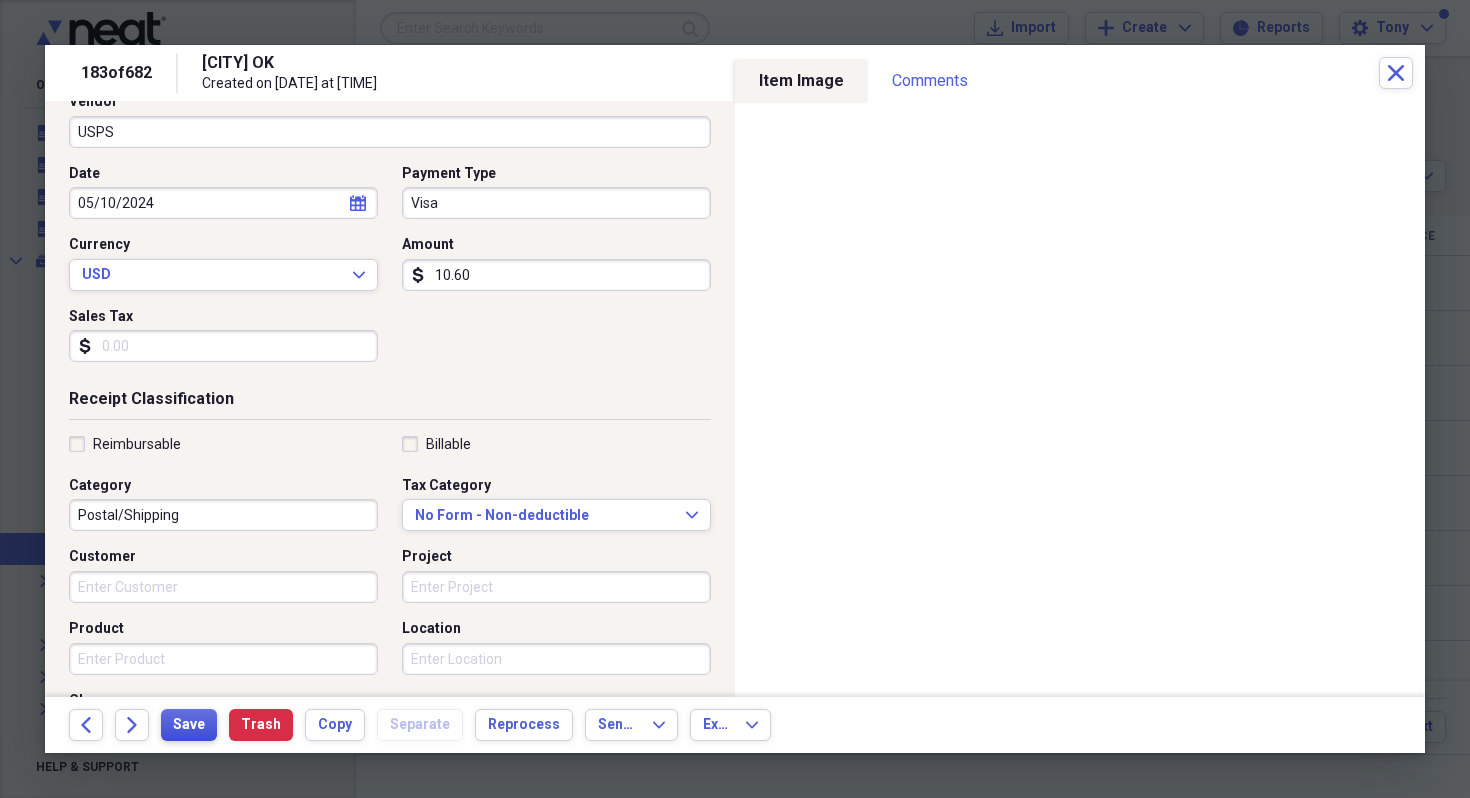 click on "Save" at bounding box center (189, 725) 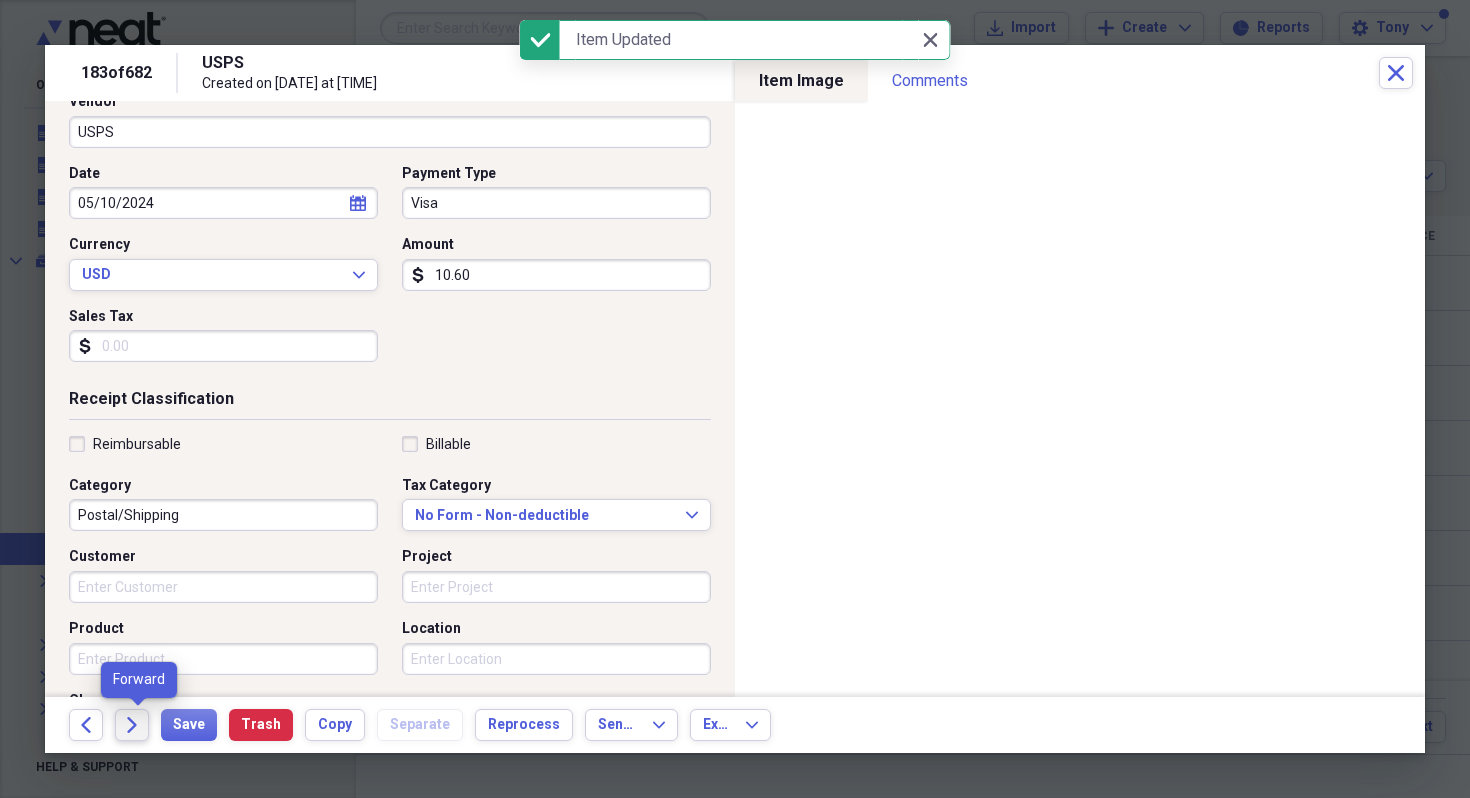 click 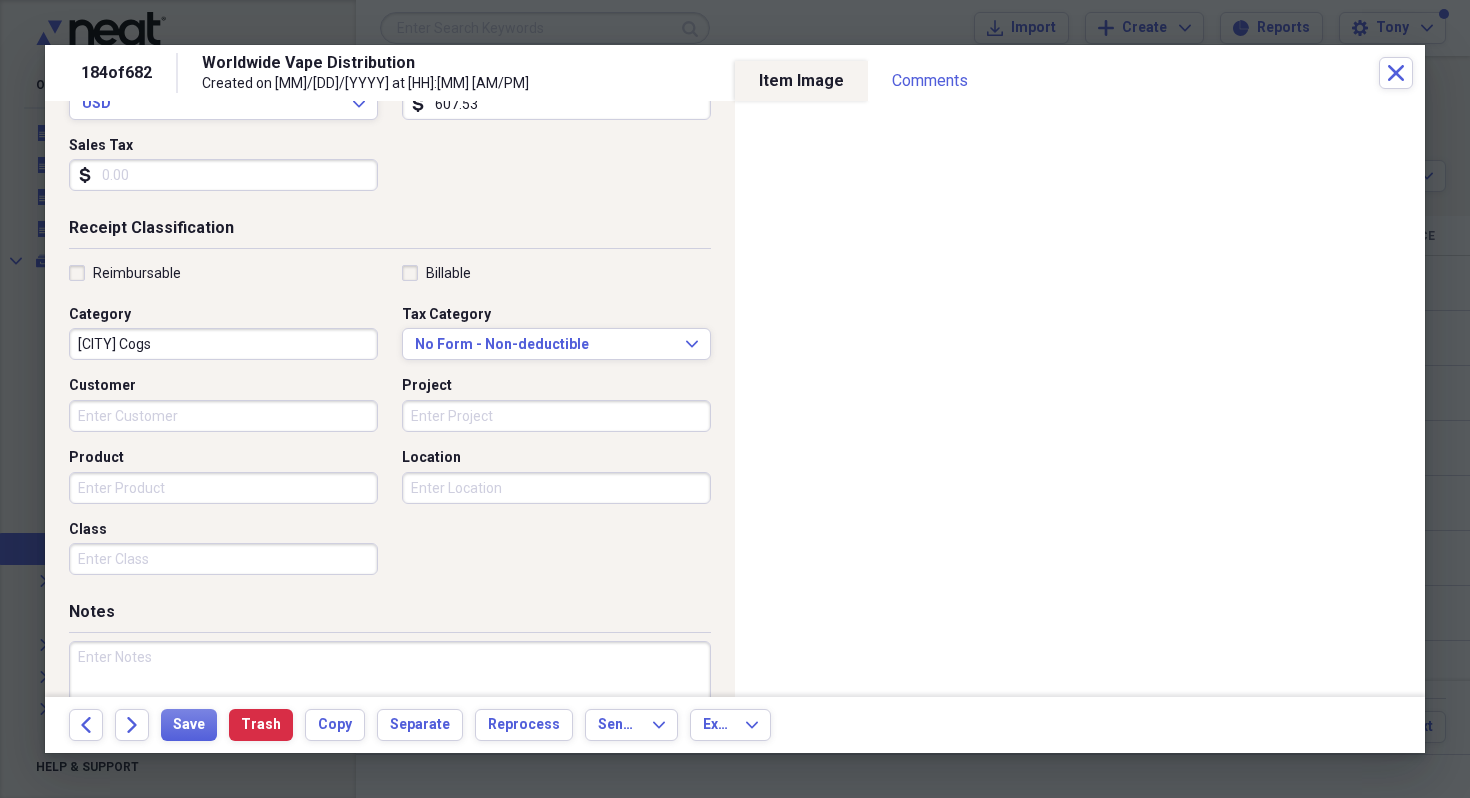 scroll, scrollTop: 328, scrollLeft: 0, axis: vertical 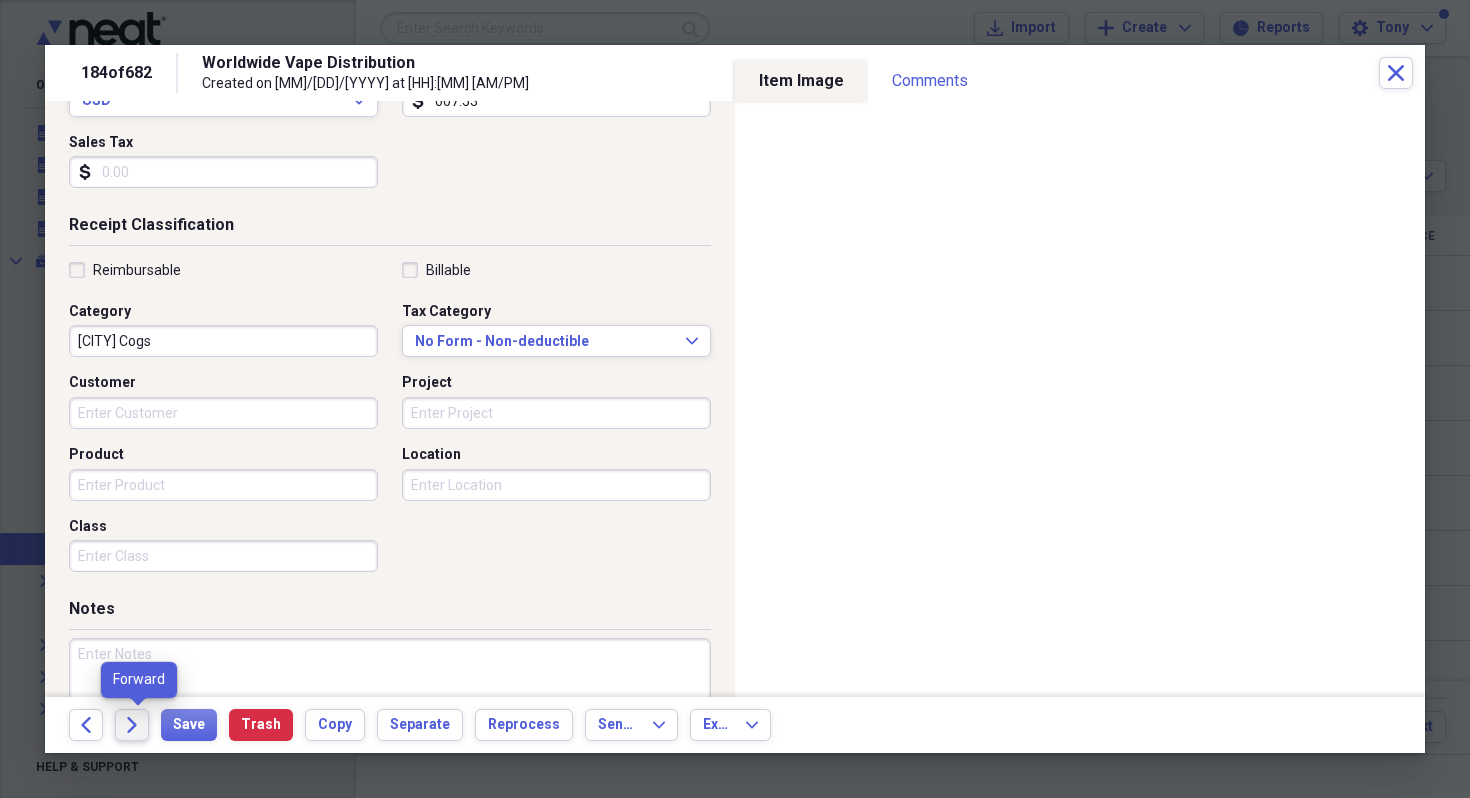 click on "Forward" 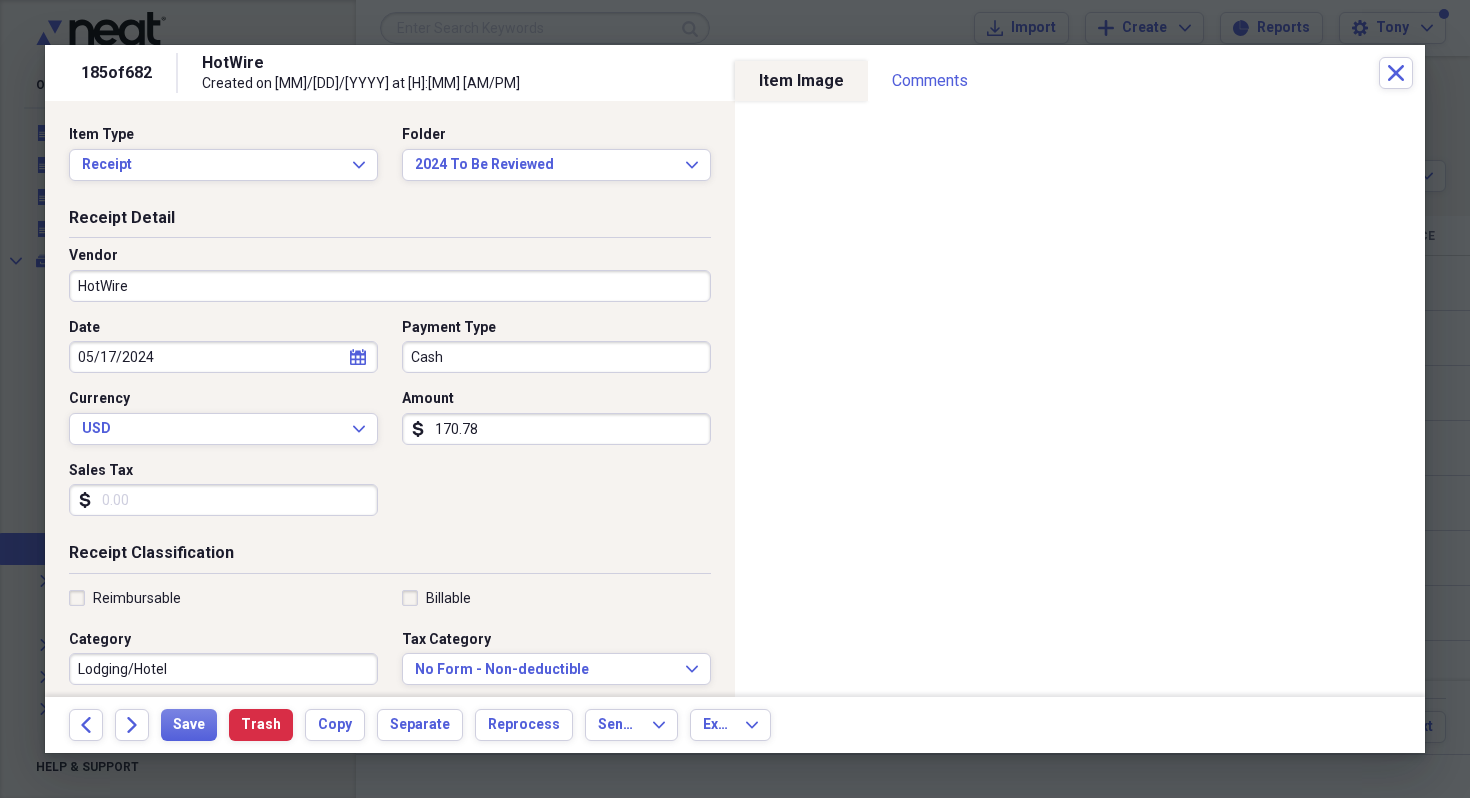 click on "Sales Tax" at bounding box center (223, 500) 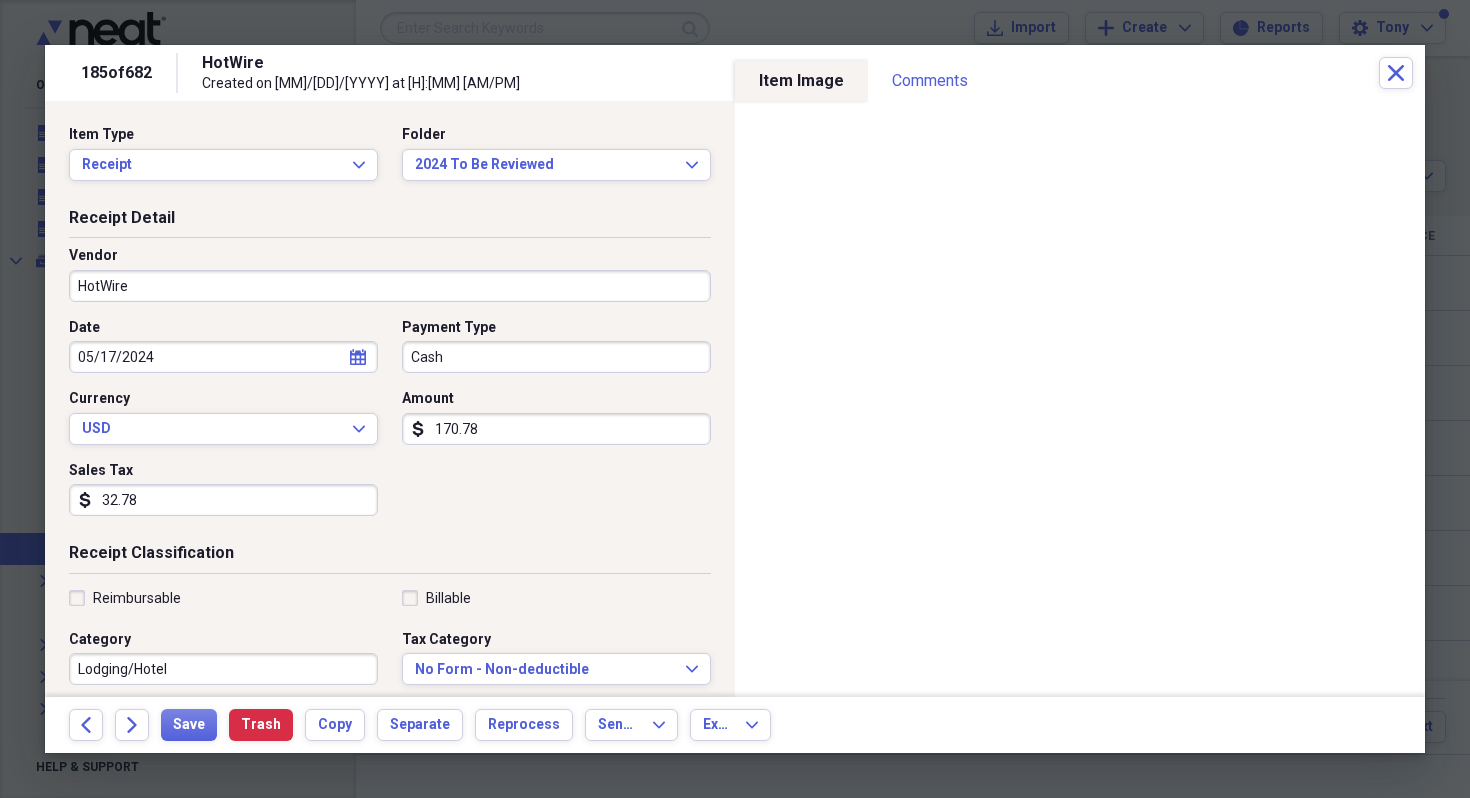 type on "32.78" 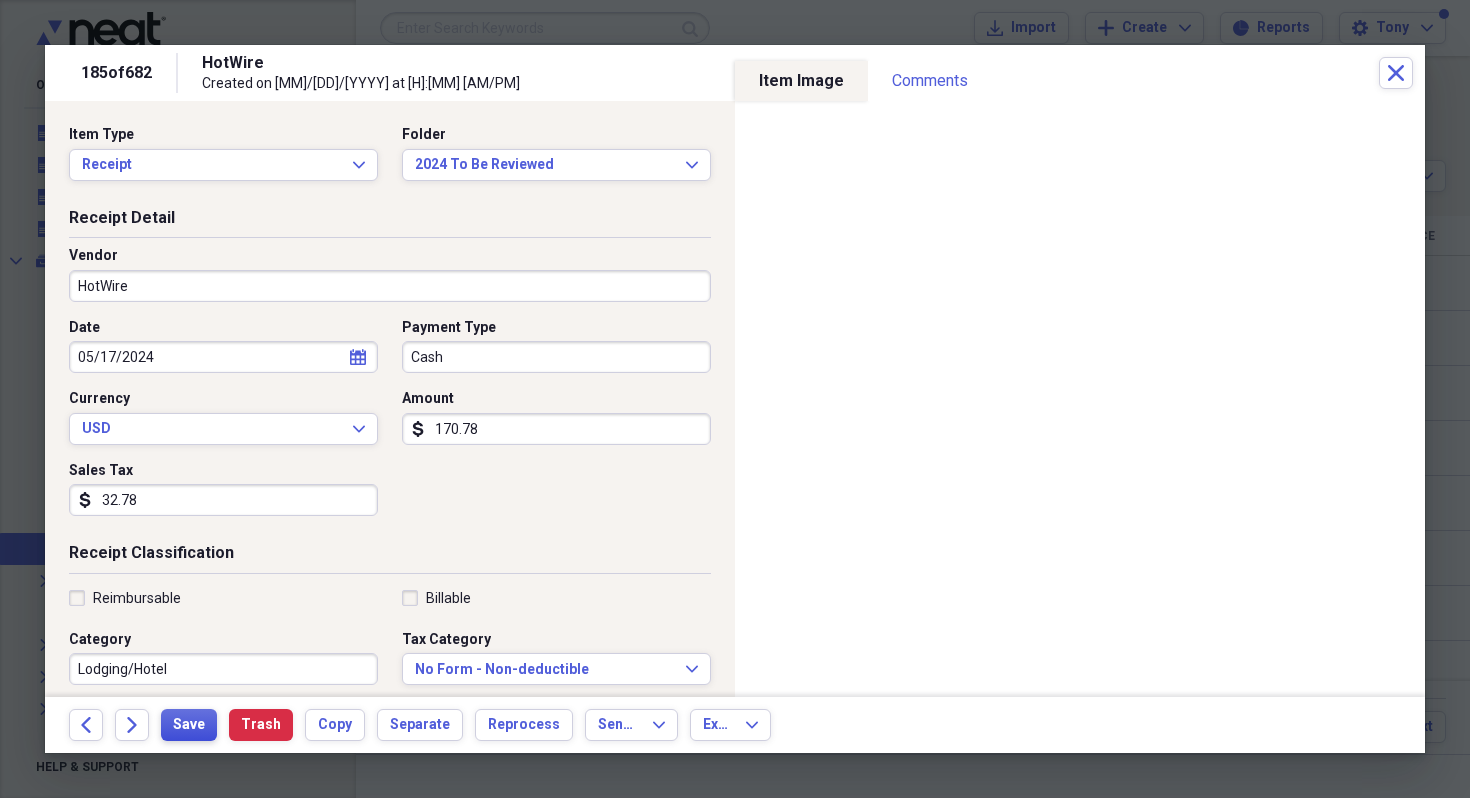 click on "Save" at bounding box center [189, 725] 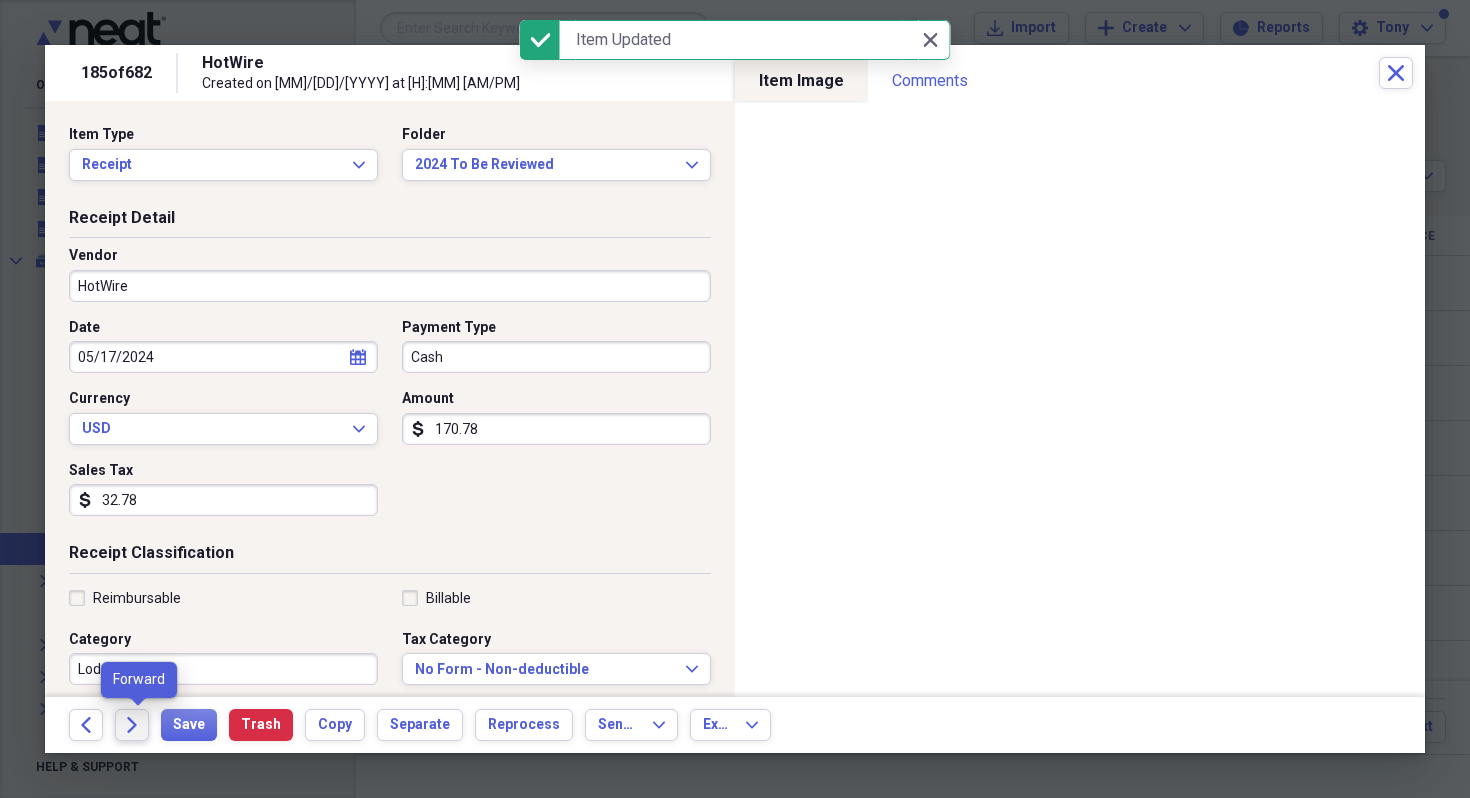 click on "Forward" 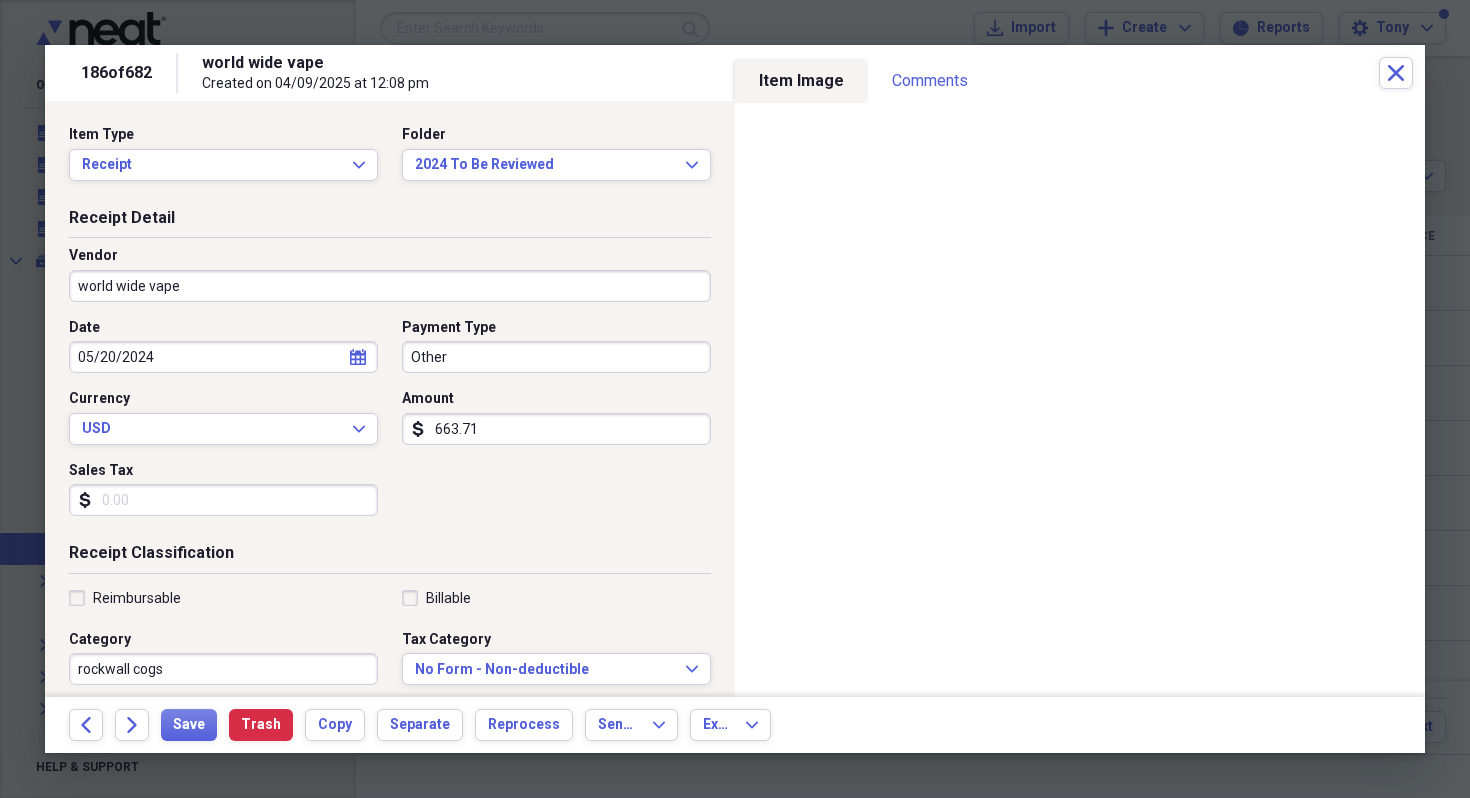 click on "Other" at bounding box center (556, 357) 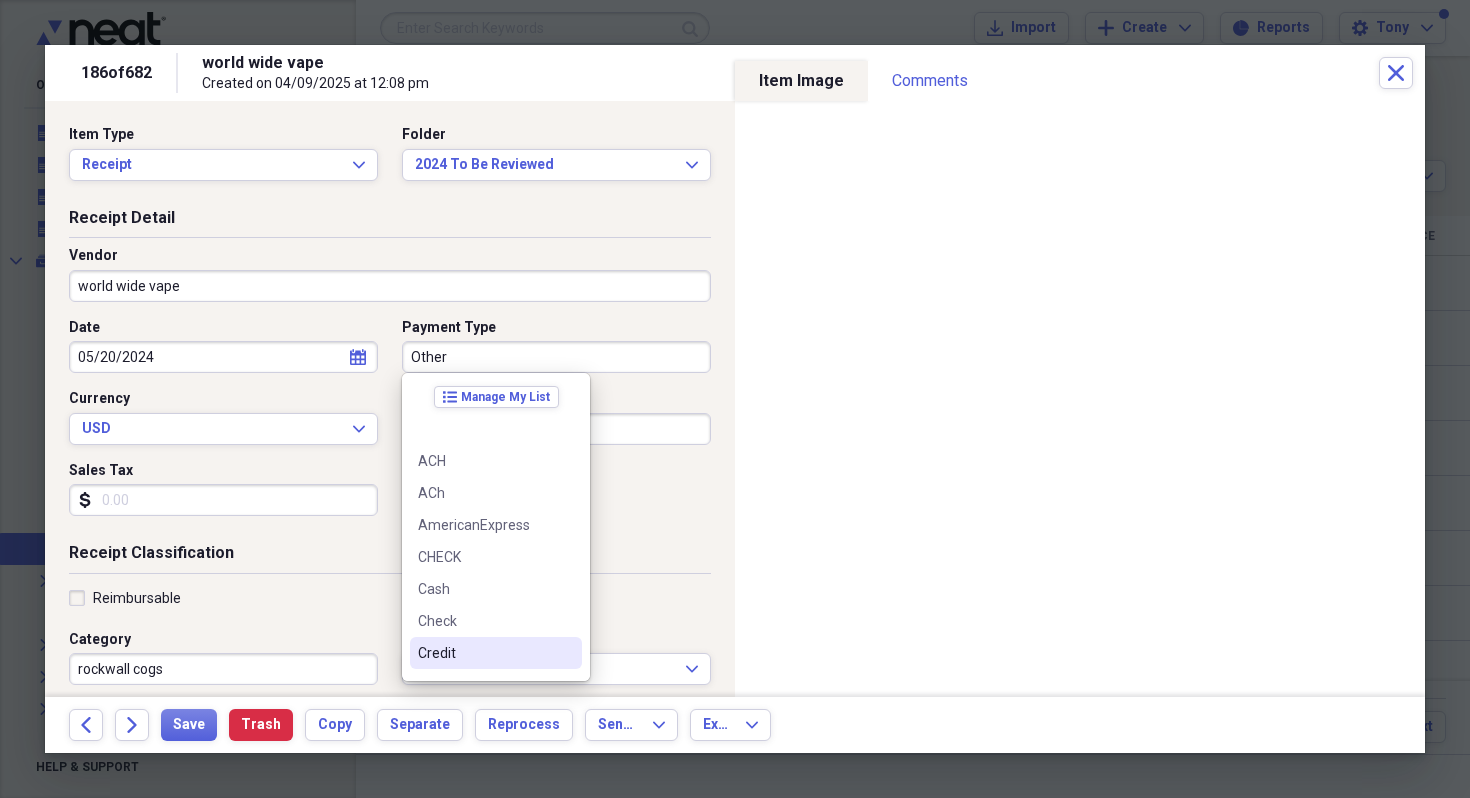 click on "Credit" at bounding box center (484, 653) 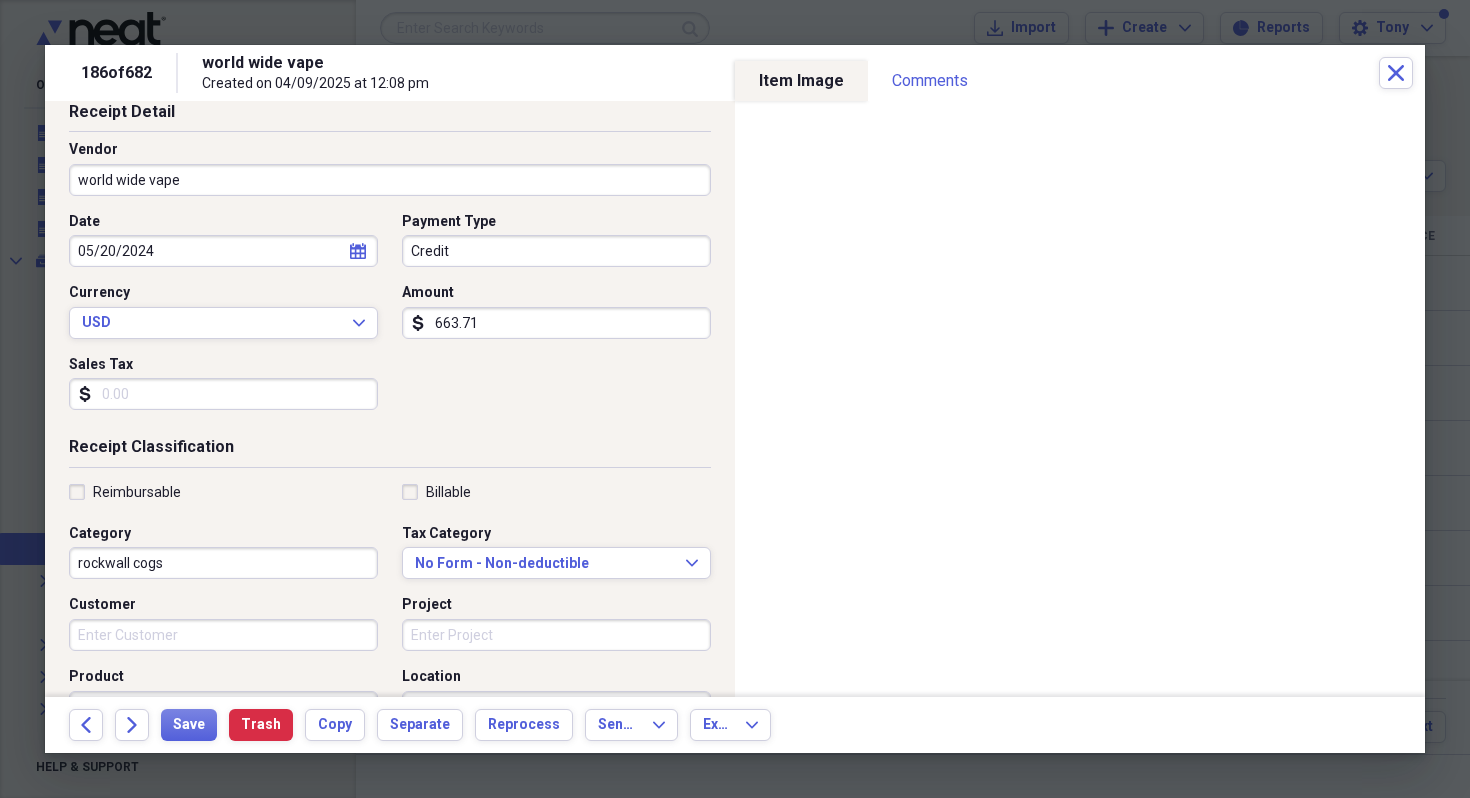 scroll, scrollTop: 164, scrollLeft: 0, axis: vertical 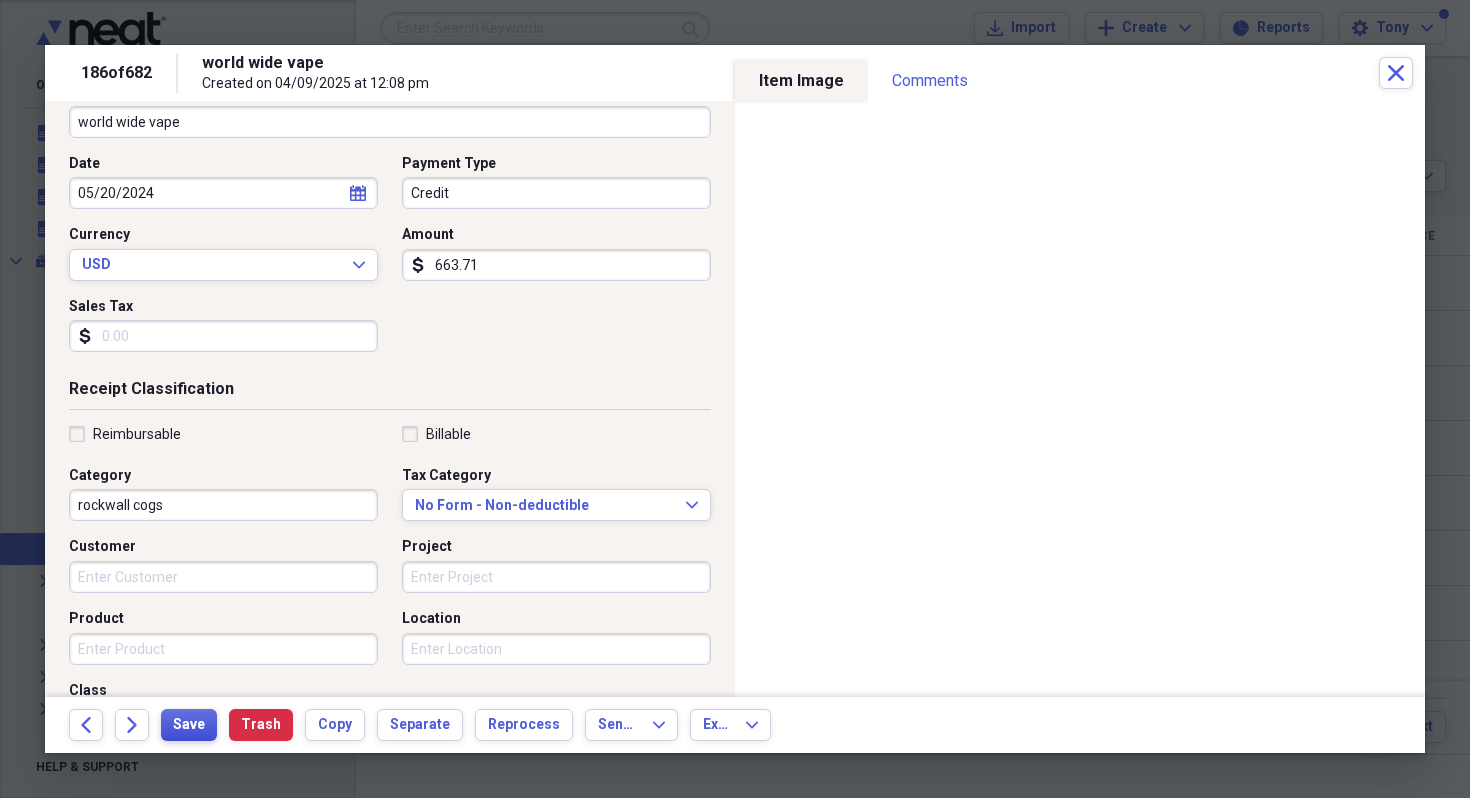 click on "Save" at bounding box center (189, 725) 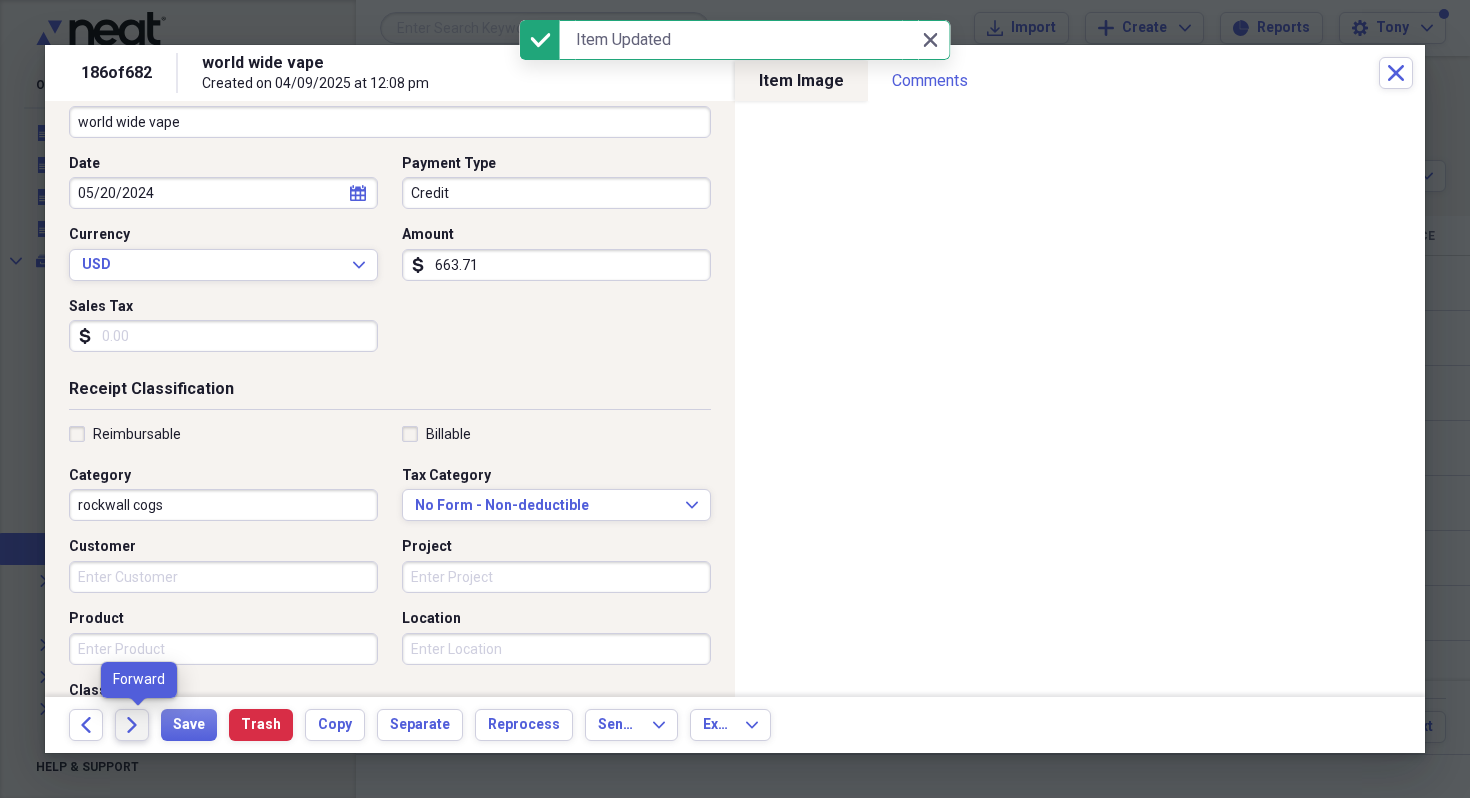 click 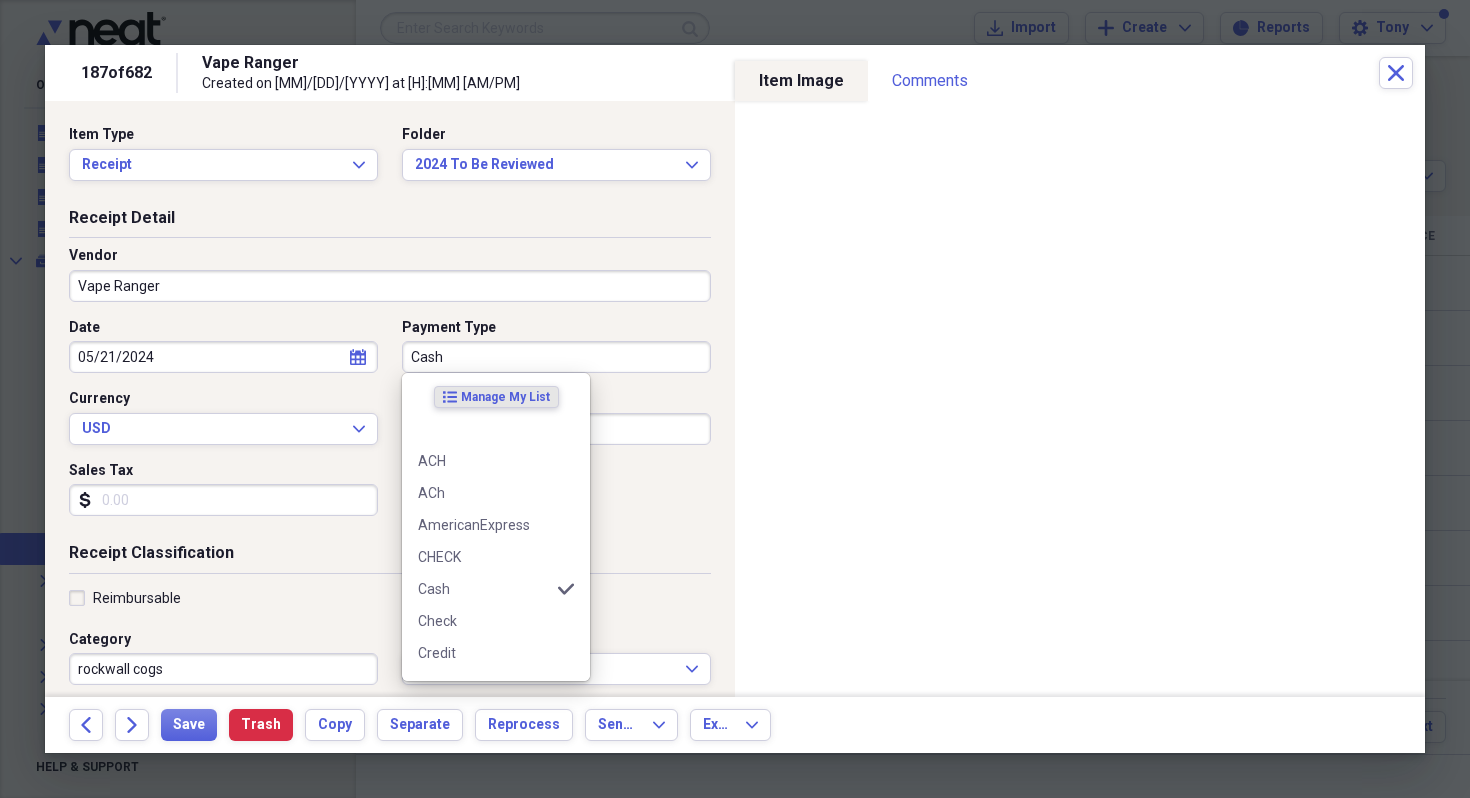 click on "Cash" at bounding box center (556, 357) 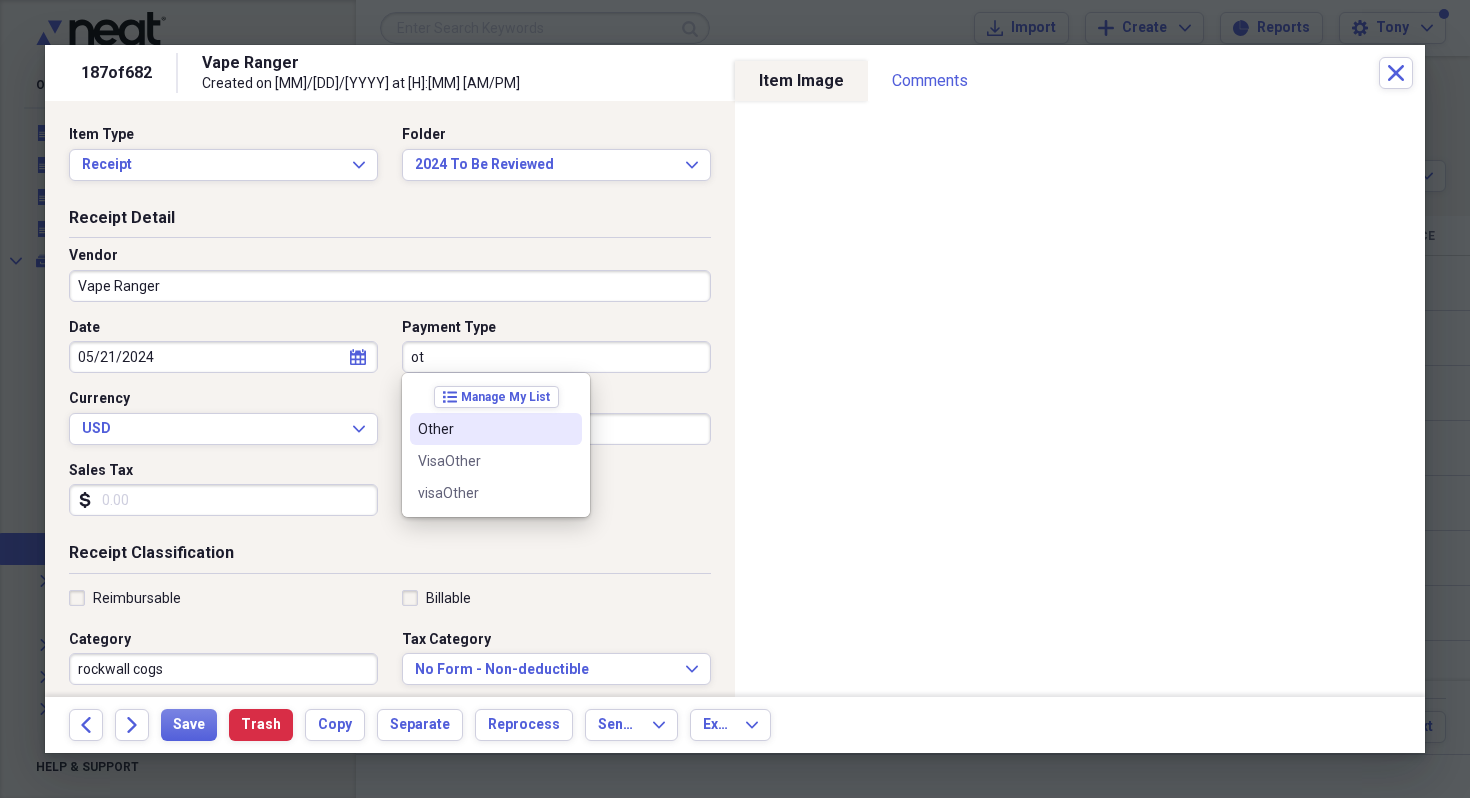 click on "Other" at bounding box center [484, 429] 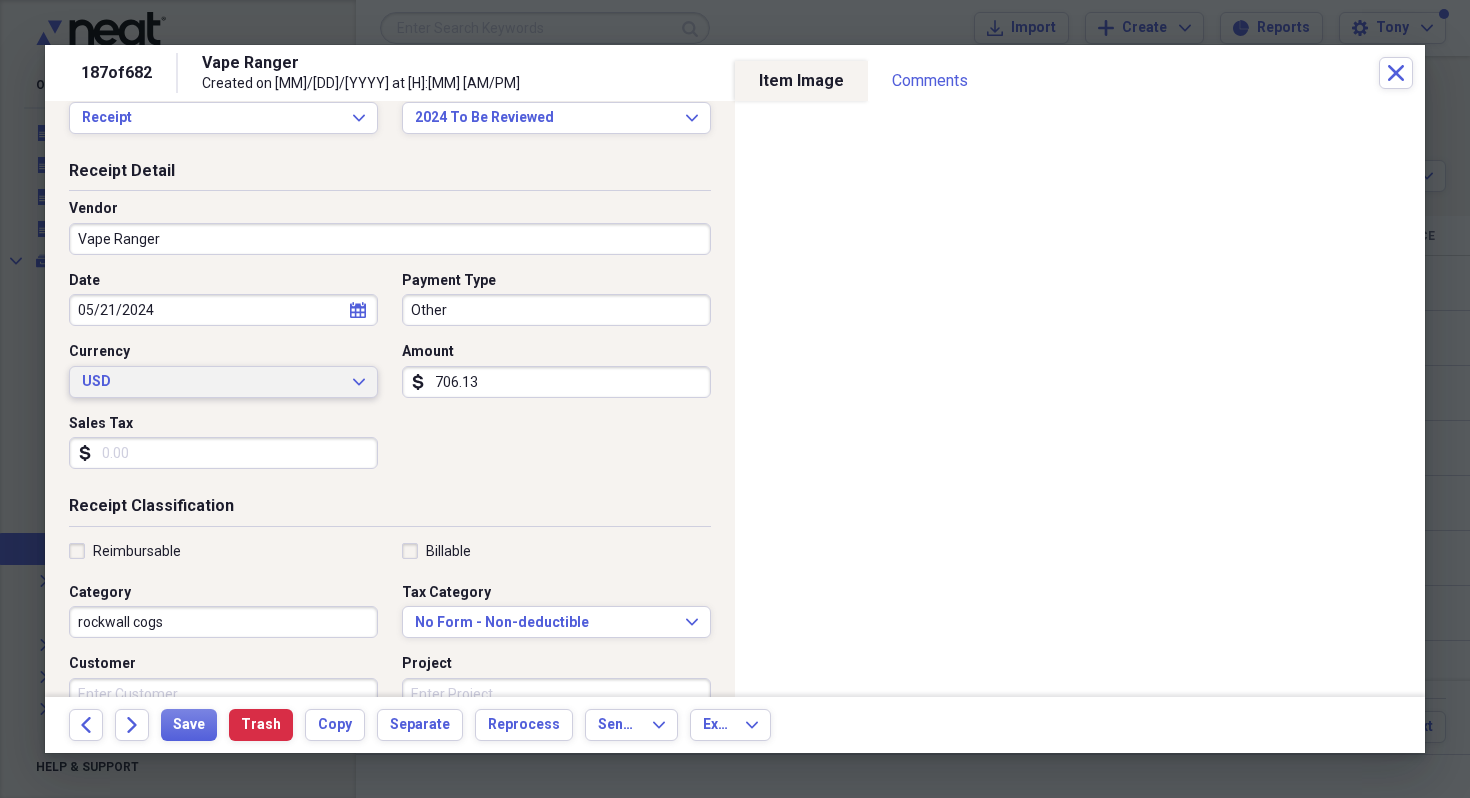 scroll, scrollTop: 52, scrollLeft: 0, axis: vertical 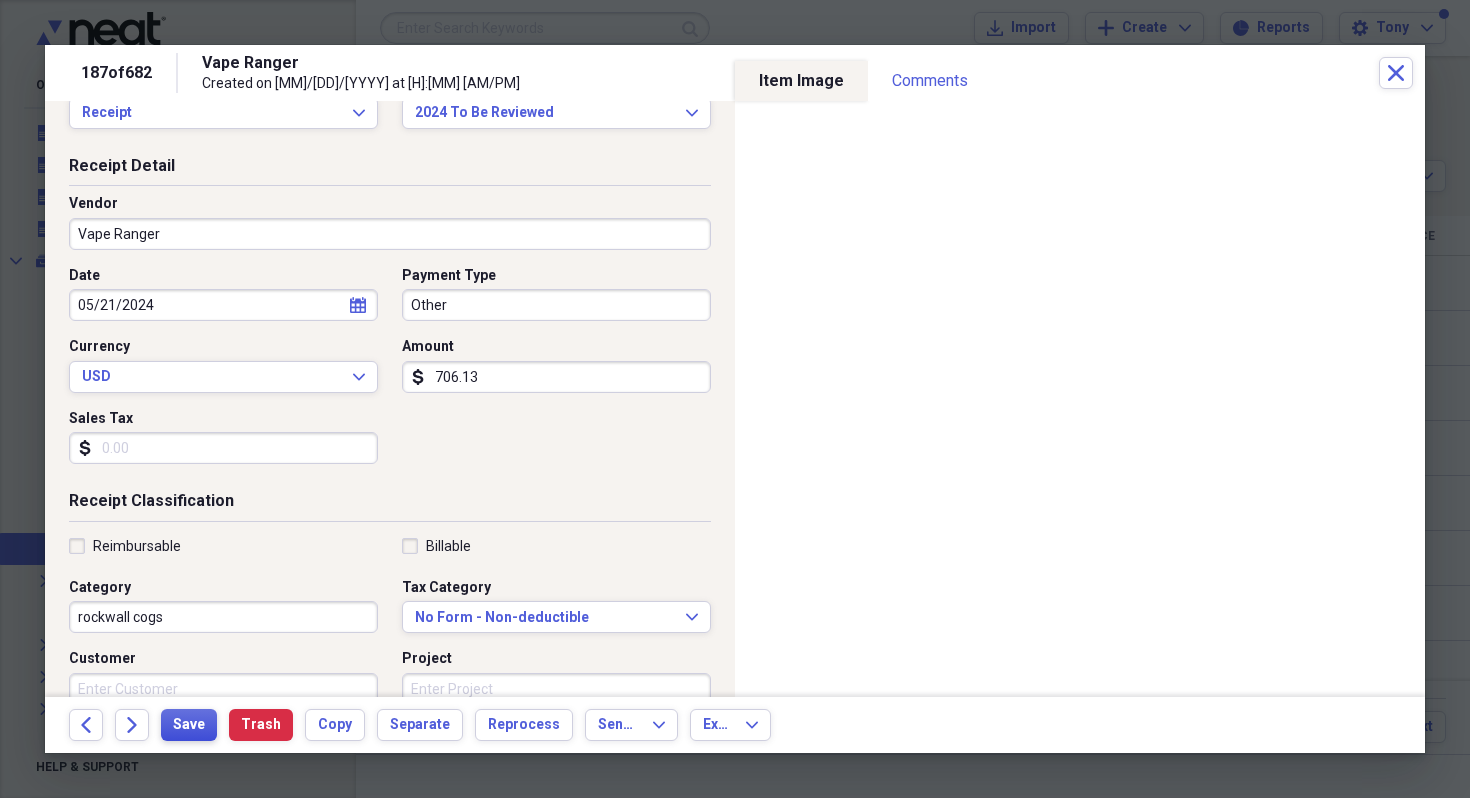 click on "Save" at bounding box center [189, 725] 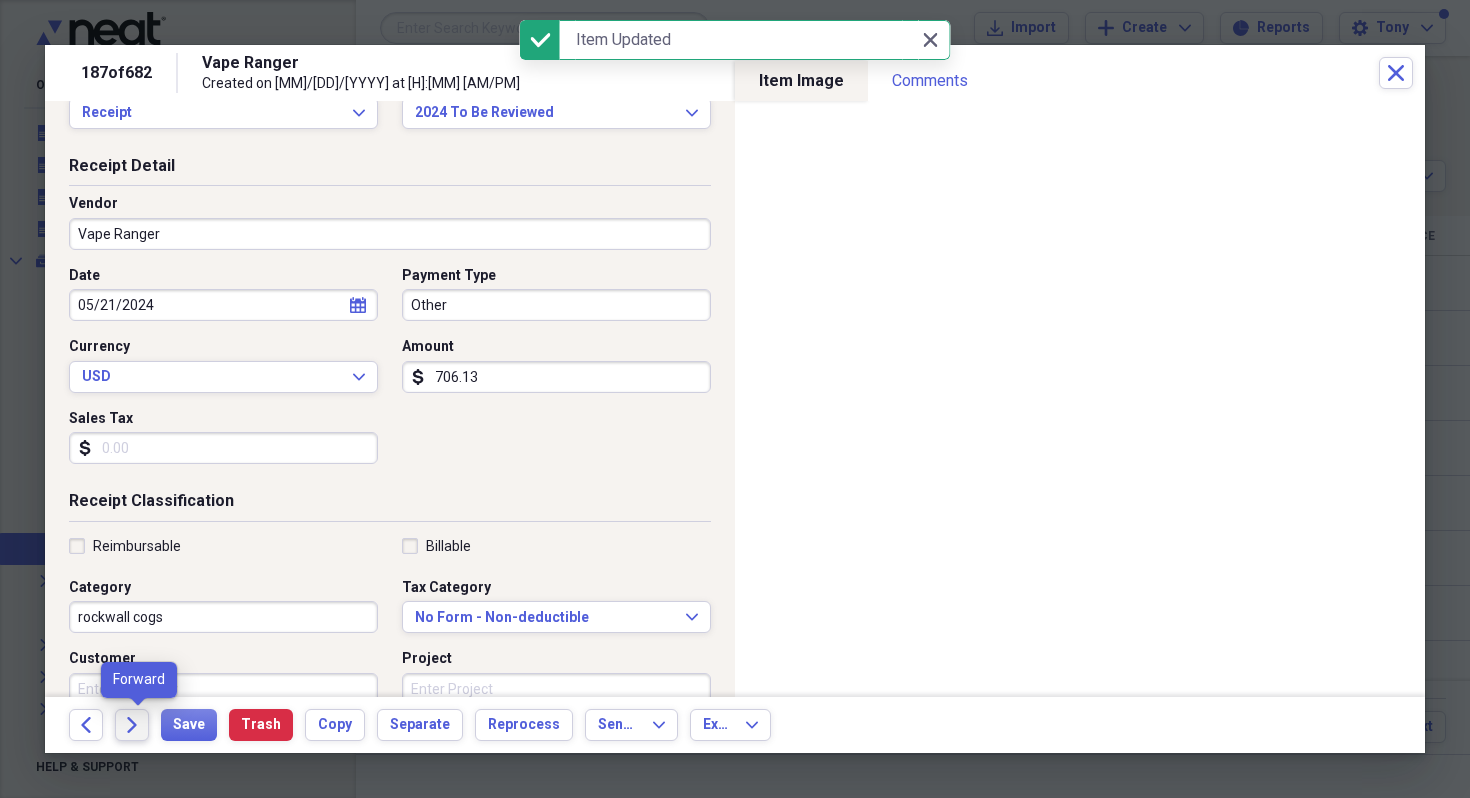 click 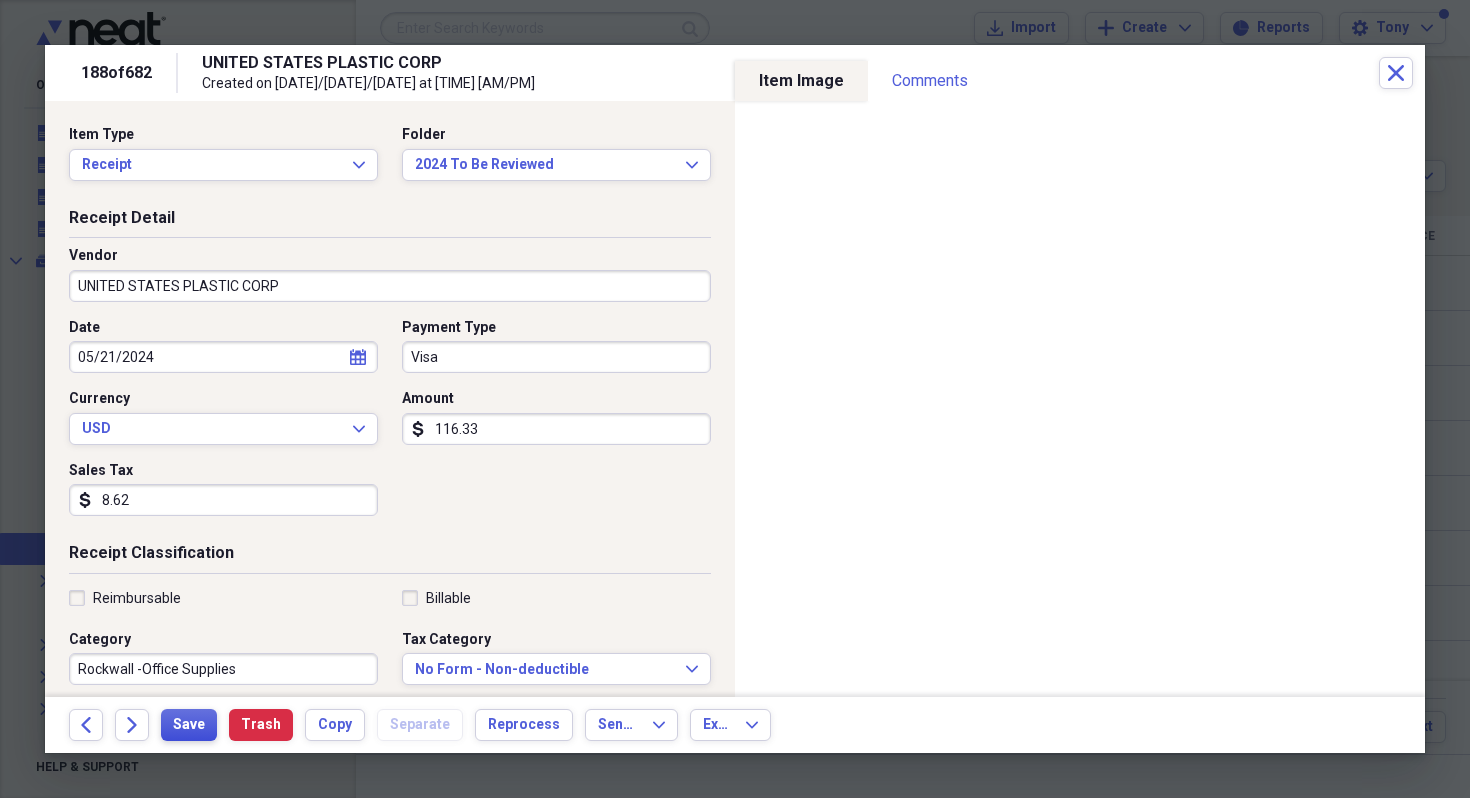 click on "Save" at bounding box center [189, 725] 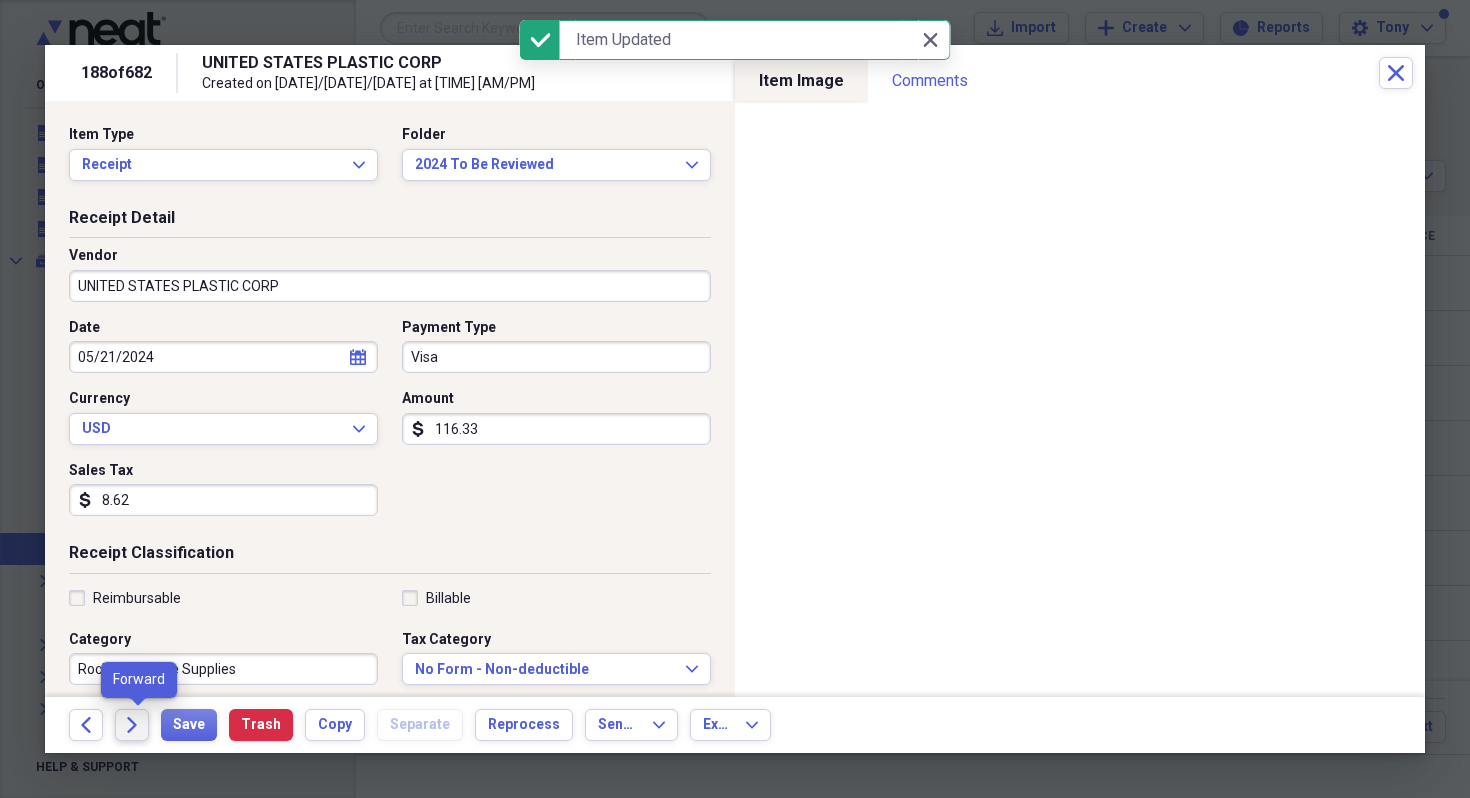click on "Forward" 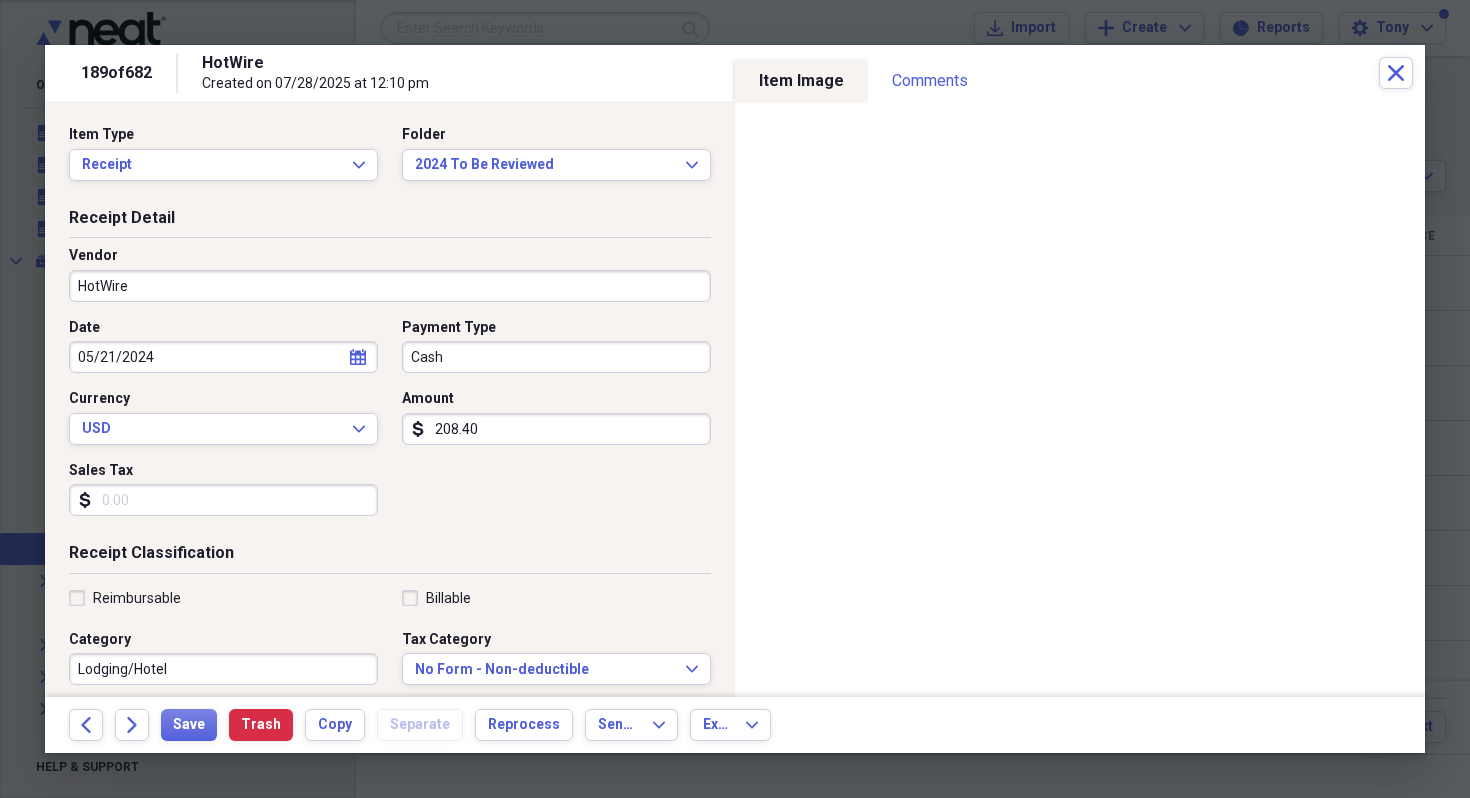 click on "Sales Tax" at bounding box center [223, 500] 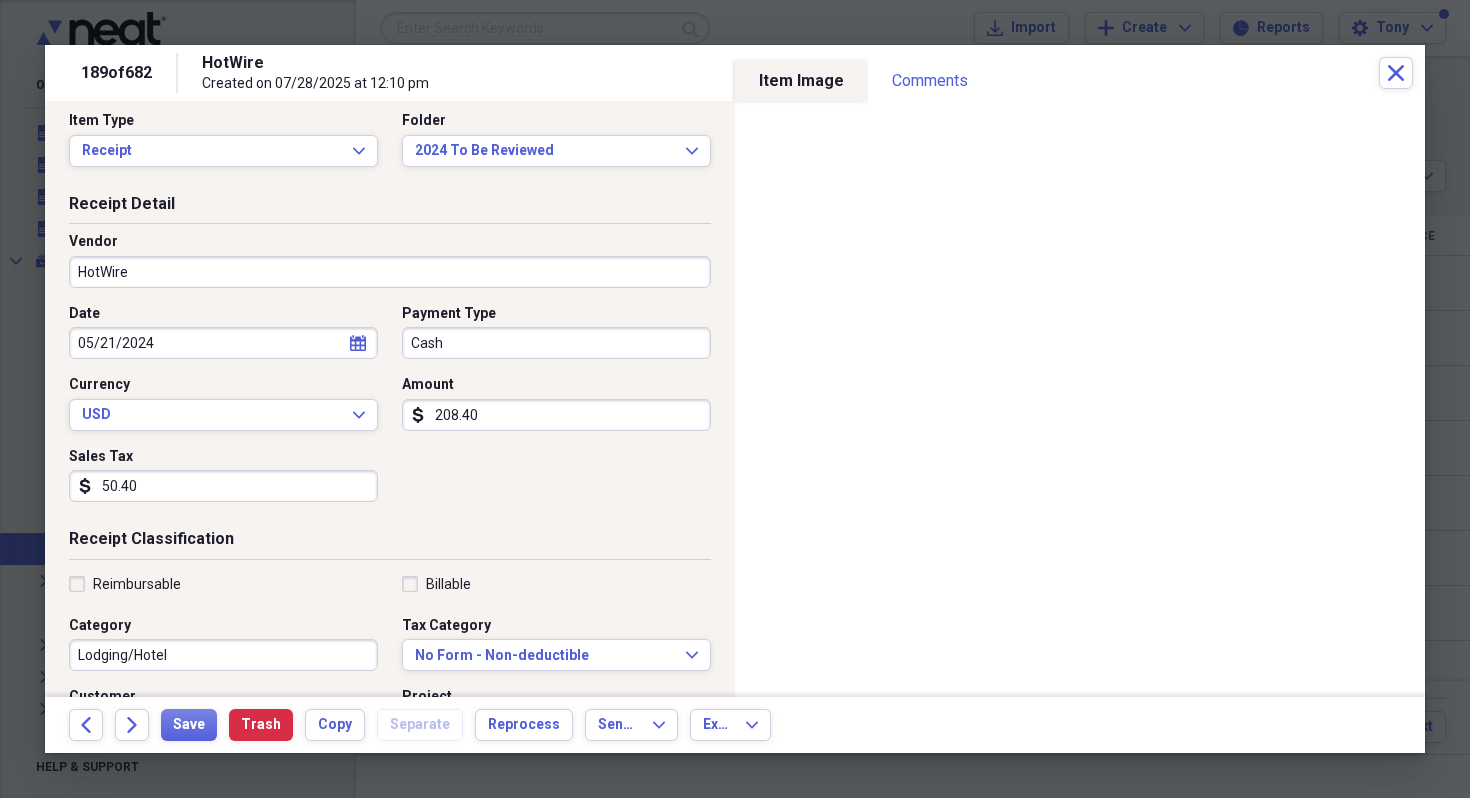 scroll, scrollTop: 13, scrollLeft: 0, axis: vertical 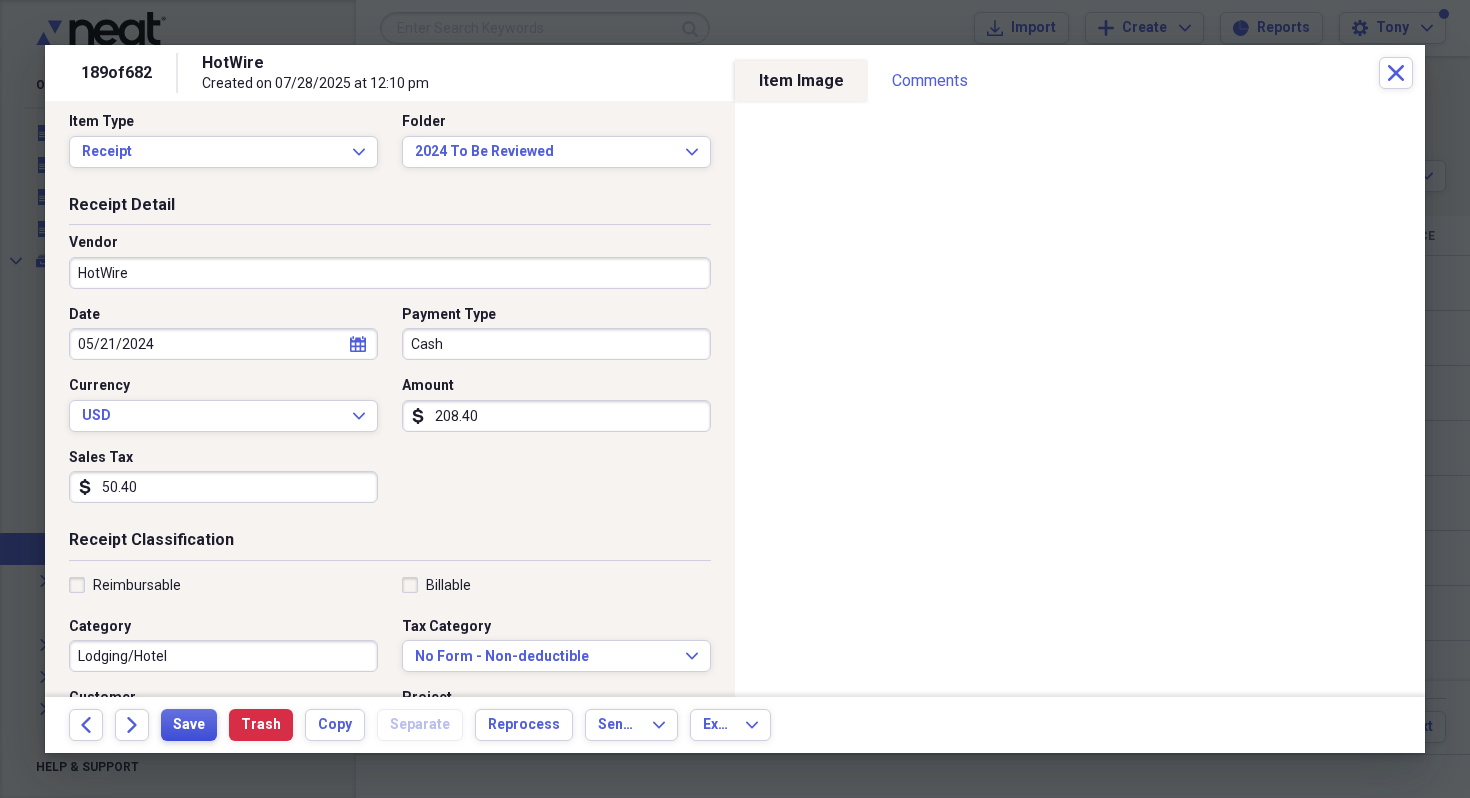 type on "50.40" 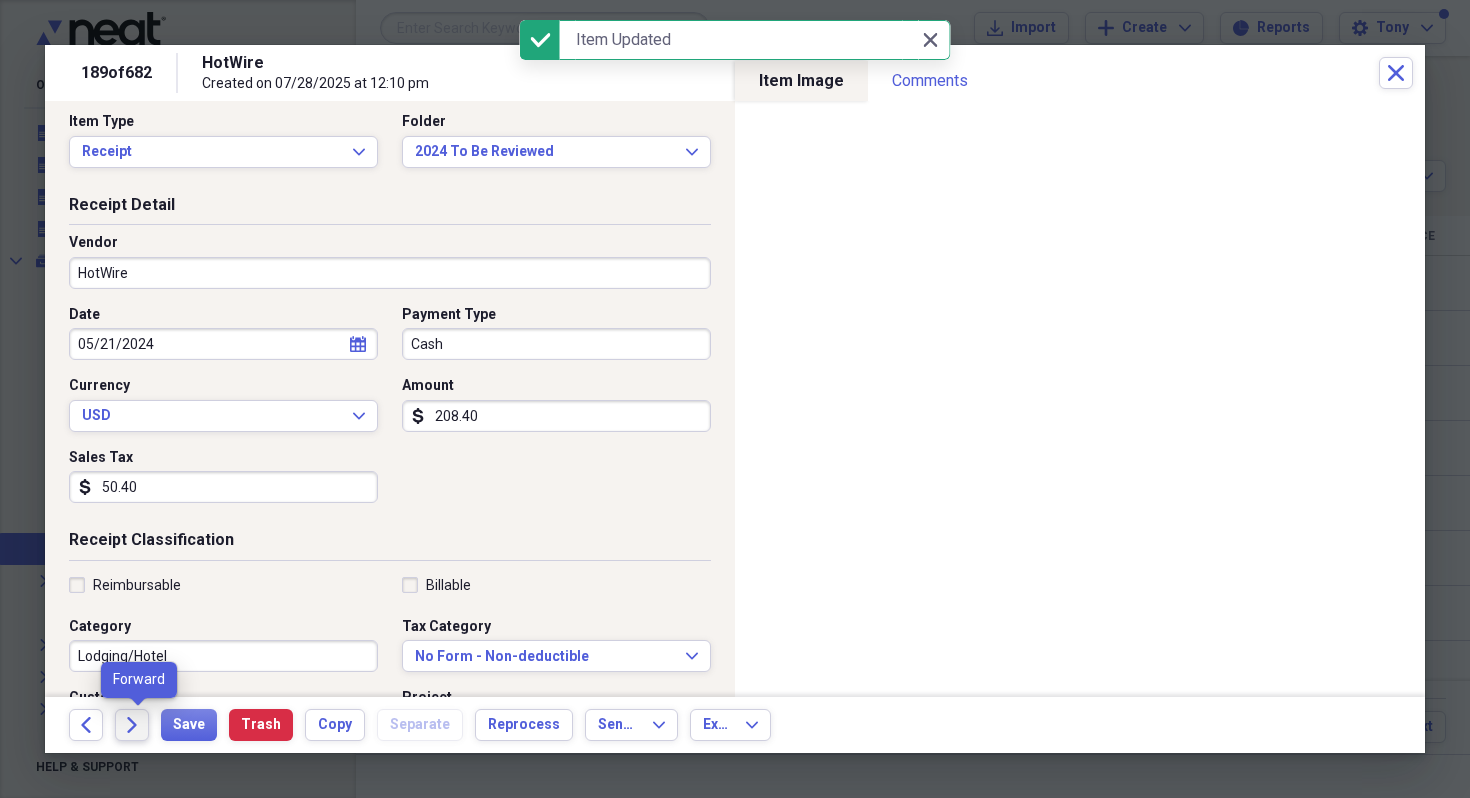 click on "Forward" 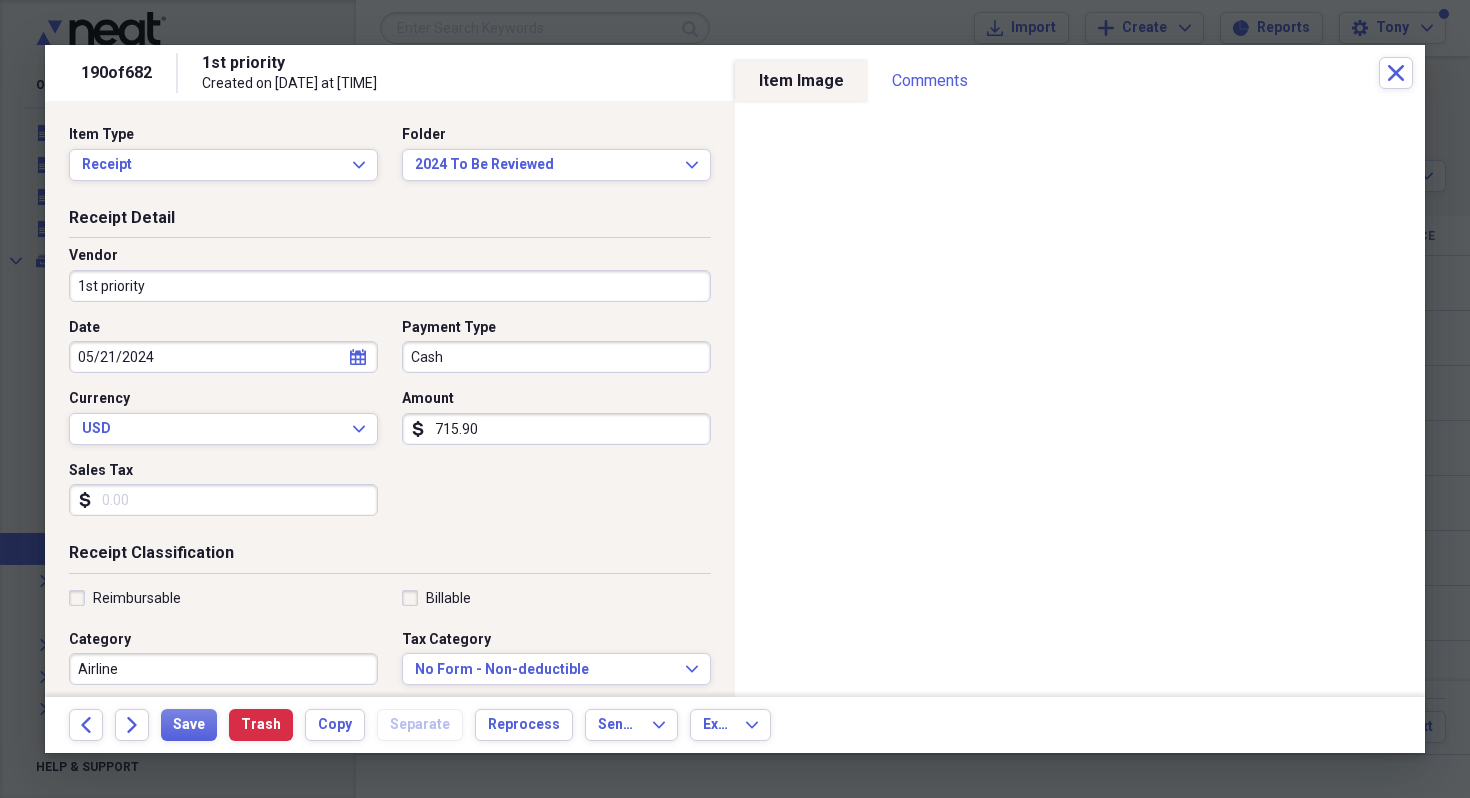 click on "Airline" at bounding box center [223, 669] 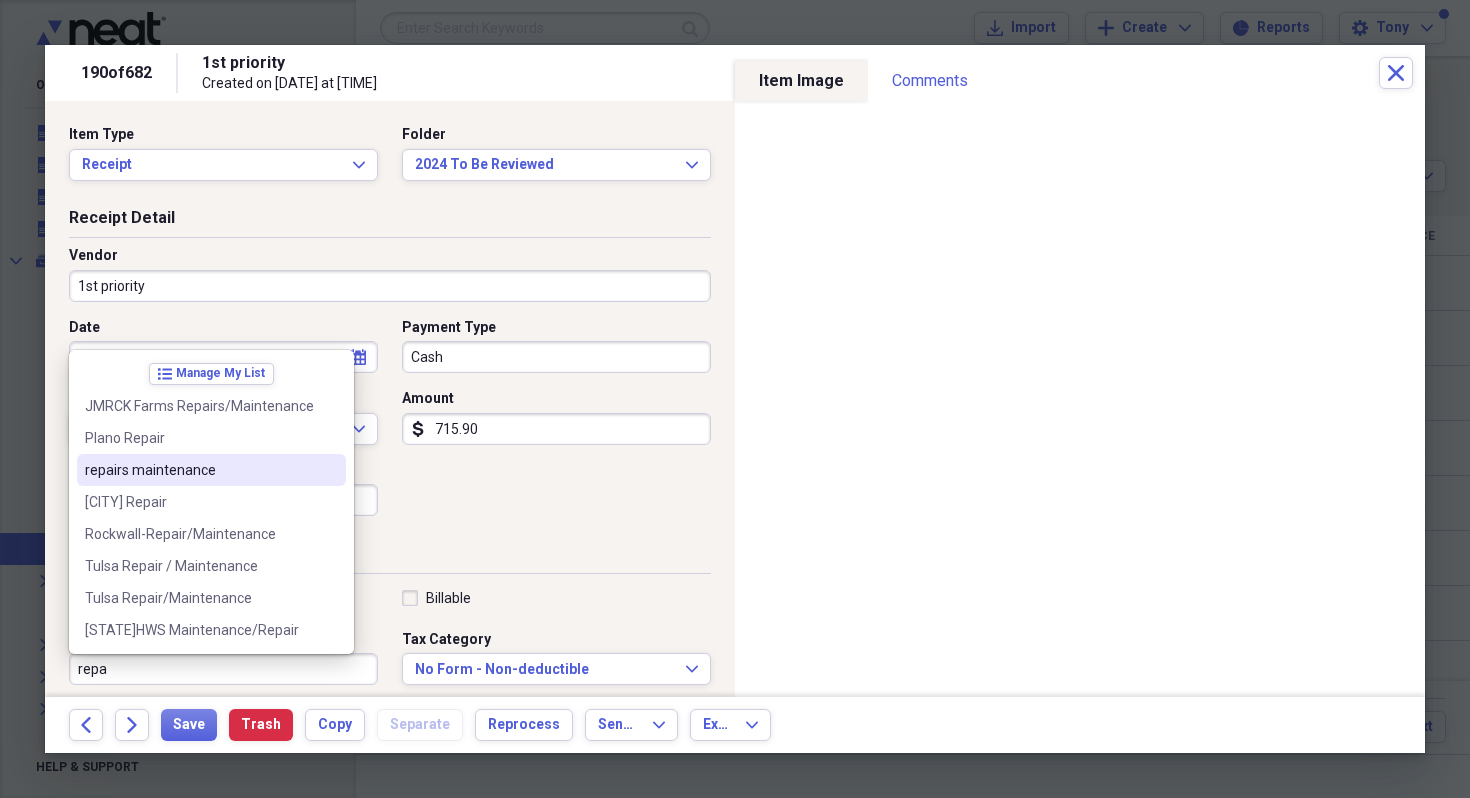 click on "repairs maintenance" at bounding box center [199, 470] 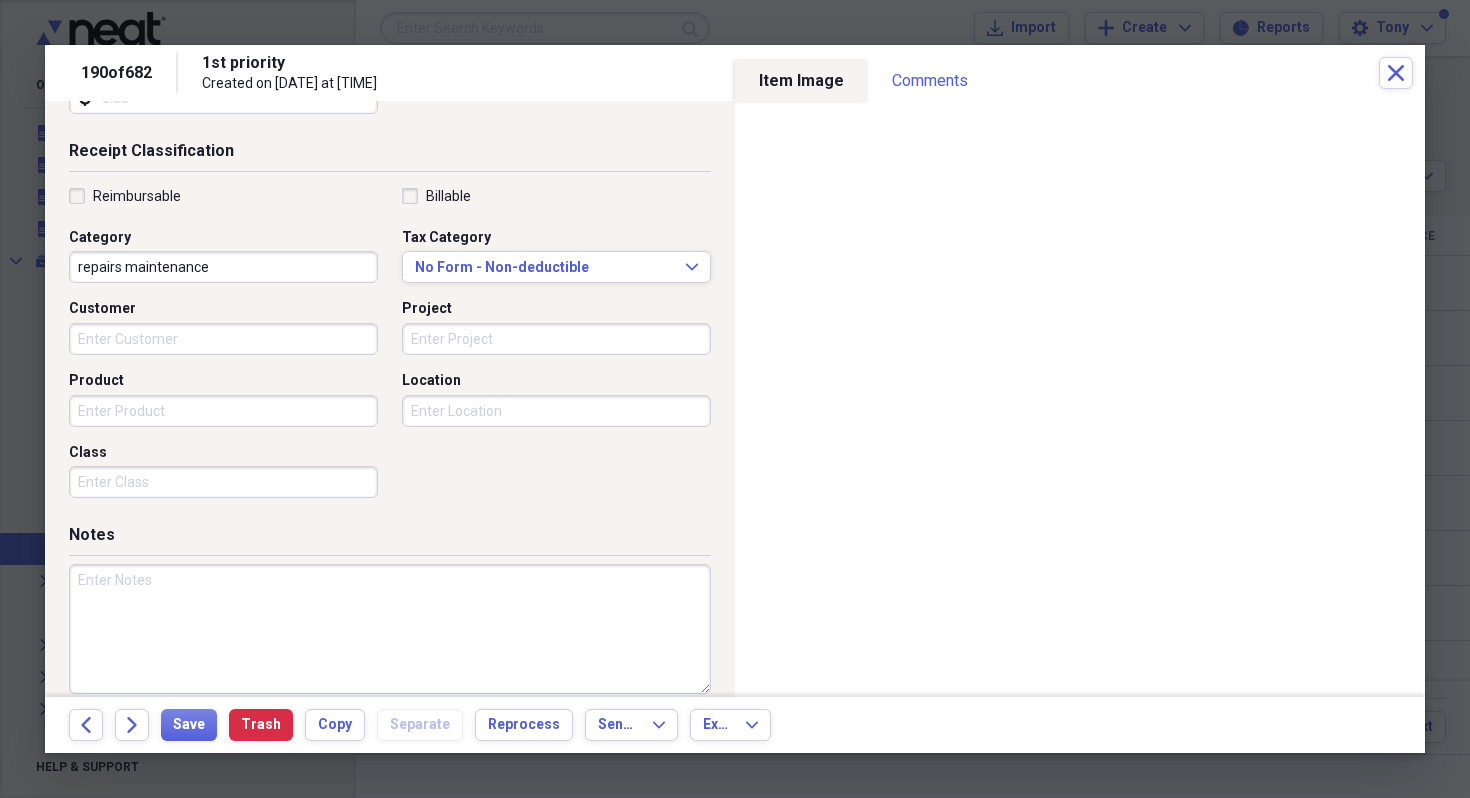 scroll, scrollTop: 424, scrollLeft: 0, axis: vertical 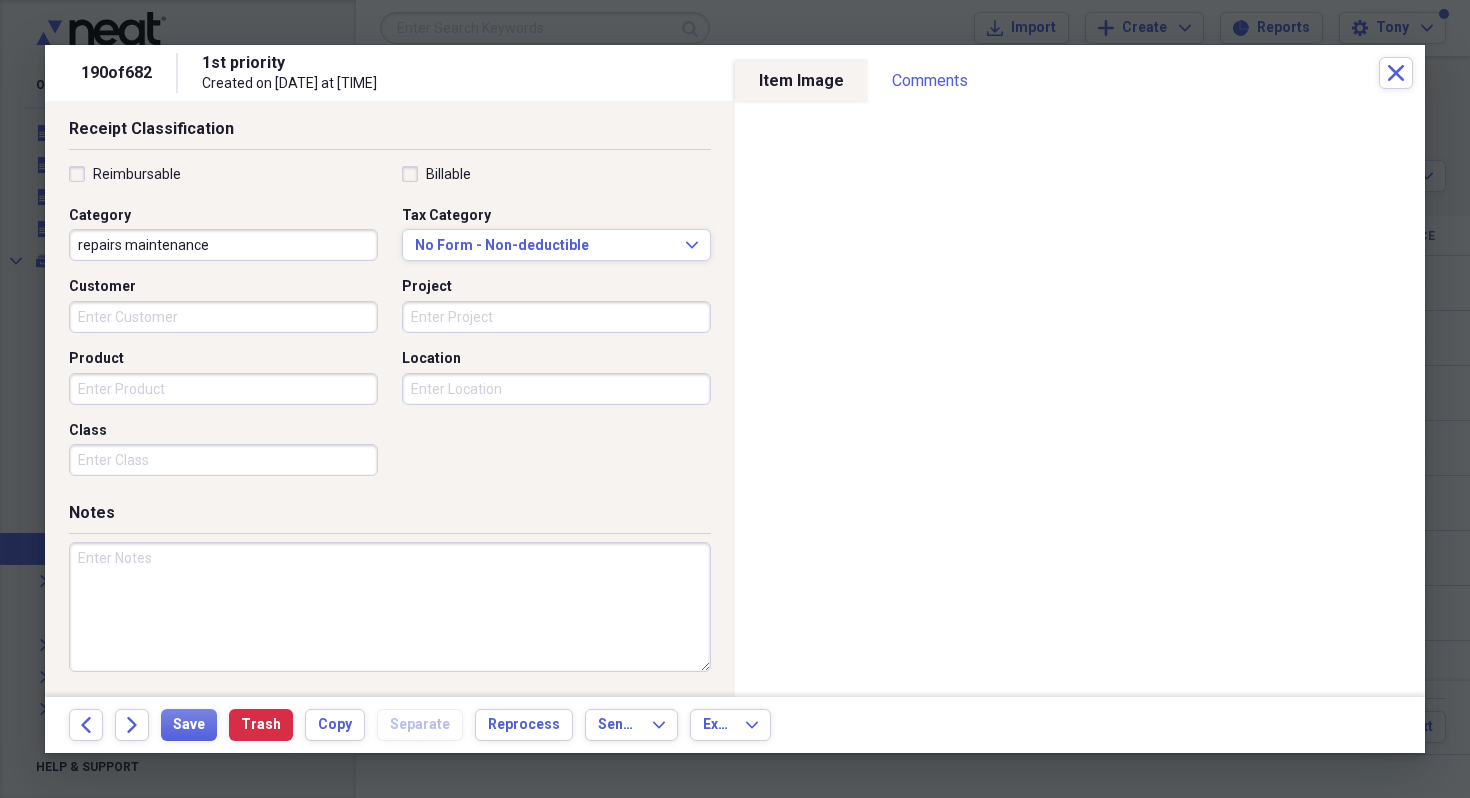 click at bounding box center [390, 607] 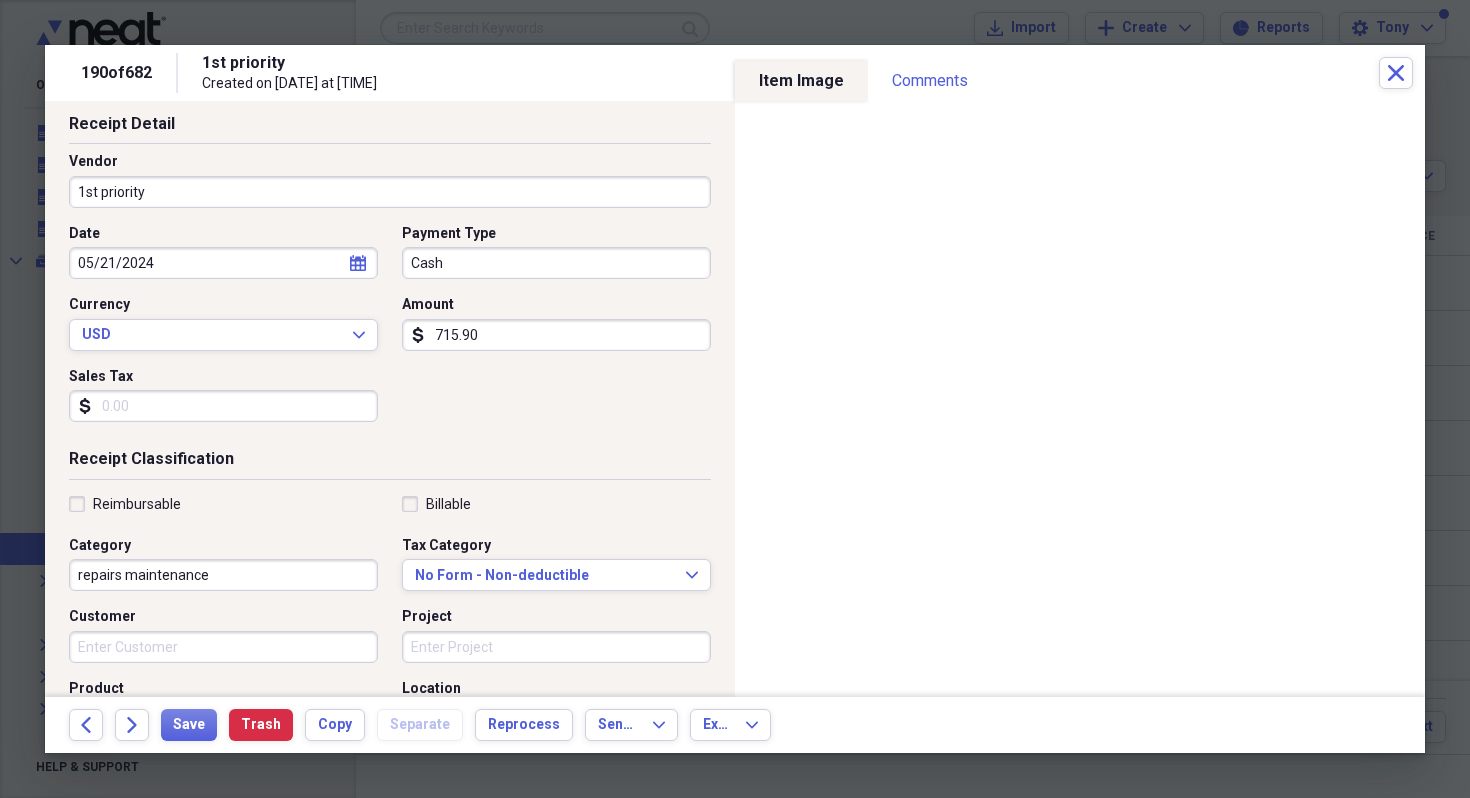 scroll, scrollTop: 82, scrollLeft: 0, axis: vertical 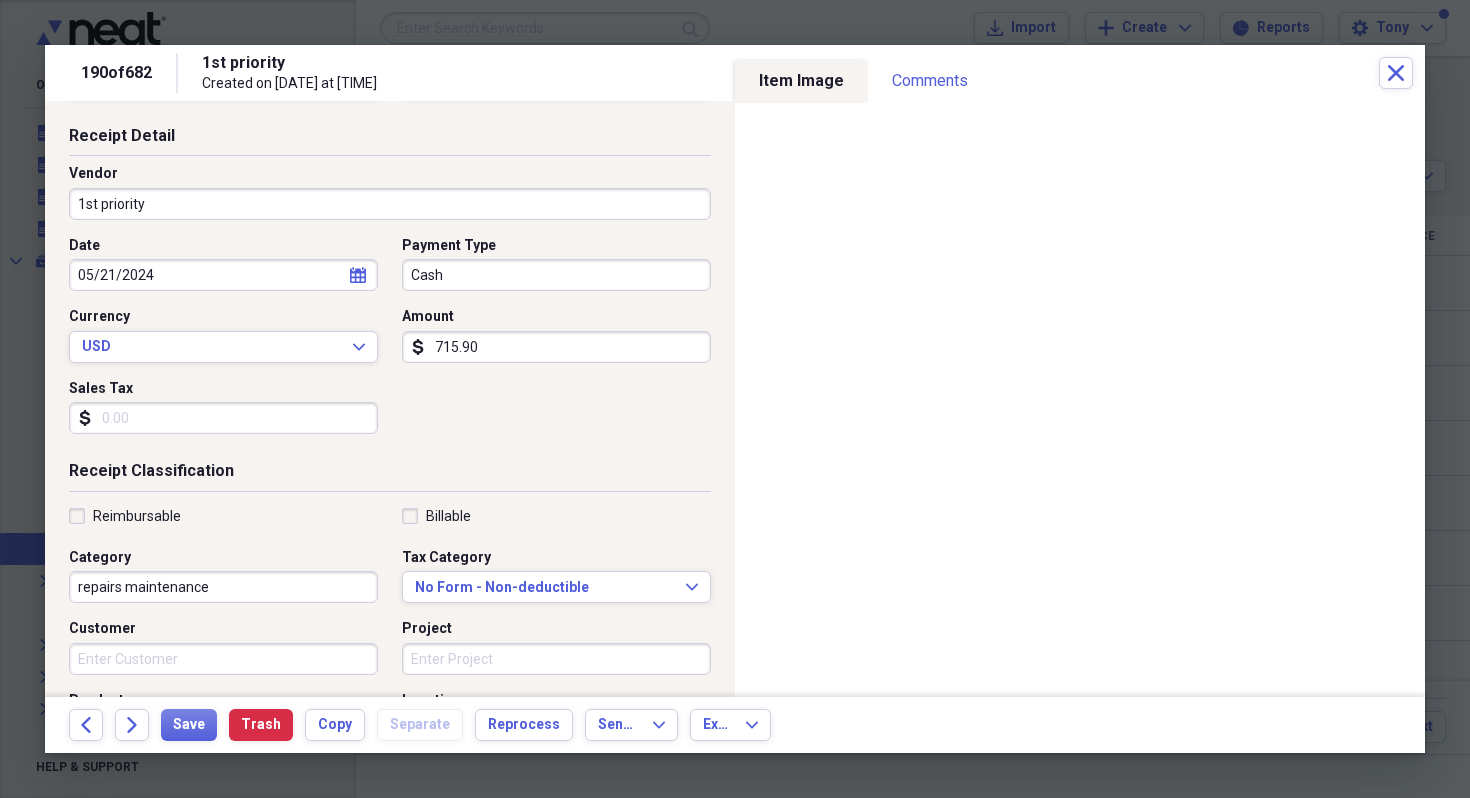 type on "cancelled check scanned seperately" 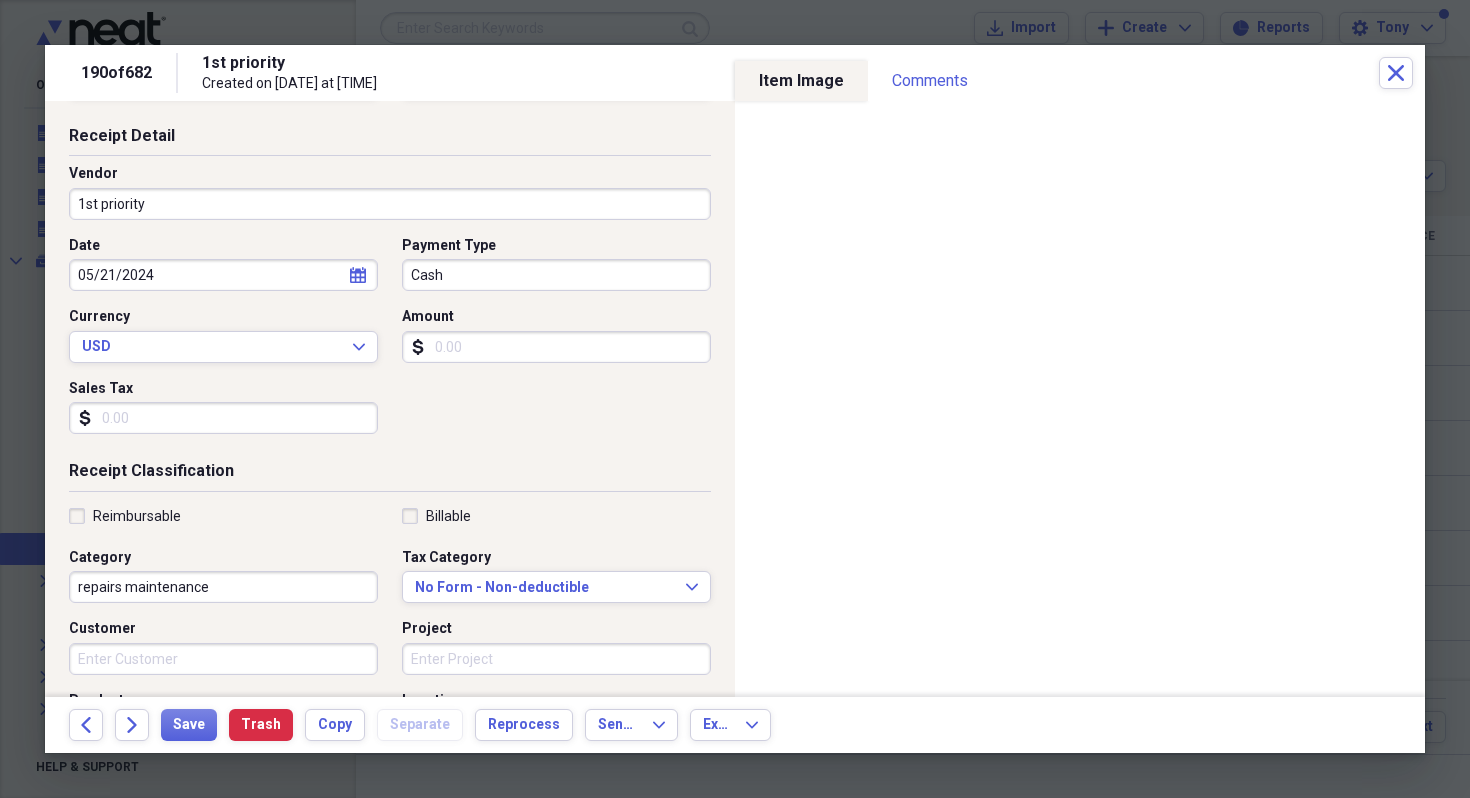type 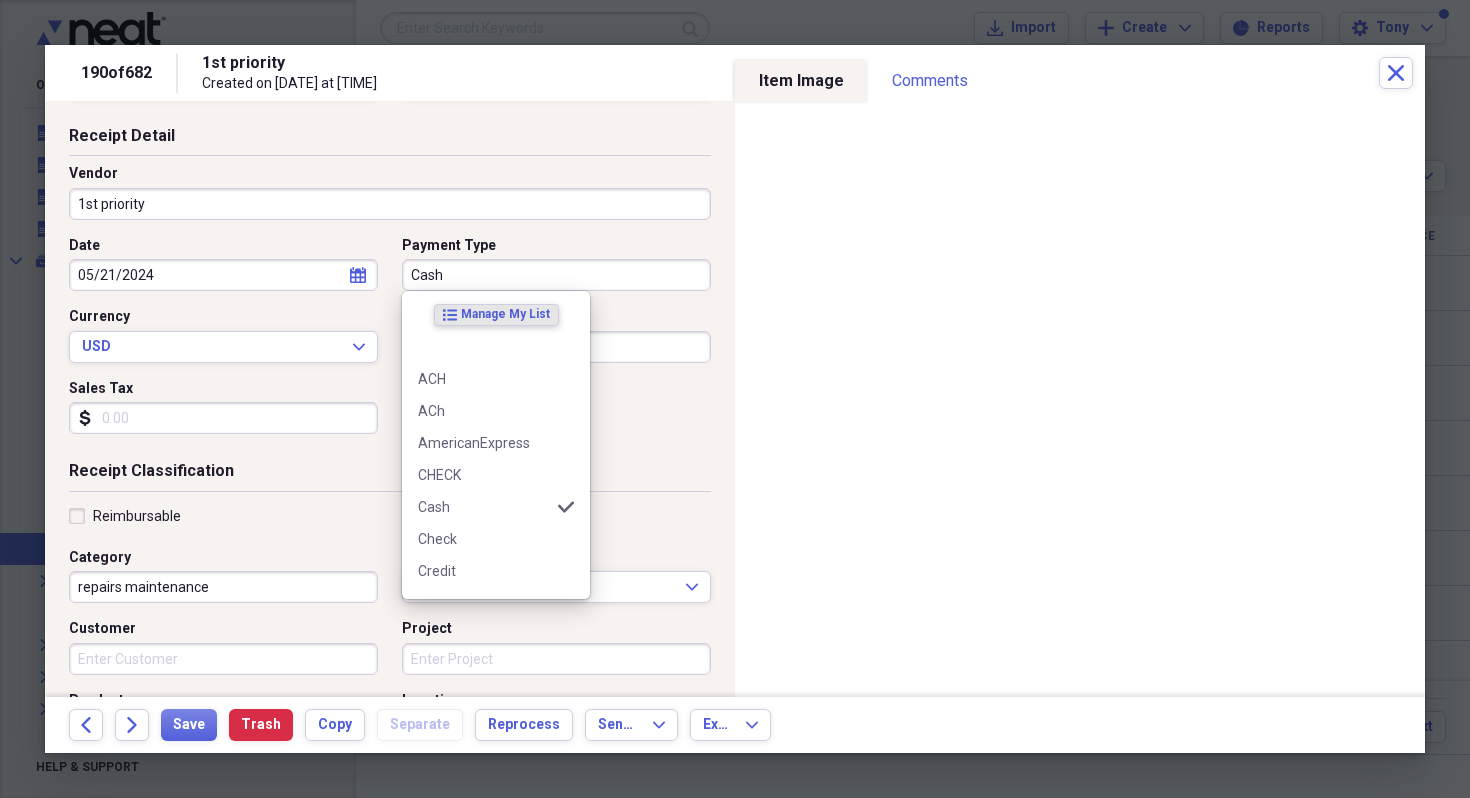 click on "Cash" at bounding box center (556, 275) 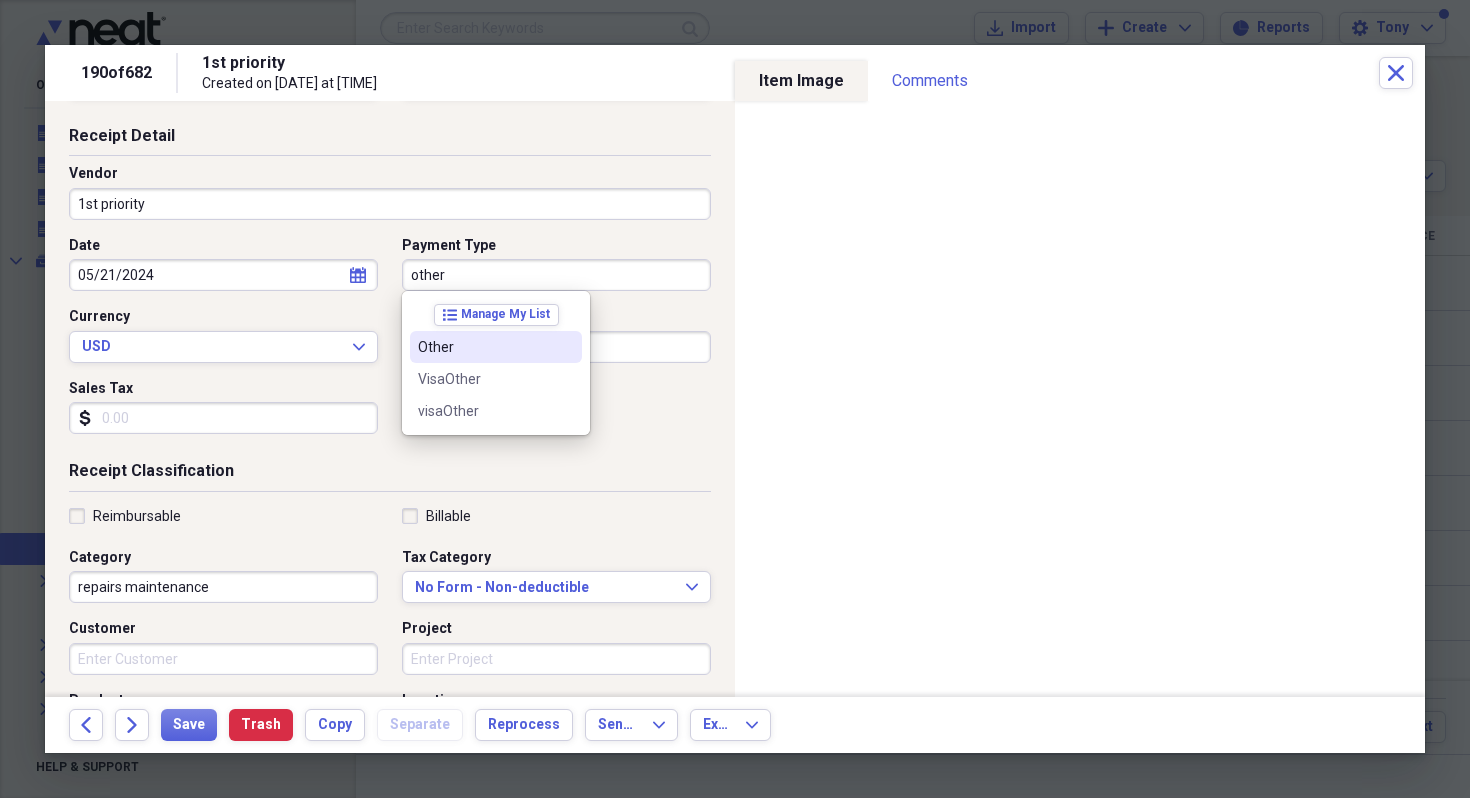 click on "Other" at bounding box center (484, 347) 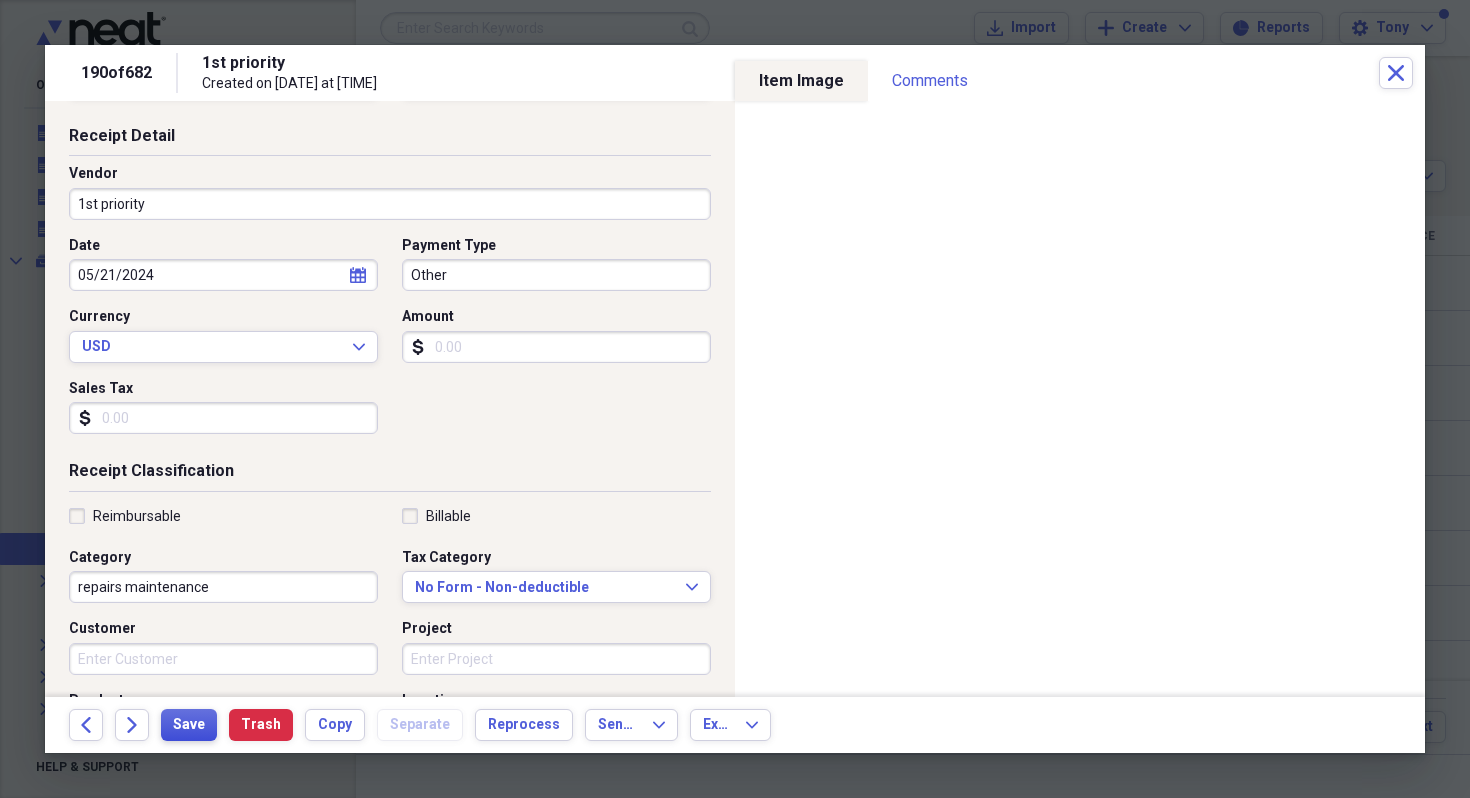 click on "Save" at bounding box center (189, 725) 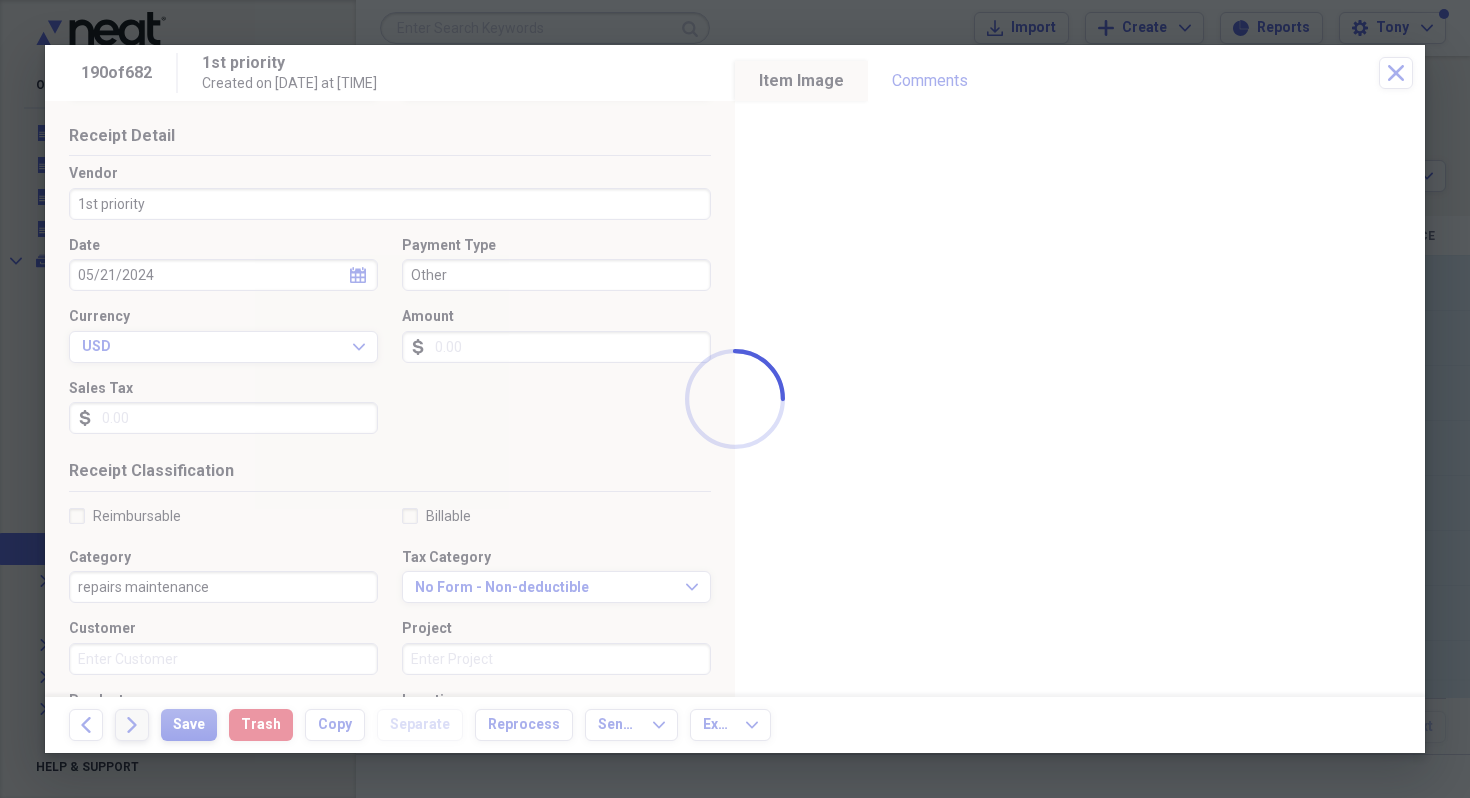 type on "cancelled check scanned seperately" 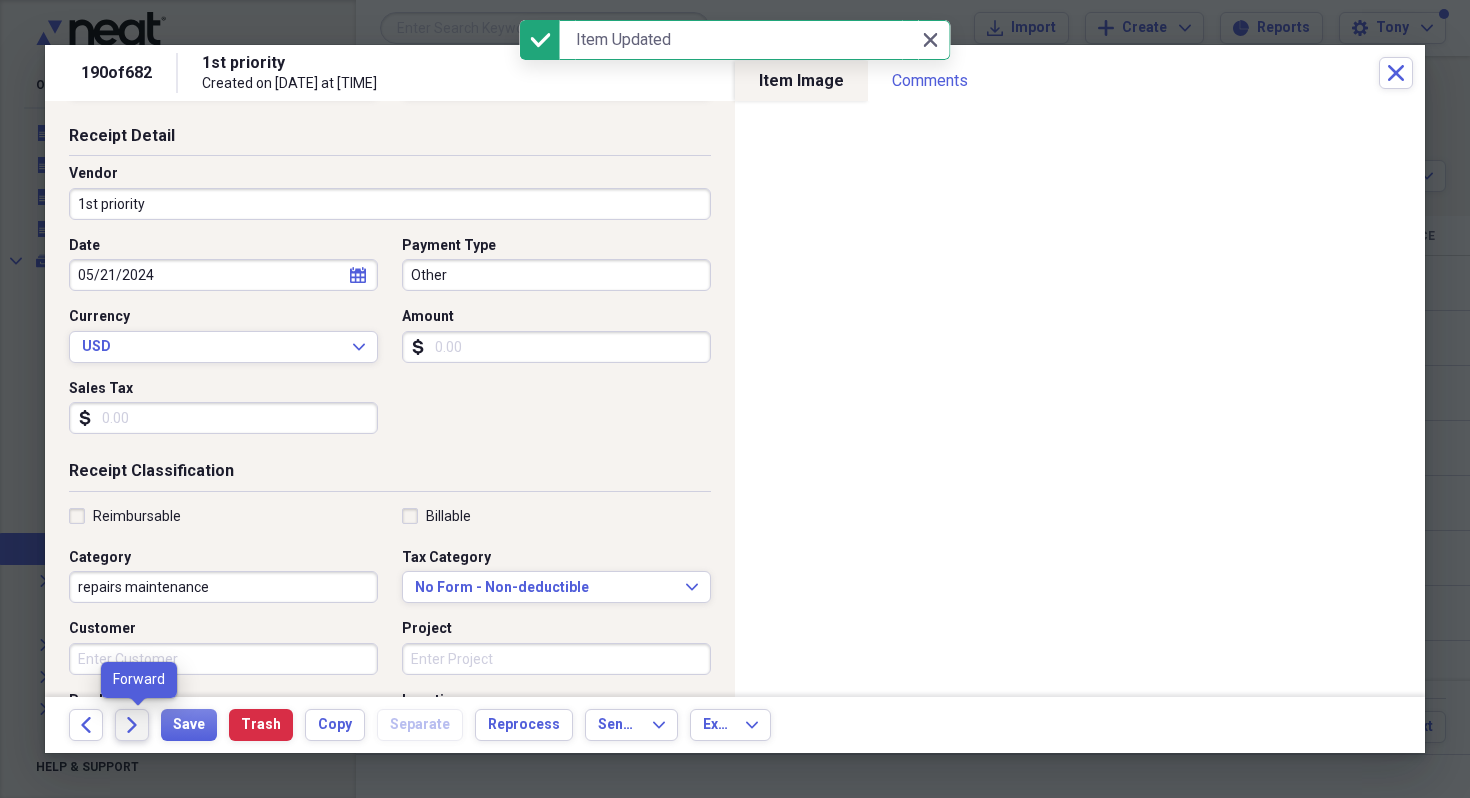 click 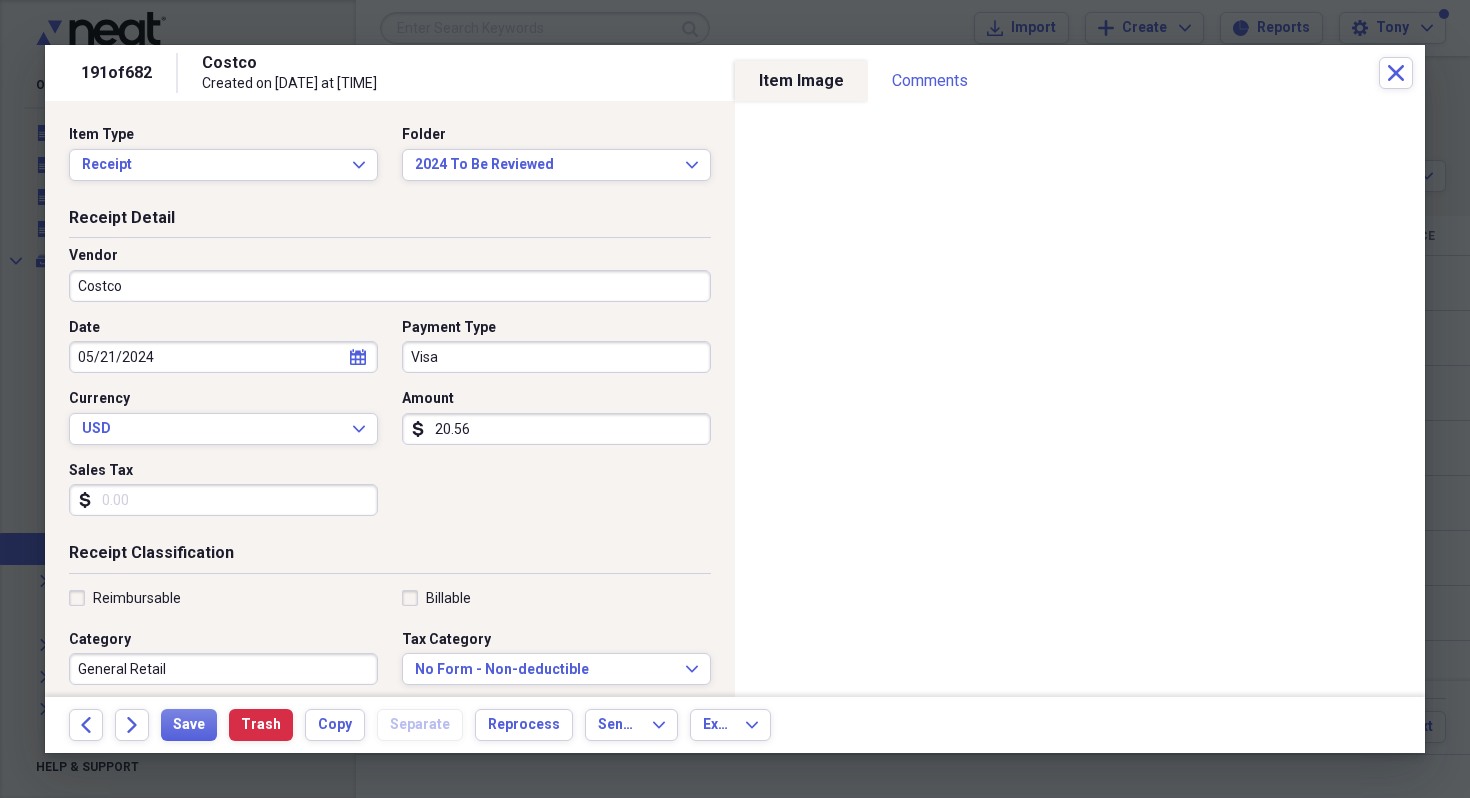 click on "Sales Tax" at bounding box center [223, 500] 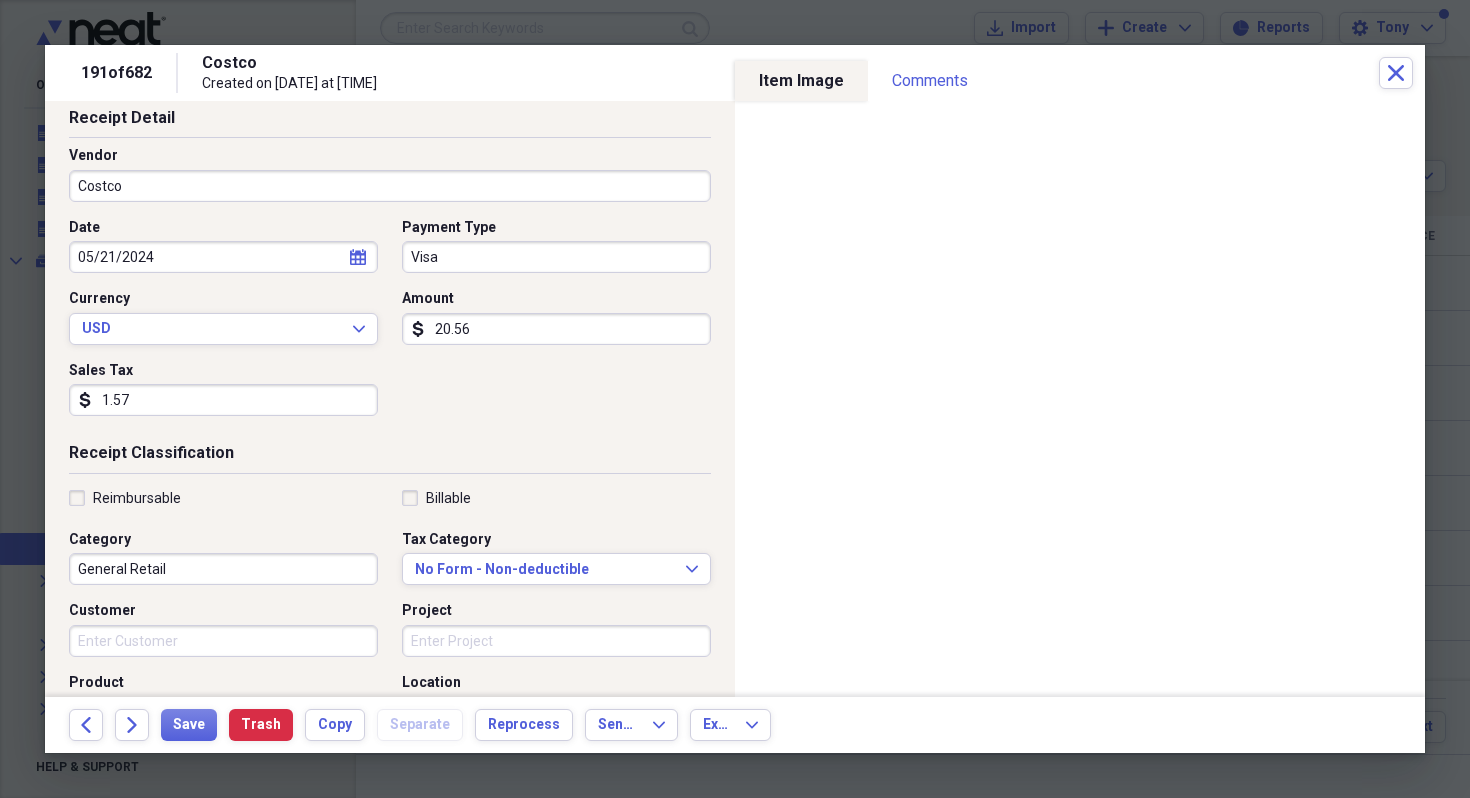 scroll, scrollTop: 141, scrollLeft: 0, axis: vertical 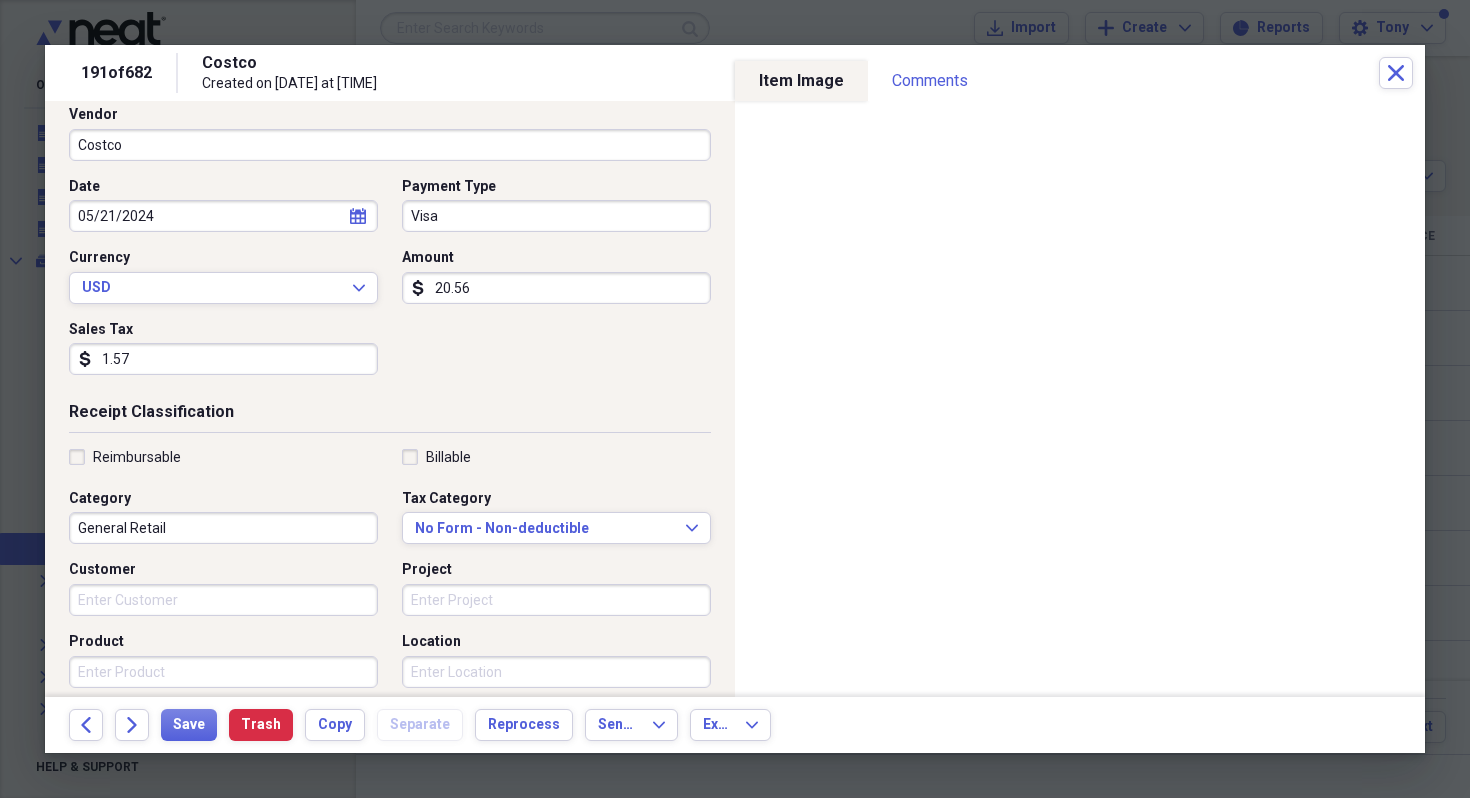 type on "1.57" 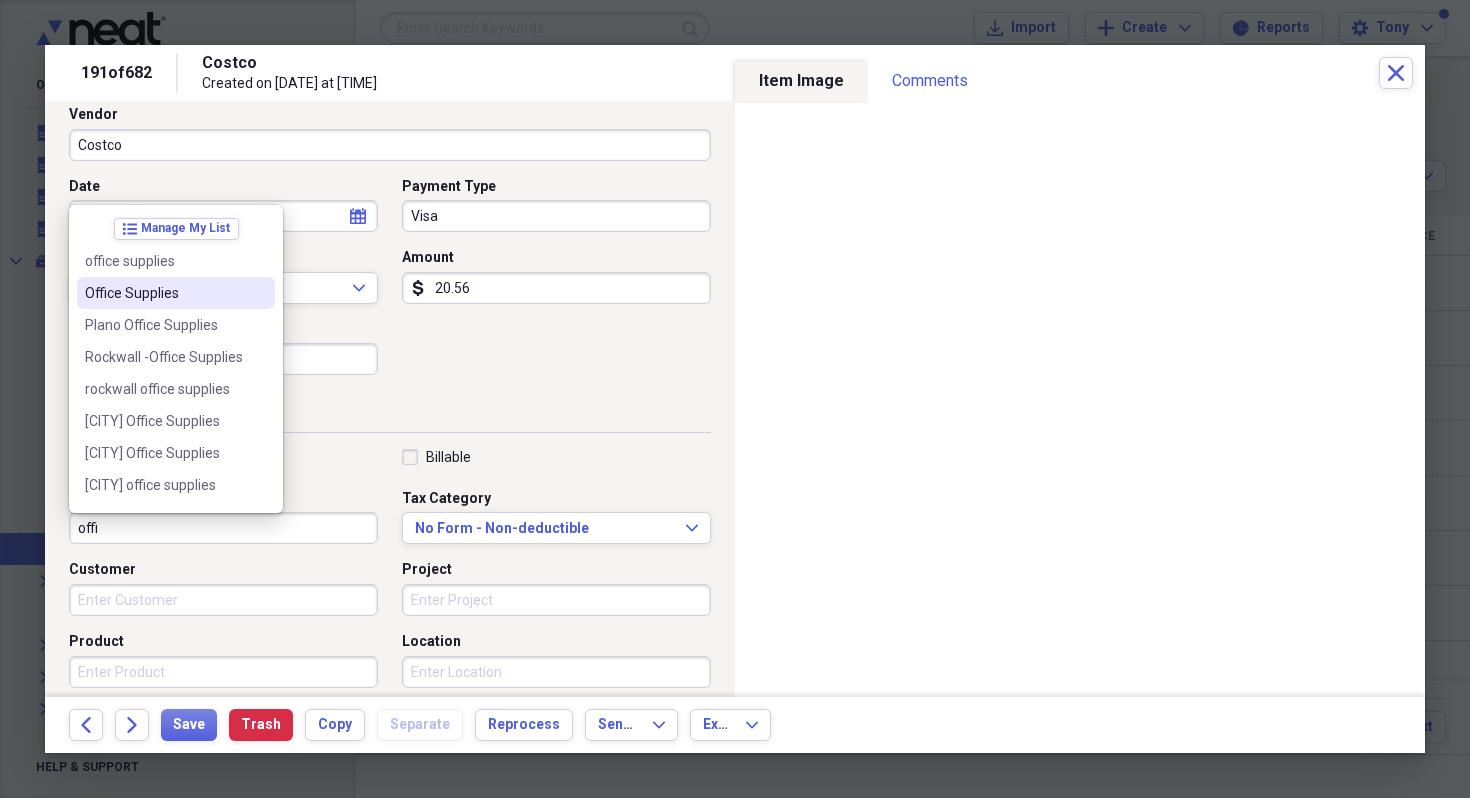 click on "Office Supplies" at bounding box center (164, 293) 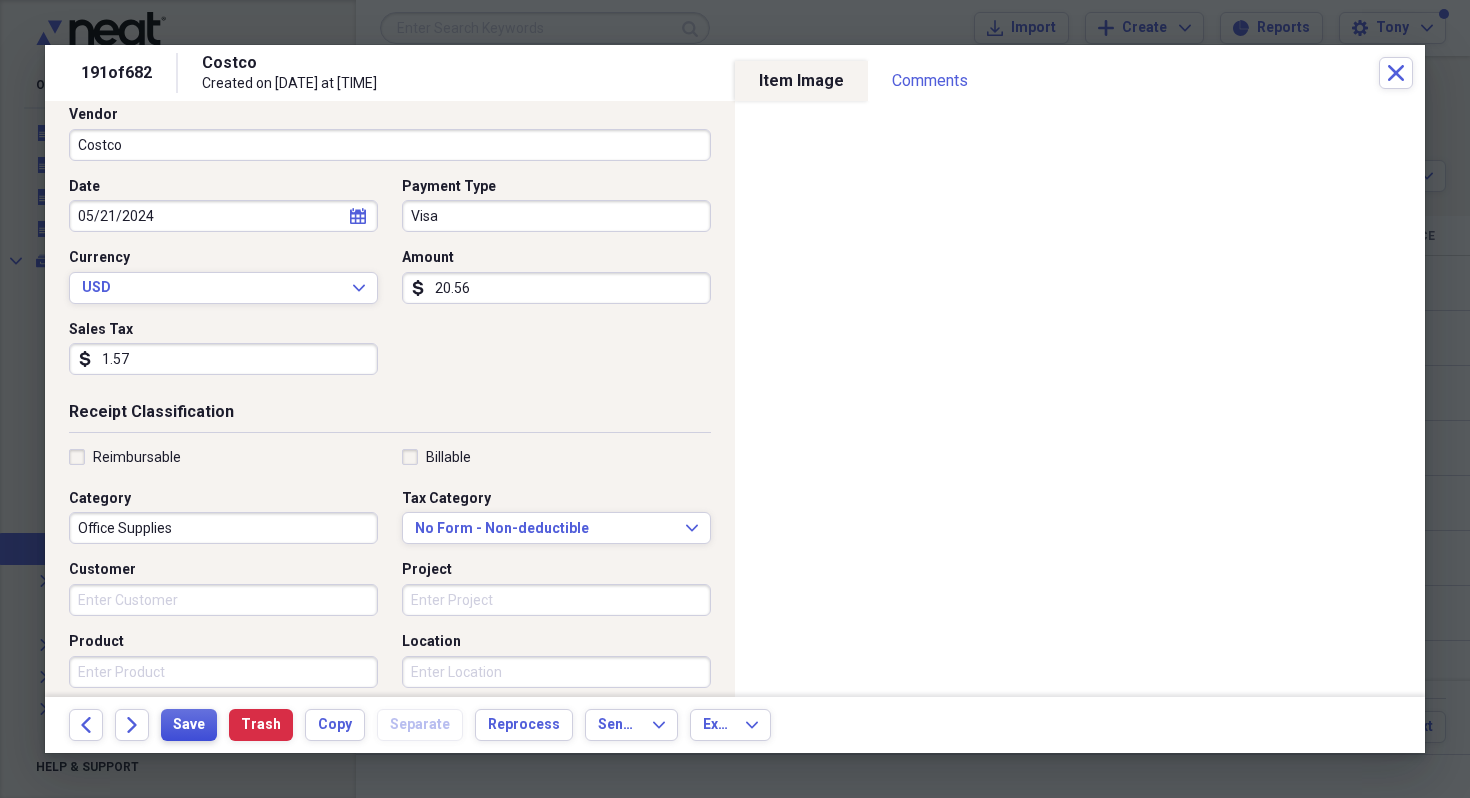 click on "Save" at bounding box center (189, 725) 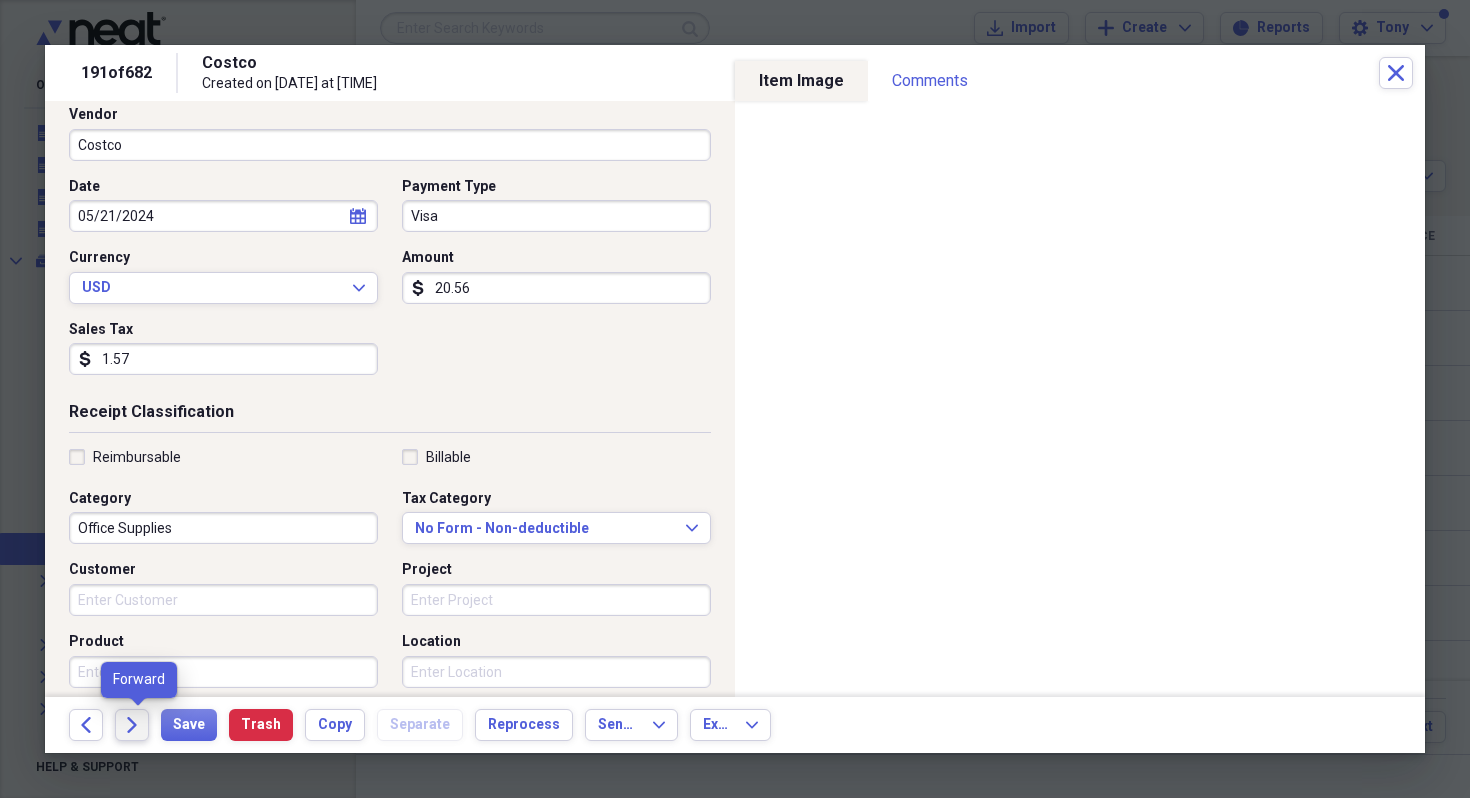 click on "Forward" 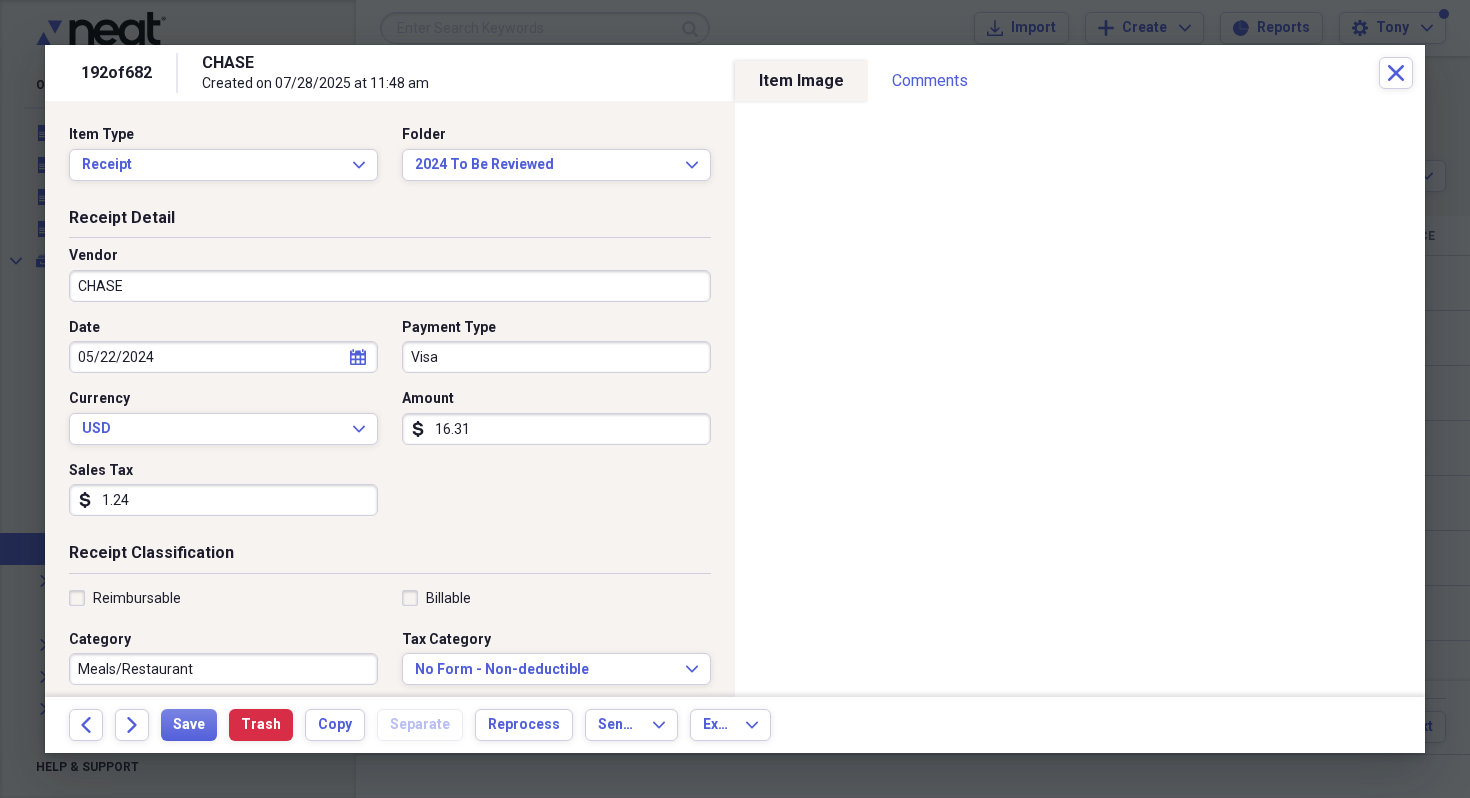 click on "CHASE" at bounding box center (390, 286) 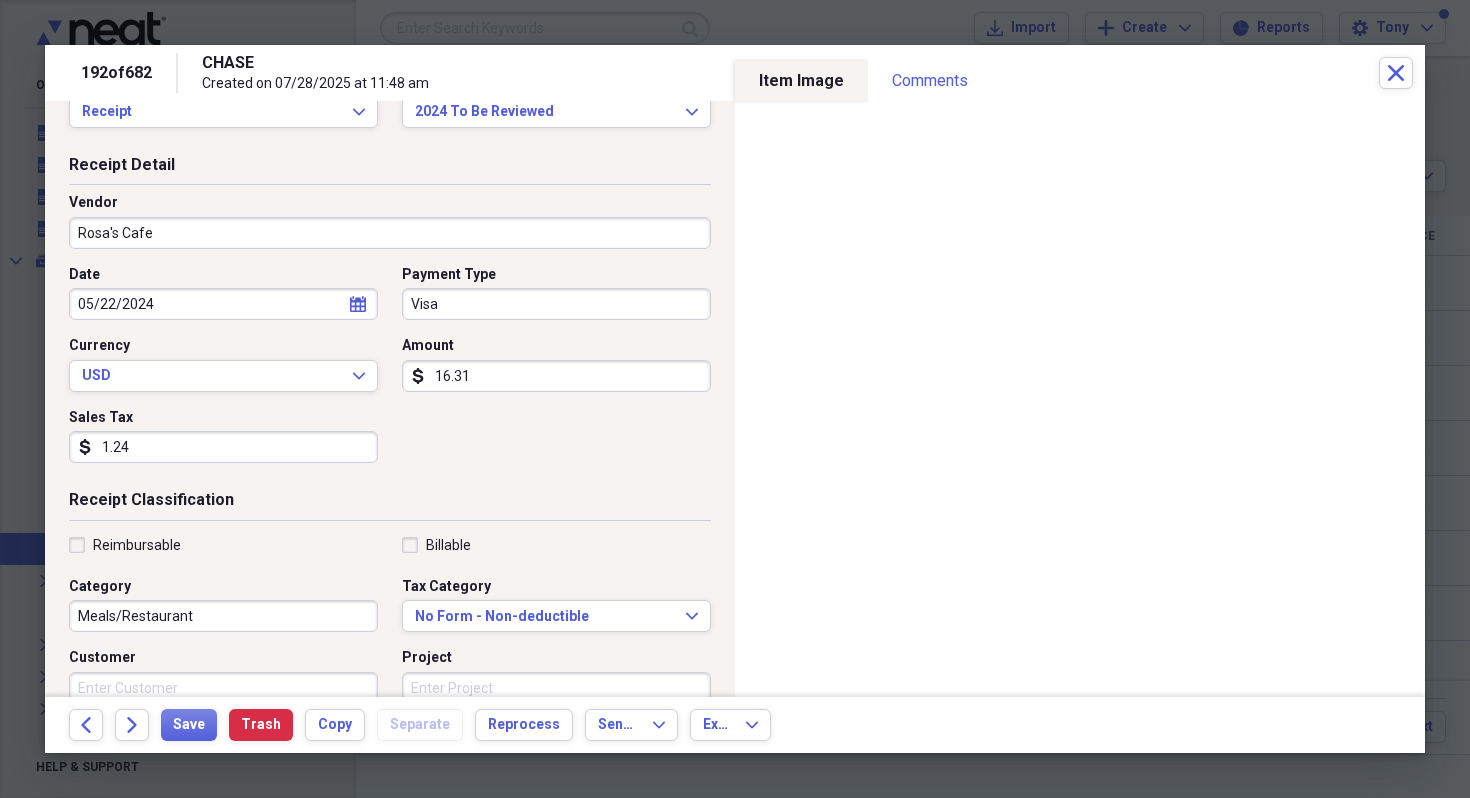 scroll, scrollTop: 112, scrollLeft: 0, axis: vertical 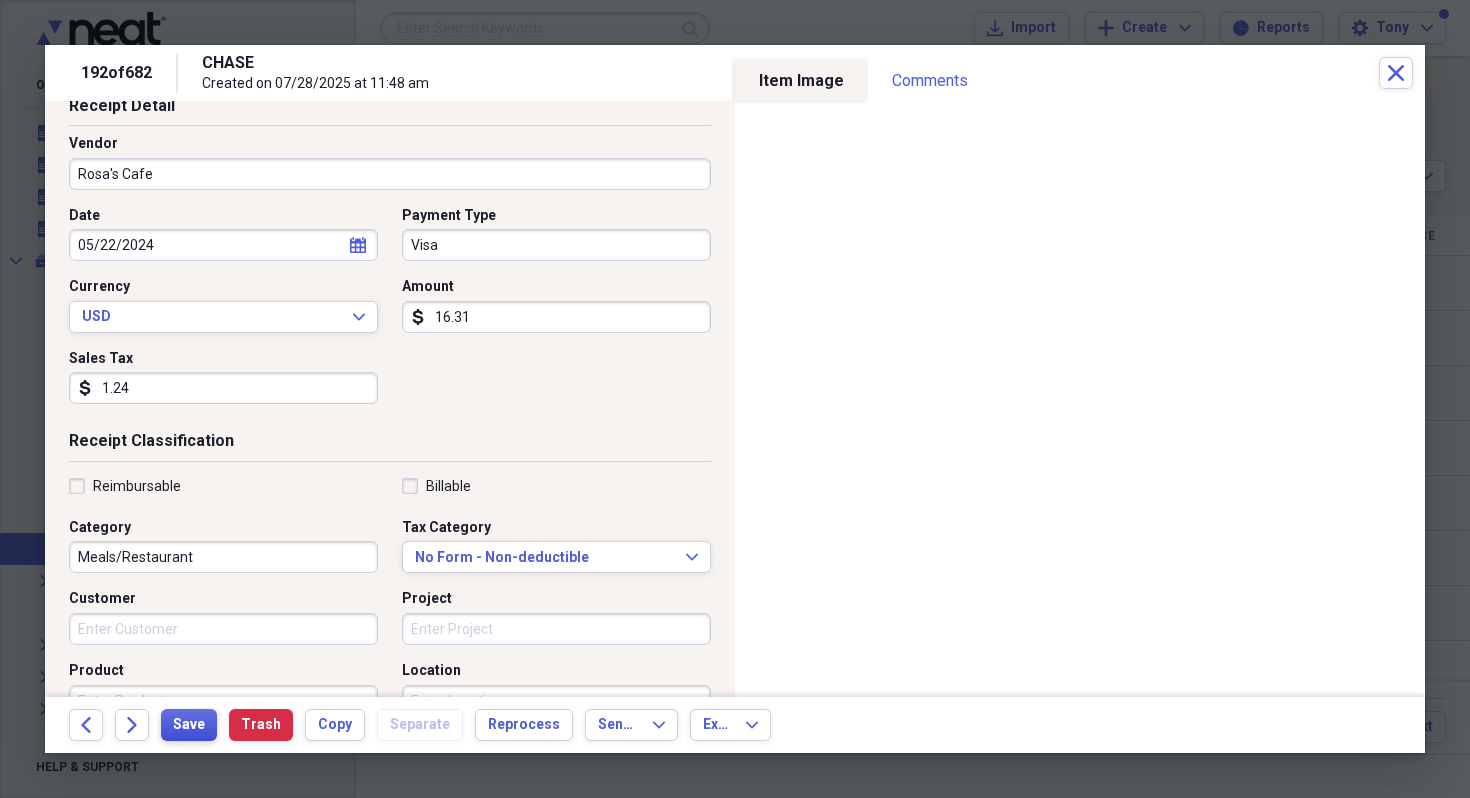 type on "Rosa's Cafe" 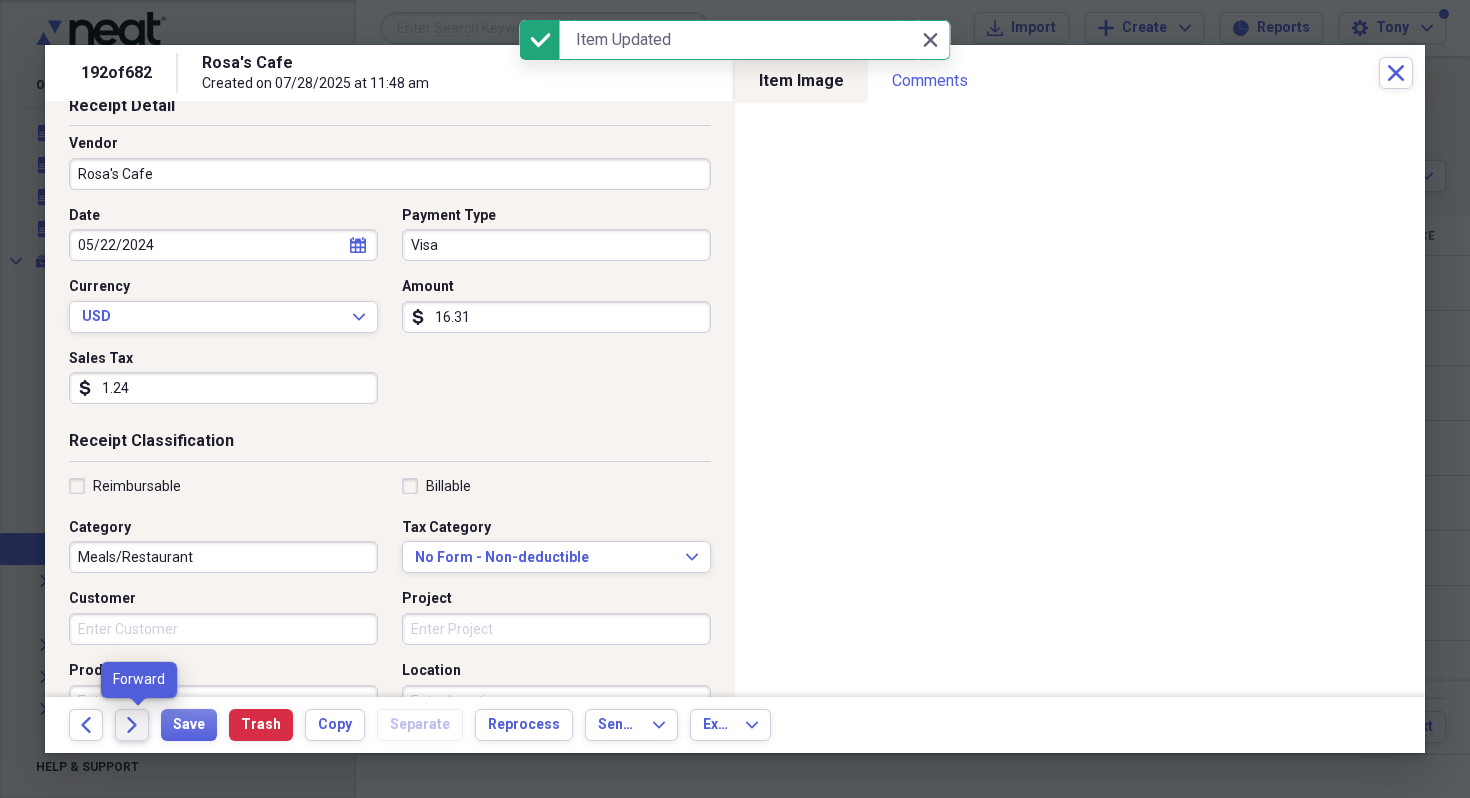 click on "Forward" 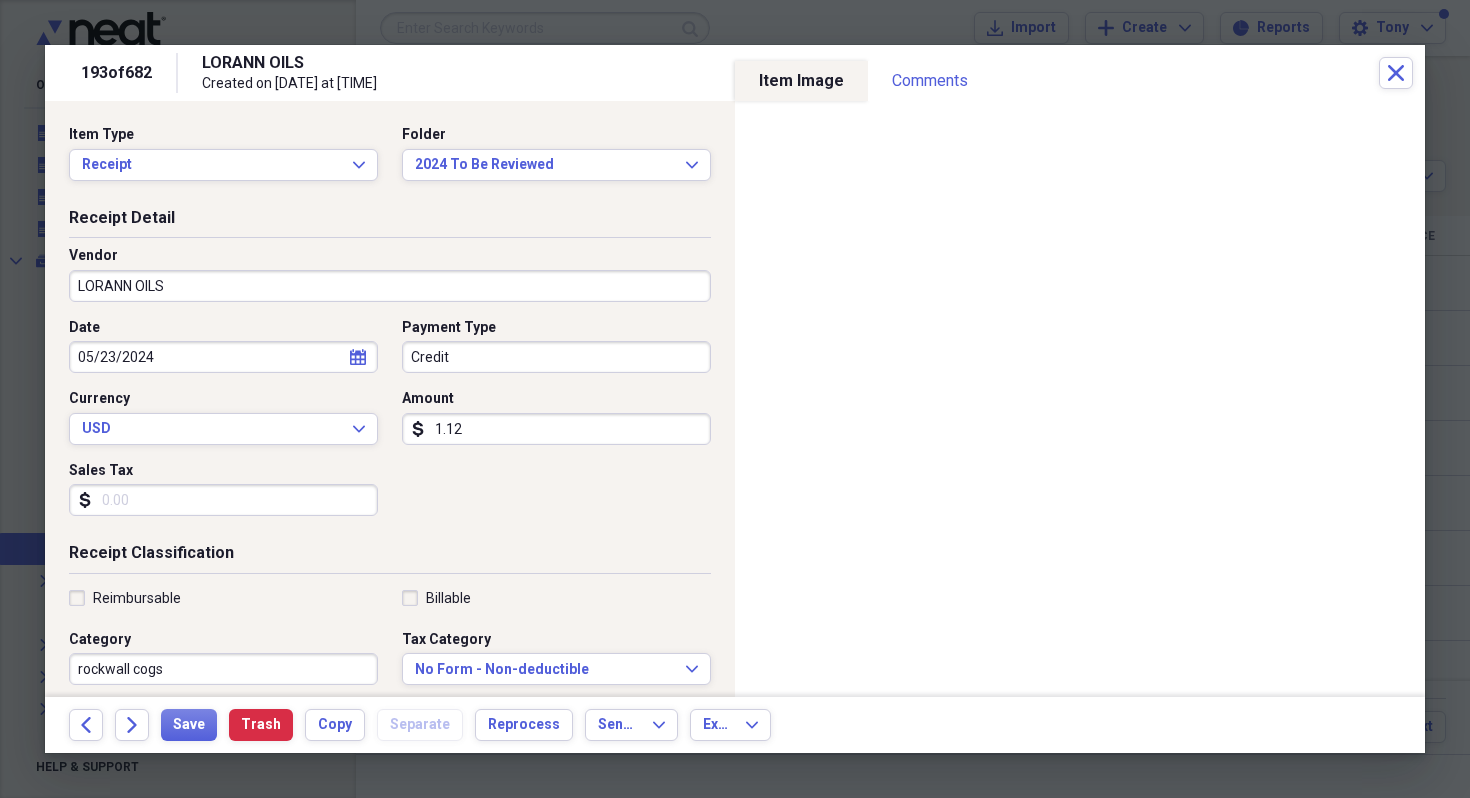 click on "1.12" at bounding box center [556, 429] 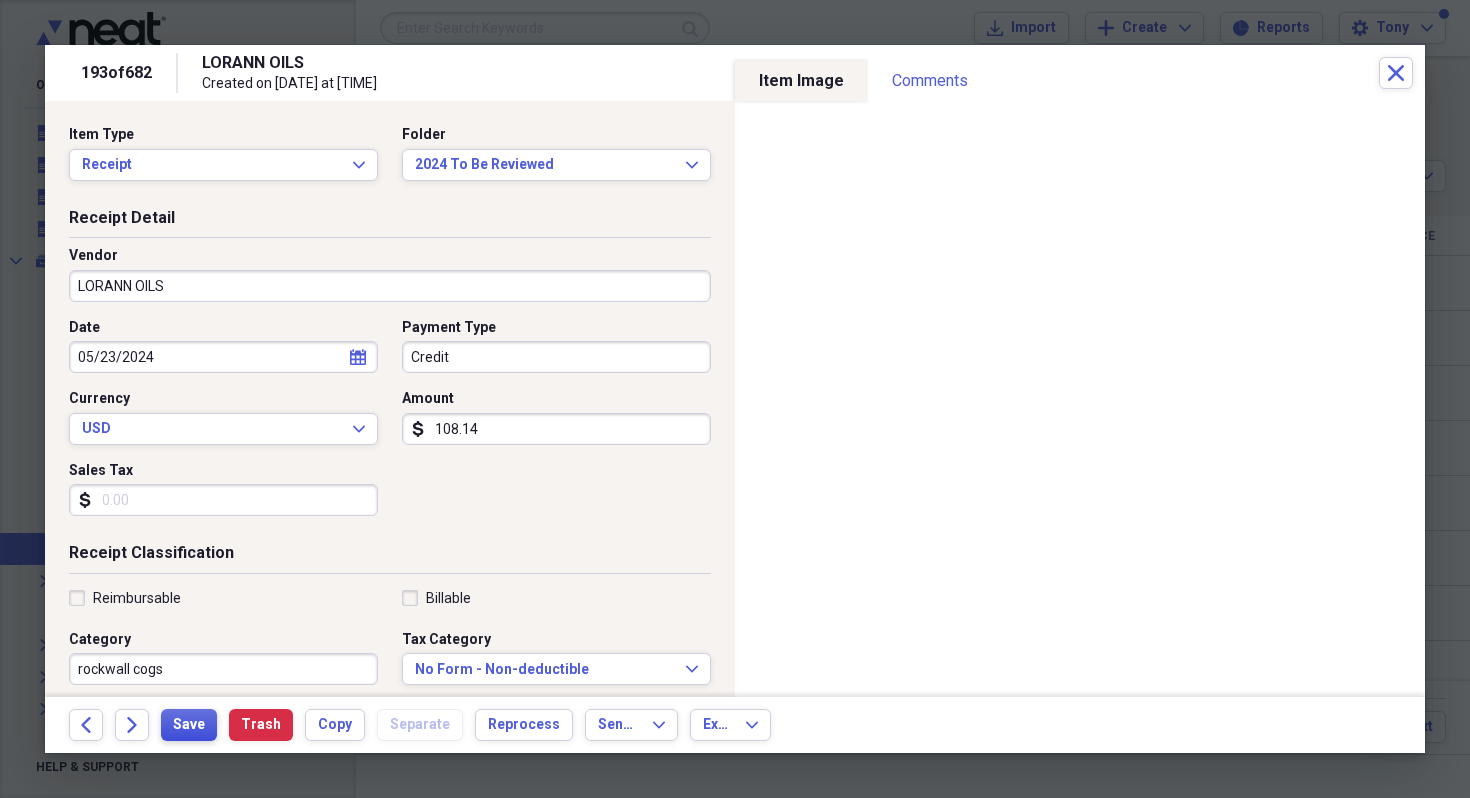 type on "108.14" 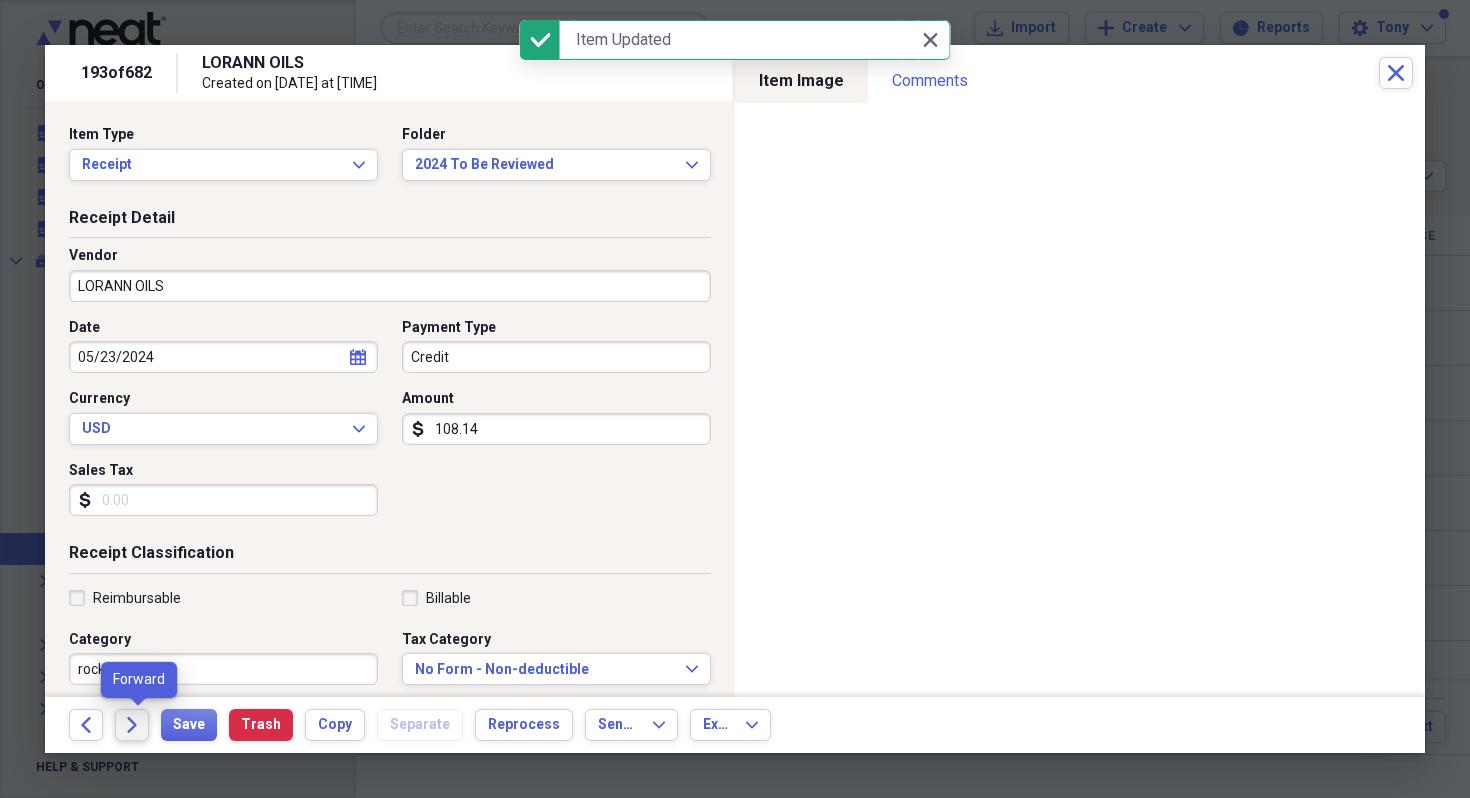 click 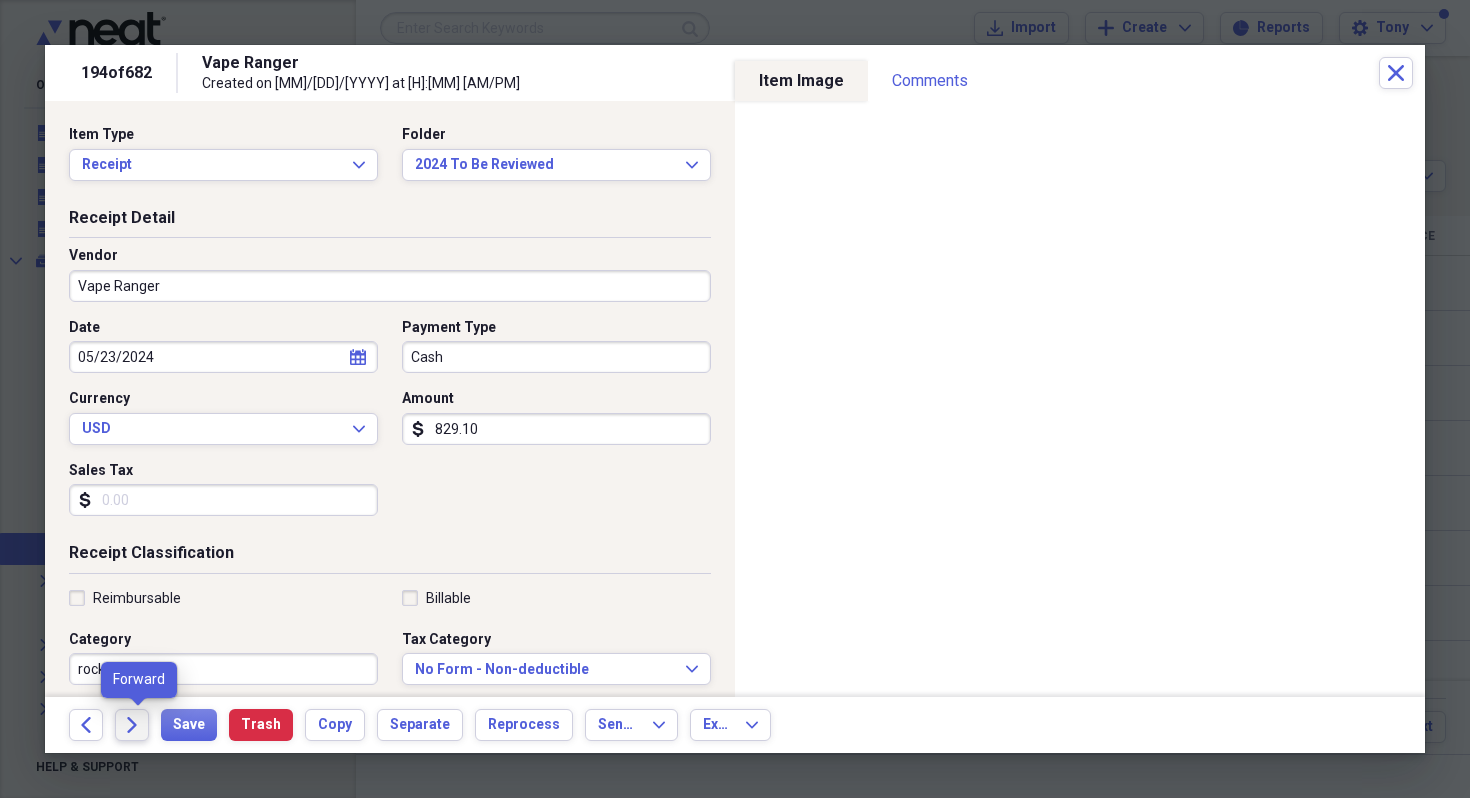click on "Forward" 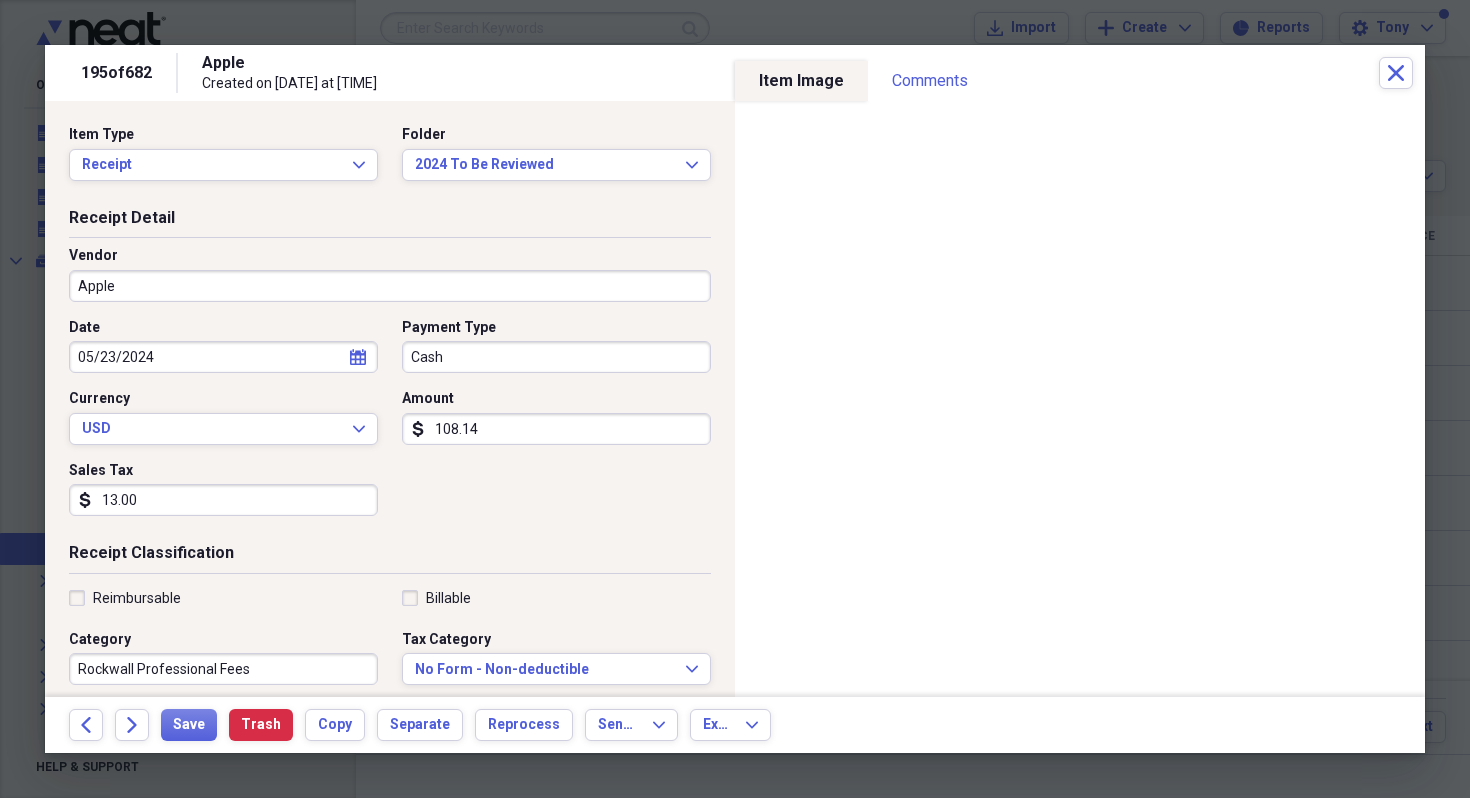 click on "Apple" at bounding box center [390, 286] 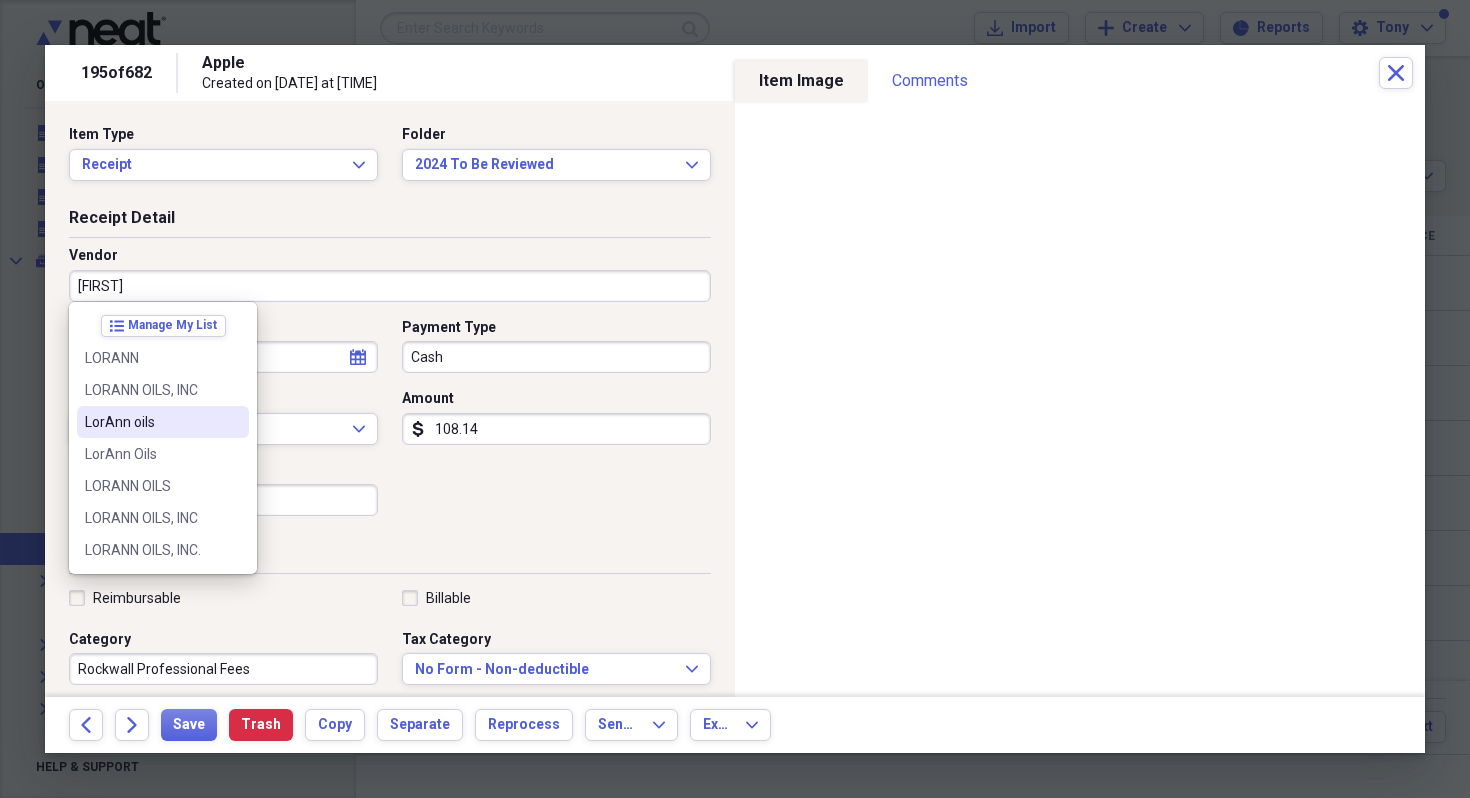 click on "LorAnn oils" at bounding box center (151, 422) 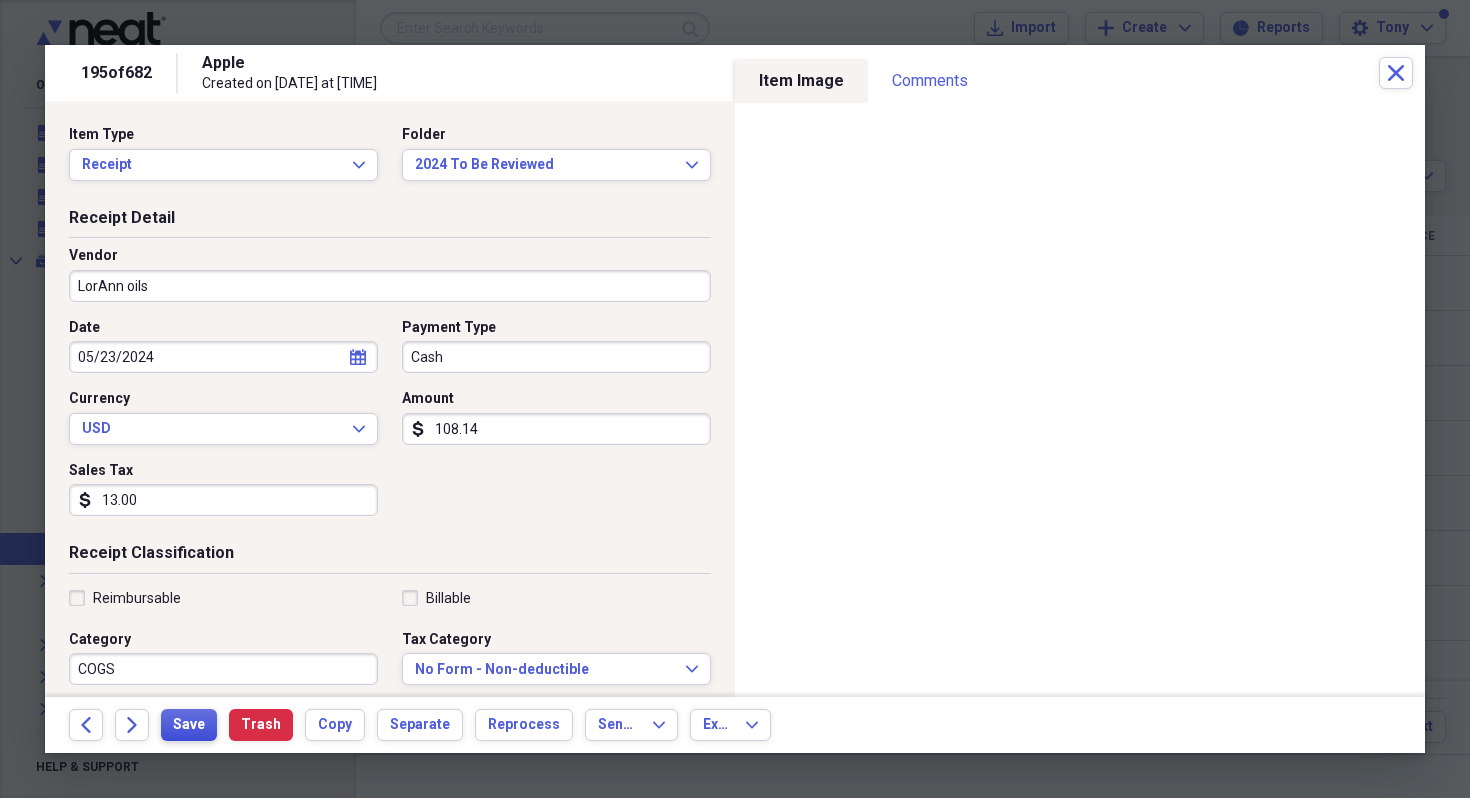 click on "Save" at bounding box center [189, 725] 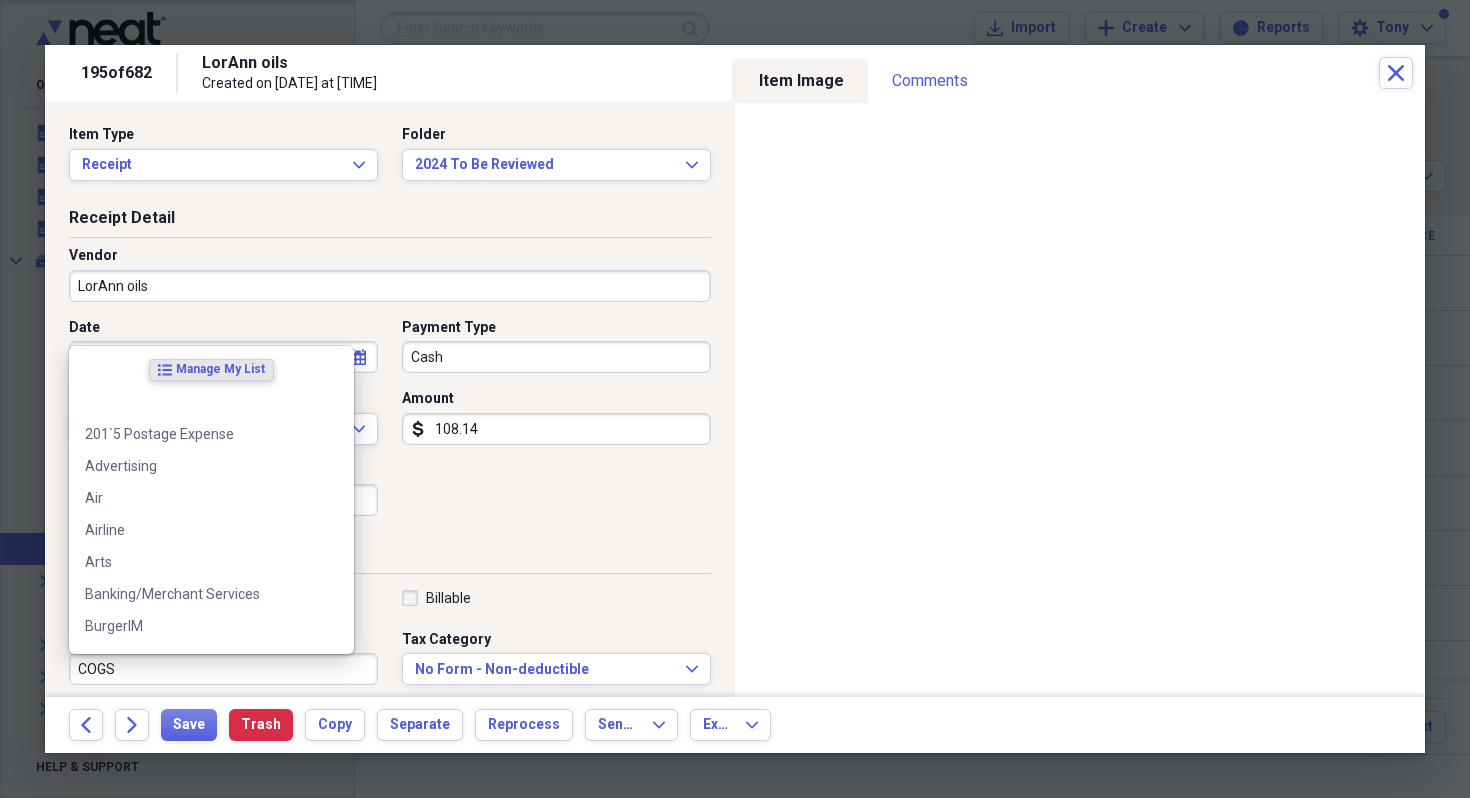 click on "COGS" at bounding box center [223, 669] 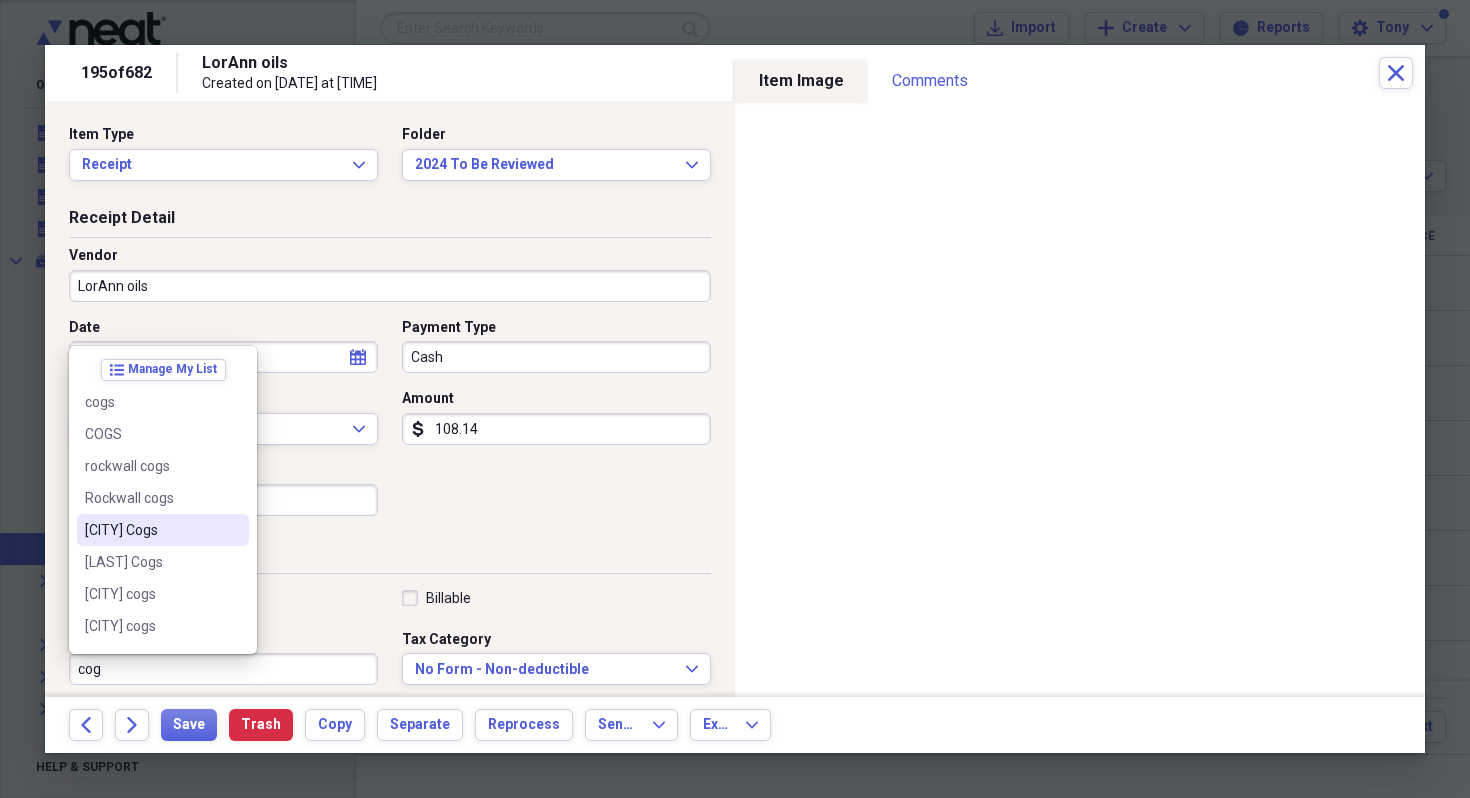 click on "[CITY] Cogs" at bounding box center [151, 530] 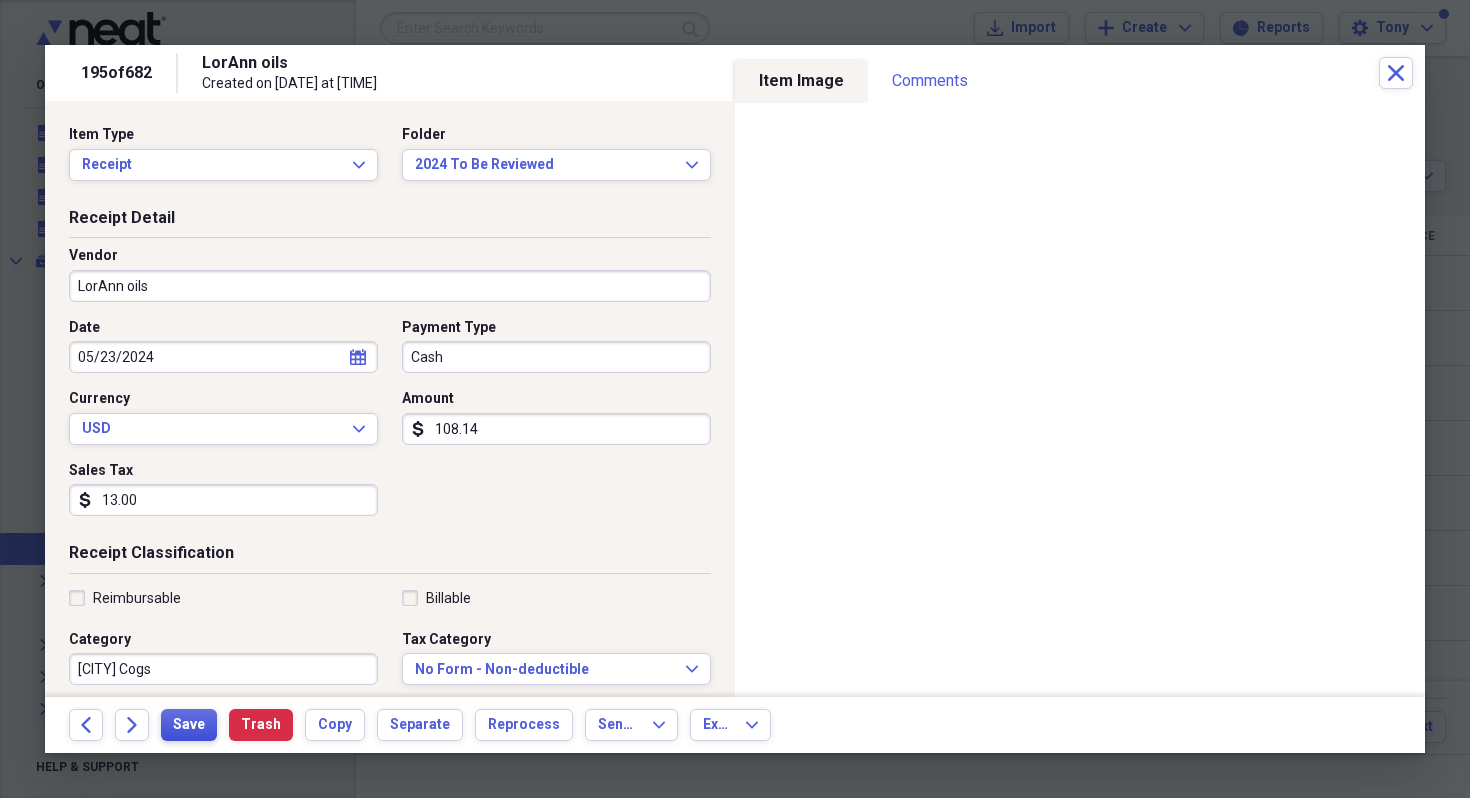 click on "Save" at bounding box center (189, 725) 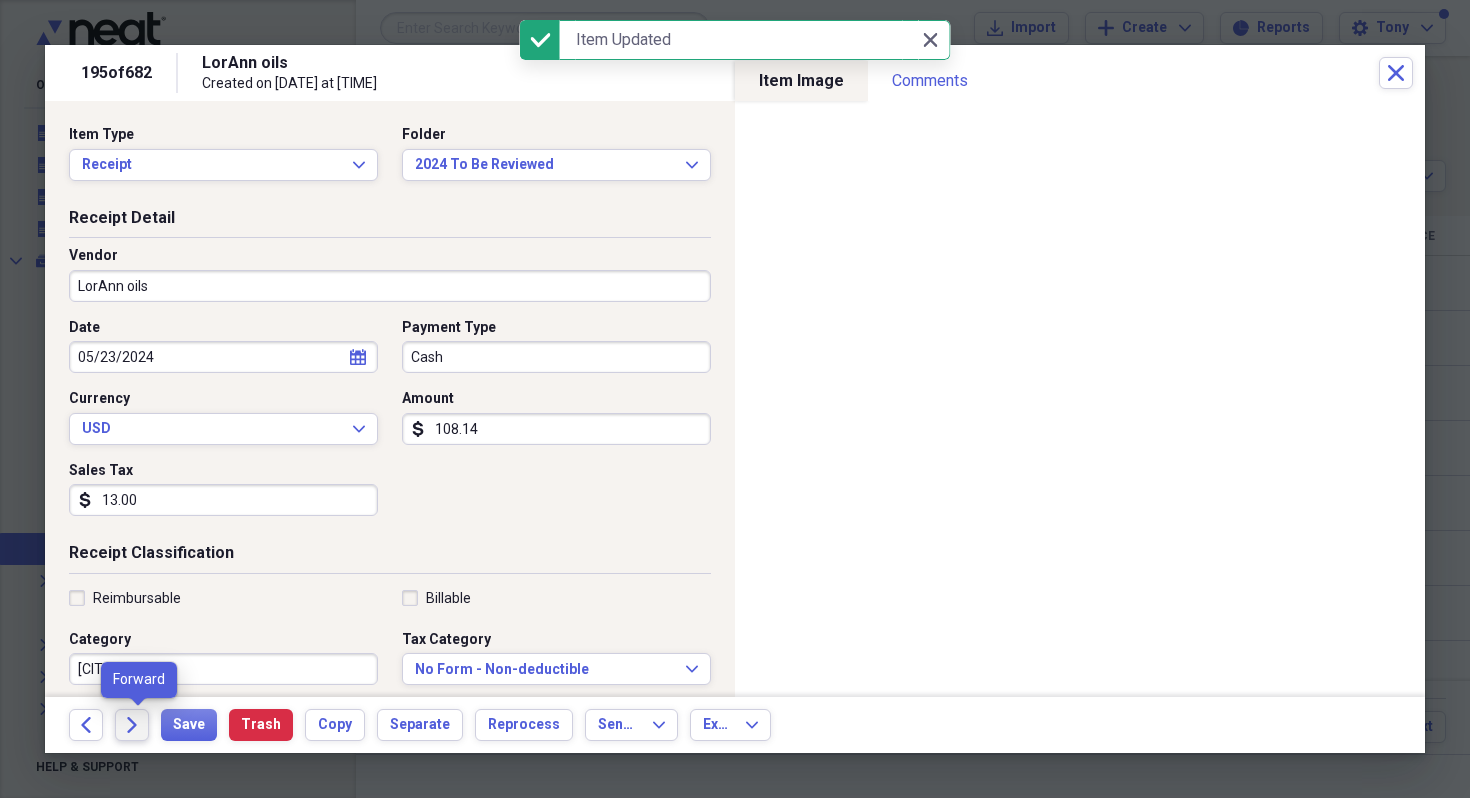 click on "Forward" 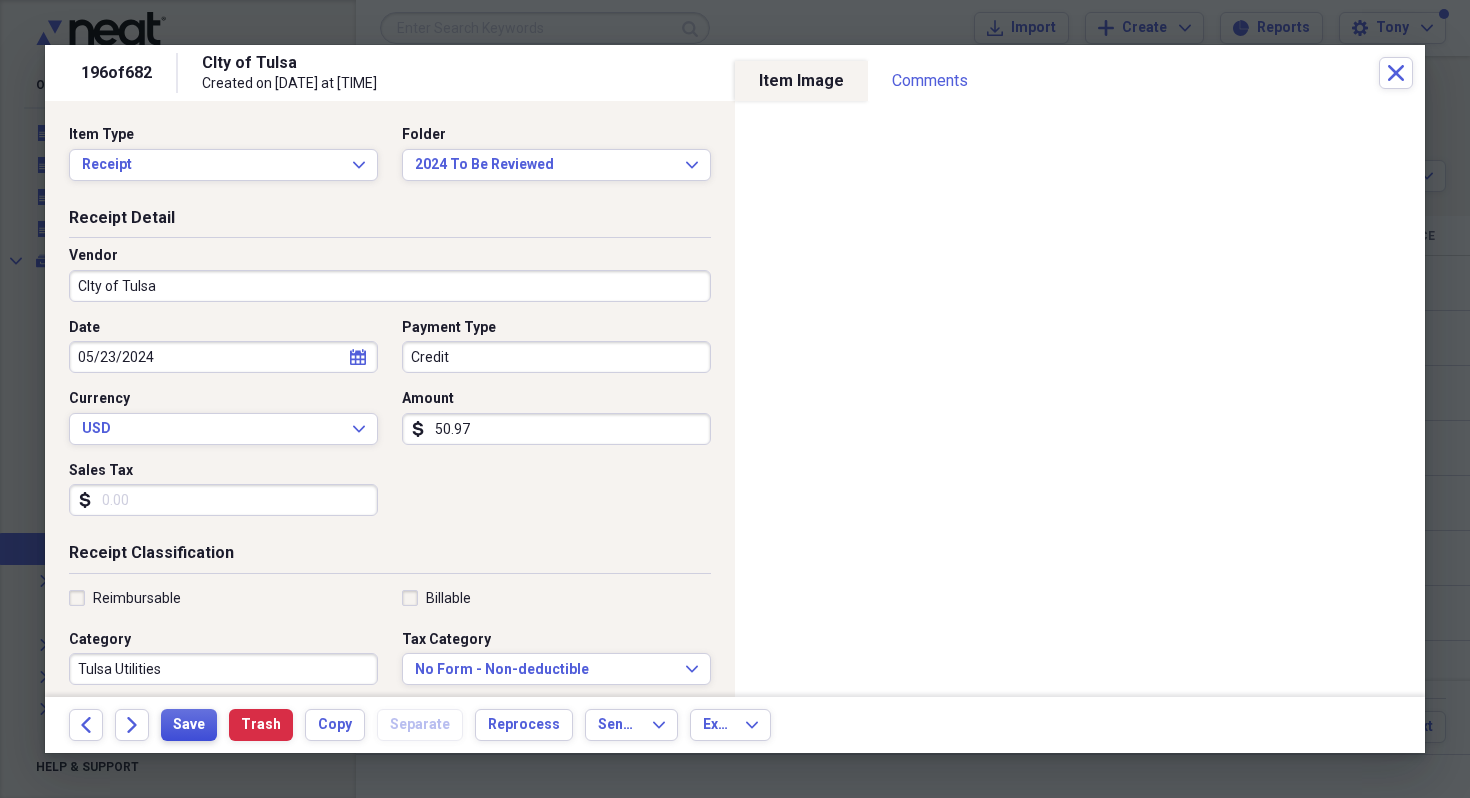 click on "Save" at bounding box center [189, 725] 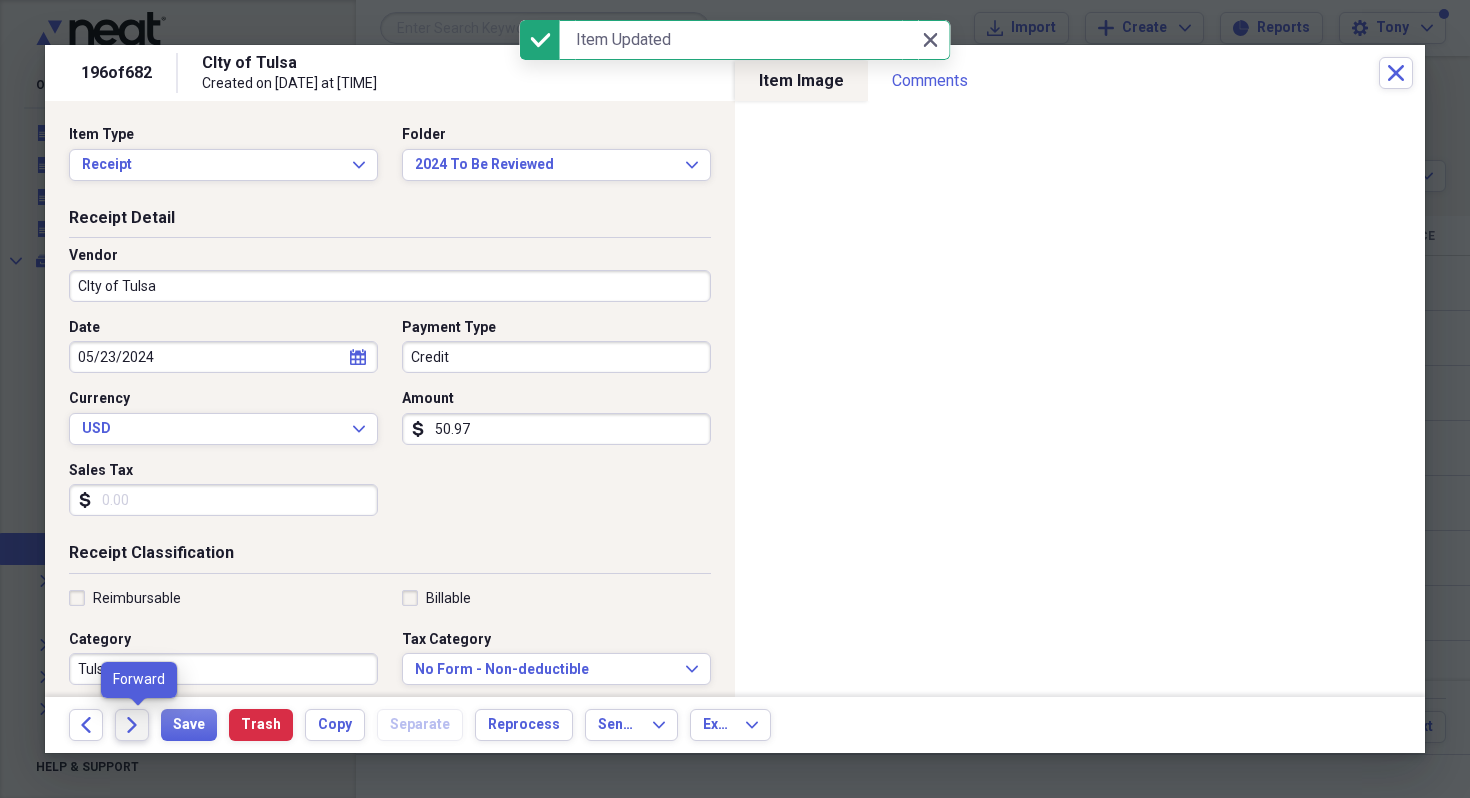 click 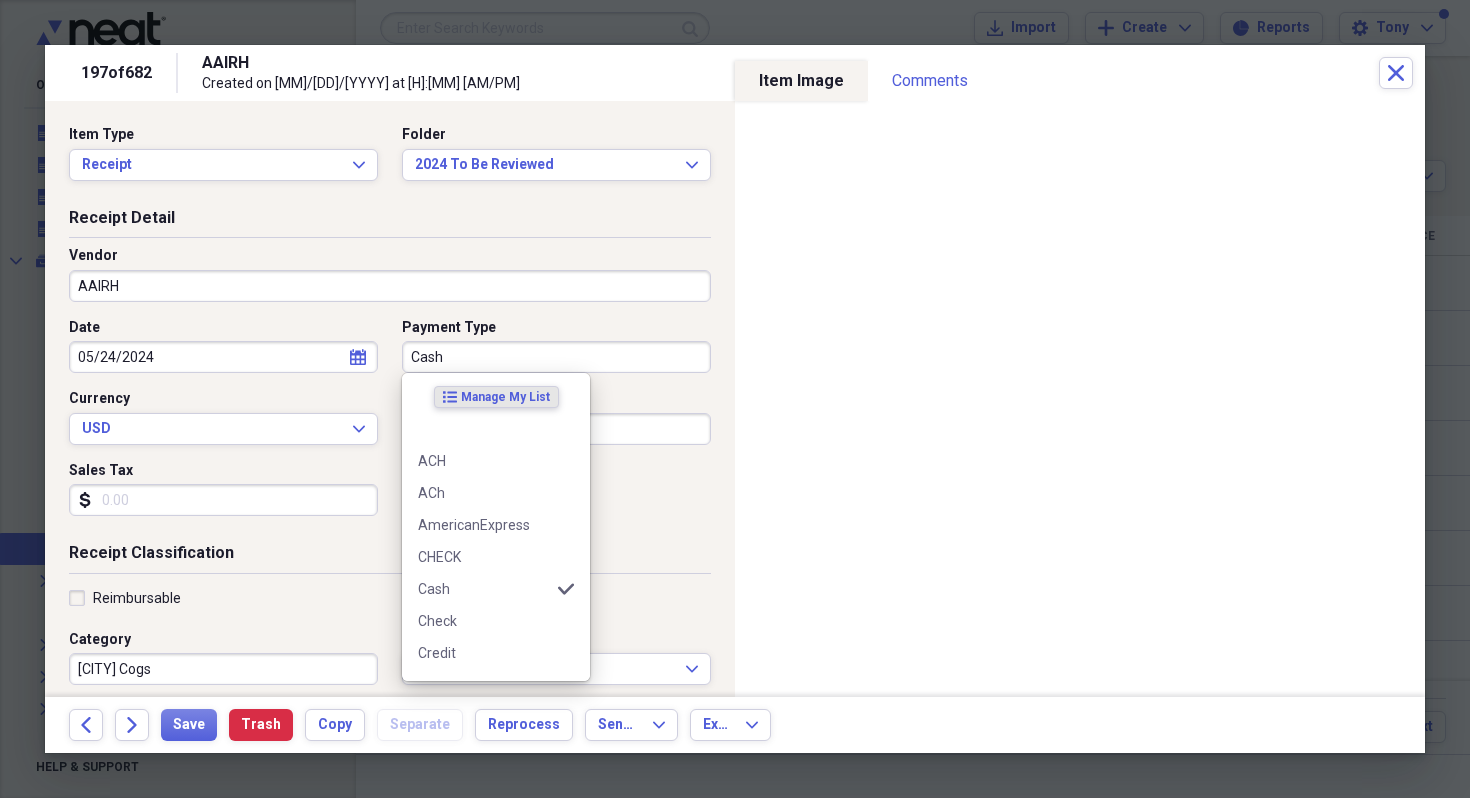 click on "Cash" at bounding box center [556, 357] 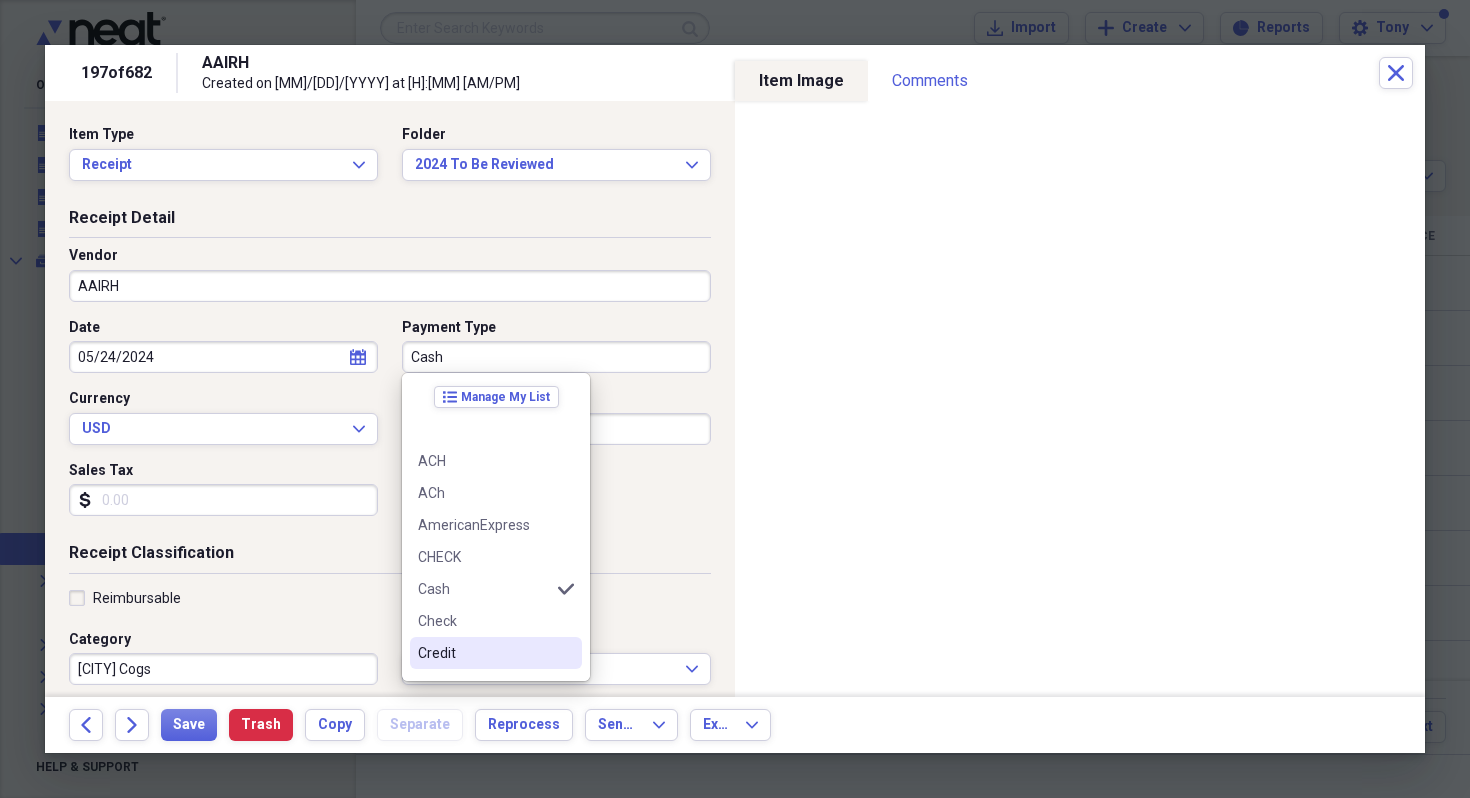 click on "Credit" at bounding box center (484, 653) 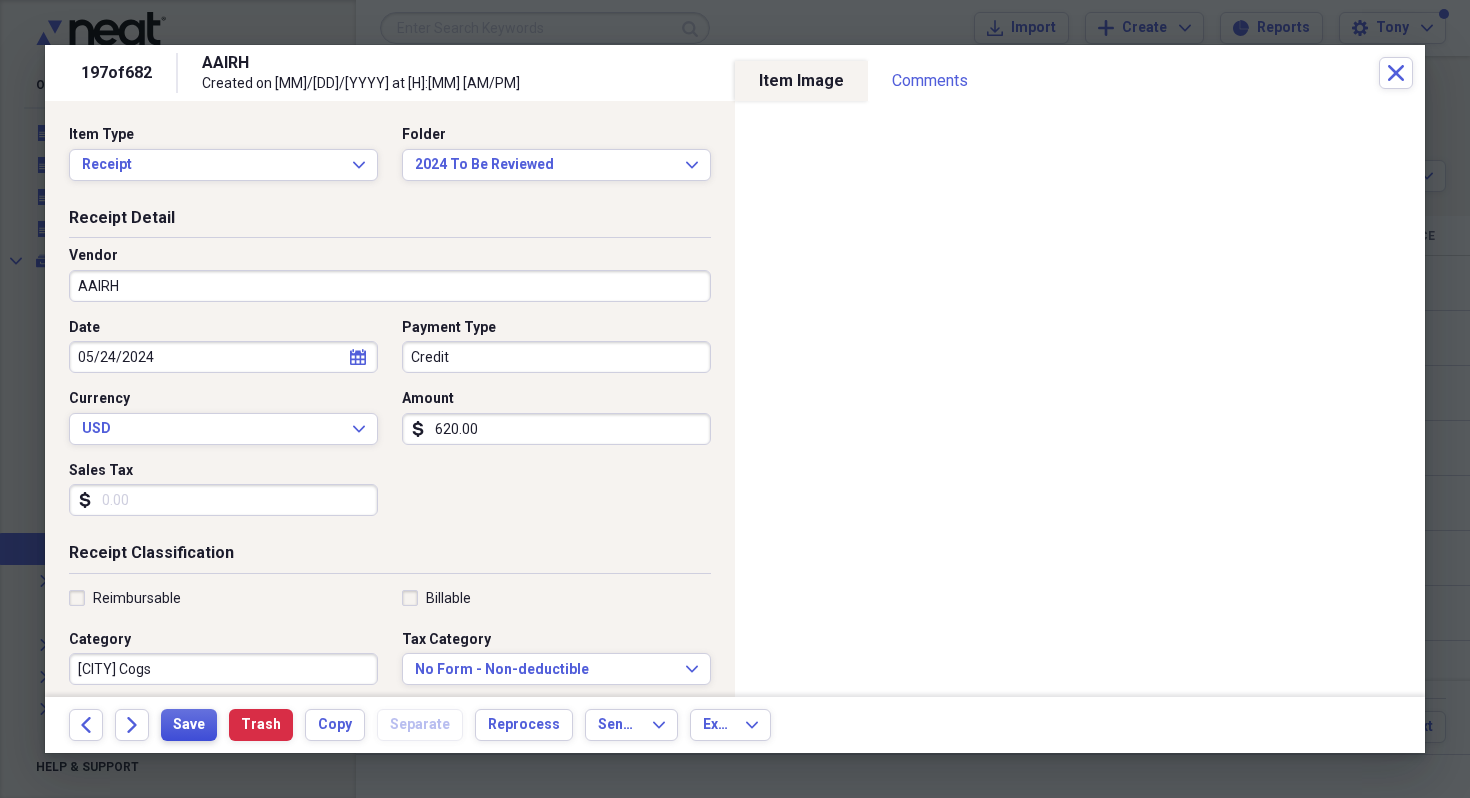 click on "Save" at bounding box center [189, 725] 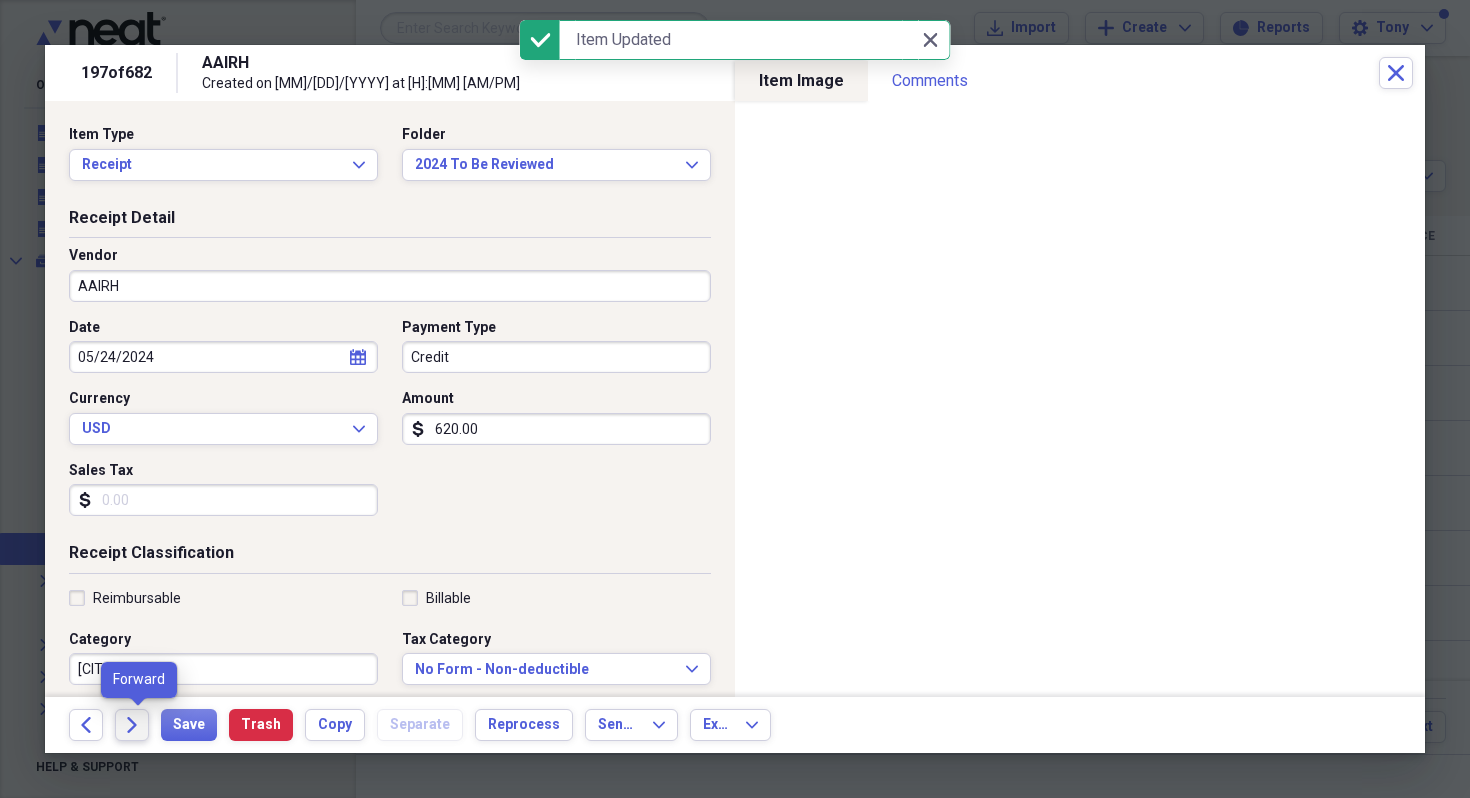 click on "Forward" 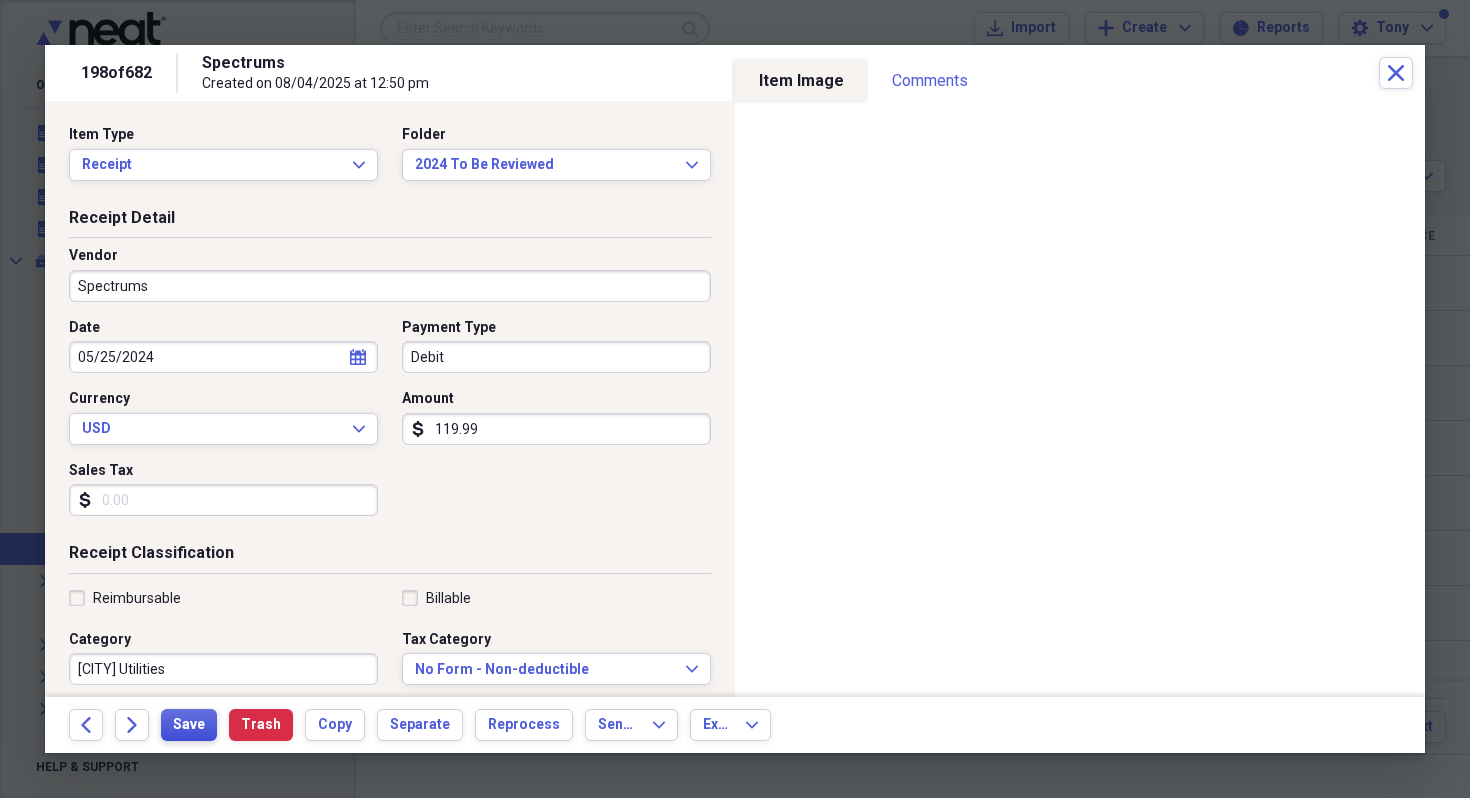 click on "Save" at bounding box center [189, 725] 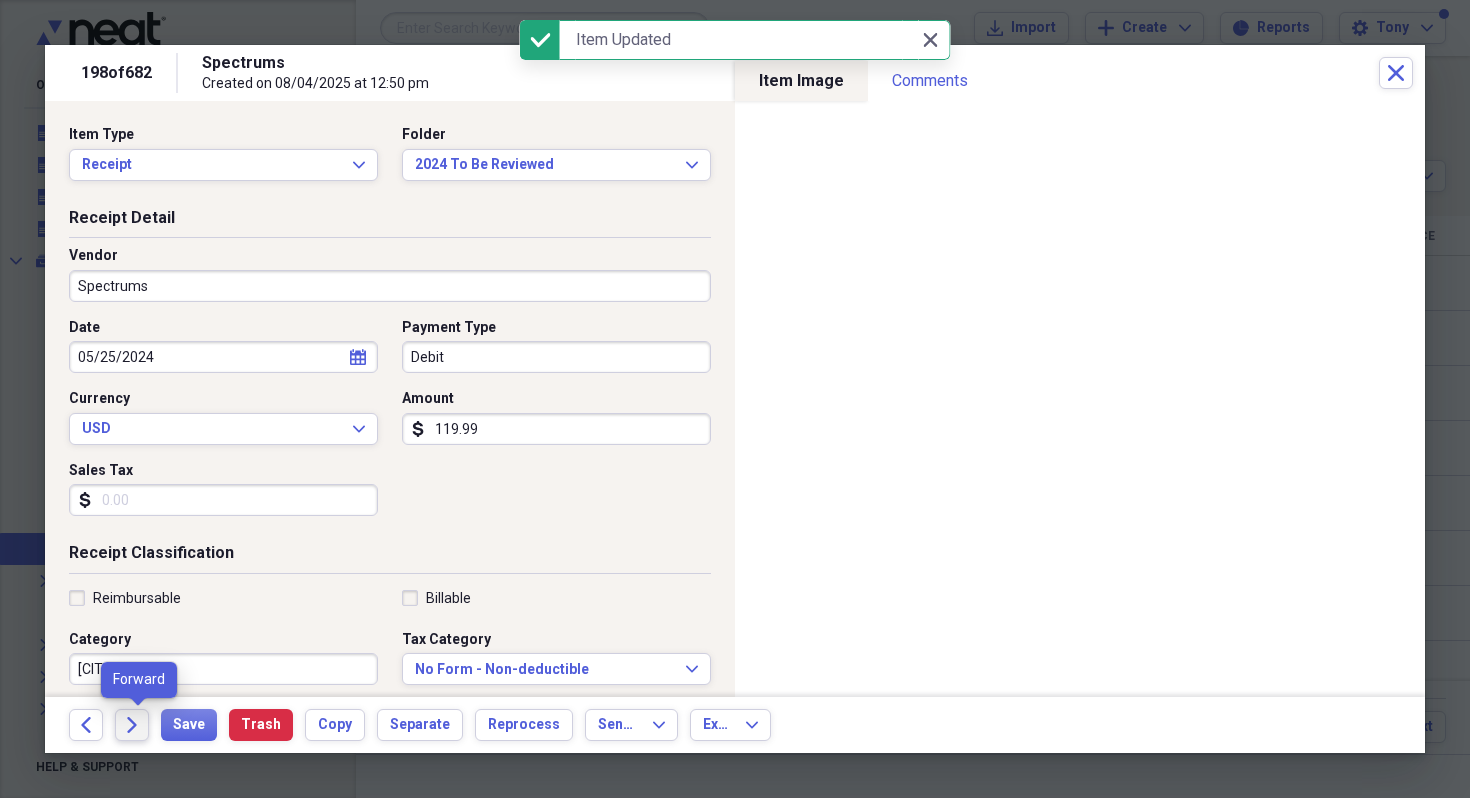 click on "Forward" 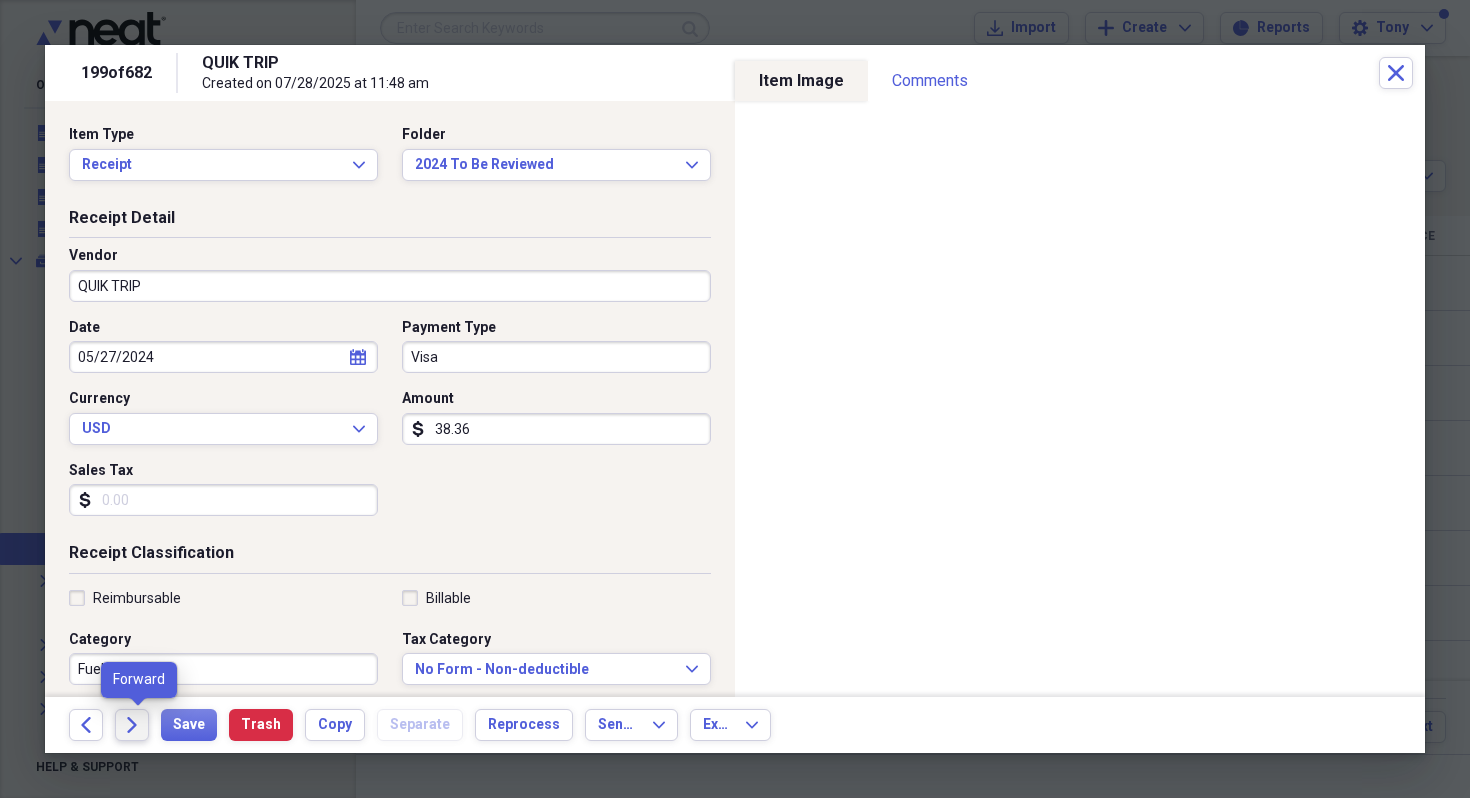 click on "Forward" 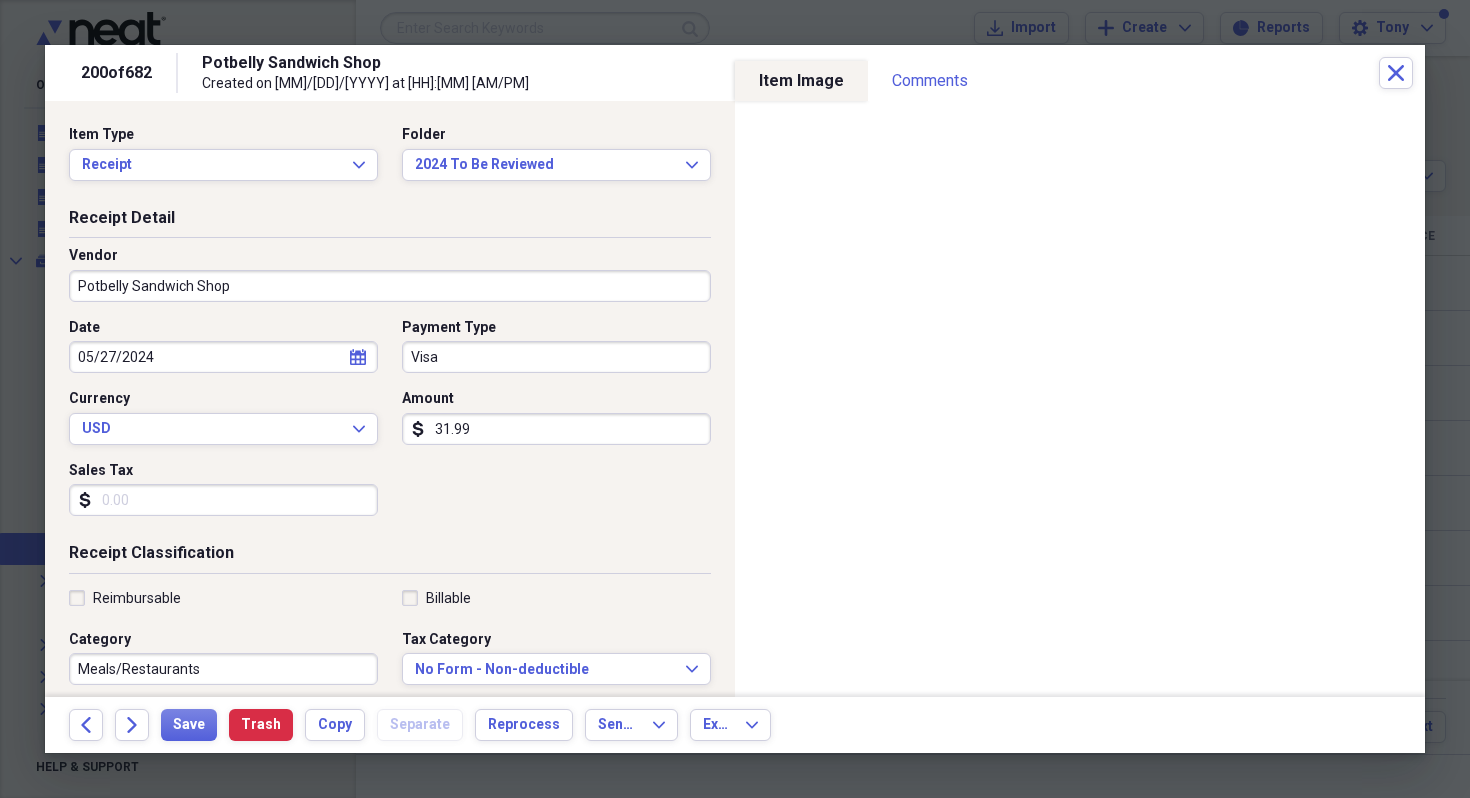 click on "Sales Tax" at bounding box center (223, 500) 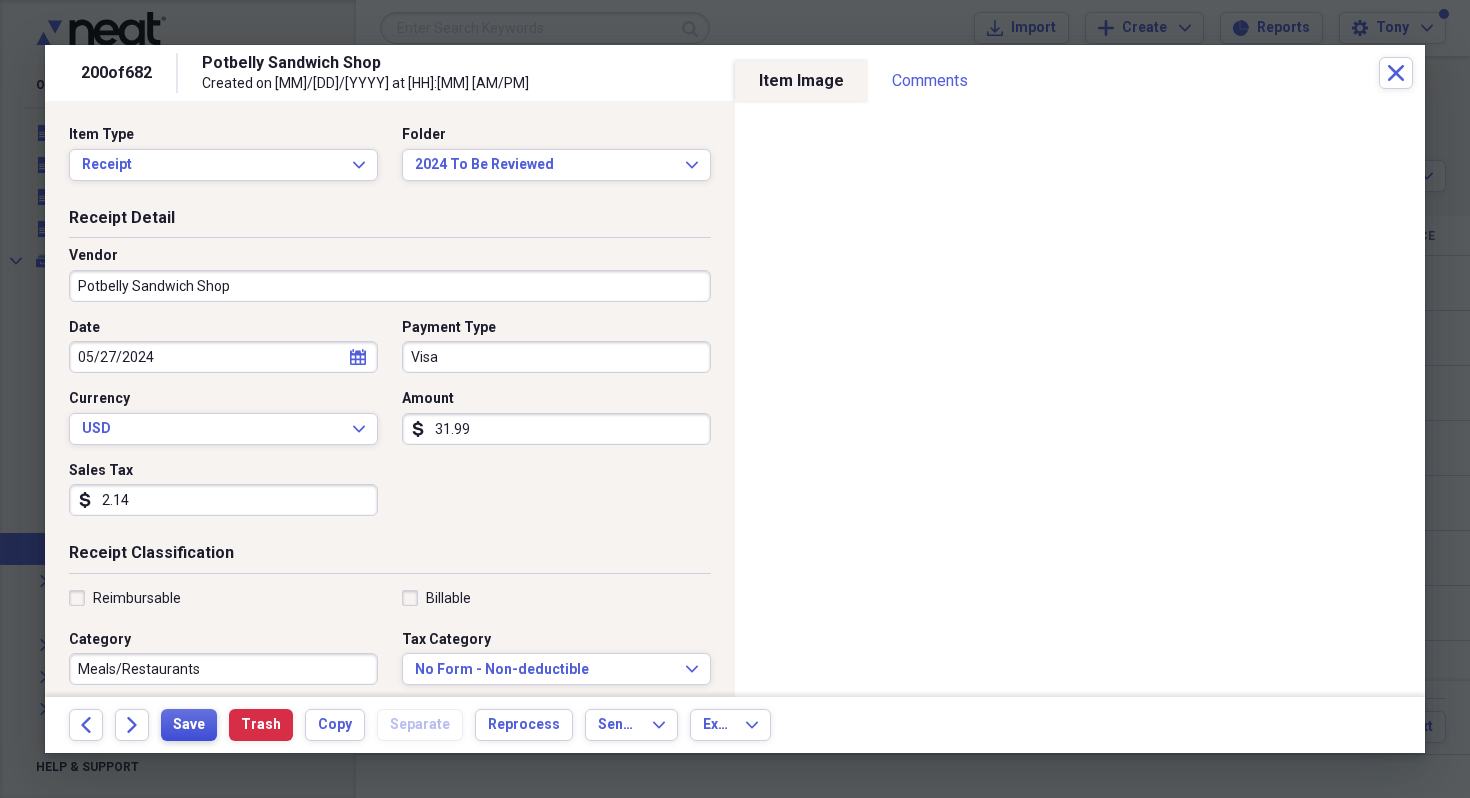 type on "2.14" 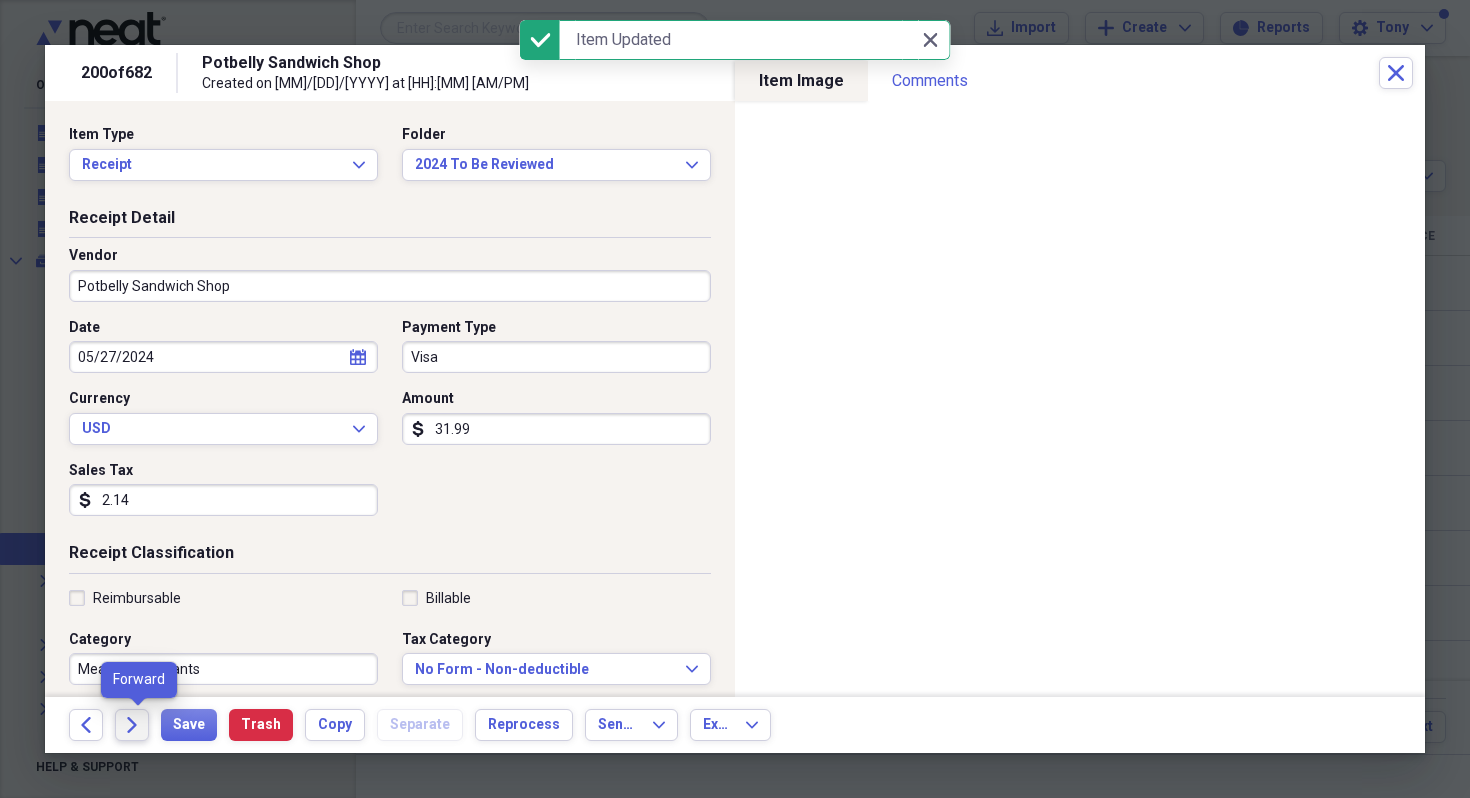 click on "Forward" 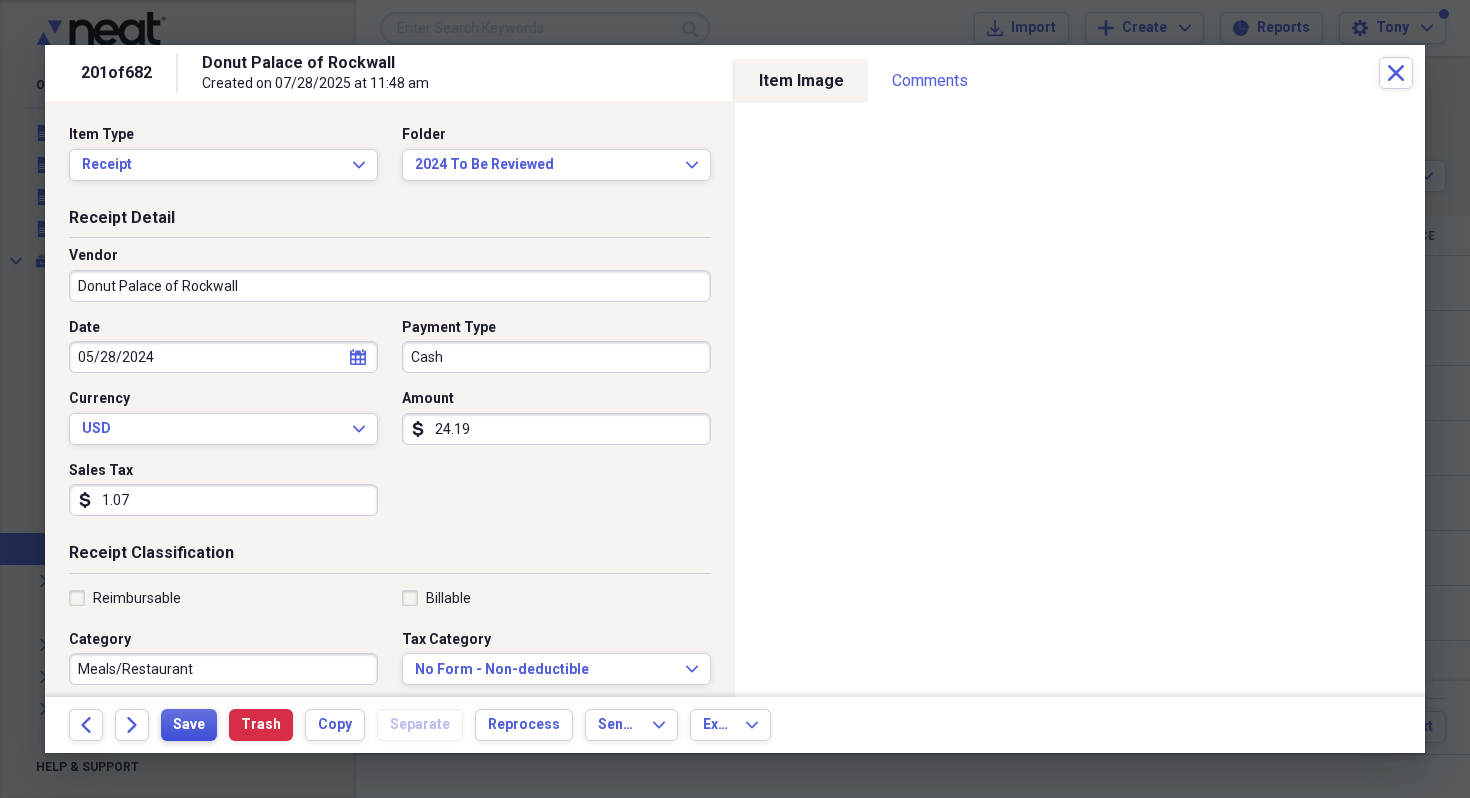 click on "Save" at bounding box center [189, 725] 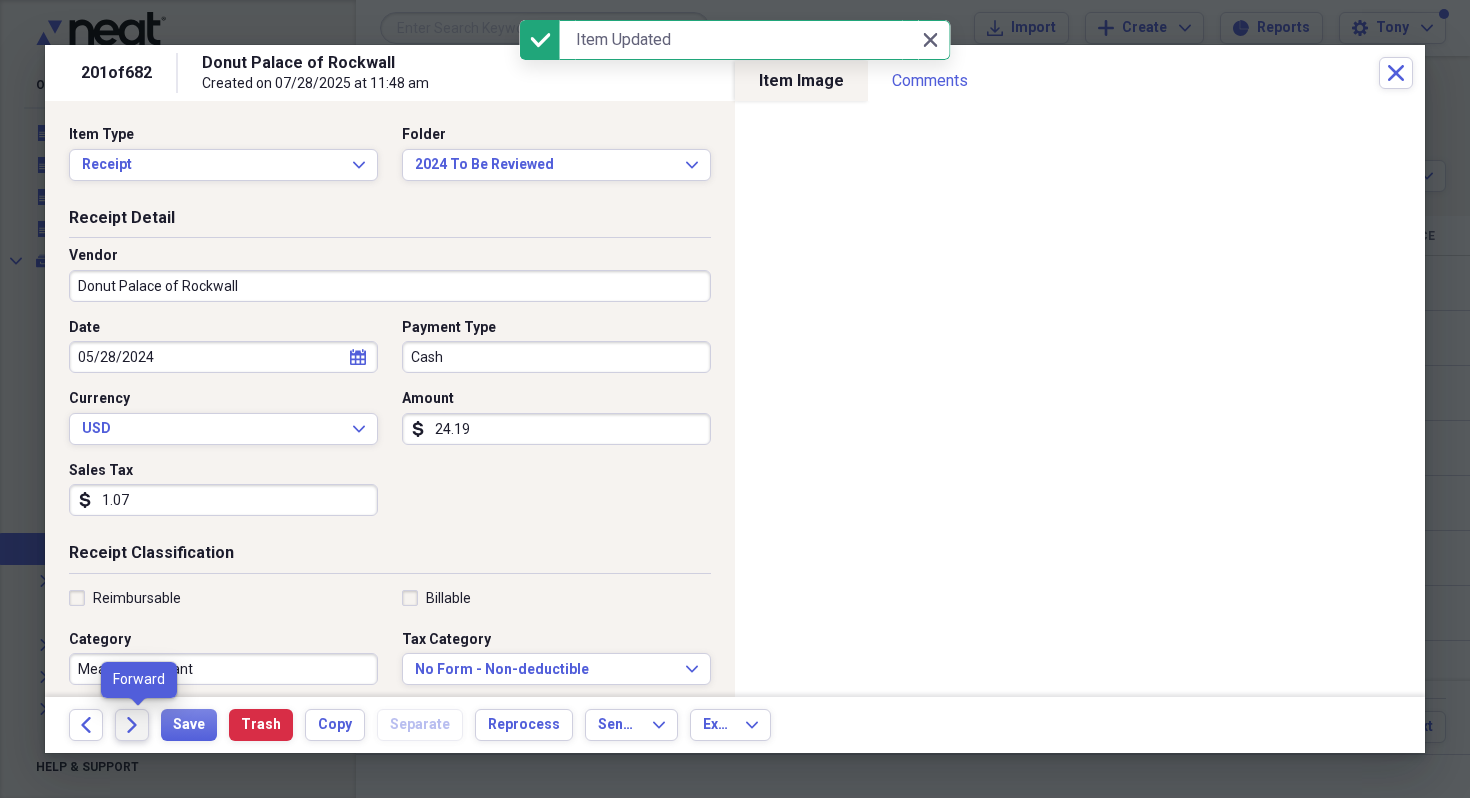 click on "Forward" 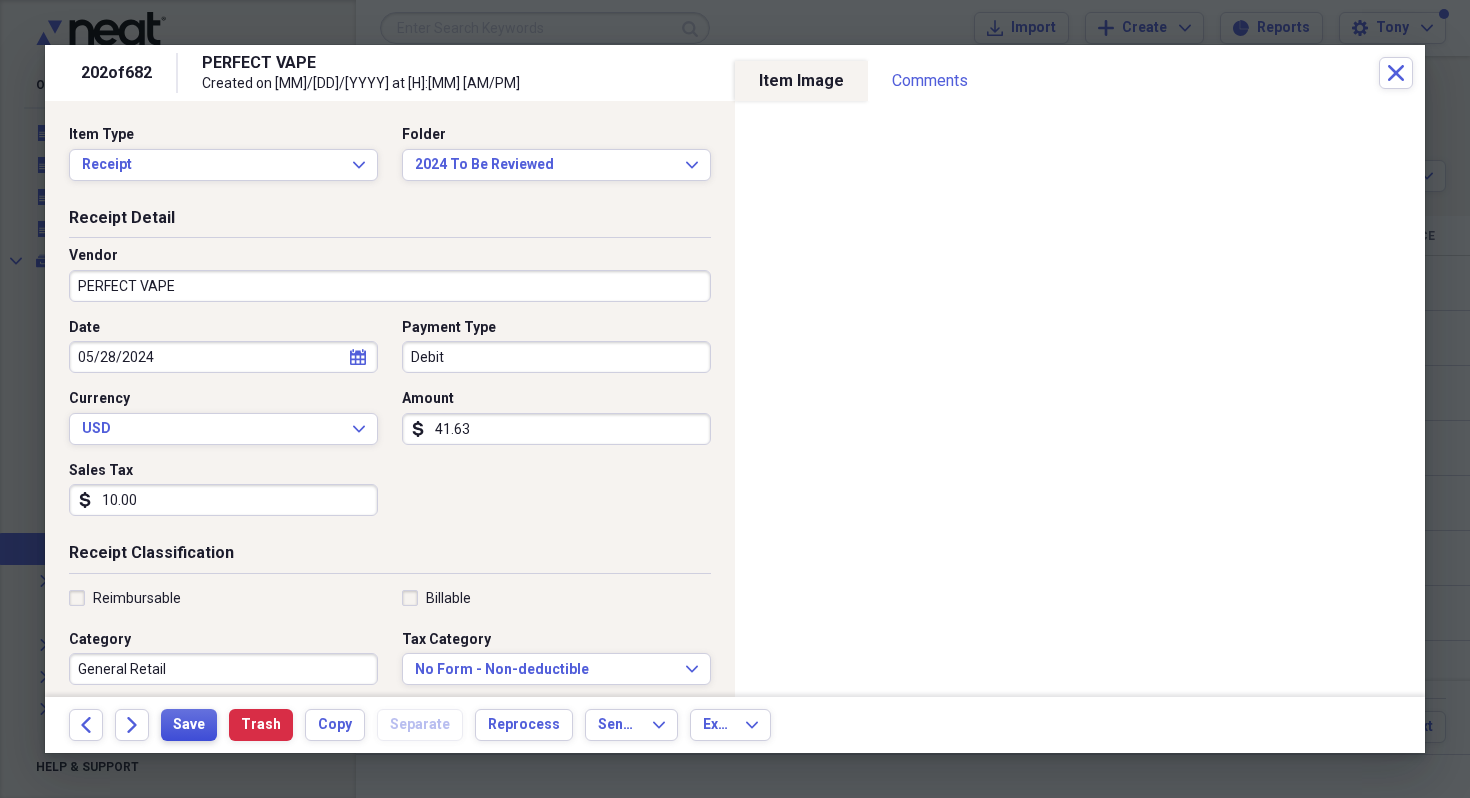 click on "Save" at bounding box center [189, 725] 